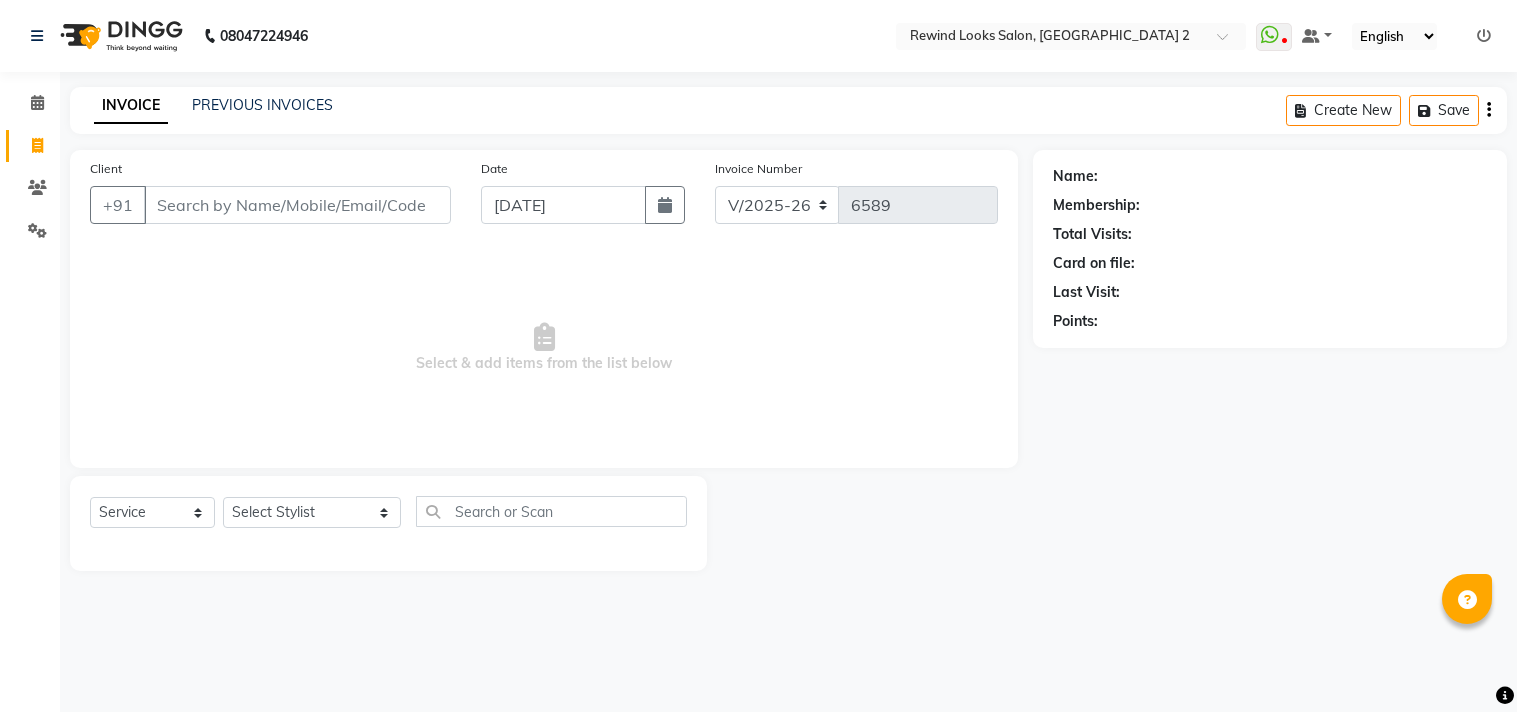 select on "4640" 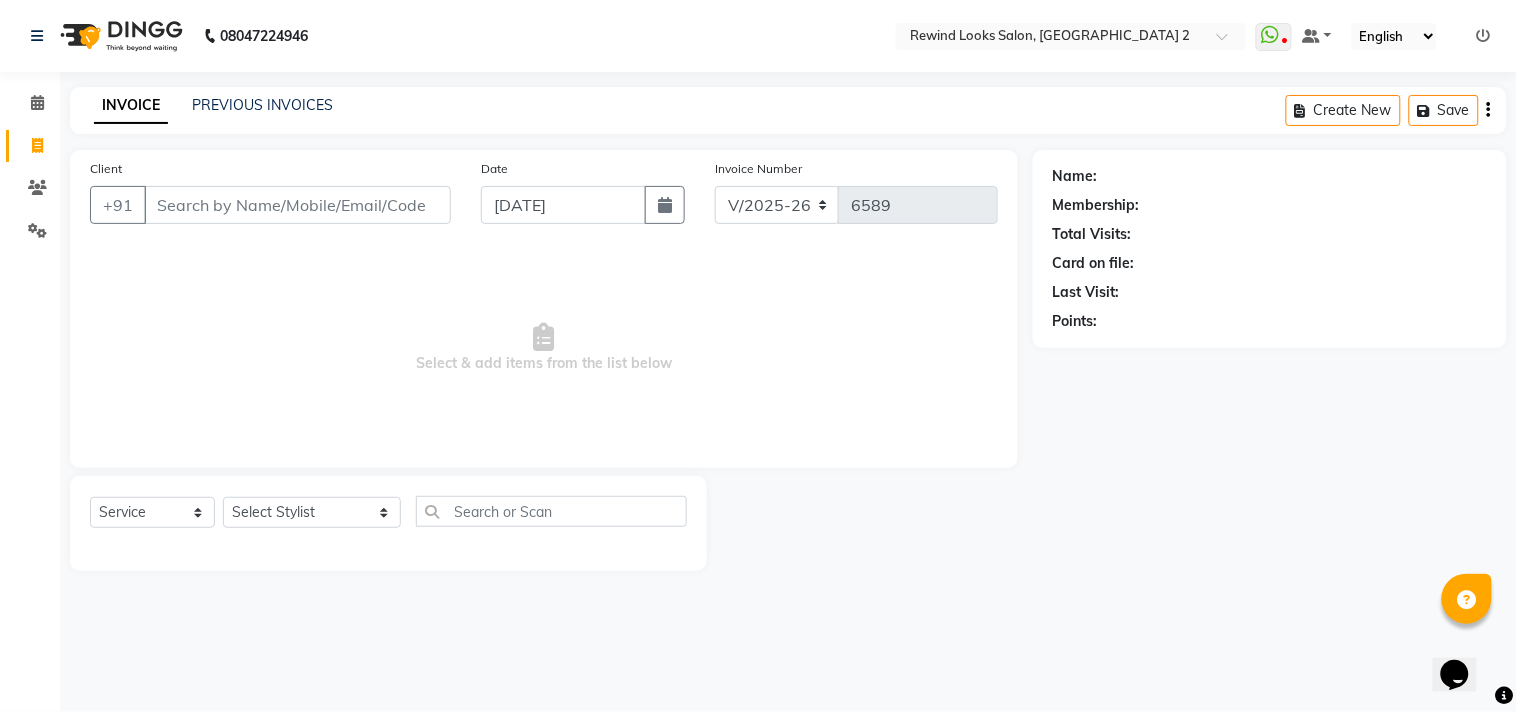scroll, scrollTop: 0, scrollLeft: 0, axis: both 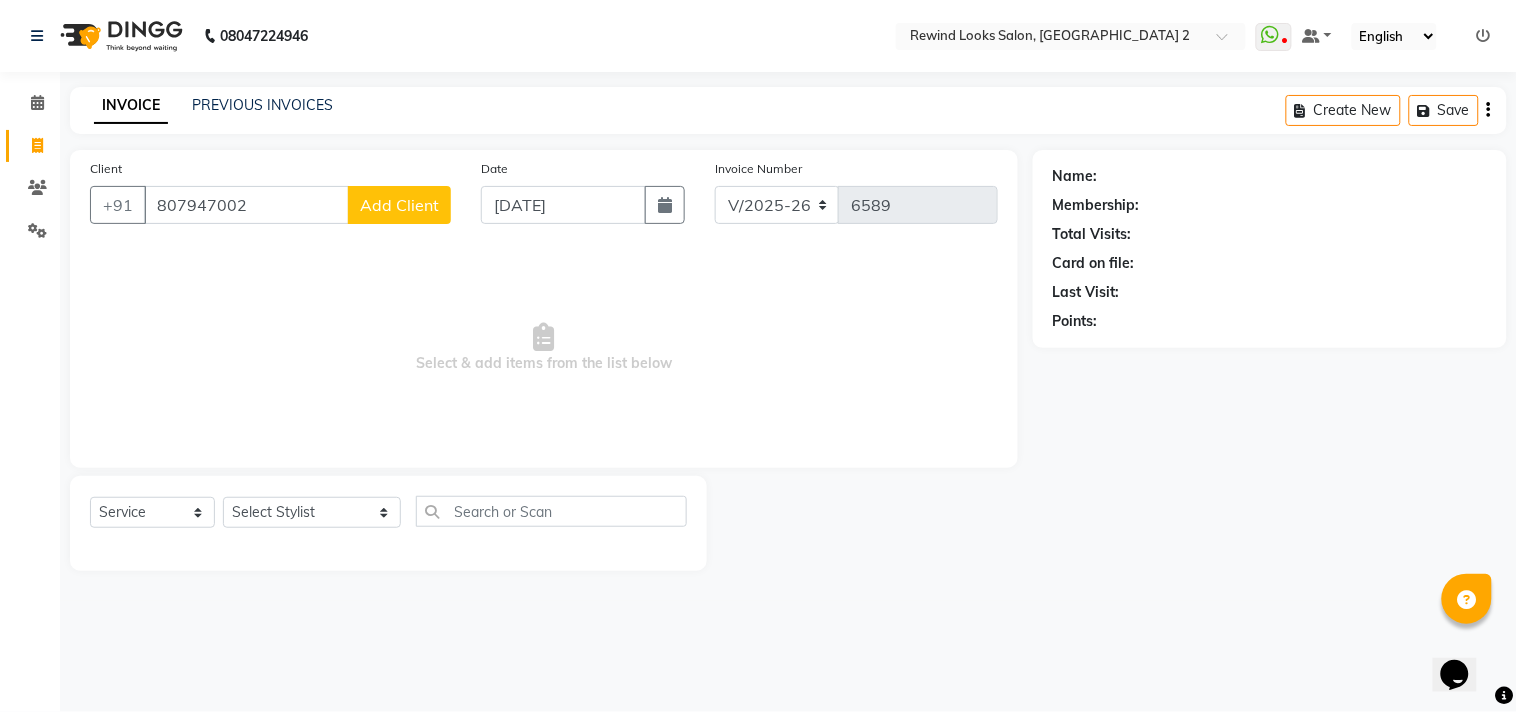 type on "807947002" 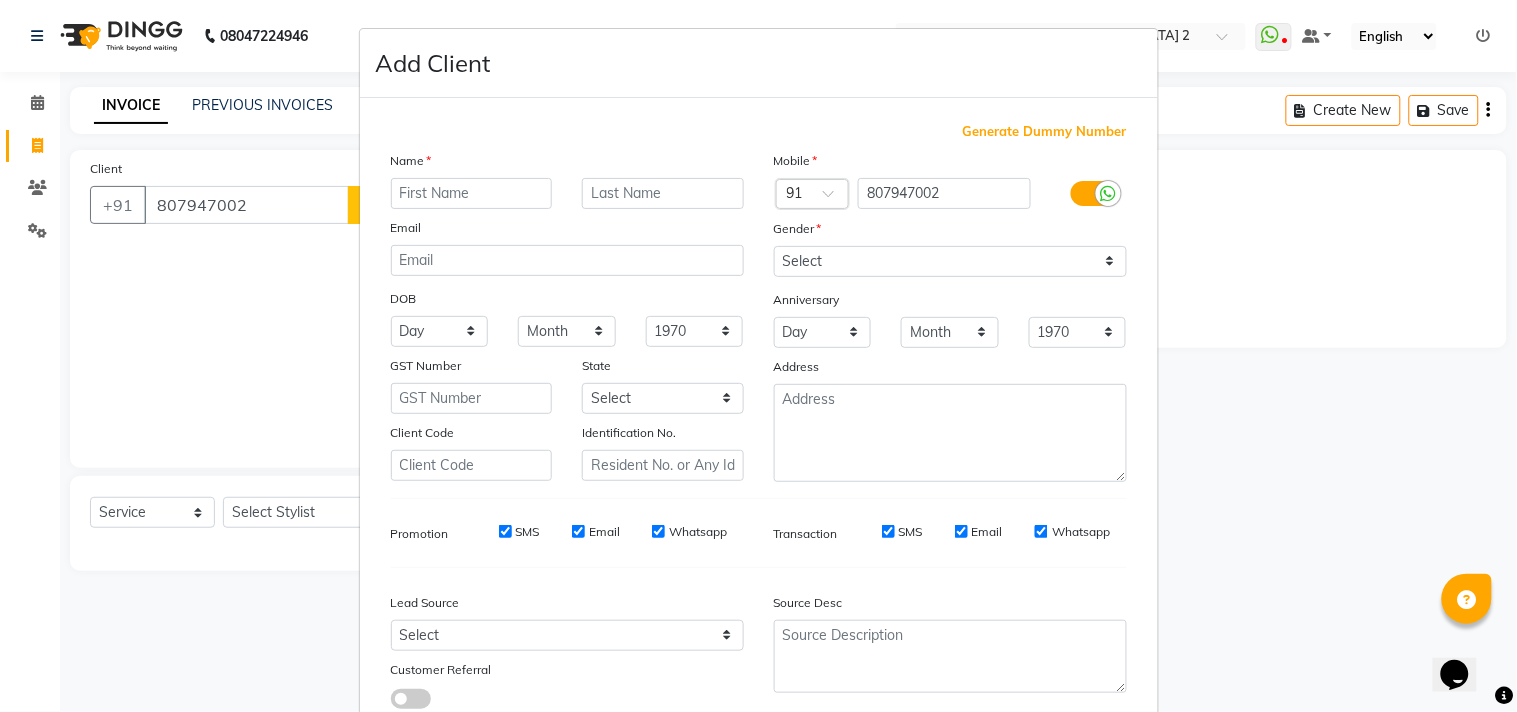 click at bounding box center (472, 193) 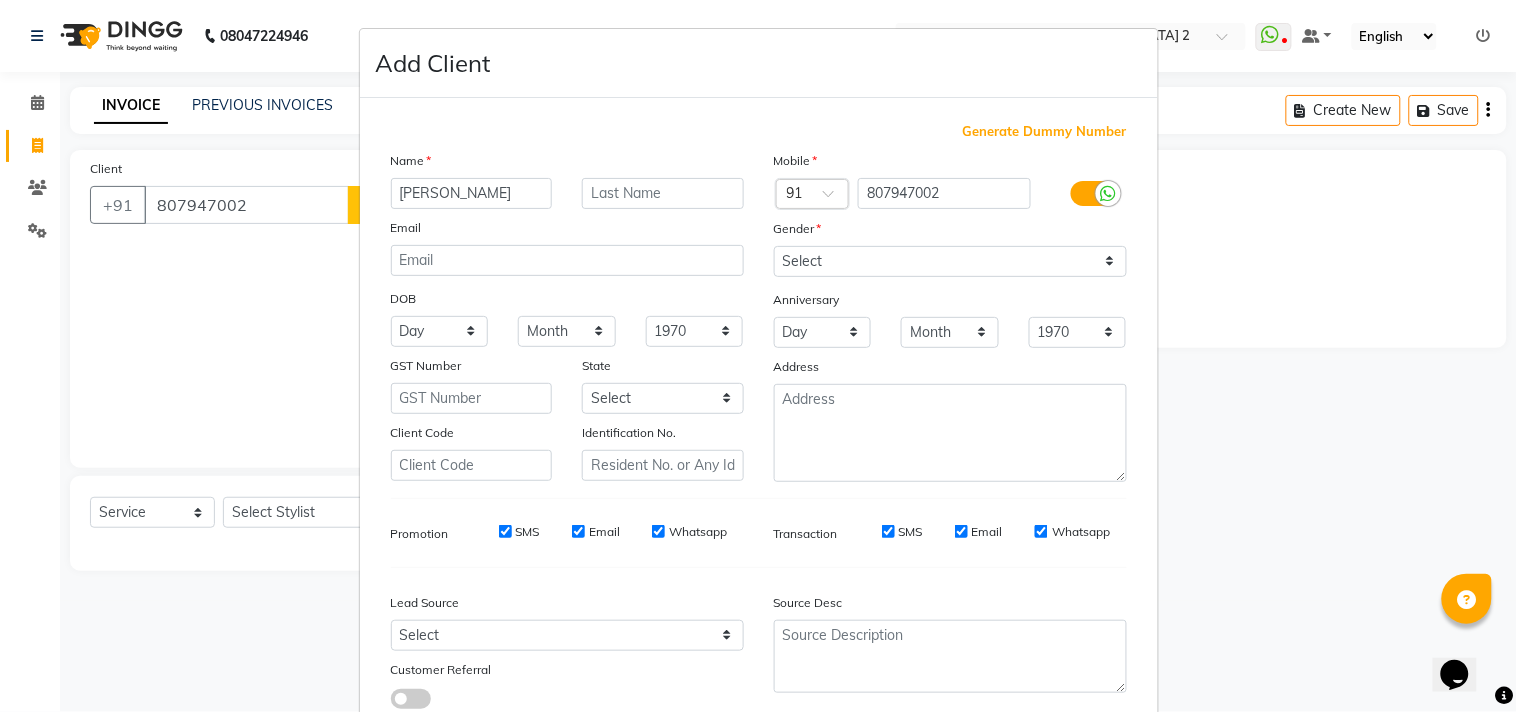 type on "[PERSON_NAME]" 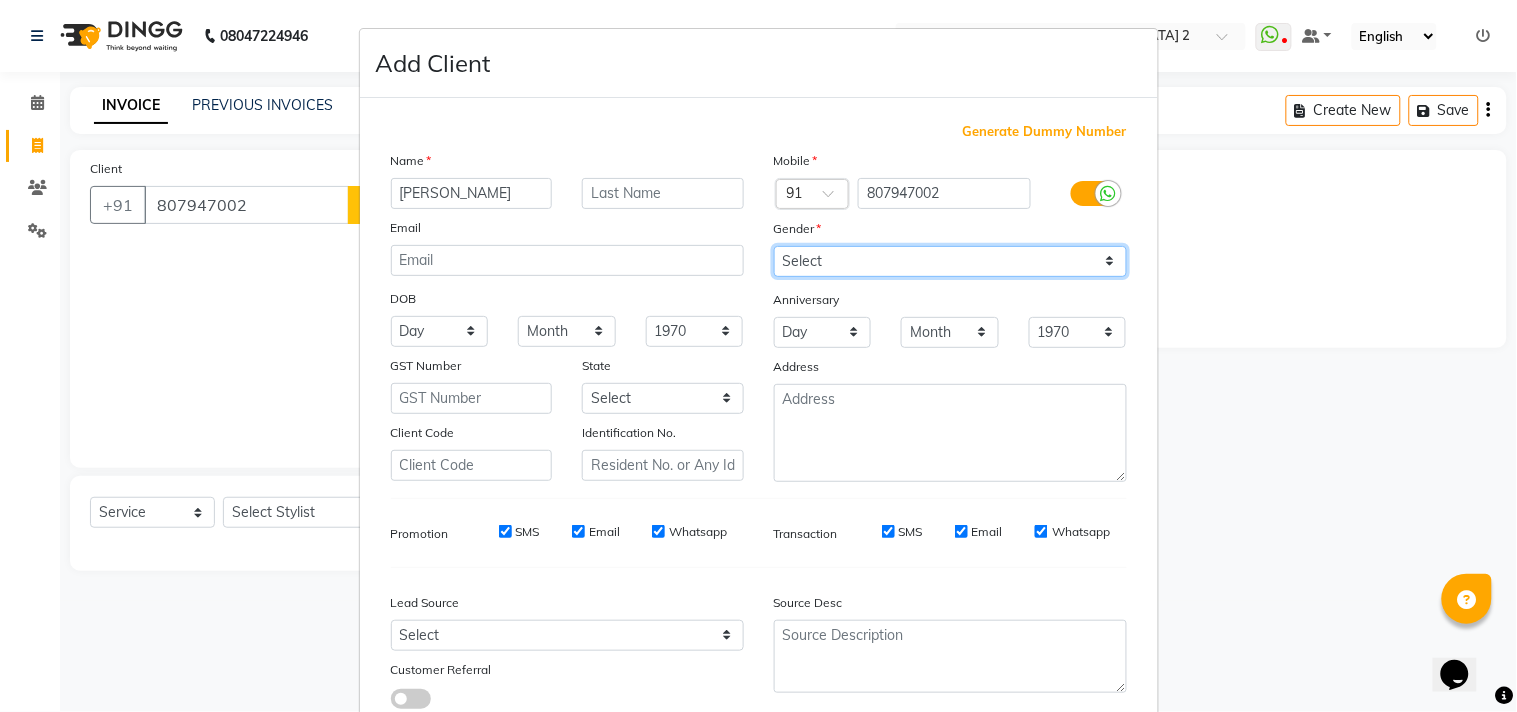 click on "Select [DEMOGRAPHIC_DATA] [DEMOGRAPHIC_DATA] Other Prefer Not To Say" at bounding box center (950, 261) 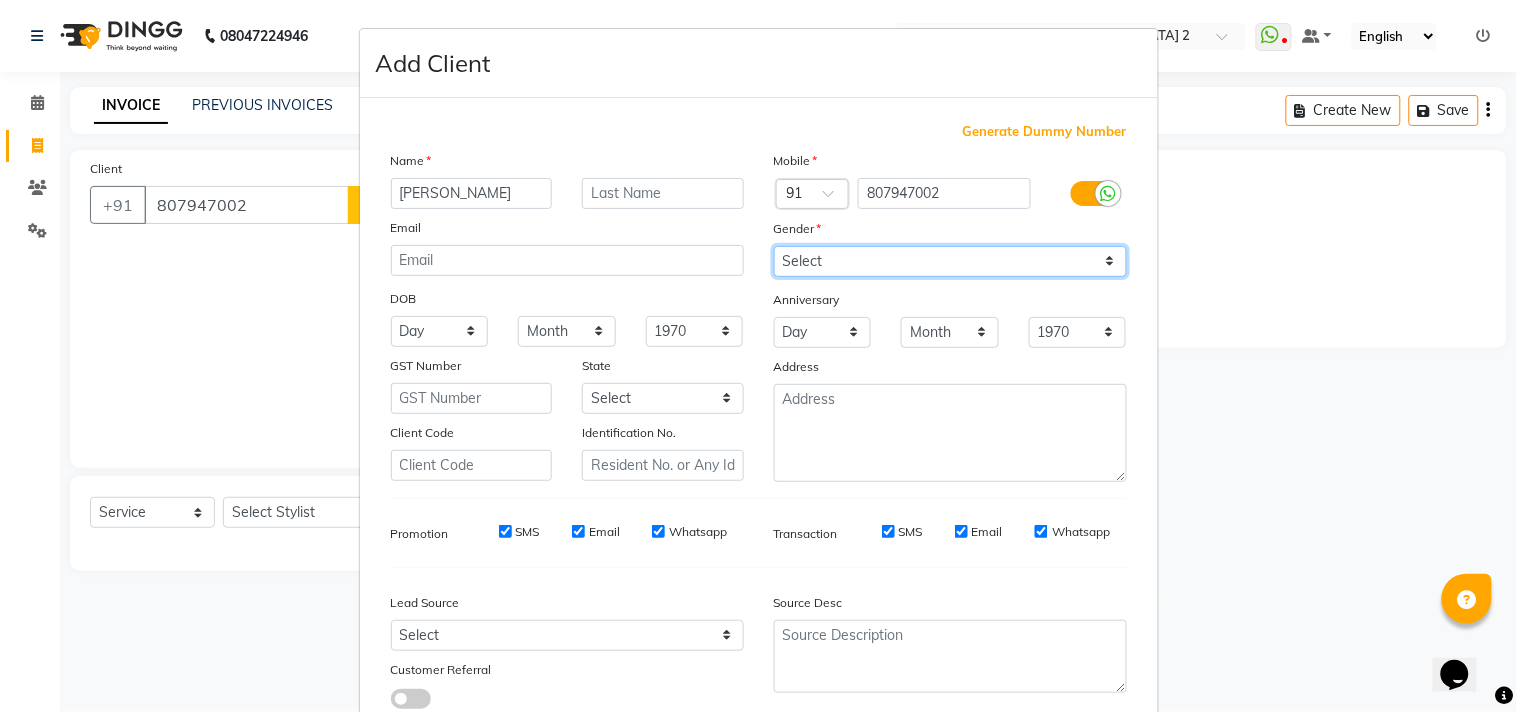 select on "[DEMOGRAPHIC_DATA]" 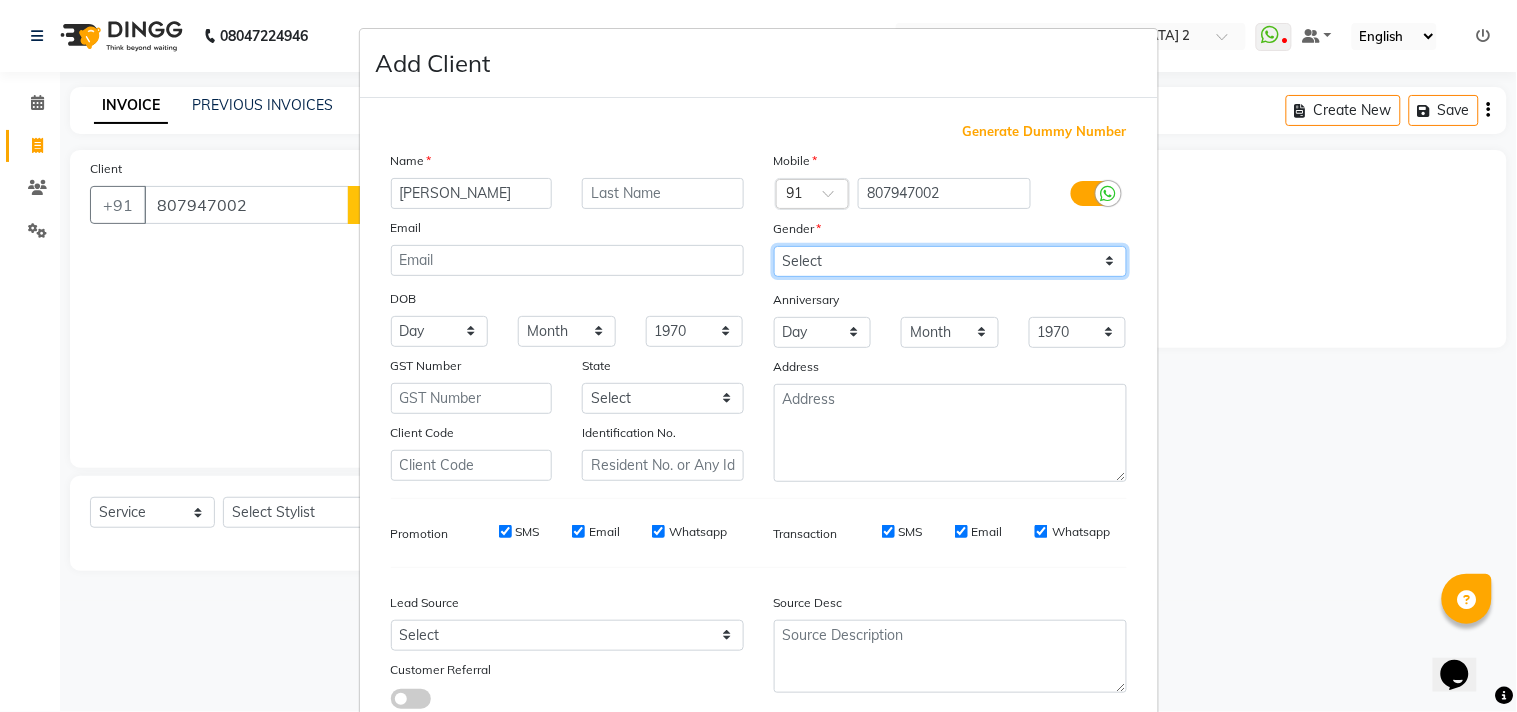 click on "Select [DEMOGRAPHIC_DATA] [DEMOGRAPHIC_DATA] Other Prefer Not To Say" at bounding box center [950, 261] 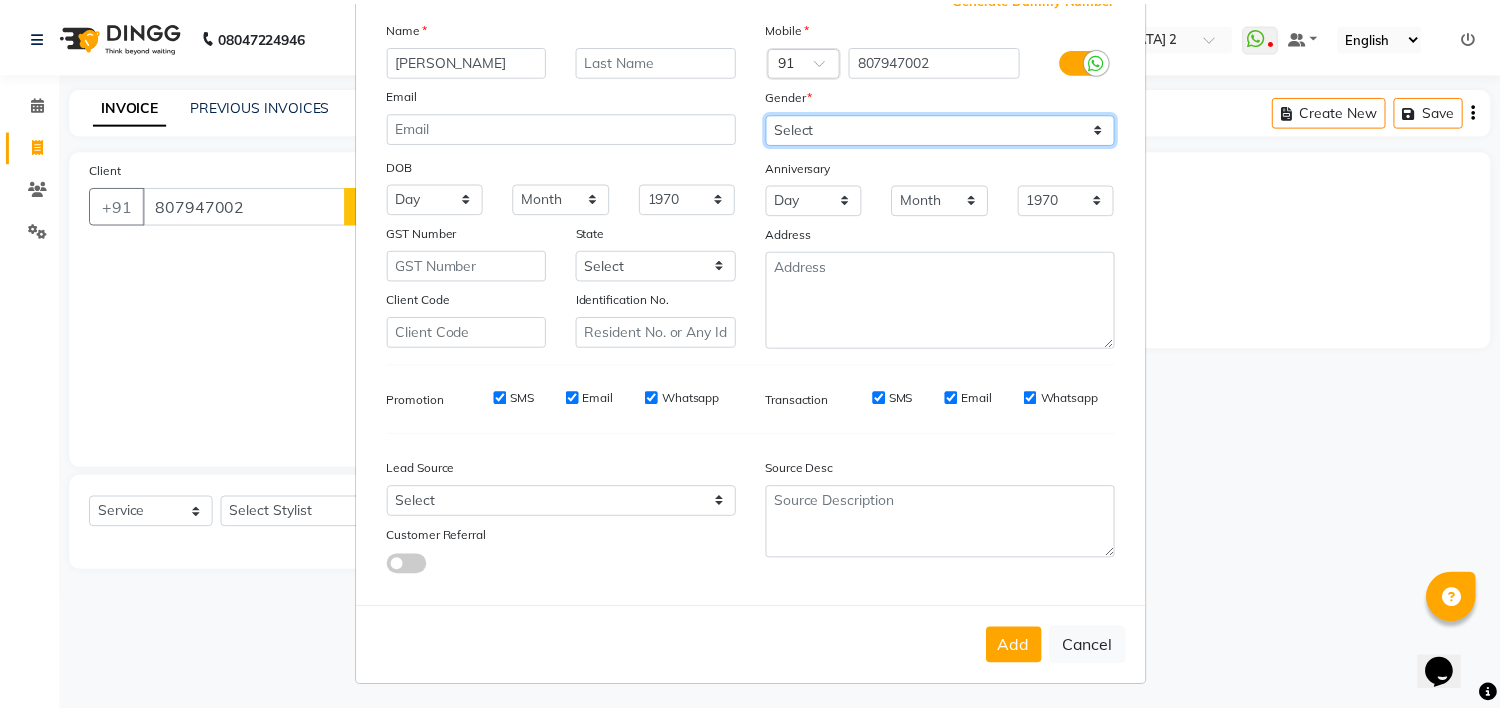 scroll, scrollTop: 138, scrollLeft: 0, axis: vertical 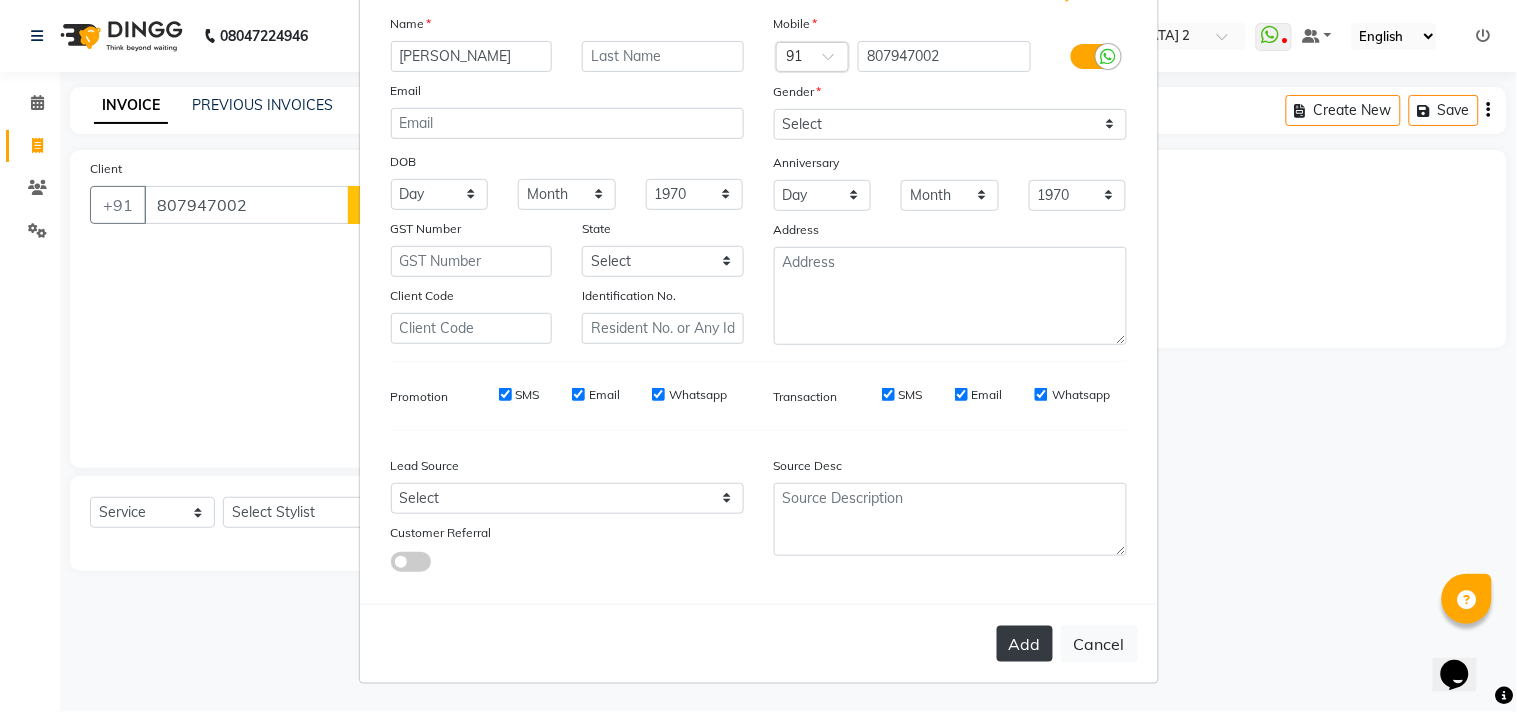 click on "Add" at bounding box center [1025, 644] 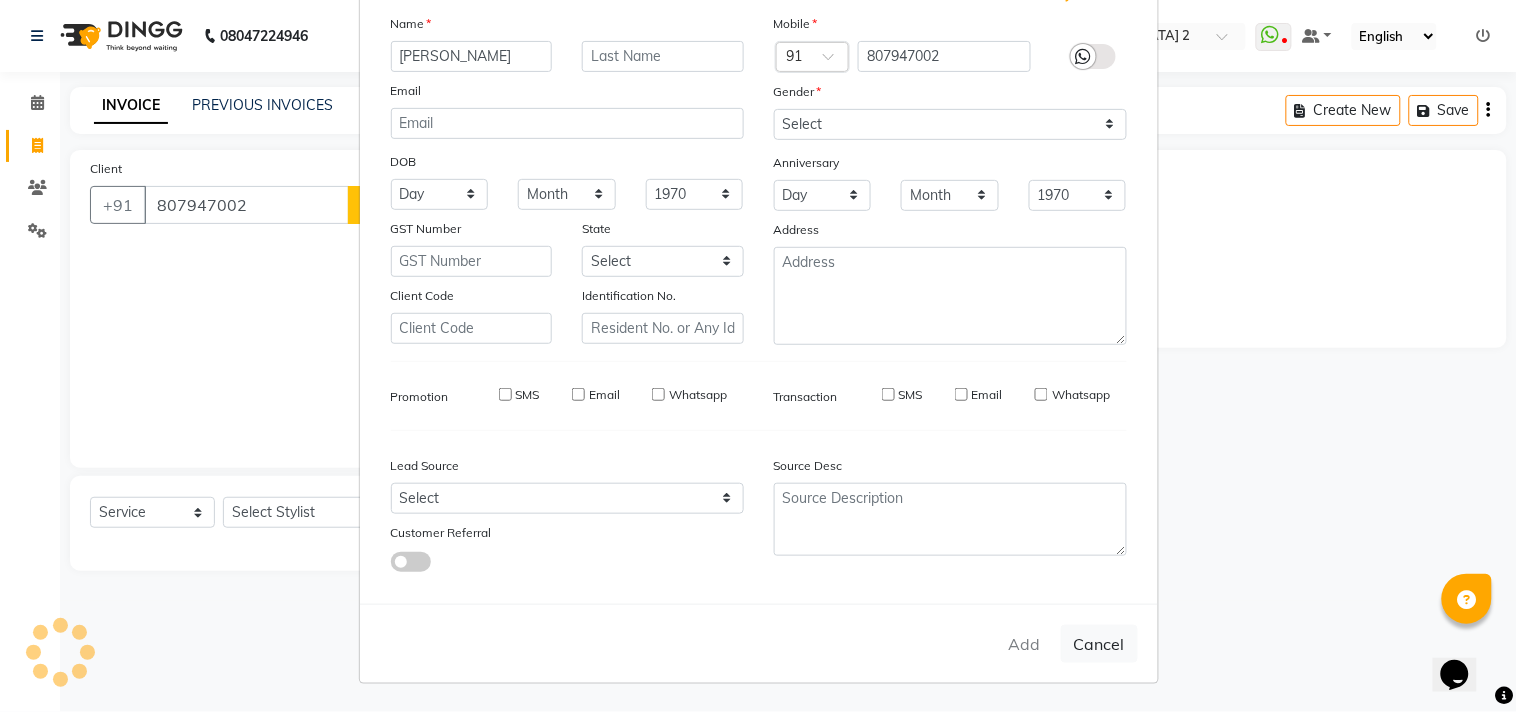 type on "80*****02" 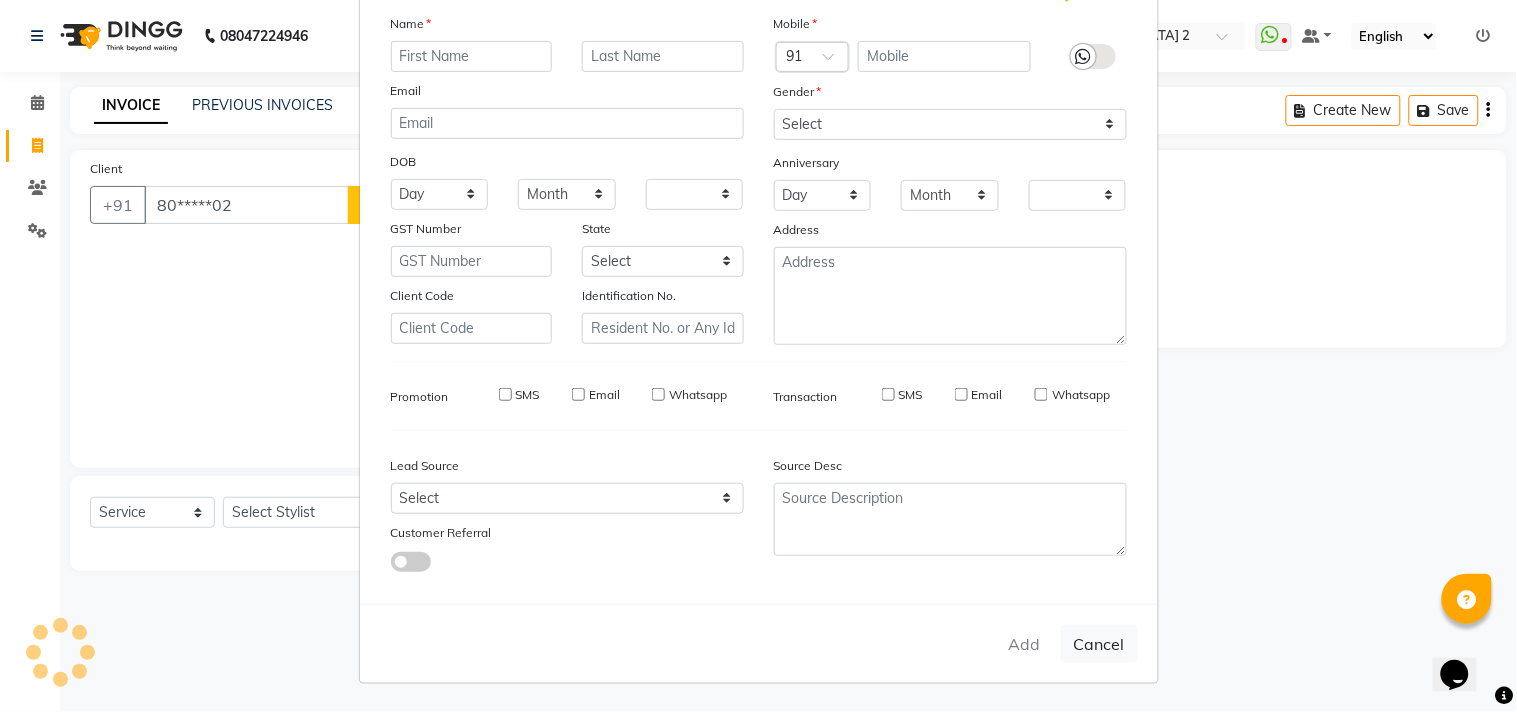 checkbox on "false" 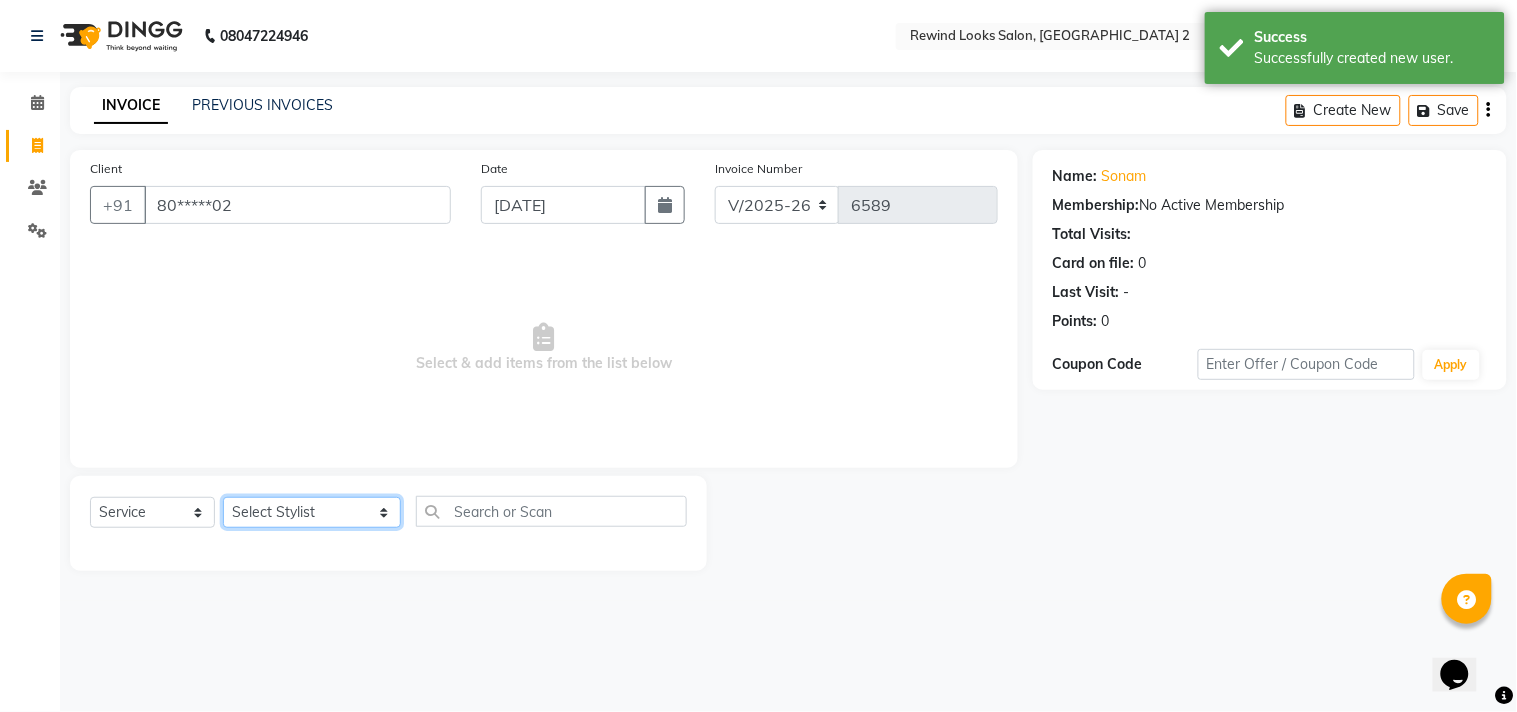 click on "Select Stylist aayat ADMIN Alfad hair Casa  [PERSON_NAME] HAIR [PERSON_NAME]  (unisex hairstylist) BIG [DEMOGRAPHIC_DATA] [DEMOGRAPHIC_DATA] DANISH [PERSON_NAME] orchid [PERSON_NAME] HAIR [DEMOGRAPHIC_DATA] CASA [PERSON_NAME] kiran Deepak Hair Mani MANOJ PEDICURE  [PERSON_NAME]. HAIR [PERSON_NAME] HAIR [PERSON_NAME] CASA NIZAM SAYA PRATIBHA ORCHID  Priyanka 1 [PERSON_NAME] pedicure RIHAN HAIR CASA [PERSON_NAME] [DEMOGRAPHIC_DATA] casa SAIF HAIR SAYA sameer casa [PERSON_NAME] hair casa [PERSON_NAME] beauty SHARIK HAIR [PERSON_NAME] Artist [PERSON_NAME] pedicure Suman Sumer Hair Tarikh hair [DEMOGRAPHIC_DATA] Casa white orched Danish [PERSON_NAME] hair  [PERSON_NAME] HAIR [DEMOGRAPHIC_DATA]" 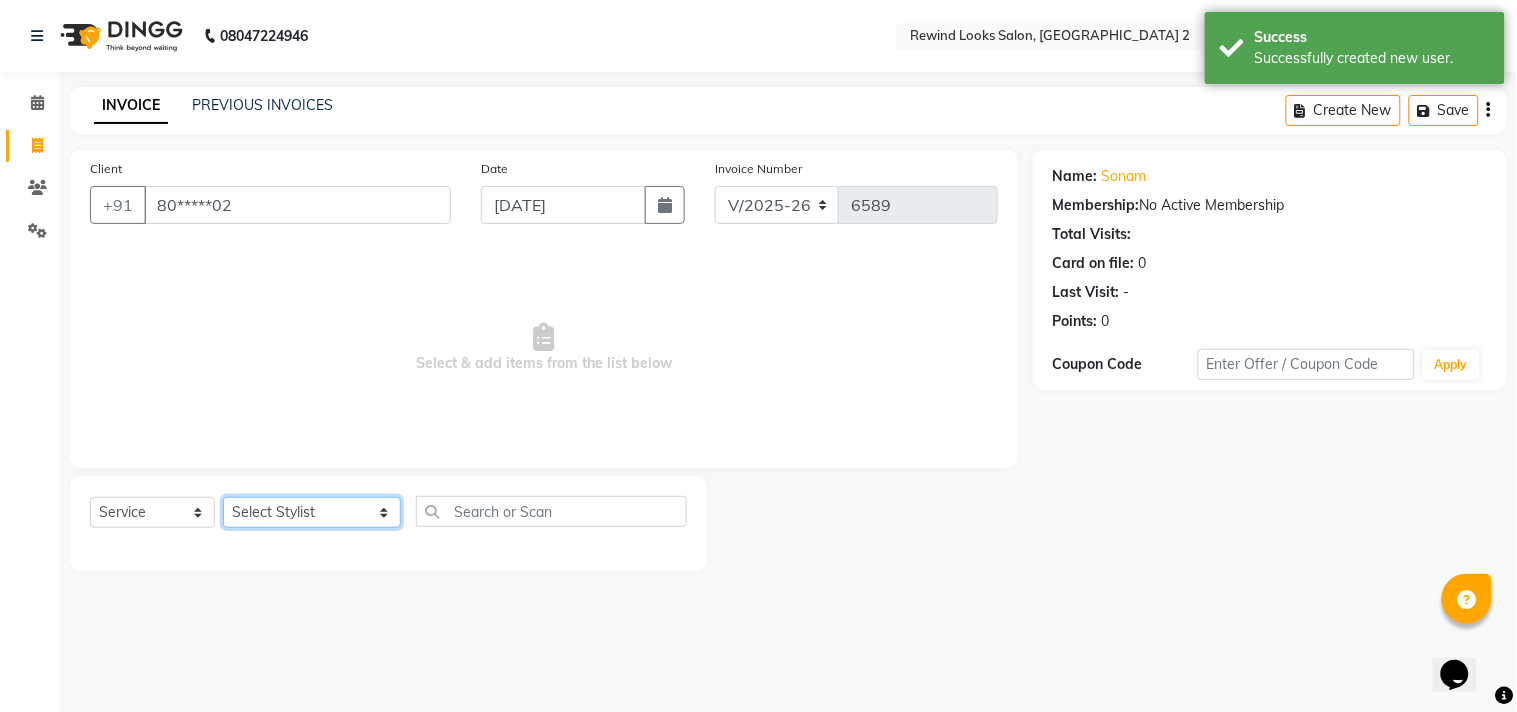 select on "79644" 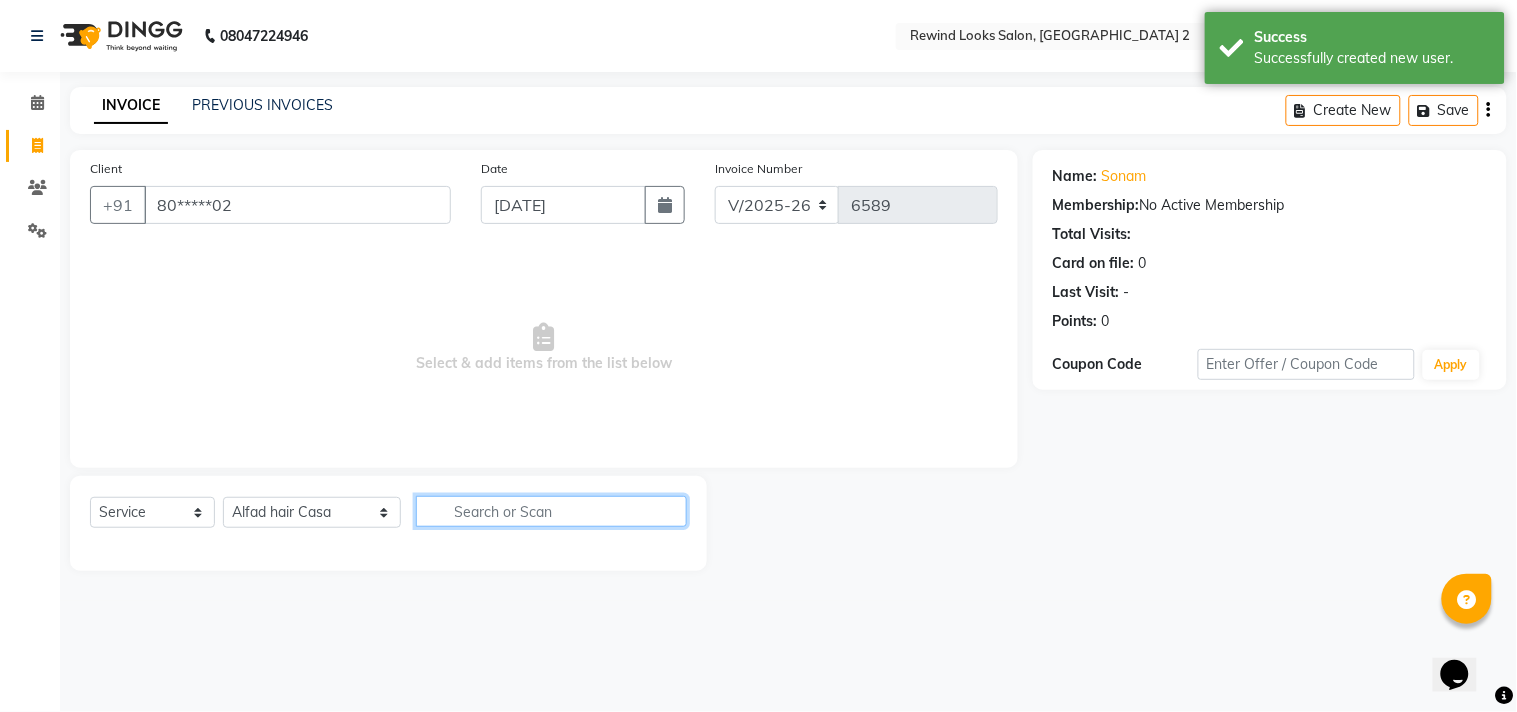 click 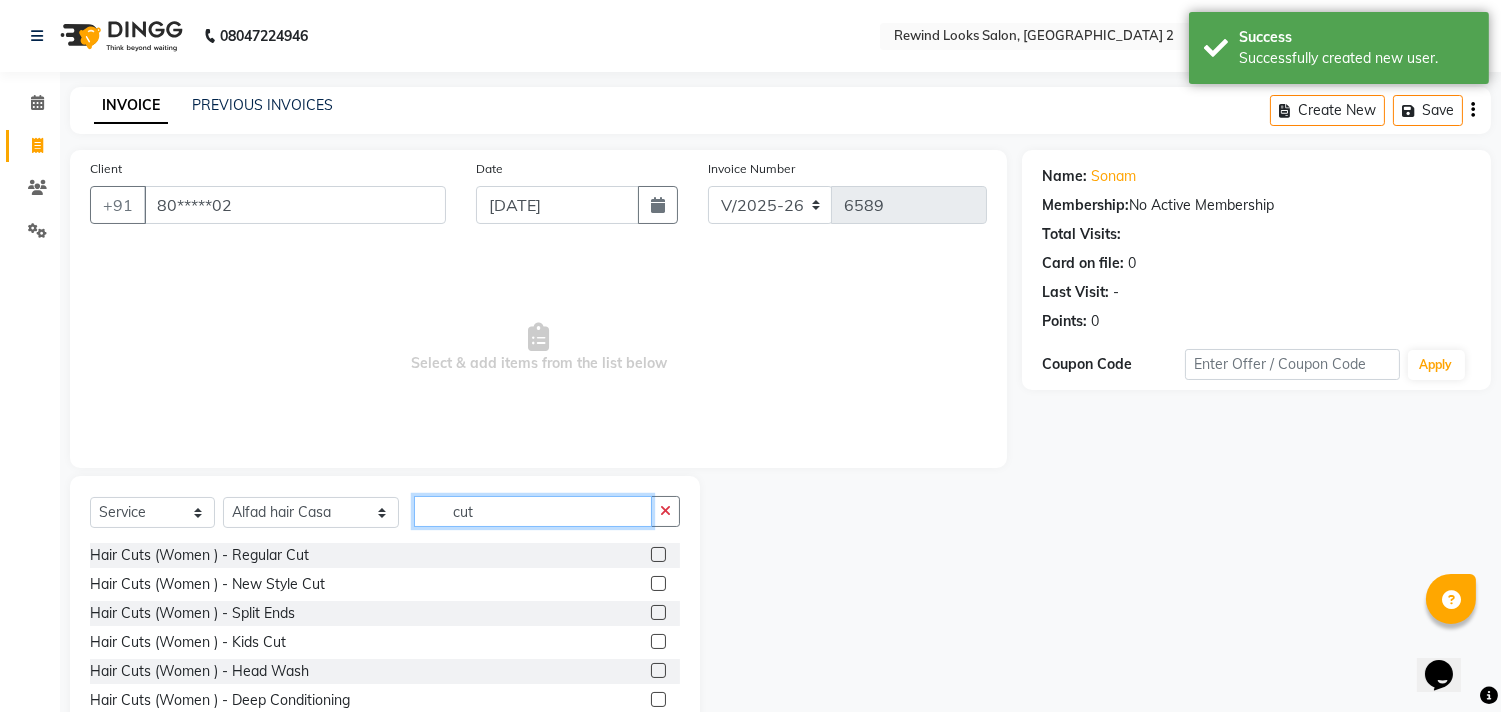 type on "cut" 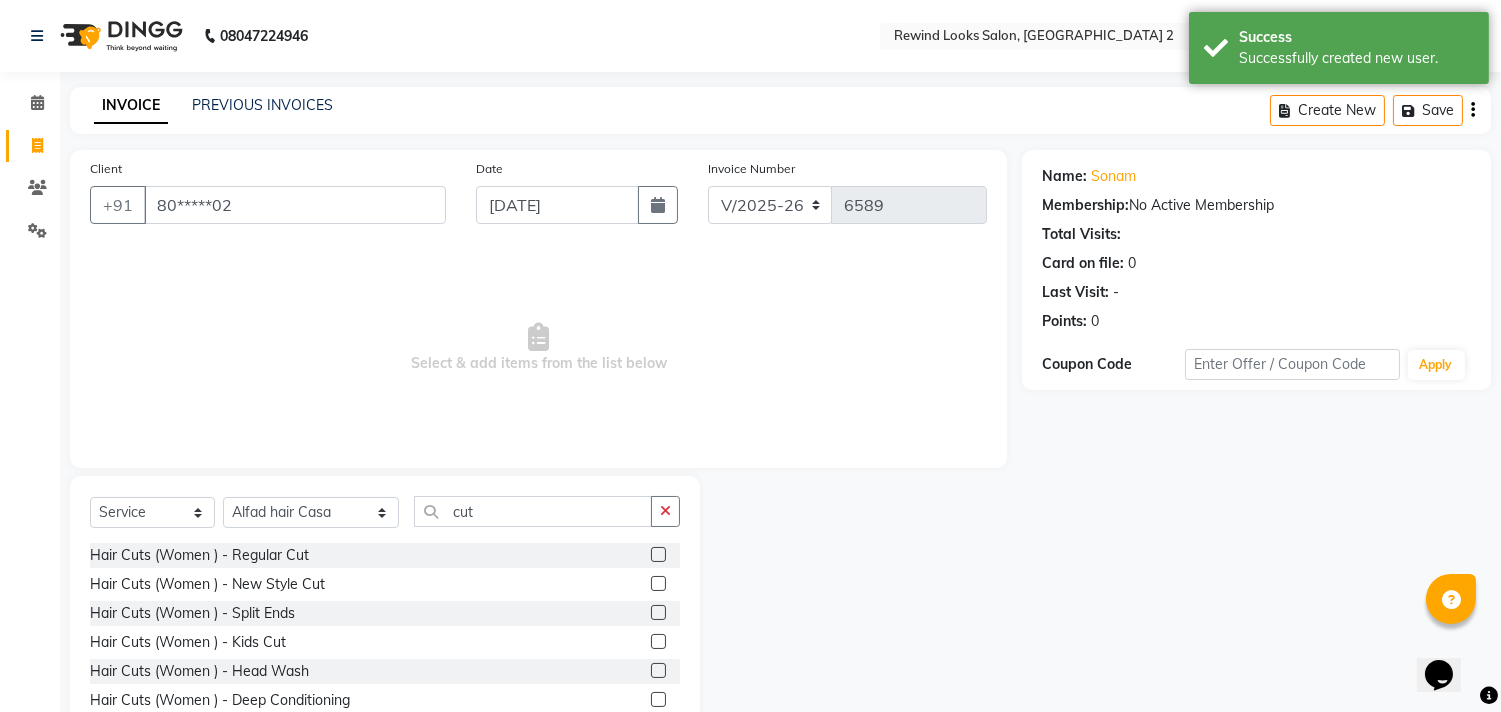click 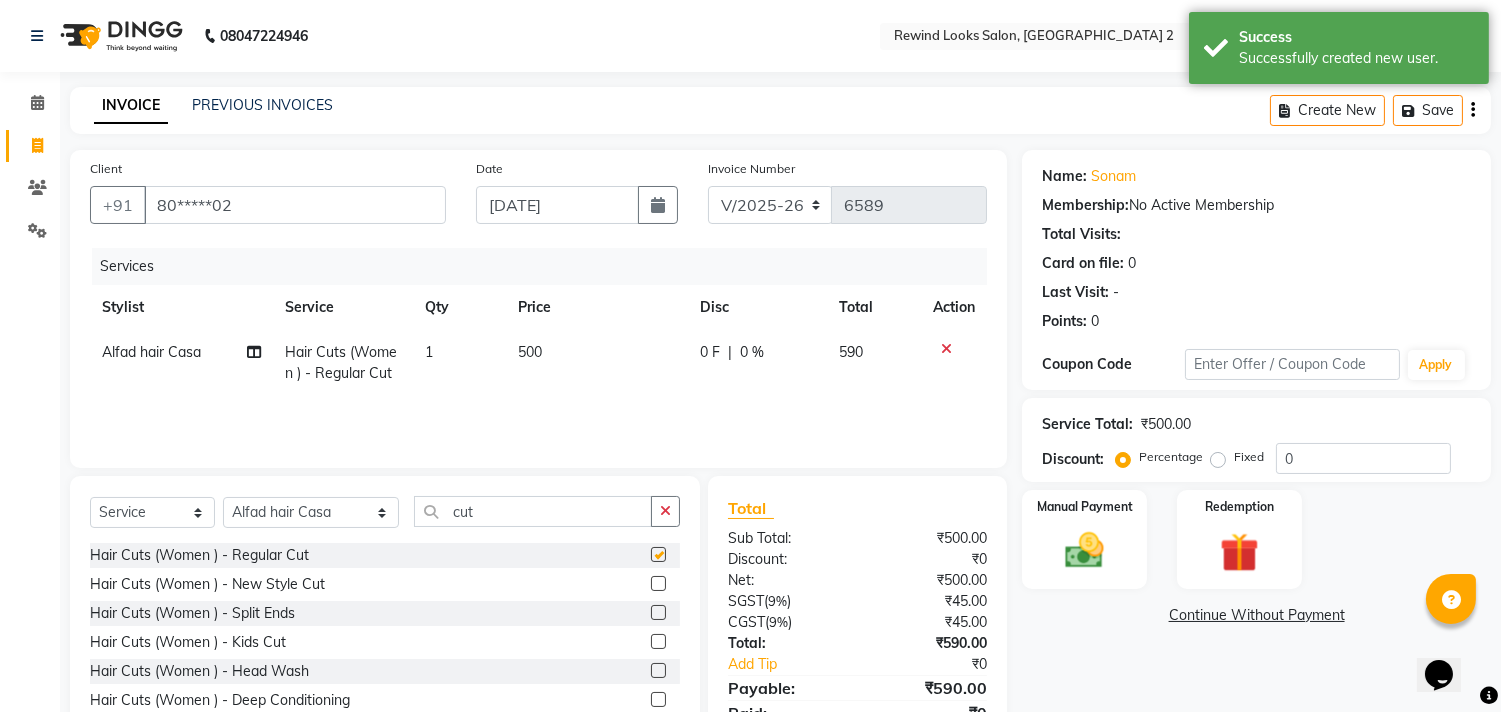 checkbox on "false" 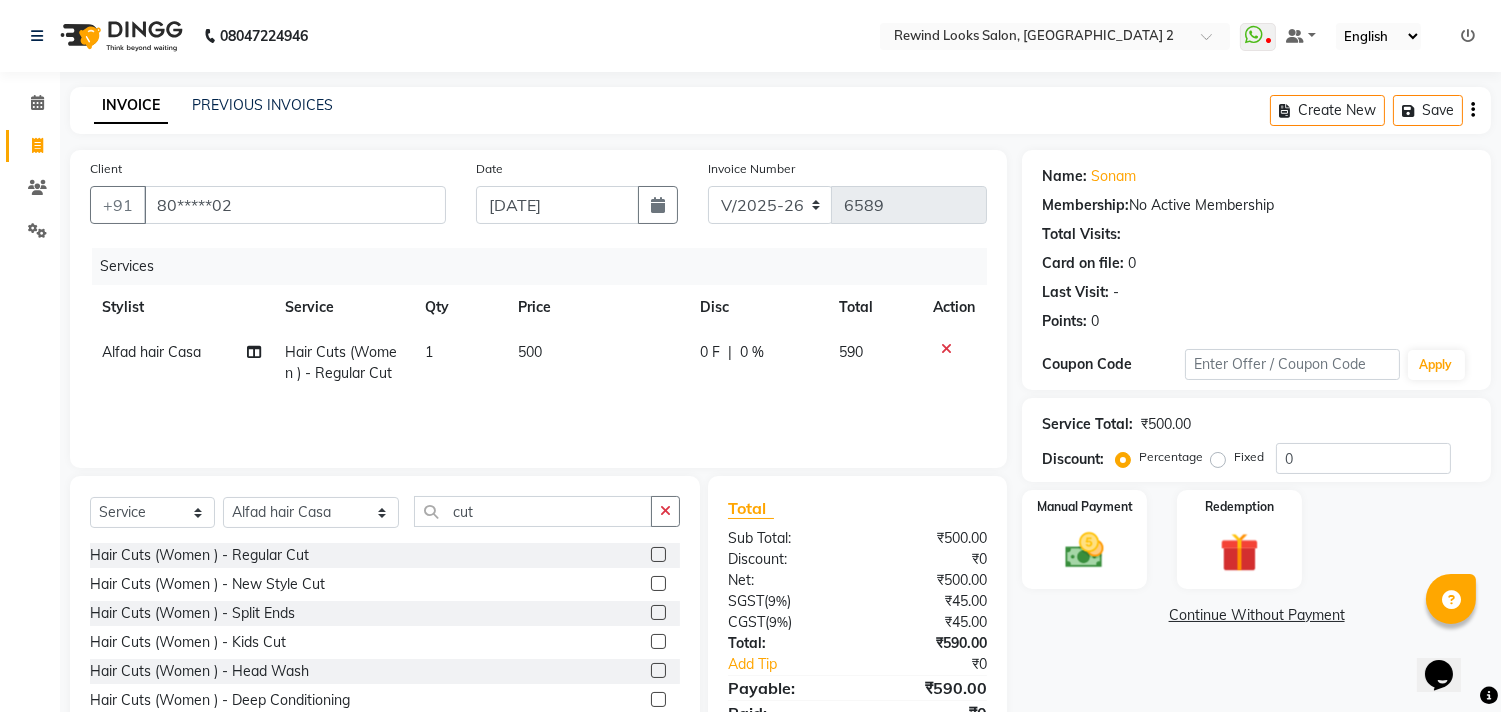 click 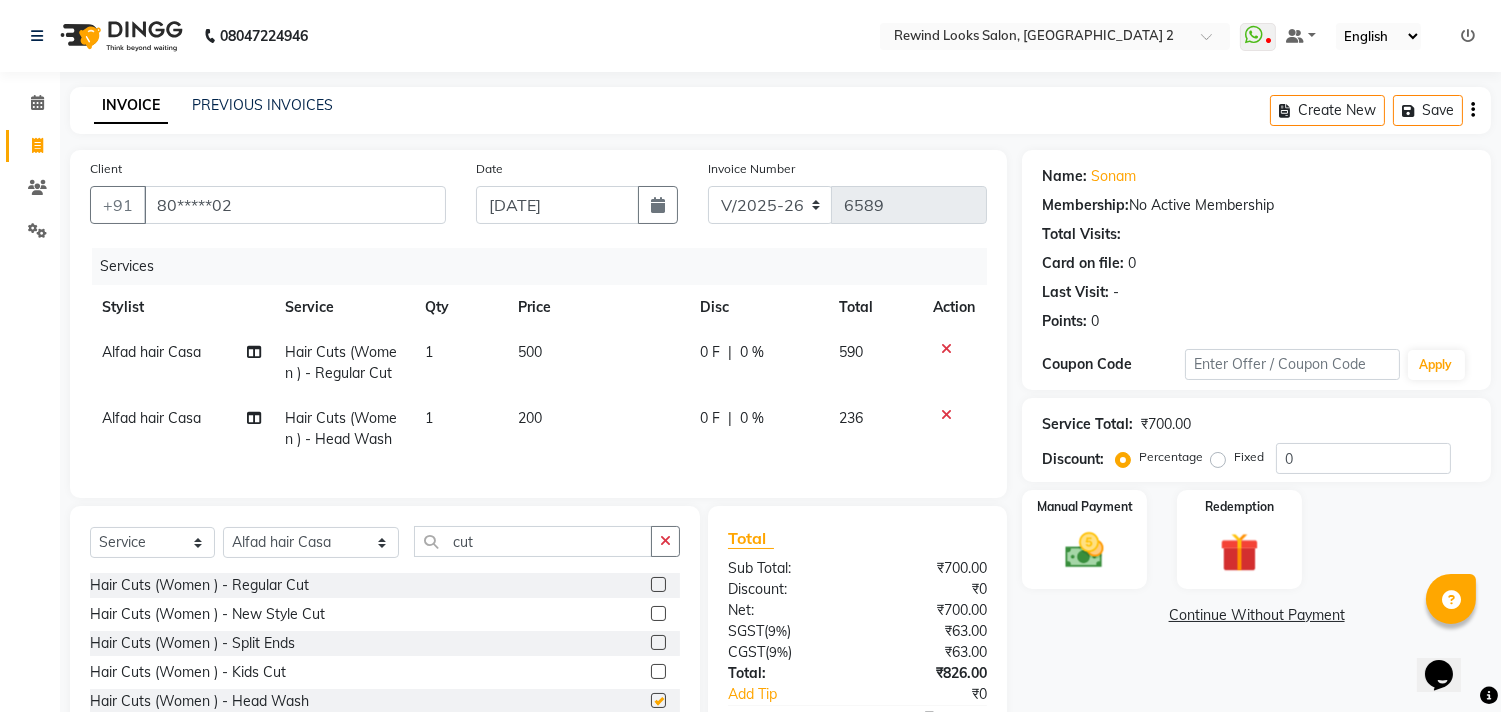 checkbox on "false" 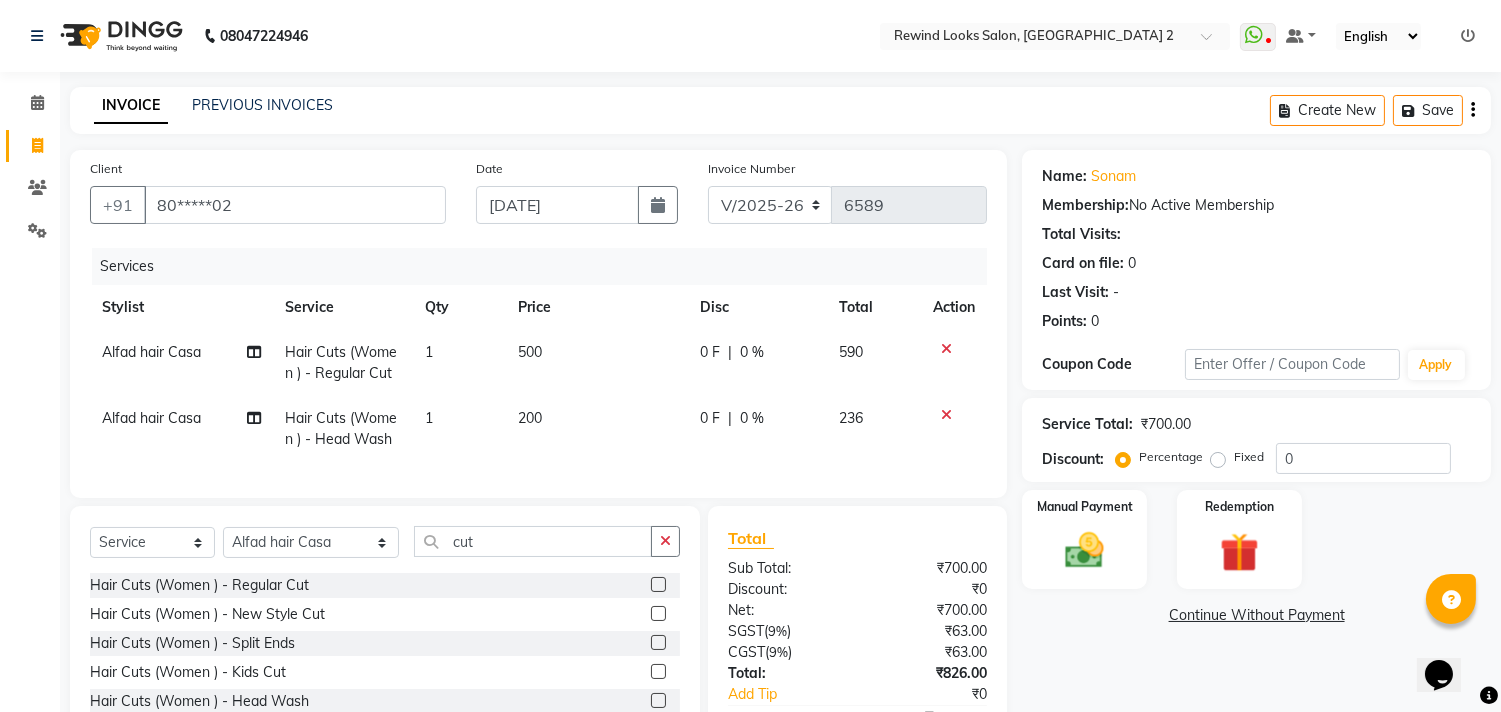 click on "Fixed" 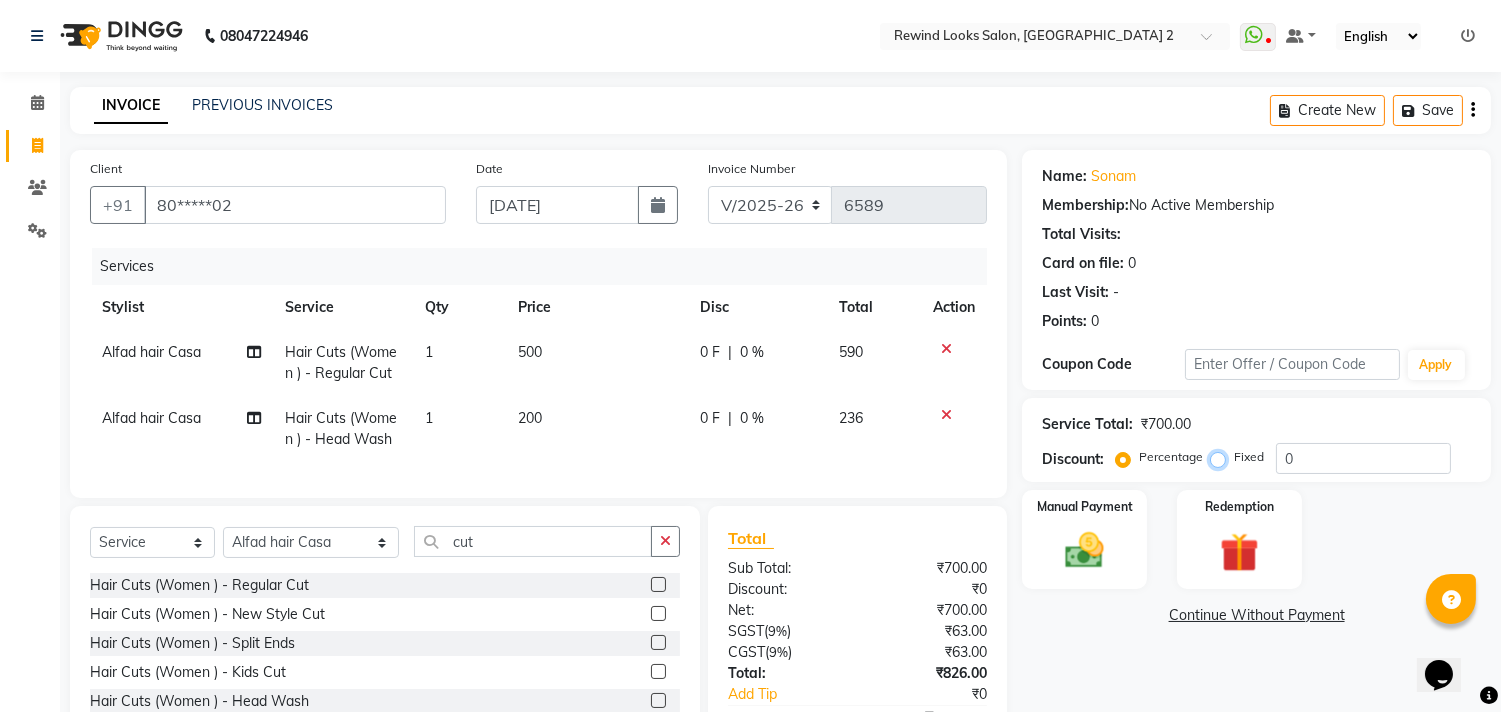 click on "Fixed" at bounding box center [1222, 457] 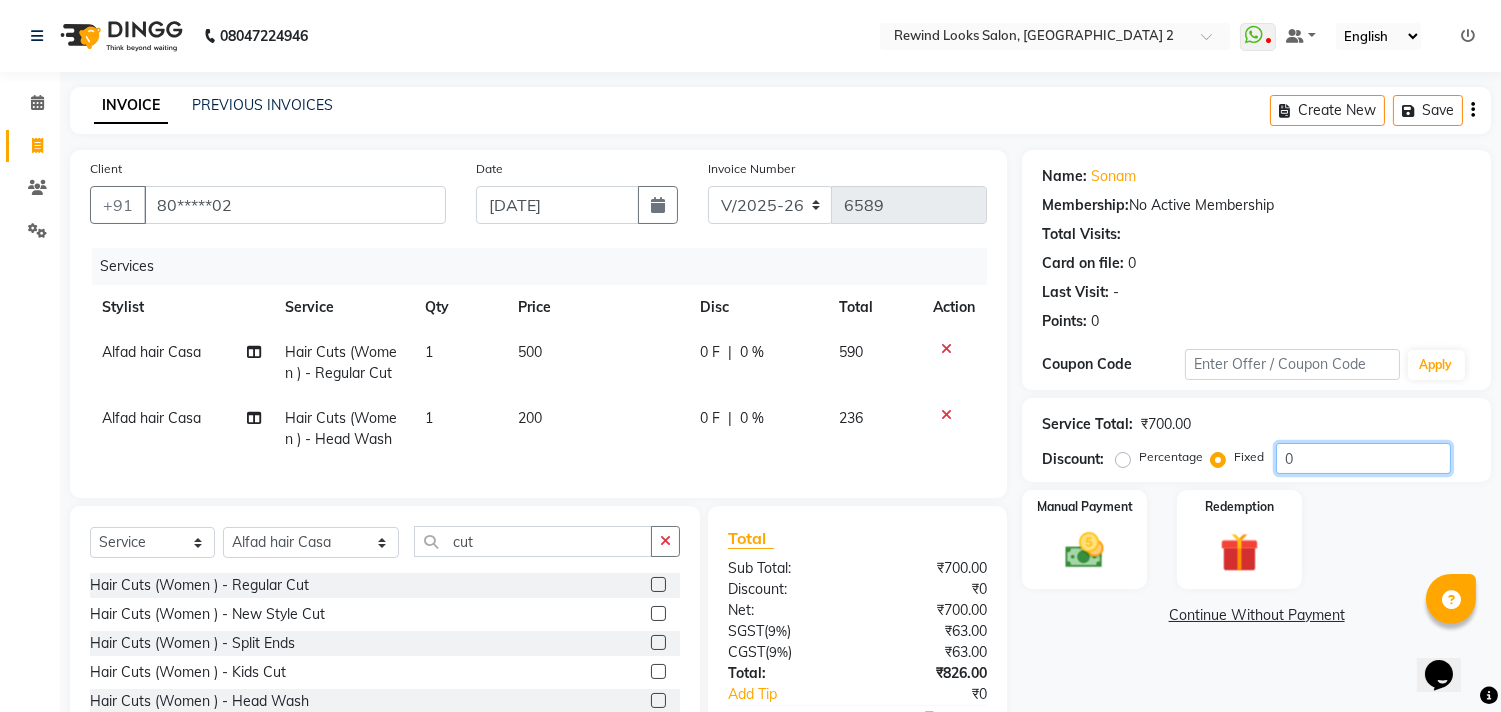 click on "0" 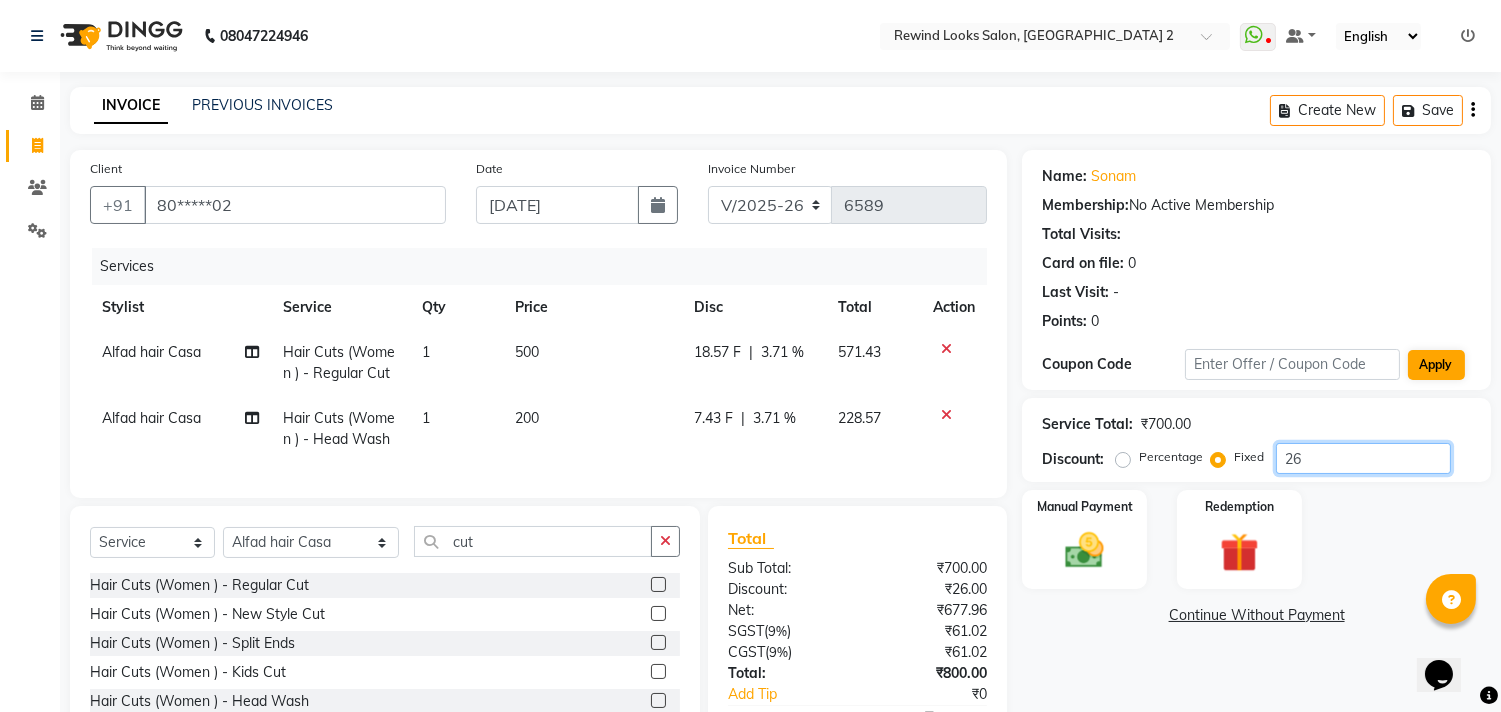 scroll, scrollTop: 135, scrollLeft: 0, axis: vertical 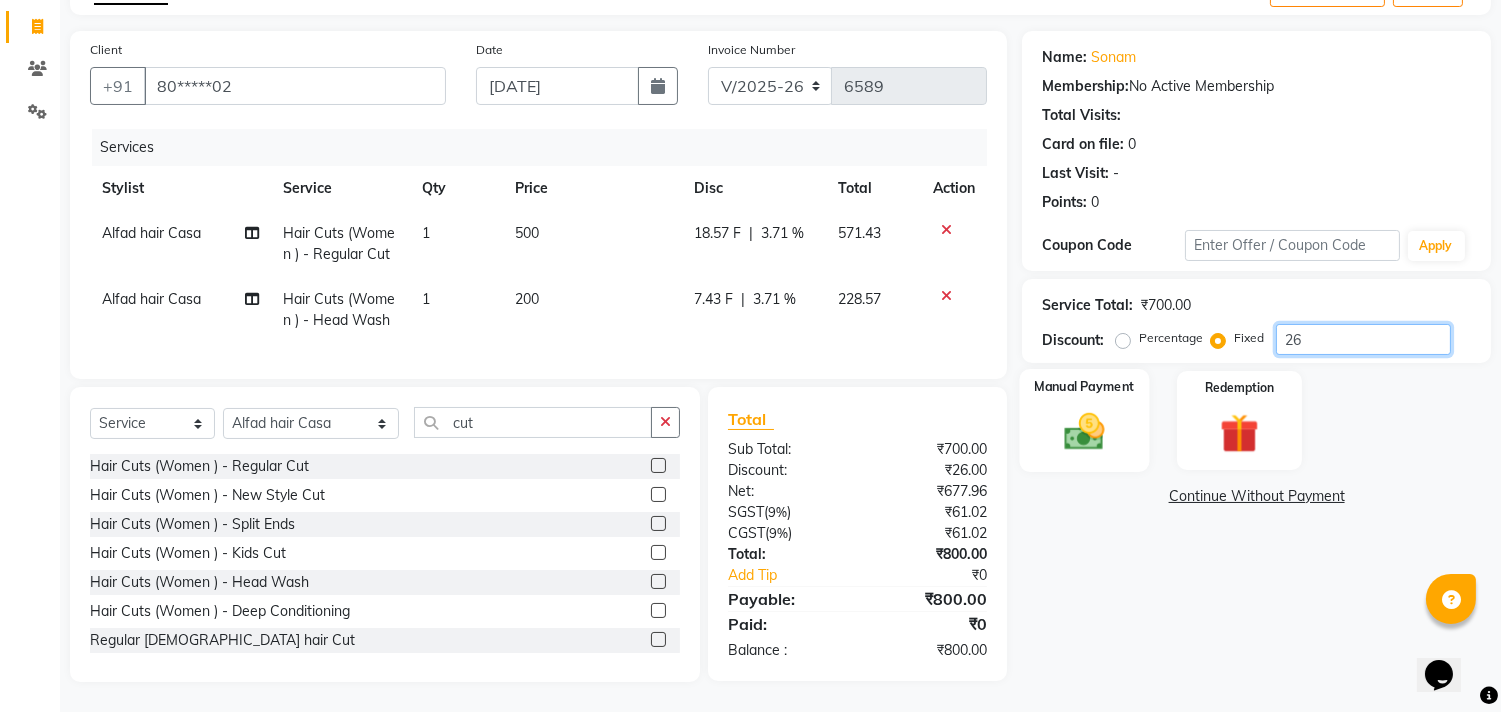 type on "26" 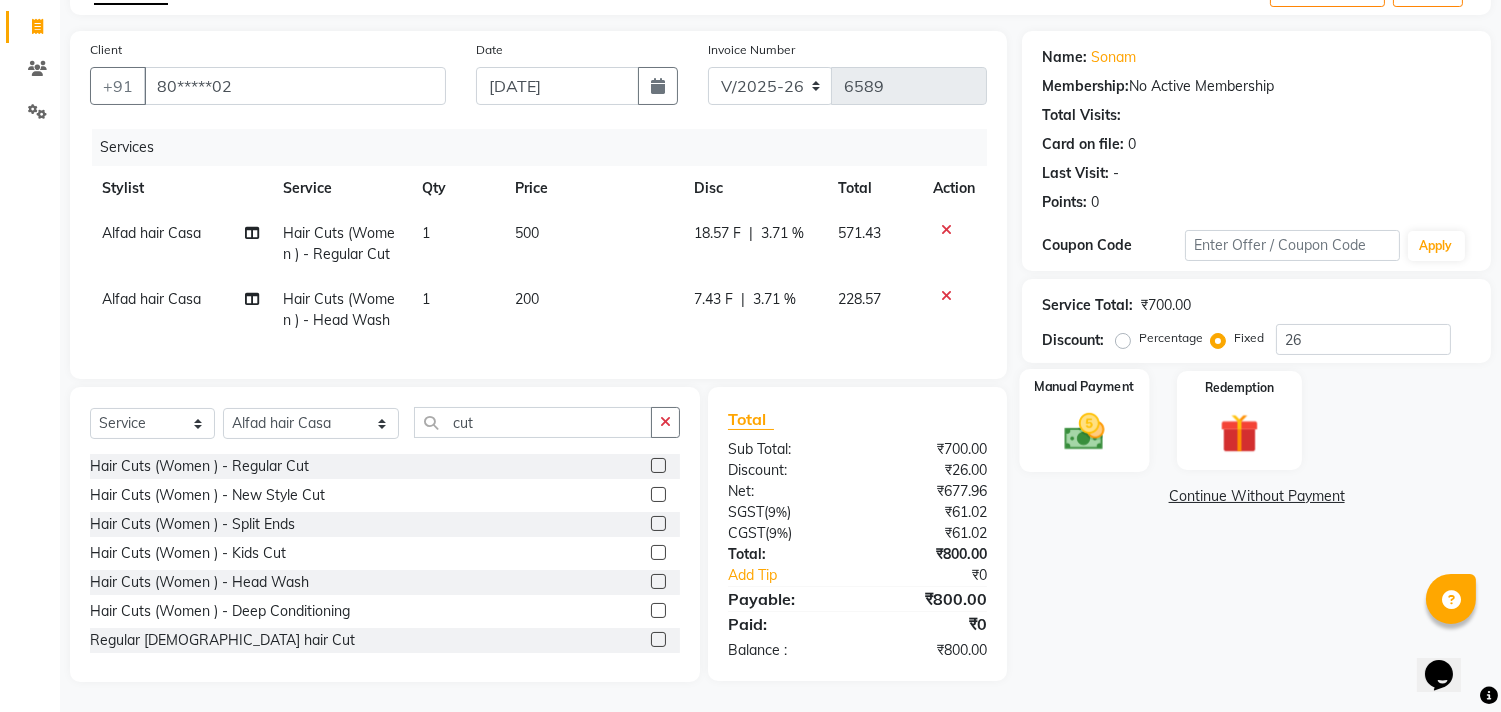 click on "Manual Payment" 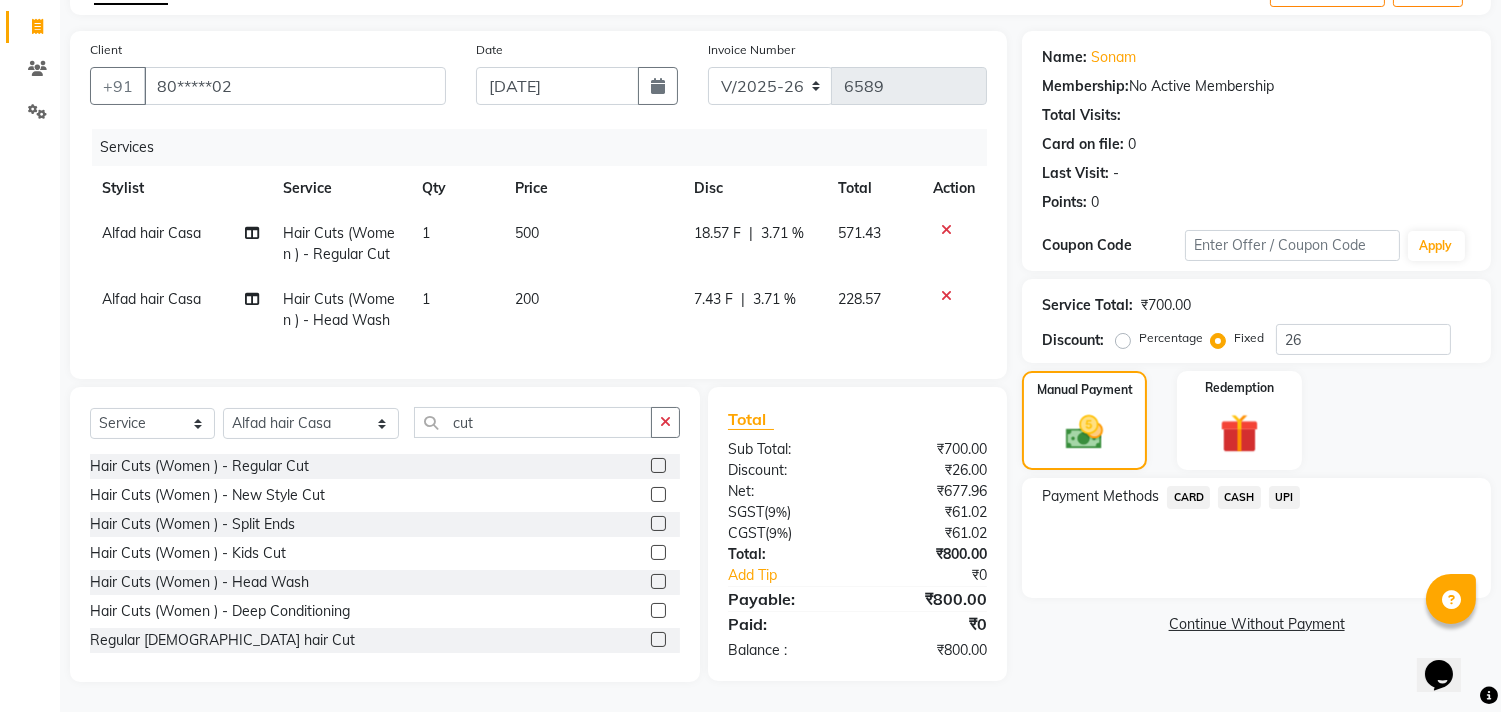click on "UPI" 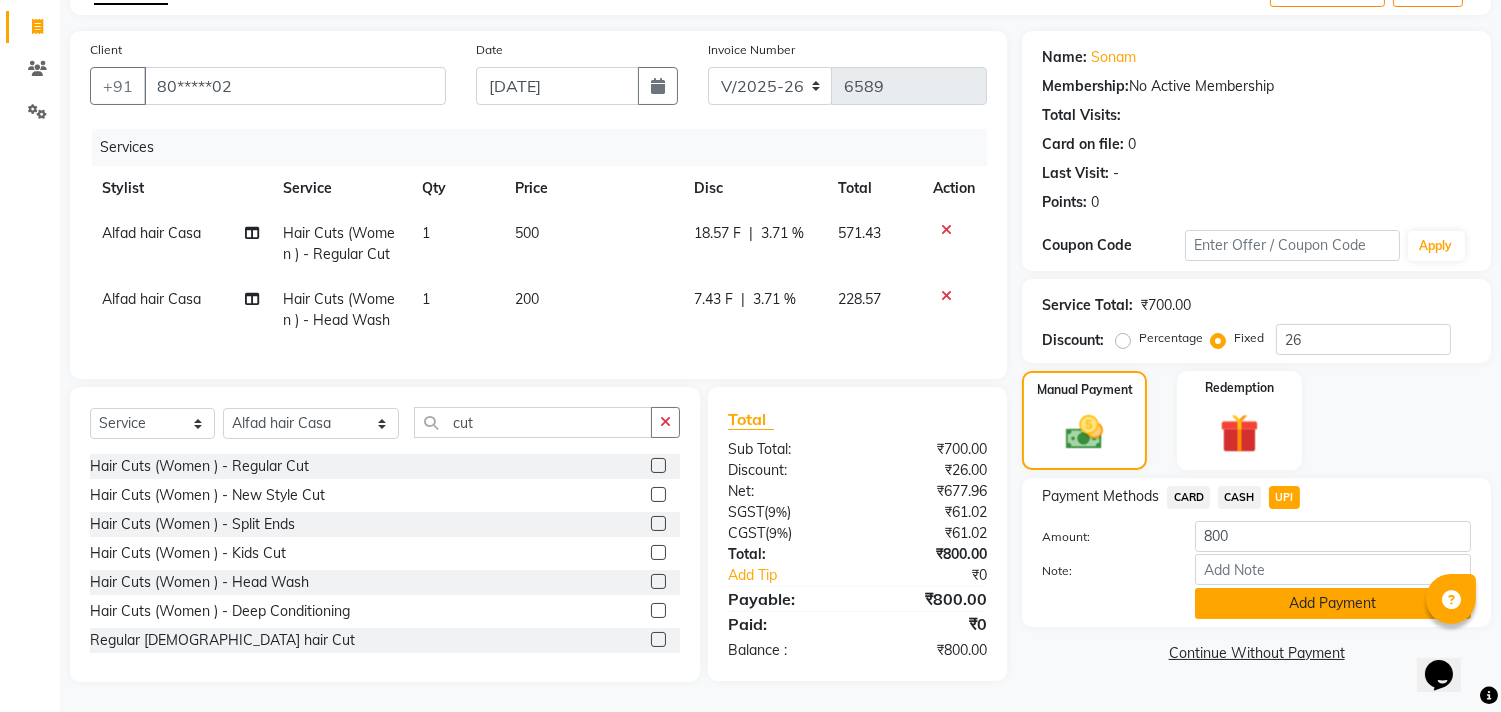 click on "Add Payment" 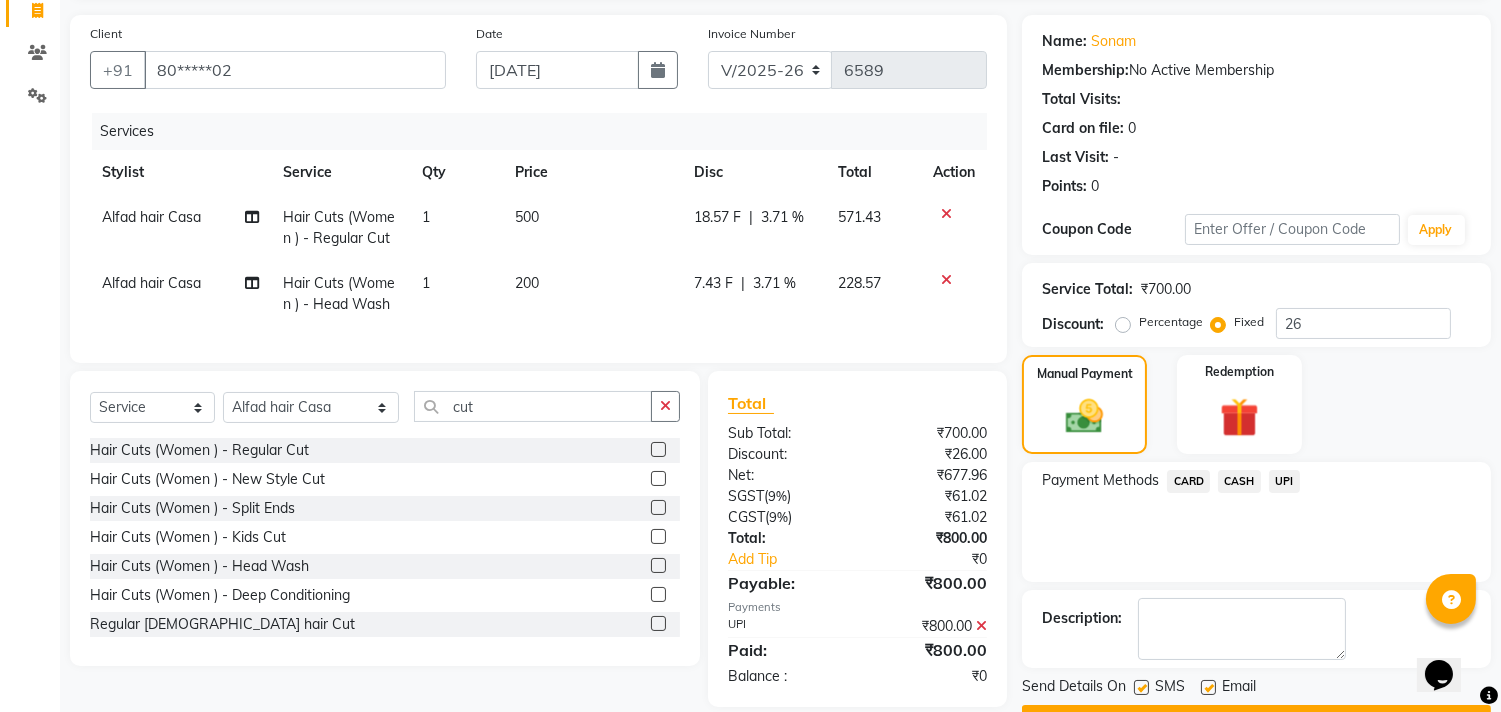 scroll, scrollTop: 187, scrollLeft: 0, axis: vertical 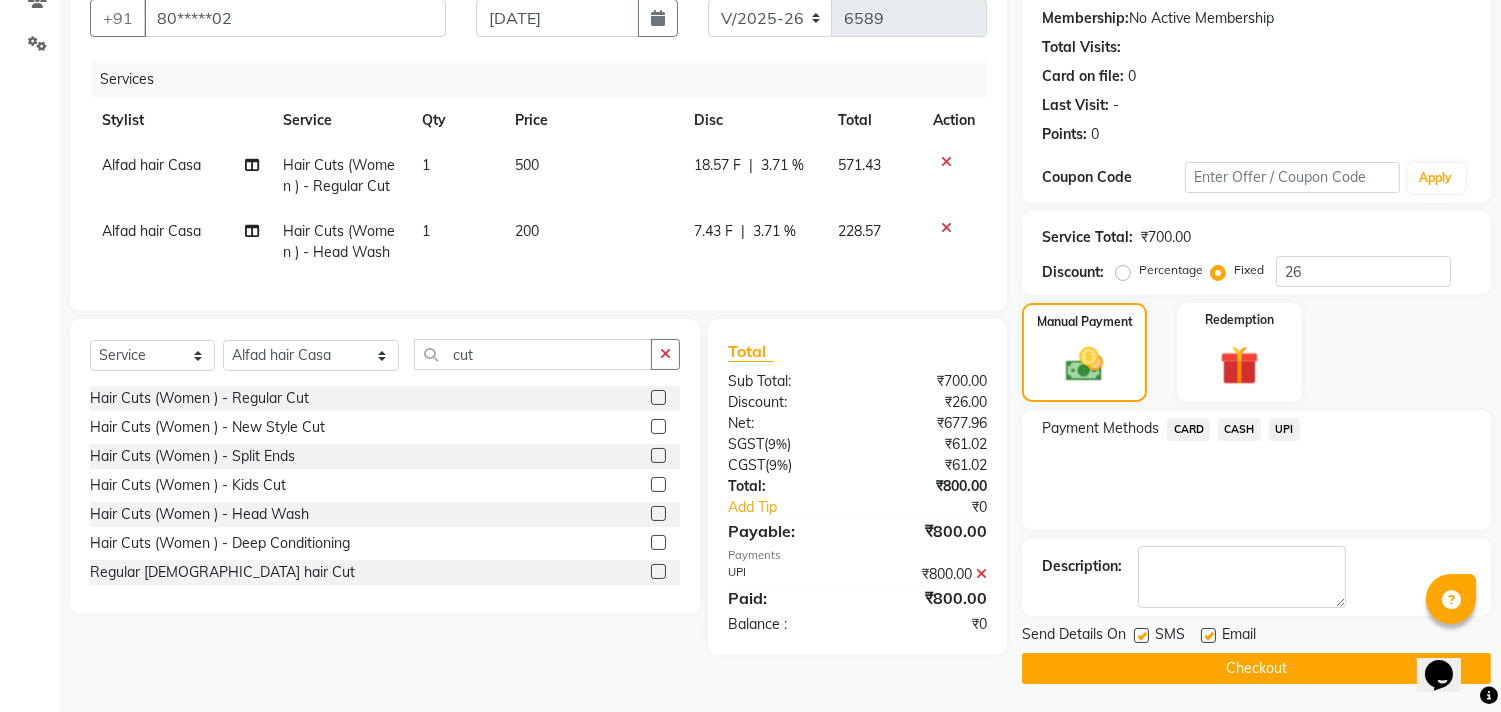 click on "Checkout" 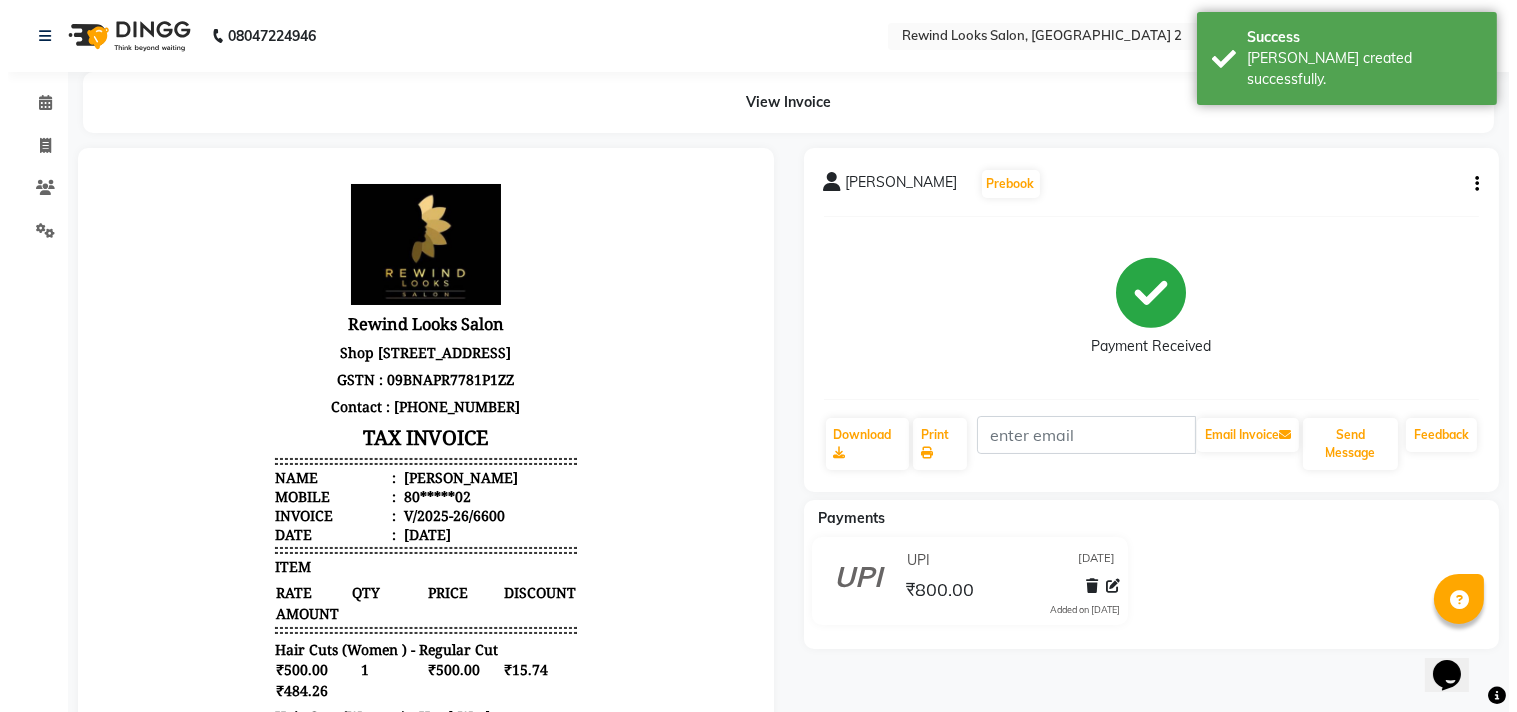 scroll, scrollTop: 0, scrollLeft: 0, axis: both 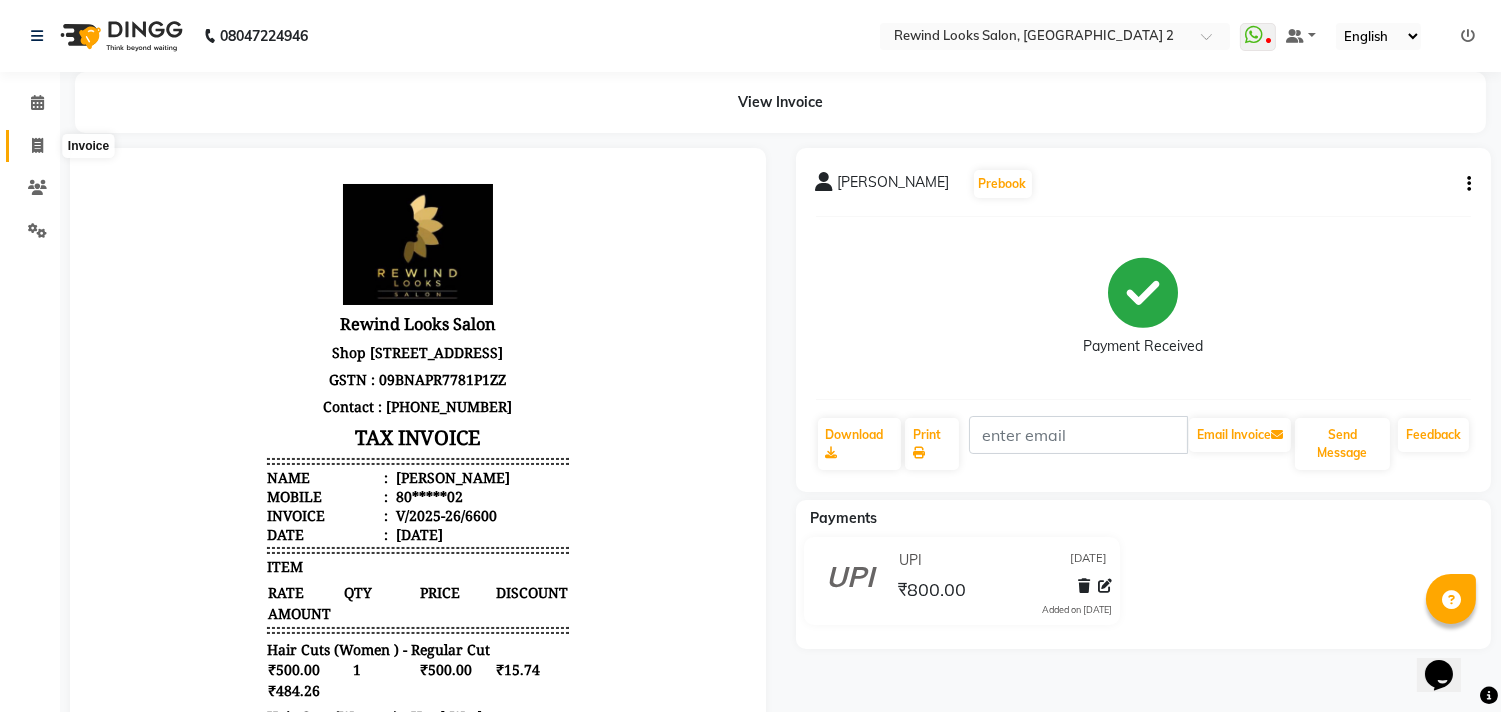 click 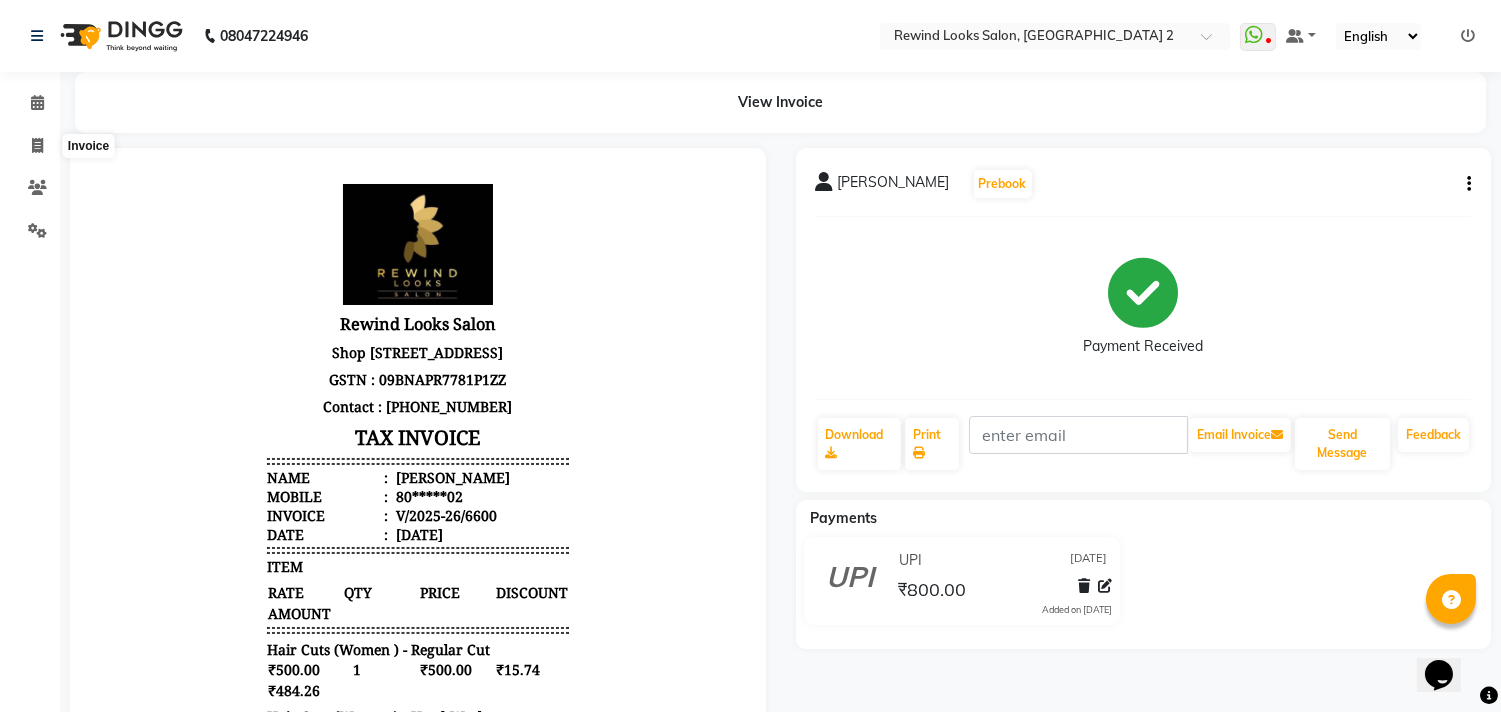 select on "service" 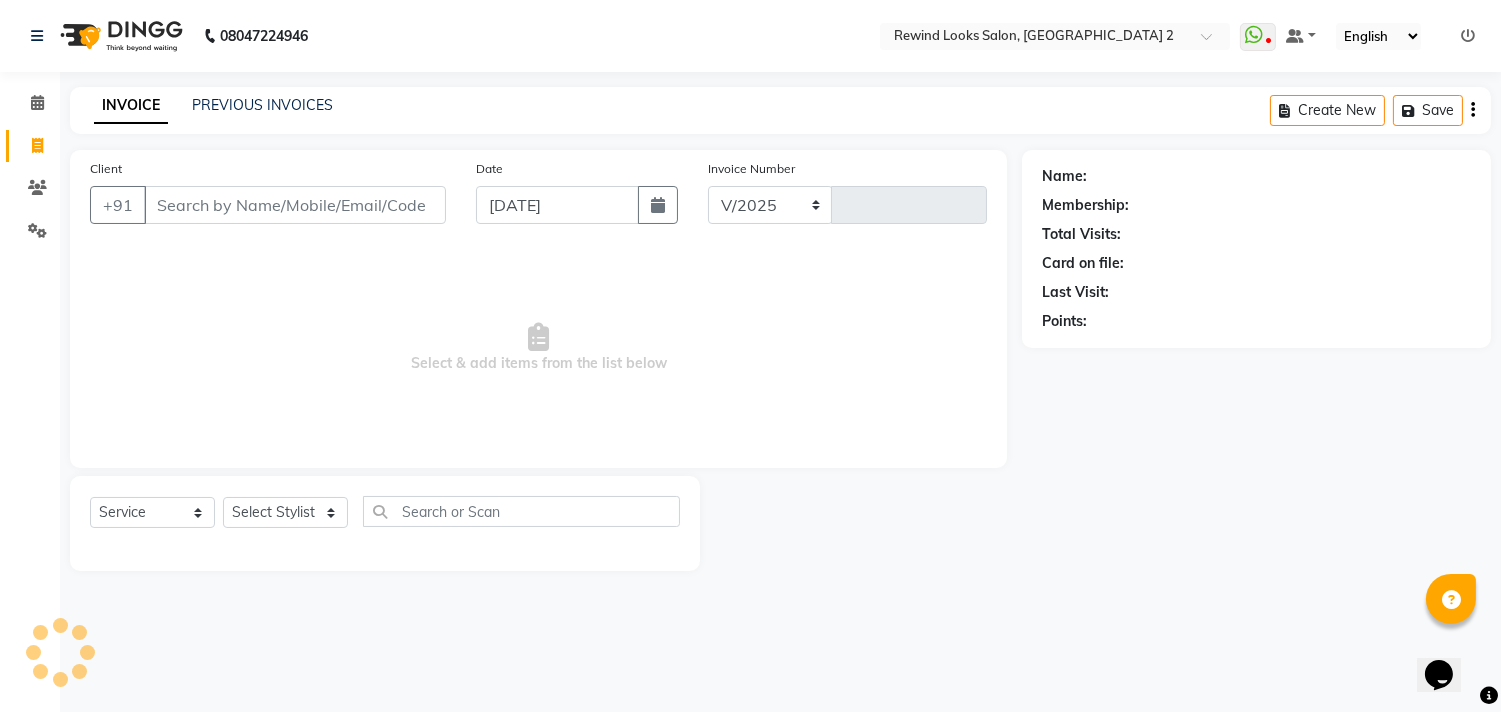 select on "4640" 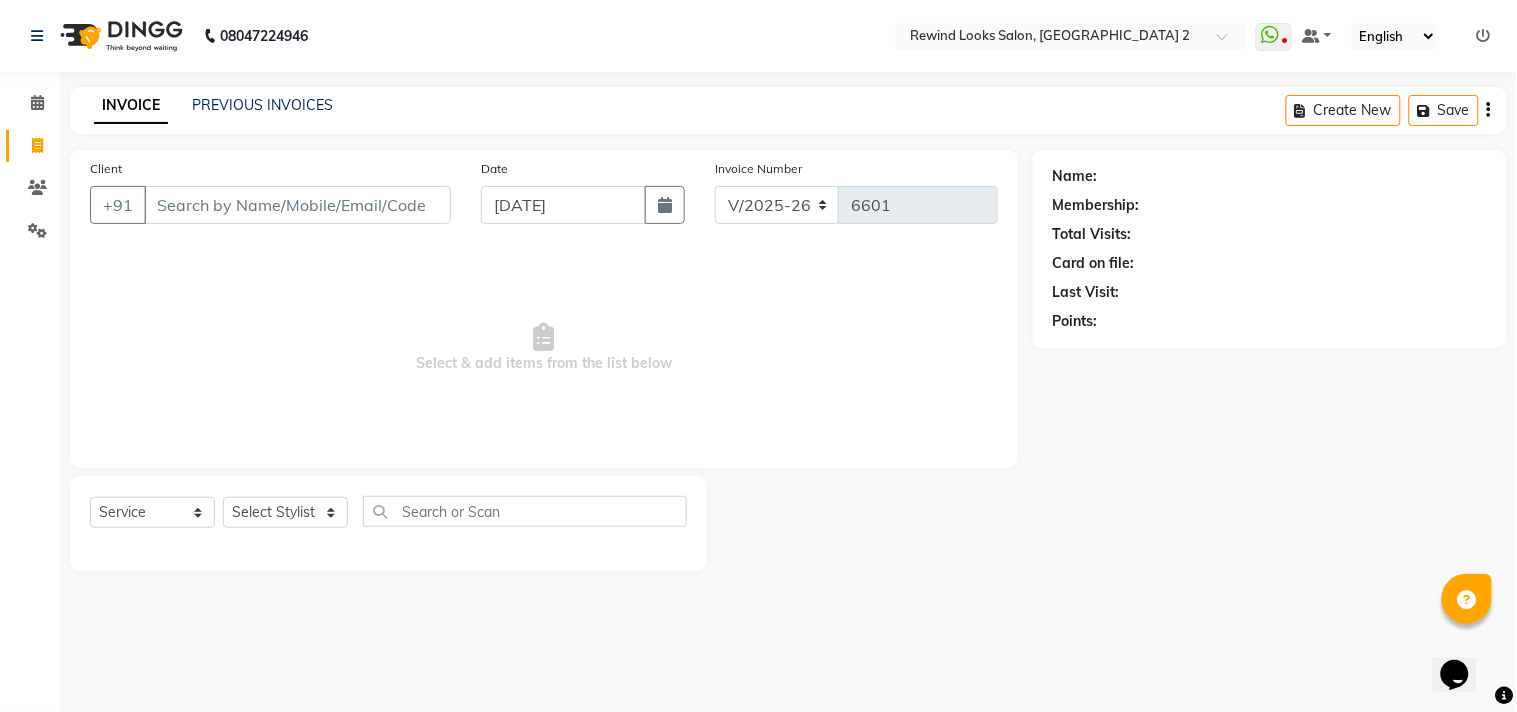 click on "Client" at bounding box center [297, 205] 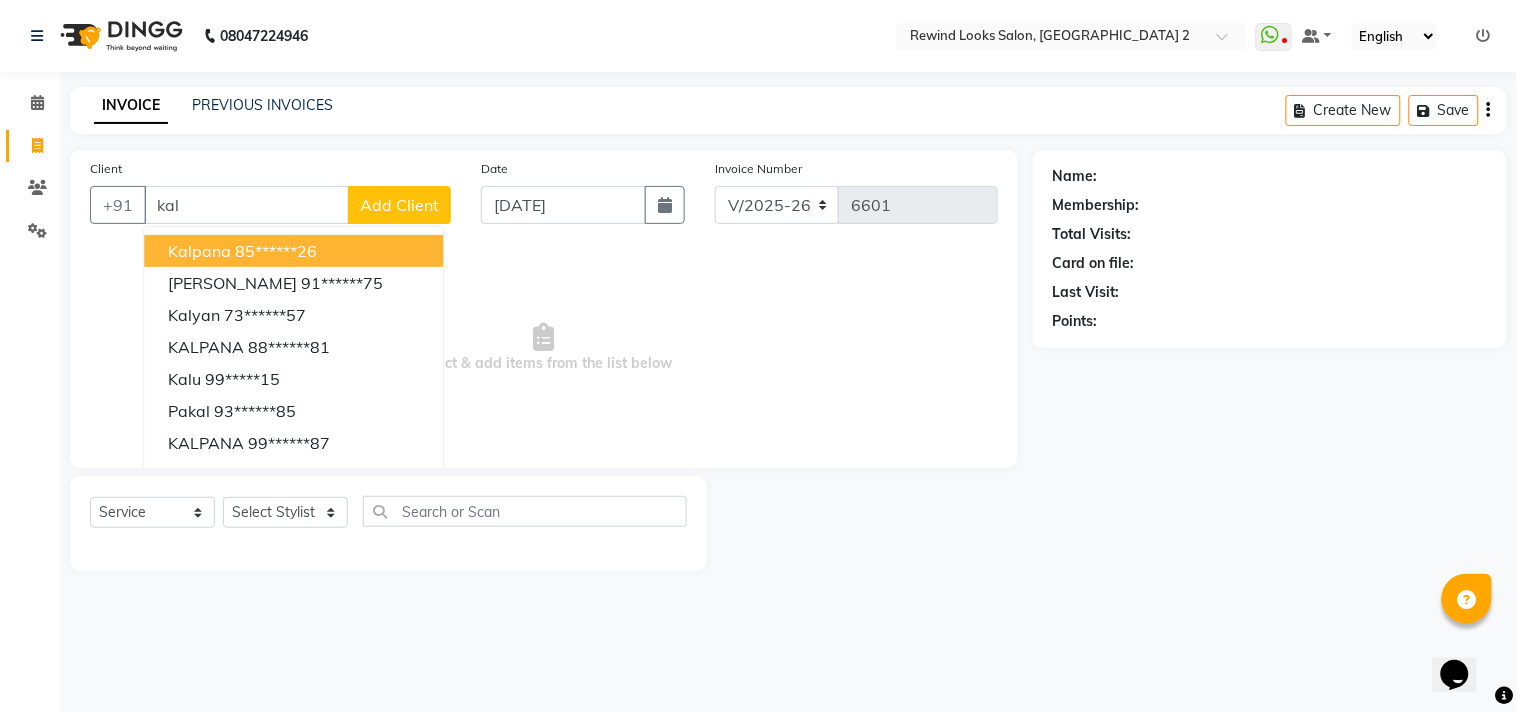 click on "85******26" at bounding box center (276, 251) 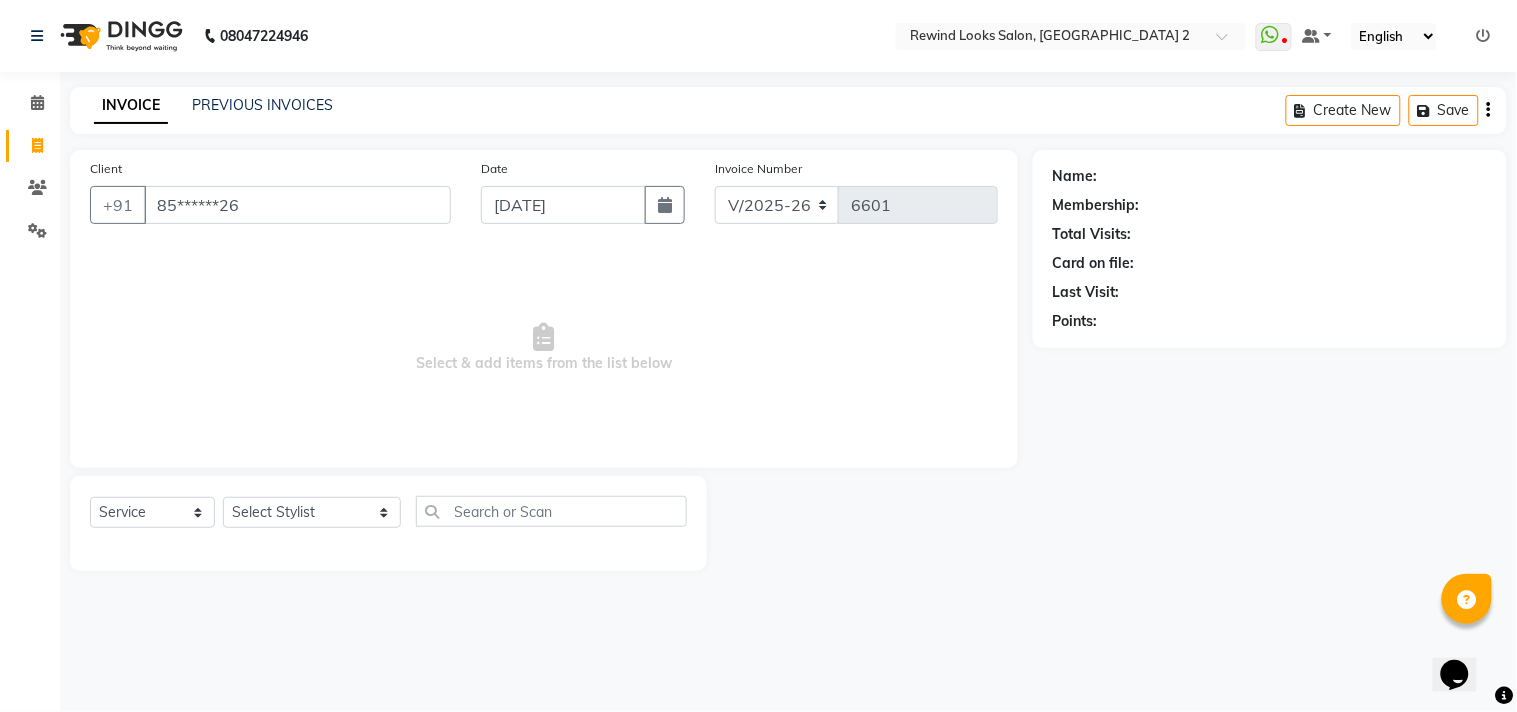 type on "85******26" 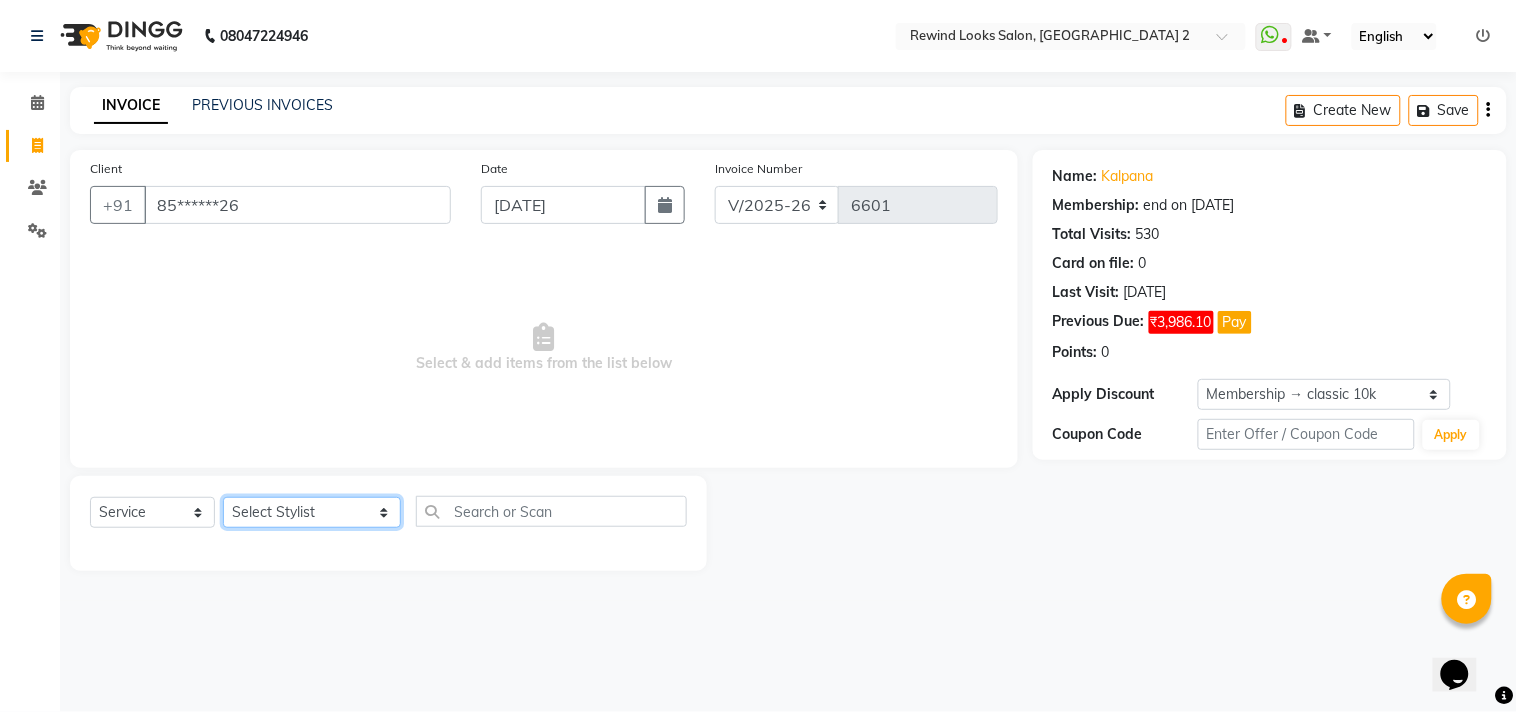 click on "Select Stylist aayat ADMIN Alfad hair Casa  [PERSON_NAME] HAIR [PERSON_NAME]  (unisex hairstylist) BIG [DEMOGRAPHIC_DATA] [DEMOGRAPHIC_DATA] DANISH [PERSON_NAME] orchid [PERSON_NAME] HAIR [DEMOGRAPHIC_DATA] CASA [PERSON_NAME] kiran Deepak Hair Mani MANOJ PEDICURE  [PERSON_NAME]. HAIR [PERSON_NAME] HAIR [PERSON_NAME] CASA NIZAM SAYA PRATIBHA ORCHID  Priyanka 1 [PERSON_NAME] pedicure RIHAN HAIR CASA [PERSON_NAME] [DEMOGRAPHIC_DATA] casa SAIF HAIR SAYA sameer casa [PERSON_NAME] hair casa [PERSON_NAME] beauty SHARIK HAIR [PERSON_NAME] Artist [PERSON_NAME] pedicure Suman Sumer Hair Tarikh hair [DEMOGRAPHIC_DATA] Casa white orched Danish [PERSON_NAME] hair  [PERSON_NAME] HAIR [DEMOGRAPHIC_DATA]" 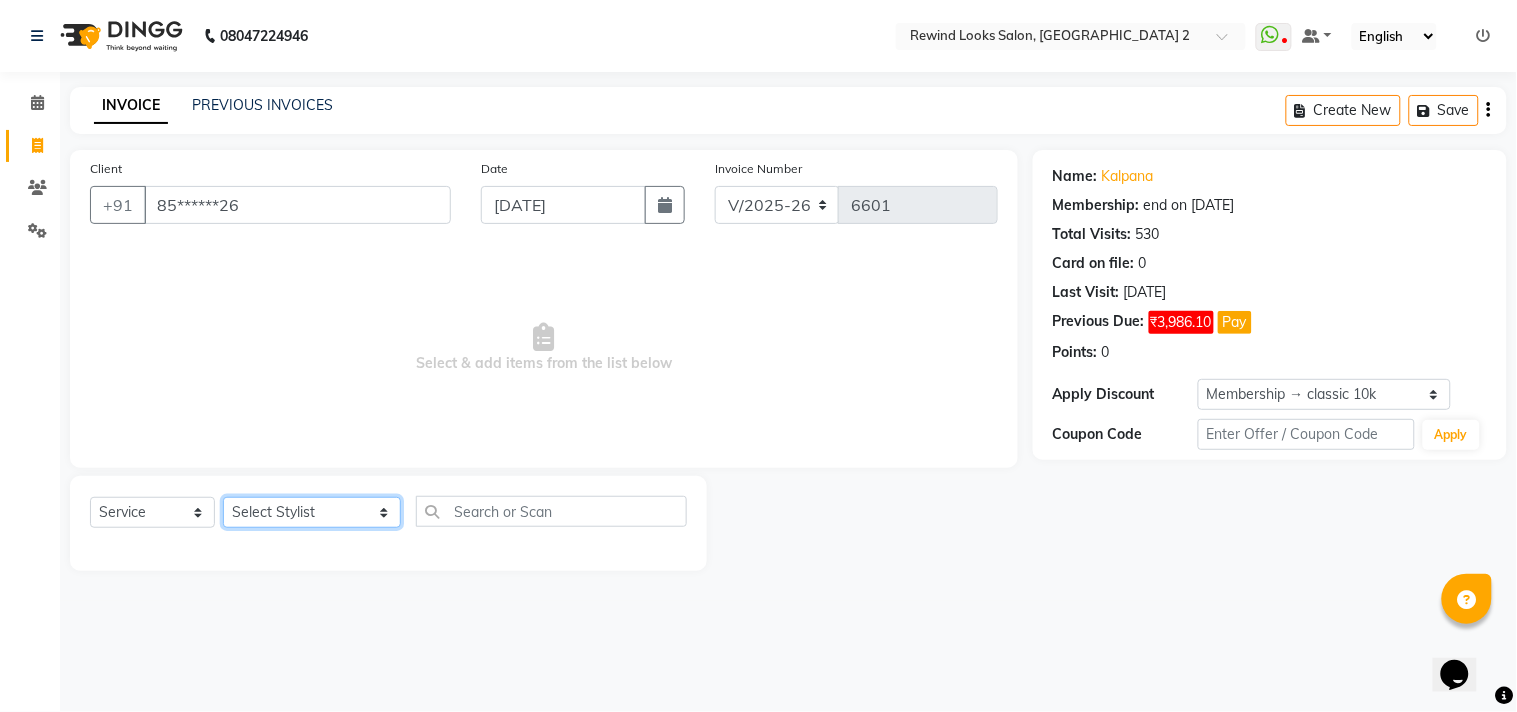 click on "Select Stylist aayat ADMIN Alfad hair Casa  [PERSON_NAME] HAIR [PERSON_NAME]  (unisex hairstylist) BIG [DEMOGRAPHIC_DATA] [DEMOGRAPHIC_DATA] DANISH [PERSON_NAME] orchid [PERSON_NAME] HAIR [DEMOGRAPHIC_DATA] CASA [PERSON_NAME] kiran Deepak Hair Mani MANOJ PEDICURE  [PERSON_NAME]. HAIR [PERSON_NAME] HAIR [PERSON_NAME] CASA NIZAM SAYA PRATIBHA ORCHID  Priyanka 1 [PERSON_NAME] pedicure RIHAN HAIR CASA [PERSON_NAME] [DEMOGRAPHIC_DATA] casa SAIF HAIR SAYA sameer casa [PERSON_NAME] hair casa [PERSON_NAME] beauty SHARIK HAIR [PERSON_NAME] Artist [PERSON_NAME] pedicure Suman Sumer Hair Tarikh hair [DEMOGRAPHIC_DATA] Casa white orched Danish [PERSON_NAME] hair  [PERSON_NAME] HAIR [DEMOGRAPHIC_DATA]" 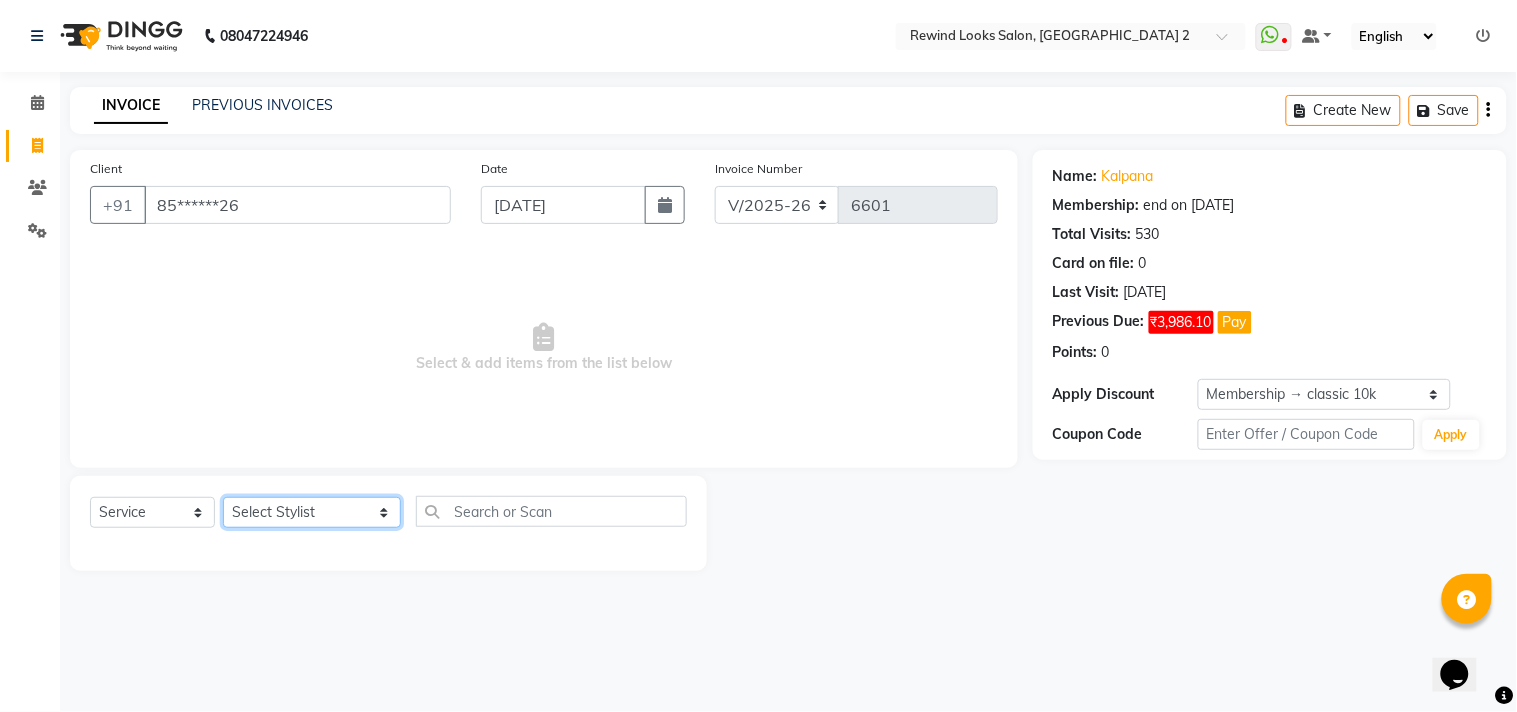 click on "Select Stylist aayat ADMIN Alfad hair Casa  [PERSON_NAME] HAIR [PERSON_NAME]  (unisex hairstylist) BIG [DEMOGRAPHIC_DATA] [DEMOGRAPHIC_DATA] DANISH [PERSON_NAME] orchid [PERSON_NAME] HAIR [DEMOGRAPHIC_DATA] CASA [PERSON_NAME] kiran Deepak Hair Mani MANOJ PEDICURE  [PERSON_NAME]. HAIR [PERSON_NAME] HAIR [PERSON_NAME] CASA NIZAM SAYA PRATIBHA ORCHID  Priyanka 1 [PERSON_NAME] pedicure RIHAN HAIR CASA [PERSON_NAME] [DEMOGRAPHIC_DATA] casa SAIF HAIR SAYA sameer casa [PERSON_NAME] hair casa [PERSON_NAME] beauty SHARIK HAIR [PERSON_NAME] Artist [PERSON_NAME] pedicure Suman Sumer Hair Tarikh hair [DEMOGRAPHIC_DATA] Casa white orched Danish [PERSON_NAME] hair  [PERSON_NAME] HAIR [DEMOGRAPHIC_DATA]" 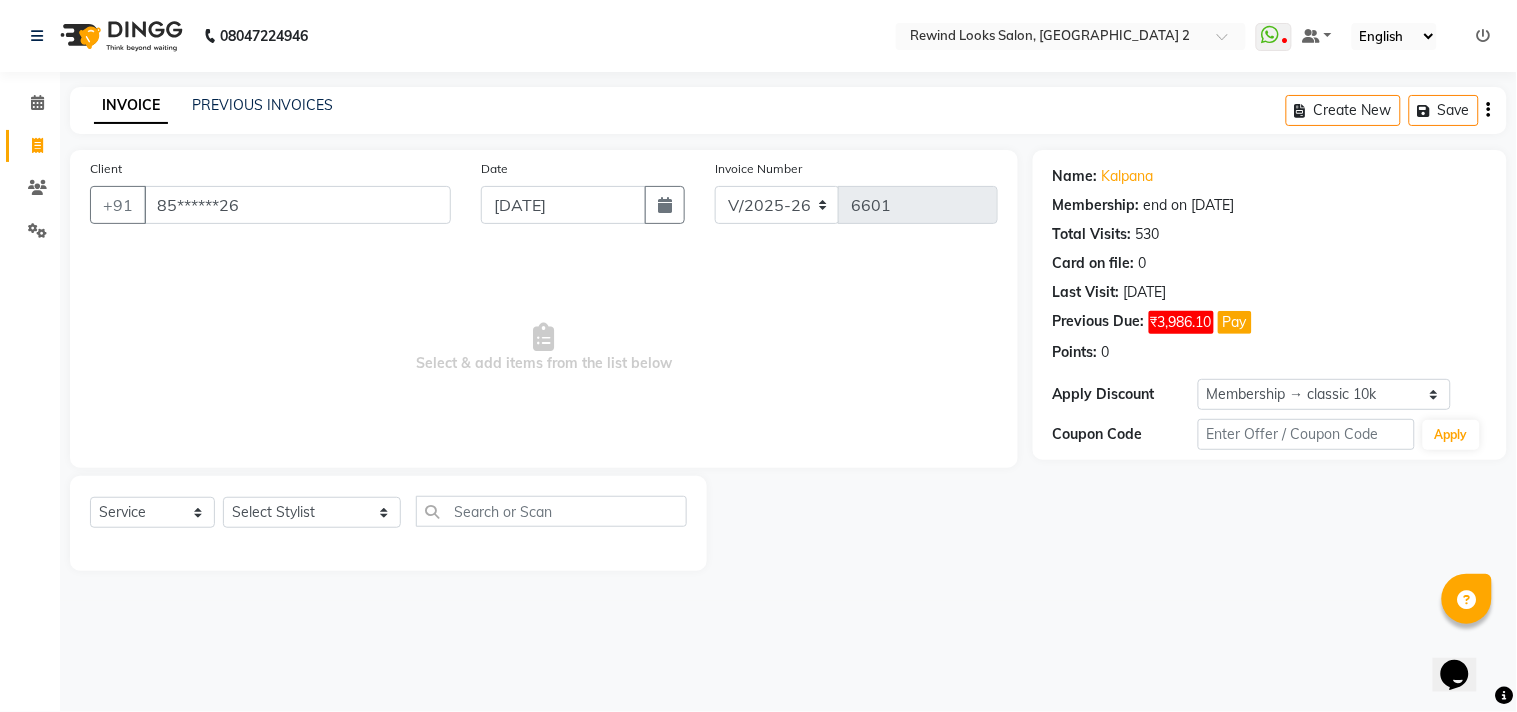 click on "INVOICE PREVIOUS INVOICES Create New   Save  Client +91 85******26 Date [DATE] Invoice Number V/2025 V/[PHONE_NUMBER]  Select & add items from the list below  Select  Service  Product  Membership  Package Voucher Prepaid Gift Card  Select Stylist aayat ADMIN Alfad hair Casa  [PERSON_NAME] HAIR [PERSON_NAME]  (unisex hairstylist) BIG [DEMOGRAPHIC_DATA] [DEMOGRAPHIC_DATA] [DEMOGRAPHIC_DATA] [PERSON_NAME] orchid [PERSON_NAME] HAIR [DEMOGRAPHIC_DATA] CASA [PERSON_NAME] kiran Deepak Hair Mani MANOJ PEDICURE  [PERSON_NAME]. HAIR [PERSON_NAME] HAIR [PERSON_NAME] CASA NIZAM SAYA PRATIBHA ORCHID  Priyanka 1 [PERSON_NAME] pedicure RIHAN HAIR CASA [PERSON_NAME] [DEMOGRAPHIC_DATA] casa SAIF HAIR [PERSON_NAME] casa [PERSON_NAME] hair casa [PERSON_NAME] beauty SHARIK HAIR [PERSON_NAME] Artist [PERSON_NAME] pedicure Suman Sumer Hair Tarikh hair [DEMOGRAPHIC_DATA] Casa white orched Danish [PERSON_NAME] hair  [PERSON_NAME] HAIR [DEMOGRAPHIC_DATA] Name: Kalpana  Membership: end on [DATE] Total Visits:  530 Card on file:  0 Last Visit:   [DATE] Previous Due:  ₹3,986.10 Pay Points:   0  Apply Discount Select Membership → classic 10k Membership → classic 10k Apply" 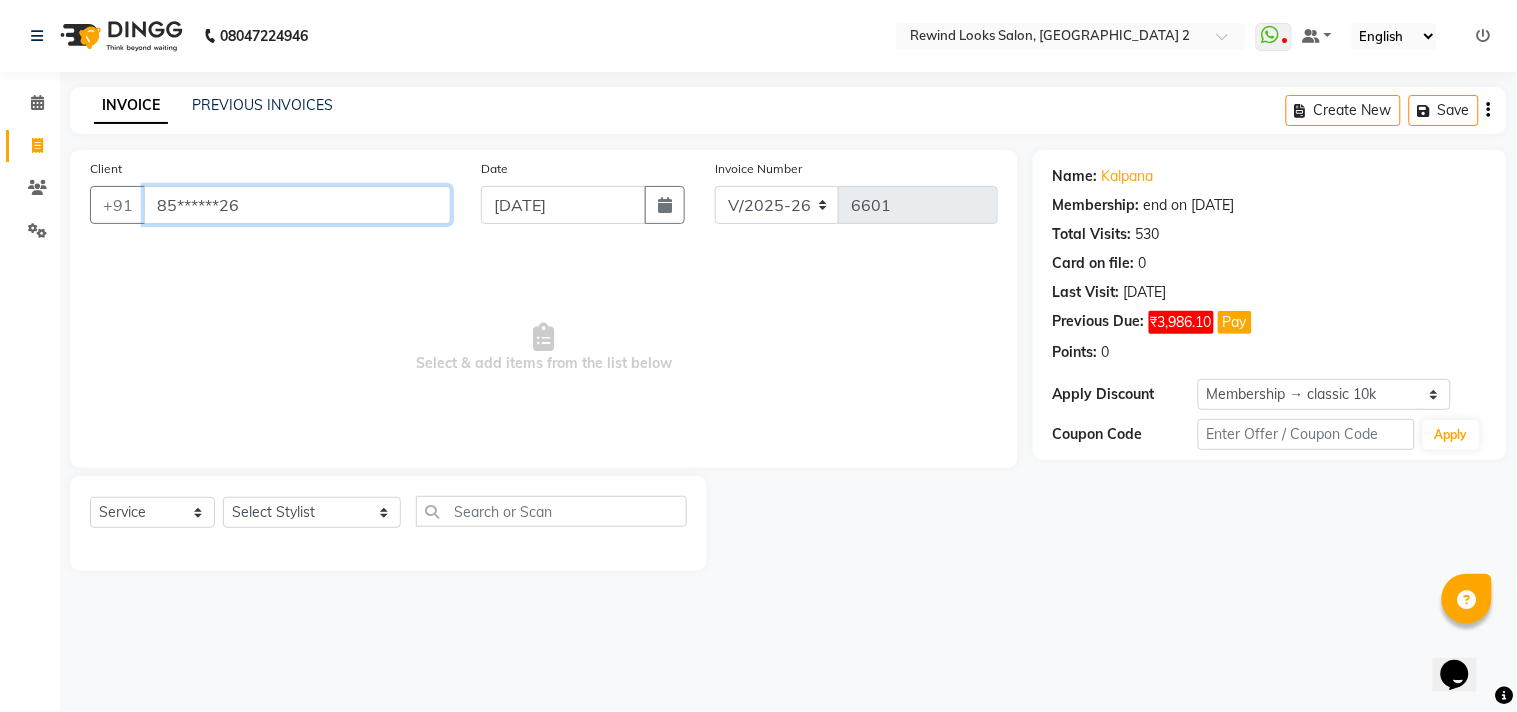click on "85******26" at bounding box center (297, 205) 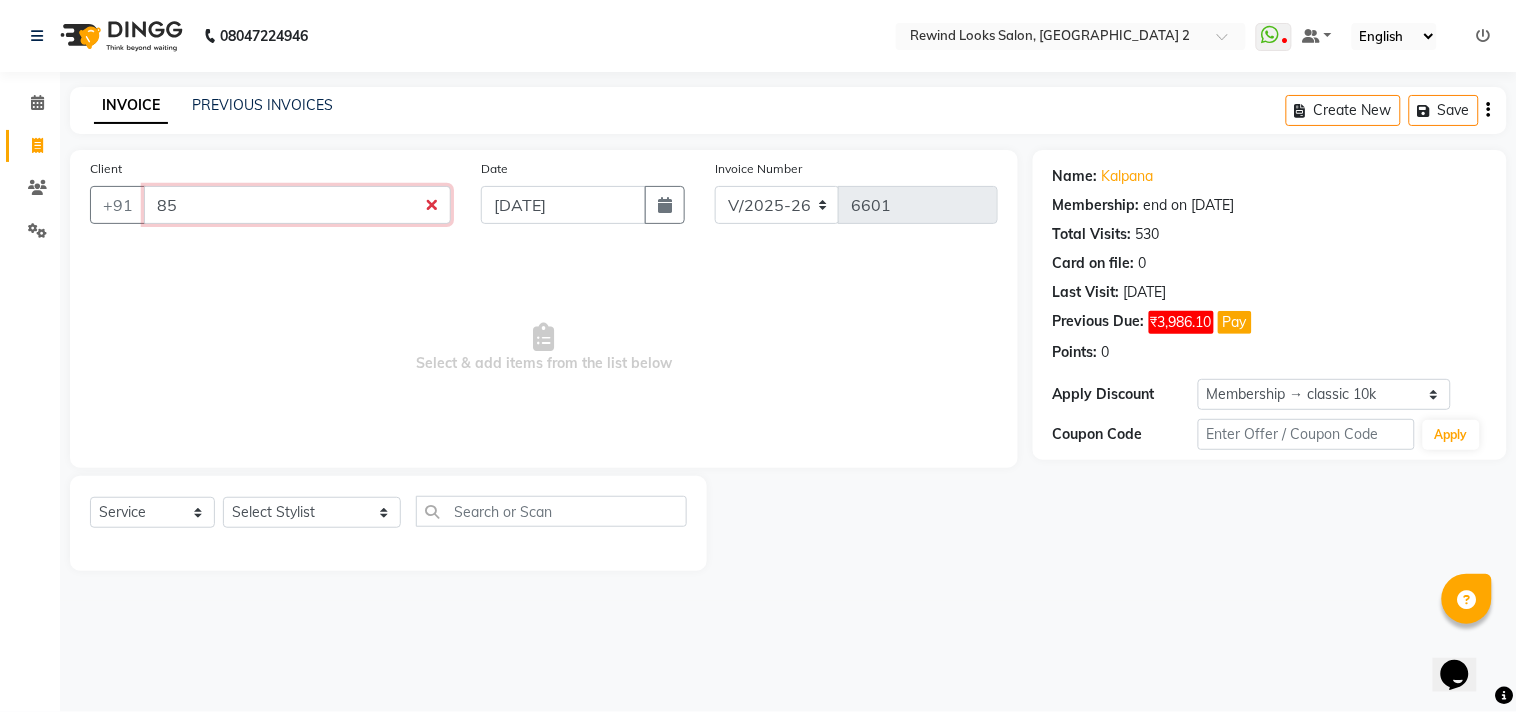 type on "8" 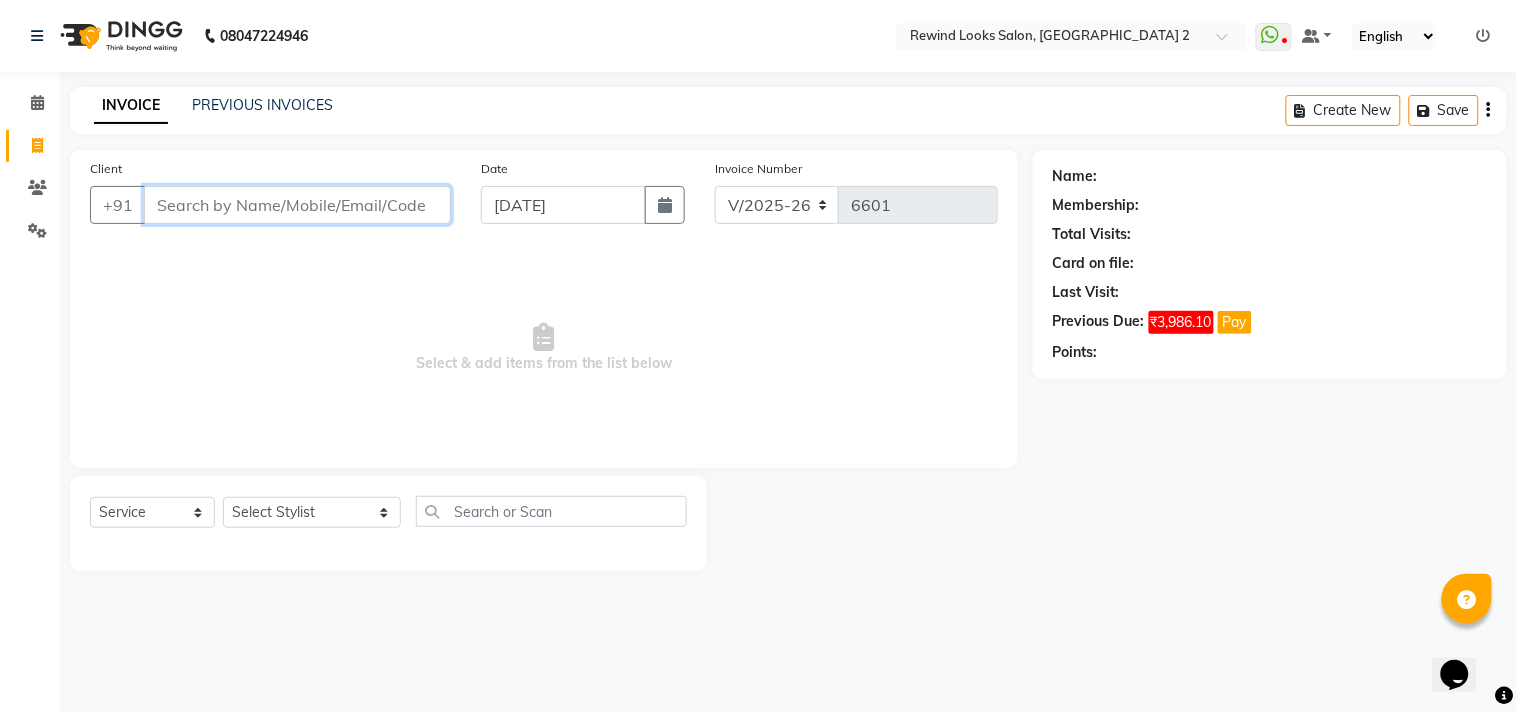 click on "Client" at bounding box center [297, 205] 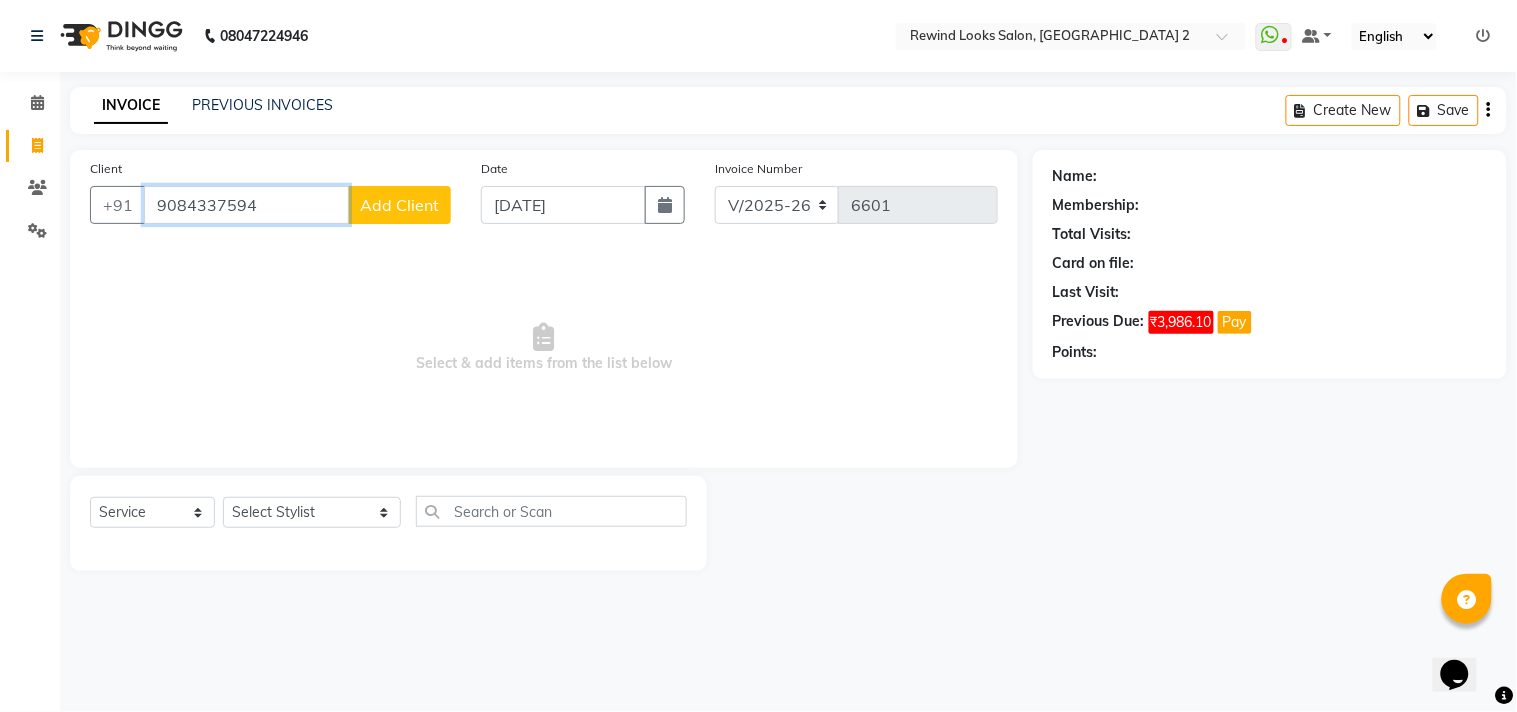 type on "9084337594" 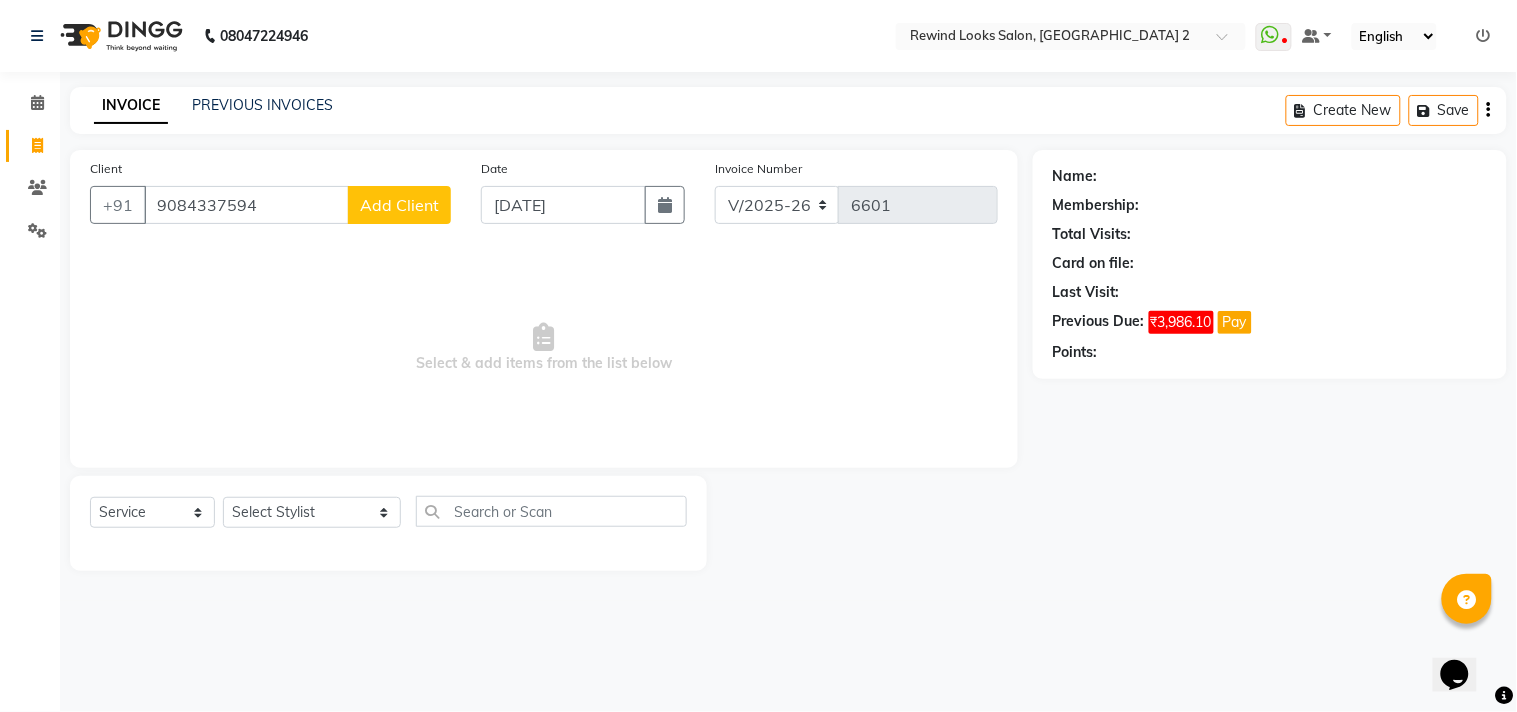 click on "Add Client" 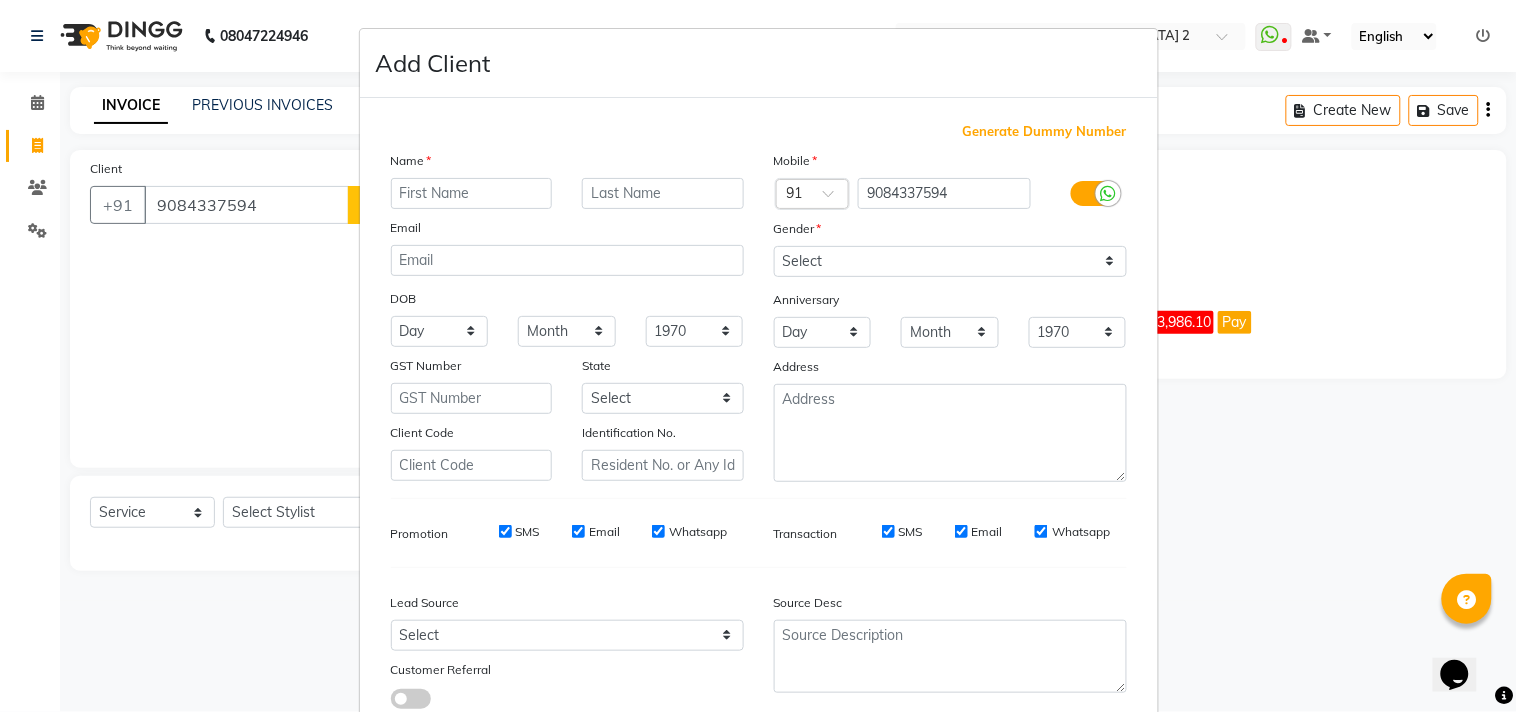 click at bounding box center [472, 193] 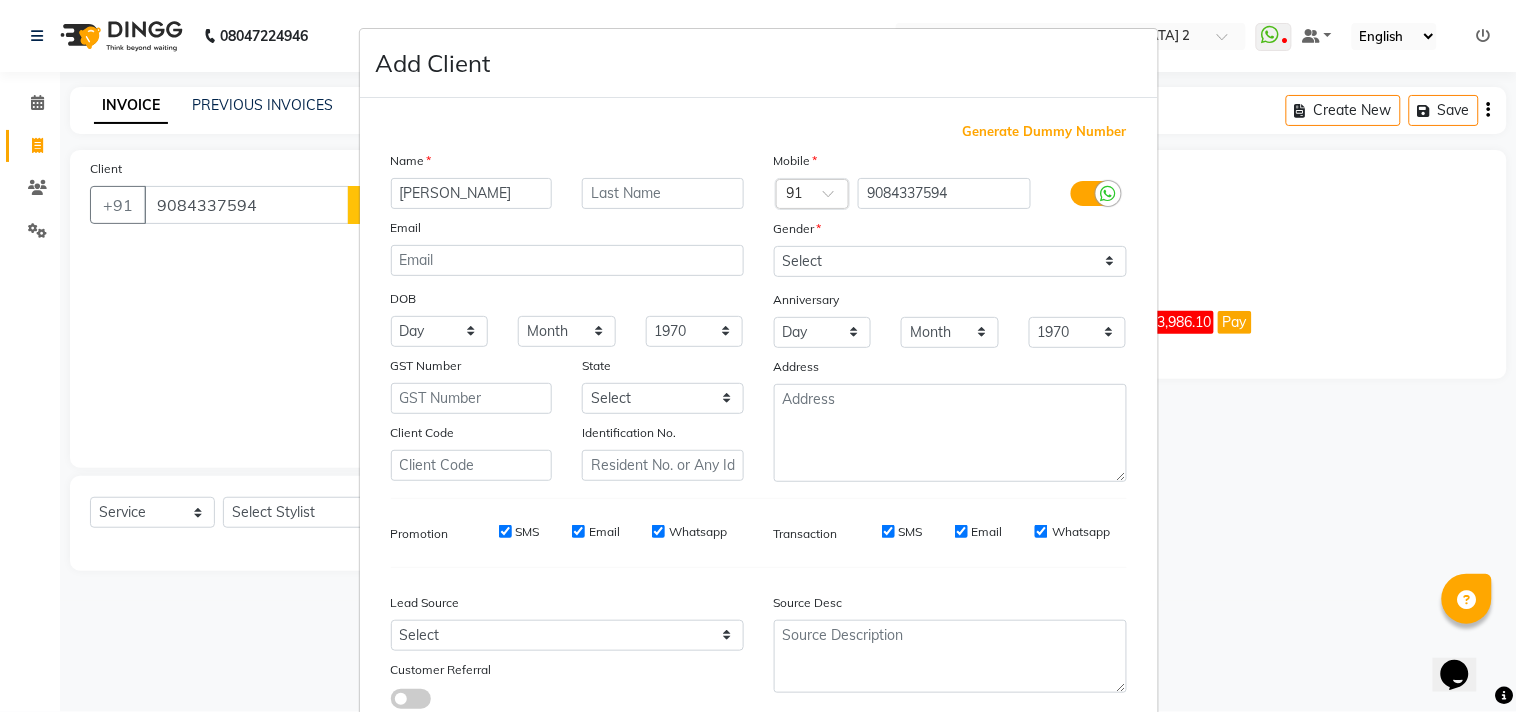type on "[PERSON_NAME]" 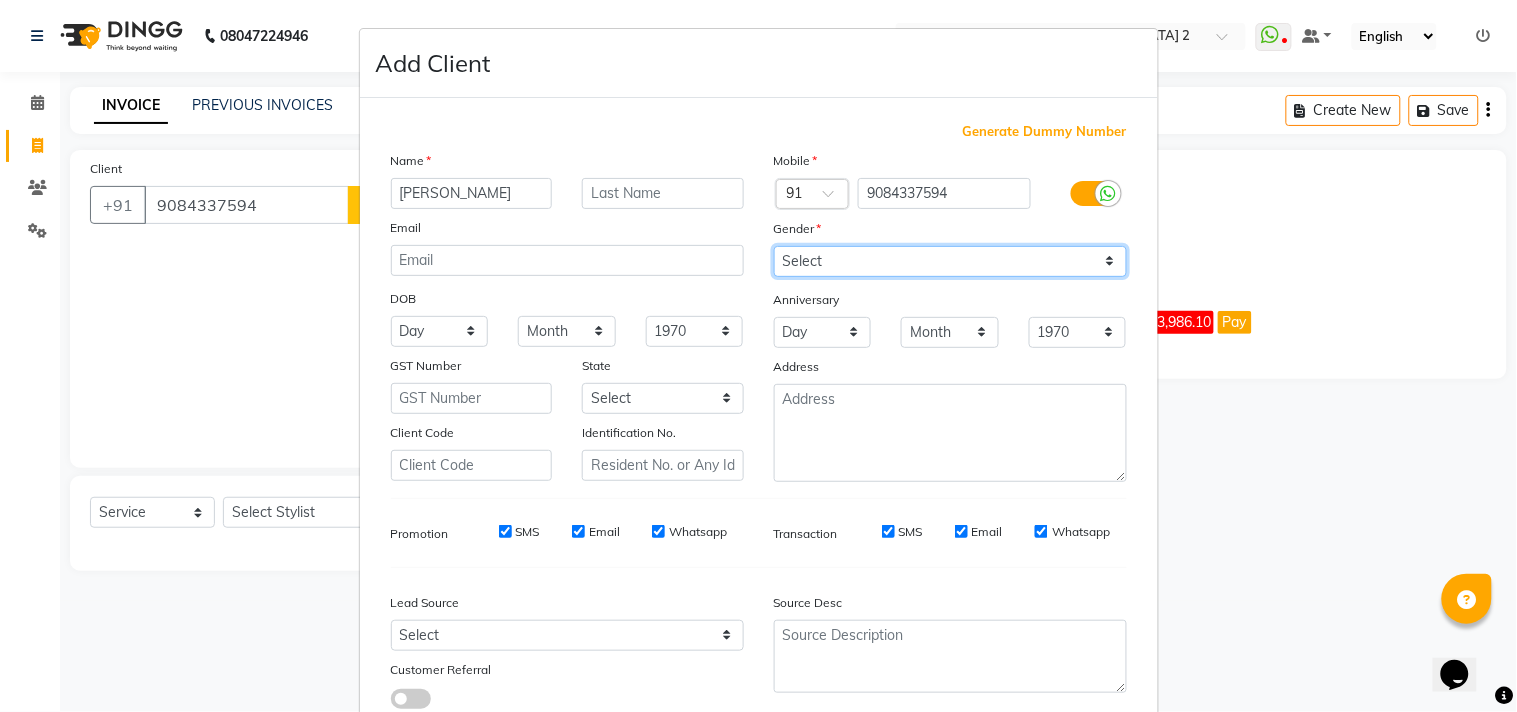 click on "Select [DEMOGRAPHIC_DATA] [DEMOGRAPHIC_DATA] Other Prefer Not To Say" at bounding box center (950, 261) 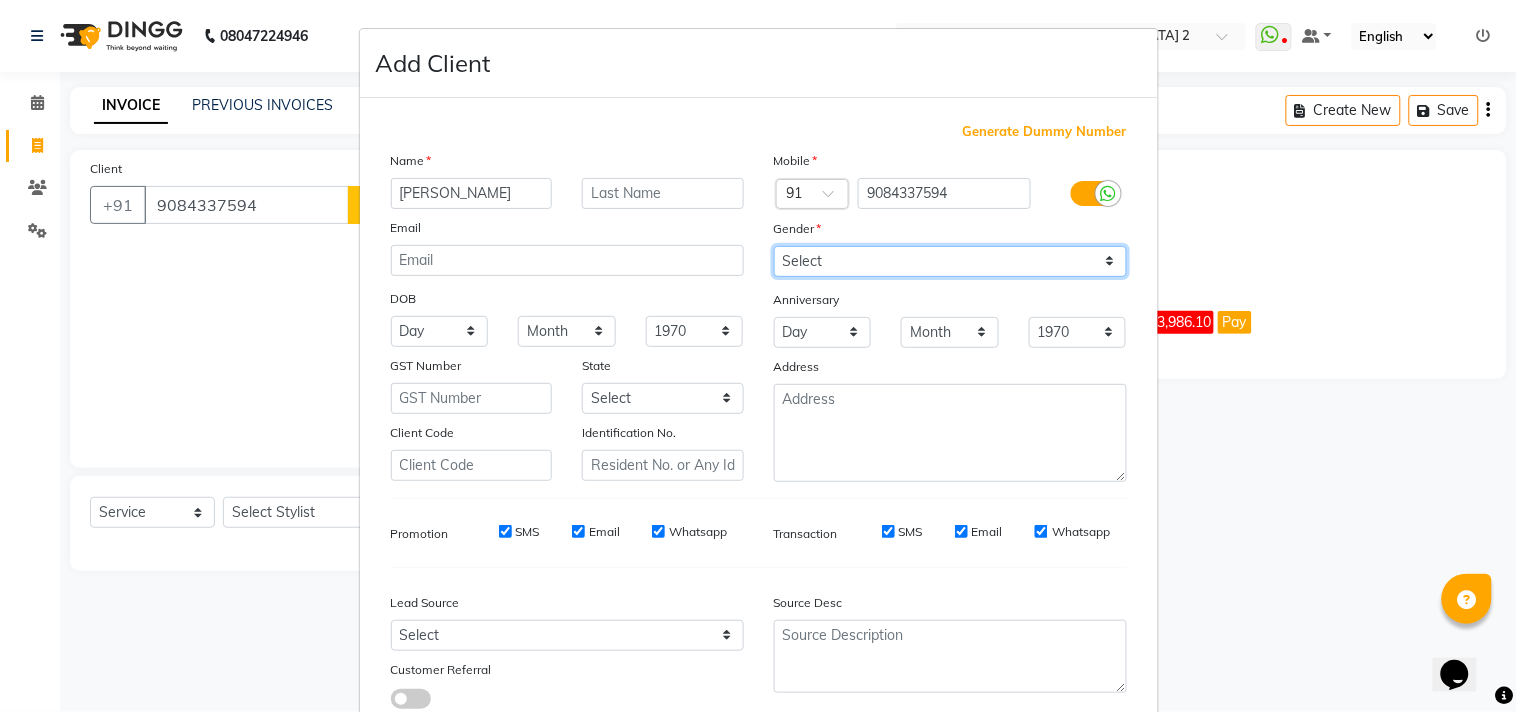 select on "[DEMOGRAPHIC_DATA]" 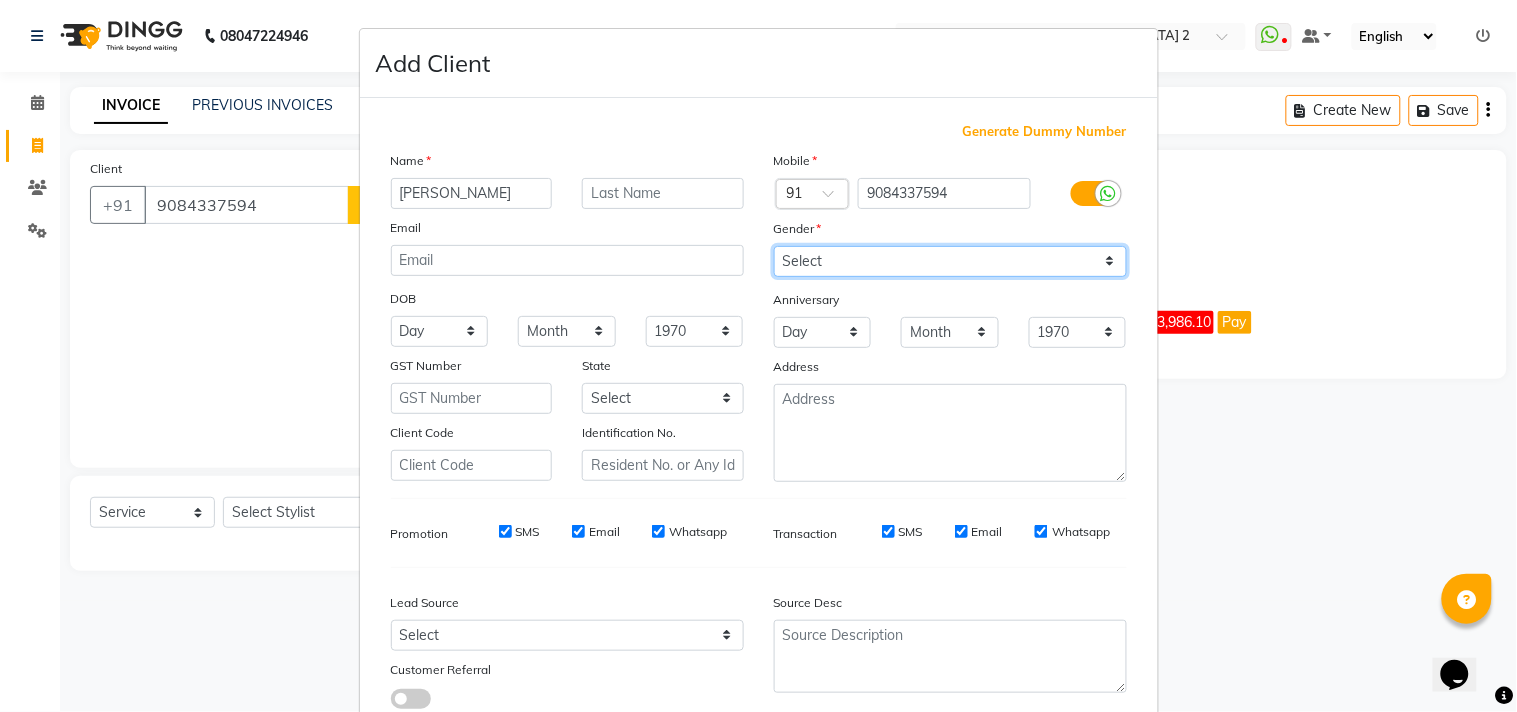 click on "Select [DEMOGRAPHIC_DATA] [DEMOGRAPHIC_DATA] Other Prefer Not To Say" at bounding box center [950, 261] 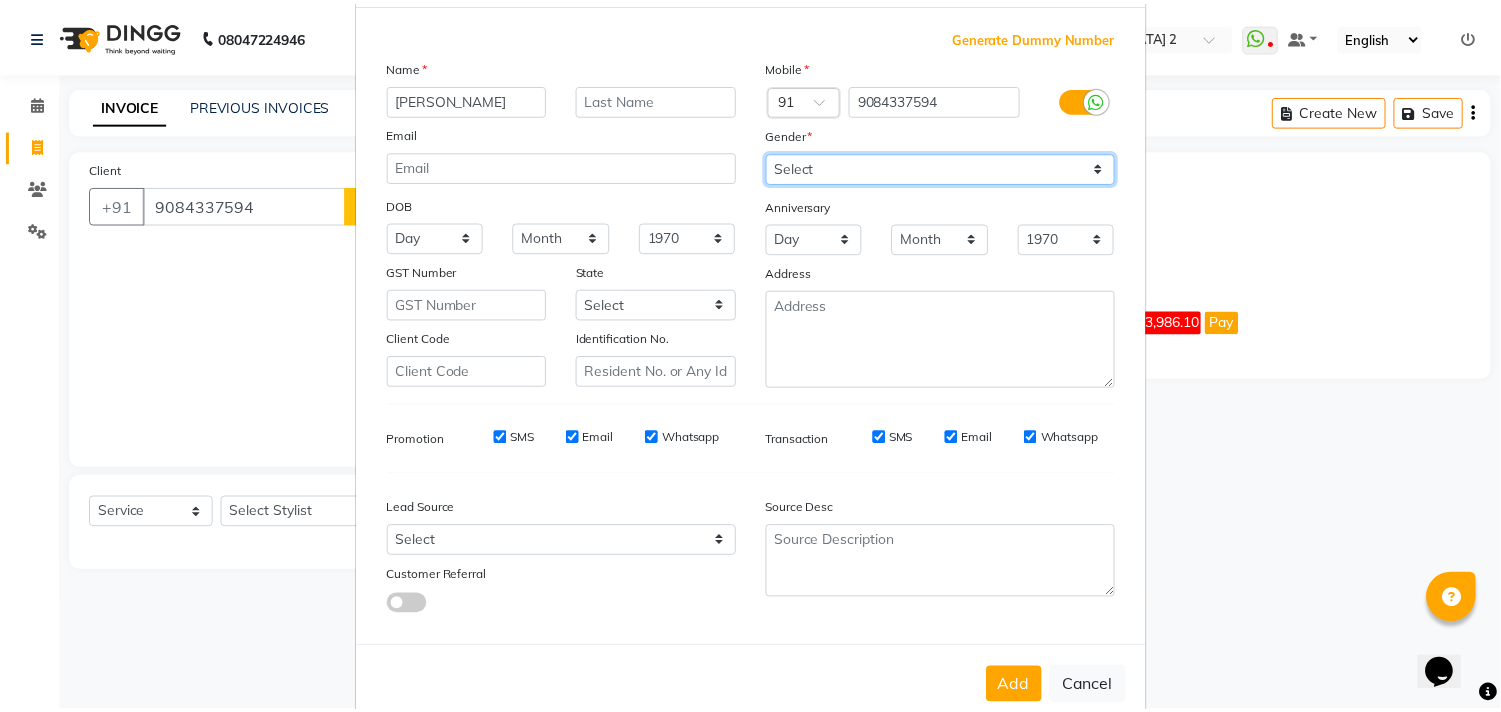 scroll, scrollTop: 138, scrollLeft: 0, axis: vertical 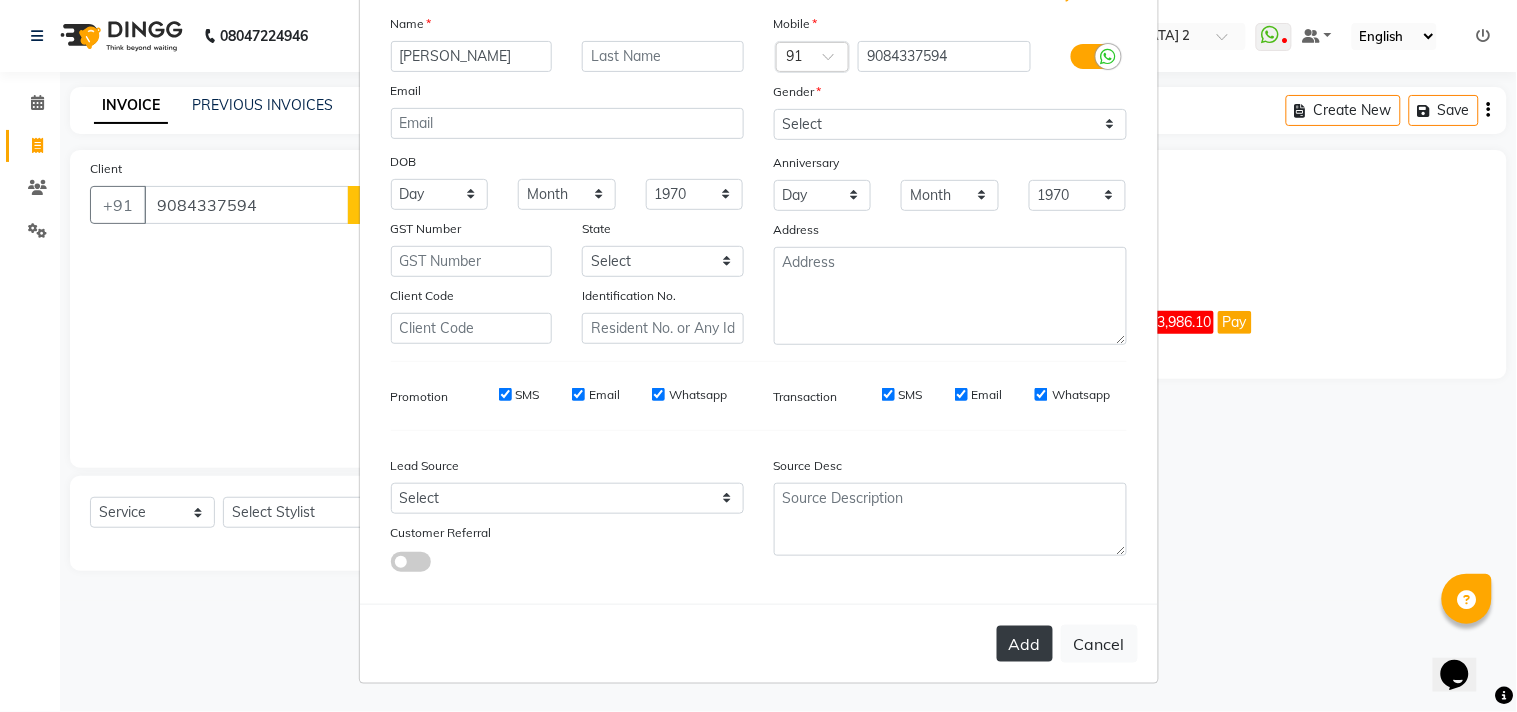 click on "Add" at bounding box center [1025, 644] 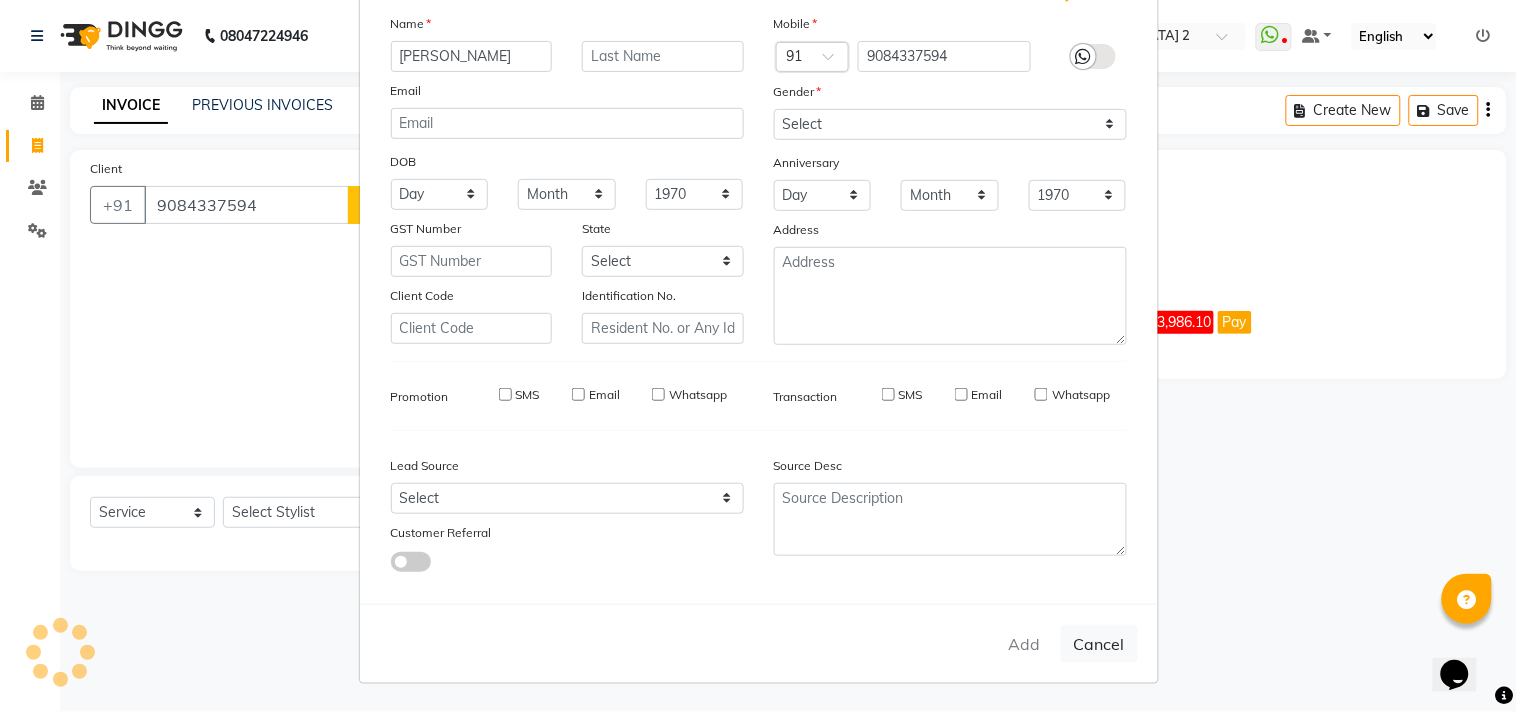 type on "90******94" 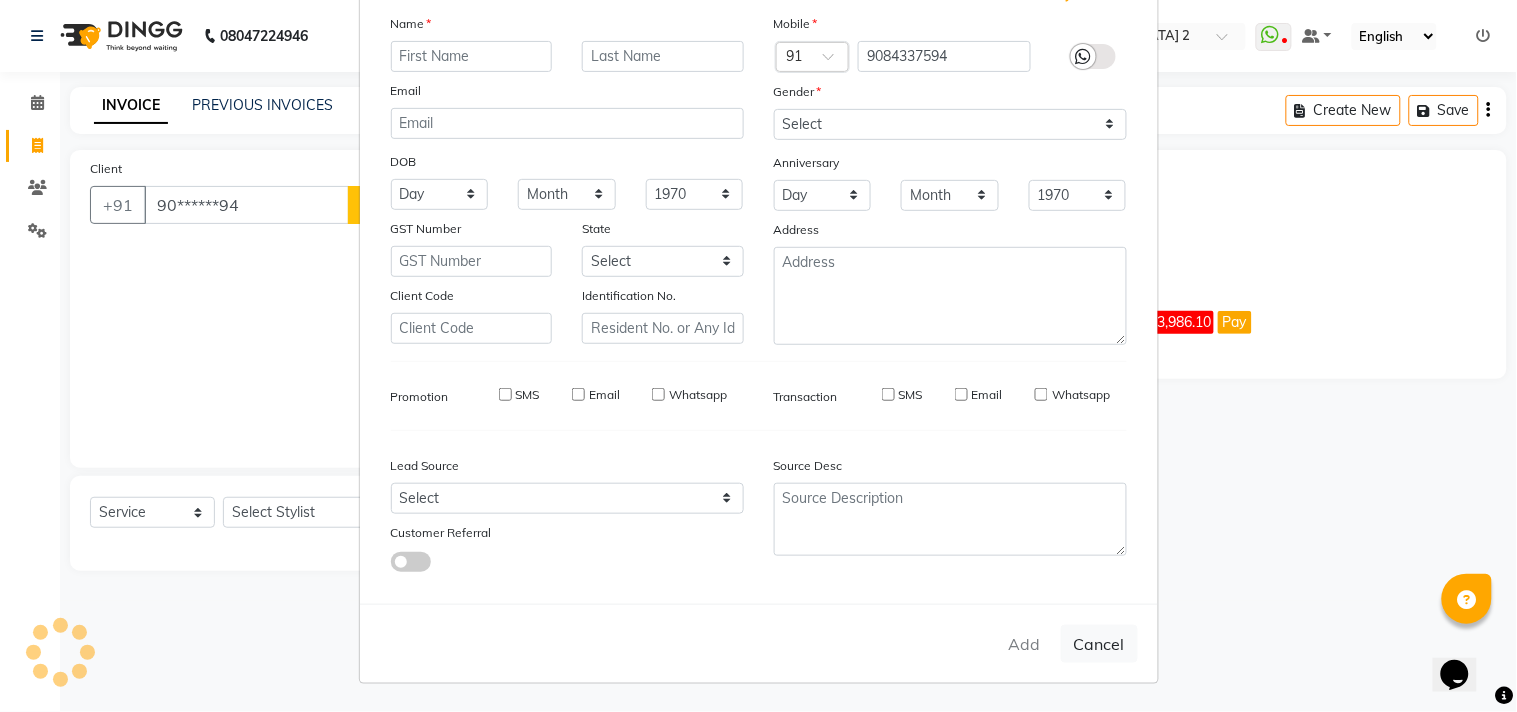 select 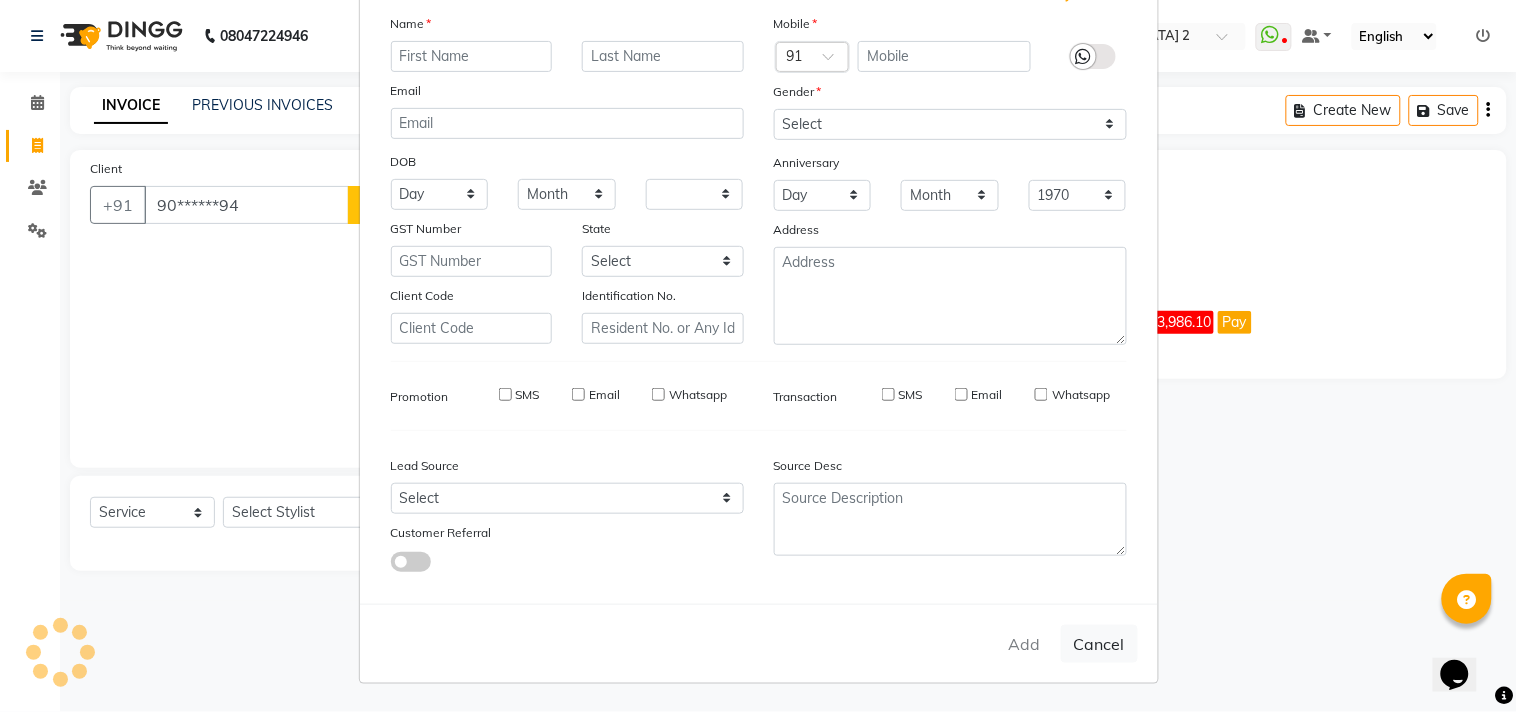 select 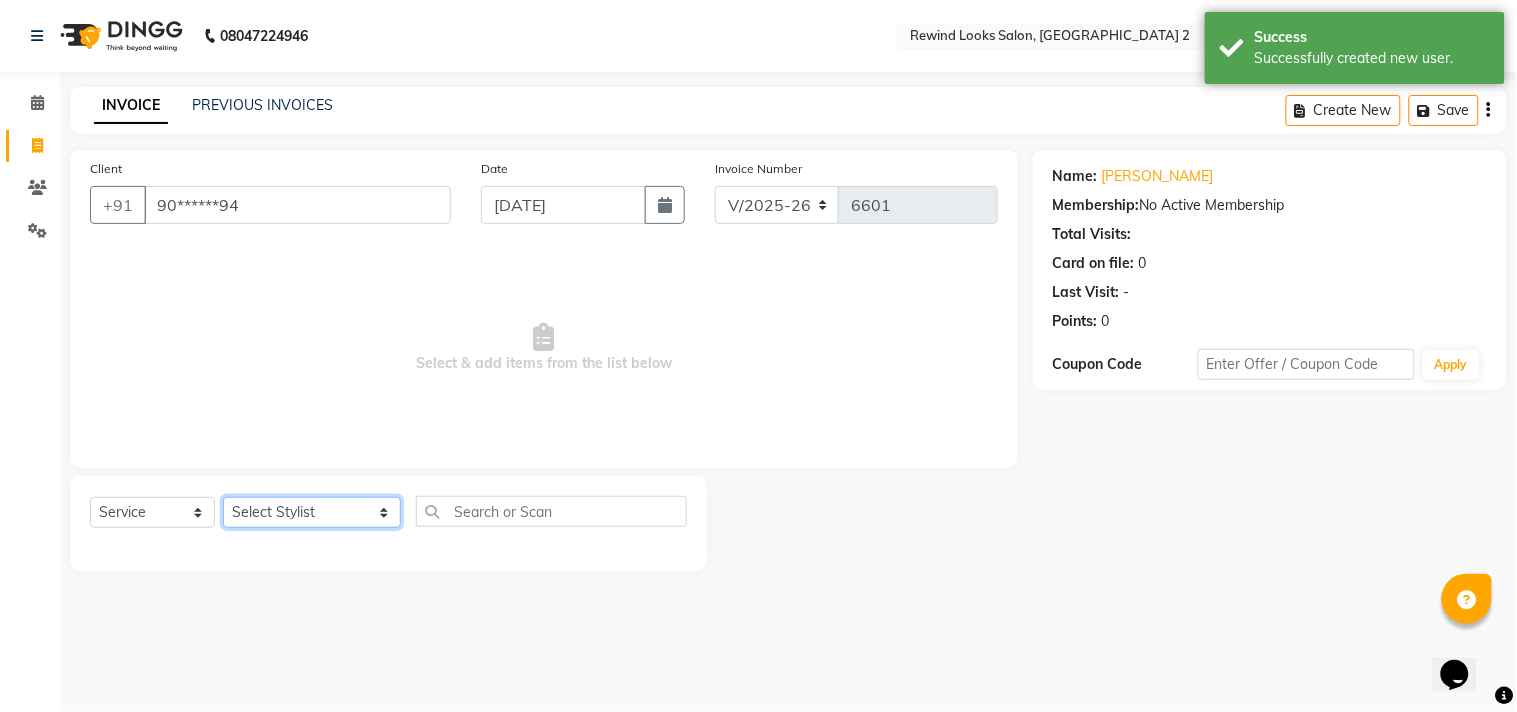click on "Select Stylist aayat ADMIN Alfad hair Casa  [PERSON_NAME] HAIR [PERSON_NAME]  (unisex hairstylist) BIG [DEMOGRAPHIC_DATA] [DEMOGRAPHIC_DATA] DANISH [PERSON_NAME] orchid [PERSON_NAME] HAIR [DEMOGRAPHIC_DATA] CASA [PERSON_NAME] kiran Deepak Hair Mani MANOJ PEDICURE  [PERSON_NAME]. HAIR [PERSON_NAME] HAIR [PERSON_NAME] CASA NIZAM SAYA PRATIBHA ORCHID  Priyanka 1 [PERSON_NAME] pedicure RIHAN HAIR CASA [PERSON_NAME] [DEMOGRAPHIC_DATA] casa SAIF HAIR SAYA sameer casa [PERSON_NAME] hair casa [PERSON_NAME] beauty SHARIK HAIR [PERSON_NAME] Artist [PERSON_NAME] pedicure Suman Sumer Hair Tarikh hair [DEMOGRAPHIC_DATA] Casa white orched Danish [PERSON_NAME] hair  [PERSON_NAME] HAIR [DEMOGRAPHIC_DATA]" 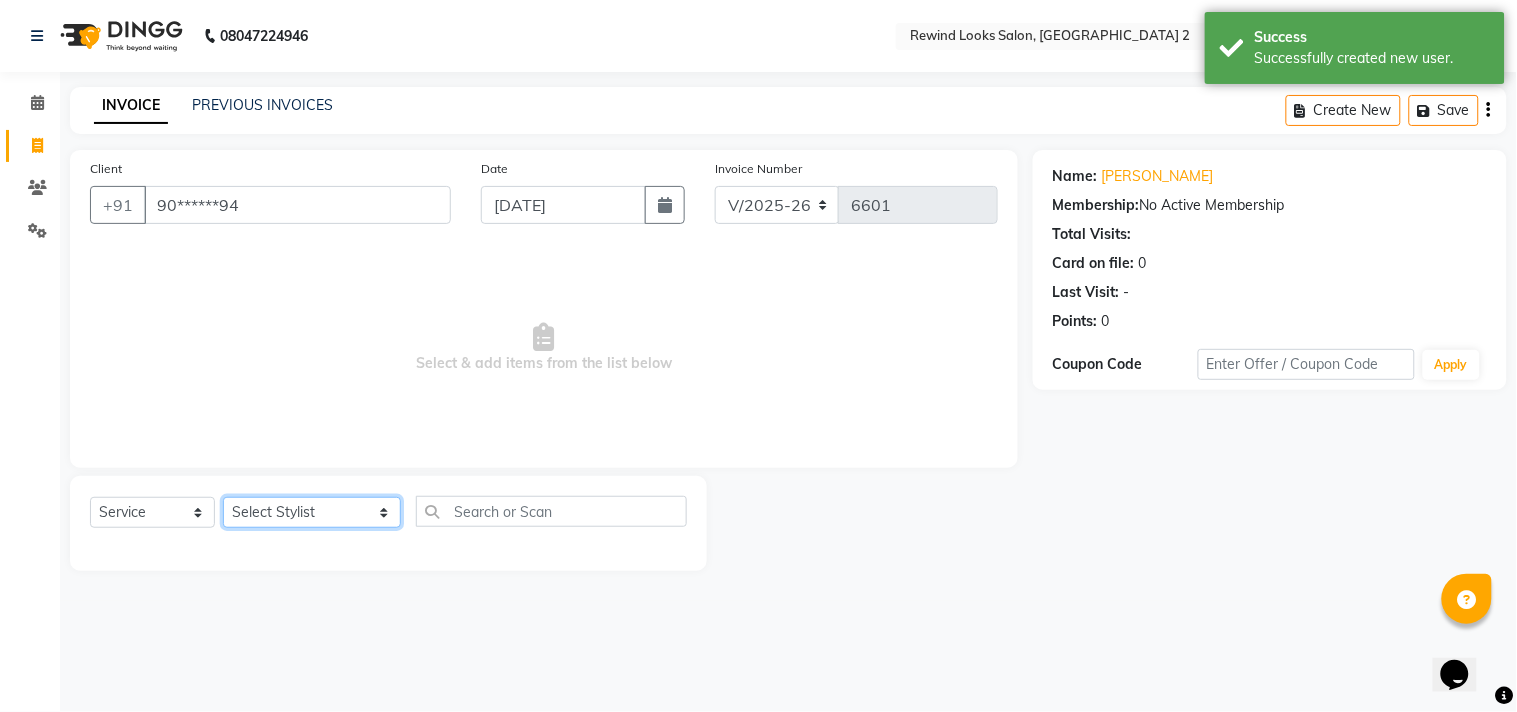 select on "79644" 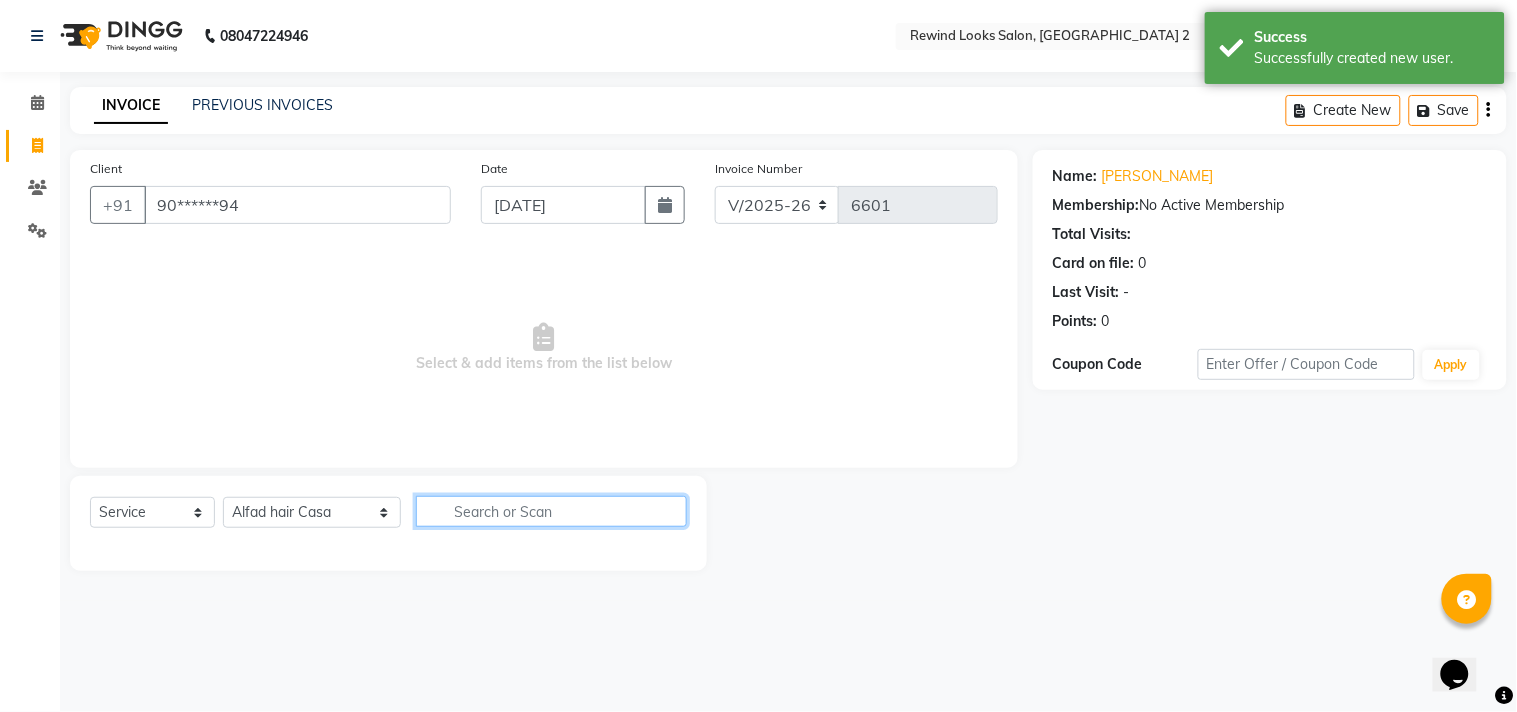 click 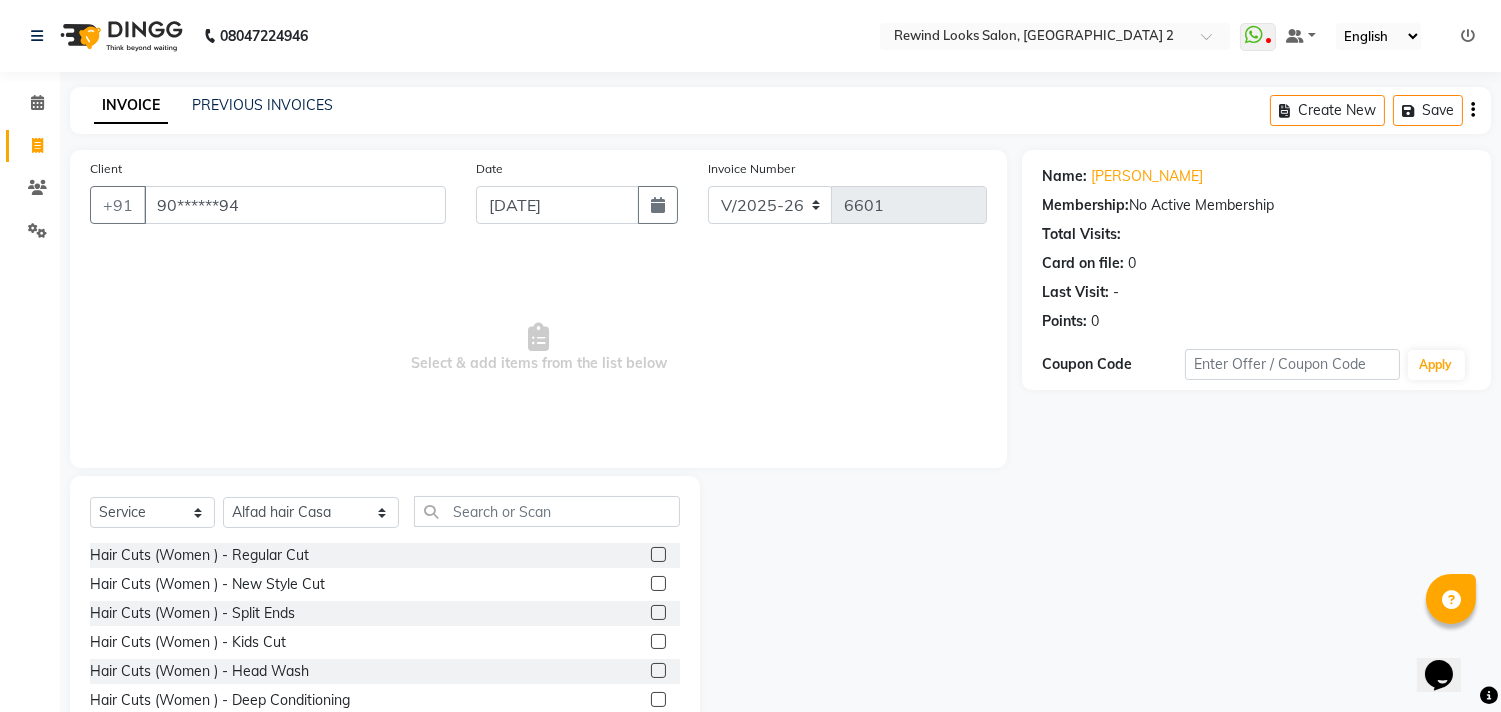 click 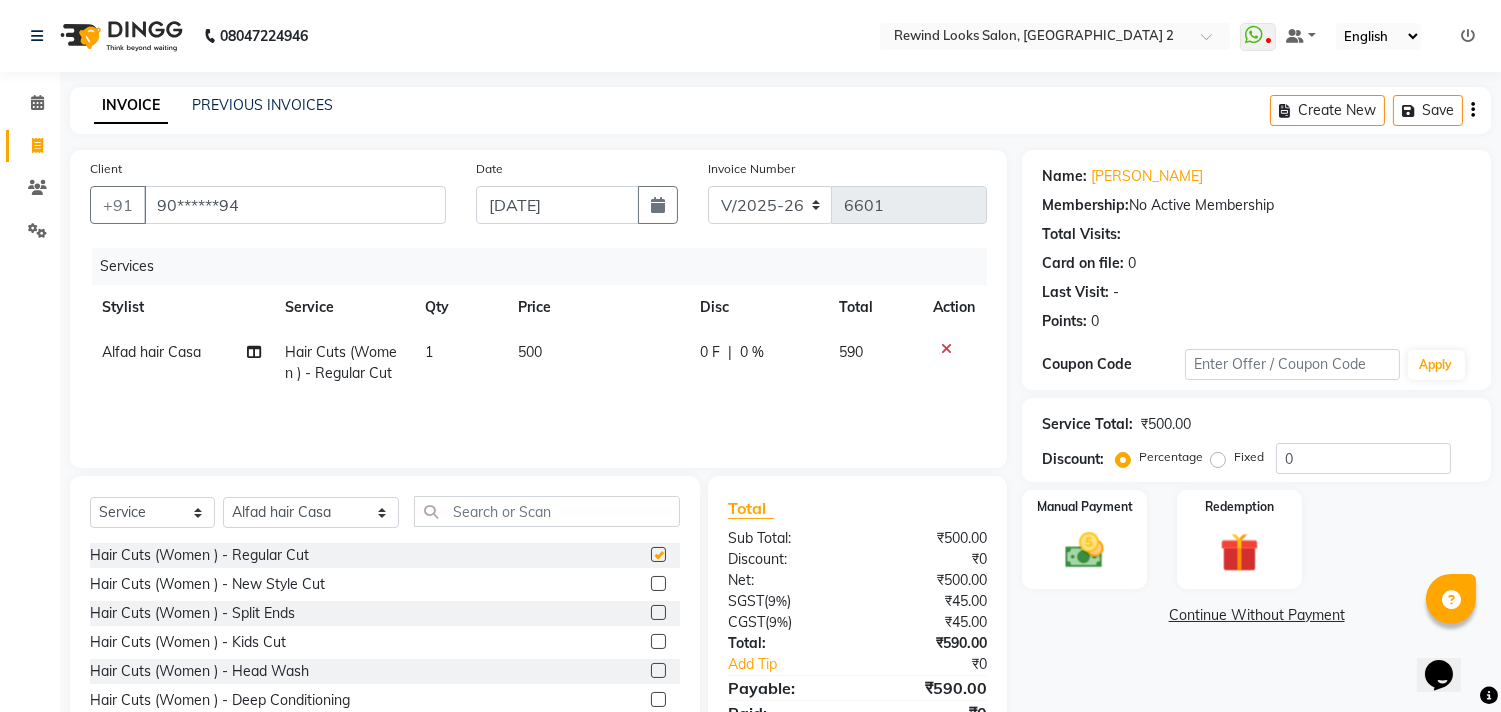 checkbox on "false" 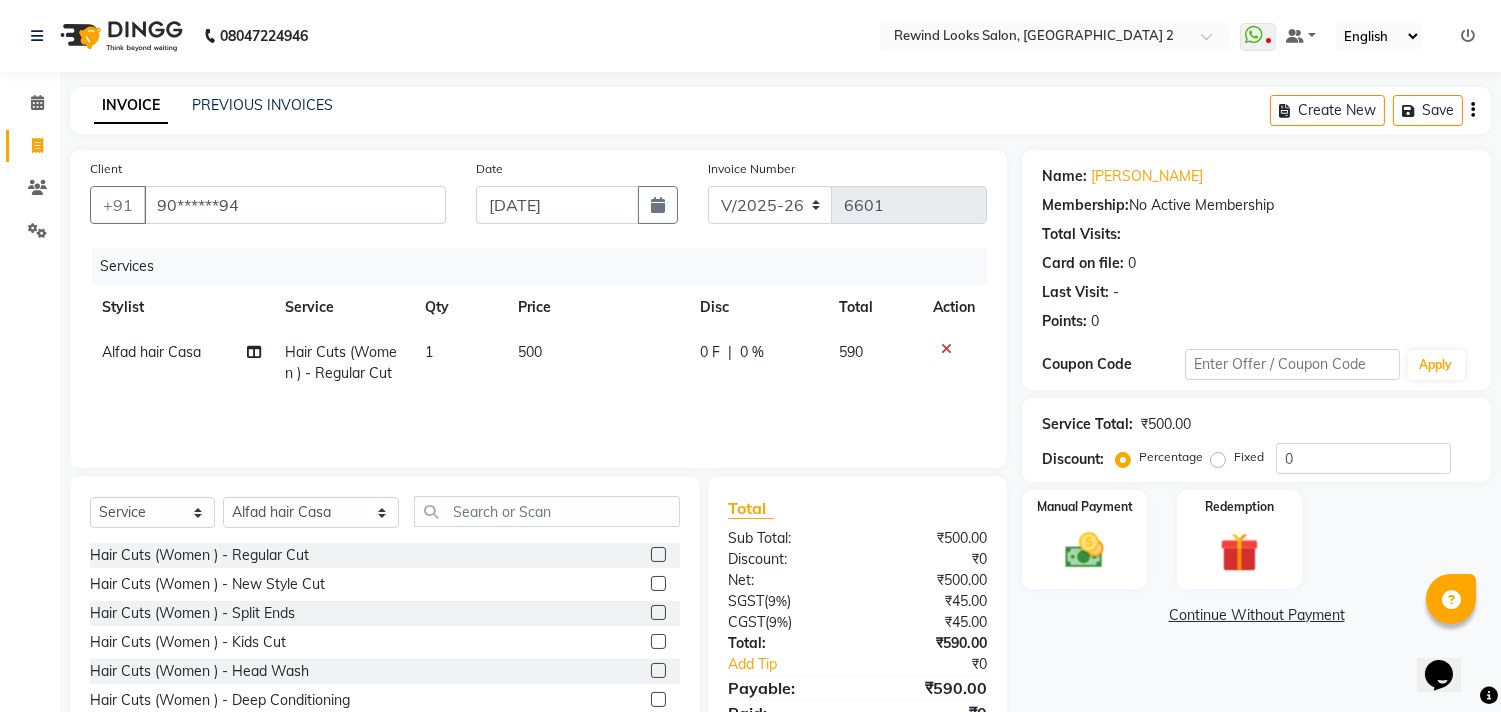 click 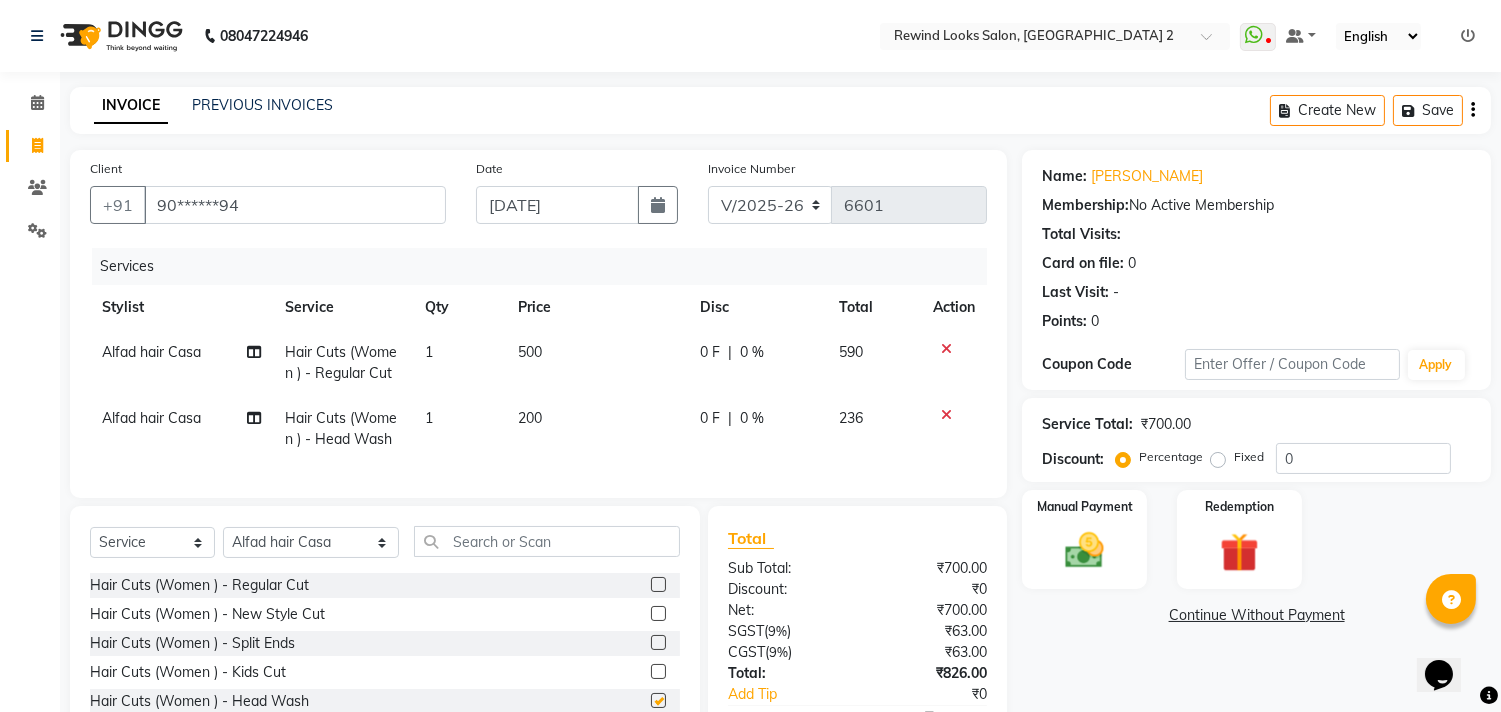 checkbox on "false" 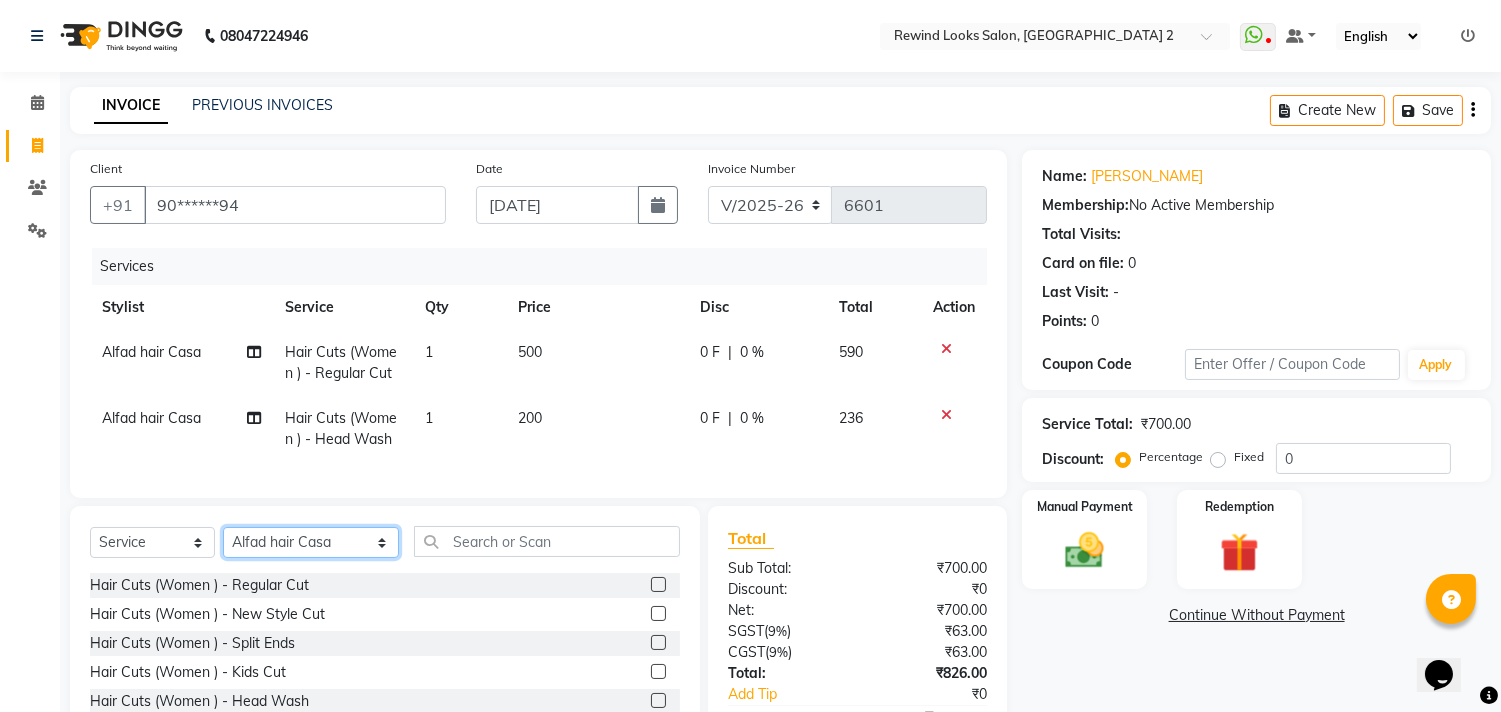 click on "Select Stylist aayat ADMIN Alfad hair Casa  [PERSON_NAME] HAIR [PERSON_NAME]  (unisex hairstylist) BIG [DEMOGRAPHIC_DATA] [DEMOGRAPHIC_DATA] DANISH [PERSON_NAME] orchid [PERSON_NAME] HAIR [DEMOGRAPHIC_DATA] CASA [PERSON_NAME] kiran Deepak Hair Mani MANOJ PEDICURE  [PERSON_NAME]. HAIR [PERSON_NAME] HAIR [PERSON_NAME] CASA NIZAM SAYA PRATIBHA ORCHID  Priyanka 1 [PERSON_NAME] pedicure RIHAN HAIR CASA [PERSON_NAME] [DEMOGRAPHIC_DATA] casa SAIF HAIR SAYA sameer casa [PERSON_NAME] hair casa [PERSON_NAME] beauty SHARIK HAIR [PERSON_NAME] Artist [PERSON_NAME] pedicure Suman Sumer Hair Tarikh hair [DEMOGRAPHIC_DATA] Casa white orched Danish [PERSON_NAME] hair  [PERSON_NAME] HAIR [DEMOGRAPHIC_DATA]" 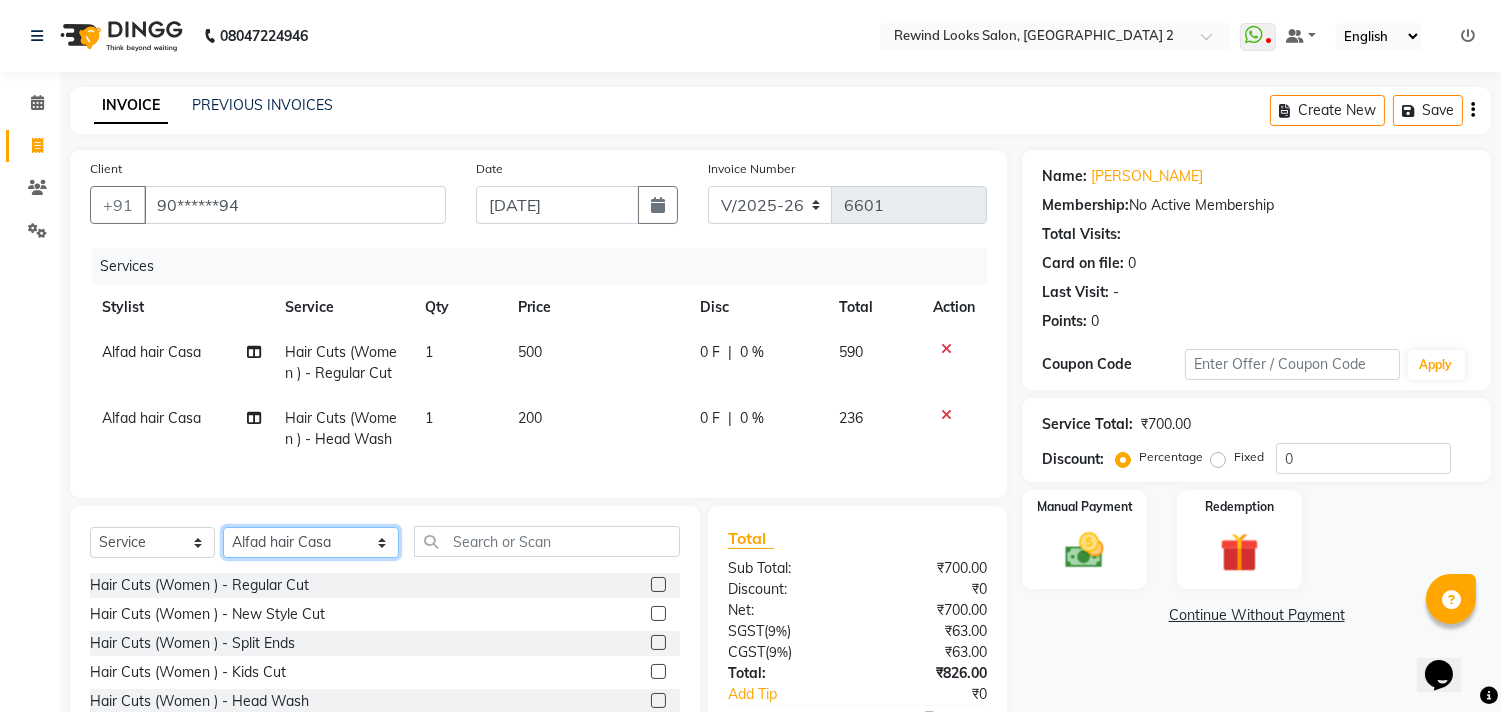select on "27101" 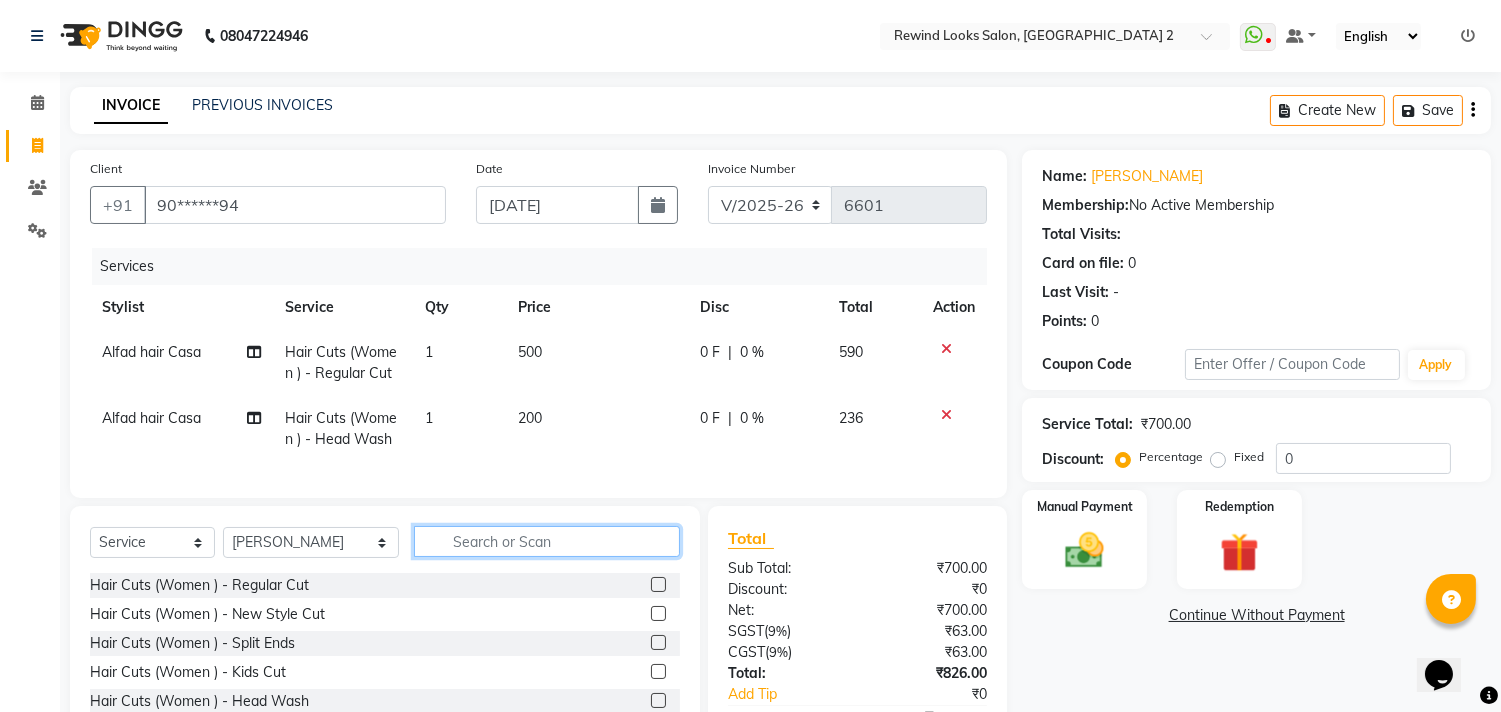 click 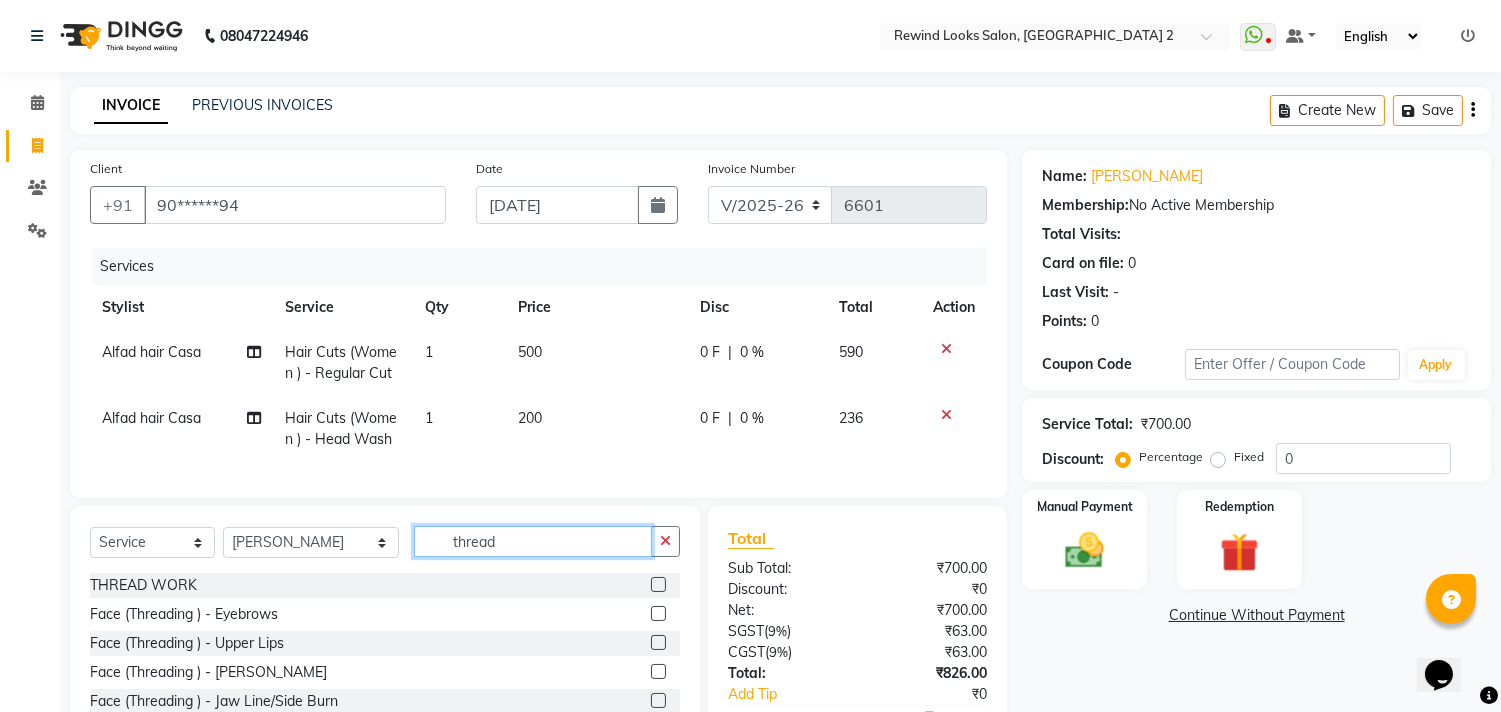 type on "thread" 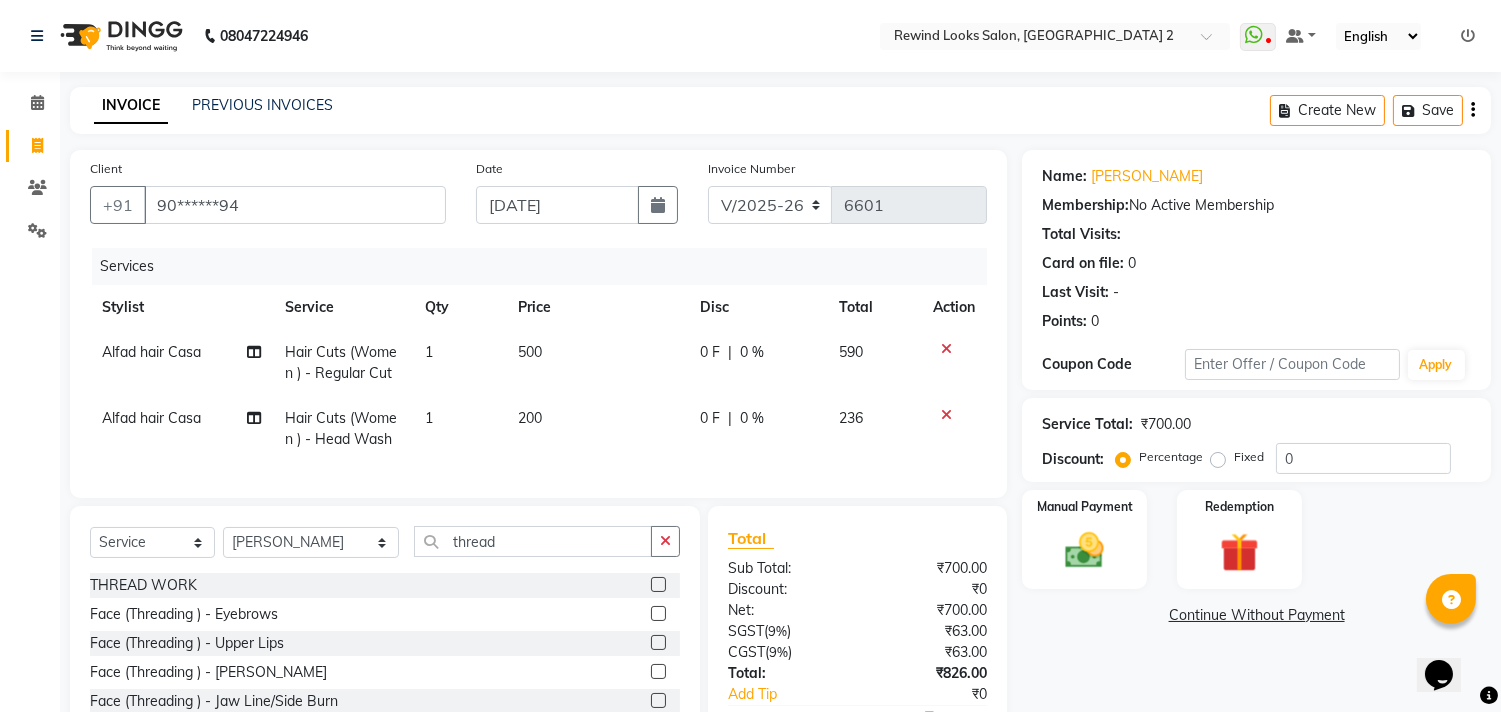 click 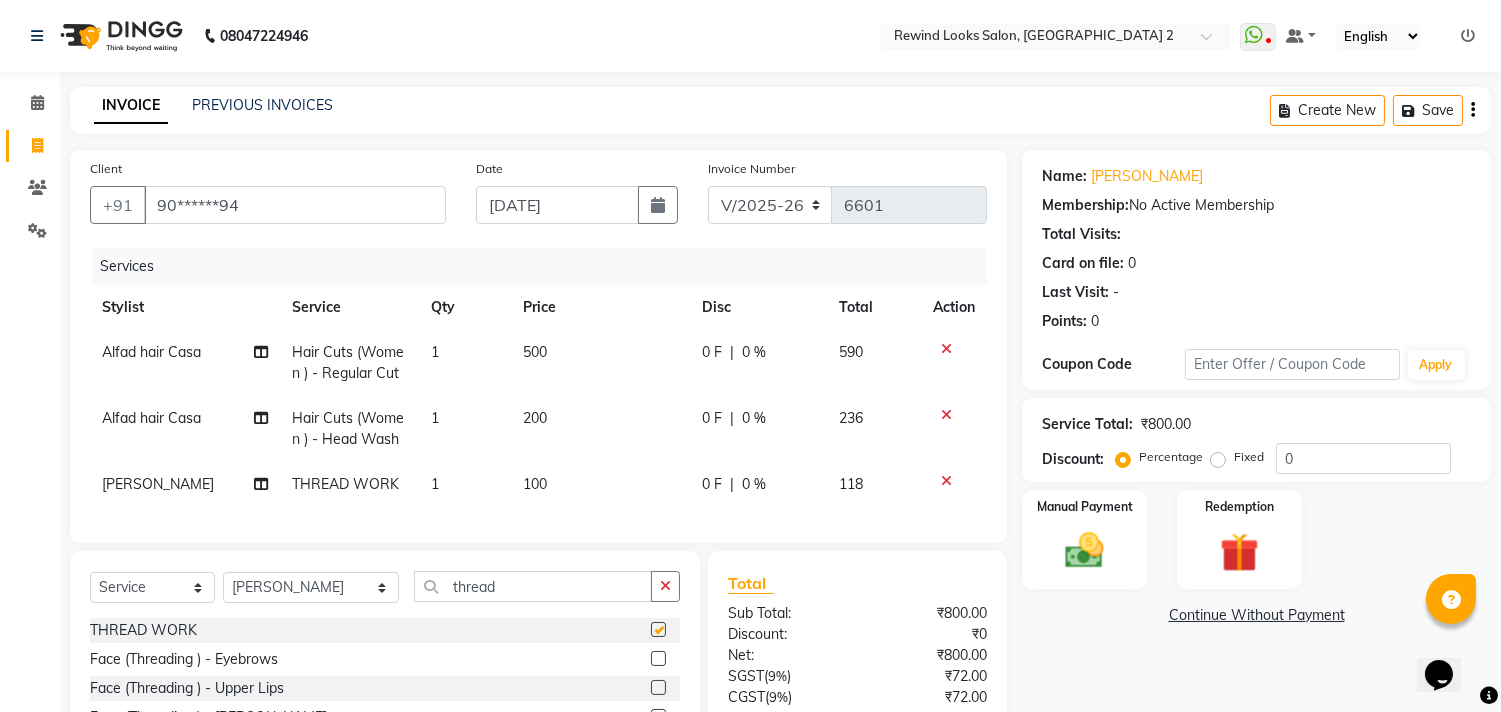checkbox on "false" 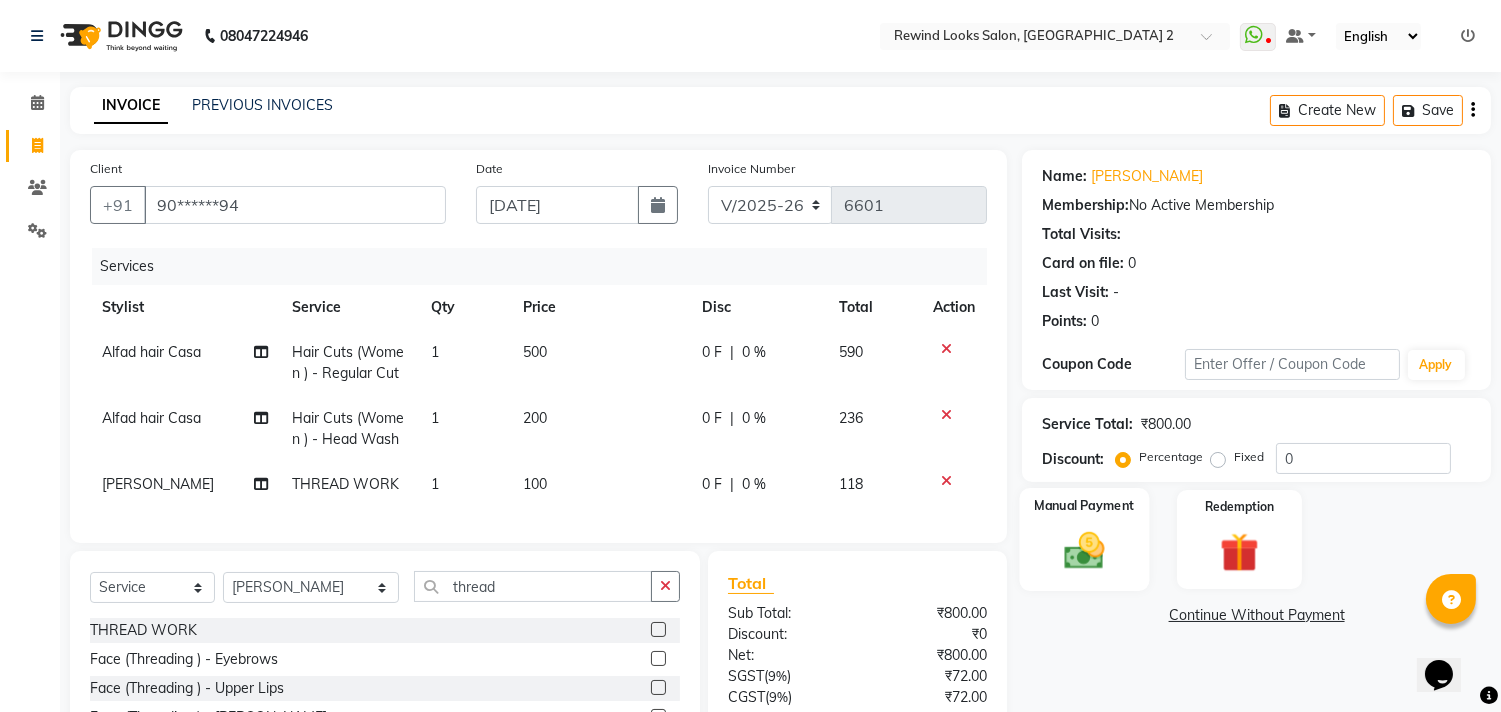 scroll, scrollTop: 181, scrollLeft: 0, axis: vertical 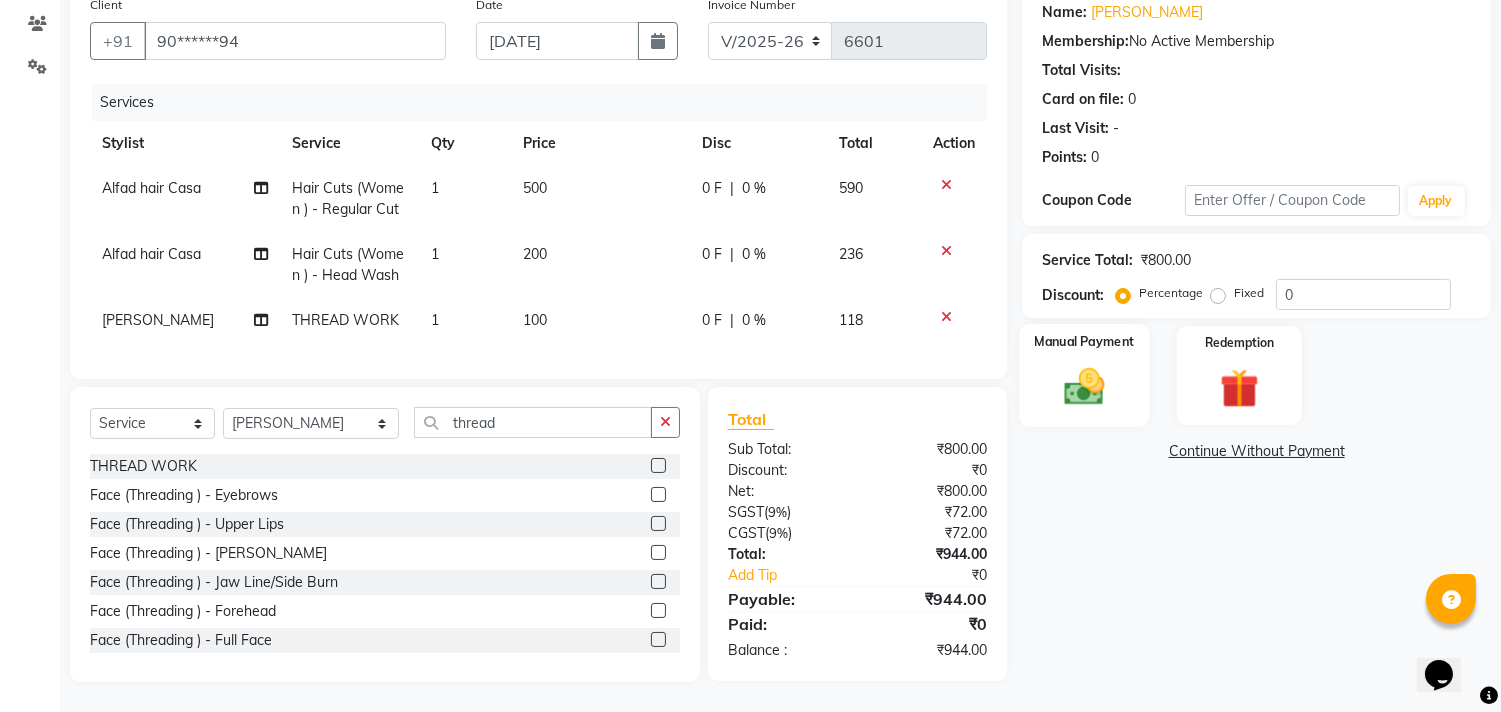 click on "Manual Payment" 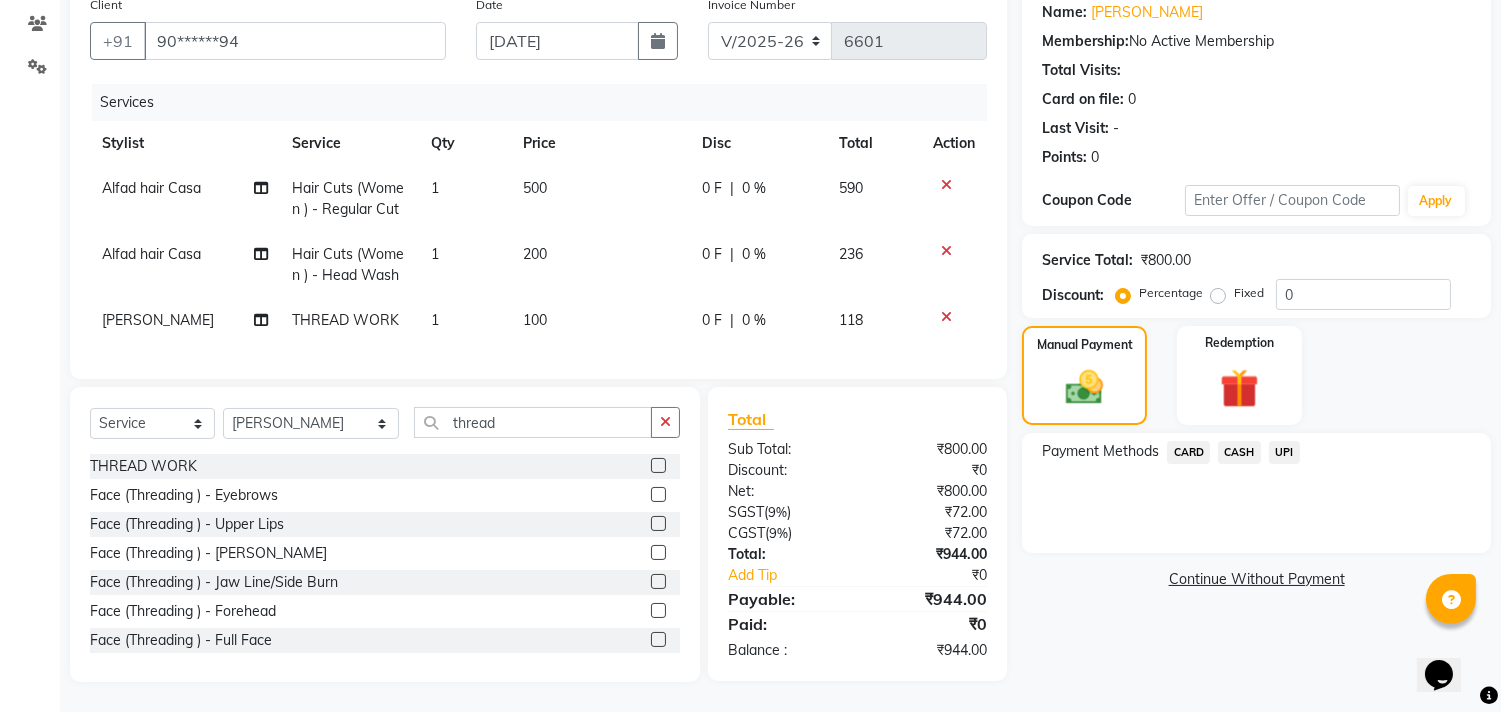 click on "CARD" 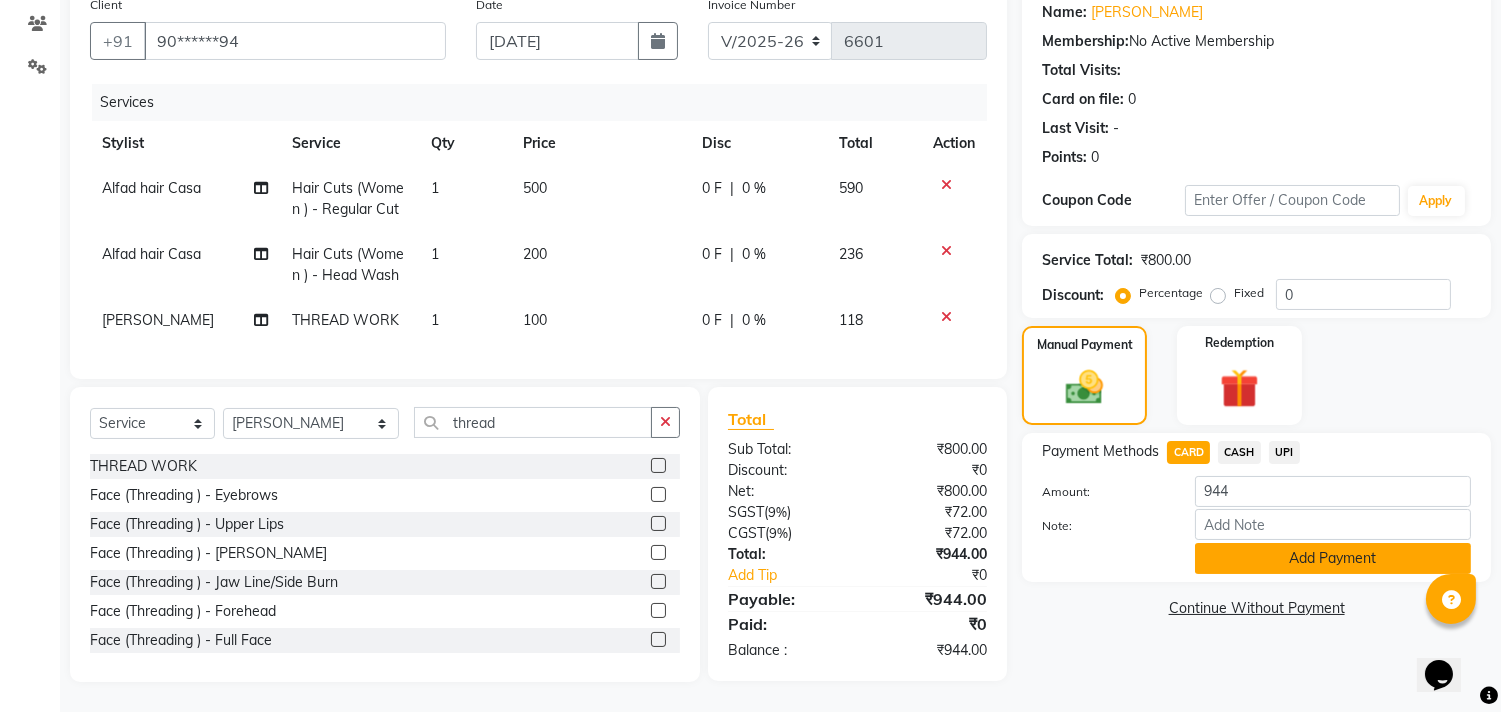 click on "Add Payment" 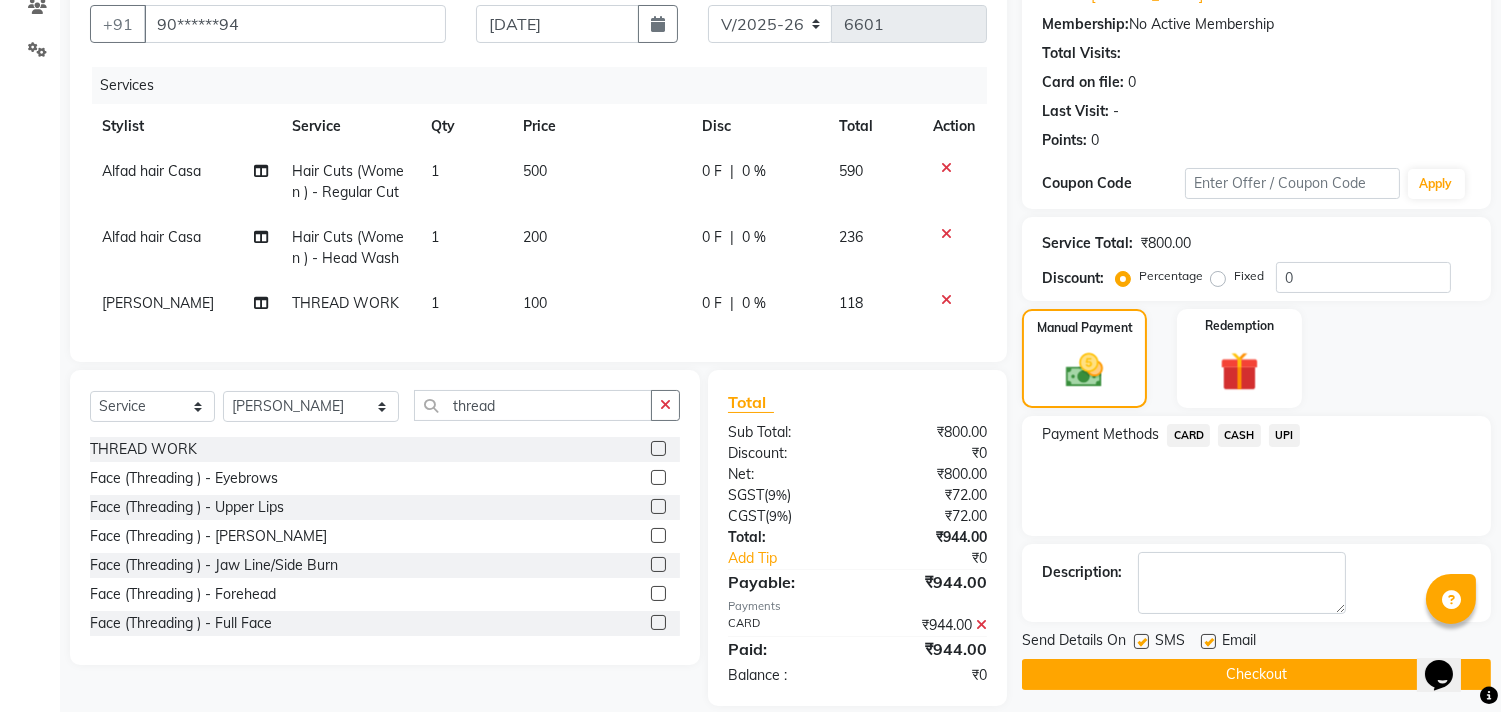 click on "Checkout" 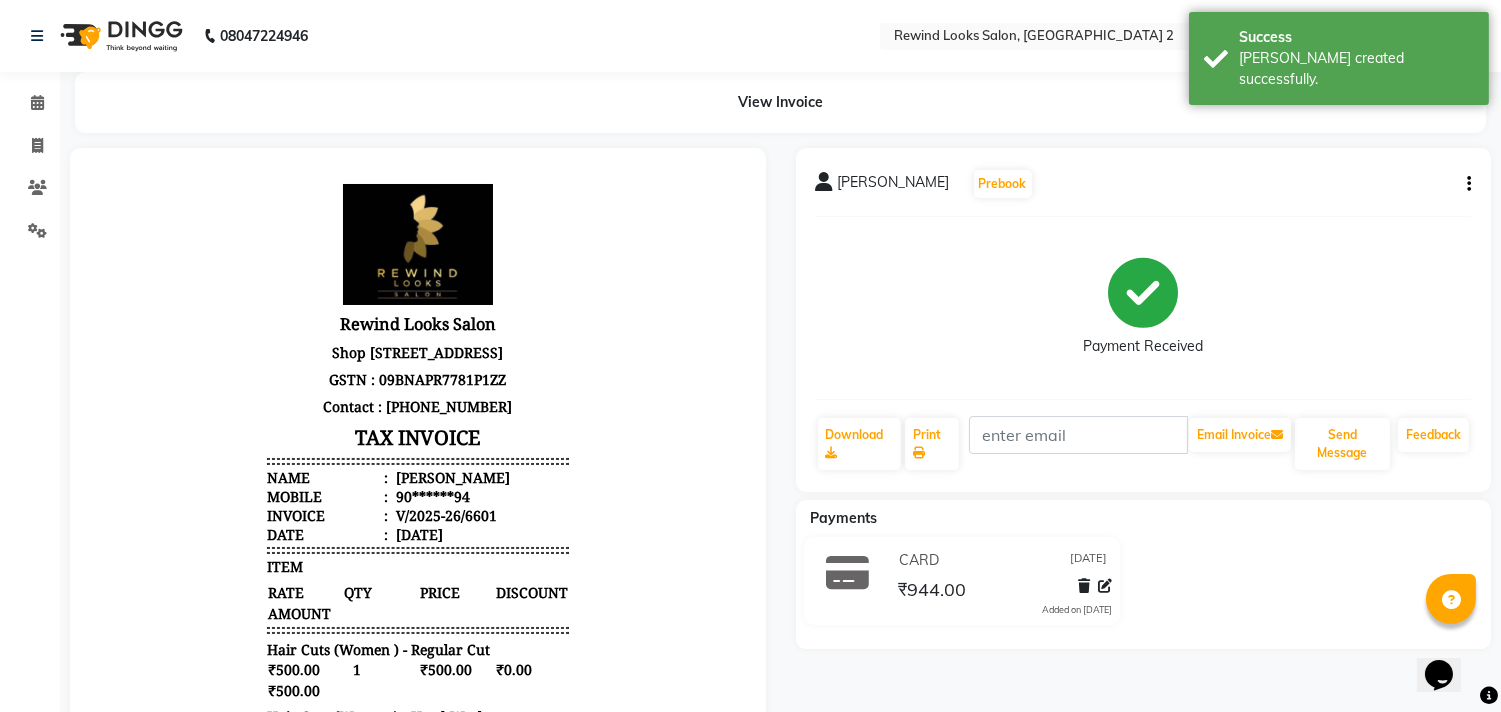 scroll, scrollTop: 0, scrollLeft: 0, axis: both 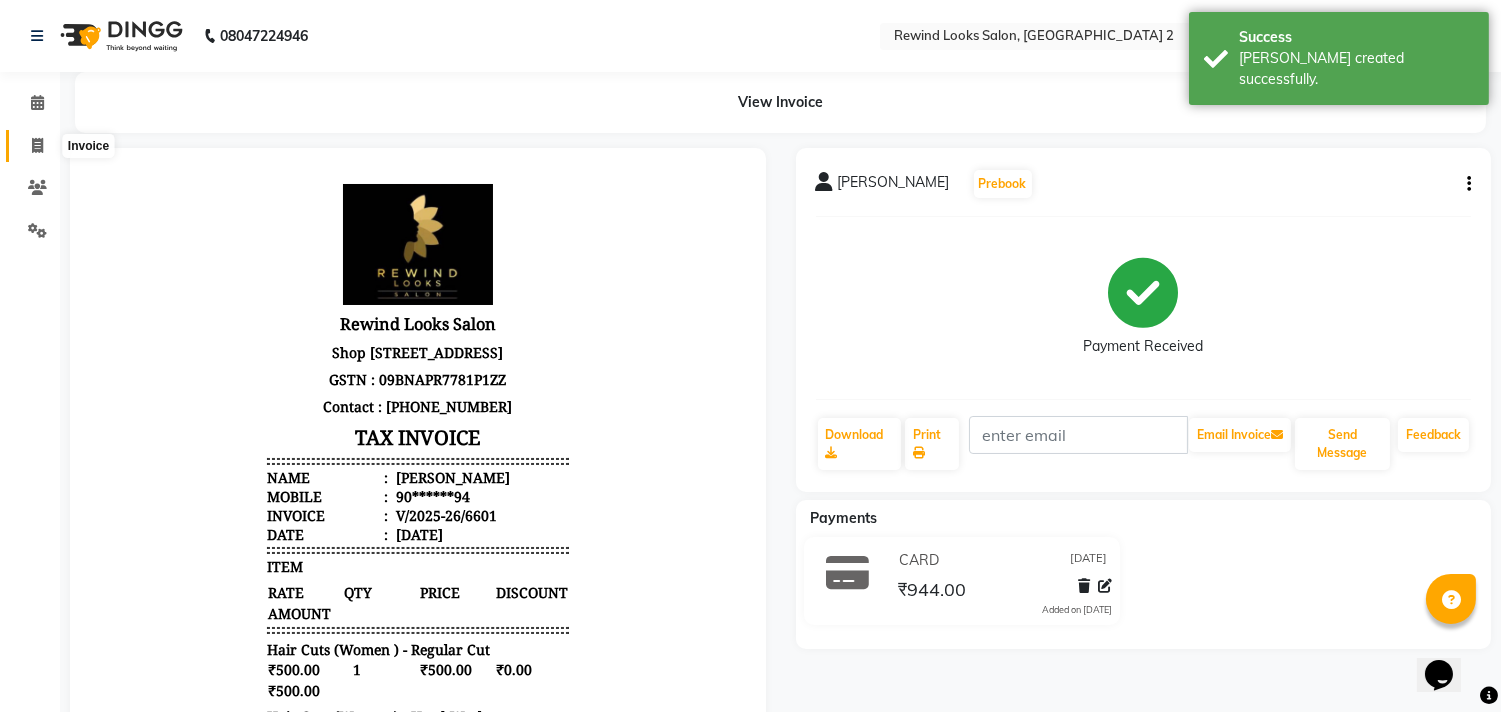 click 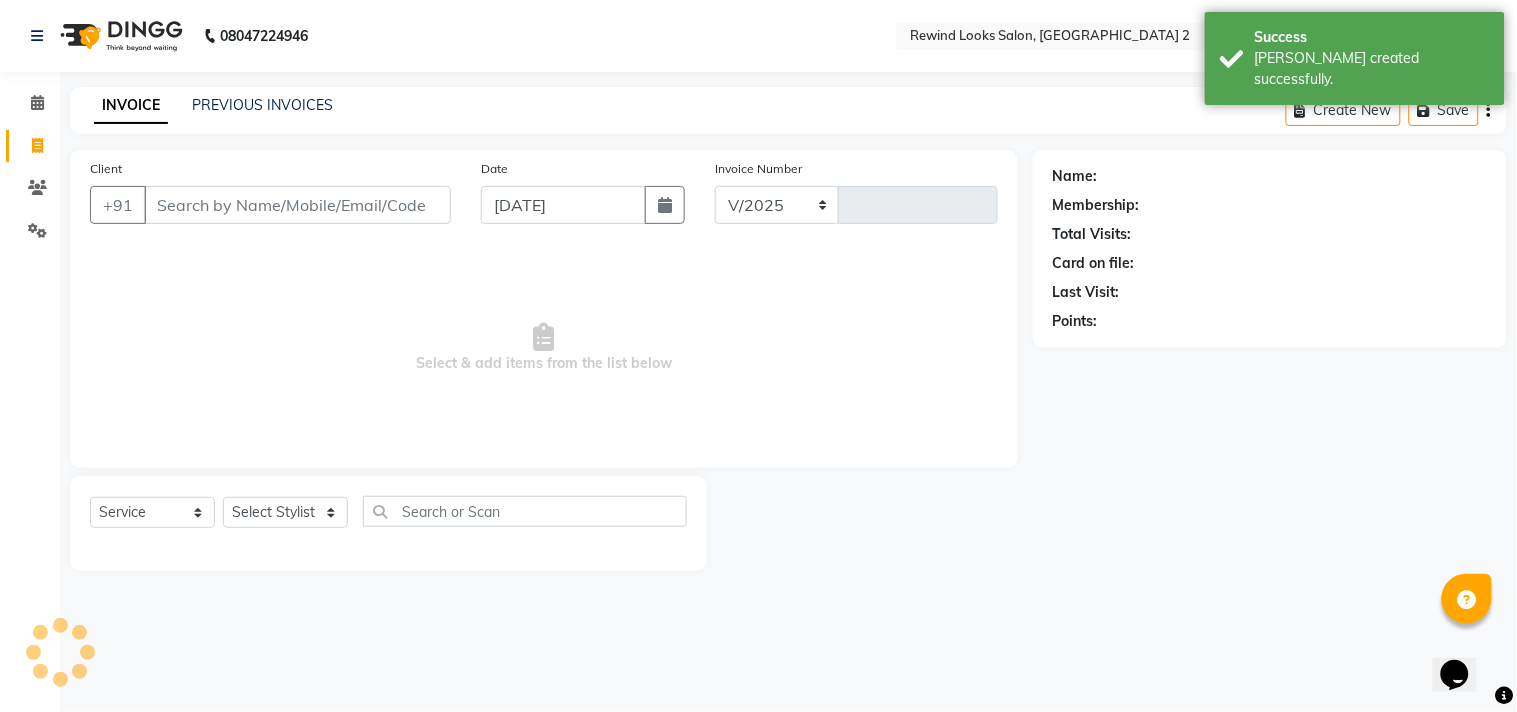 select on "4640" 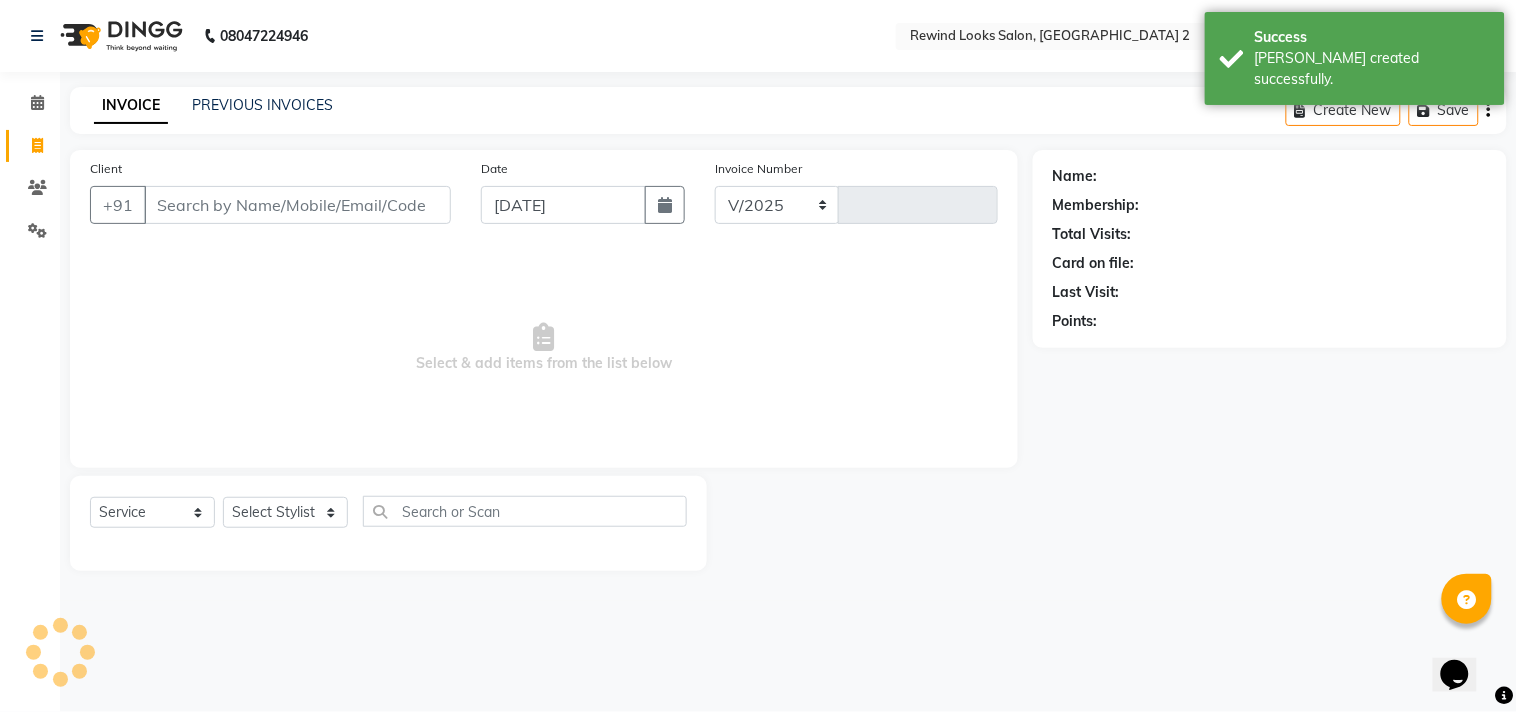 type on "6602" 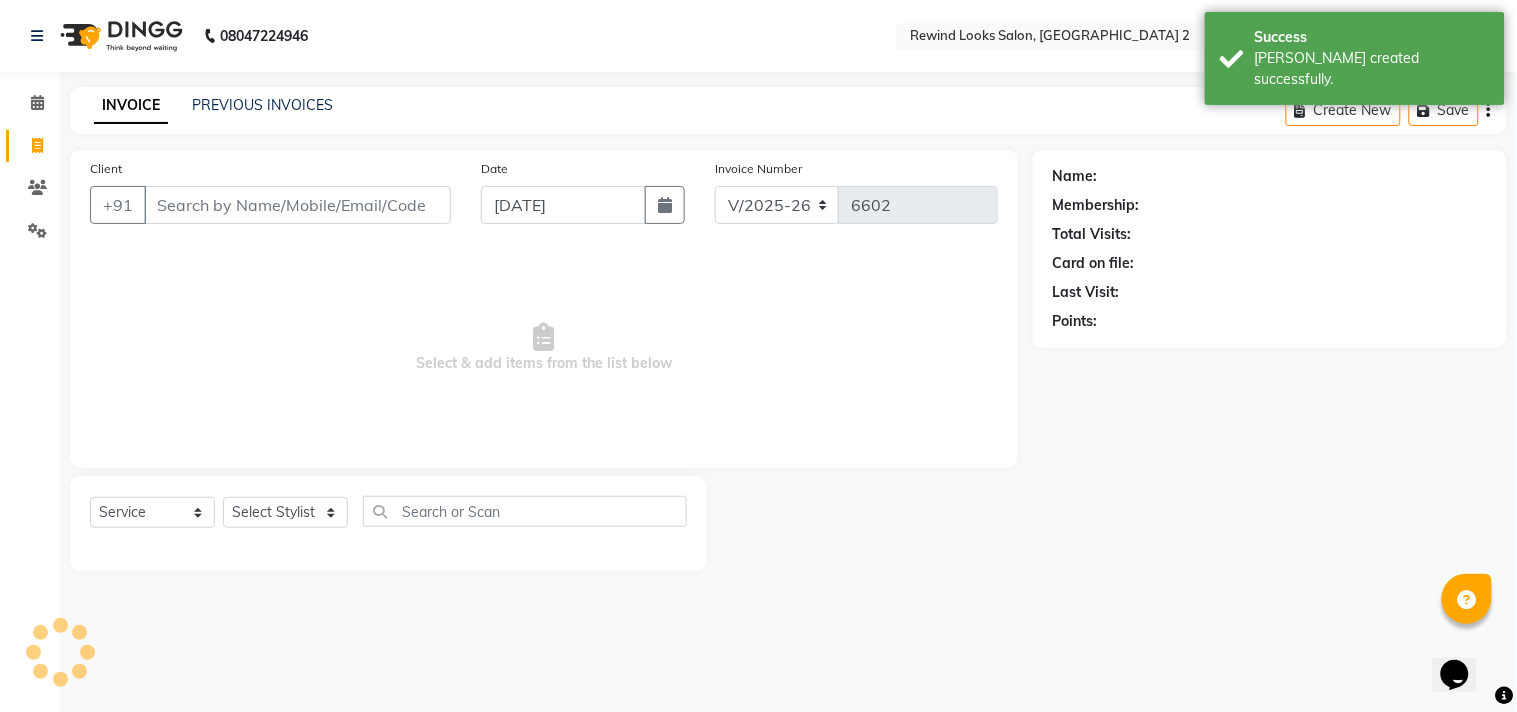 click on "Client" at bounding box center [297, 205] 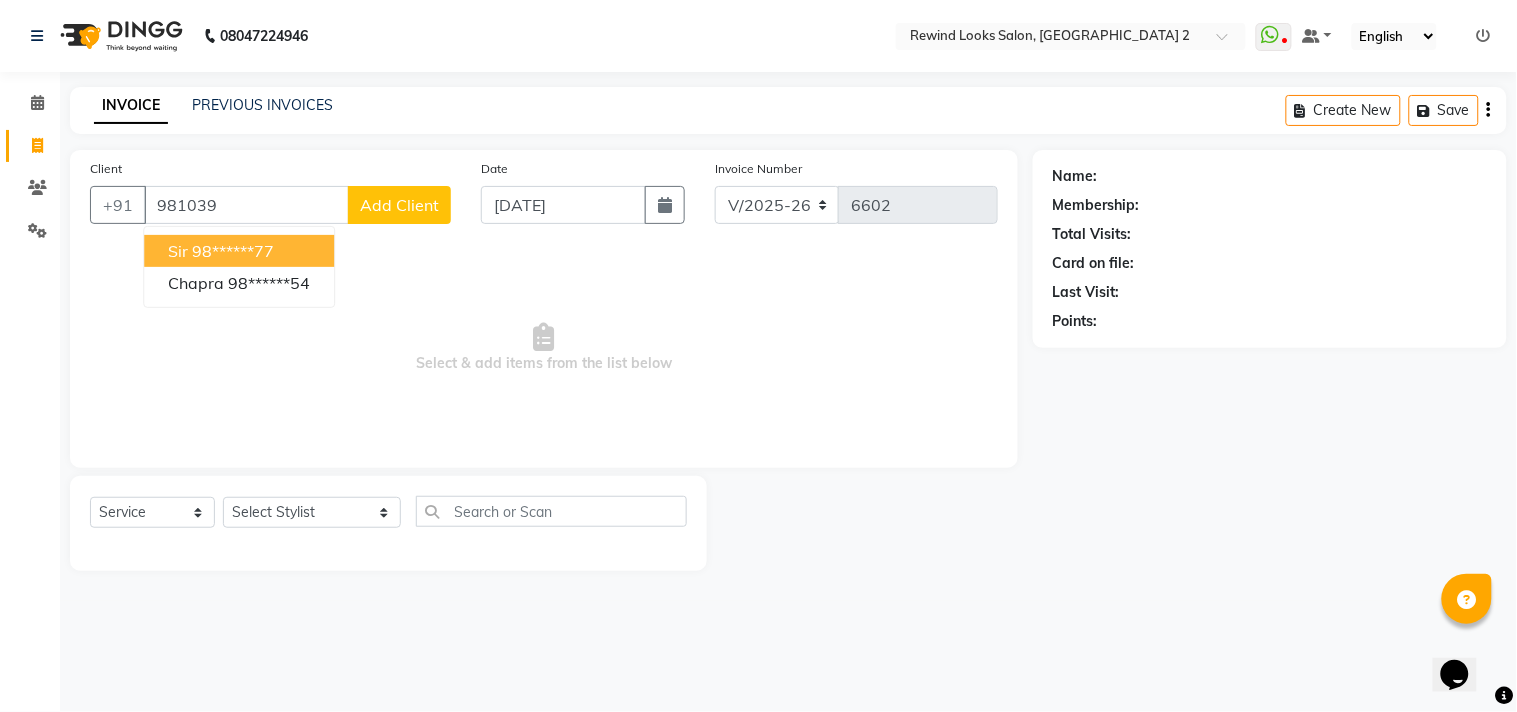 click on "98******77" at bounding box center (233, 251) 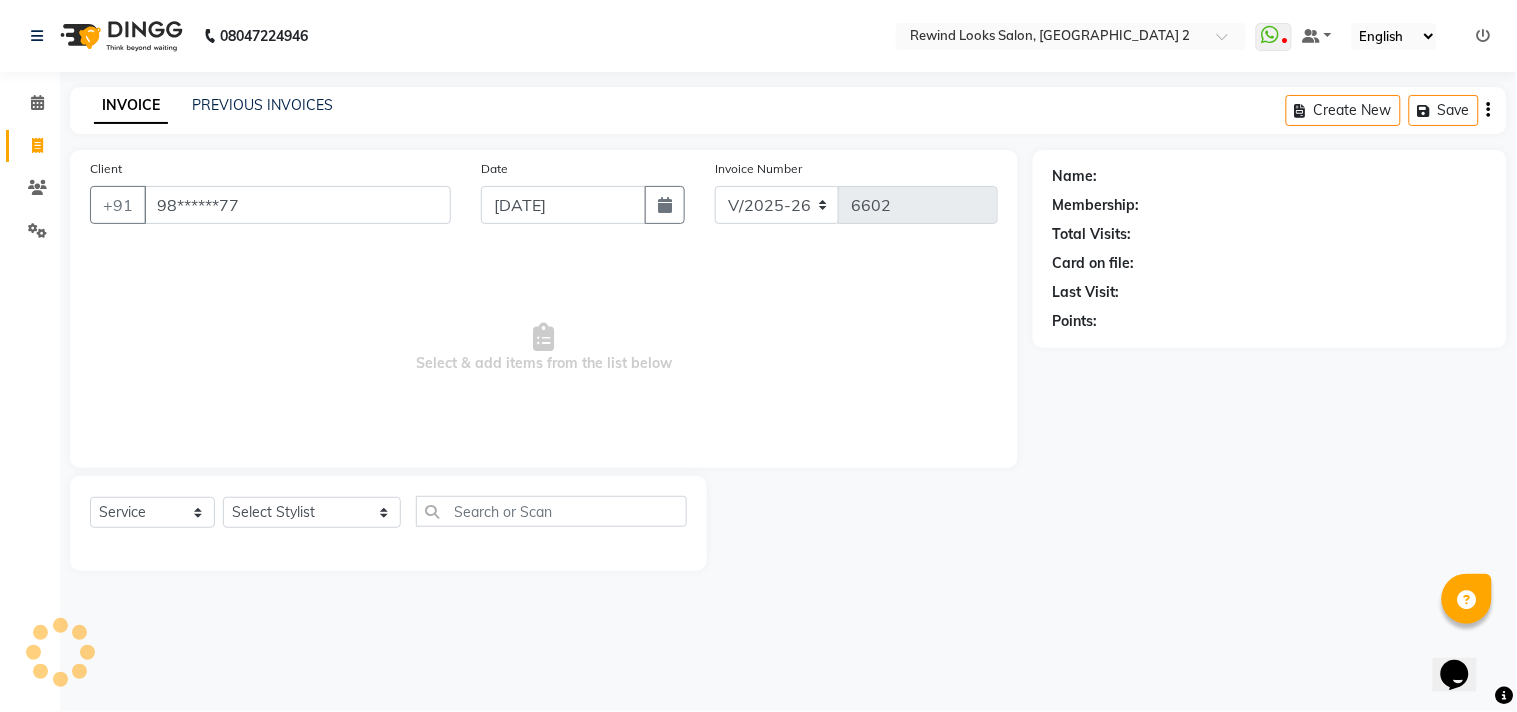 type on "98******77" 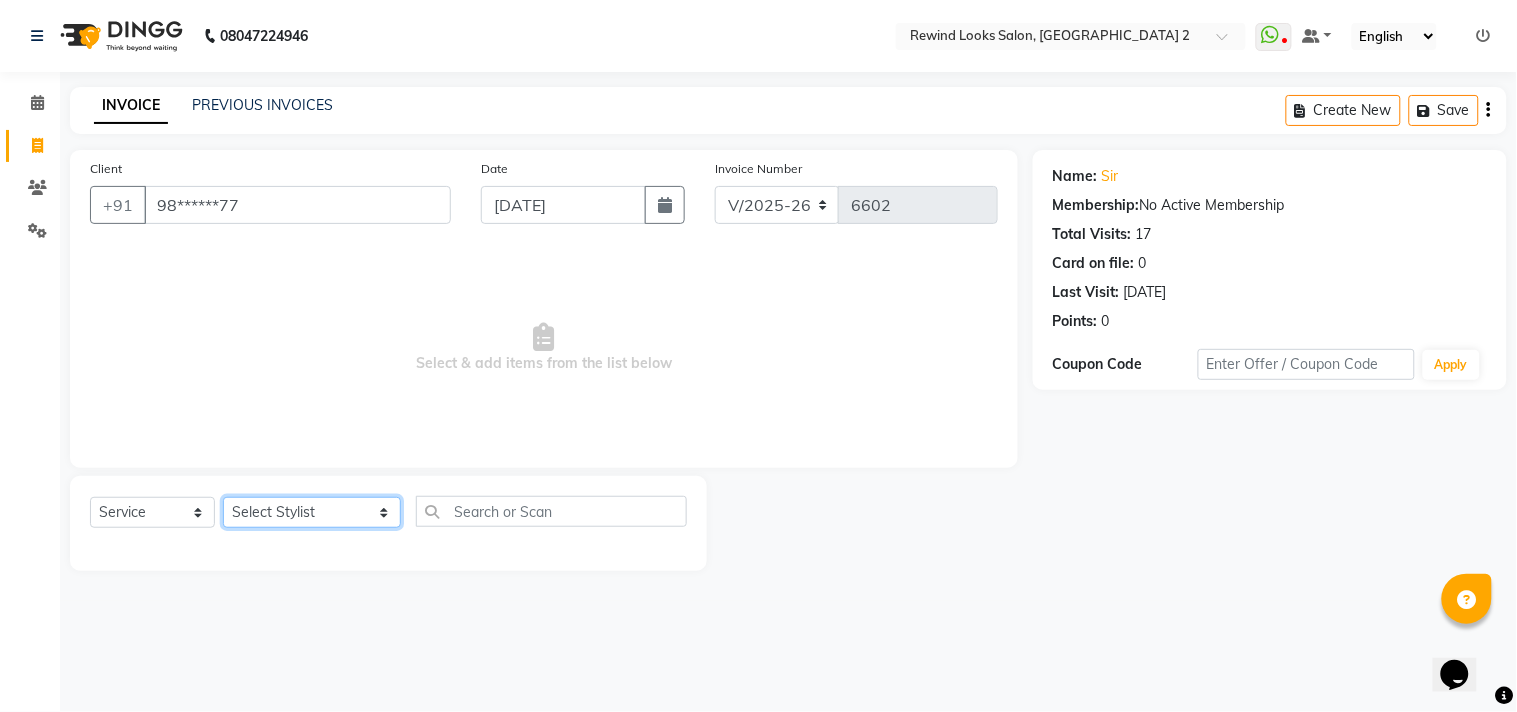click on "Select Stylist aayat ADMIN Alfad hair Casa  [PERSON_NAME] HAIR [PERSON_NAME]  (unisex hairstylist) BIG [DEMOGRAPHIC_DATA] [DEMOGRAPHIC_DATA] DANISH [PERSON_NAME] orchid [PERSON_NAME] HAIR [DEMOGRAPHIC_DATA] CASA [PERSON_NAME] kiran Deepak Hair Mani MANOJ PEDICURE  [PERSON_NAME]. HAIR [PERSON_NAME] HAIR [PERSON_NAME] CASA NIZAM SAYA PRATIBHA ORCHID  Priyanka 1 [PERSON_NAME] pedicure RIHAN HAIR CASA [PERSON_NAME] [DEMOGRAPHIC_DATA] casa SAIF HAIR SAYA sameer casa [PERSON_NAME] hair casa [PERSON_NAME] beauty SHARIK HAIR [PERSON_NAME] Artist [PERSON_NAME] pedicure Suman Sumer Hair Tarikh hair [DEMOGRAPHIC_DATA] Casa white orched Danish [PERSON_NAME] hair  [PERSON_NAME] HAIR [DEMOGRAPHIC_DATA]" 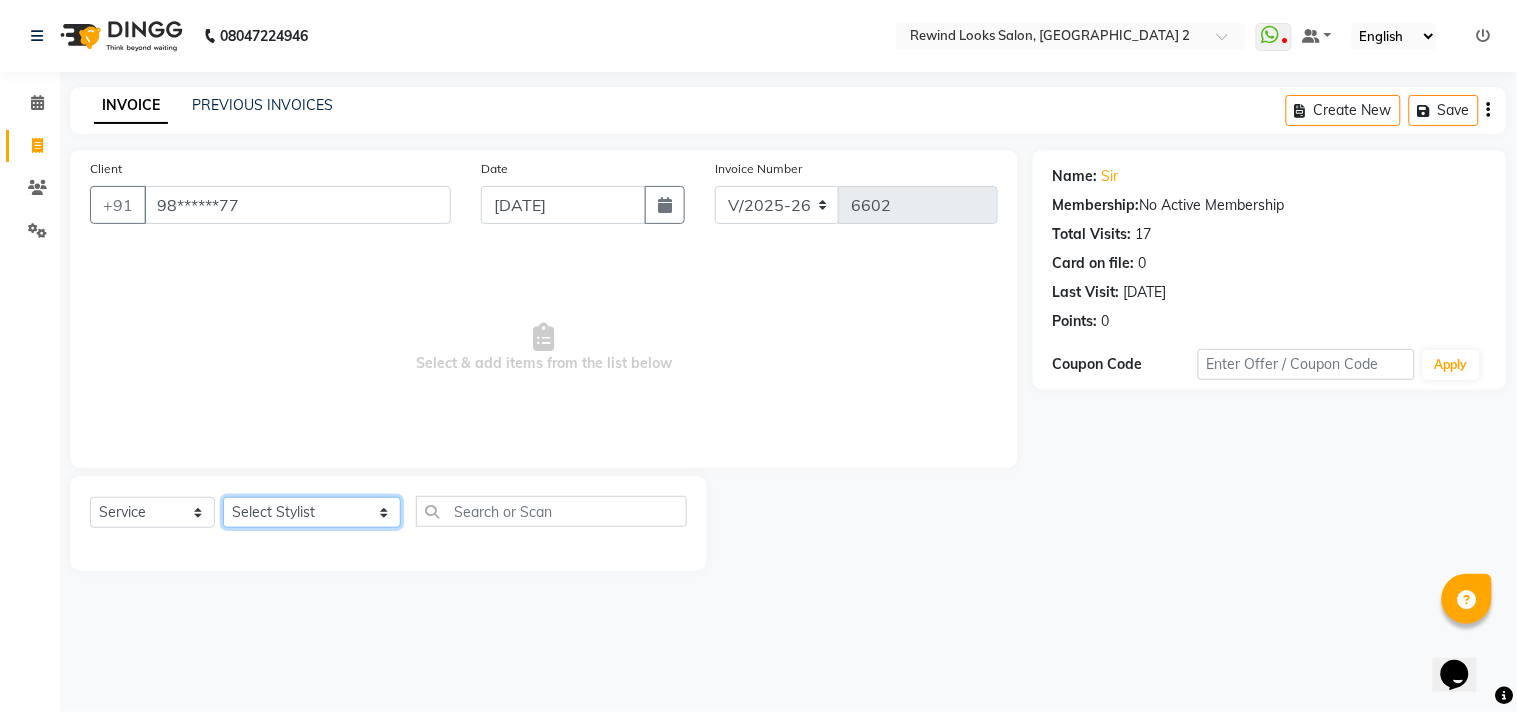select on "81648" 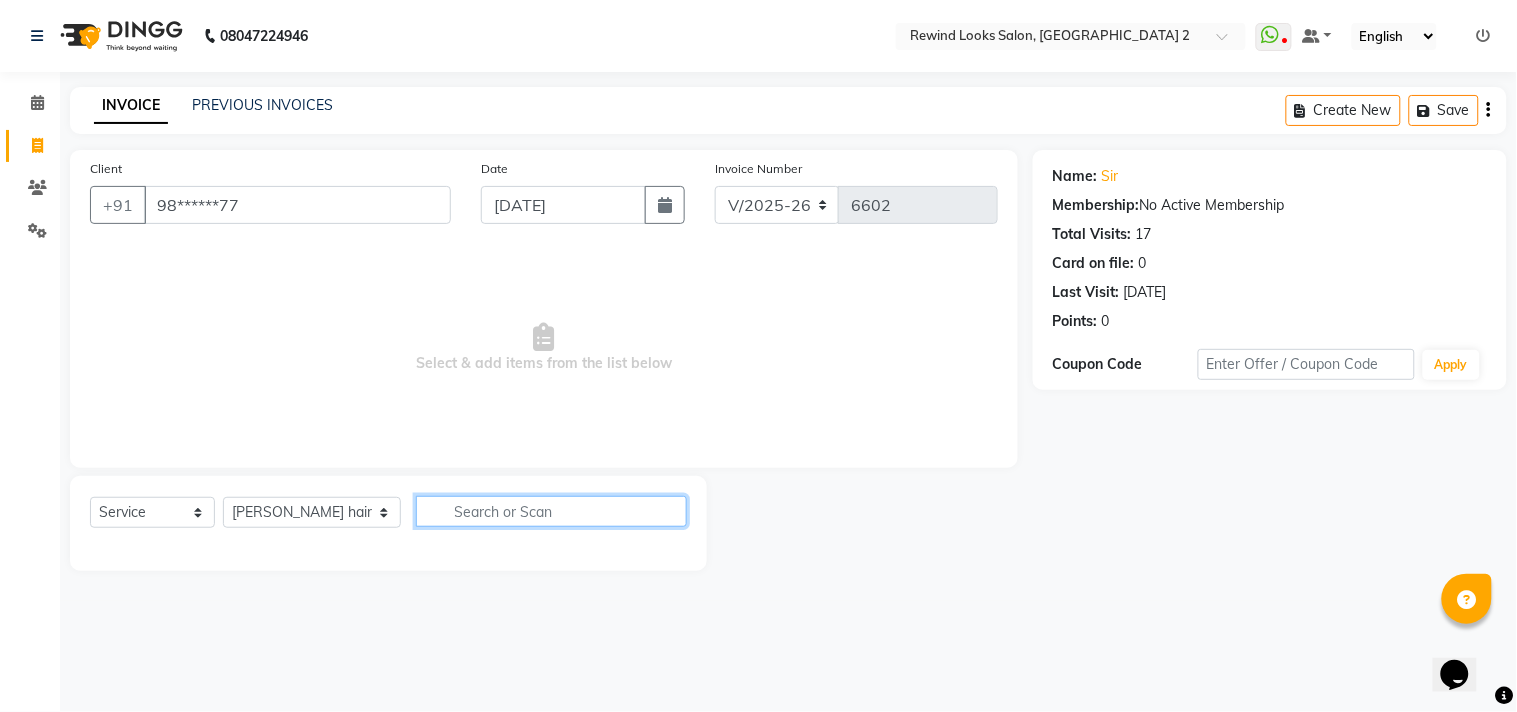 click 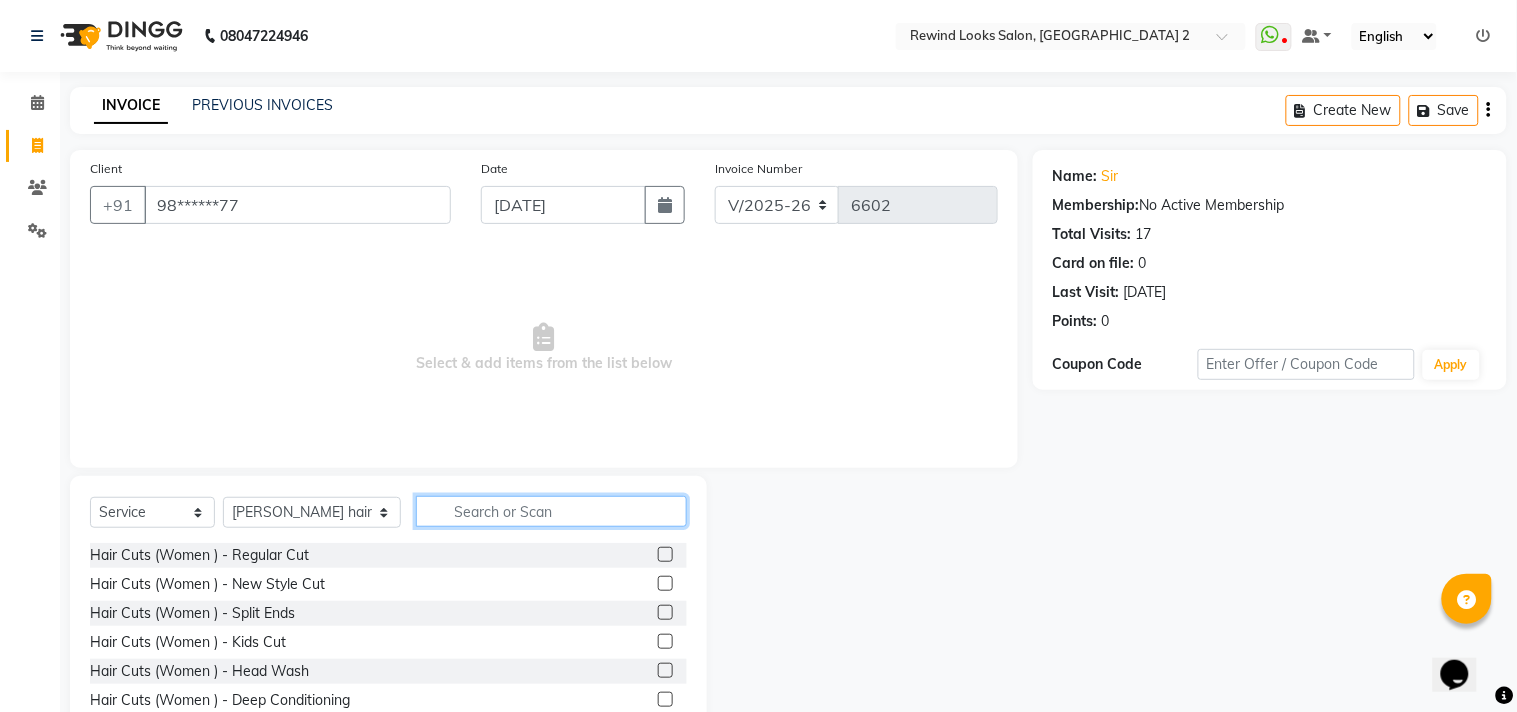 type on "v" 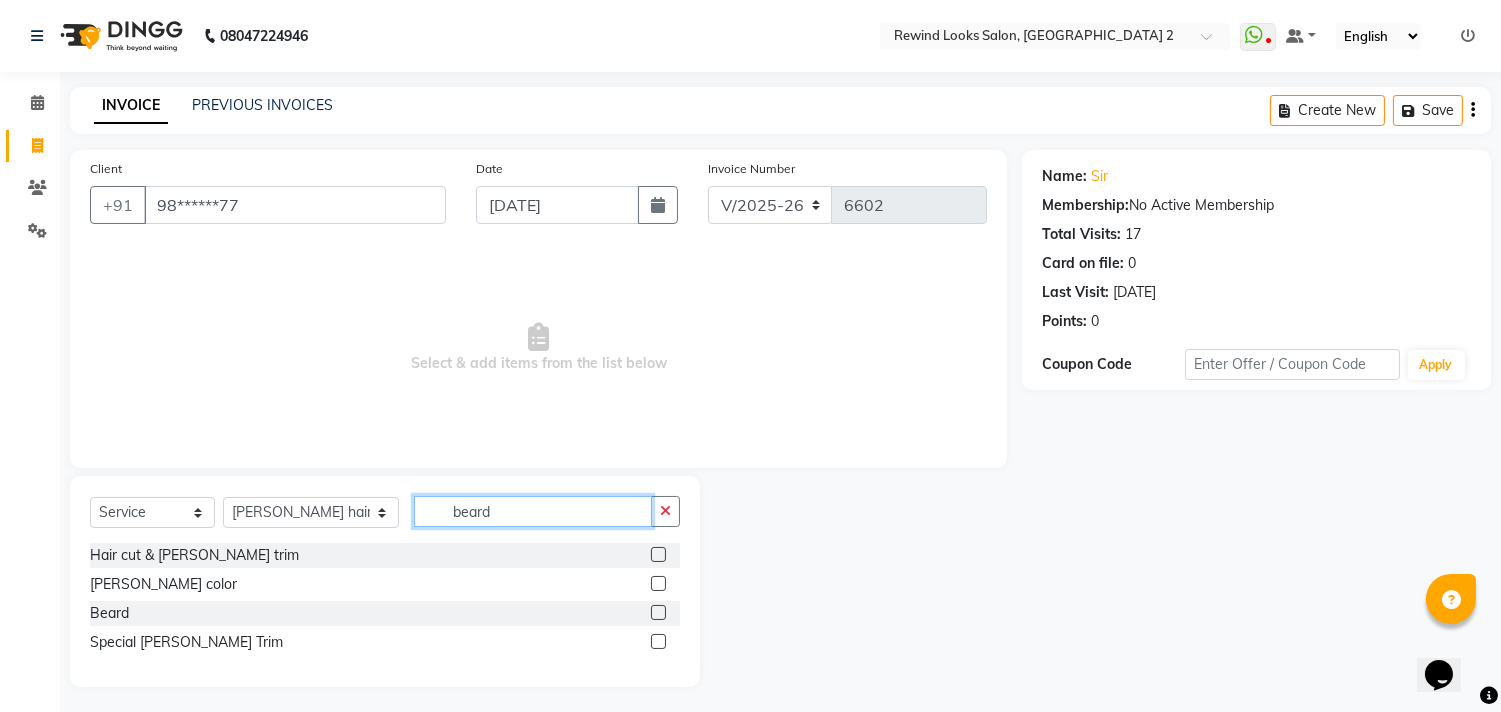 type on "beard" 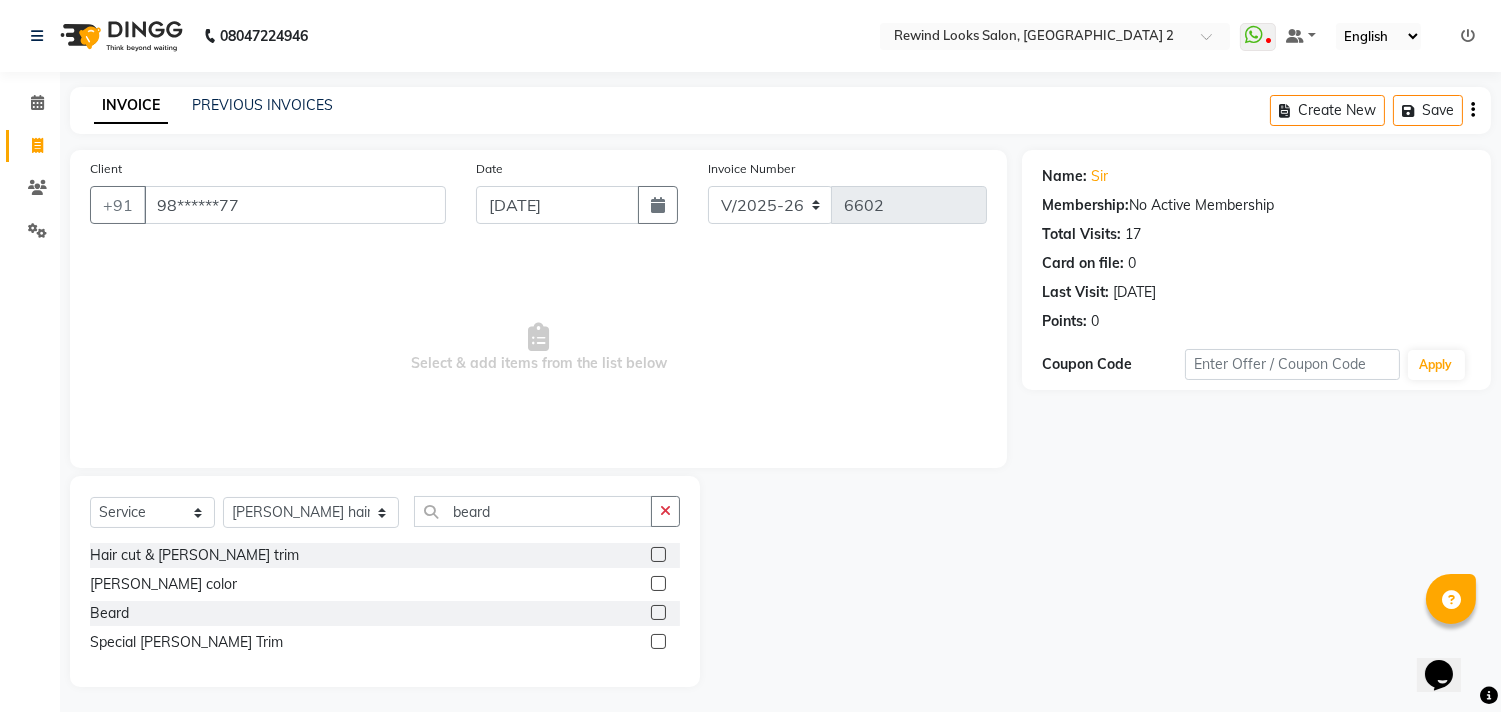 click 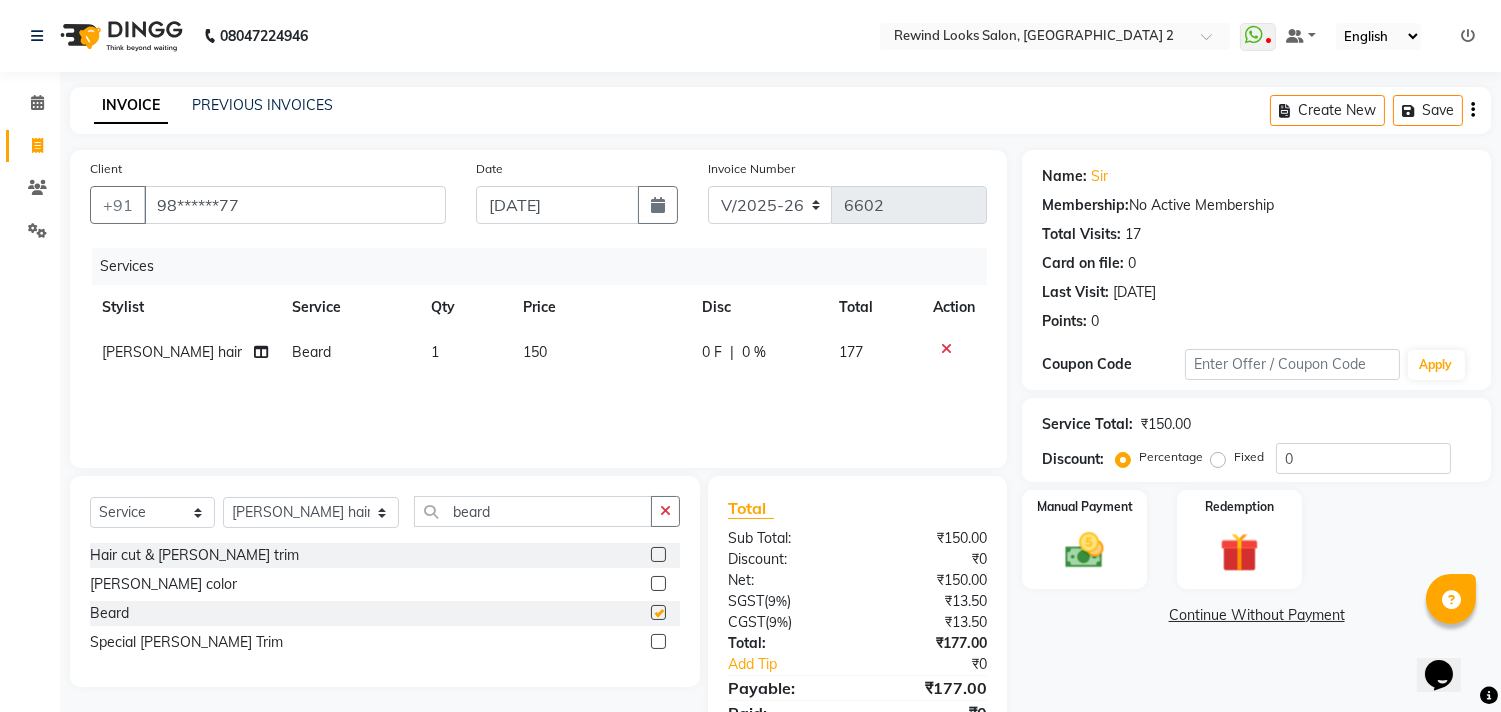 checkbox on "false" 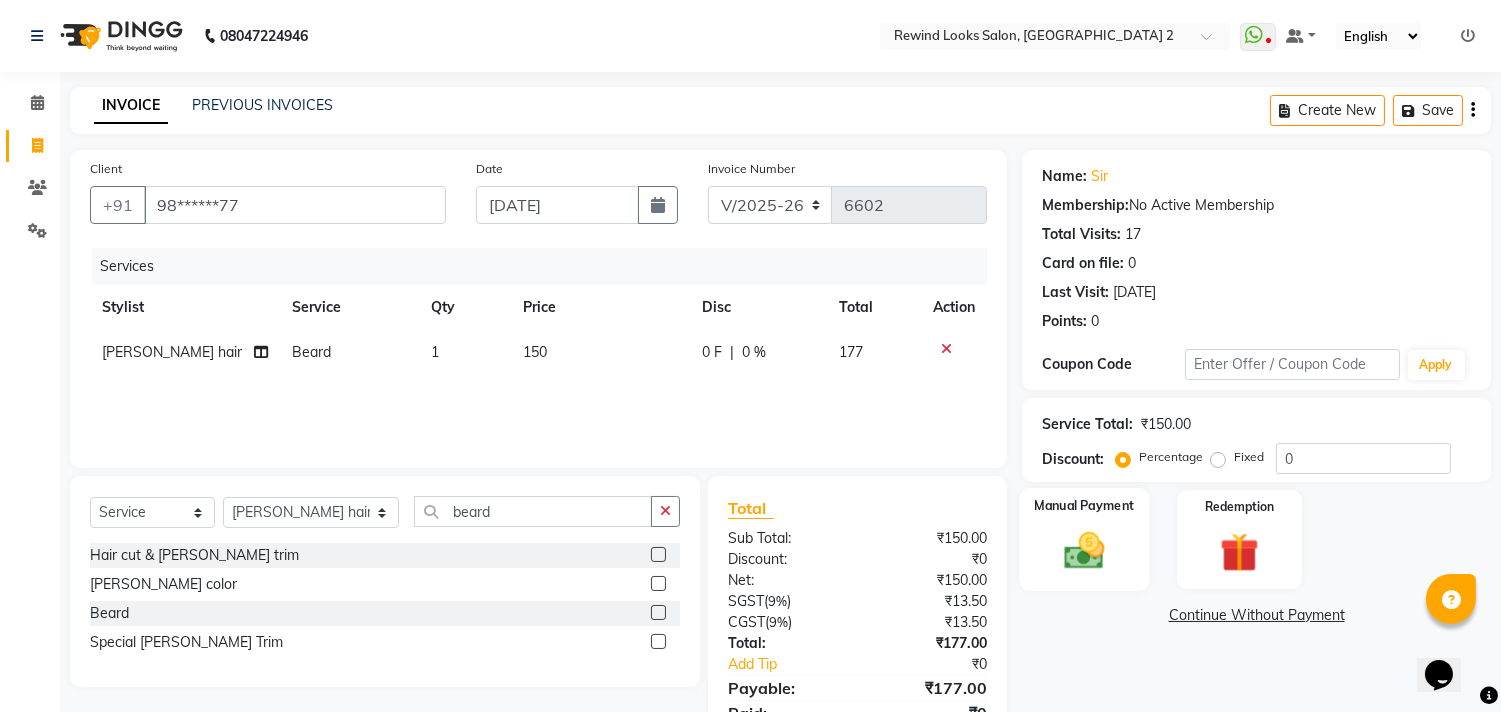 click 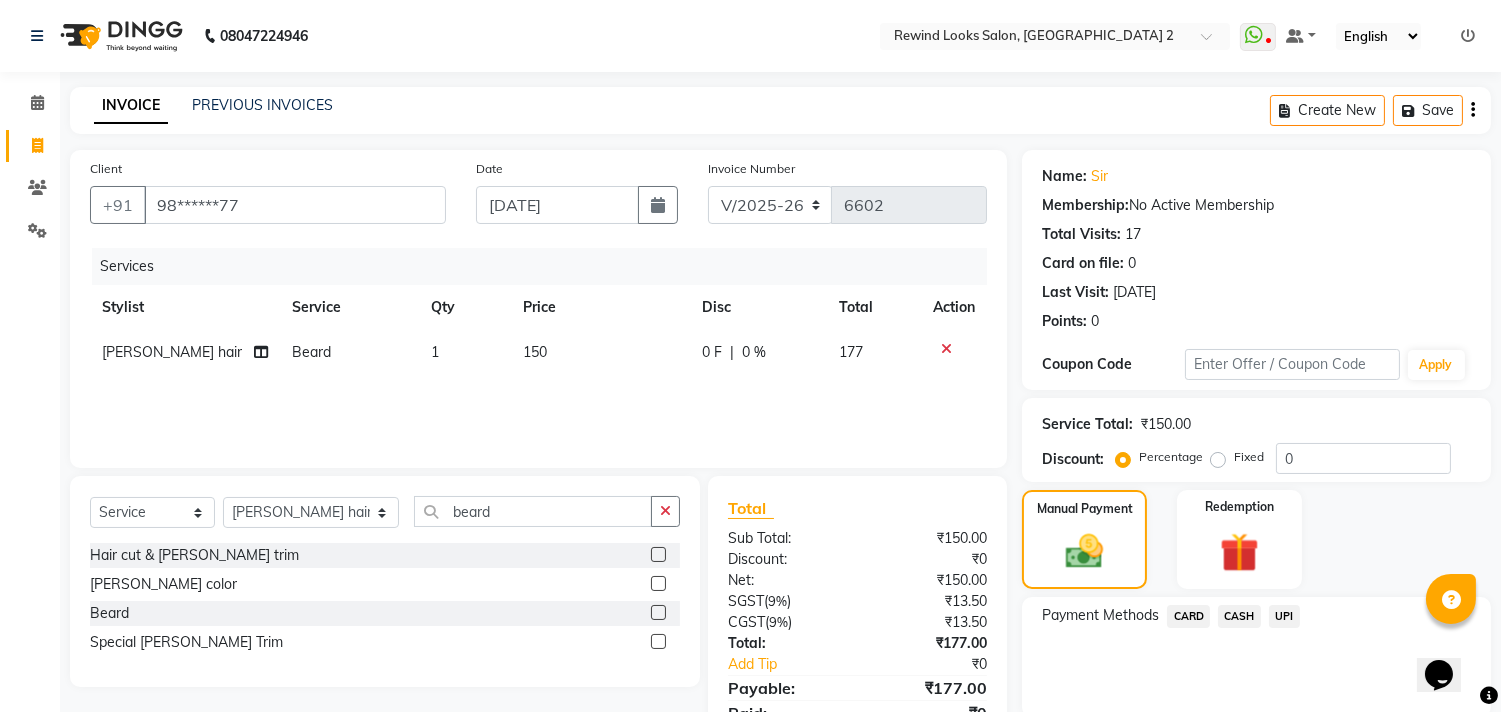 click on "UPI" 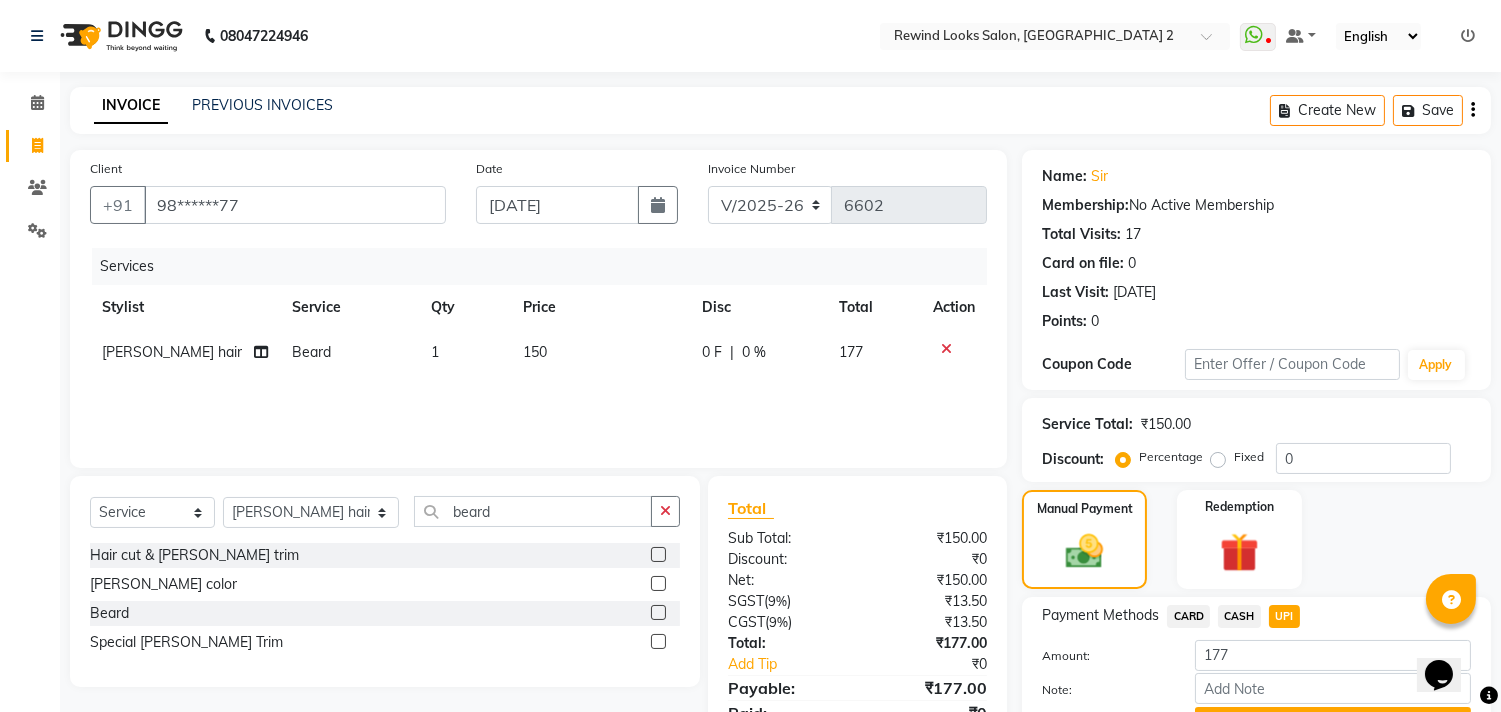 scroll, scrollTop: 104, scrollLeft: 0, axis: vertical 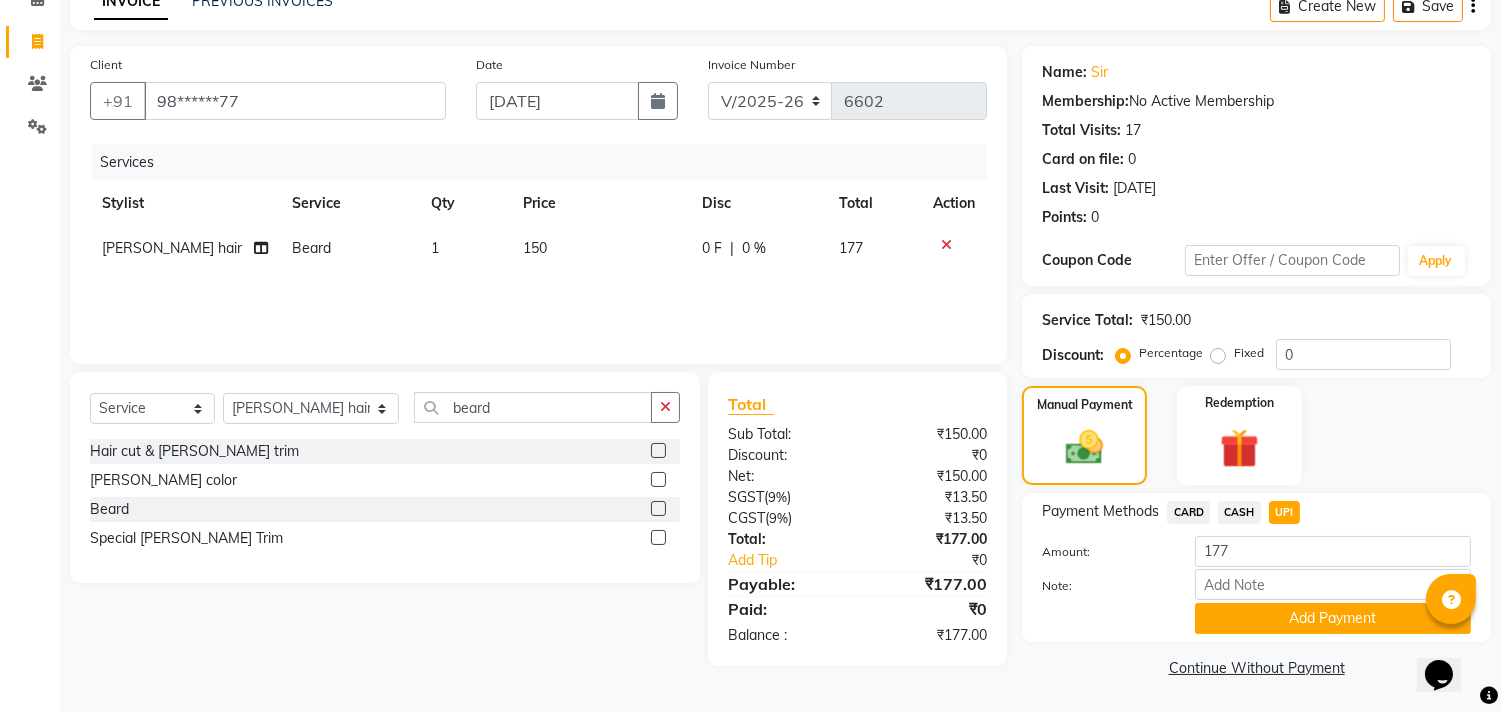 click on "Add Payment" 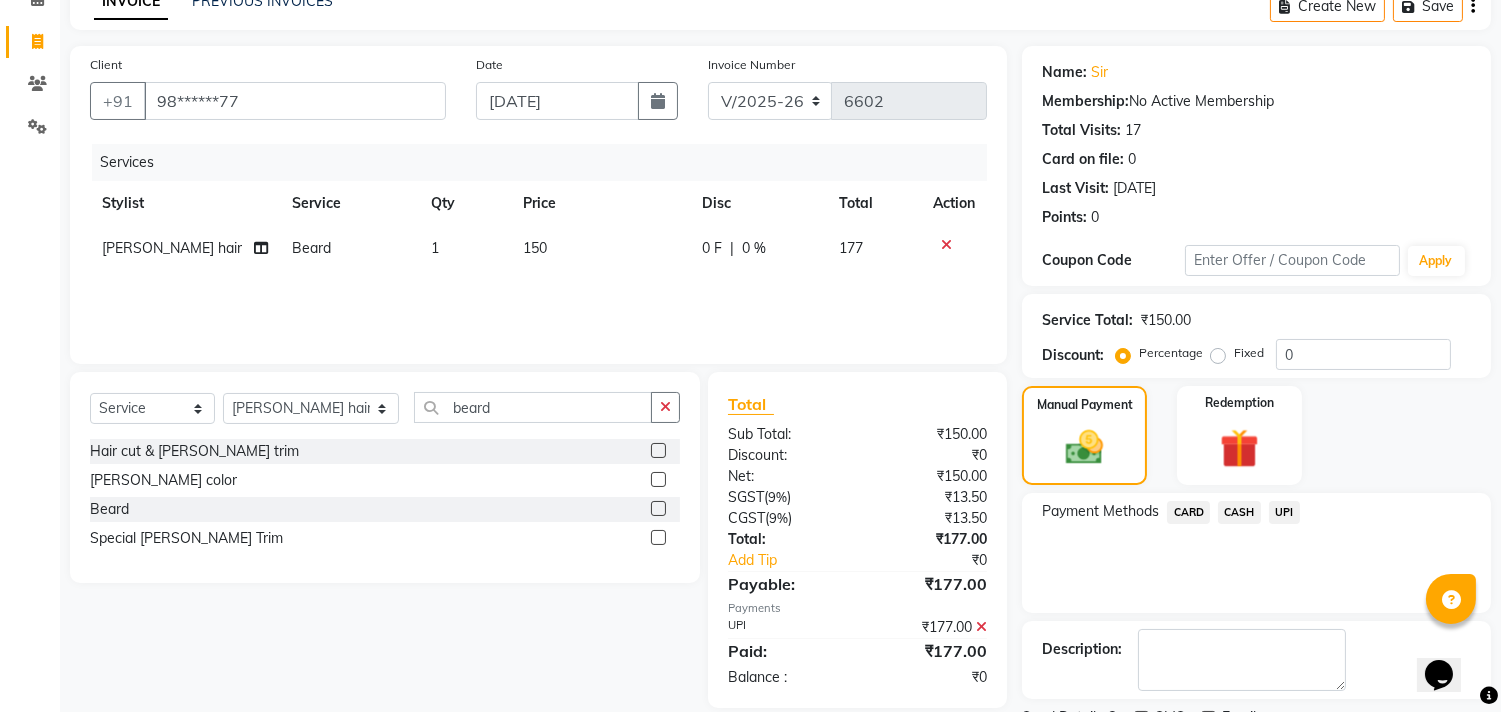 scroll, scrollTop: 187, scrollLeft: 0, axis: vertical 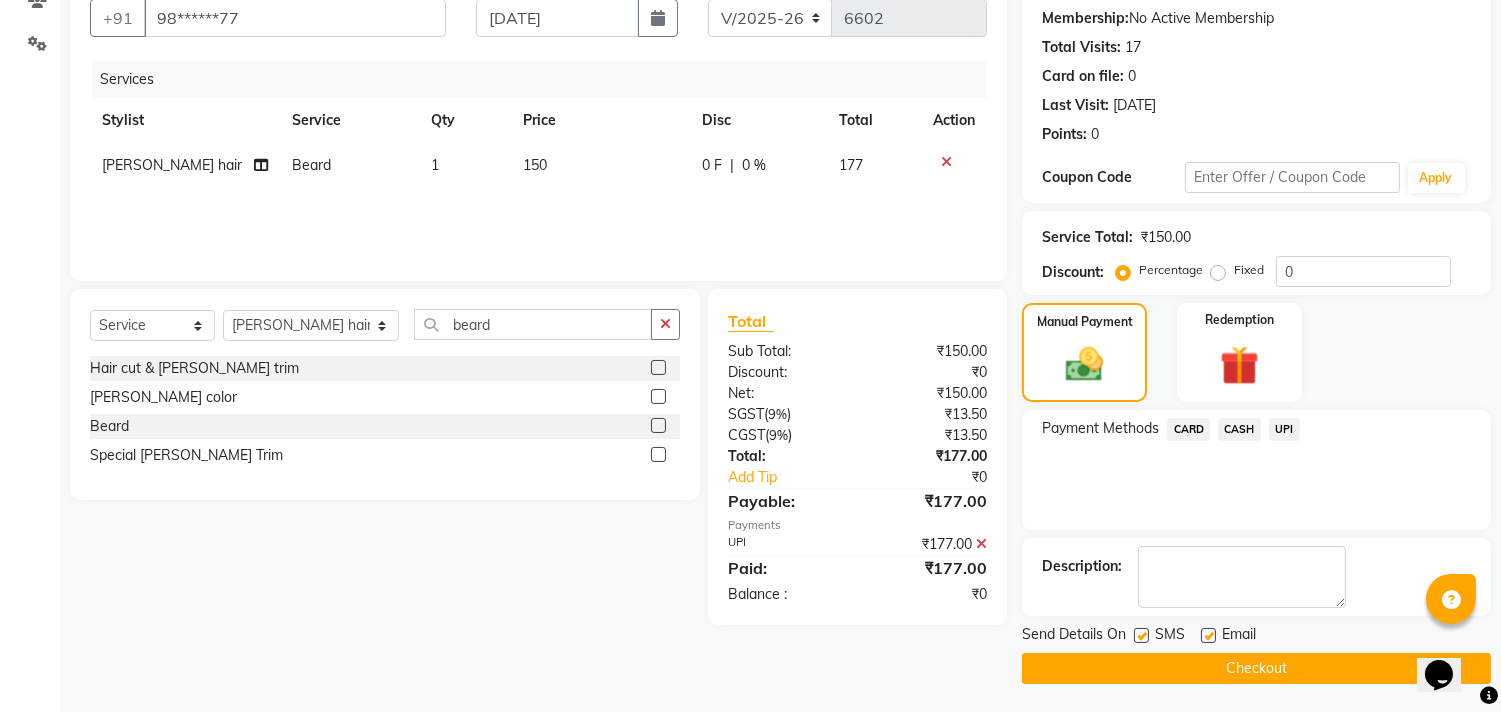 click on "Checkout" 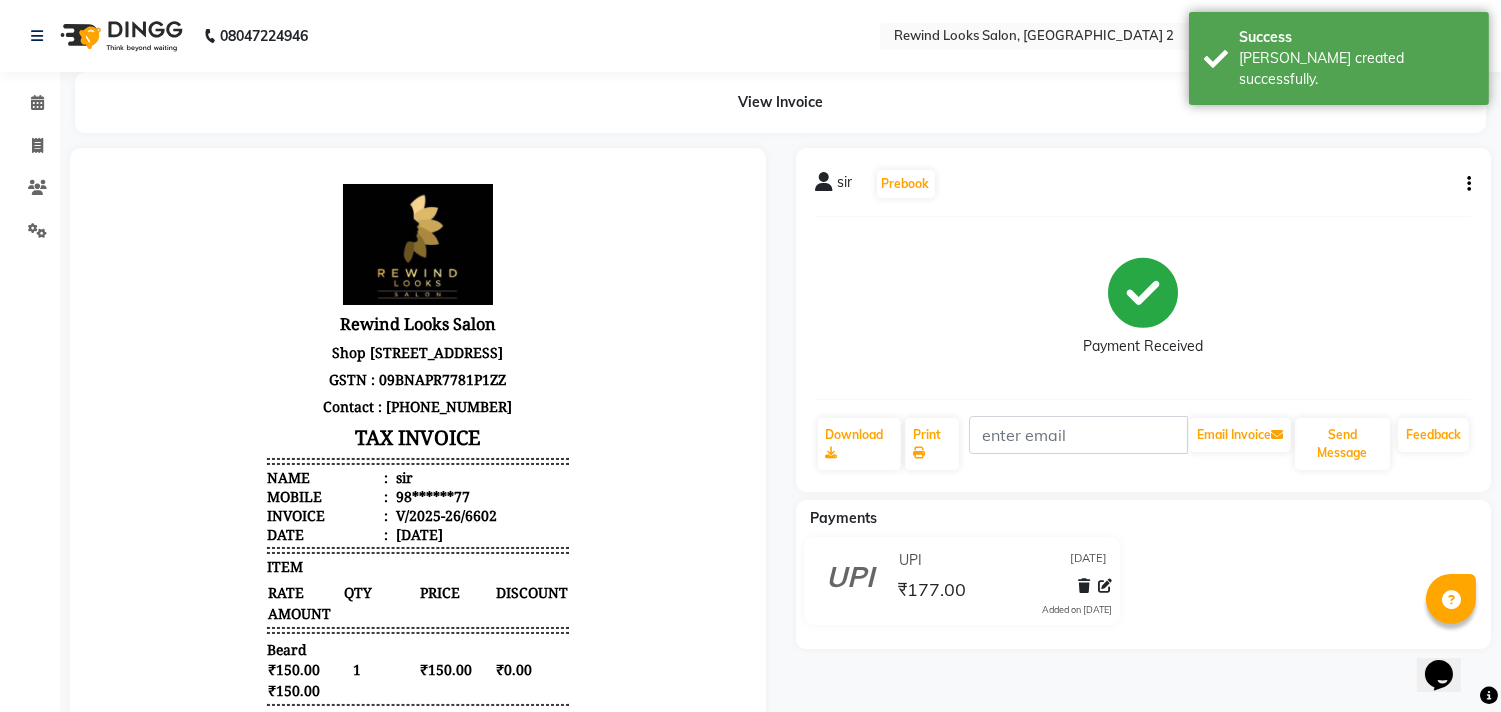 scroll, scrollTop: 0, scrollLeft: 0, axis: both 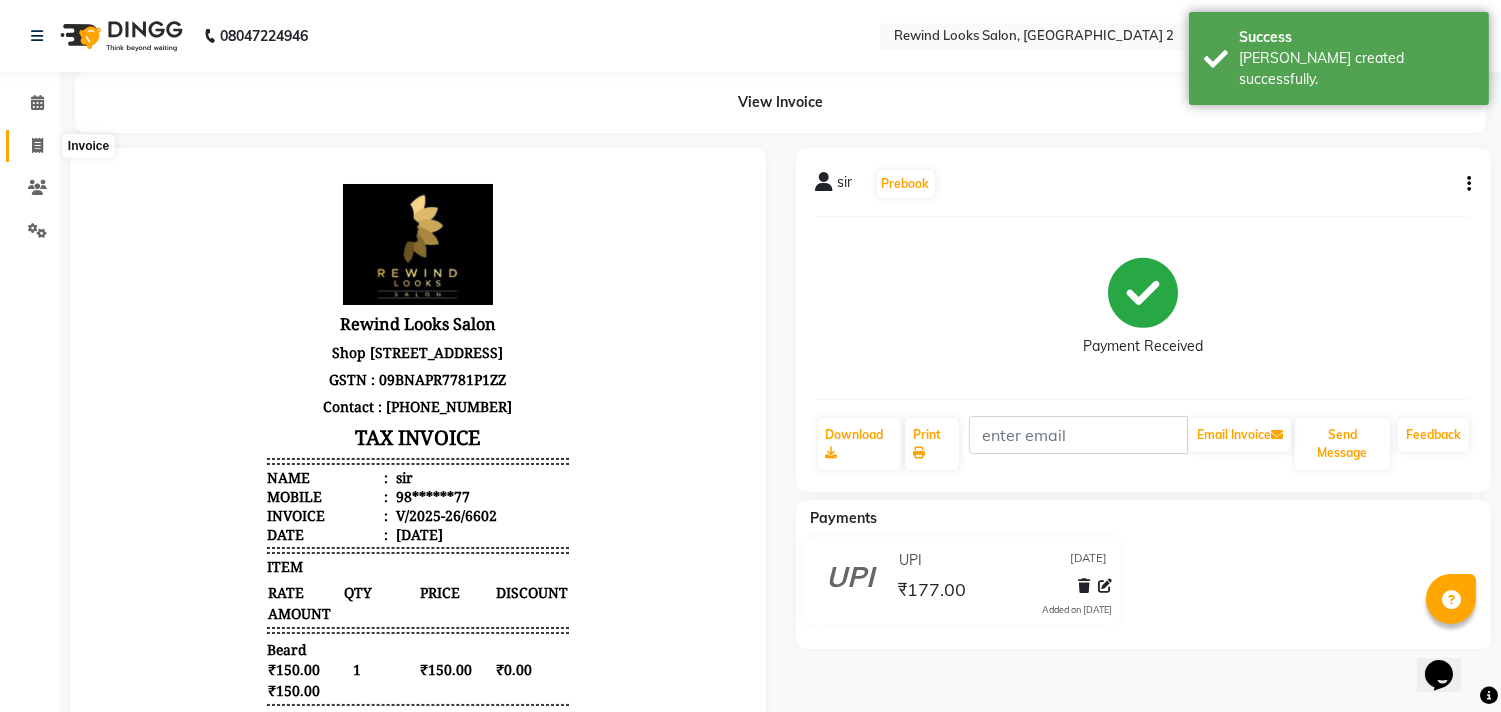click 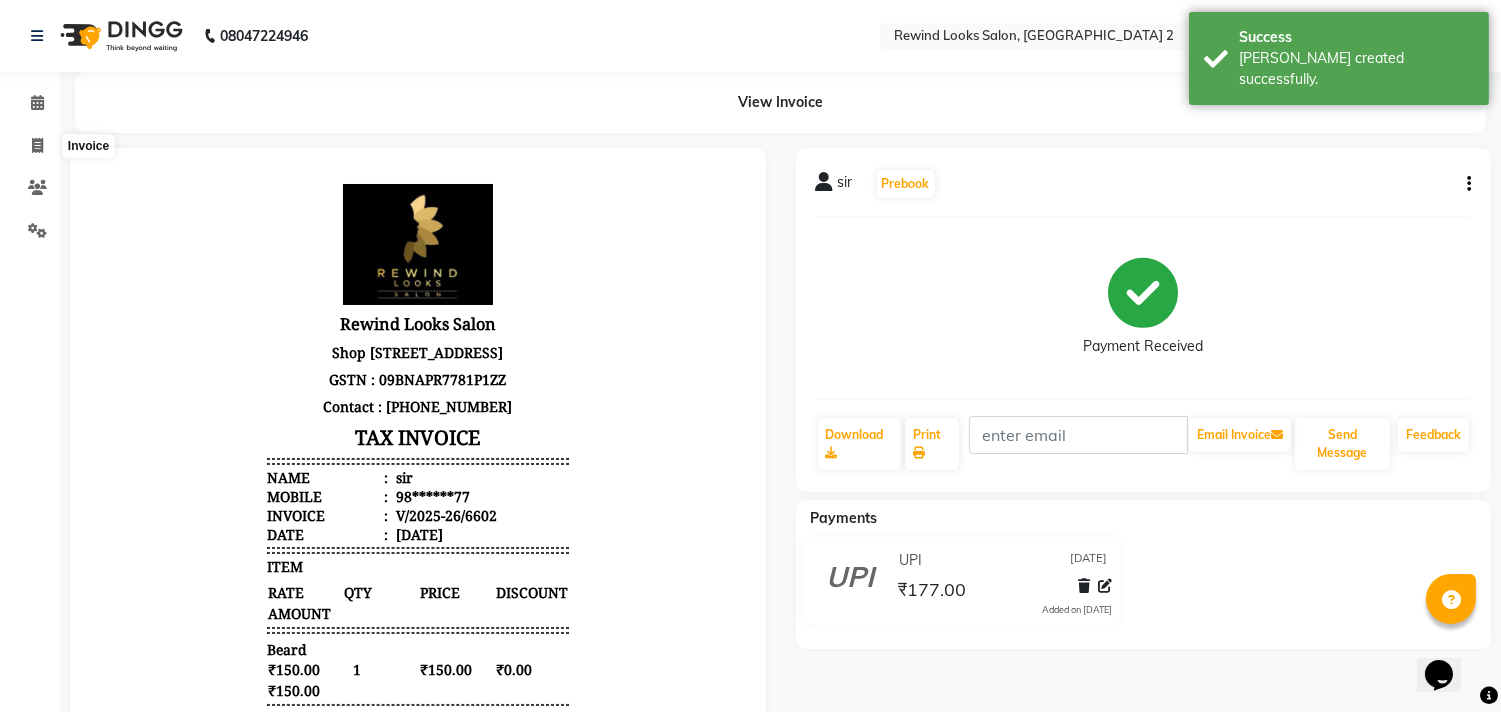 select on "service" 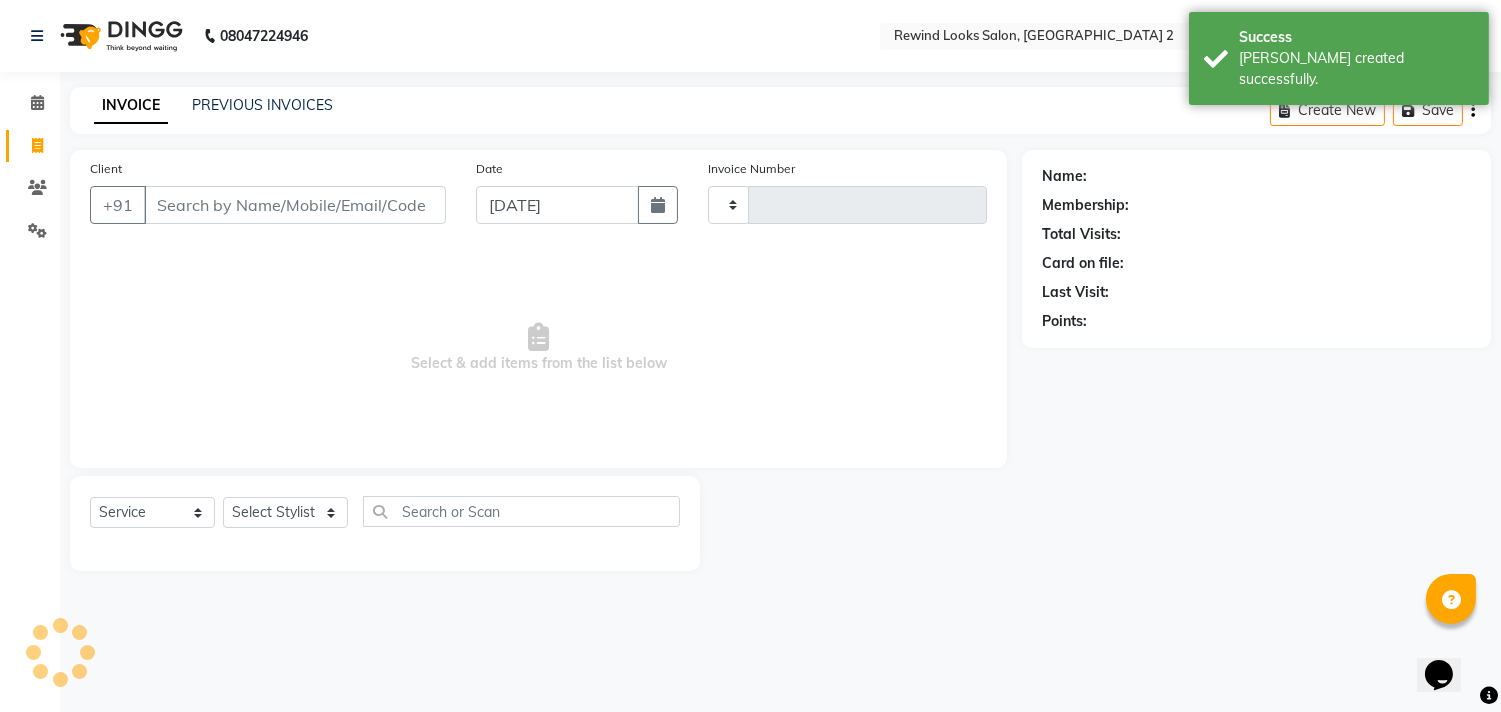 type on "6603" 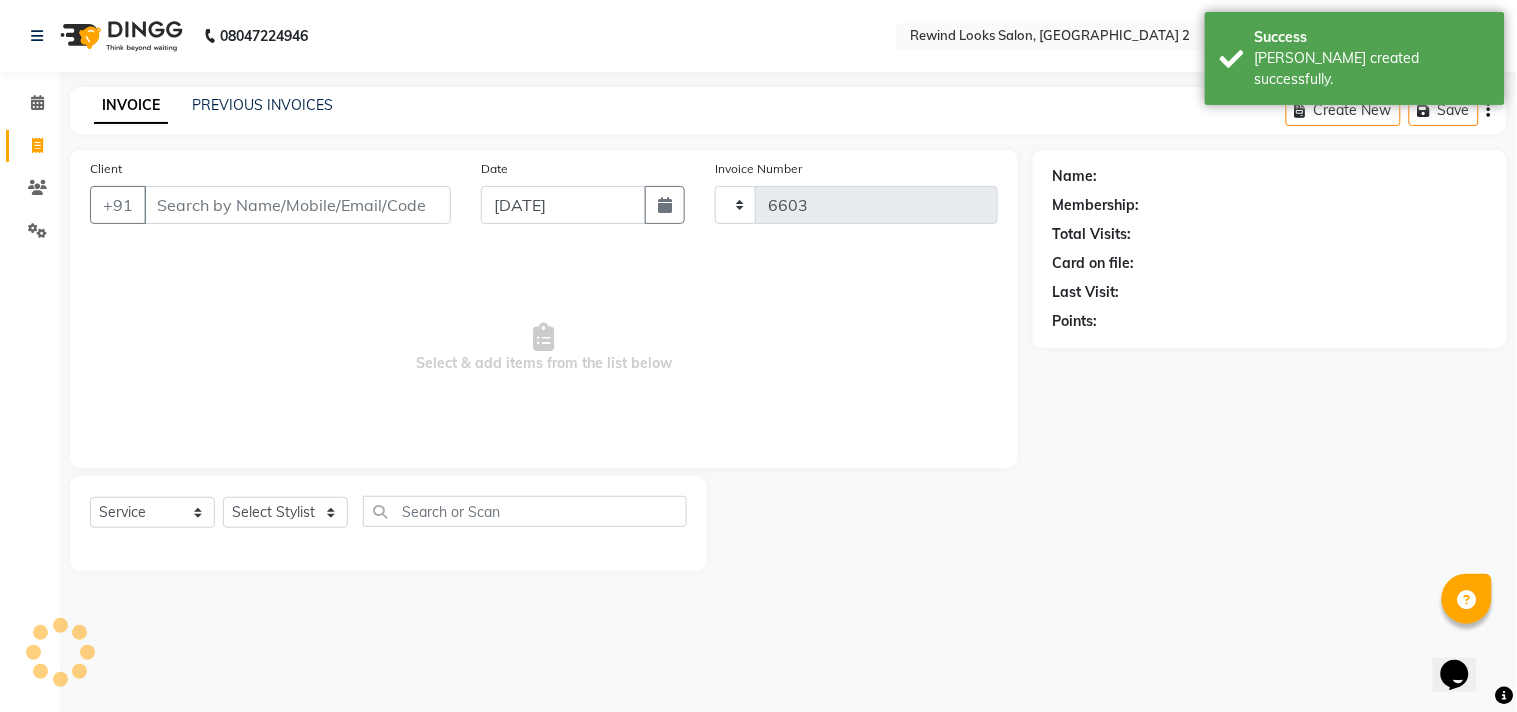 select on "4640" 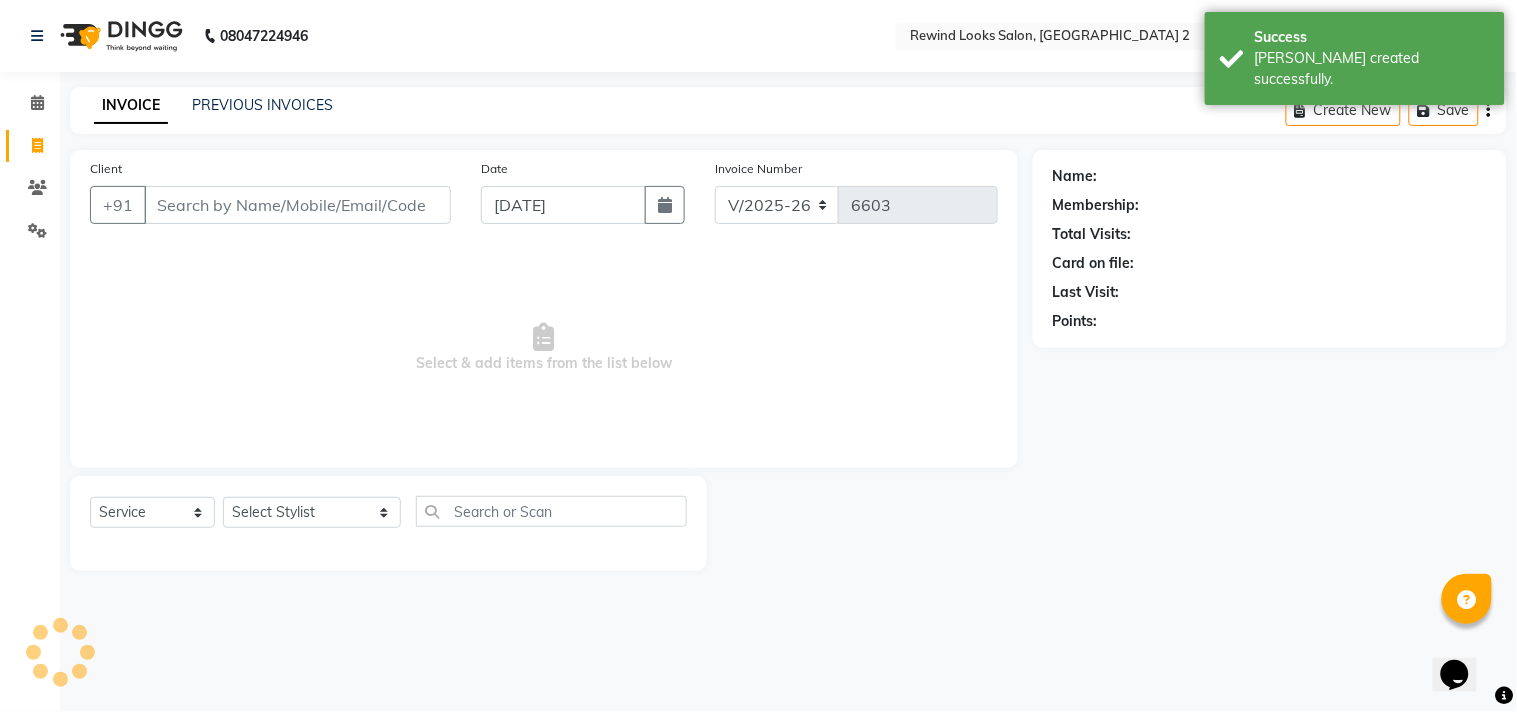 click on "Client" at bounding box center (297, 205) 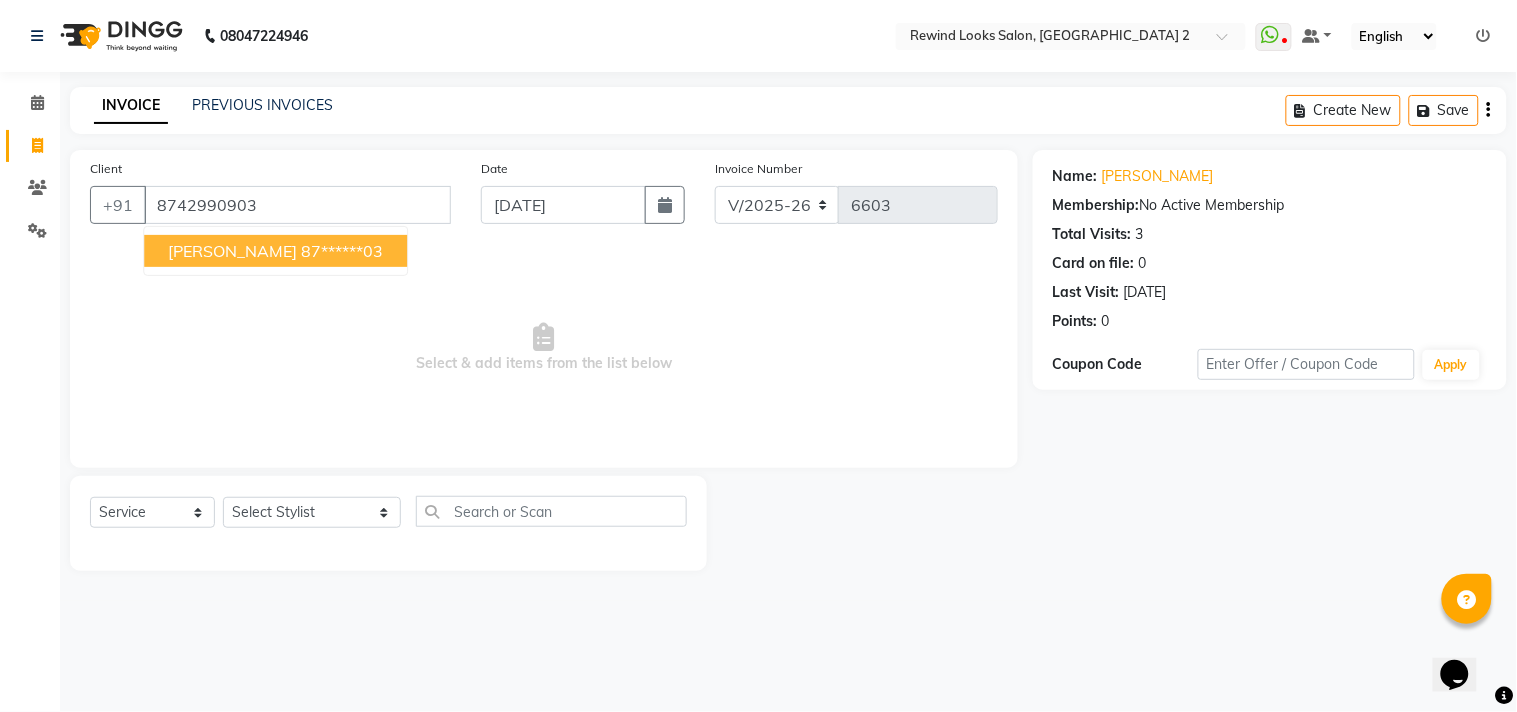 click on "[PERSON_NAME]" at bounding box center [232, 251] 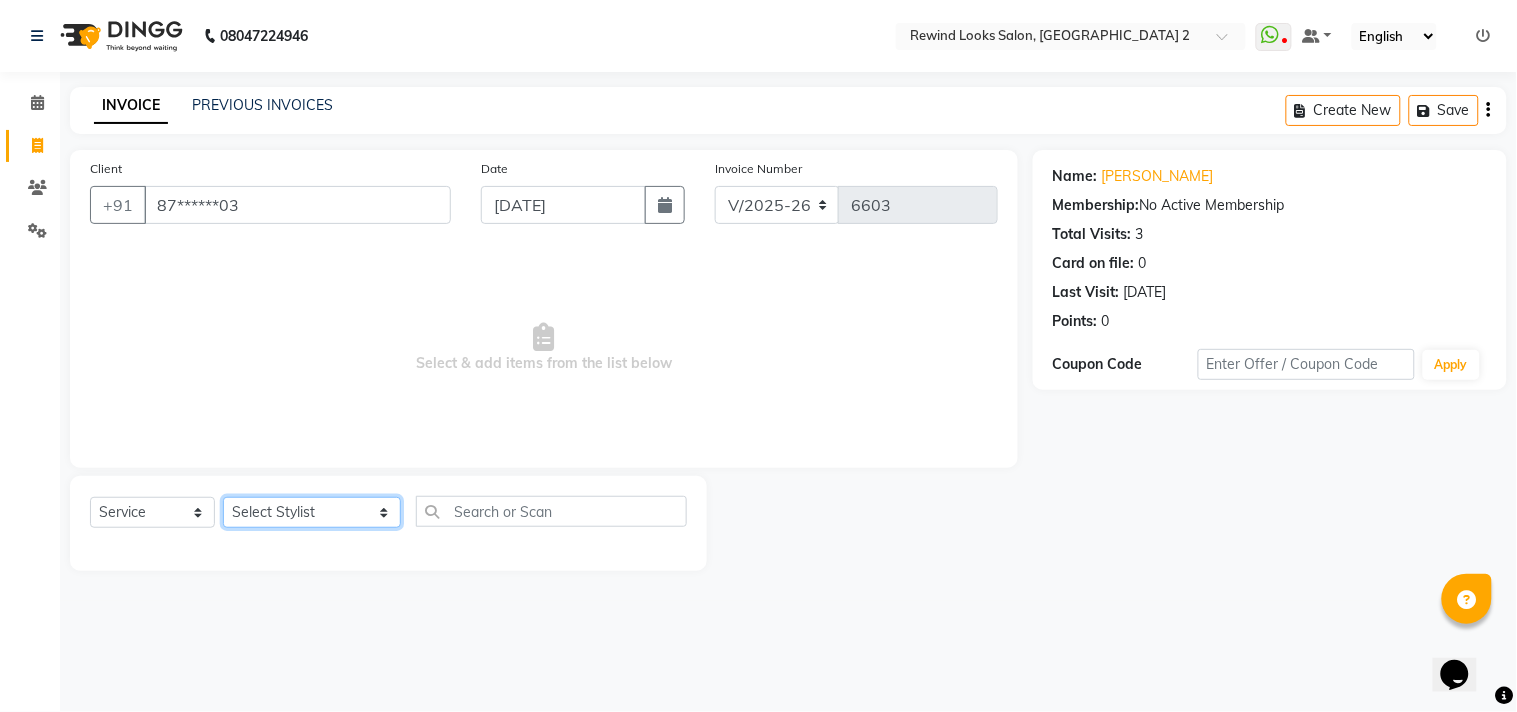 click on "Select Stylist aayat ADMIN Alfad hair Casa  [PERSON_NAME] HAIR [PERSON_NAME]  (unisex hairstylist) BIG [DEMOGRAPHIC_DATA] [DEMOGRAPHIC_DATA] DANISH [PERSON_NAME] orchid [PERSON_NAME] HAIR [DEMOGRAPHIC_DATA] CASA [PERSON_NAME] kiran Deepak Hair Mani MANOJ PEDICURE  [PERSON_NAME]. HAIR [PERSON_NAME] HAIR [PERSON_NAME] CASA NIZAM SAYA PRATIBHA ORCHID  Priyanka 1 [PERSON_NAME] pedicure RIHAN HAIR CASA [PERSON_NAME] [DEMOGRAPHIC_DATA] casa SAIF HAIR SAYA sameer casa [PERSON_NAME] hair casa [PERSON_NAME] beauty SHARIK HAIR [PERSON_NAME] Artist [PERSON_NAME] pedicure Suman Sumer Hair Tarikh hair [DEMOGRAPHIC_DATA] Casa white orched Danish [PERSON_NAME] hair  [PERSON_NAME] HAIR [DEMOGRAPHIC_DATA]" 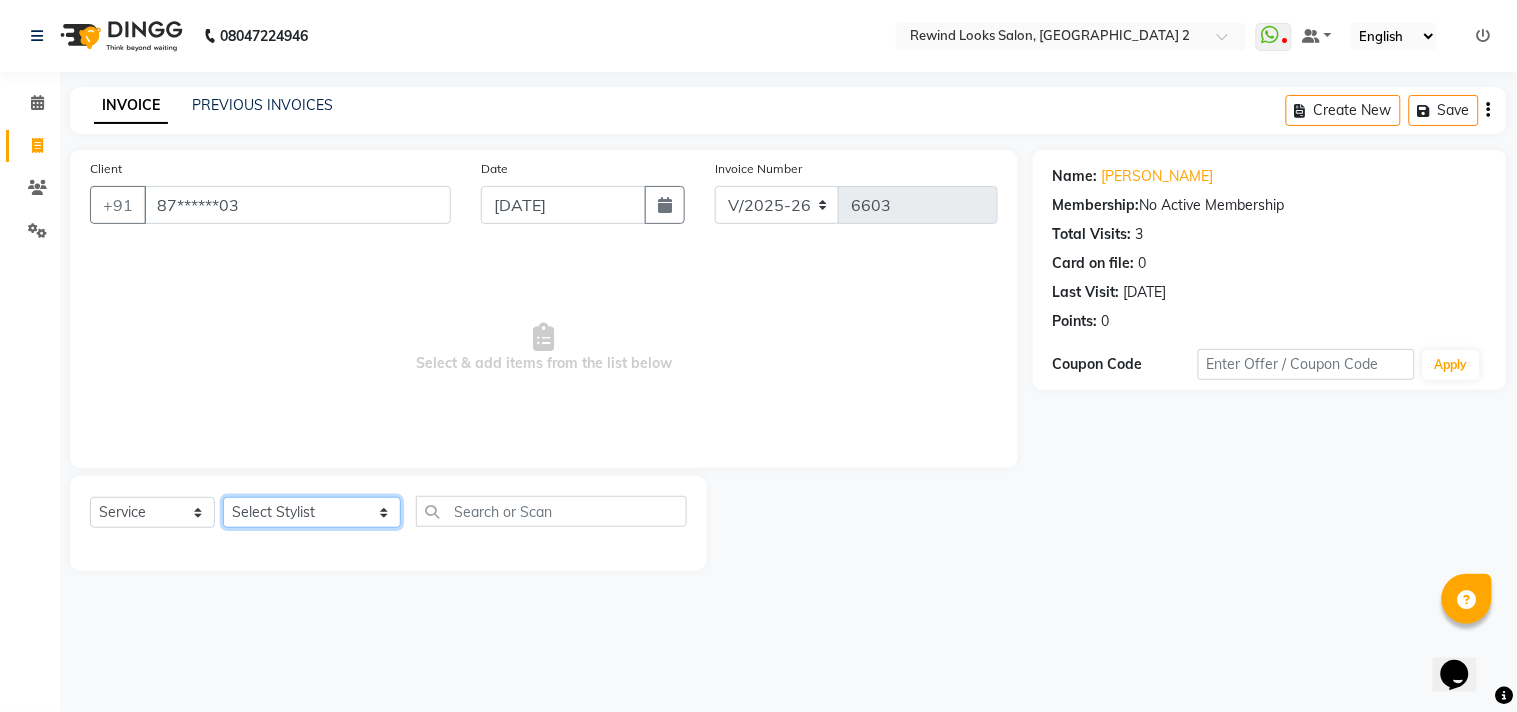 select on "32858" 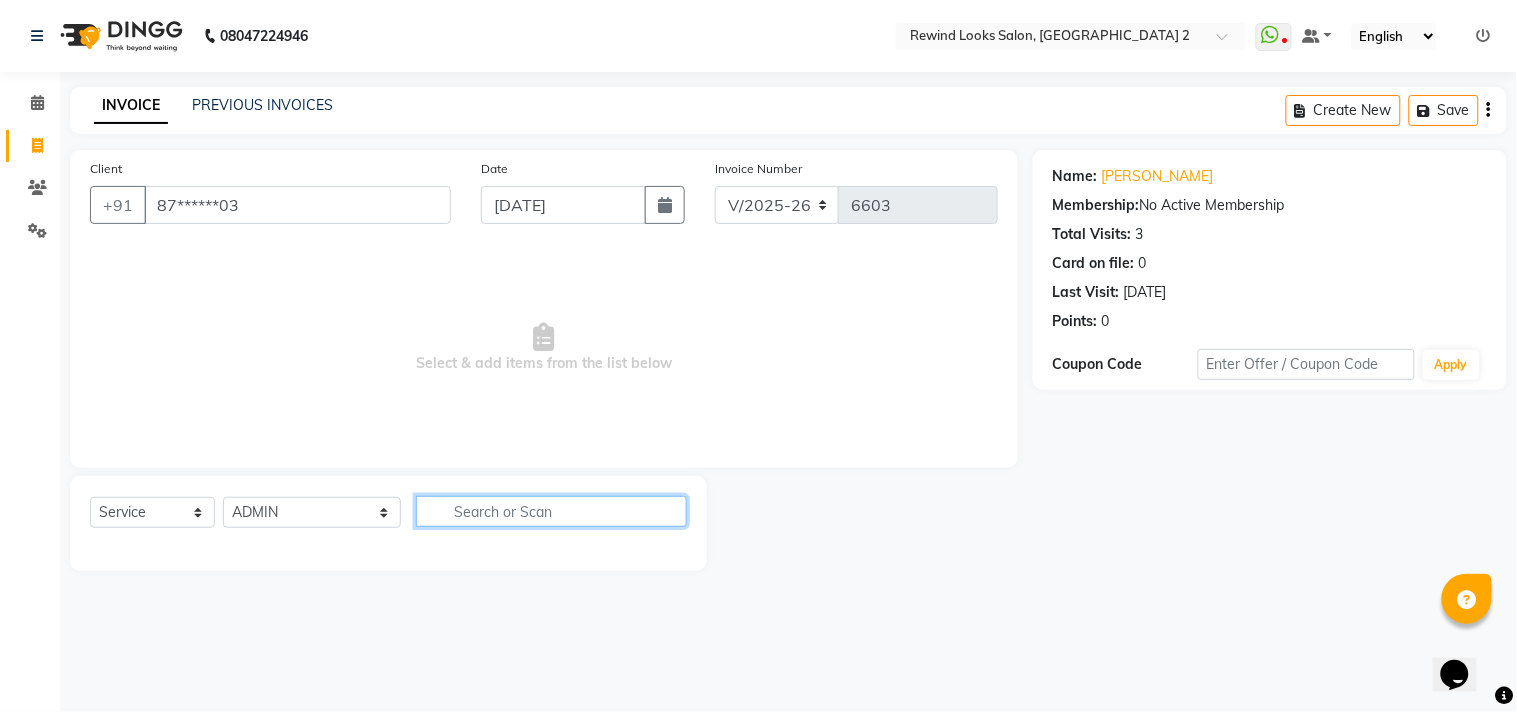 click 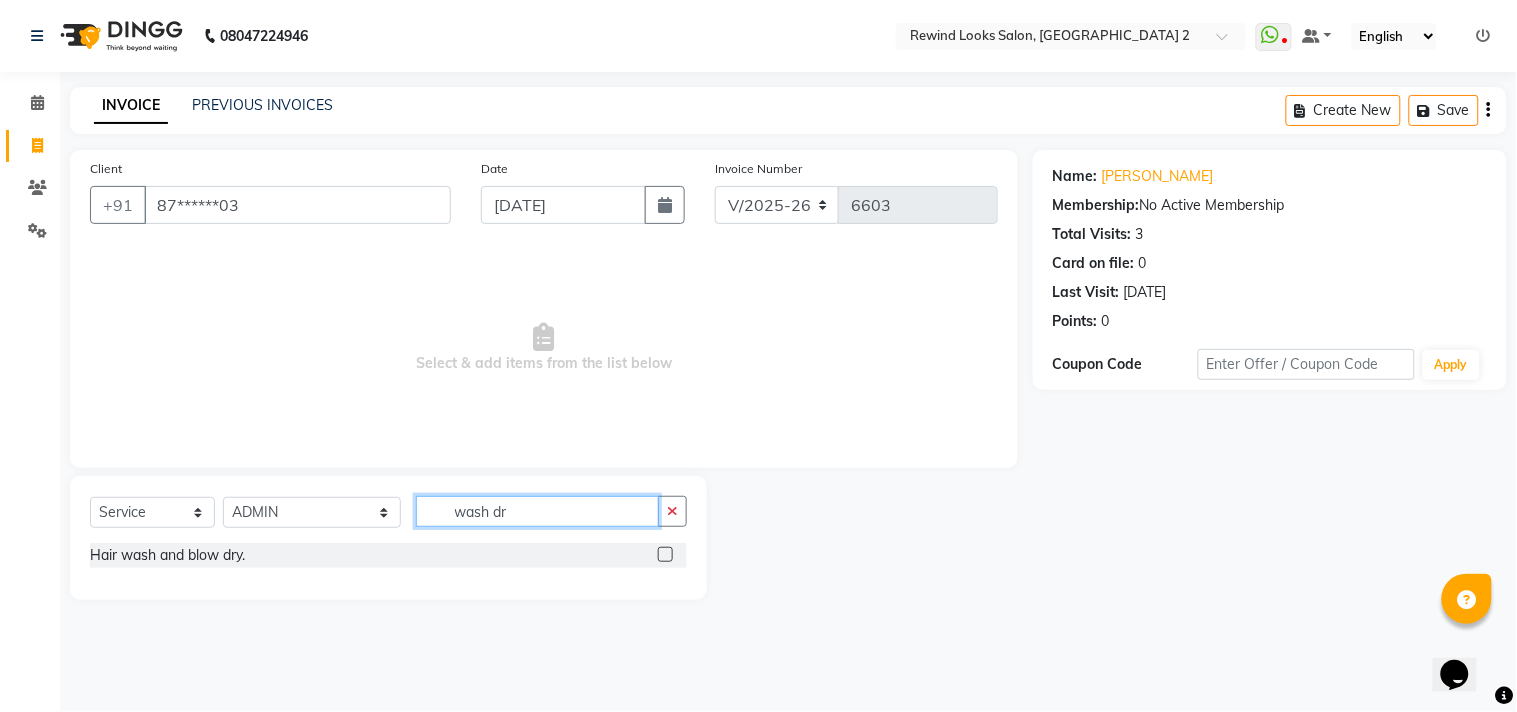type on "wash dr" 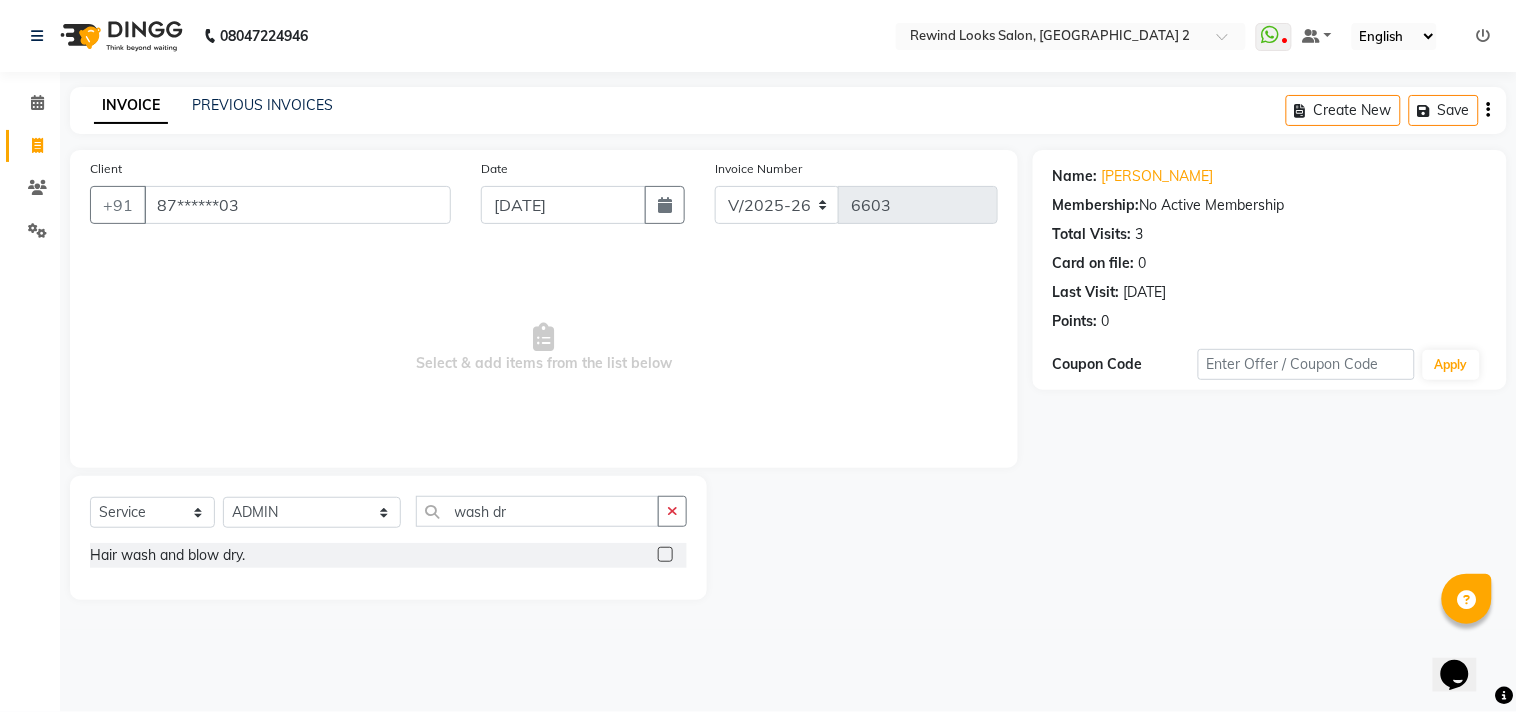 click 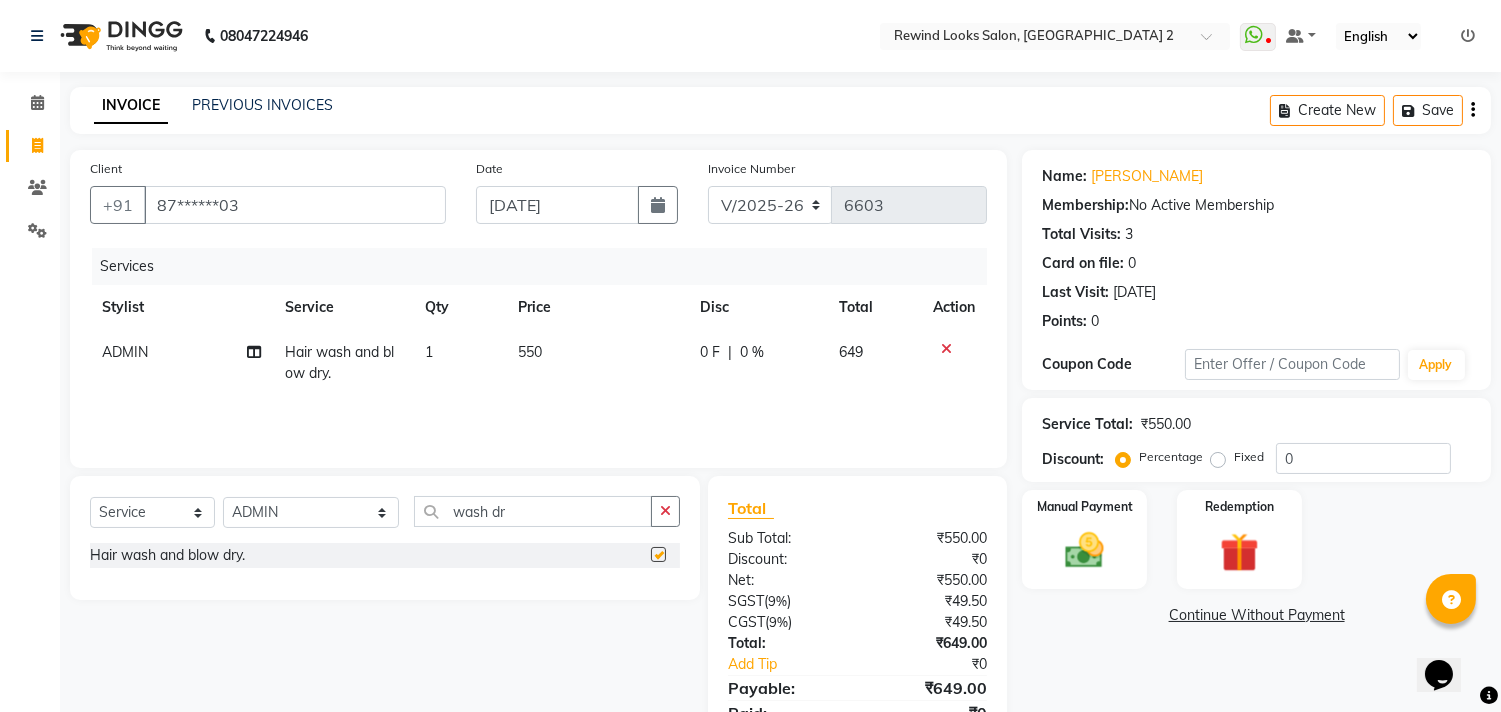 checkbox on "false" 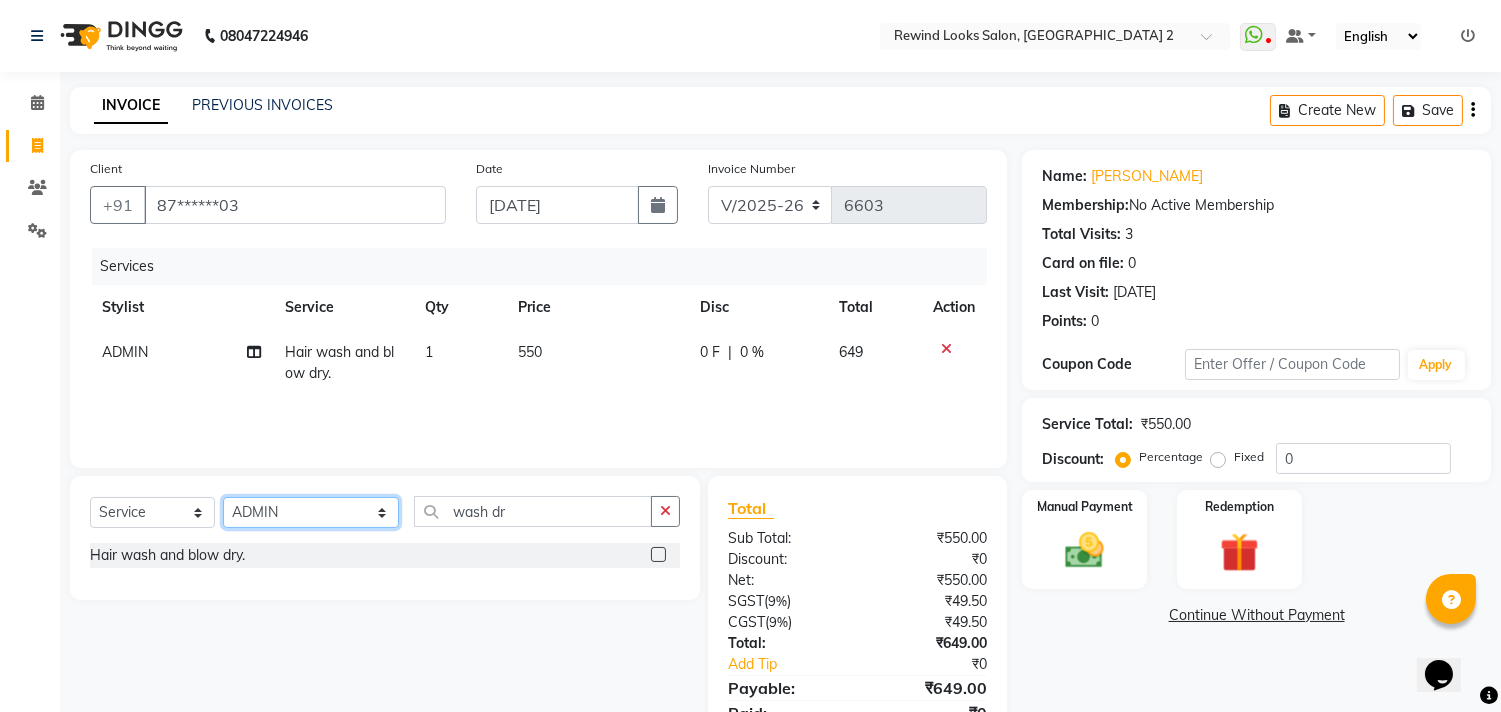 click on "Select Stylist aayat ADMIN Alfad hair Casa  [PERSON_NAME] HAIR [PERSON_NAME]  (unisex hairstylist) BIG [DEMOGRAPHIC_DATA] [DEMOGRAPHIC_DATA] DANISH [PERSON_NAME] orchid [PERSON_NAME] HAIR [DEMOGRAPHIC_DATA] CASA [PERSON_NAME] kiran Deepak Hair Mani MANOJ PEDICURE  [PERSON_NAME]. HAIR [PERSON_NAME] HAIR [PERSON_NAME] CASA NIZAM SAYA PRATIBHA ORCHID  Priyanka 1 [PERSON_NAME] pedicure RIHAN HAIR CASA [PERSON_NAME] [DEMOGRAPHIC_DATA] casa SAIF HAIR SAYA sameer casa [PERSON_NAME] hair casa [PERSON_NAME] beauty SHARIK HAIR [PERSON_NAME] Artist [PERSON_NAME] pedicure Suman Sumer Hair Tarikh hair [DEMOGRAPHIC_DATA] Casa white orched Danish [PERSON_NAME] hair  [PERSON_NAME] HAIR [DEMOGRAPHIC_DATA]" 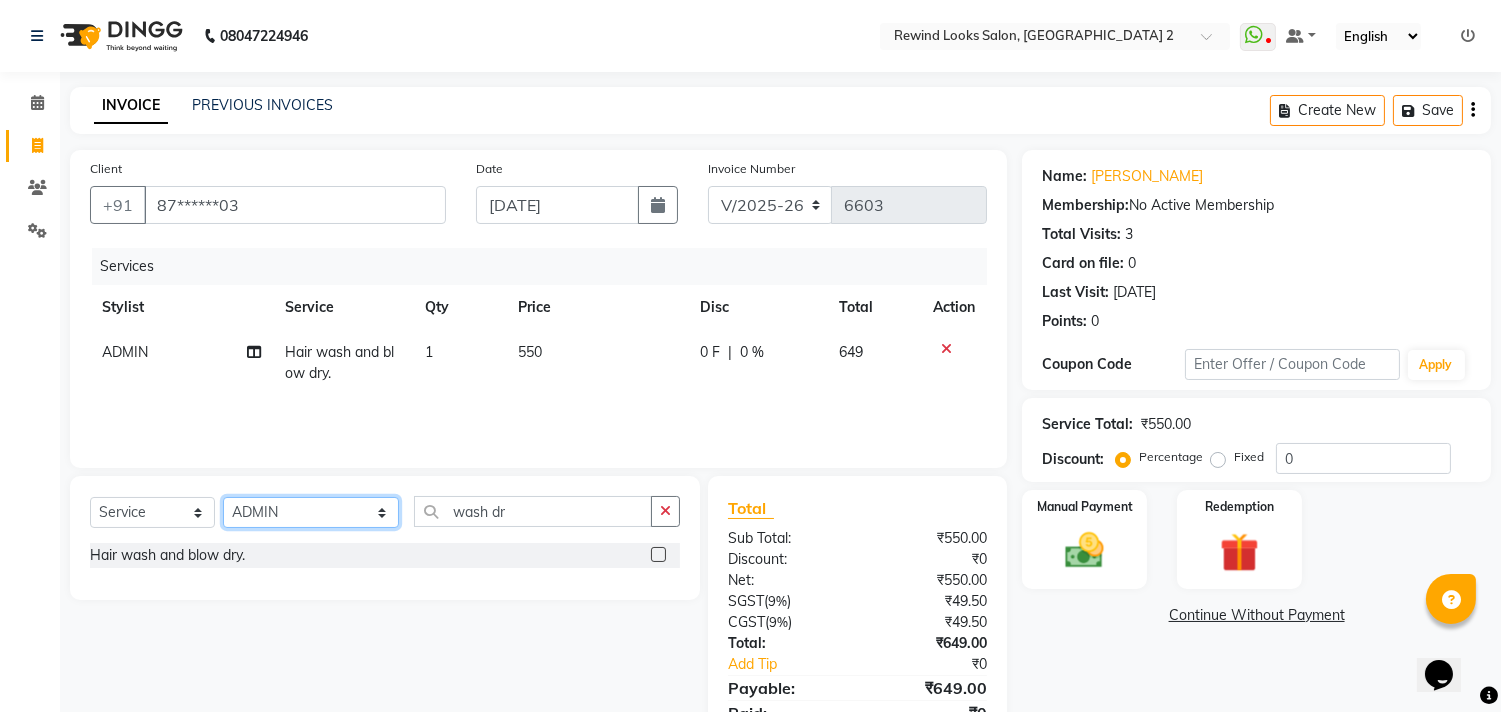 select on "27101" 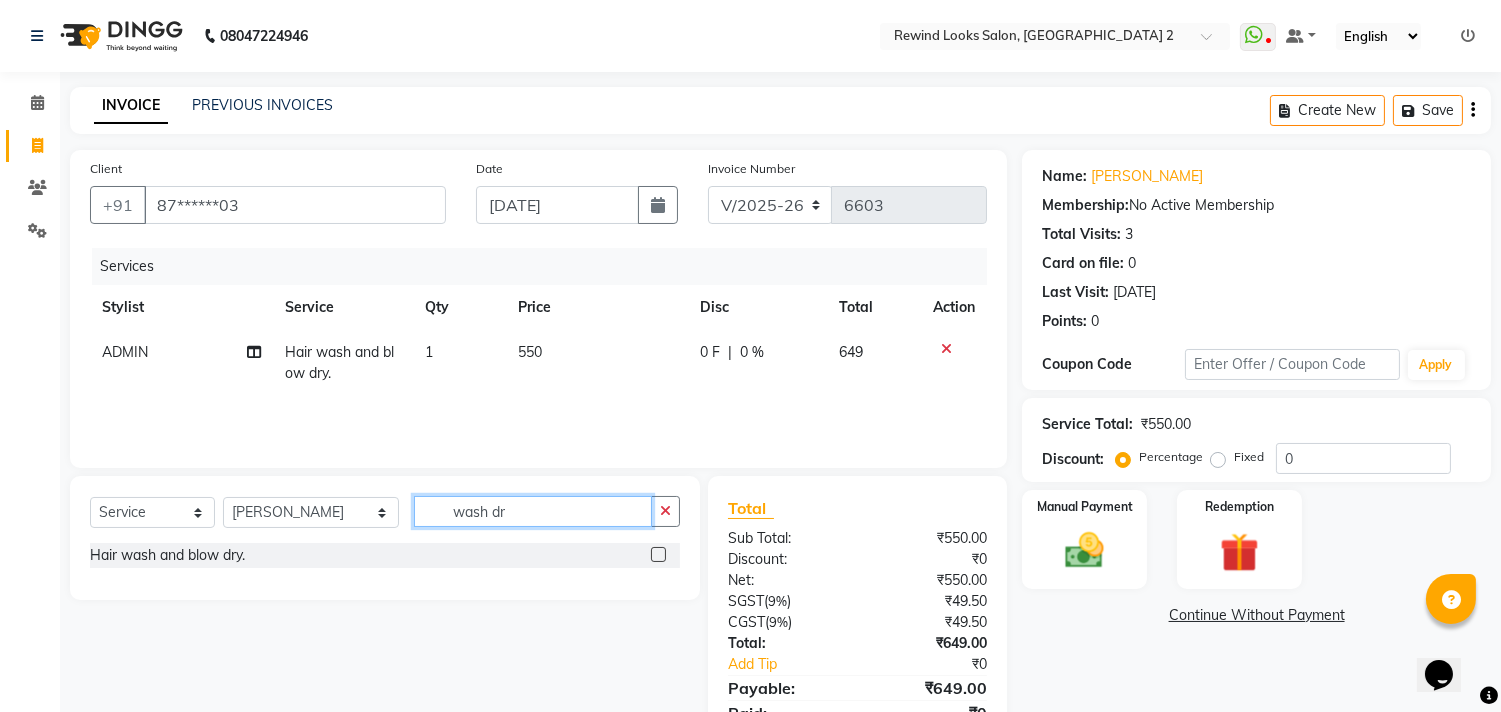 click on "wash dr" 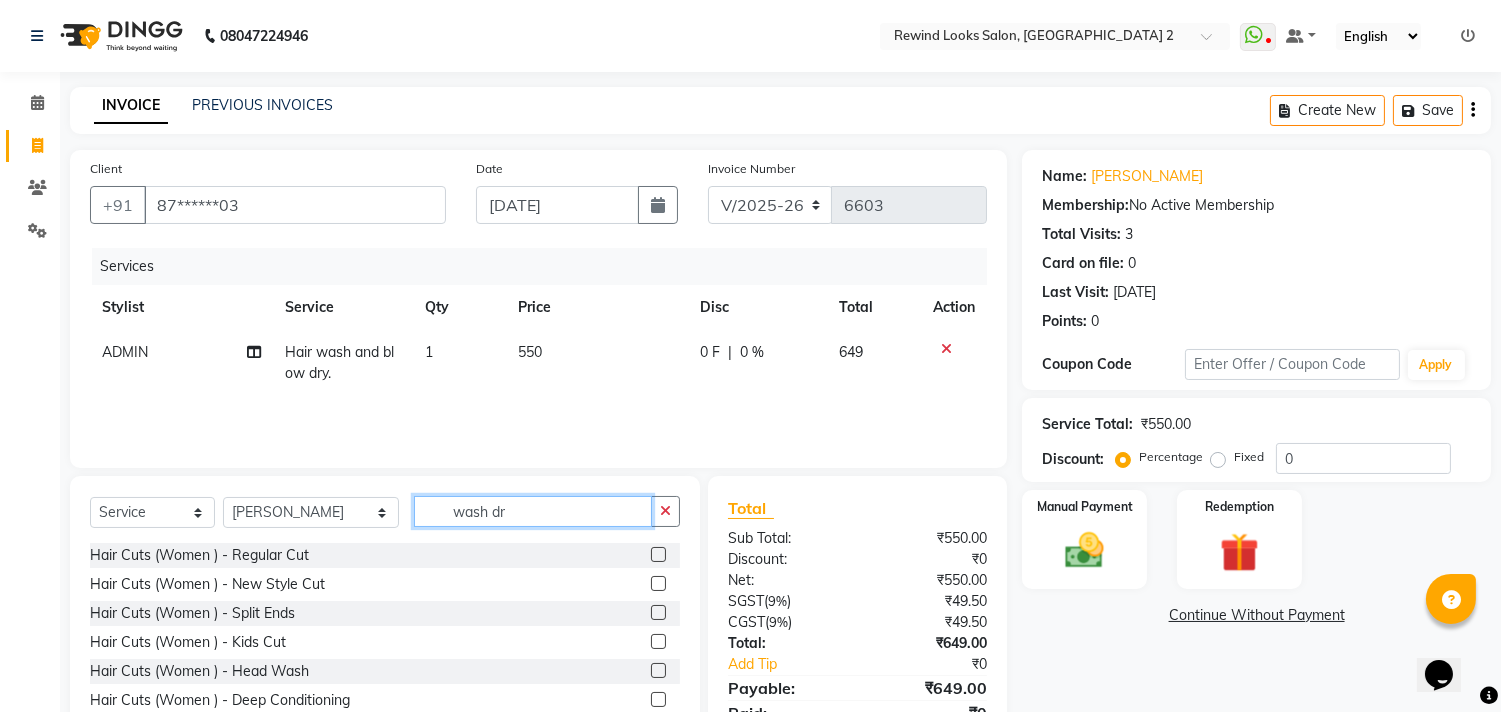 click on "wash dr" 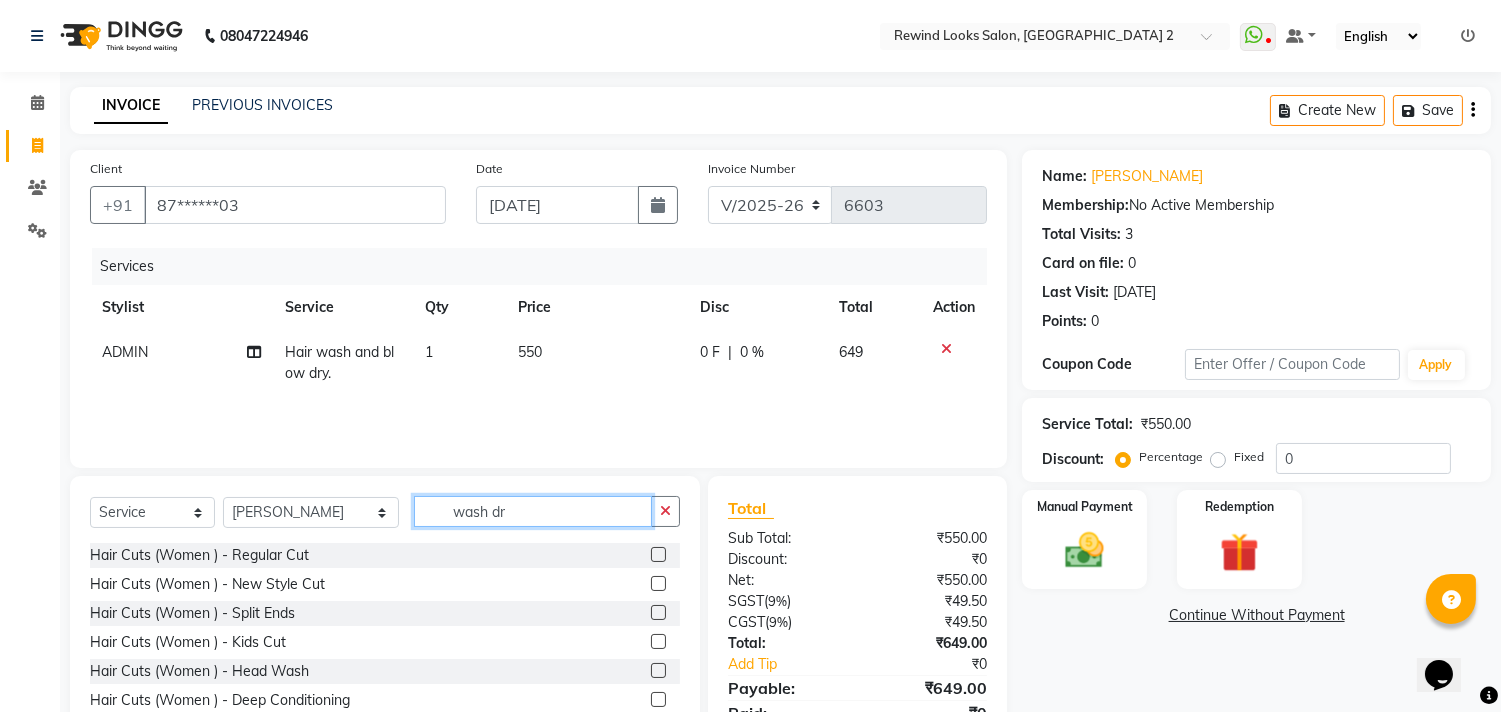 click on "wash dr" 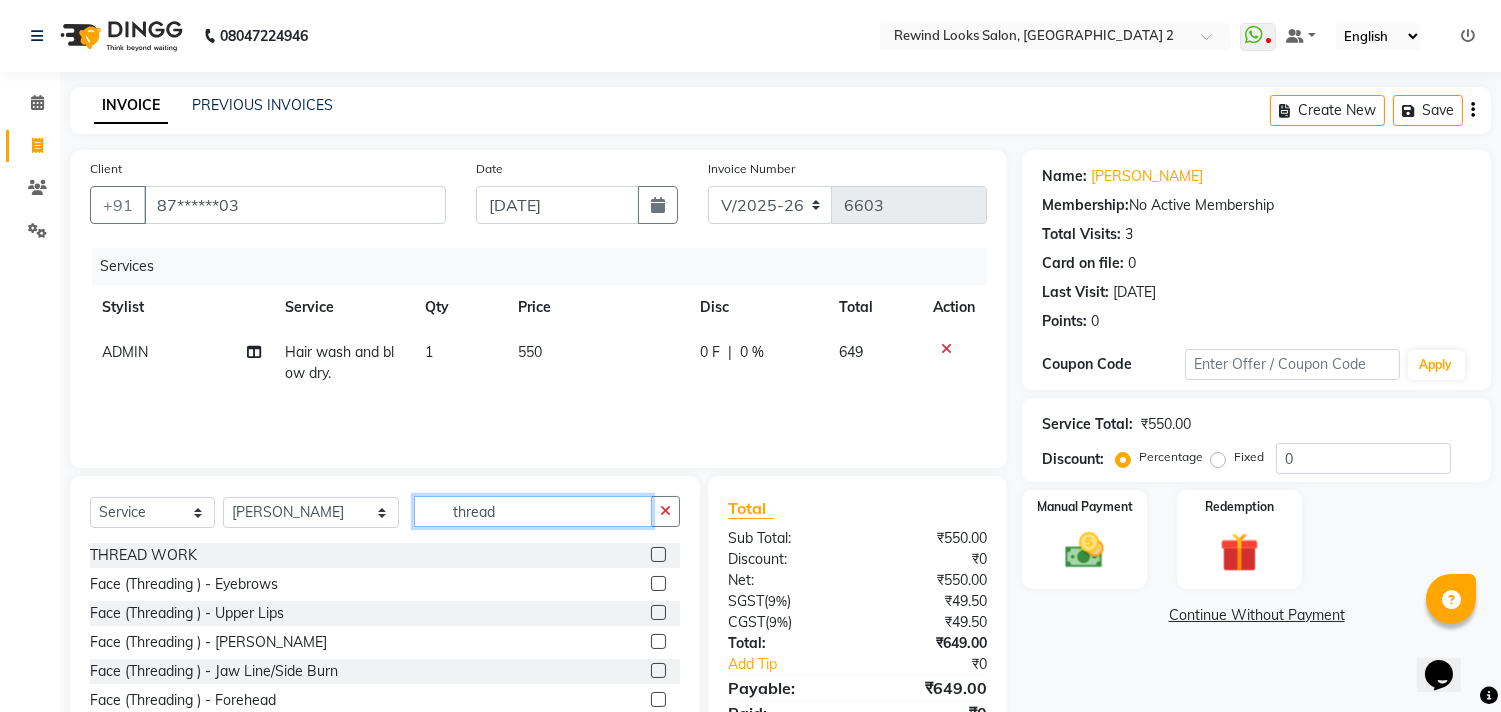 type on "thread" 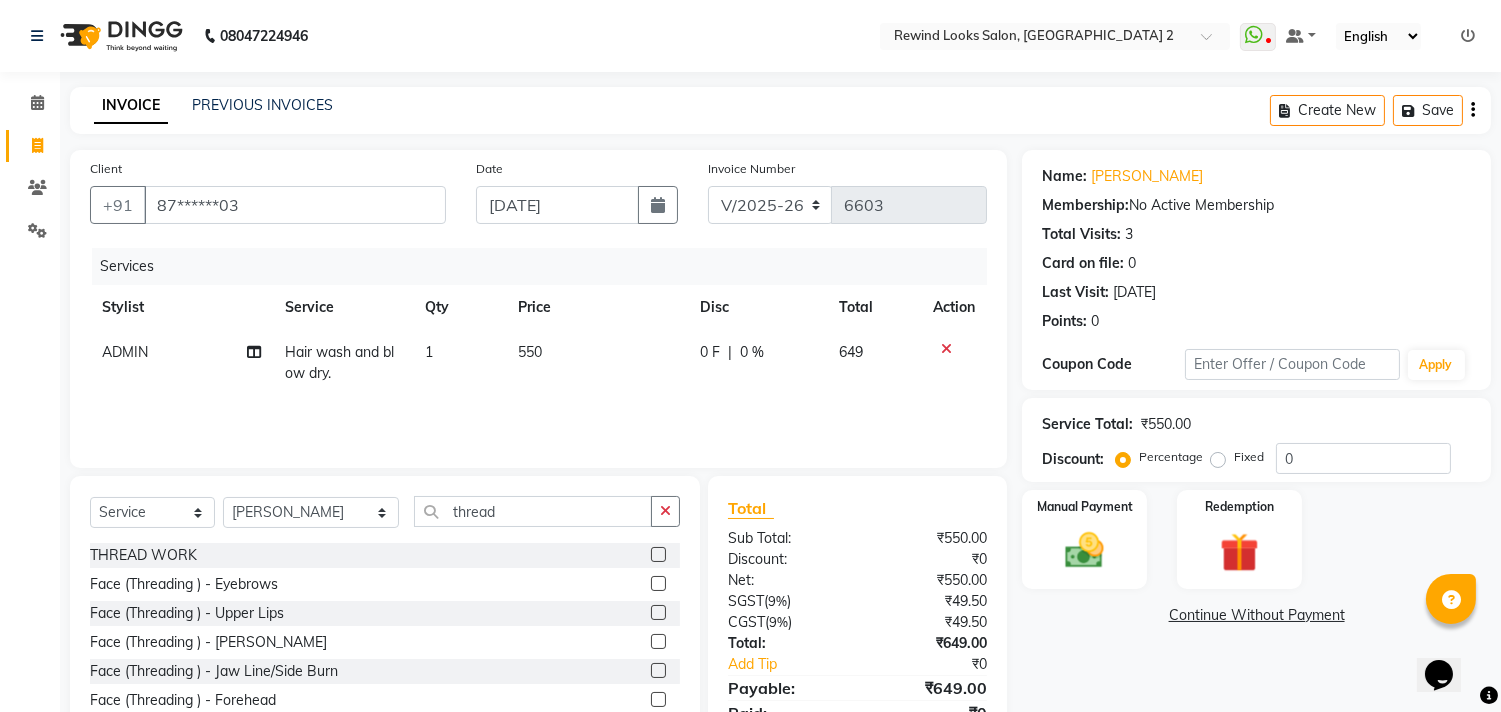 click 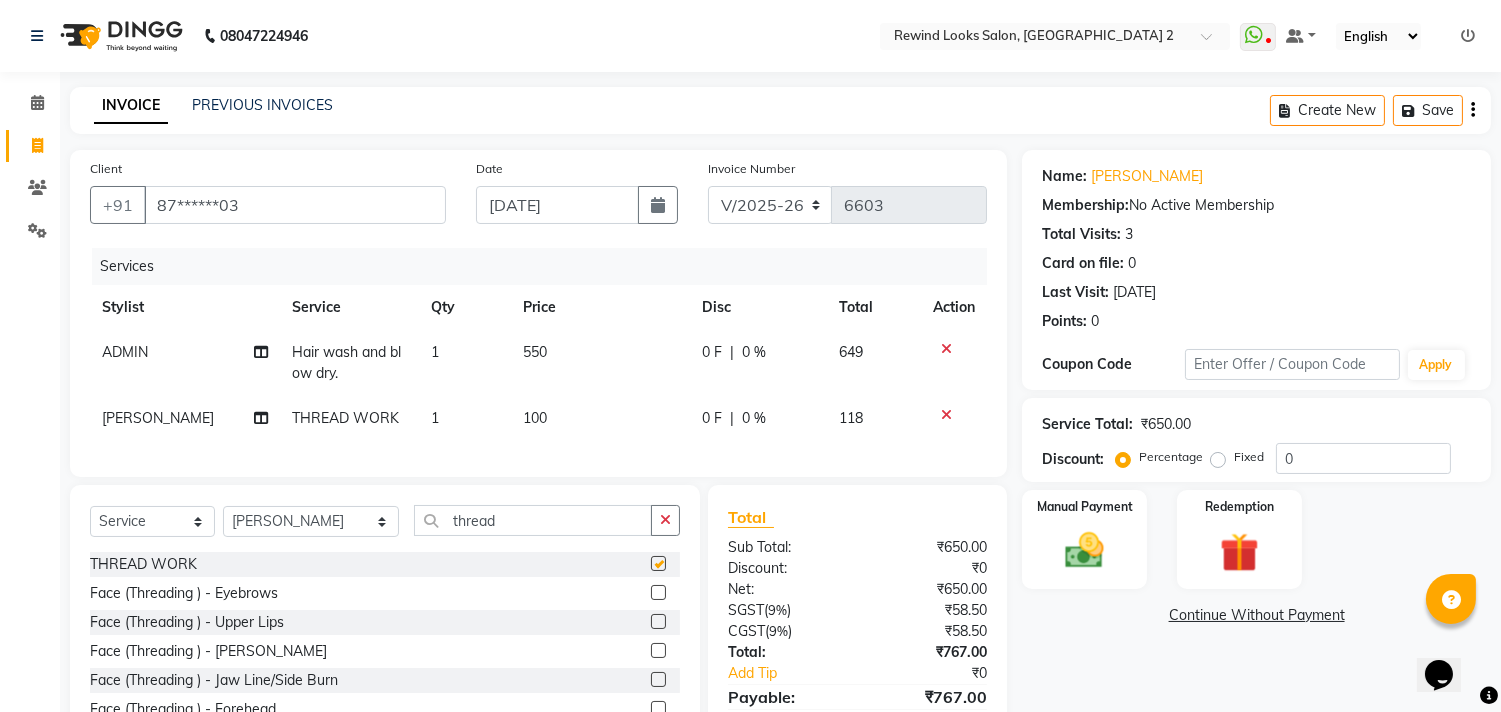 checkbox on "false" 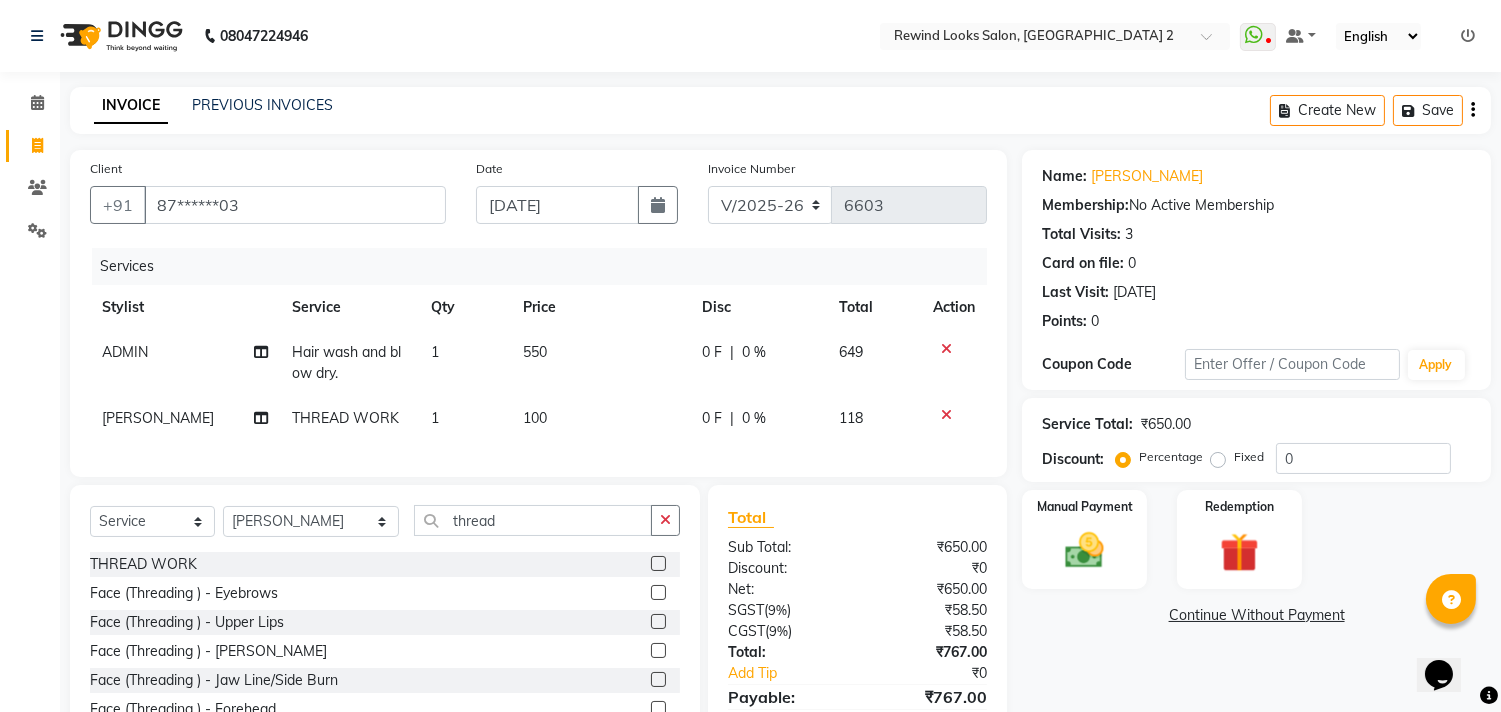 click on "100" 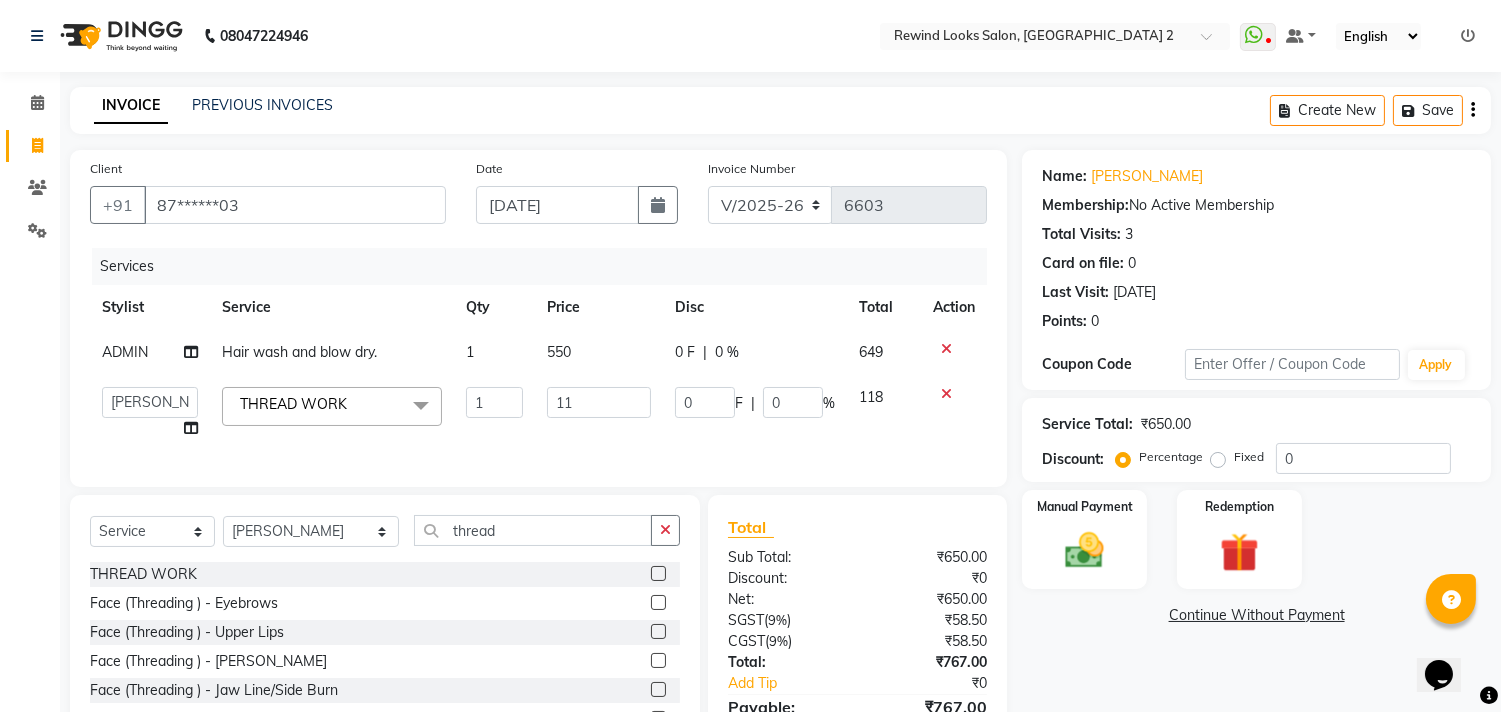type on "110" 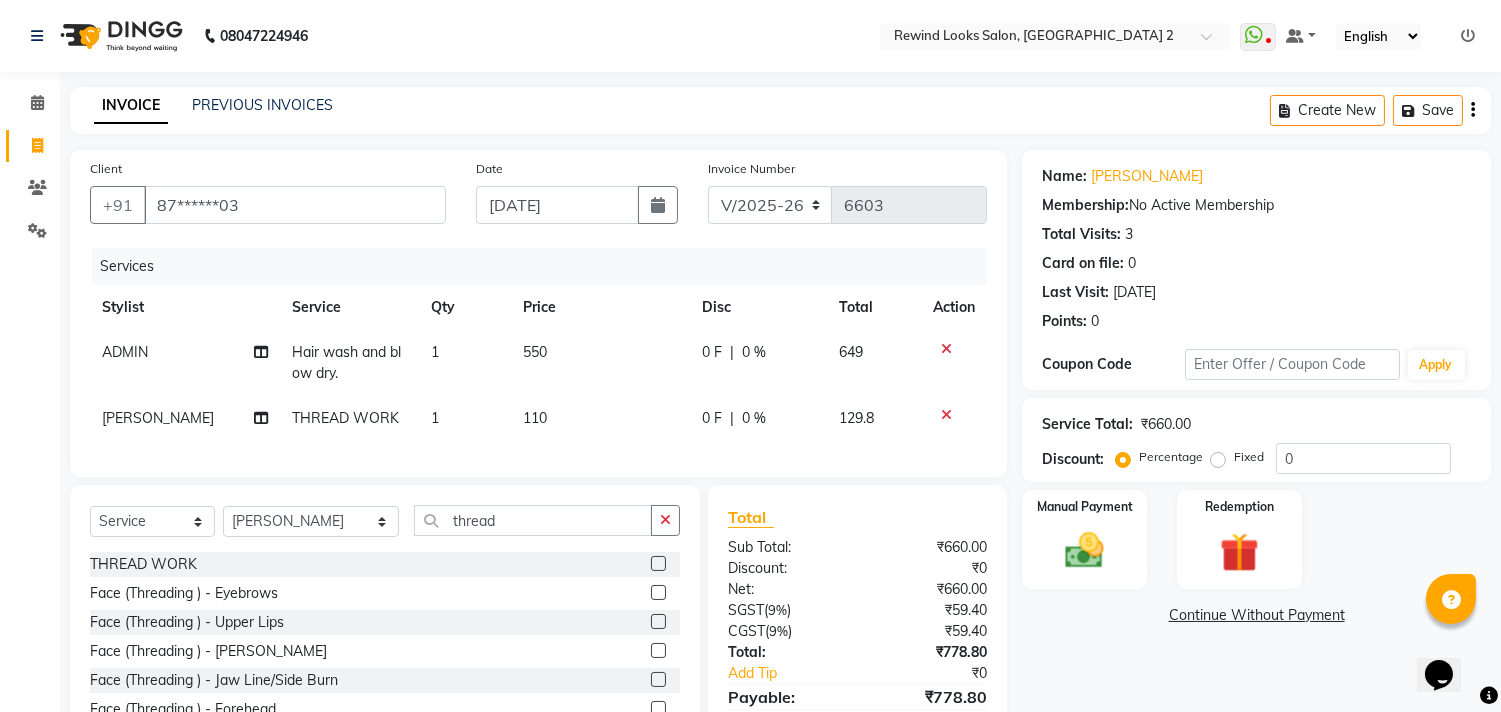 click on "550" 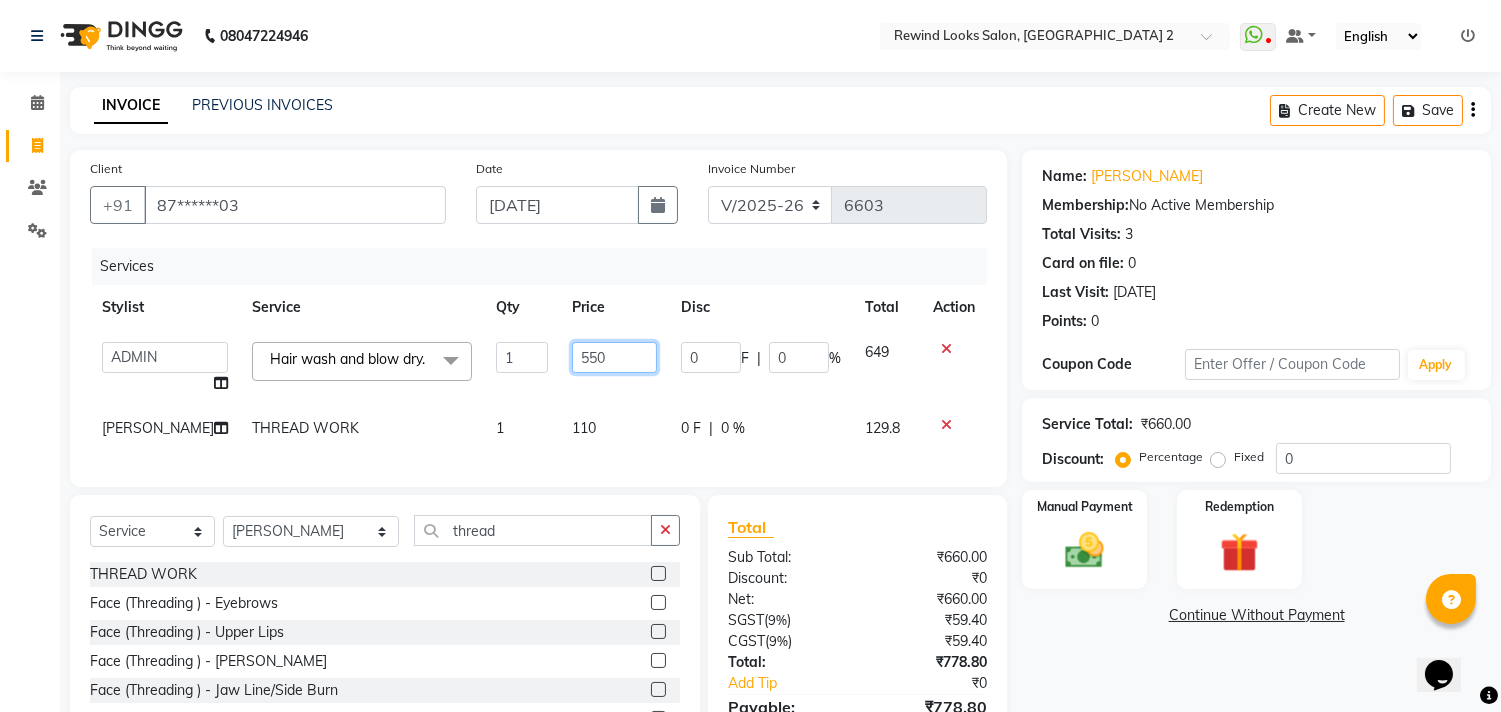 click on "550" 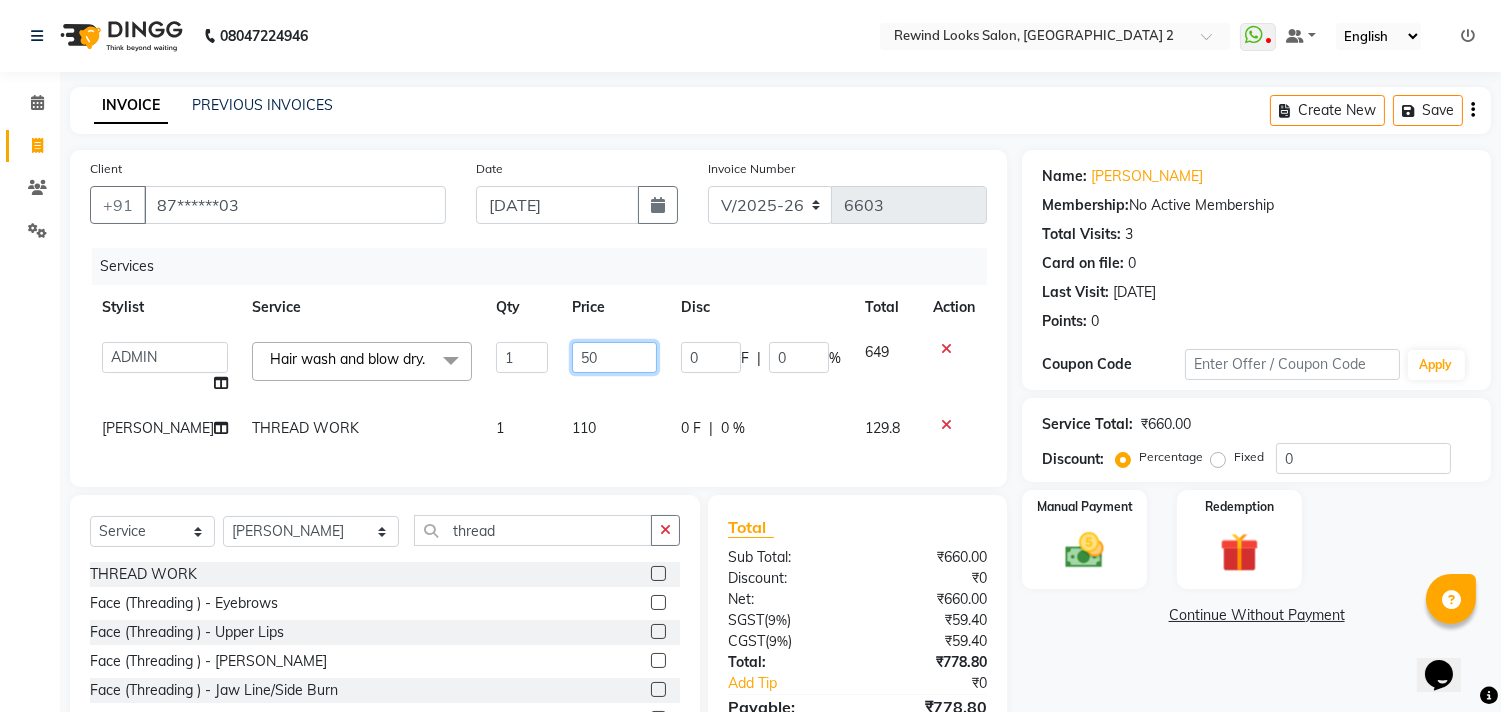 type on "500" 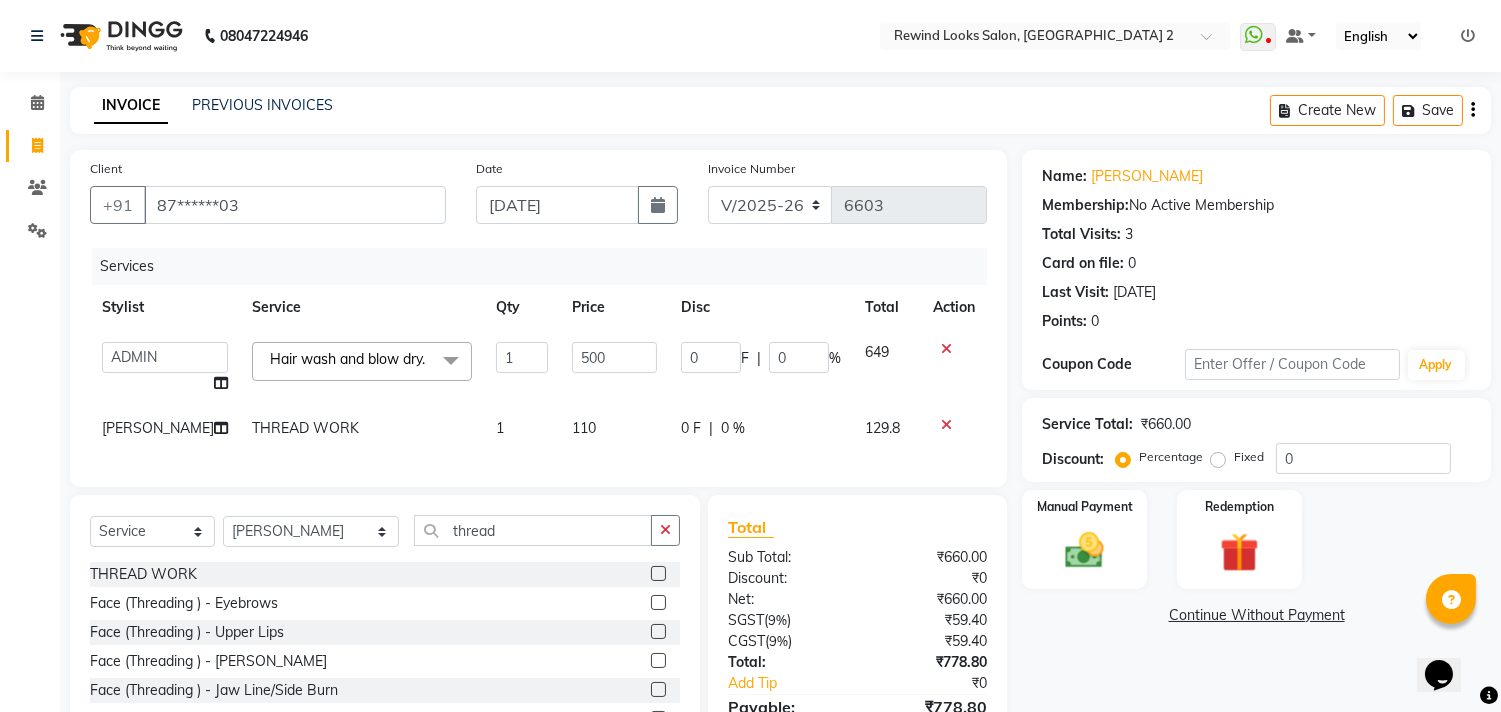 click on "aayat   ADMIN   Alfad hair Casa    [PERSON_NAME] HAIR [PERSON_NAME]  (unisex hairstylist)   BIG [DEMOGRAPHIC_DATA] [DEMOGRAPHIC_DATA]   DANISH   [PERSON_NAME] orchid   [PERSON_NAME] HAIR [DEMOGRAPHIC_DATA] CASA   [PERSON_NAME]   kiran Deepak Hair   Mani   MANOJ PEDICURE    [PERSON_NAME]. HAIR [PERSON_NAME] HAIR   [PERSON_NAME] CASA   NIZAM SAYA   PRATIBHA ORCHID    Priyanka 1   [PERSON_NAME] pedicure   RIHAN HAIR CASA   [PERSON_NAME] [DEMOGRAPHIC_DATA] casa   SAIF HAIR SAYA   sameer casa   [PERSON_NAME] hair casa   [PERSON_NAME] beauty   SHARIK HAIR   [PERSON_NAME] Artist   [PERSON_NAME] pedicure   Suman   Sumer Hair   Tarikh hair [DEMOGRAPHIC_DATA] Casa   white orched Danish   [PERSON_NAME] hair    [PERSON_NAME] HAIR [DEMOGRAPHIC_DATA]  Hair wash and blow dry.  x Hair Cuts  (Women )  -  Regular Cut Hair Cuts  (Women )  -  New Style Cut Hair Cuts  (Women )  -  Split Ends Hair Cuts  (Women )  -  Kids Cut Hair Cuts  (Women )  -  Head Wash Hair Cuts  (Women )  -  Deep Conditioning hair [MEDICAL_DATA] HAIR KERATIN WOMAN HAIR KERATIN [DEMOGRAPHIC_DATA] HAIR COLOR AND [MEDICAL_DATA] HAIR SPA LOREAL WELLA ELEMENTS HAIR SPA MAJREAL ROOT COLOR [DEMOGRAPHIC_DATA] PUMMING FOR [DEMOGRAPHIC_DATA] 1 0" 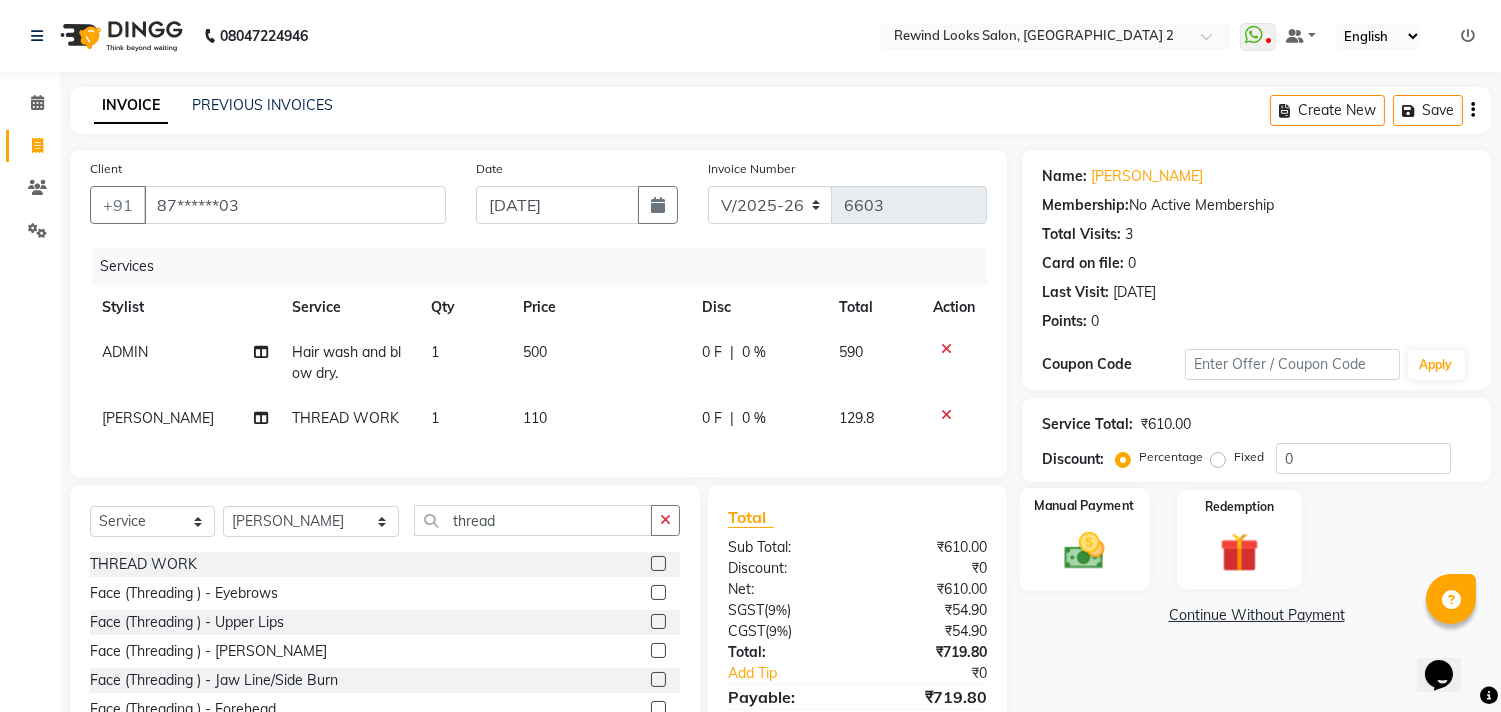 click on "Manual Payment" 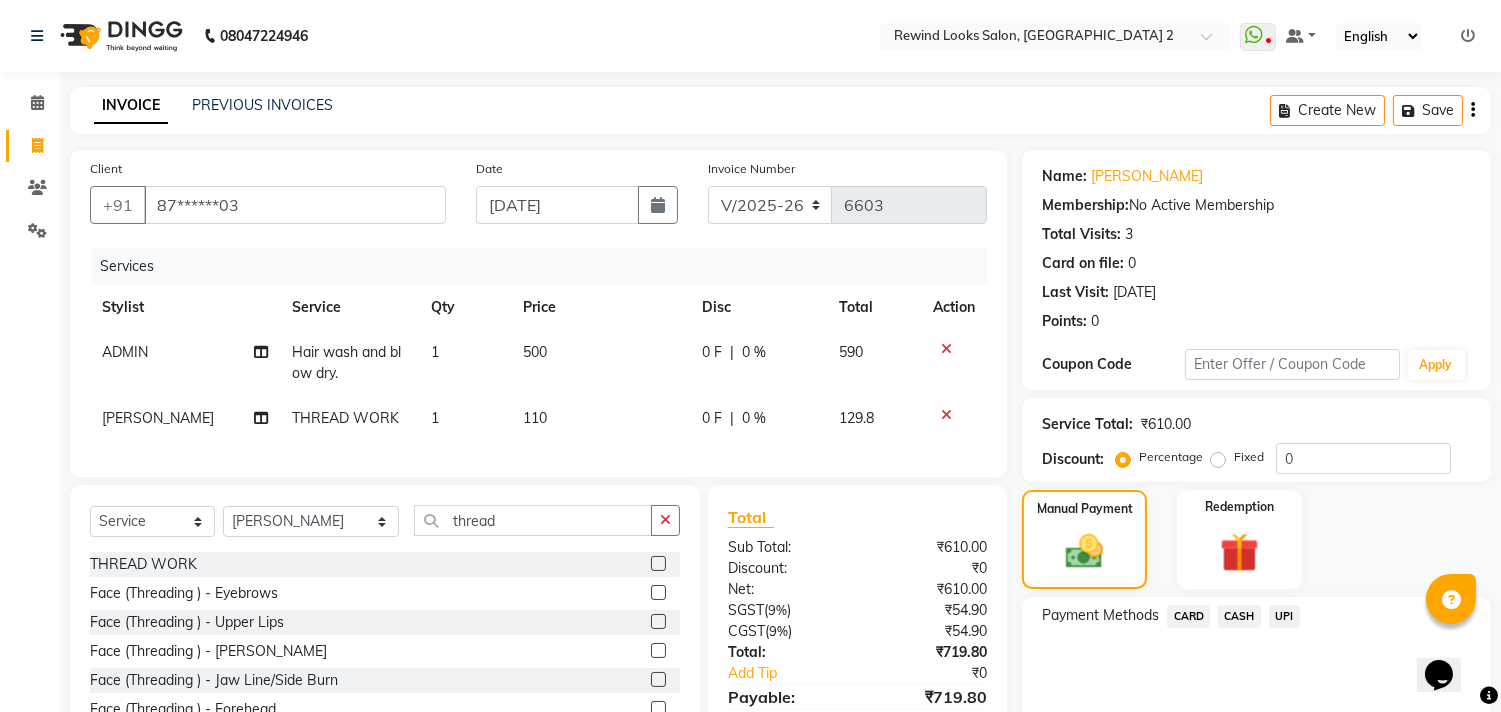 click on "CASH" 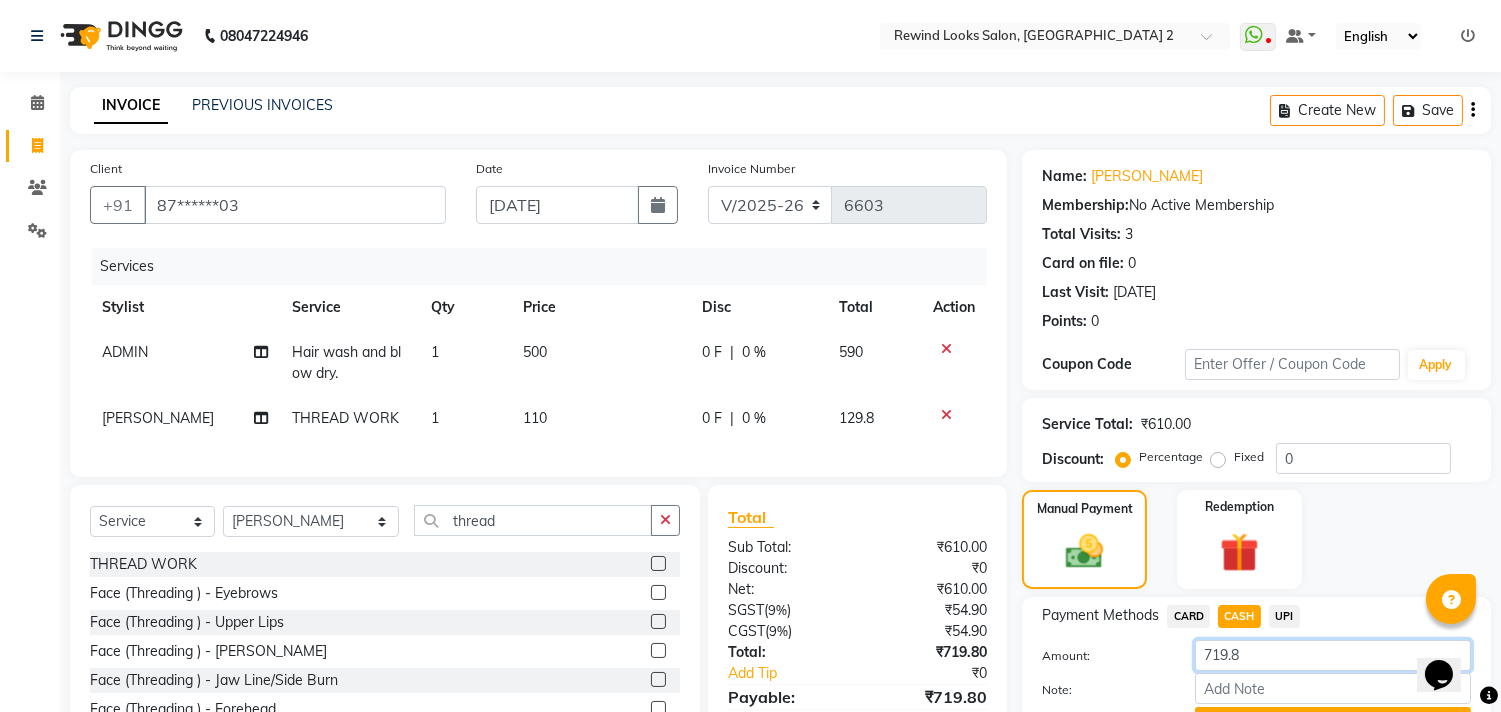click on "719.8" 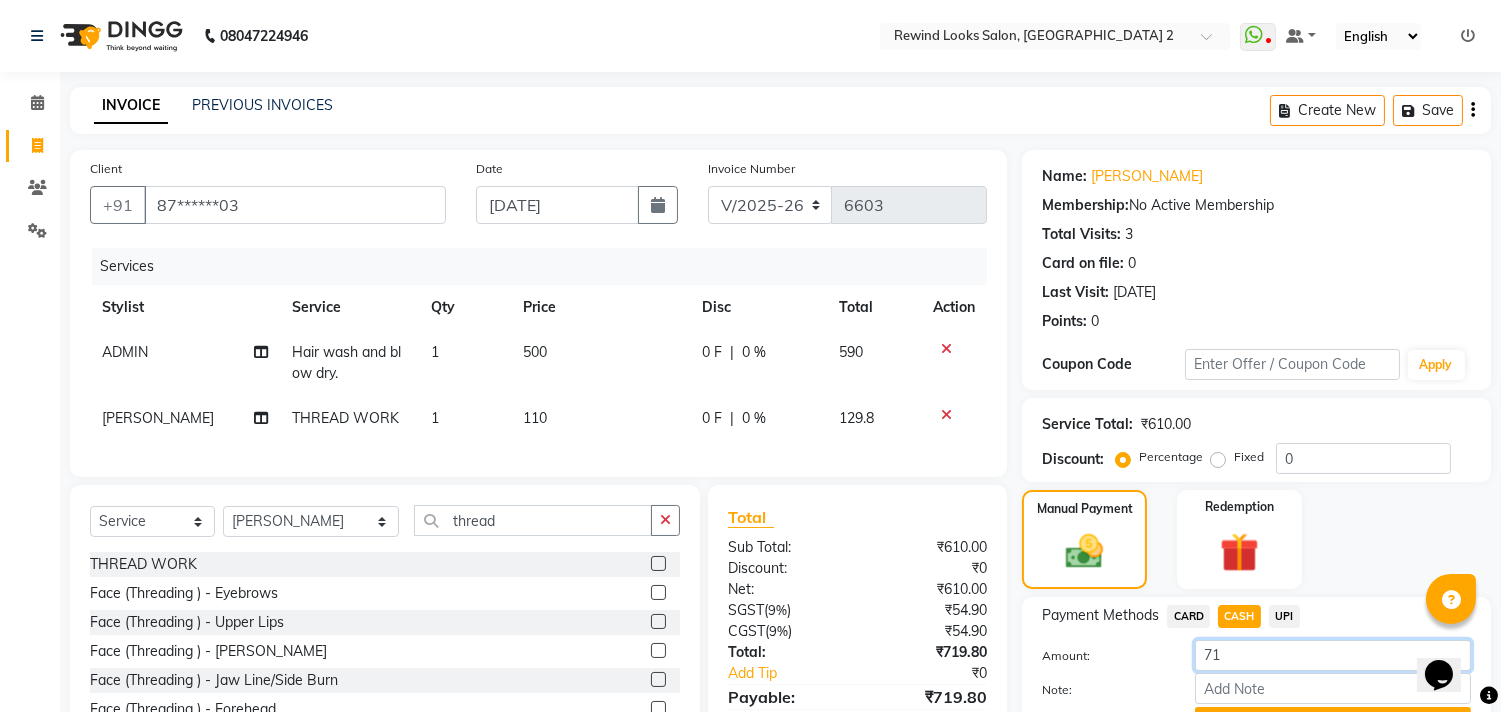 type on "7" 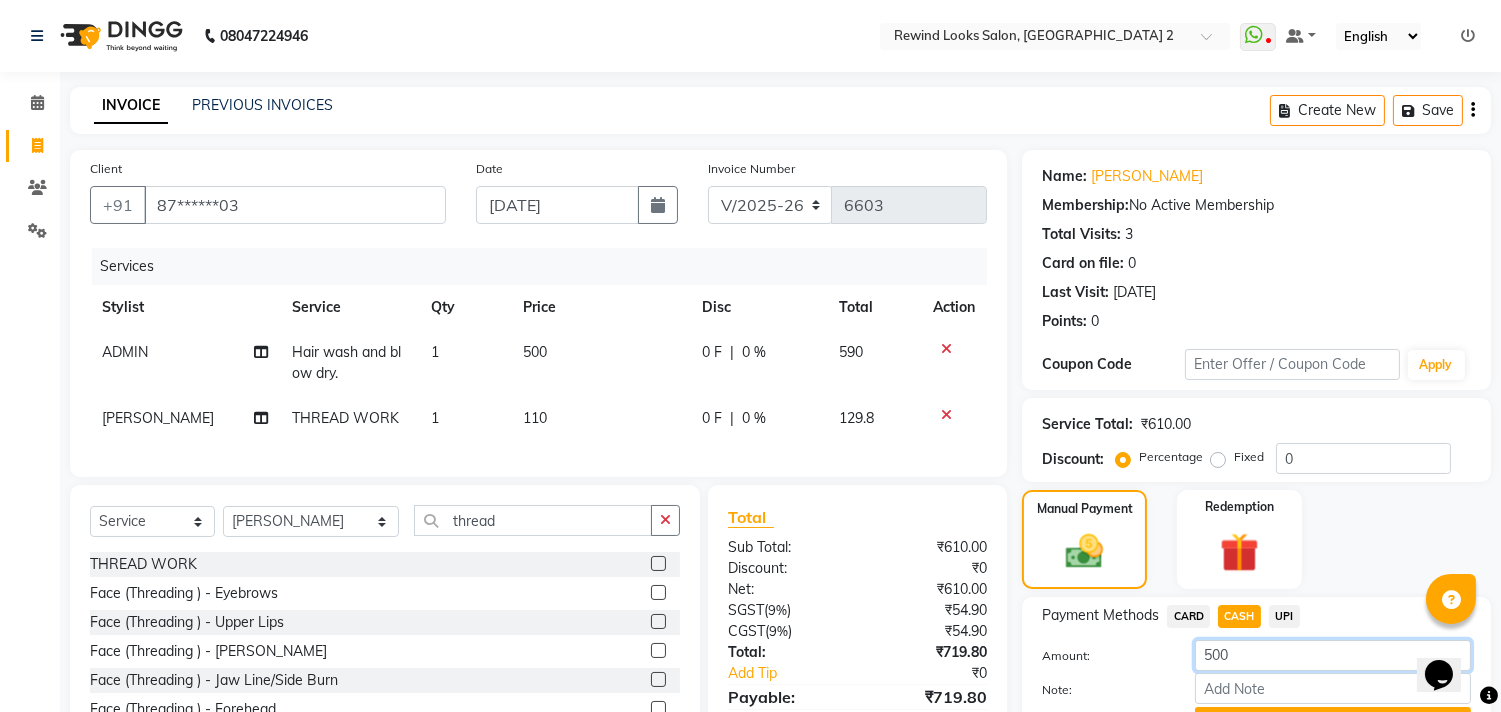 scroll, scrollTop: 114, scrollLeft: 0, axis: vertical 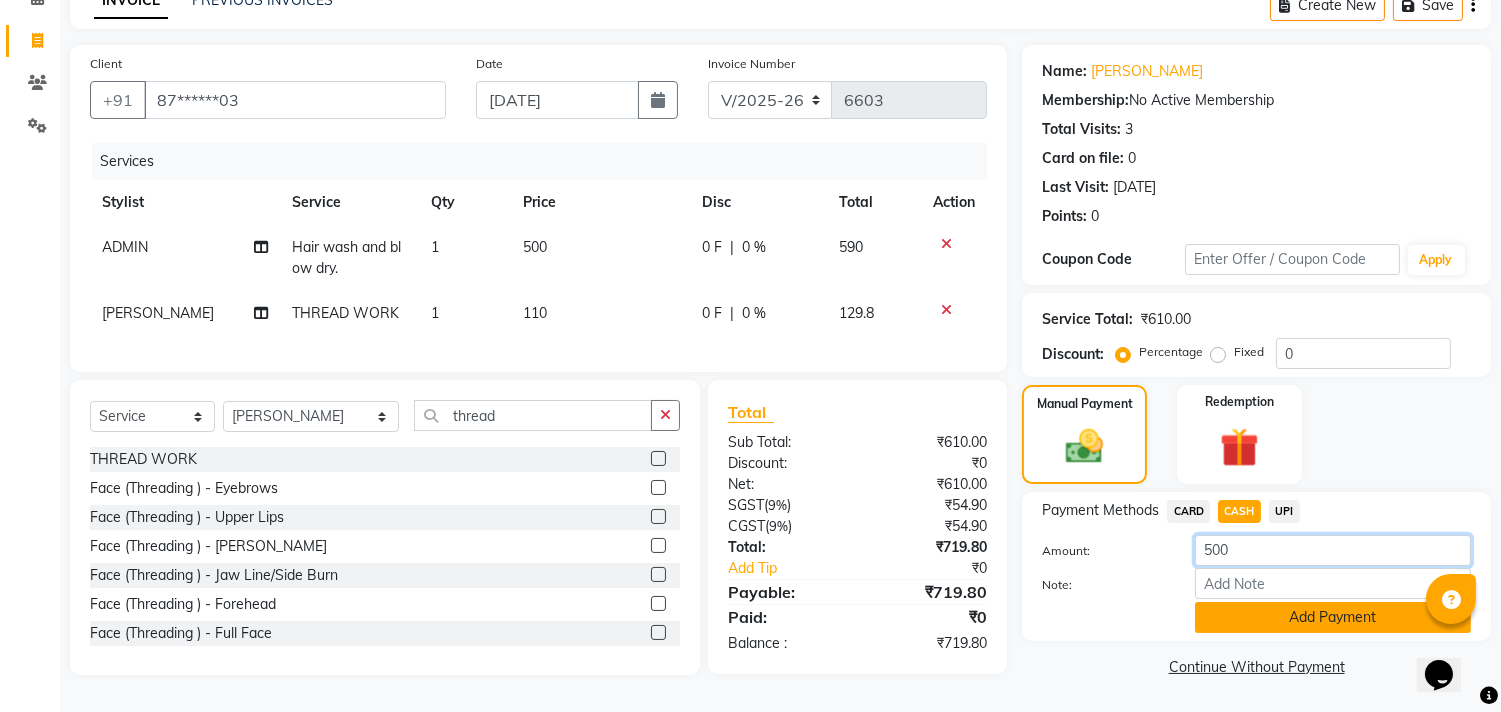 type on "500" 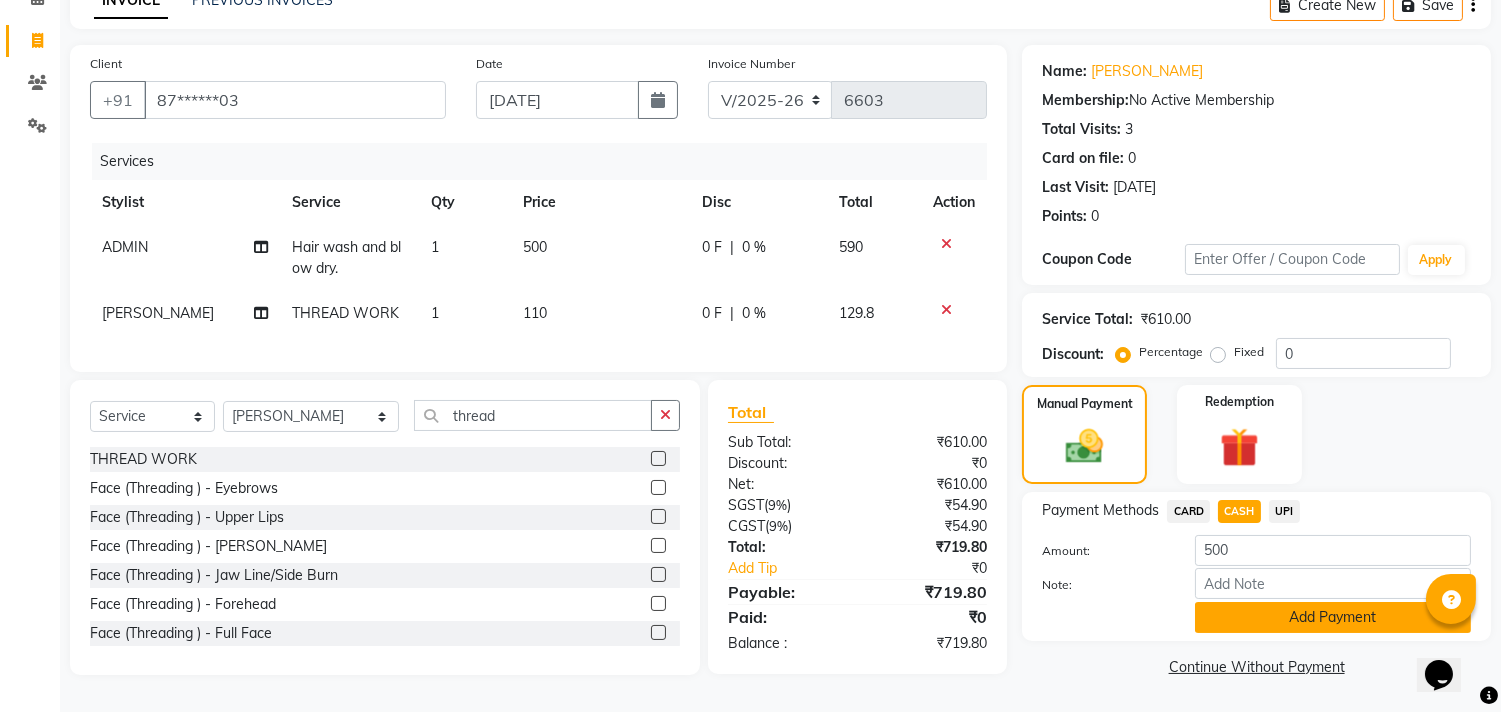 click on "Add Payment" 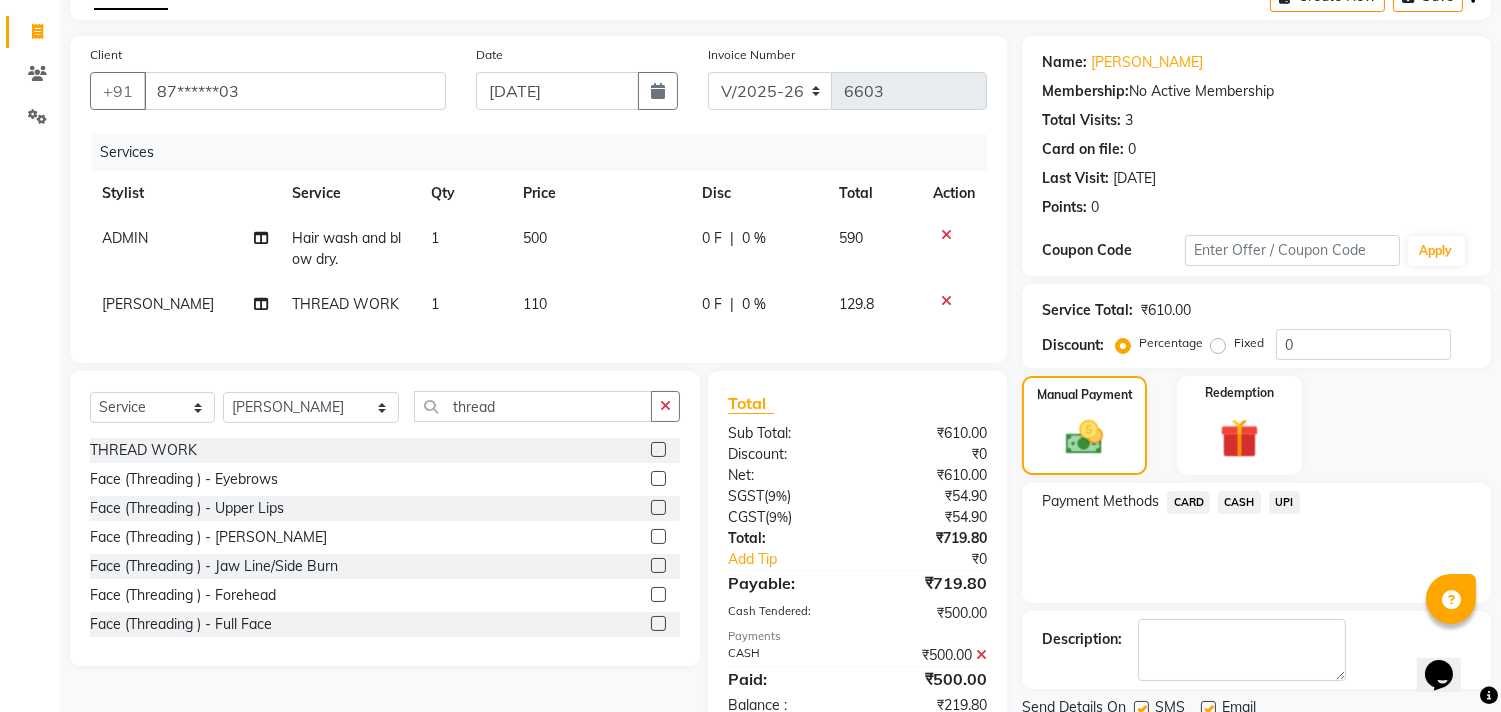 click on "UPI" 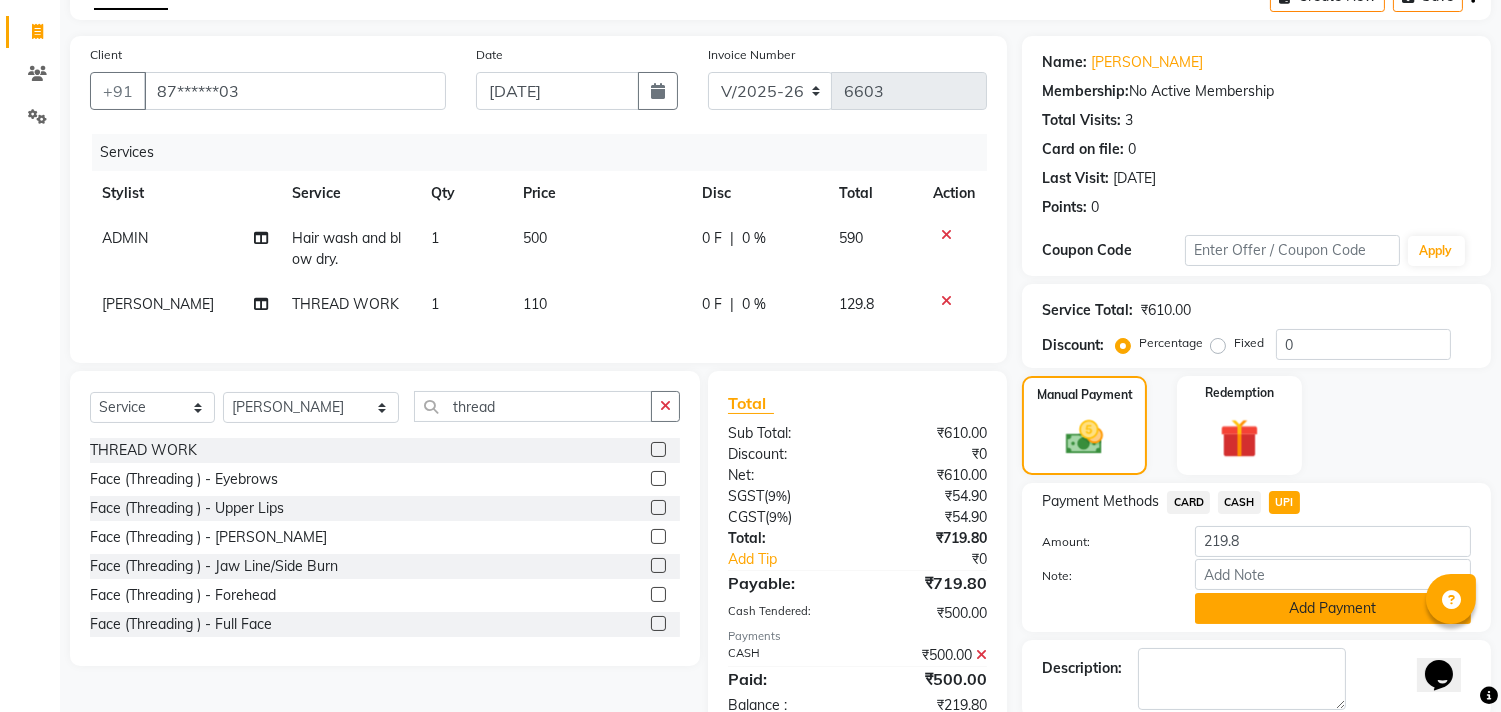 click on "Add Payment" 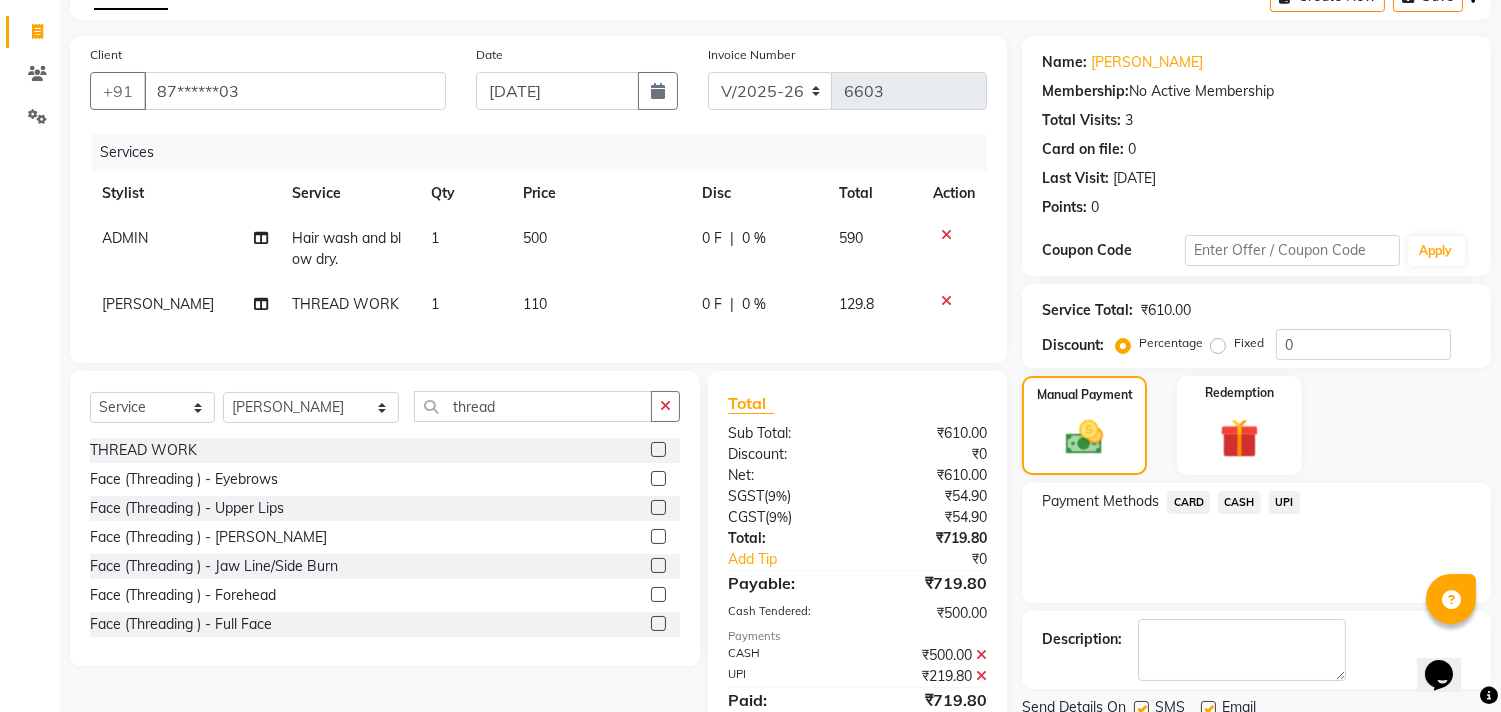 scroll, scrollTop: 205, scrollLeft: 0, axis: vertical 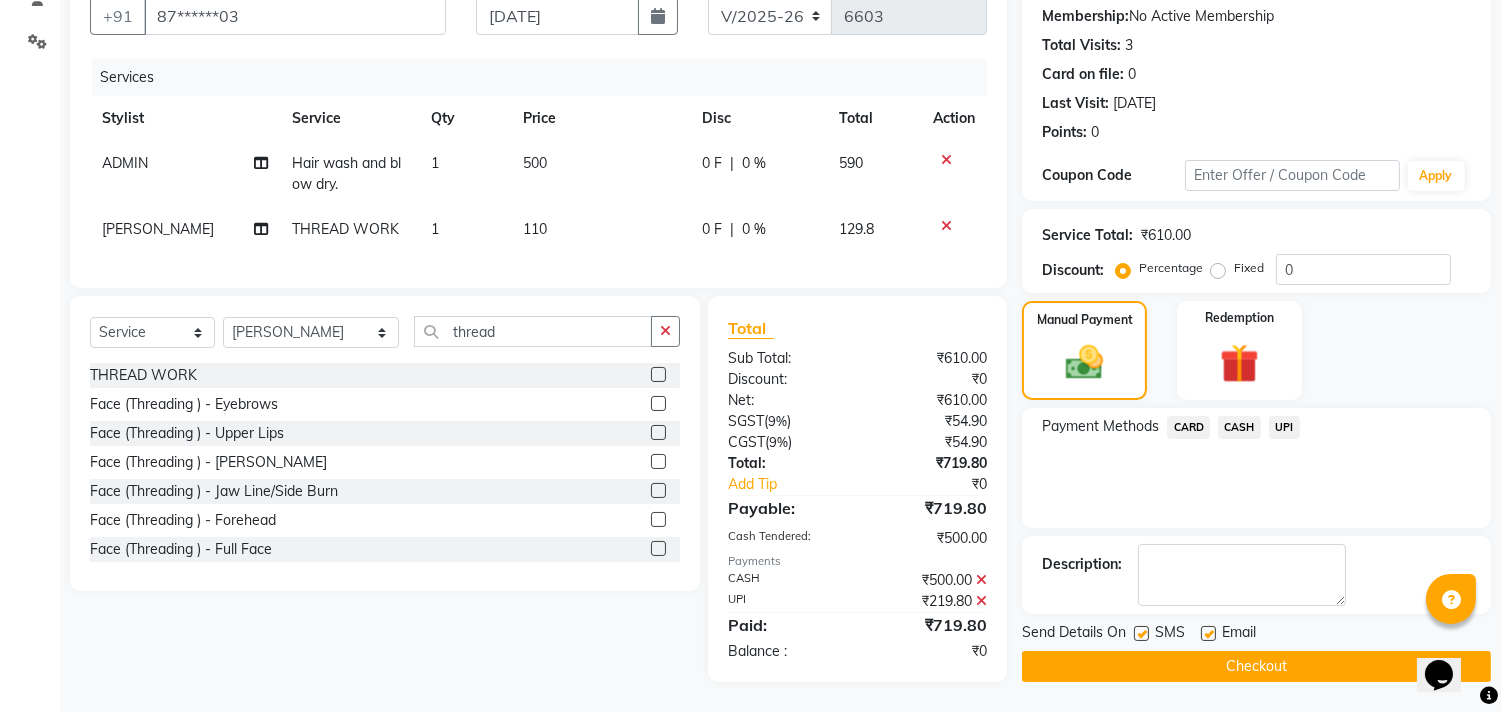 click on "Checkout" 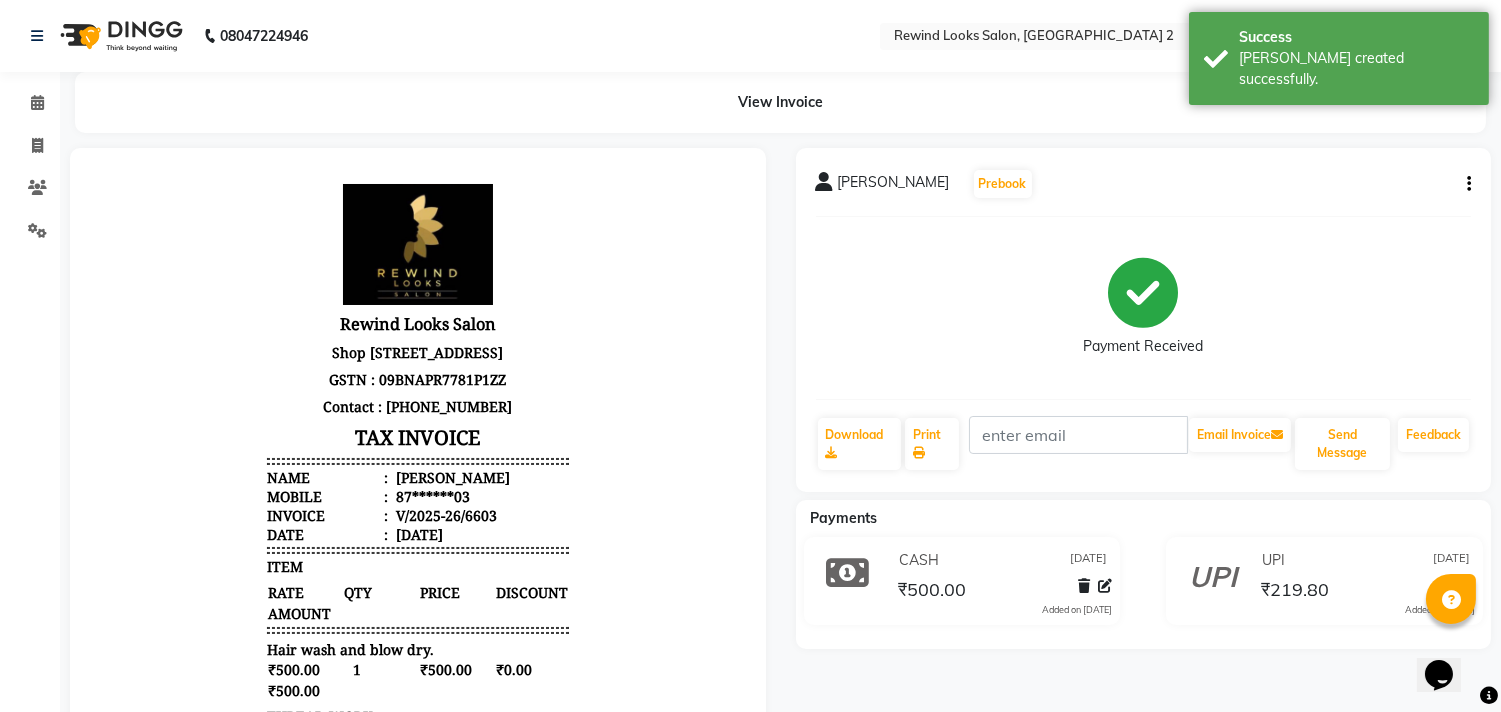 scroll, scrollTop: 0, scrollLeft: 0, axis: both 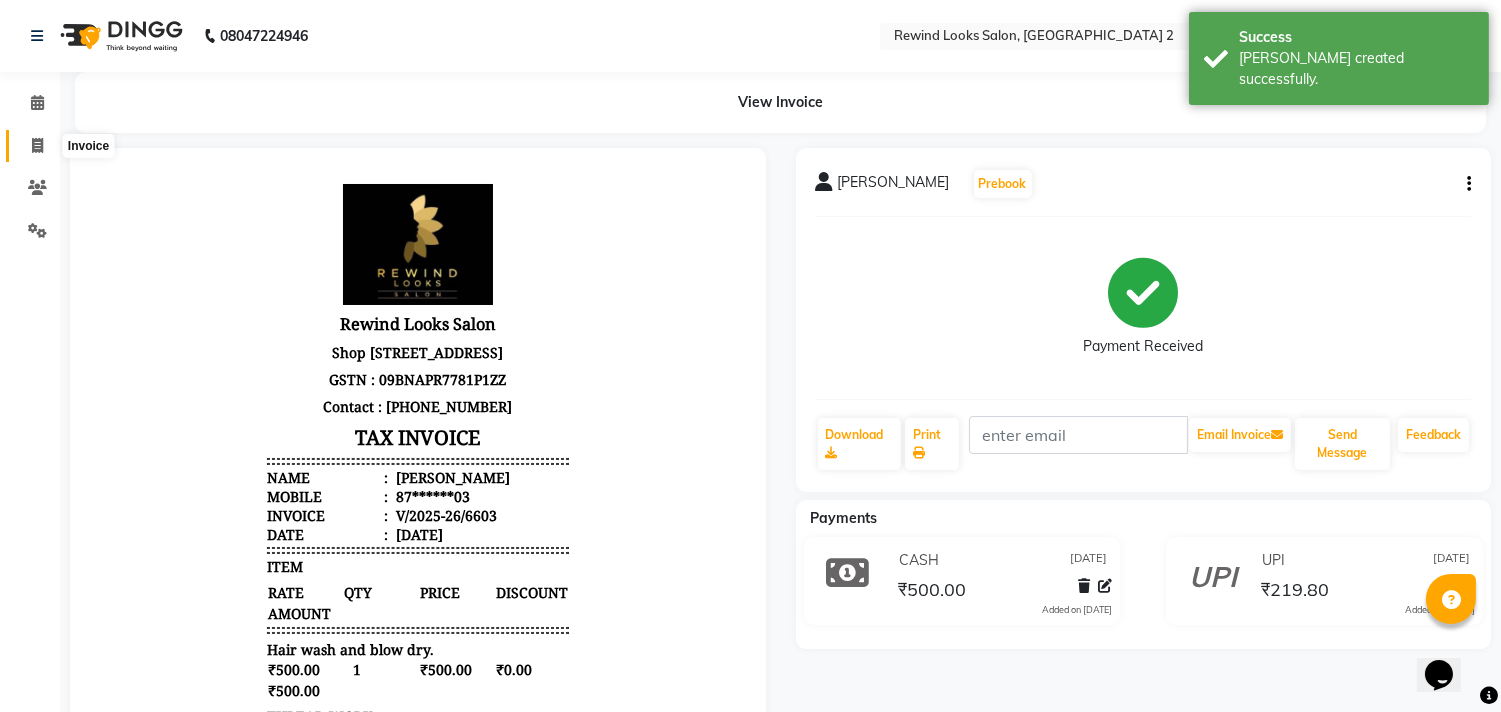 click 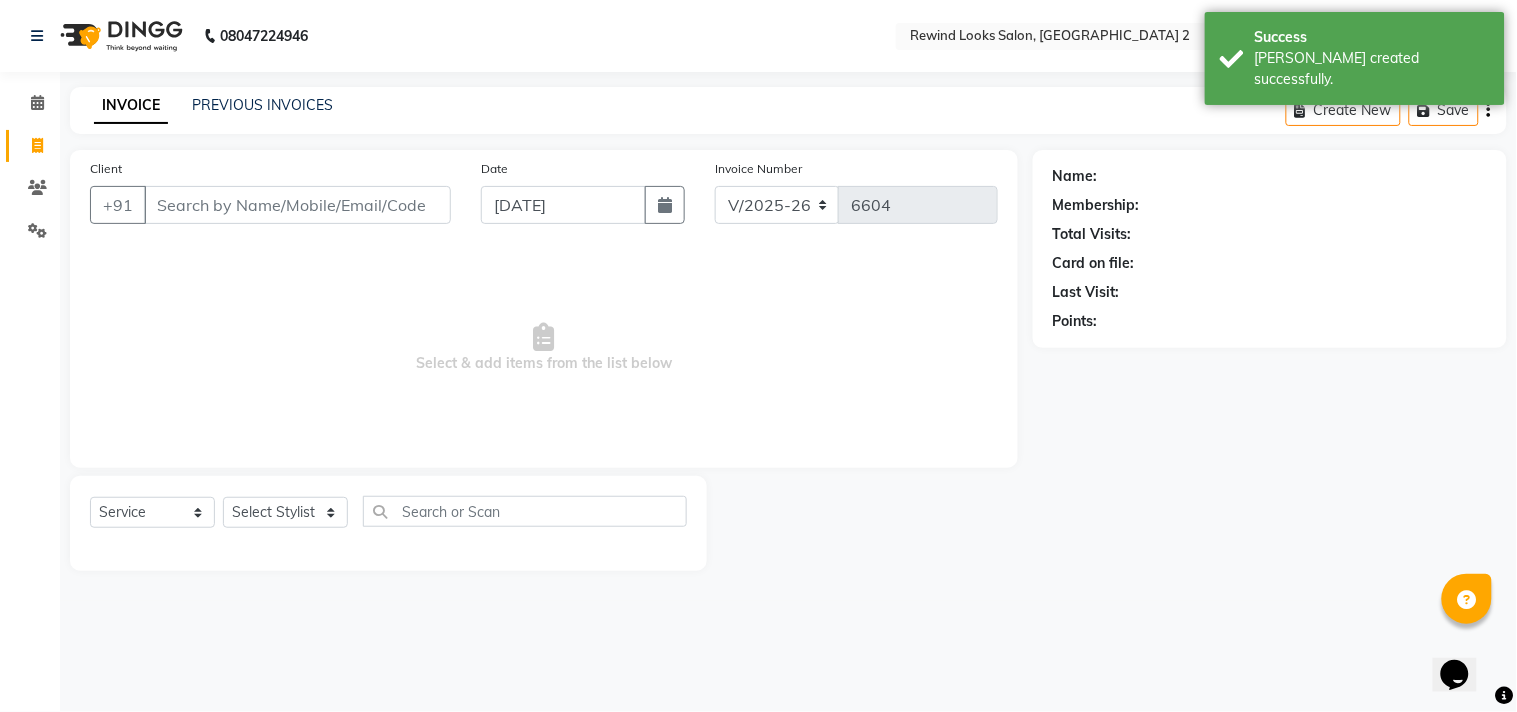 click on "Client" at bounding box center [297, 205] 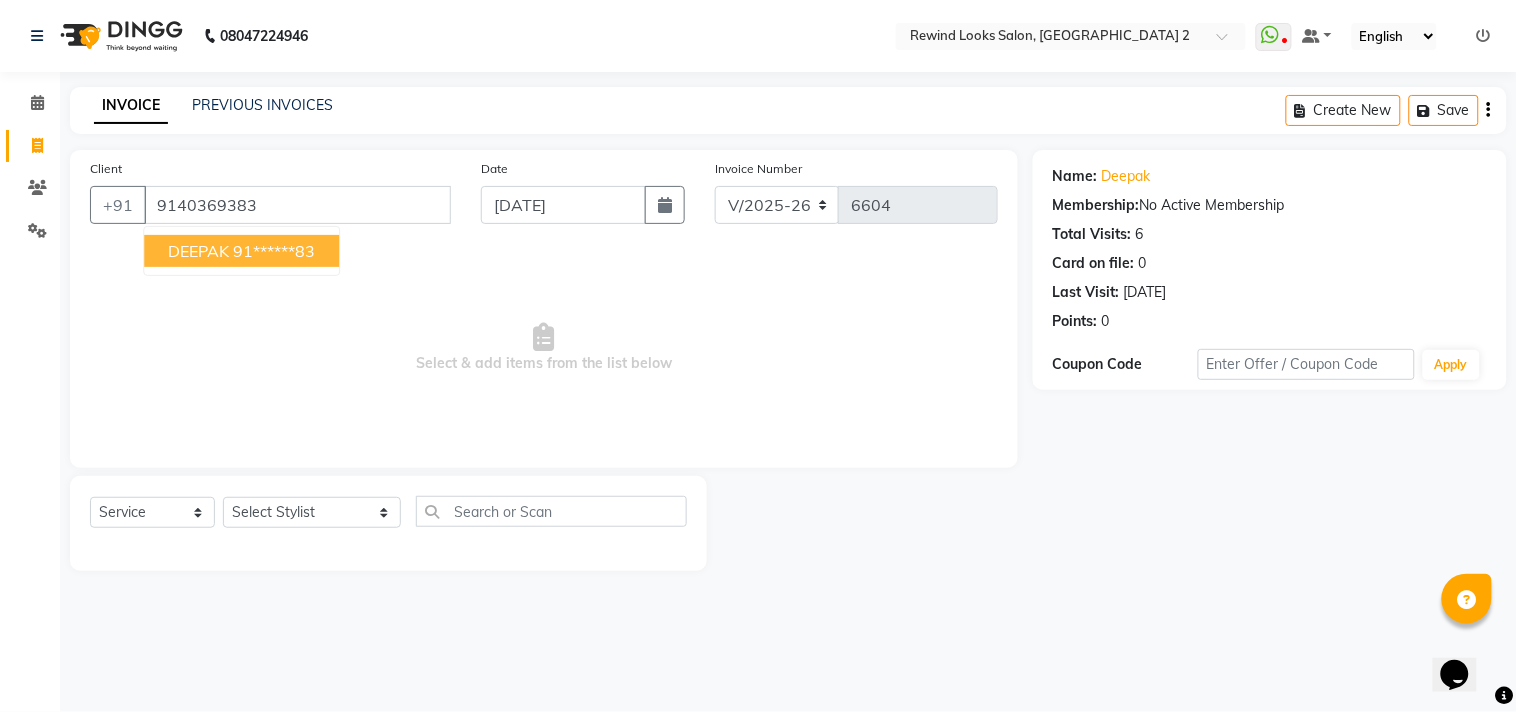 click on "91******83" at bounding box center [274, 251] 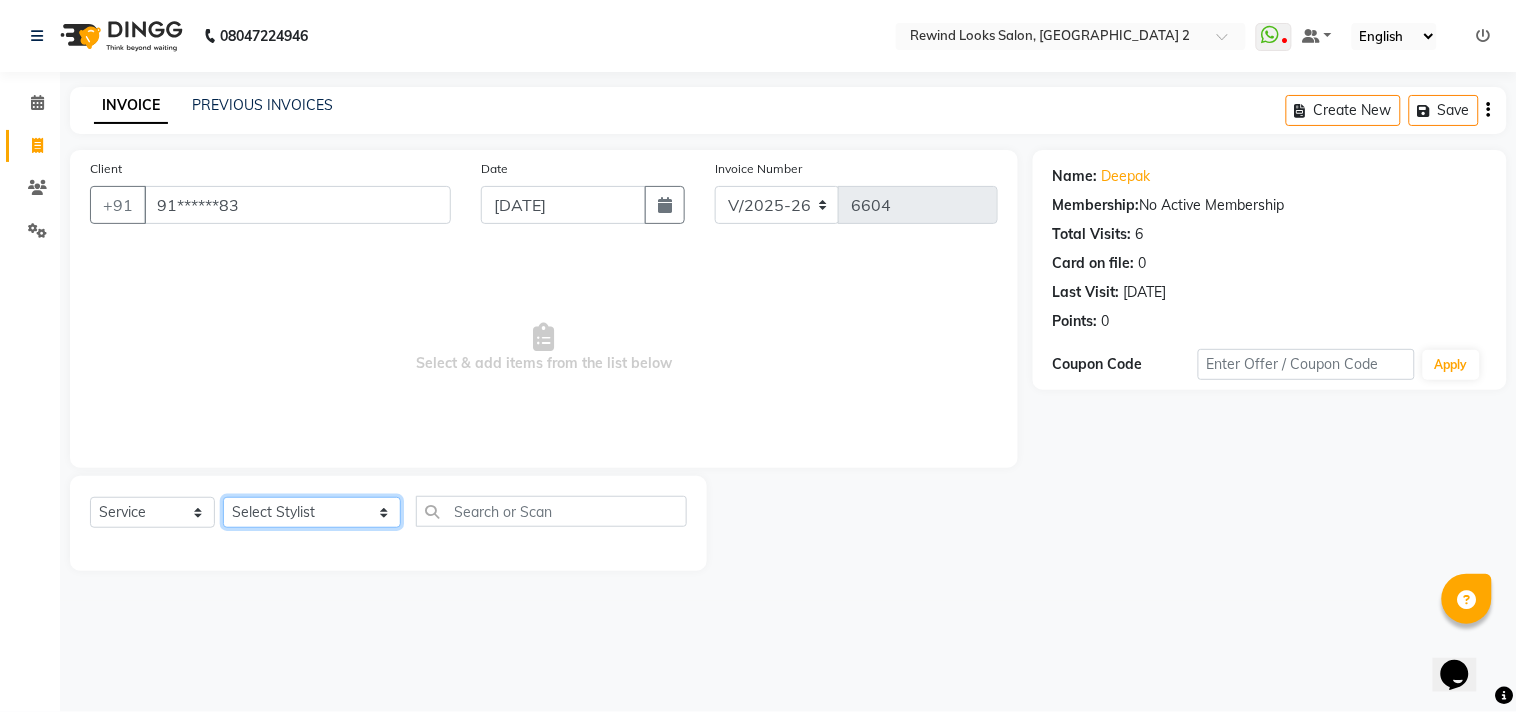 click on "Select Stylist aayat ADMIN Alfad hair Casa  [PERSON_NAME] HAIR [PERSON_NAME]  (unisex hairstylist) BIG [DEMOGRAPHIC_DATA] [DEMOGRAPHIC_DATA] DANISH [PERSON_NAME] orchid [PERSON_NAME] HAIR [DEMOGRAPHIC_DATA] CASA [PERSON_NAME] kiran Deepak Hair Mani MANOJ PEDICURE  [PERSON_NAME]. HAIR [PERSON_NAME] HAIR [PERSON_NAME] CASA NIZAM SAYA PRATIBHA ORCHID  Priyanka 1 [PERSON_NAME] pedicure RIHAN HAIR CASA [PERSON_NAME] [DEMOGRAPHIC_DATA] casa SAIF HAIR SAYA sameer casa [PERSON_NAME] hair casa [PERSON_NAME] beauty SHARIK HAIR [PERSON_NAME] Artist [PERSON_NAME] pedicure Suman Sumer Hair Tarikh hair [DEMOGRAPHIC_DATA] Casa white orched Danish [PERSON_NAME] hair  [PERSON_NAME] HAIR [DEMOGRAPHIC_DATA]" 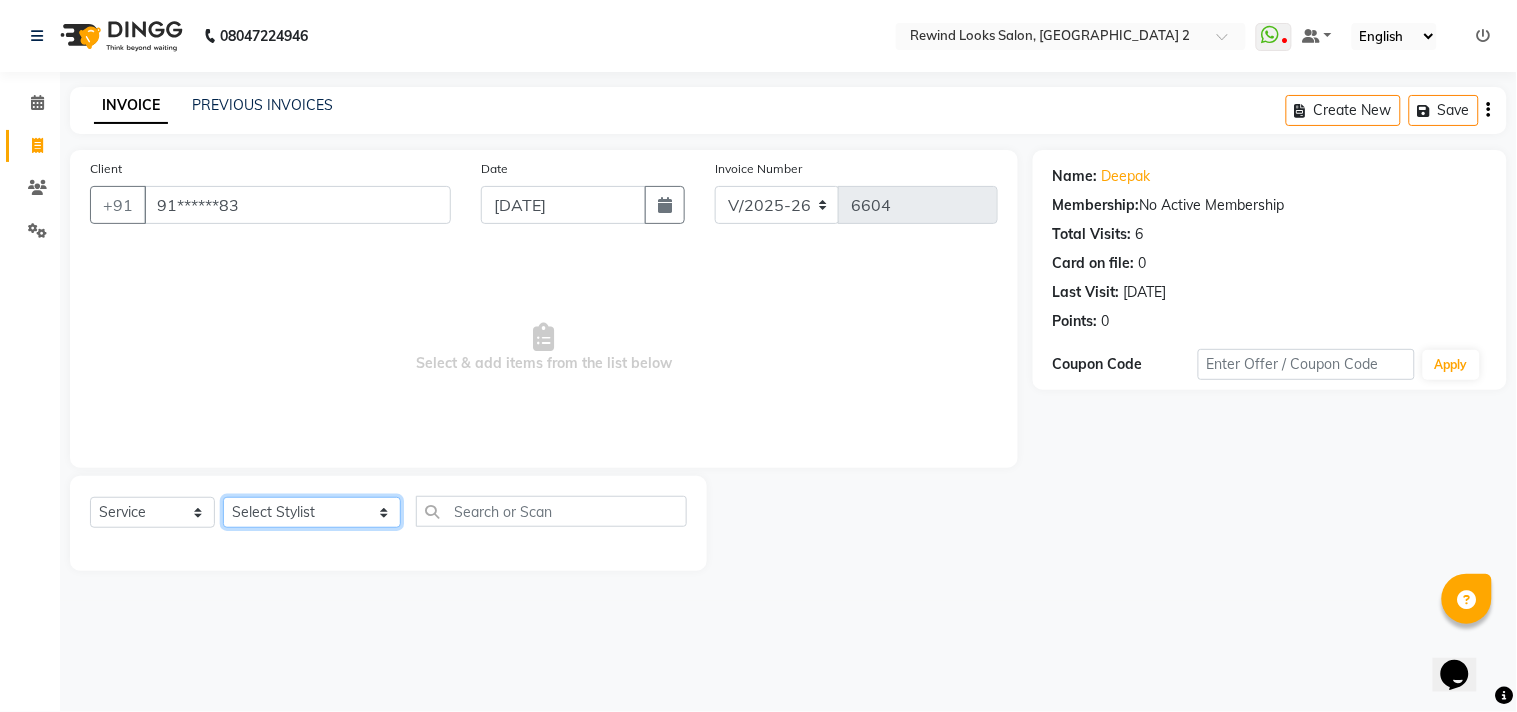 select on "42795" 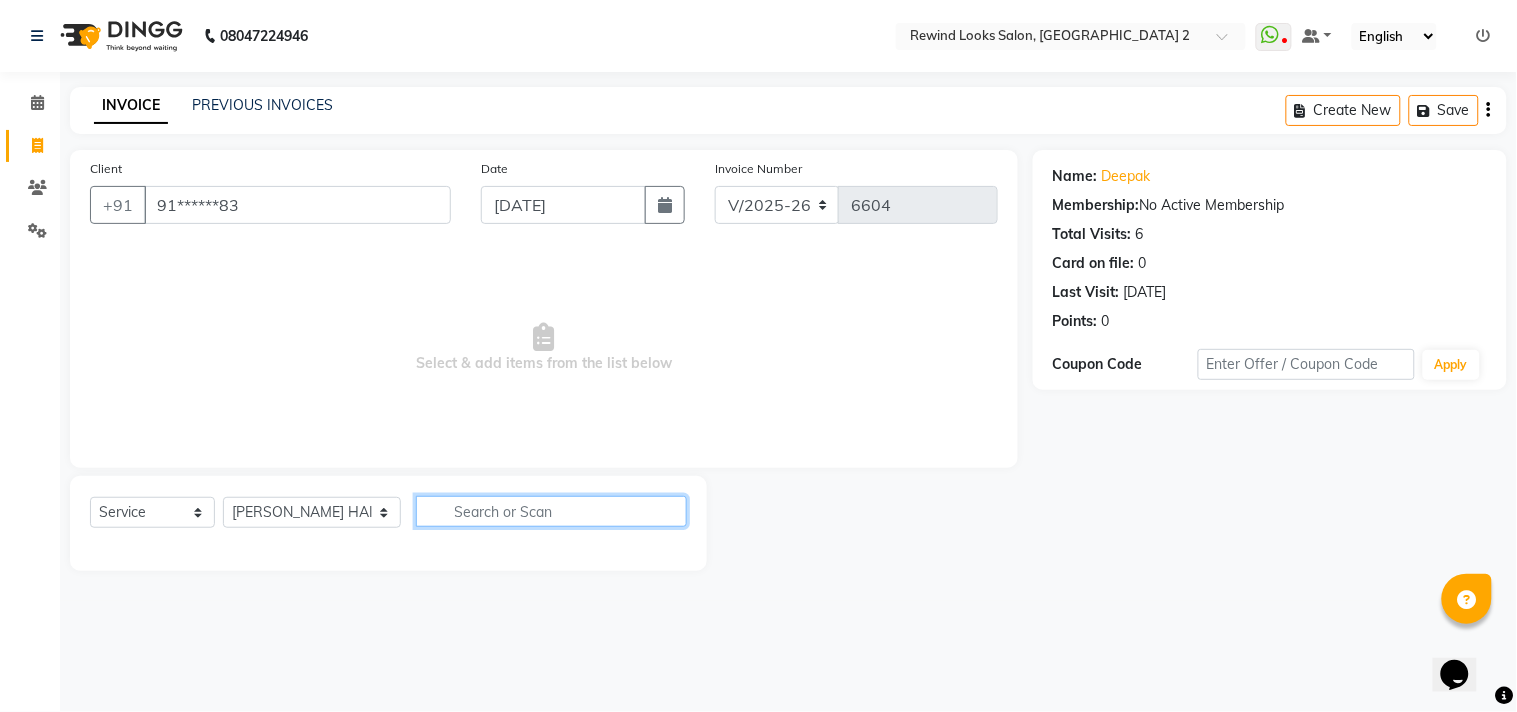 click 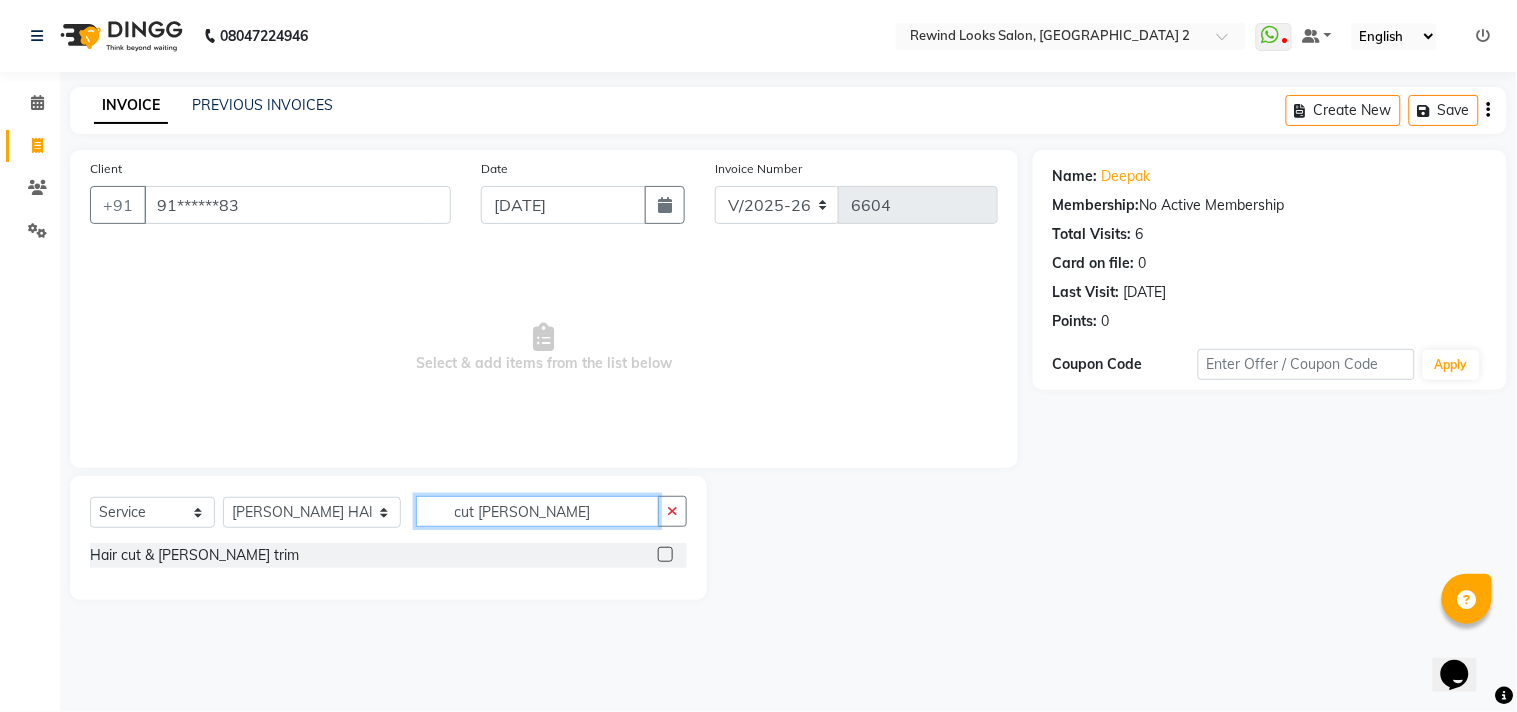 type on "cut [PERSON_NAME]" 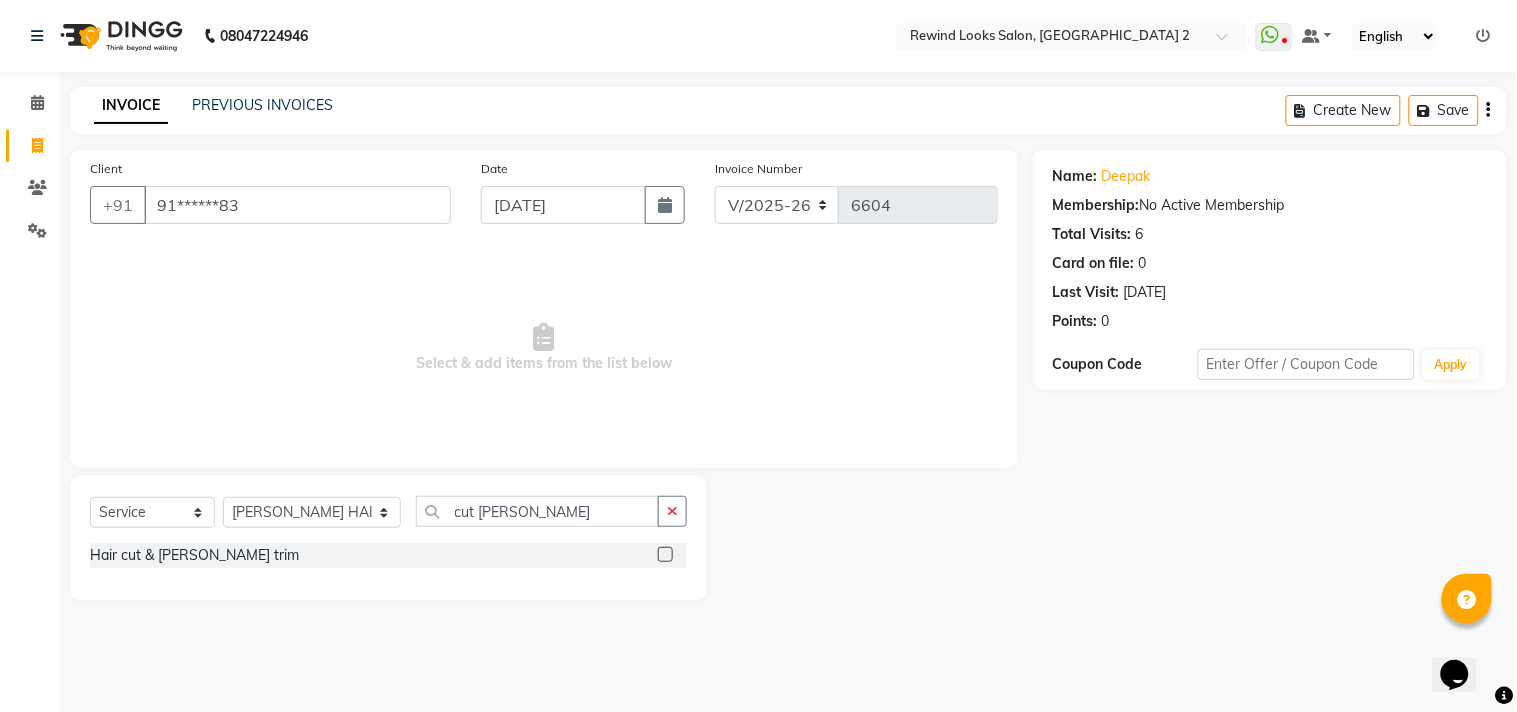 click 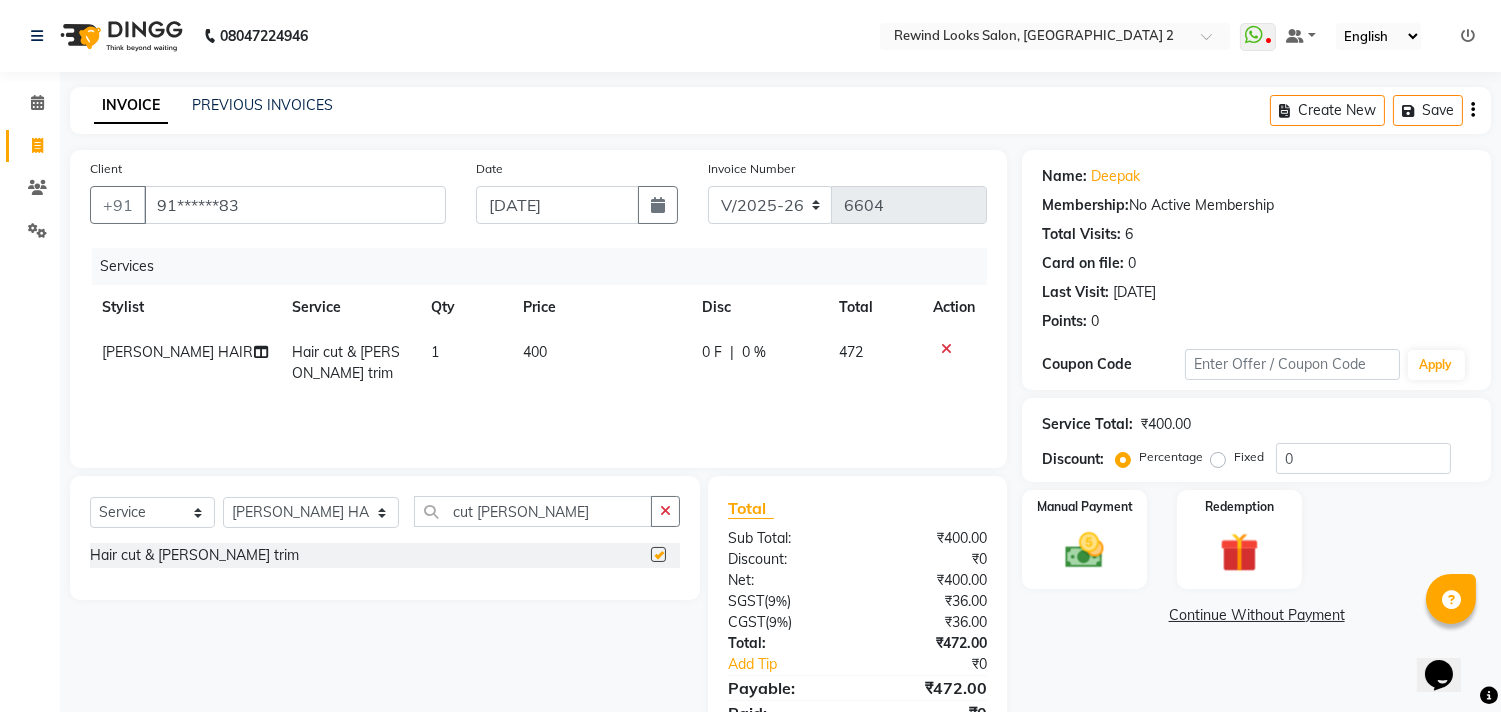 checkbox on "false" 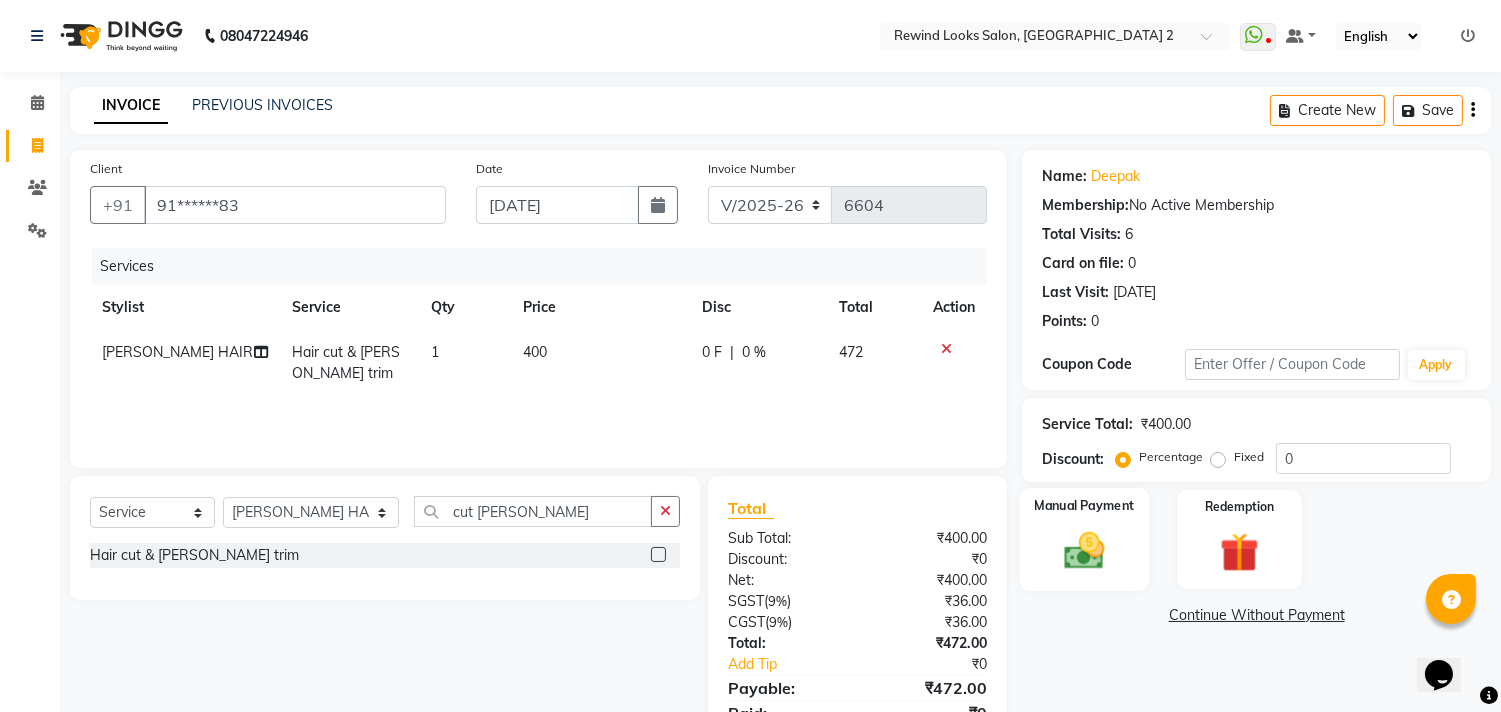 click on "Manual Payment" 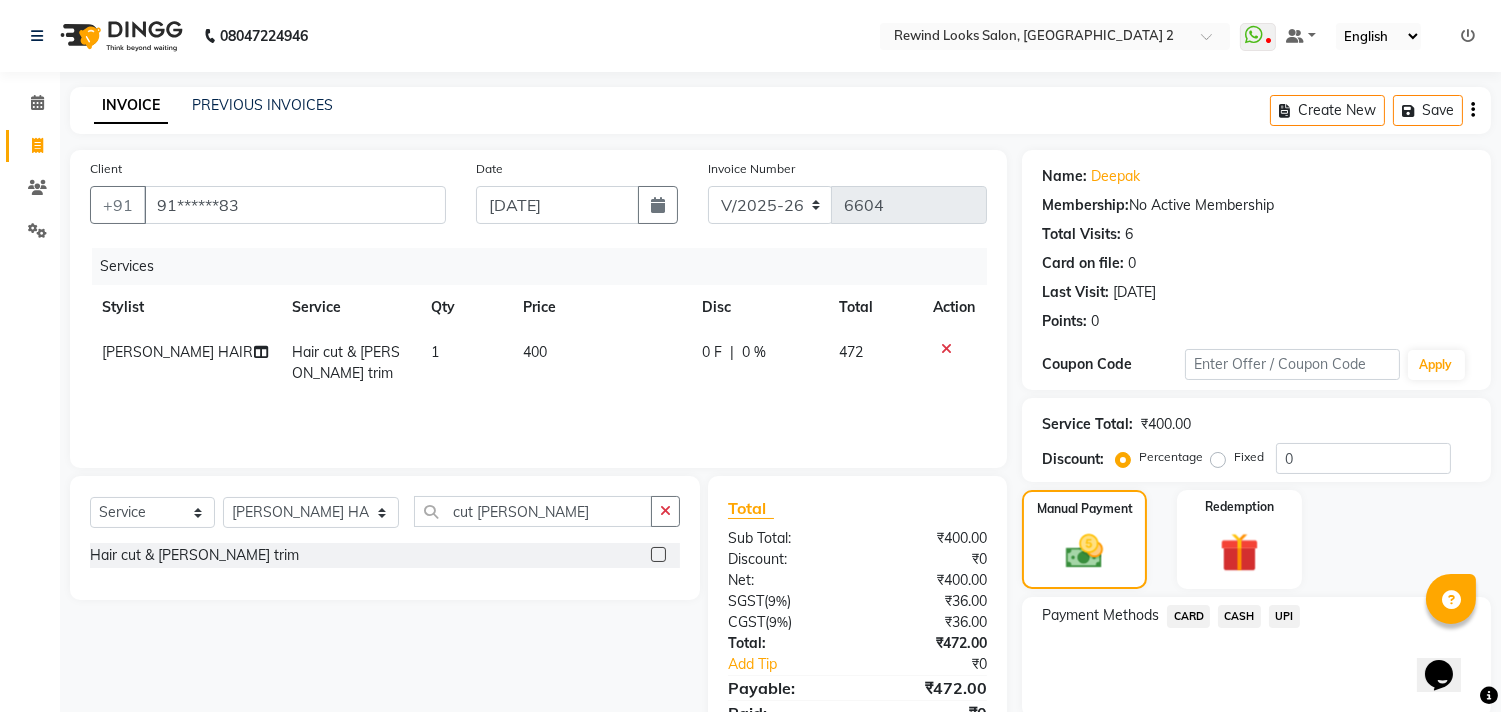 click on "UPI" 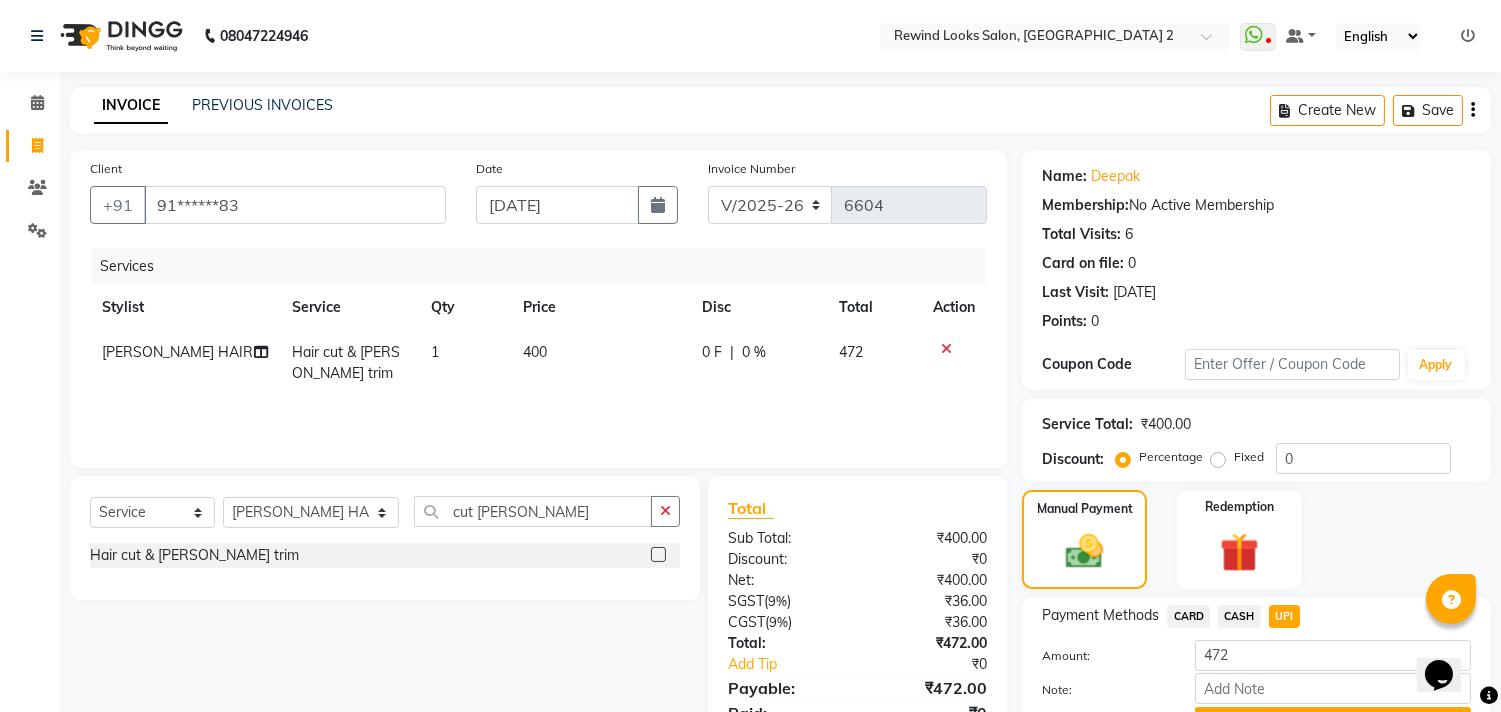 scroll, scrollTop: 104, scrollLeft: 0, axis: vertical 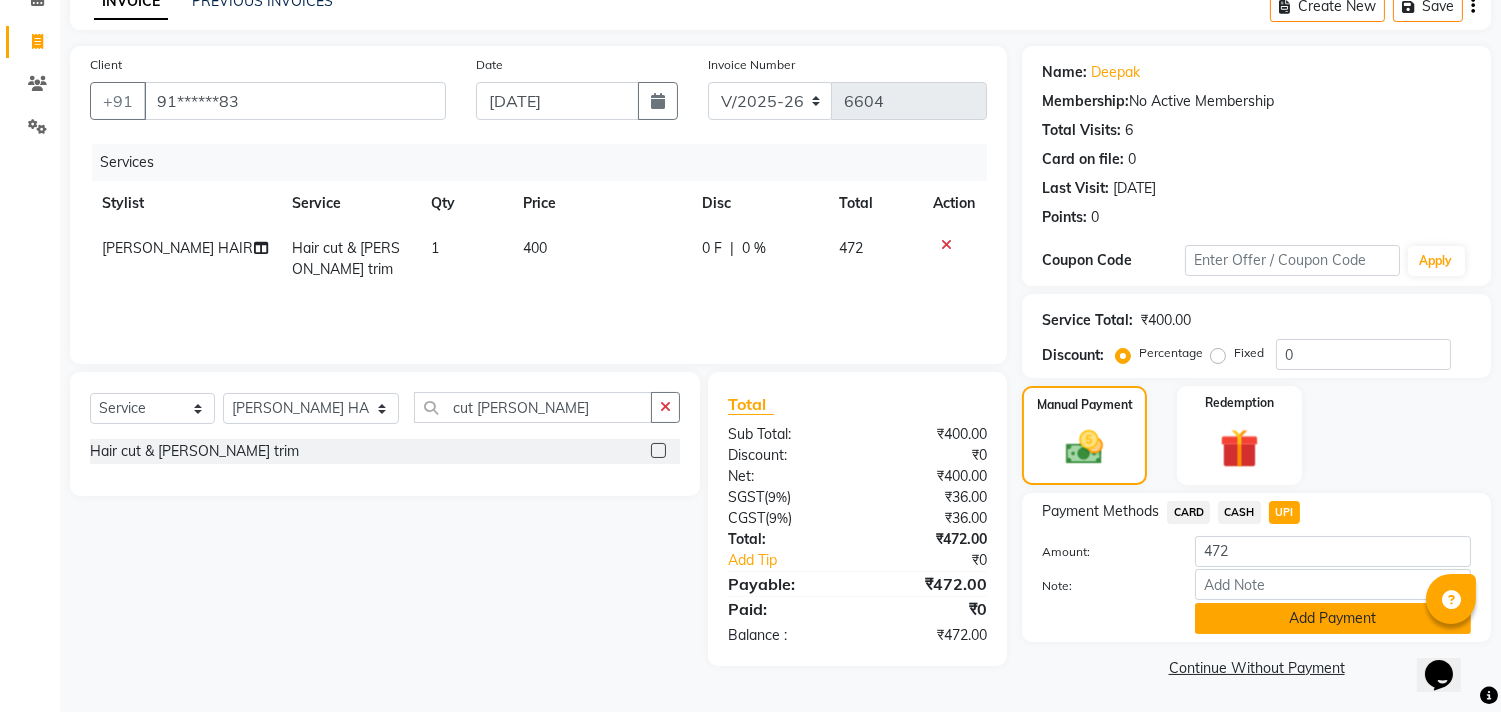 click on "Add Payment" 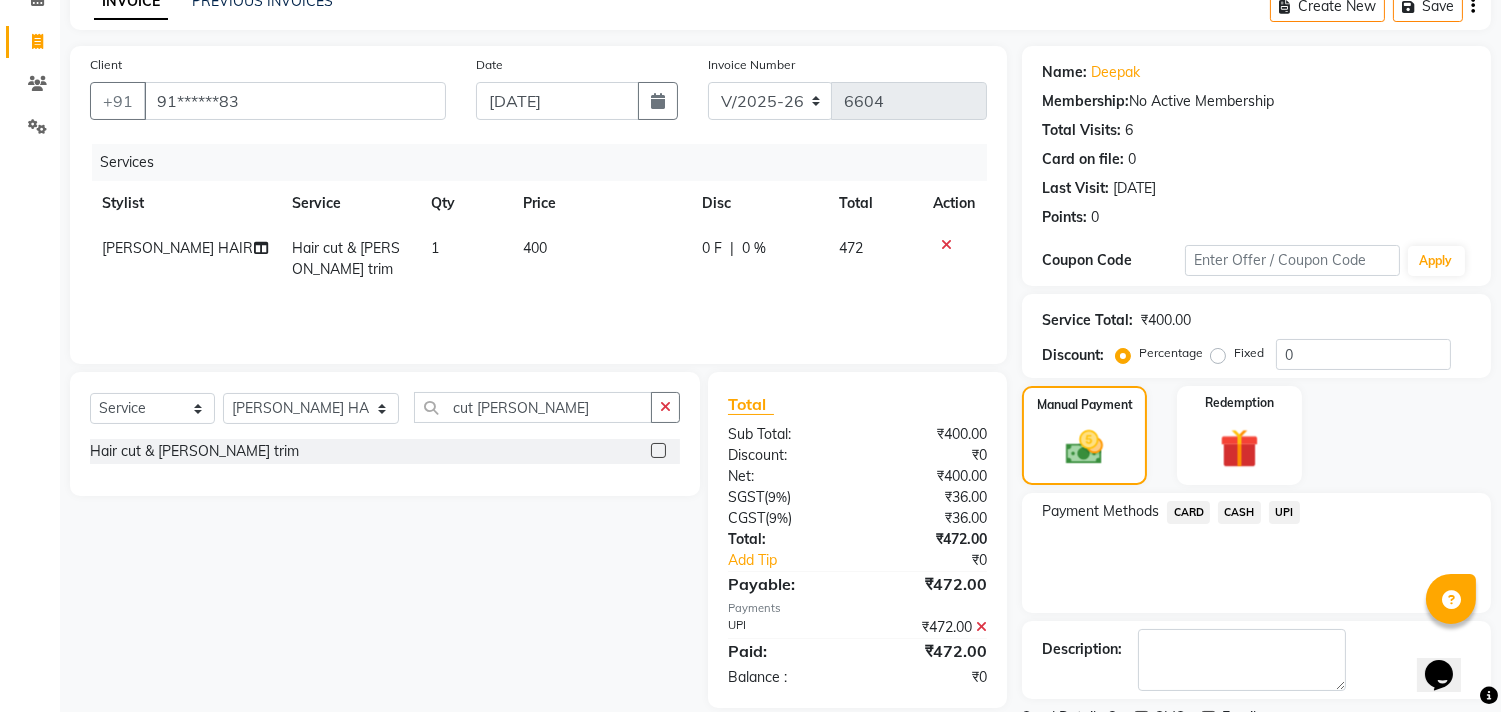 scroll, scrollTop: 187, scrollLeft: 0, axis: vertical 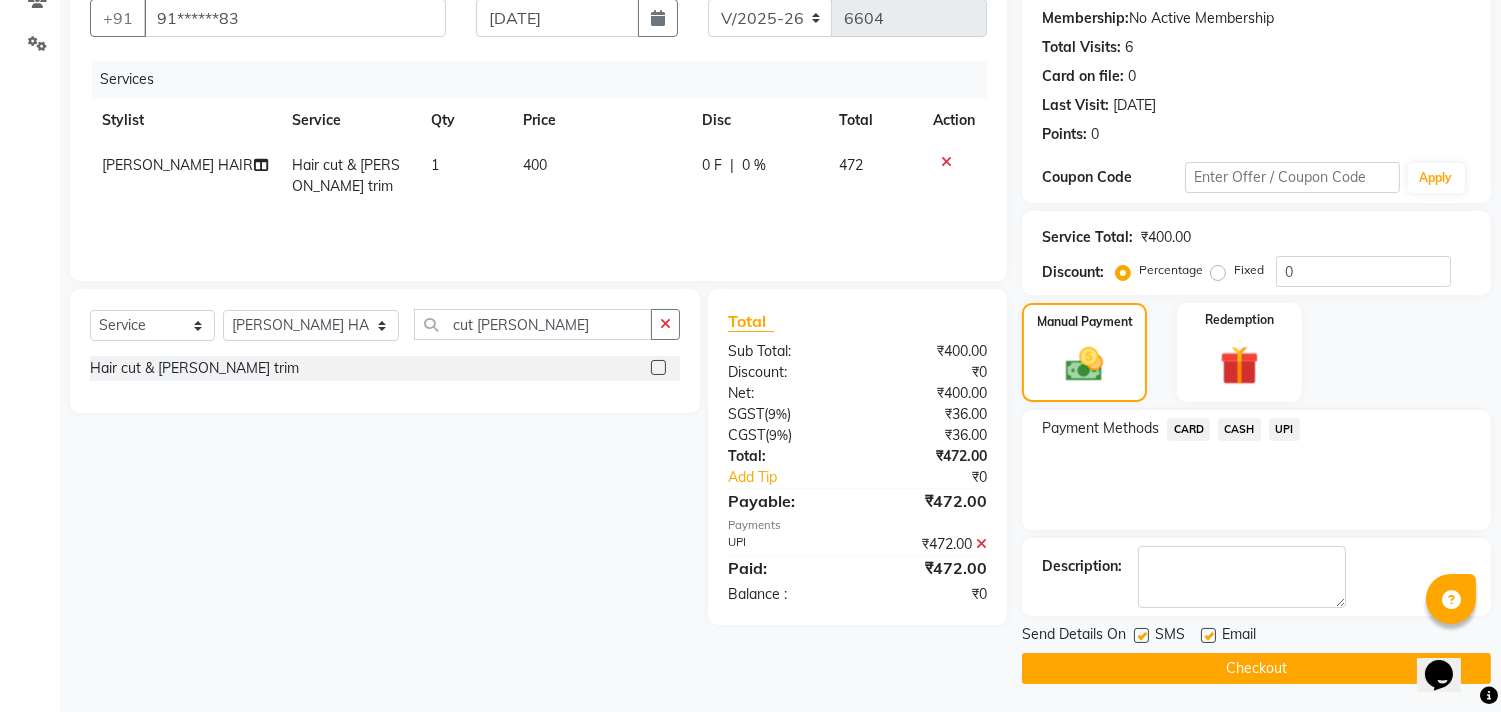 click on "Checkout" 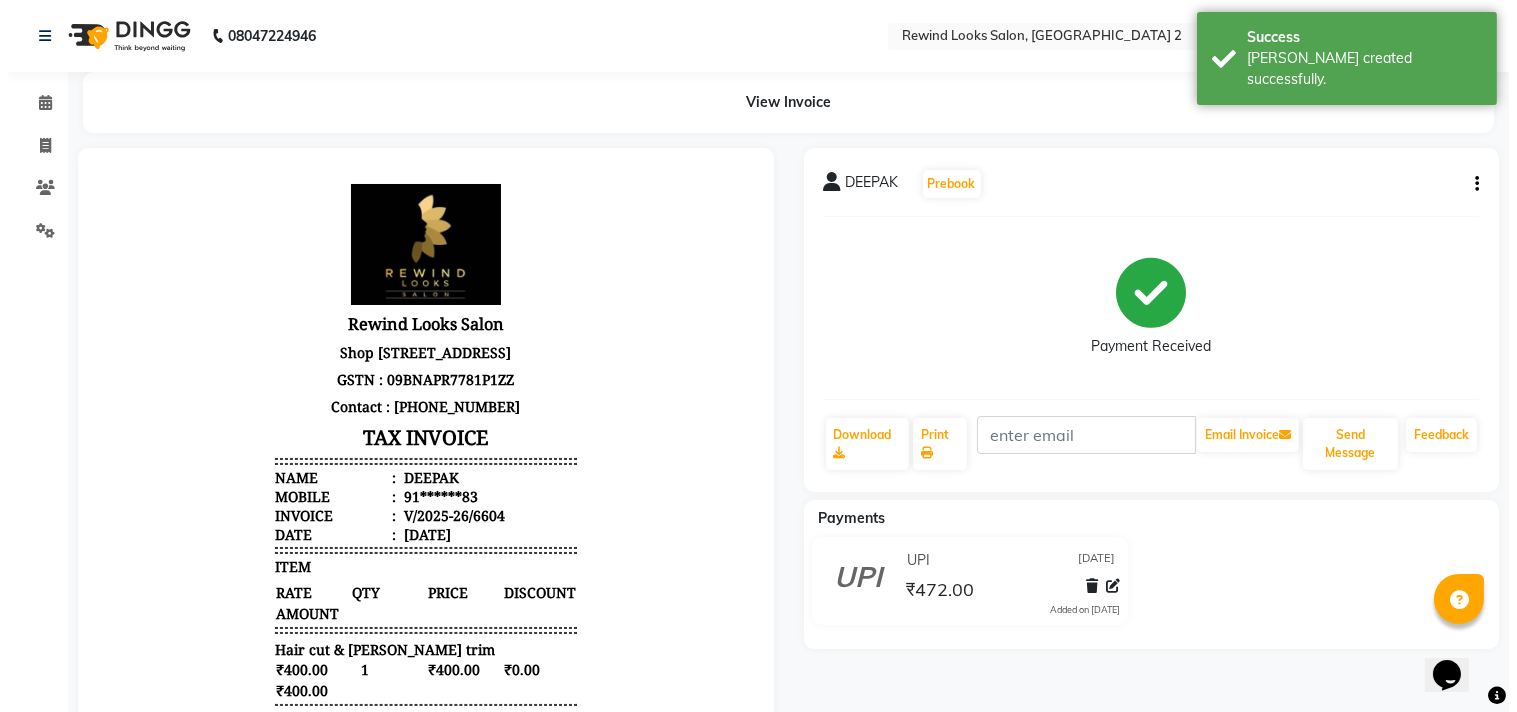 scroll, scrollTop: 0, scrollLeft: 0, axis: both 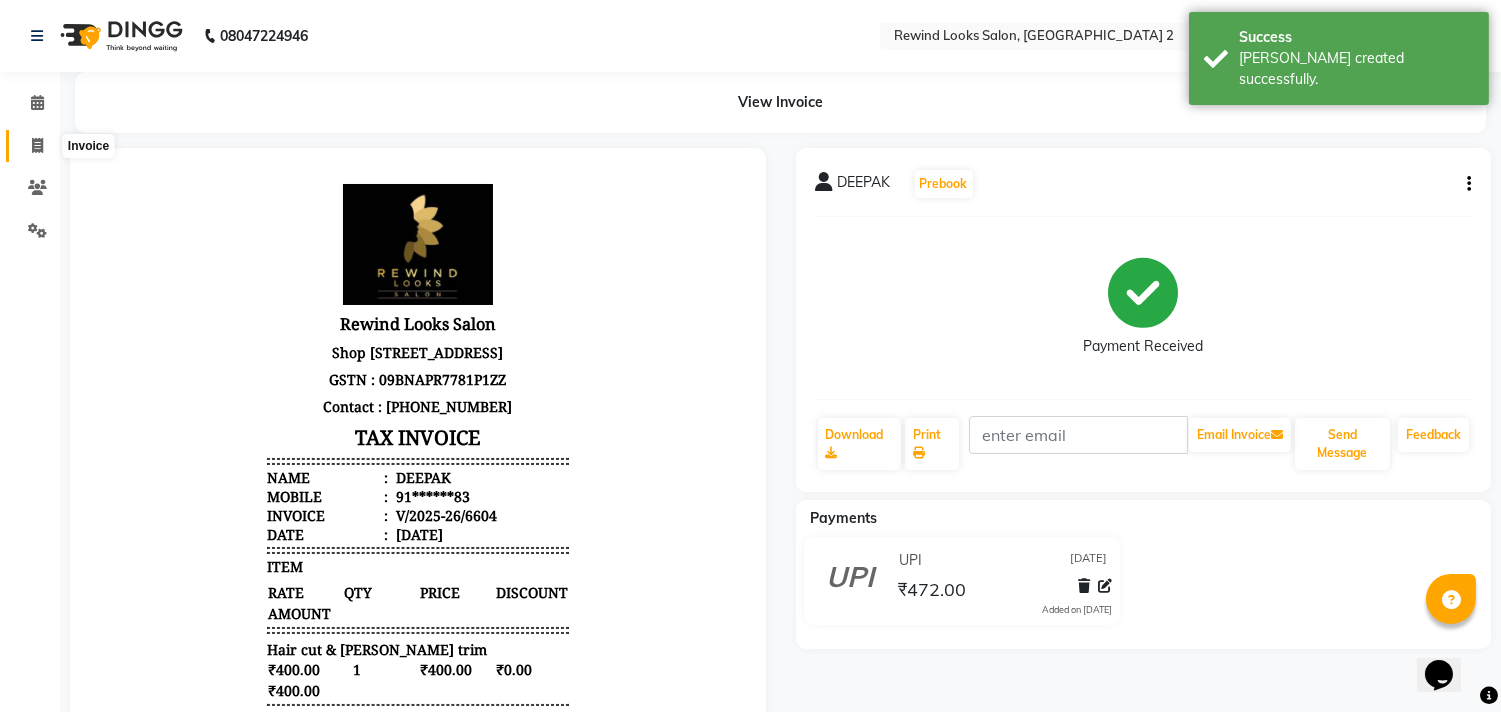 click 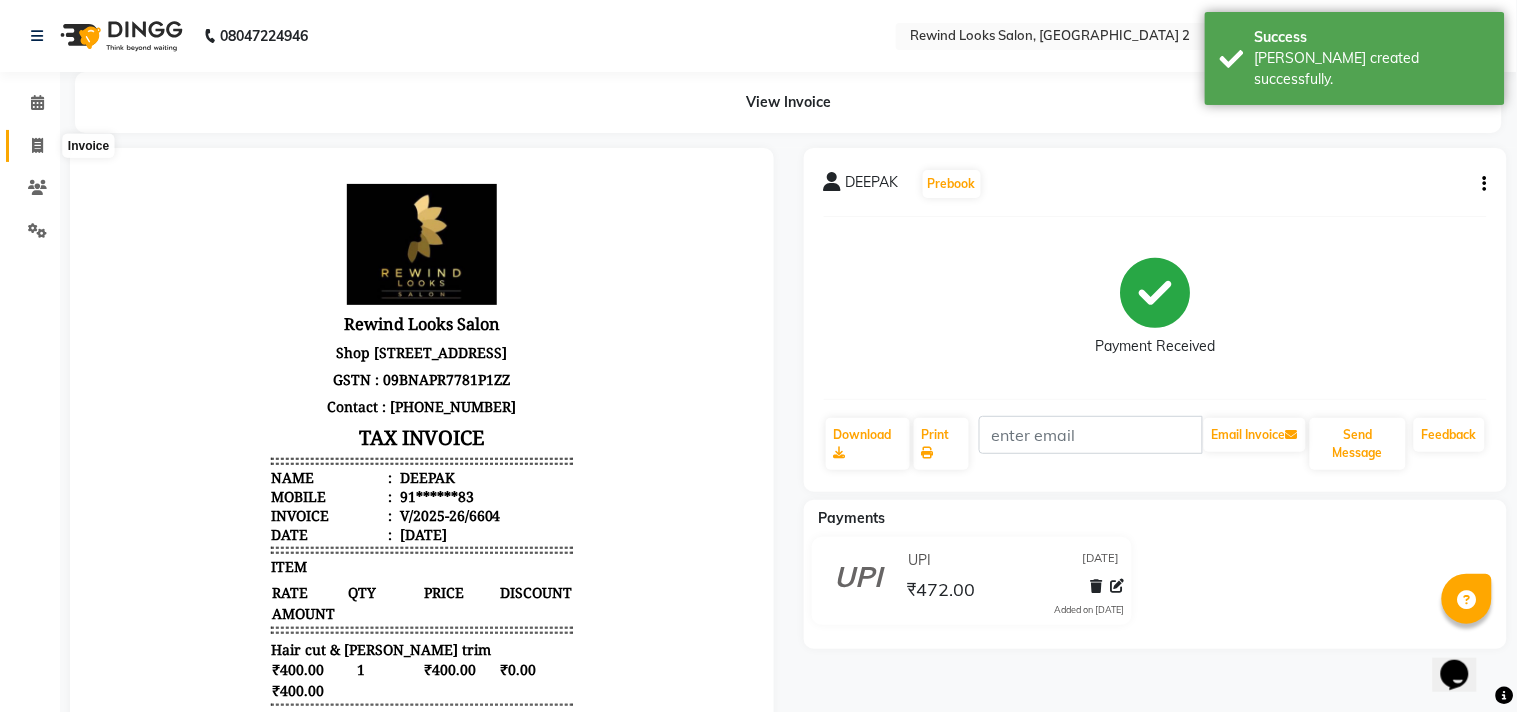 select on "service" 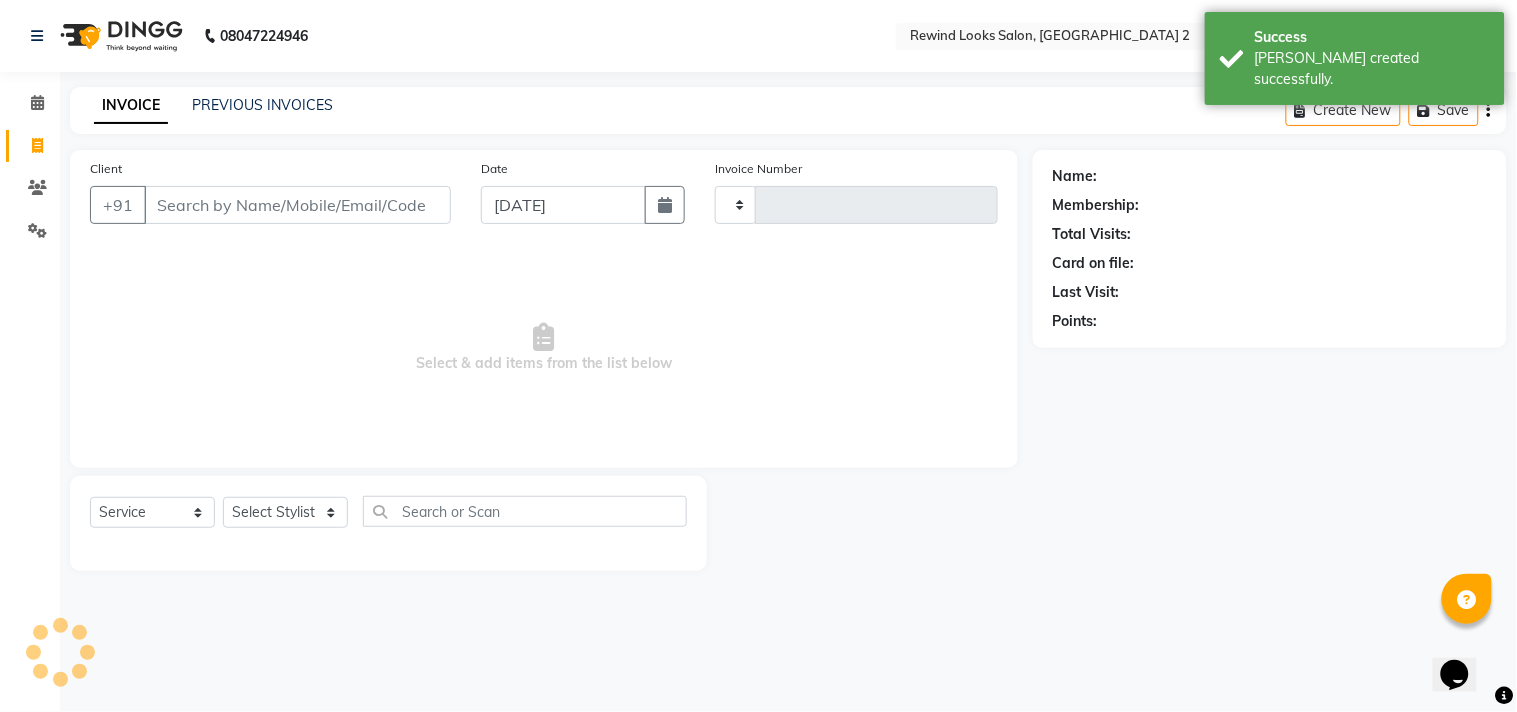 type on "6605" 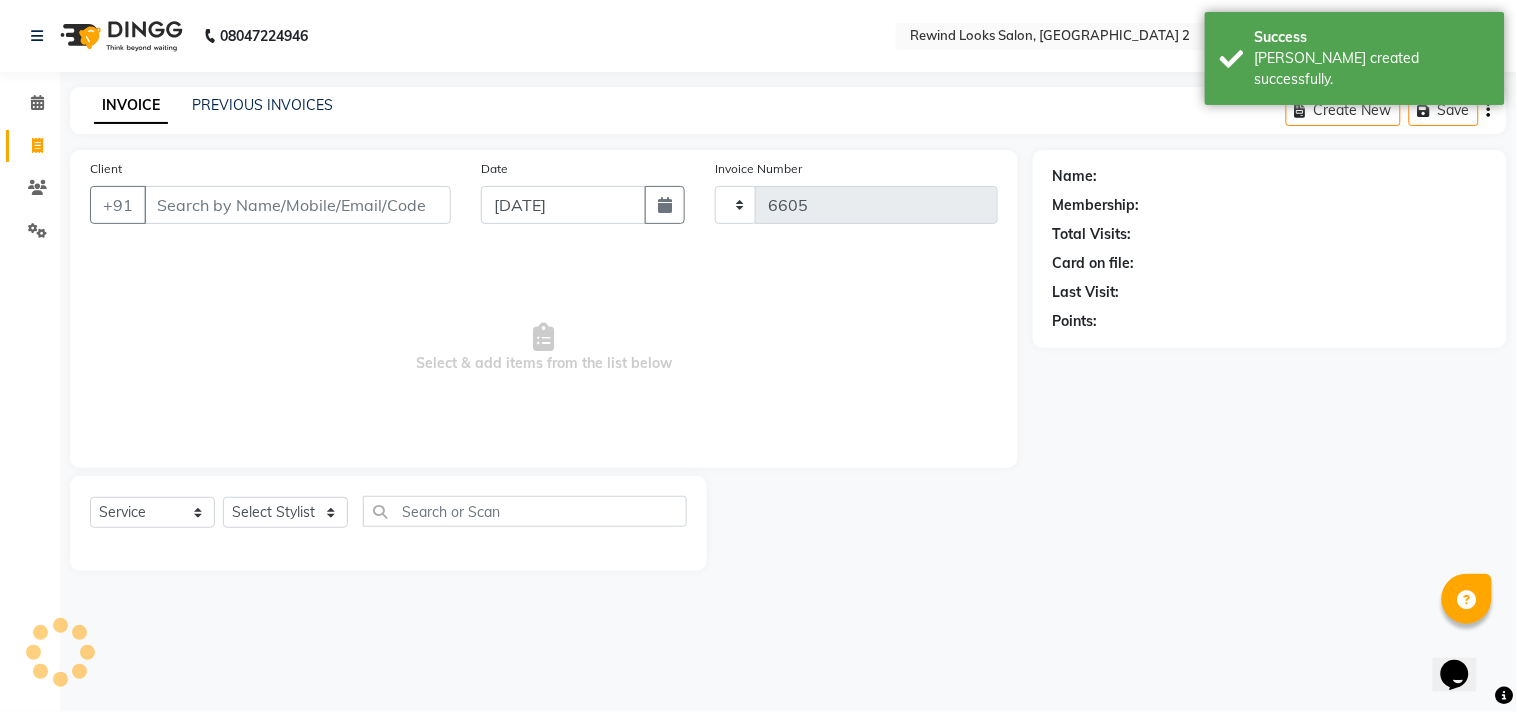 select on "4640" 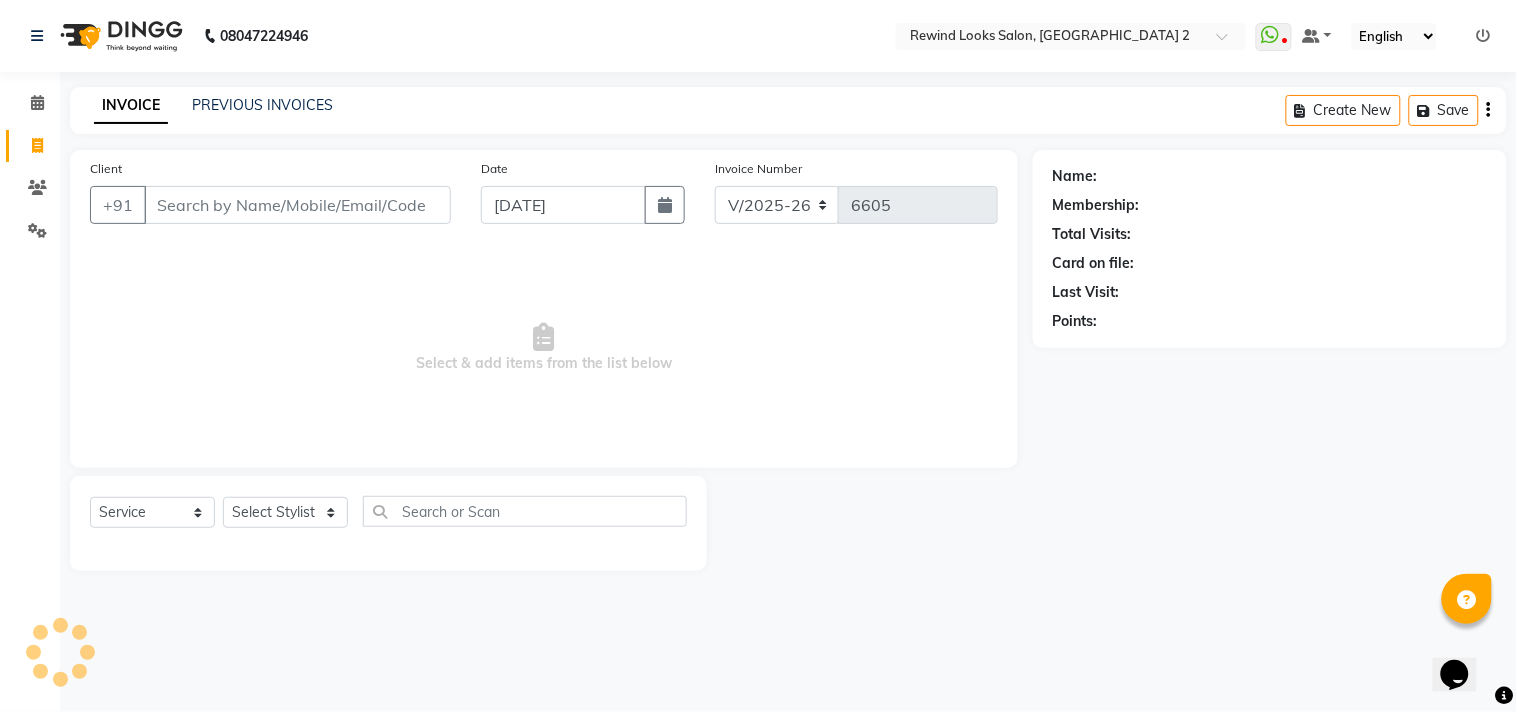 click on "Client" at bounding box center [297, 205] 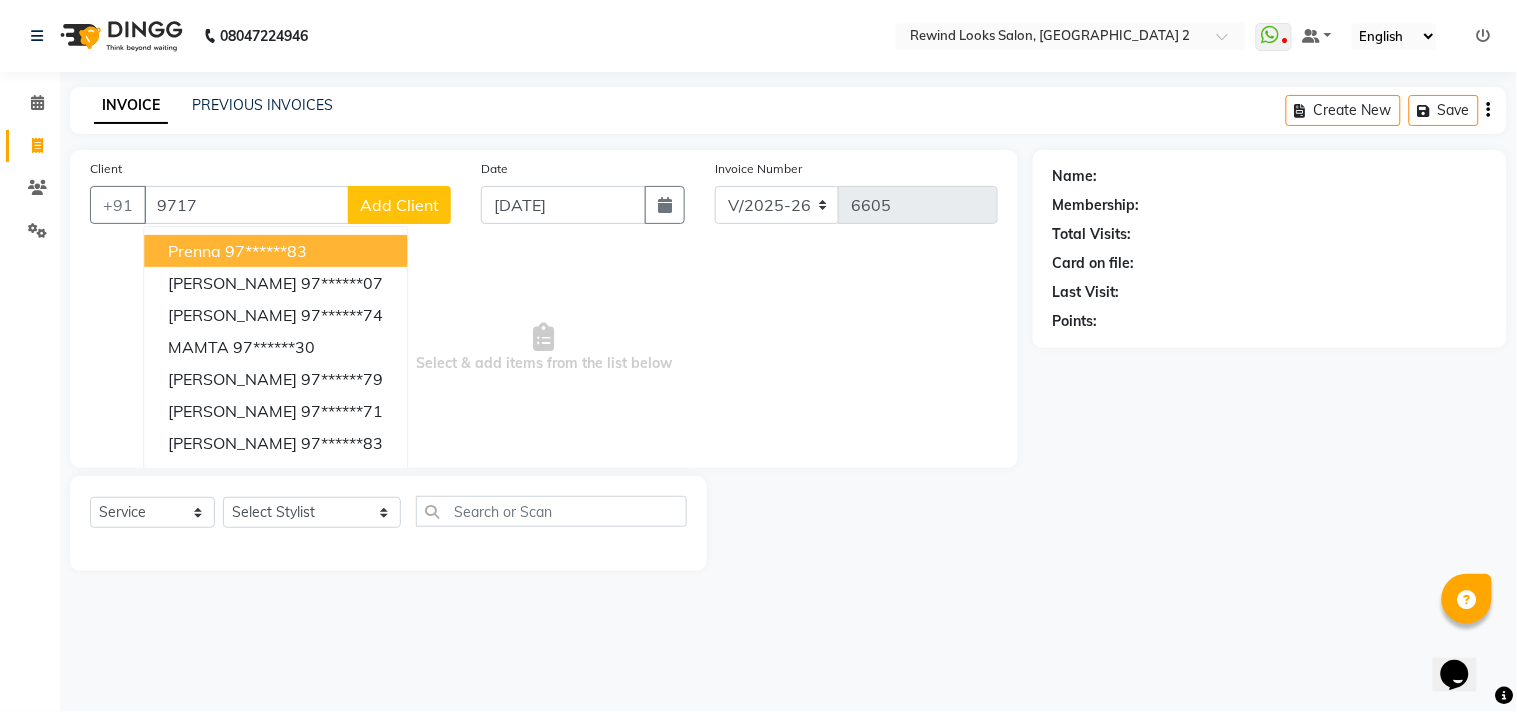 click on "9717" at bounding box center [246, 205] 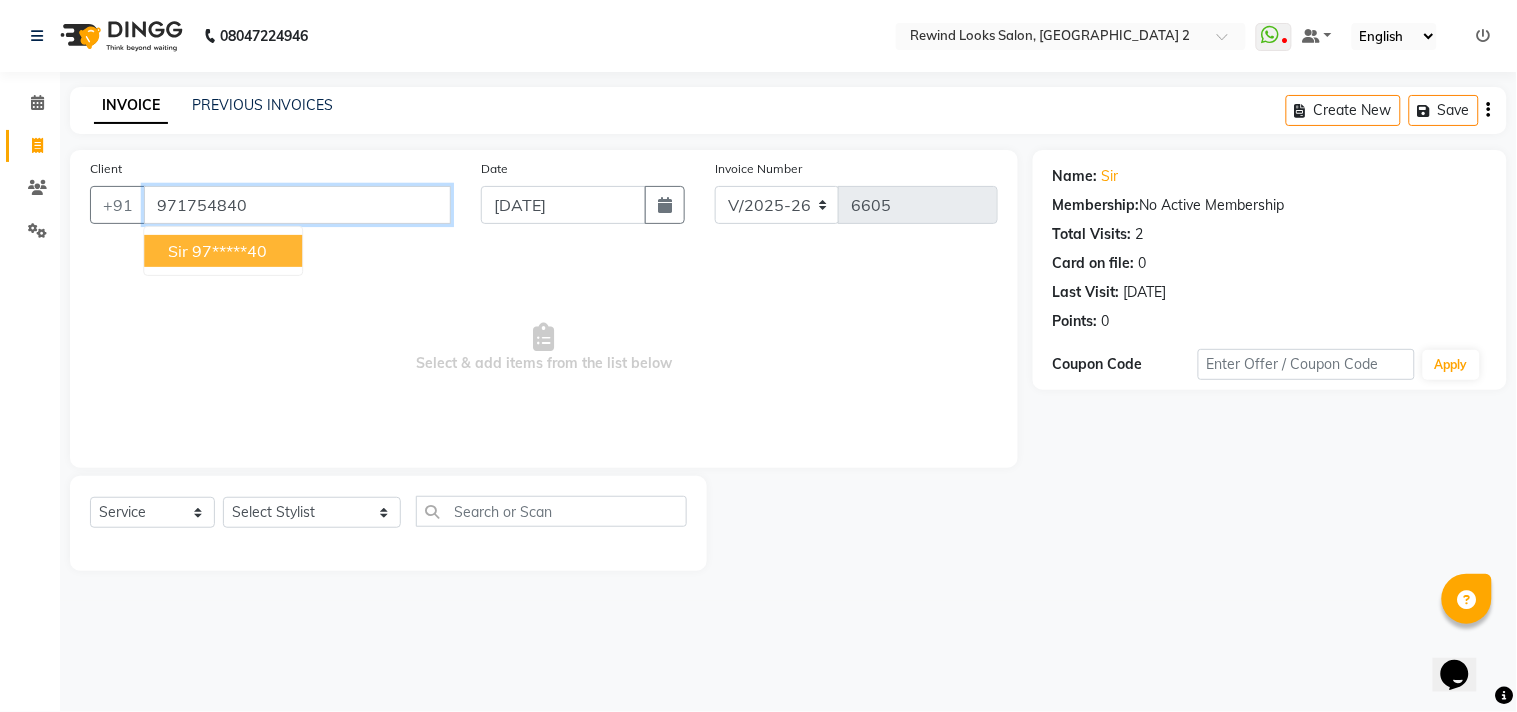click on "971754840" at bounding box center [297, 205] 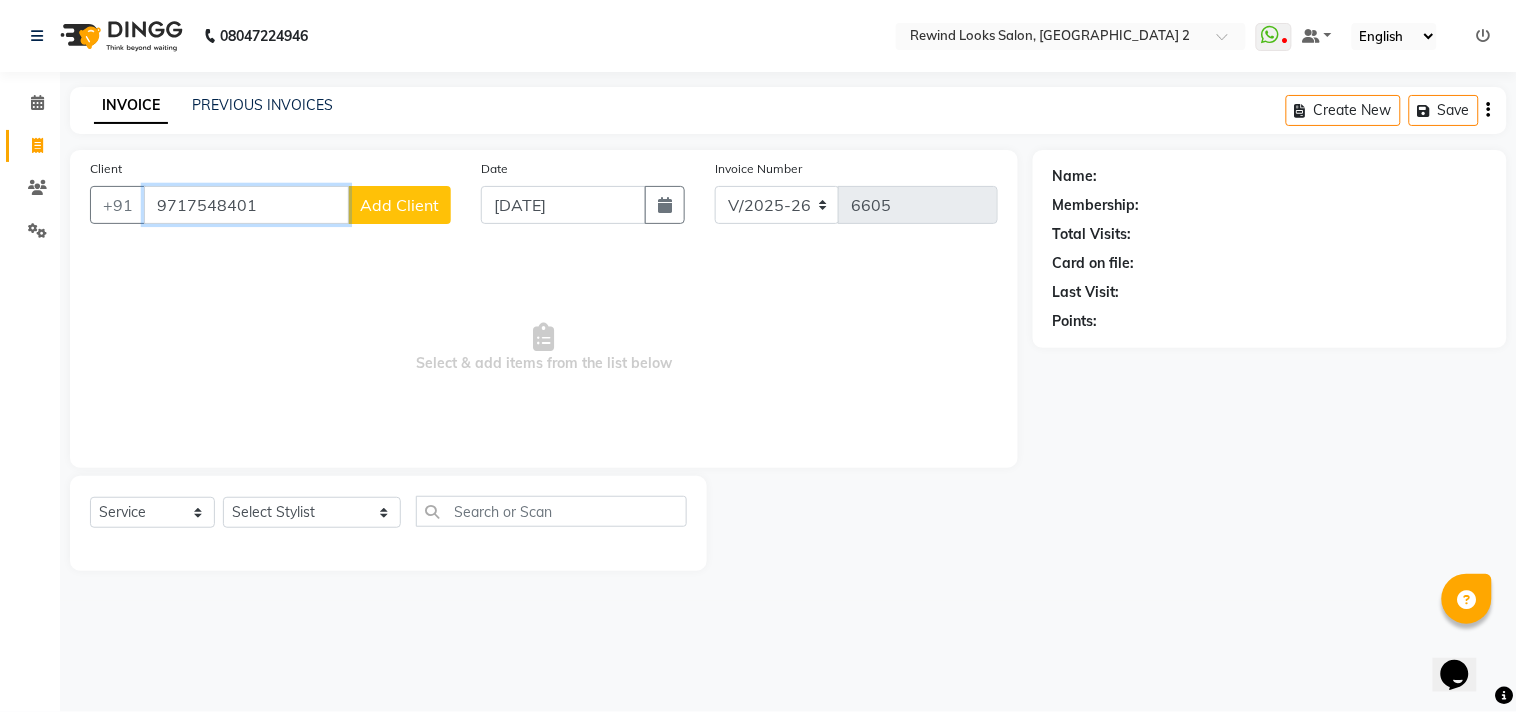 type on "9717548401" 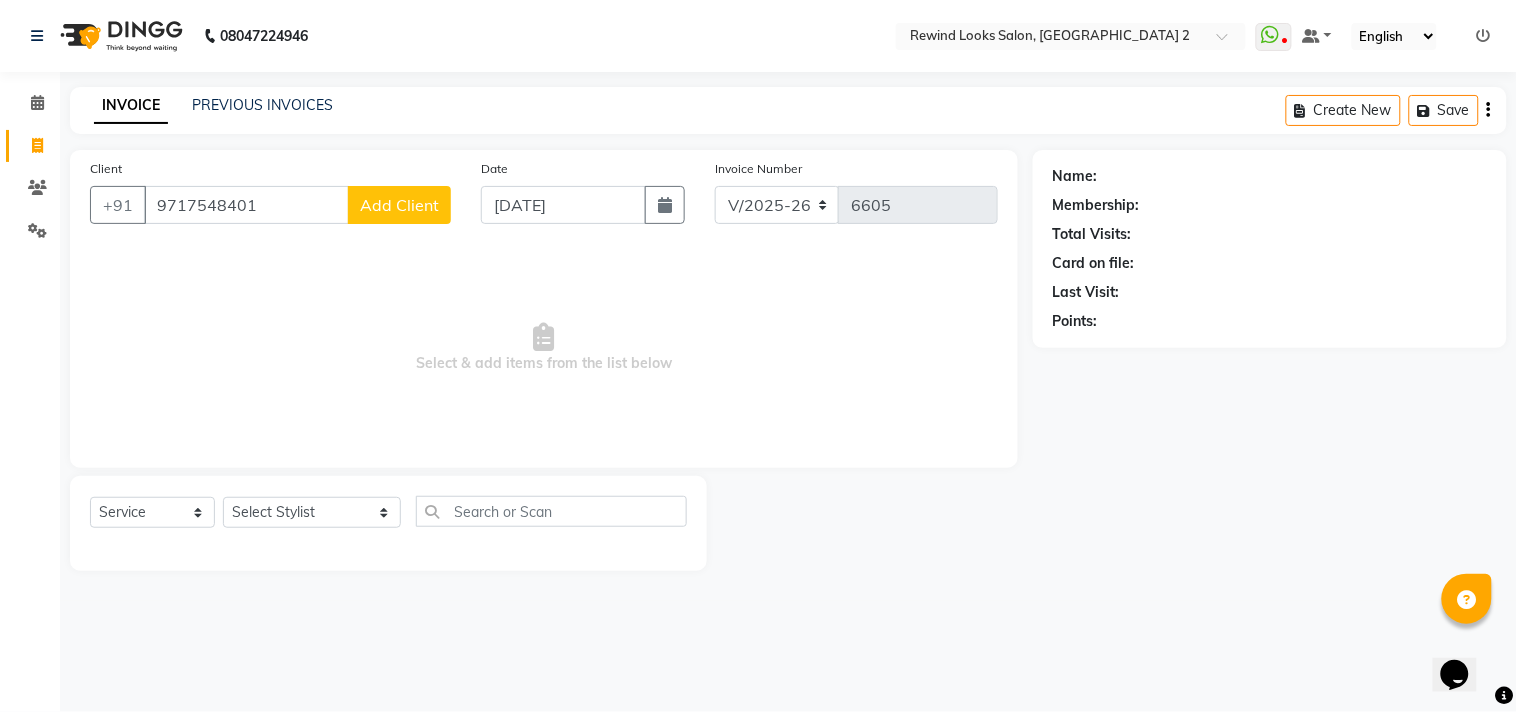 click on "Add Client" 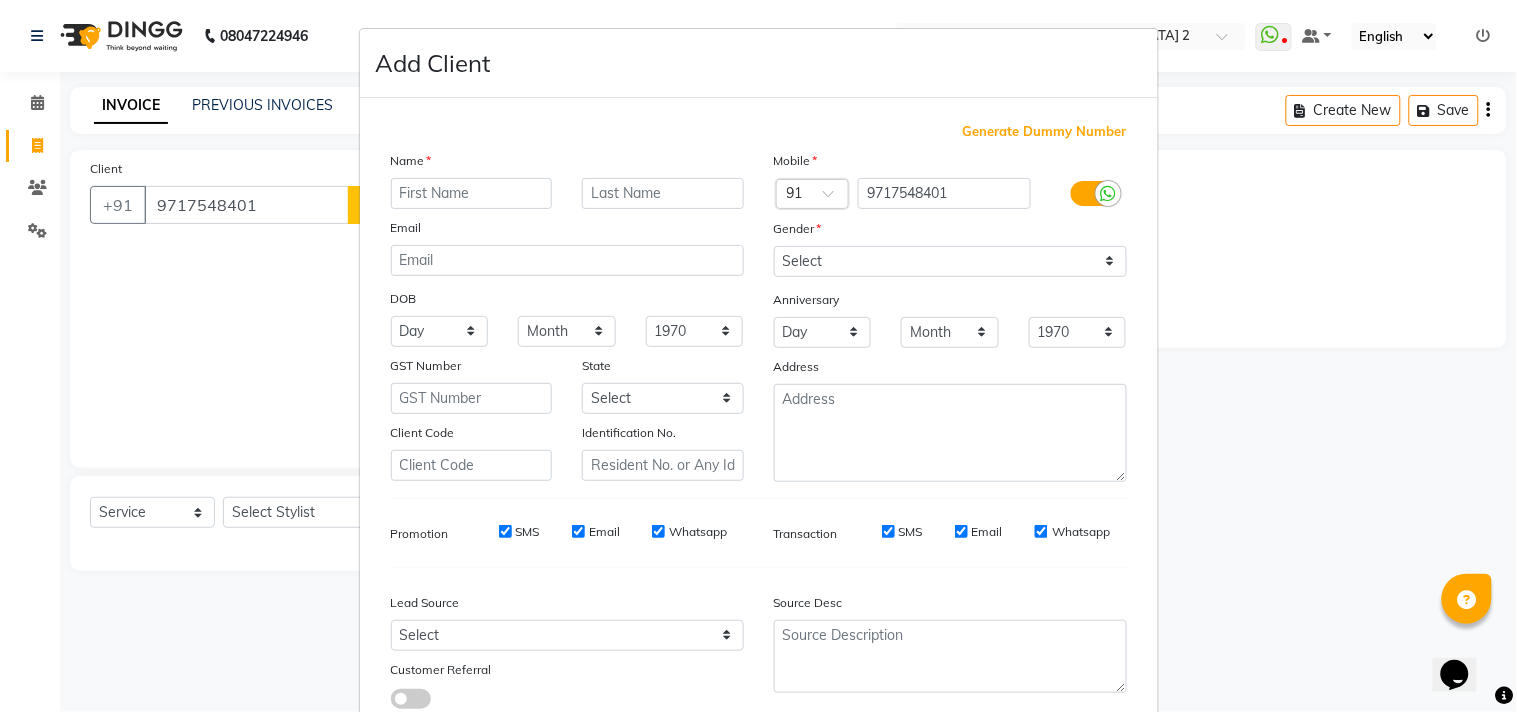 click at bounding box center (472, 193) 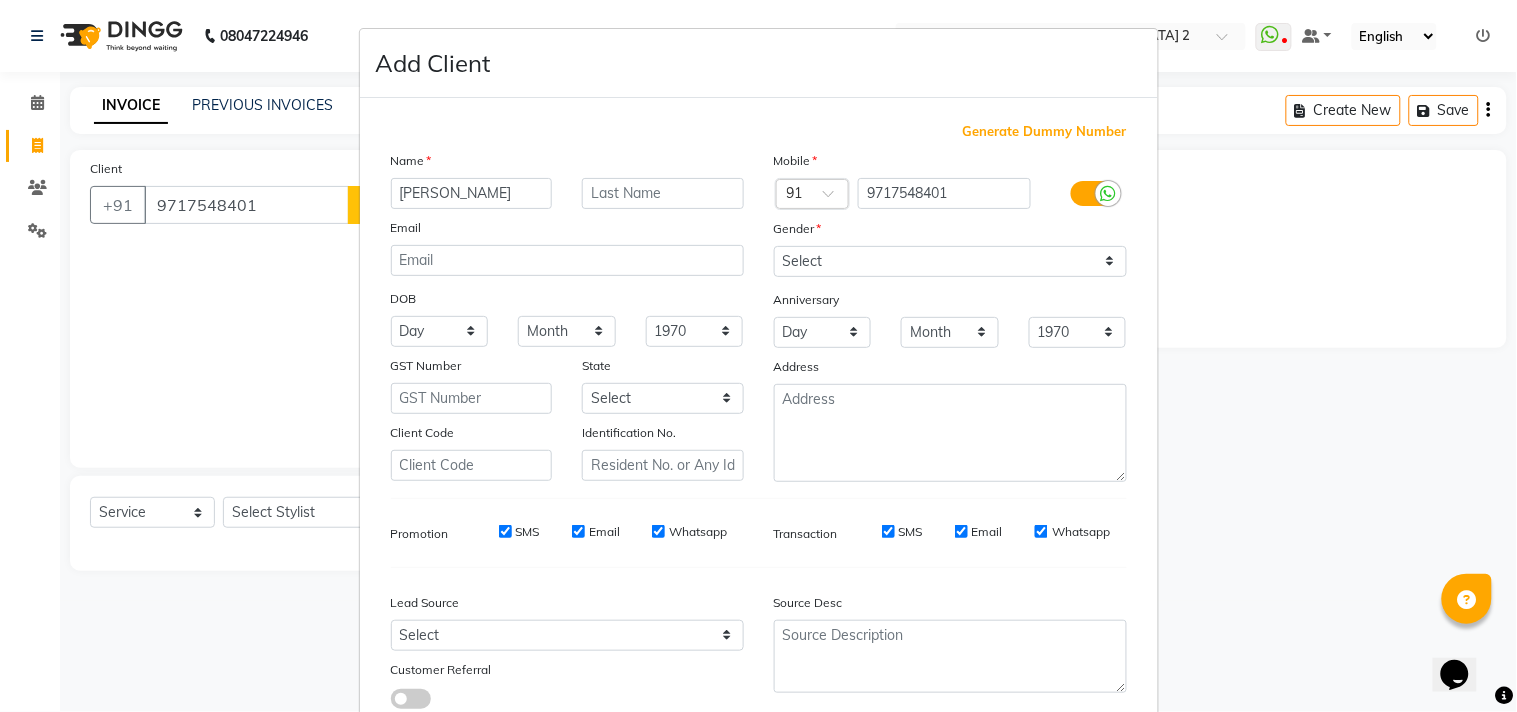 type on "[PERSON_NAME]" 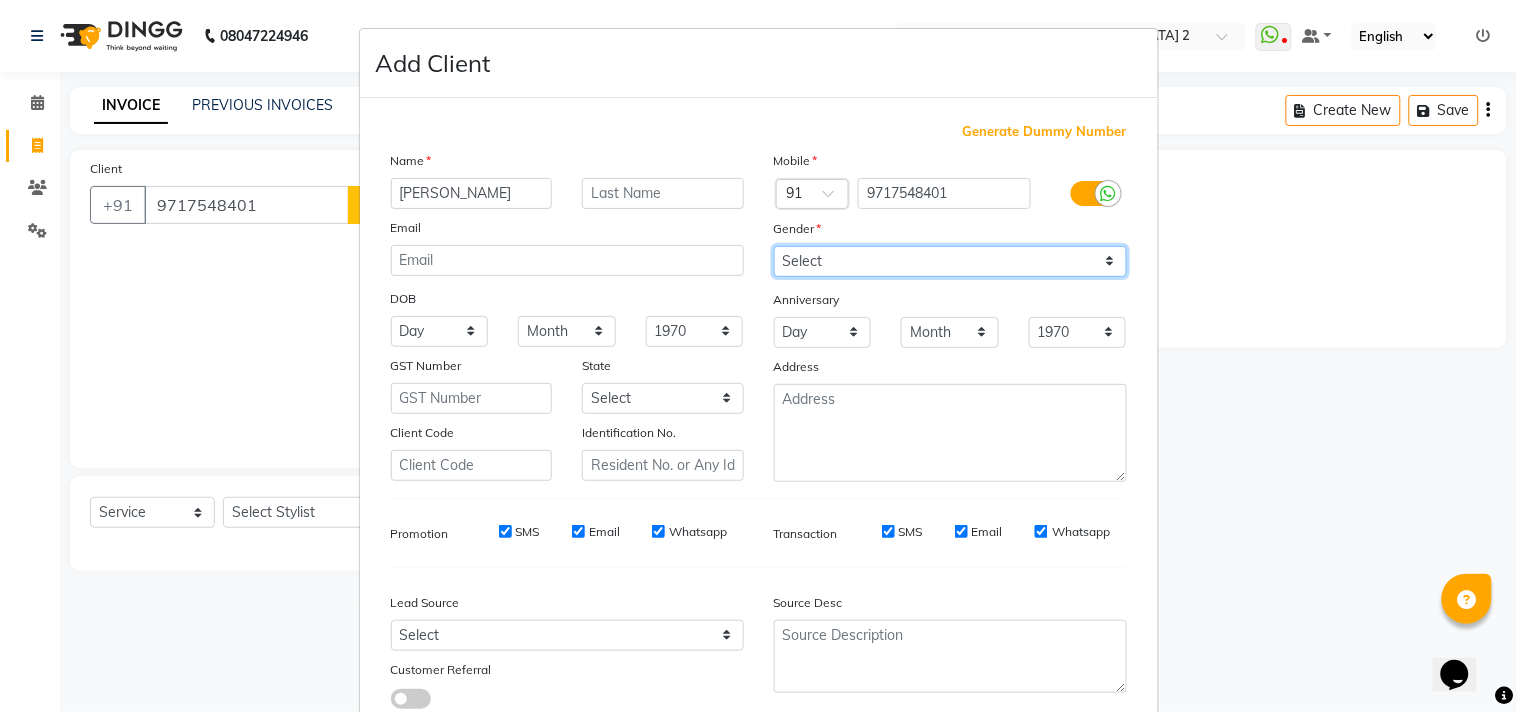 click on "Select [DEMOGRAPHIC_DATA] [DEMOGRAPHIC_DATA] Other Prefer Not To Say" at bounding box center (950, 261) 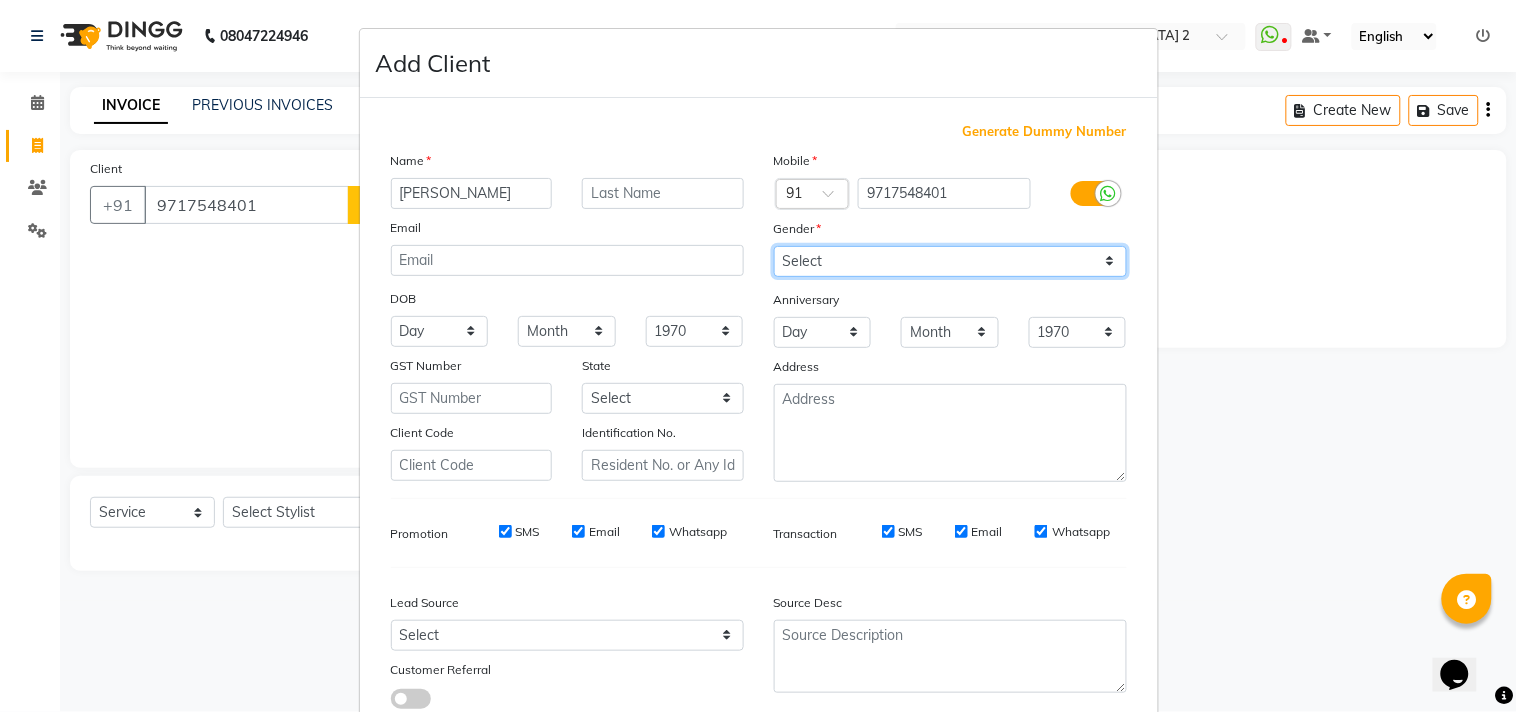 select on "[DEMOGRAPHIC_DATA]" 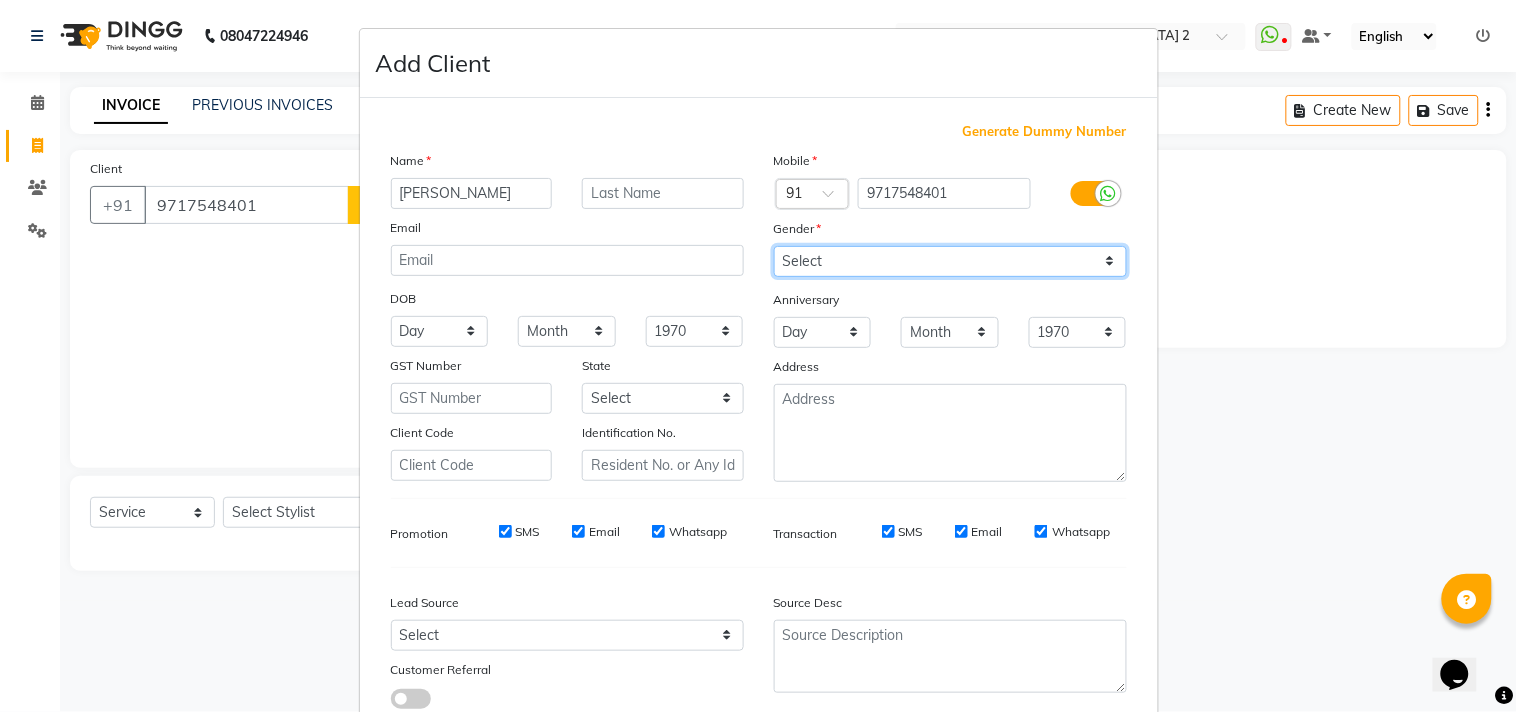 click on "Select [DEMOGRAPHIC_DATA] [DEMOGRAPHIC_DATA] Other Prefer Not To Say" at bounding box center (950, 261) 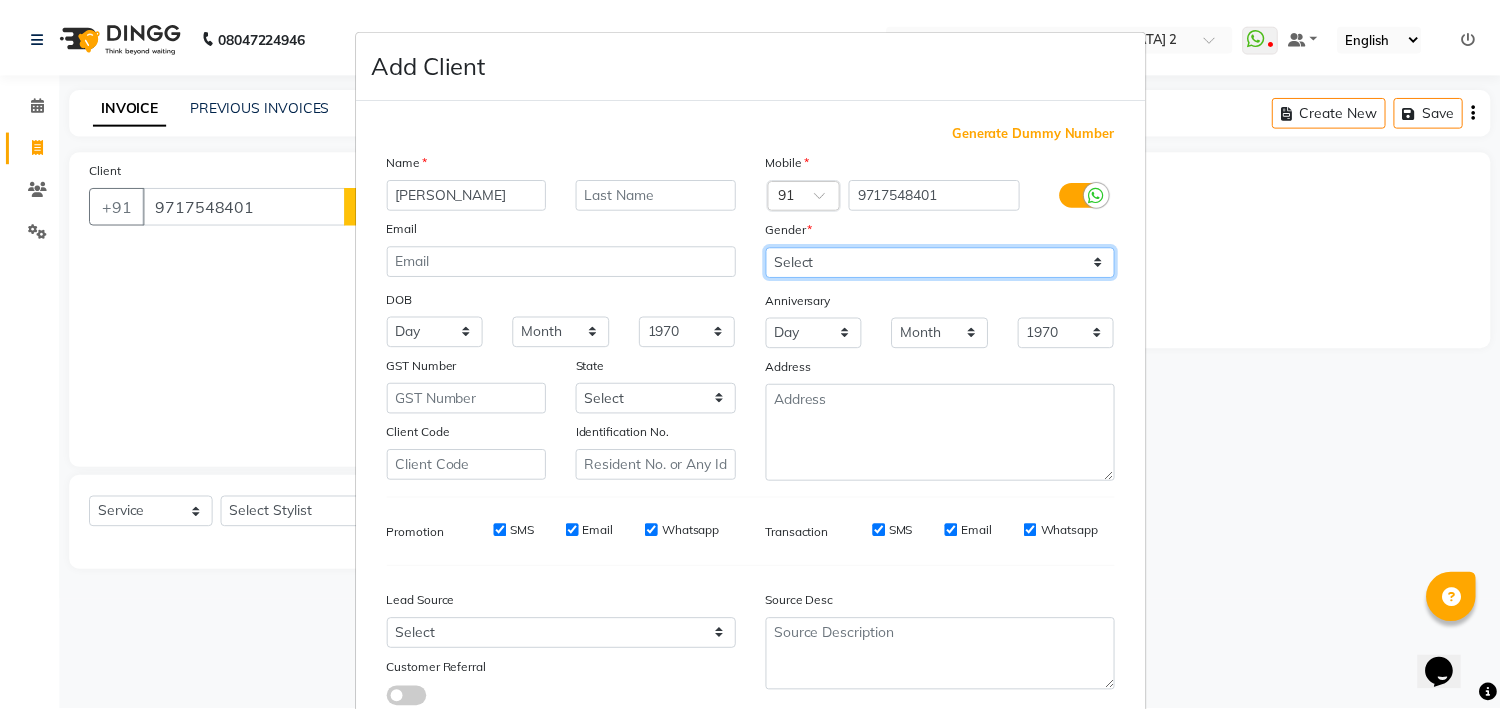 scroll, scrollTop: 138, scrollLeft: 0, axis: vertical 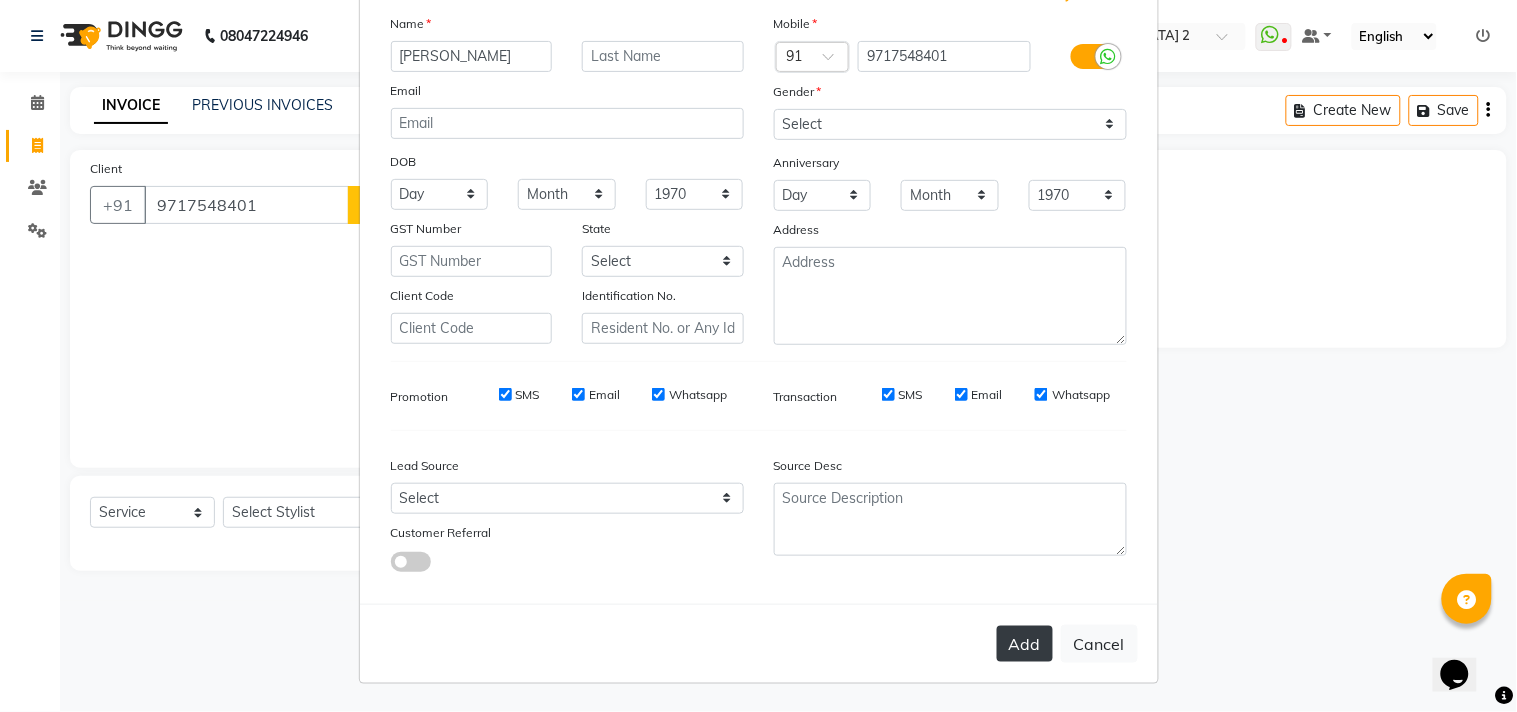 click on "Add" at bounding box center [1025, 644] 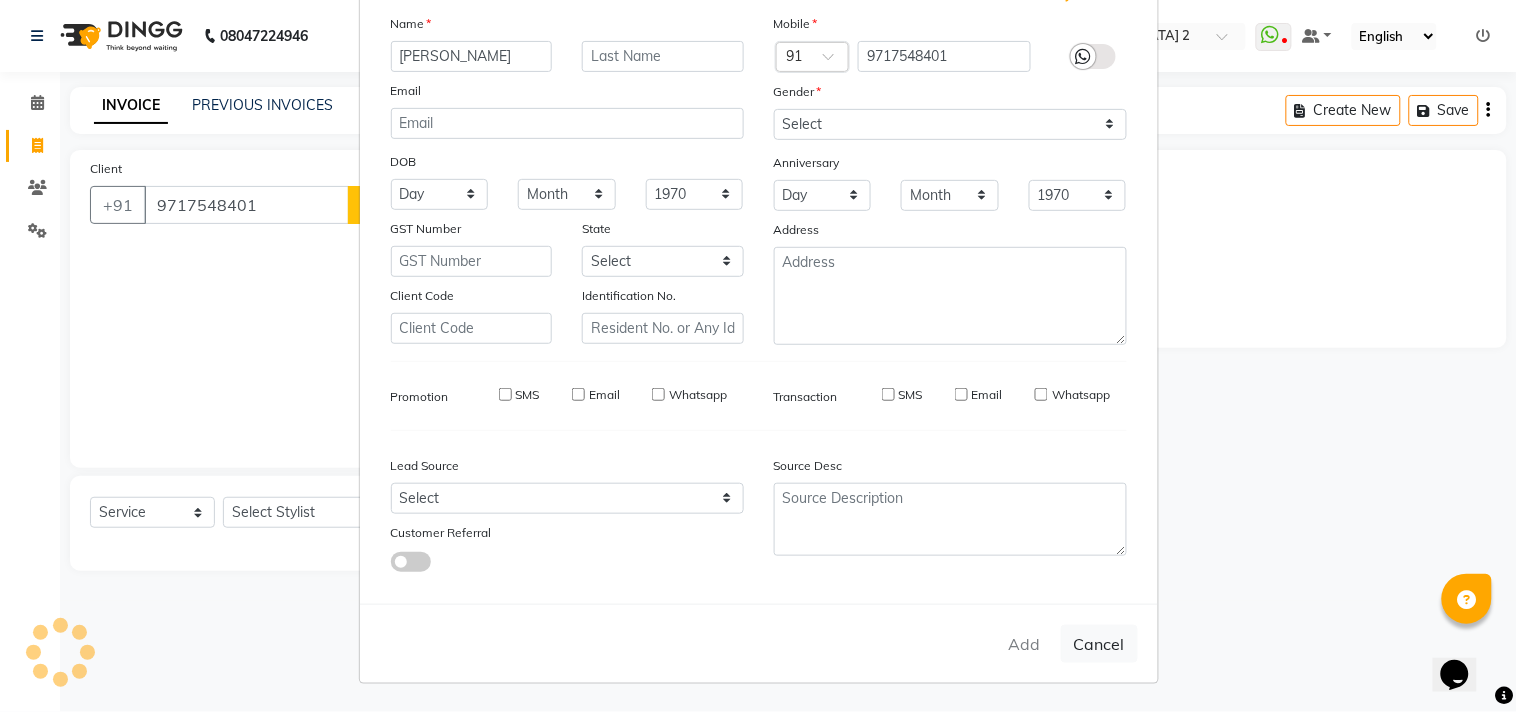 type on "97******01" 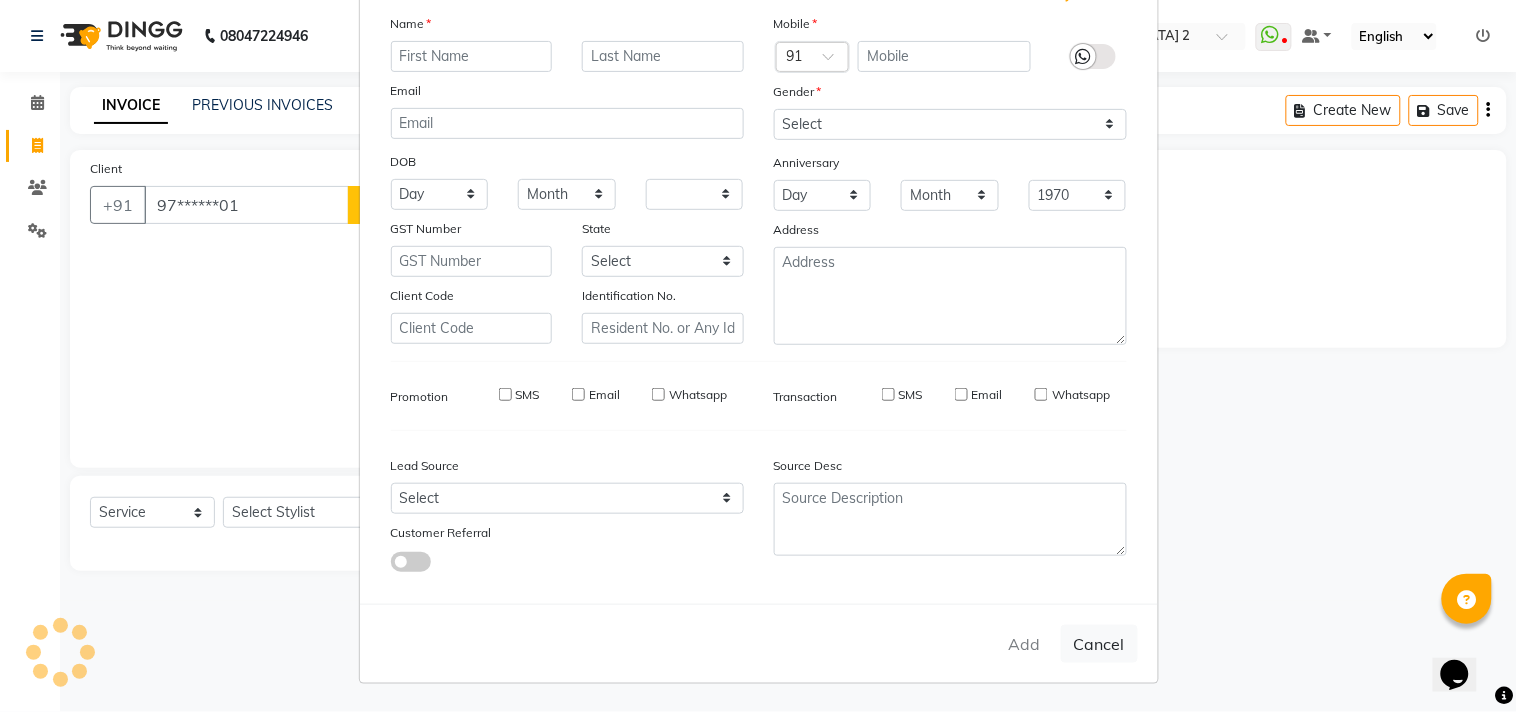 select 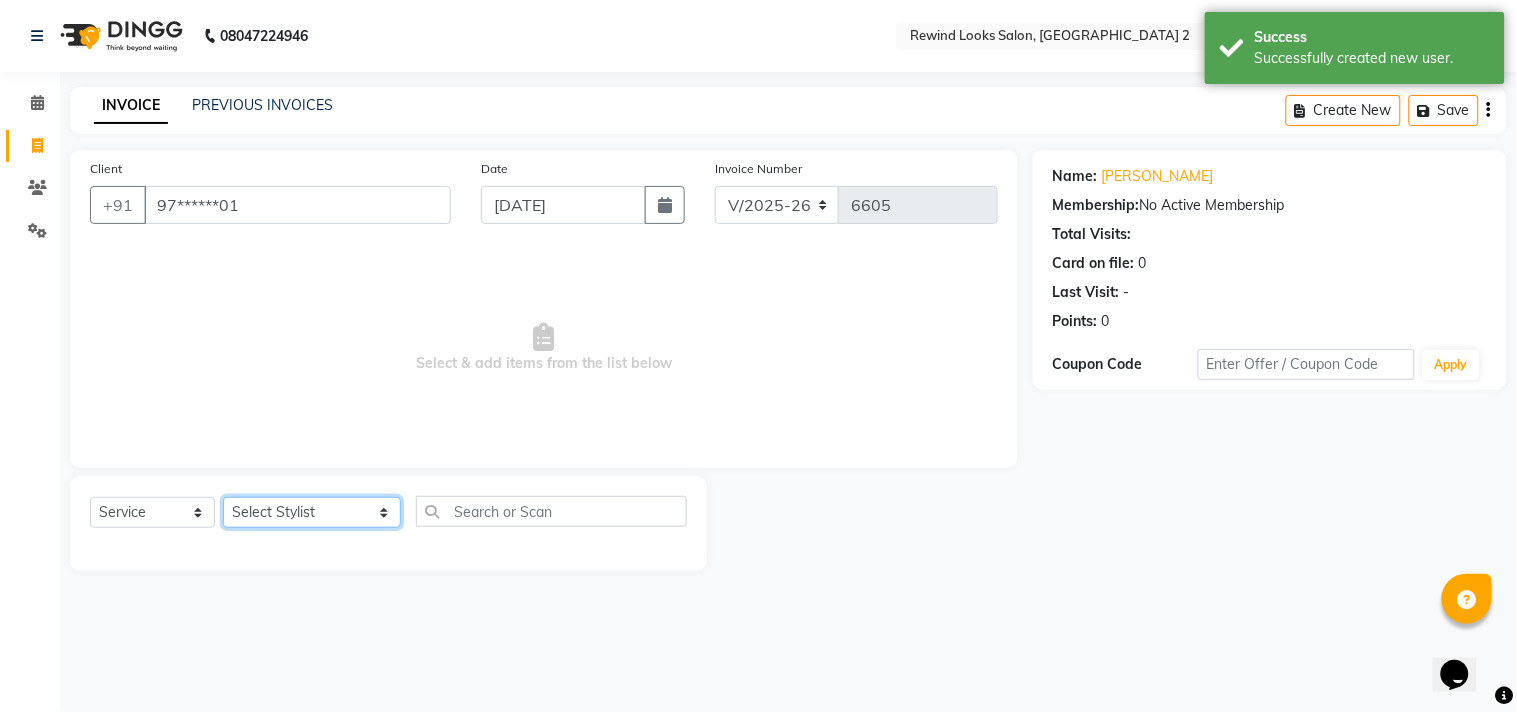 click on "Select Stylist aayat ADMIN Alfad hair Casa  [PERSON_NAME] HAIR [PERSON_NAME]  (unisex hairstylist) BIG [DEMOGRAPHIC_DATA] [DEMOGRAPHIC_DATA] DANISH [PERSON_NAME] orchid [PERSON_NAME] HAIR [DEMOGRAPHIC_DATA] CASA [PERSON_NAME] kiran Deepak Hair Mani MANOJ PEDICURE  [PERSON_NAME]. HAIR [PERSON_NAME] HAIR [PERSON_NAME] CASA NIZAM SAYA PRATIBHA ORCHID  Priyanka 1 [PERSON_NAME] pedicure RIHAN HAIR CASA [PERSON_NAME] [DEMOGRAPHIC_DATA] casa SAIF HAIR SAYA sameer casa [PERSON_NAME] hair casa [PERSON_NAME] beauty SHARIK HAIR [PERSON_NAME] Artist [PERSON_NAME] pedicure Suman Sumer Hair Tarikh hair [DEMOGRAPHIC_DATA] Casa white orched Danish [PERSON_NAME] hair  [PERSON_NAME] HAIR [DEMOGRAPHIC_DATA]" 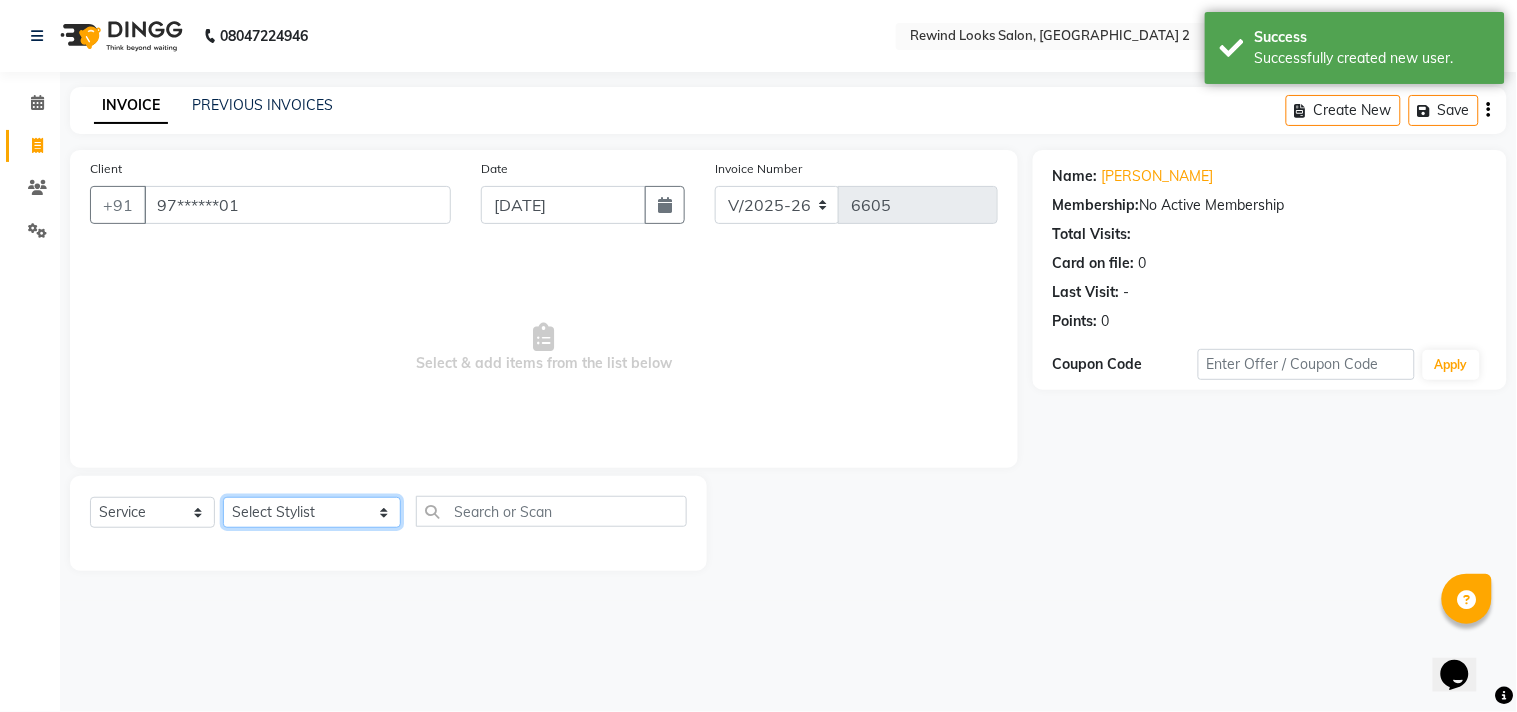 select on "65274" 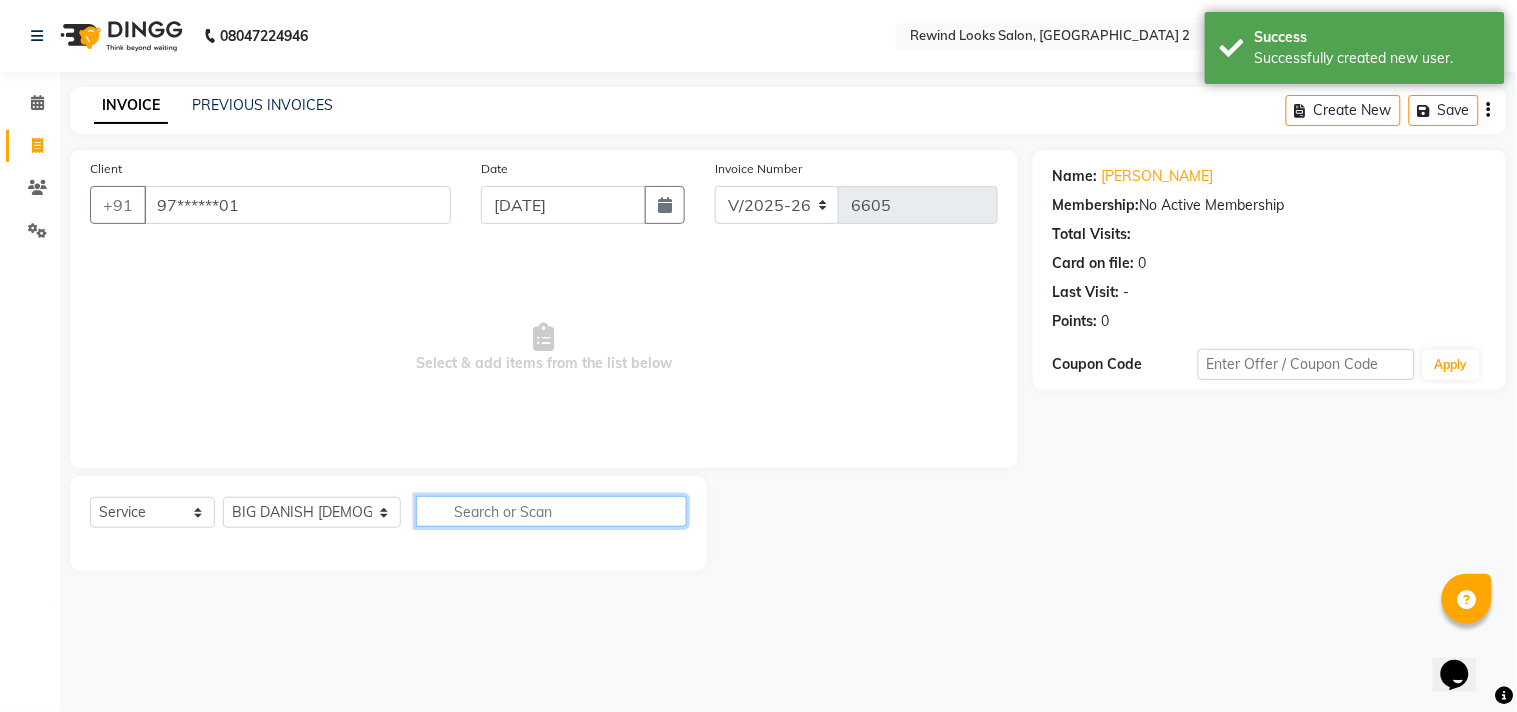 click 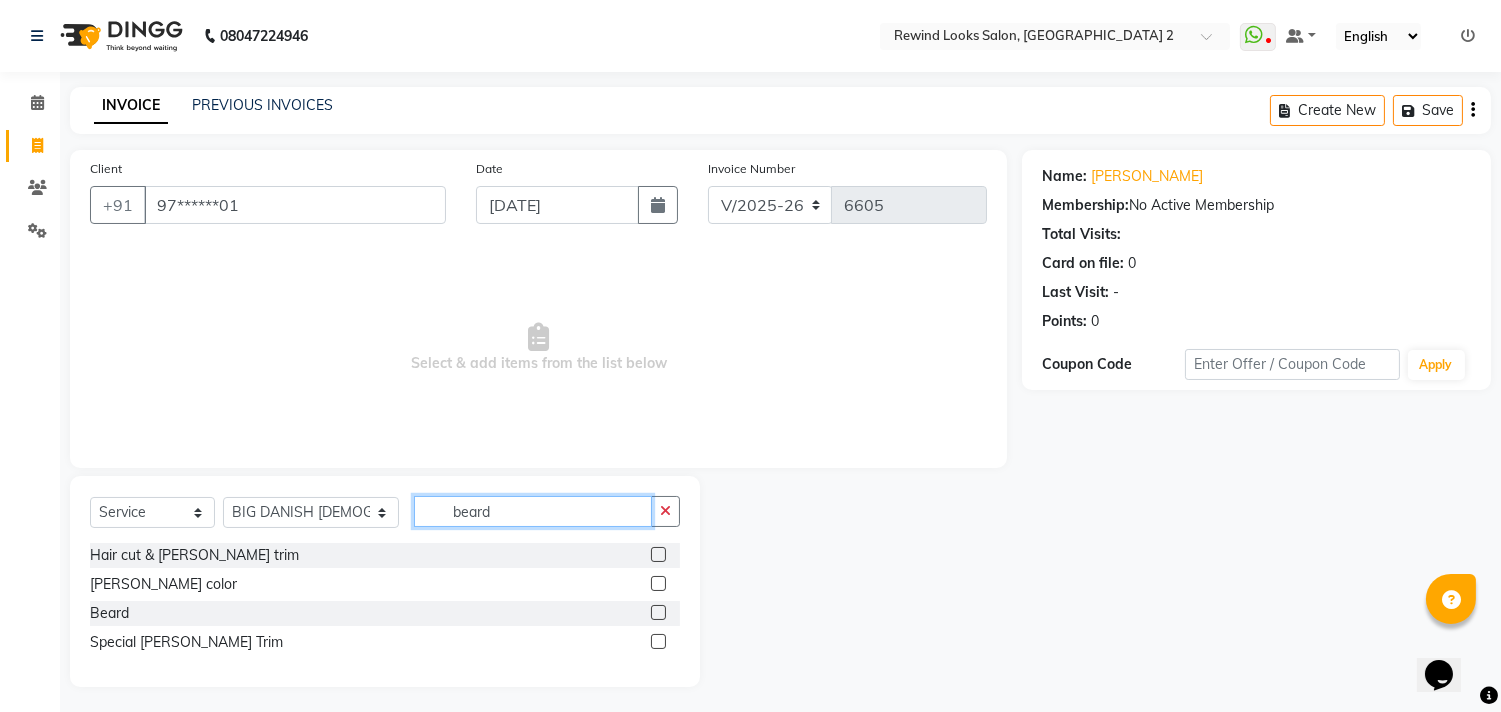 type on "beard" 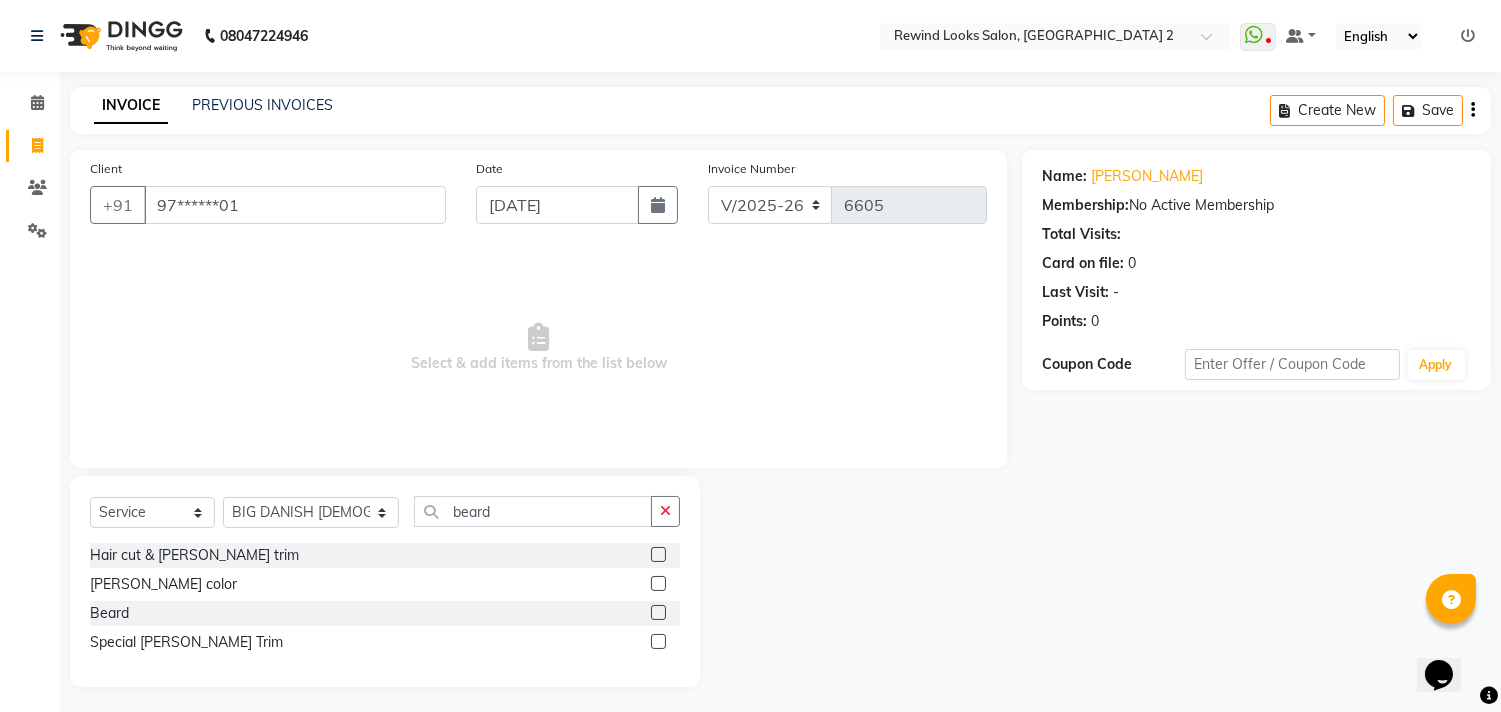 click 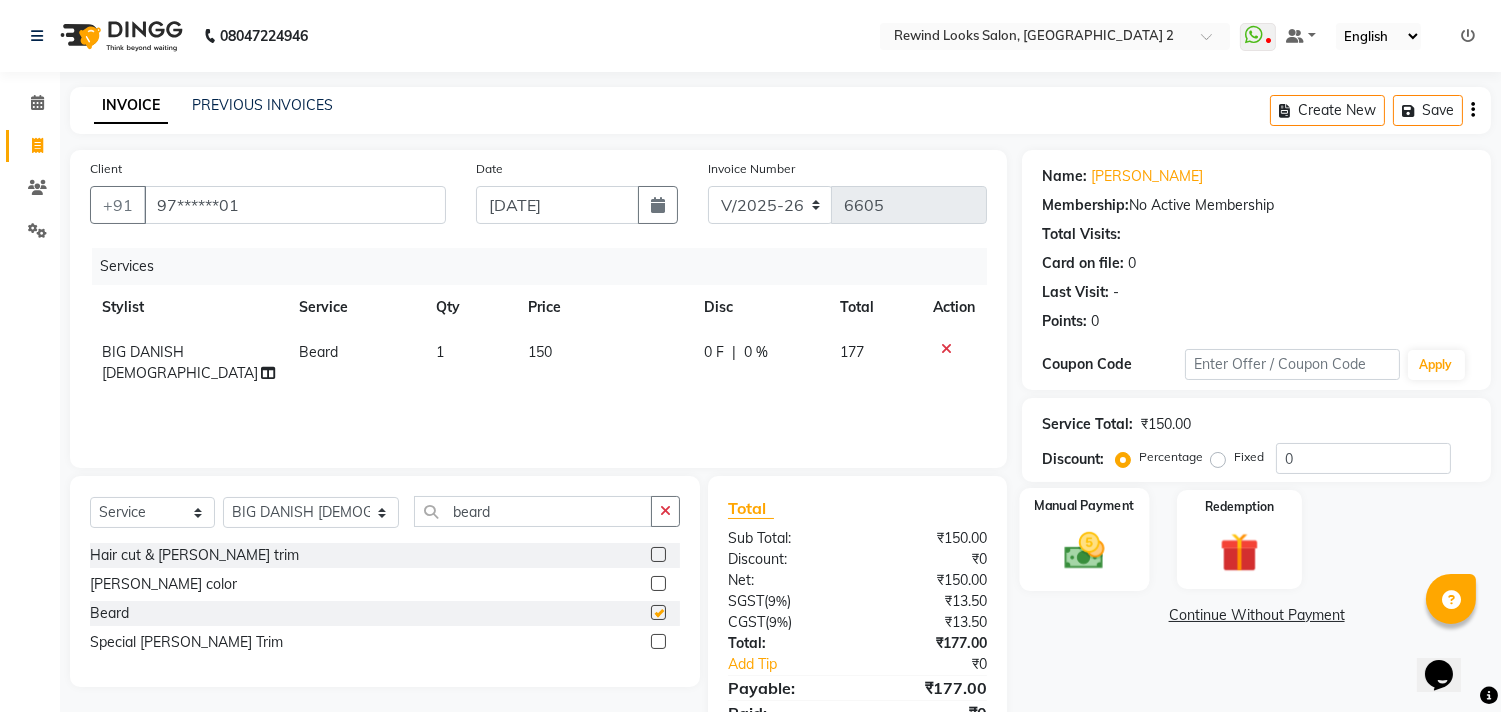 checkbox on "false" 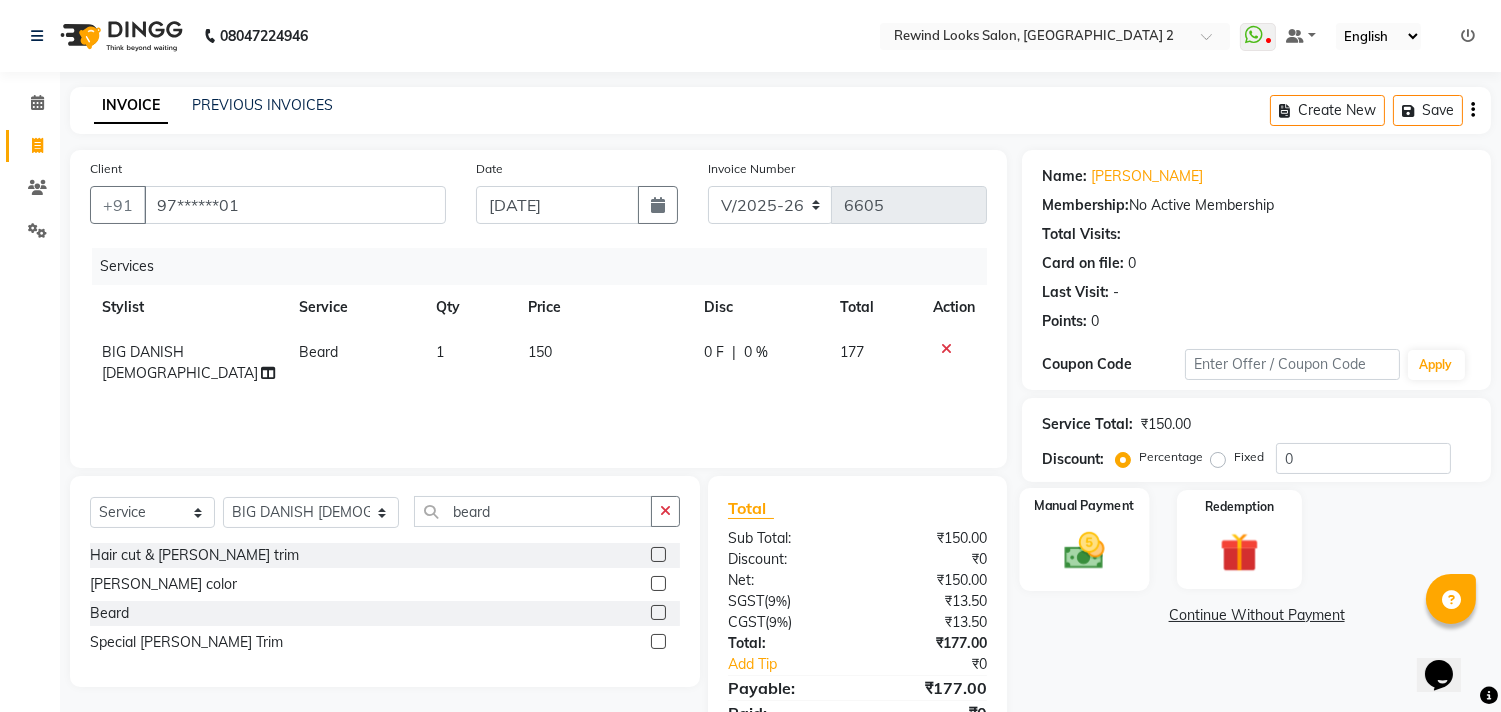 click on "Manual Payment" 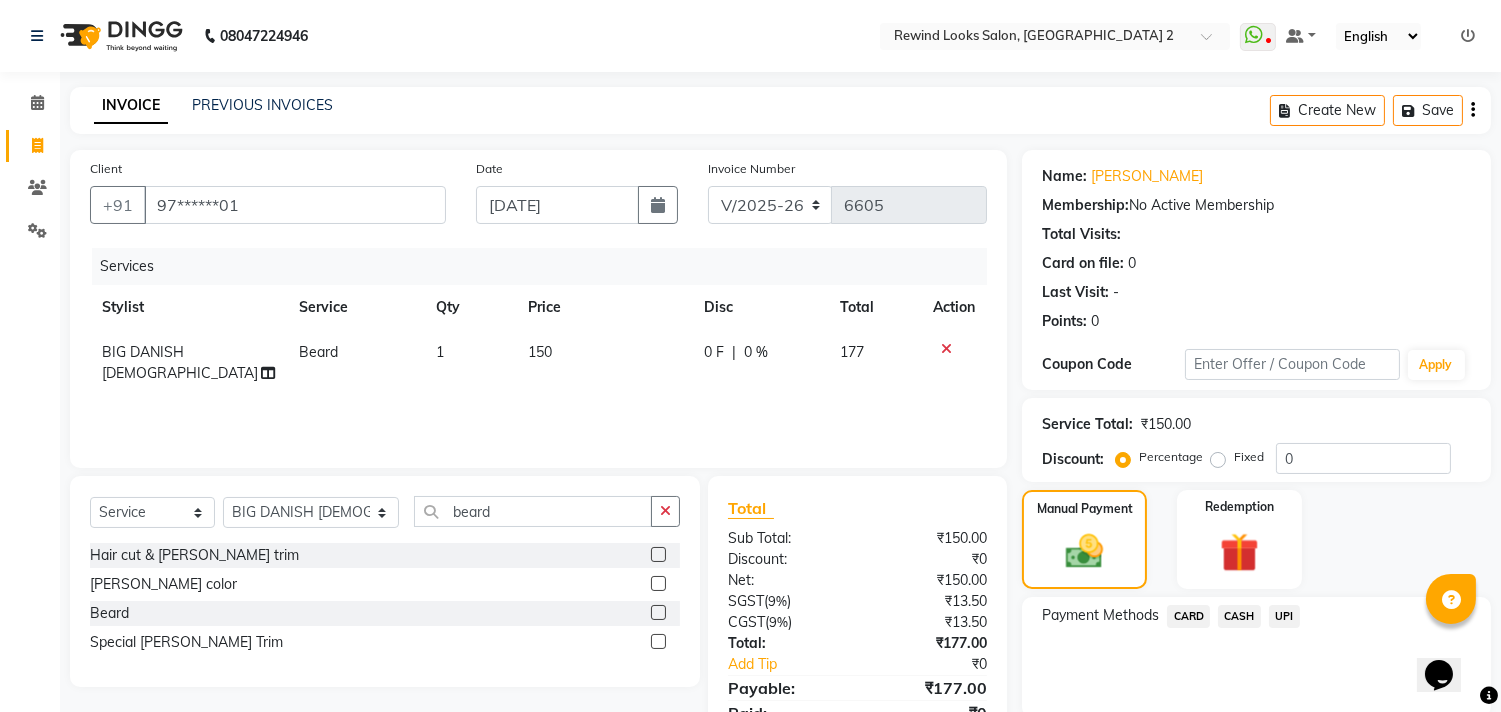 click on "UPI" 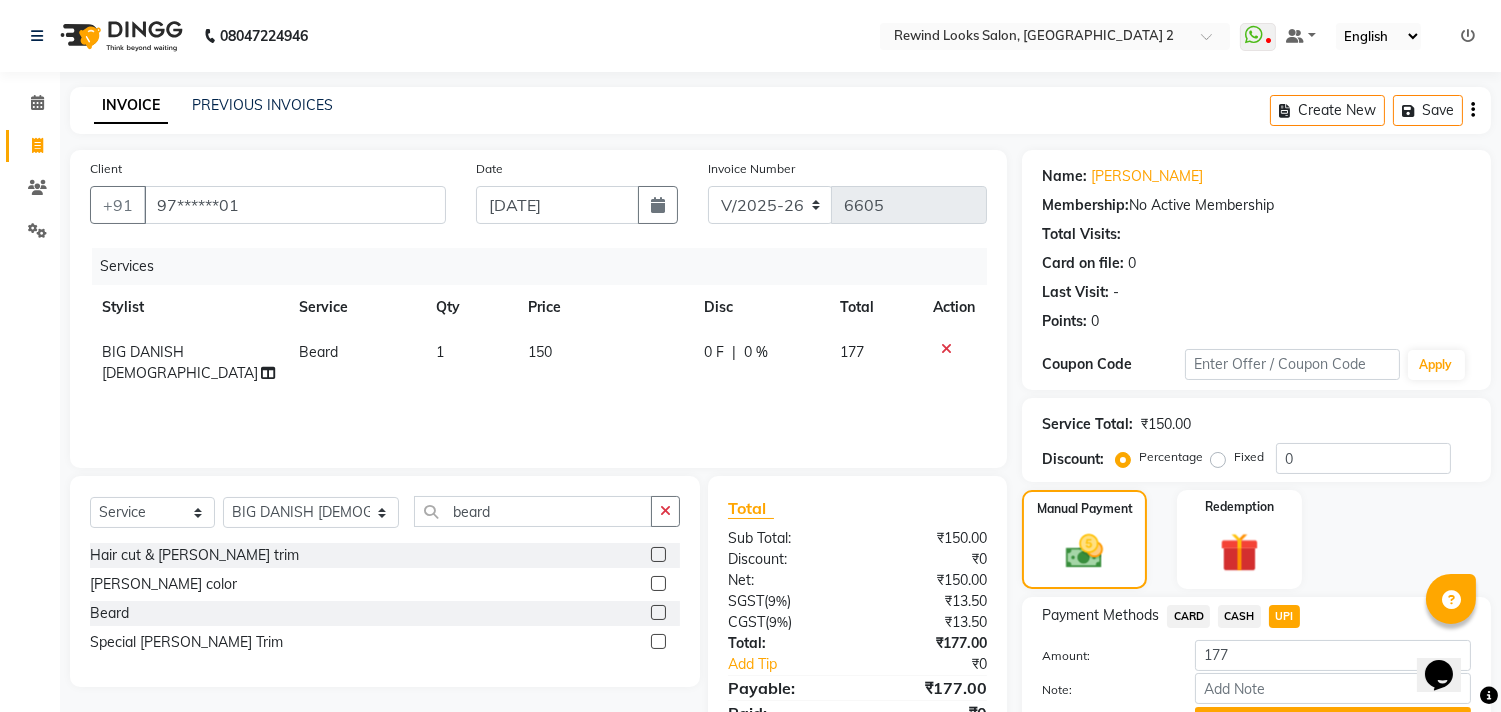 scroll, scrollTop: 104, scrollLeft: 0, axis: vertical 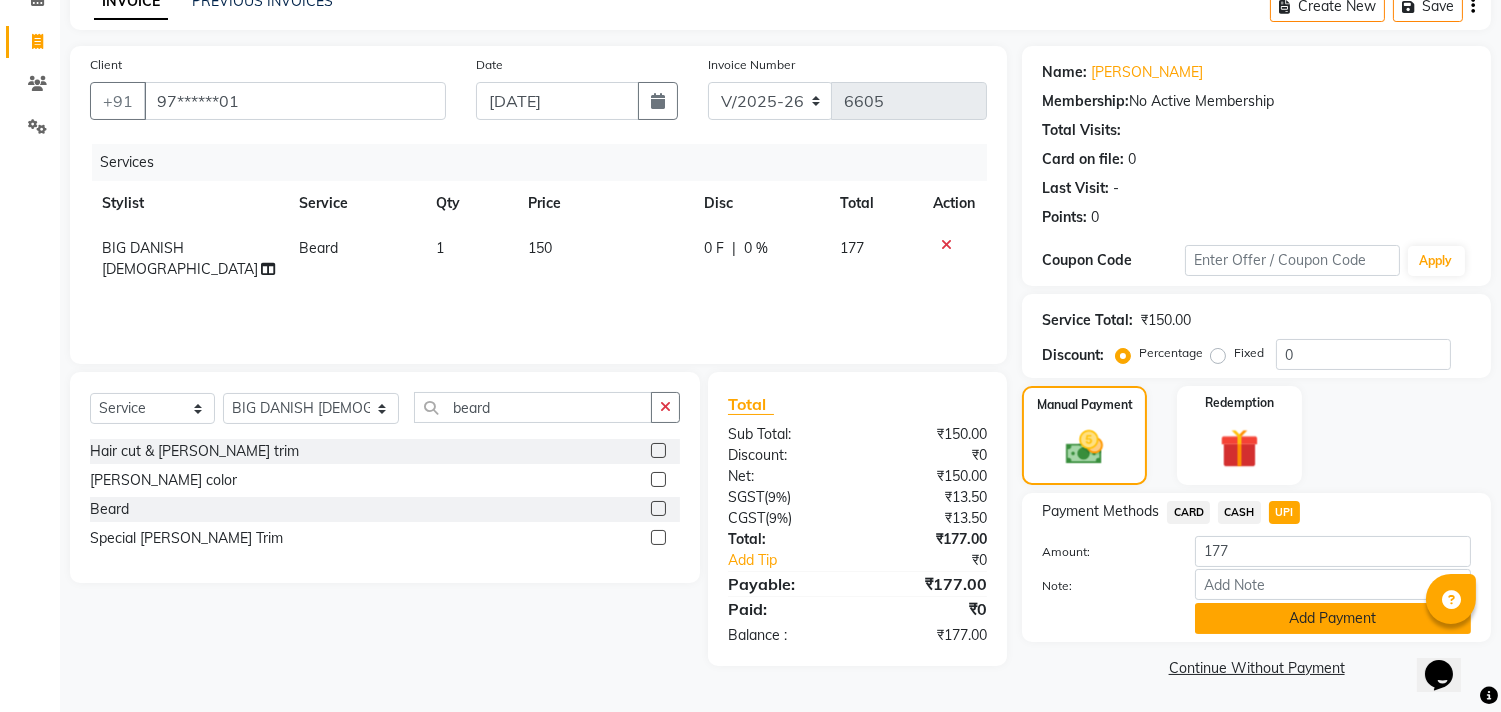 click on "Add Payment" 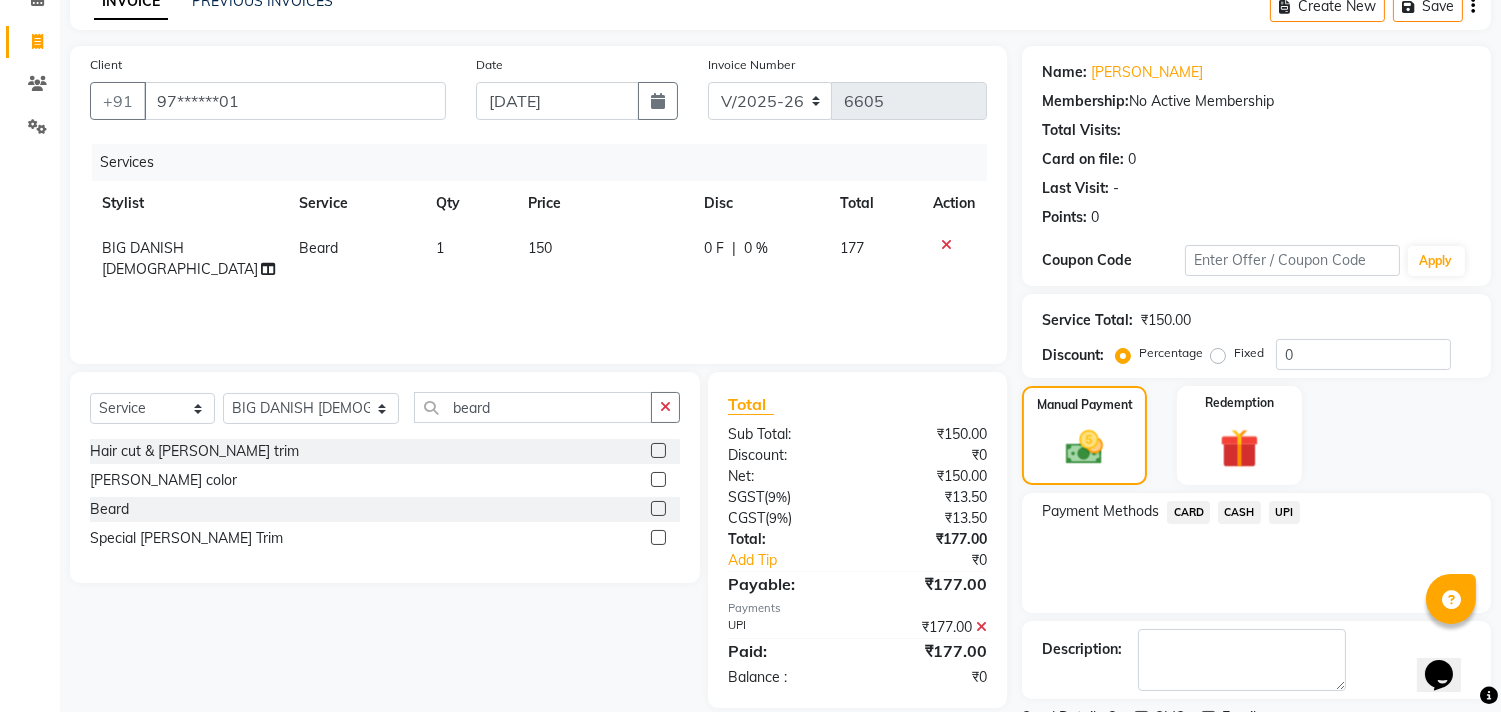 click 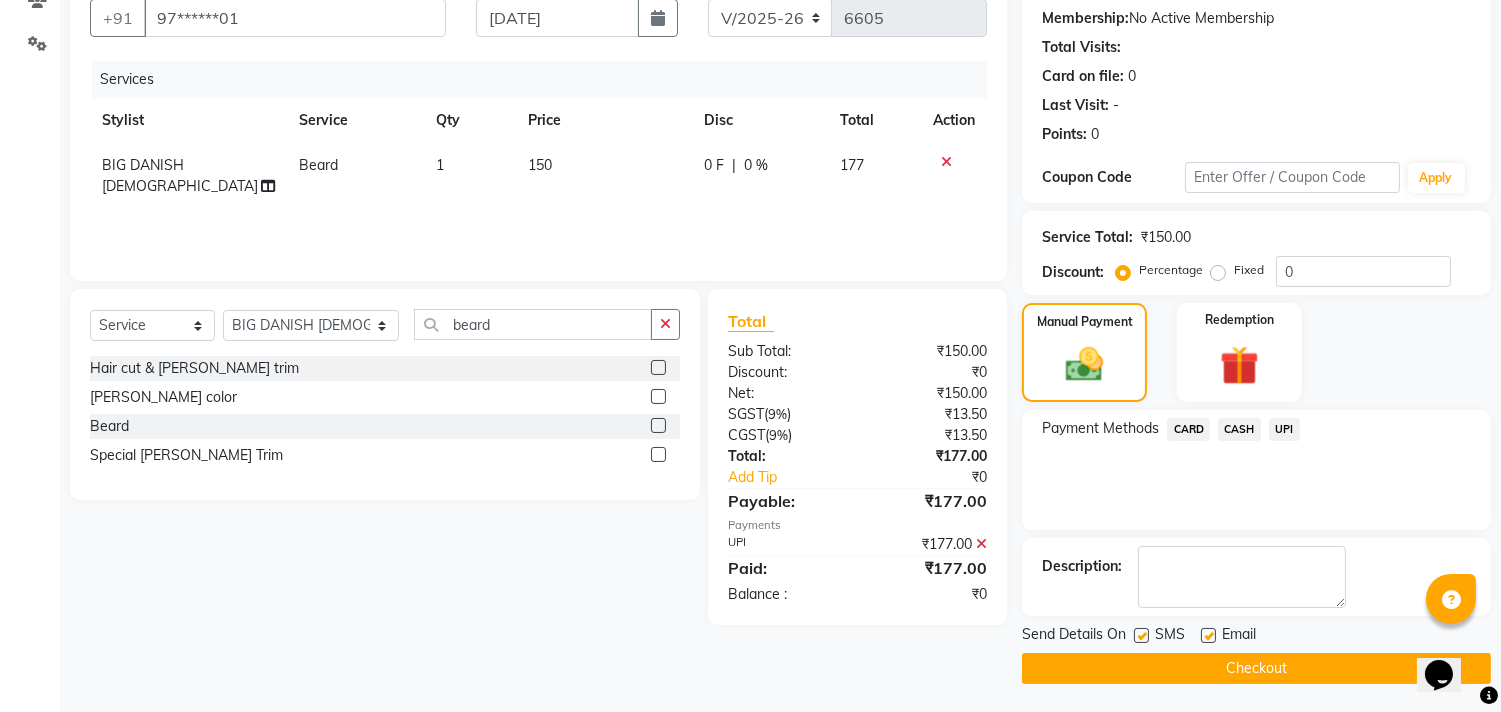 click on "Checkout" 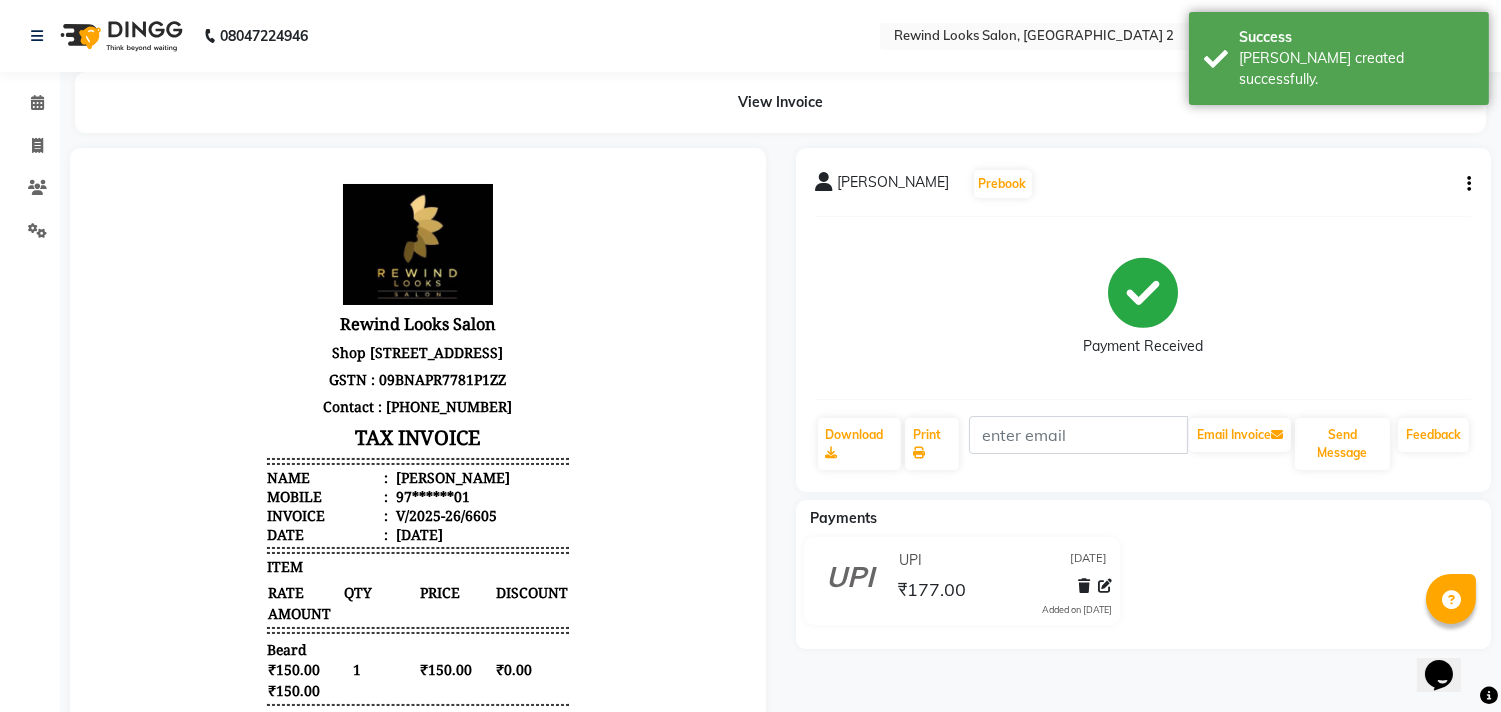 scroll, scrollTop: 0, scrollLeft: 0, axis: both 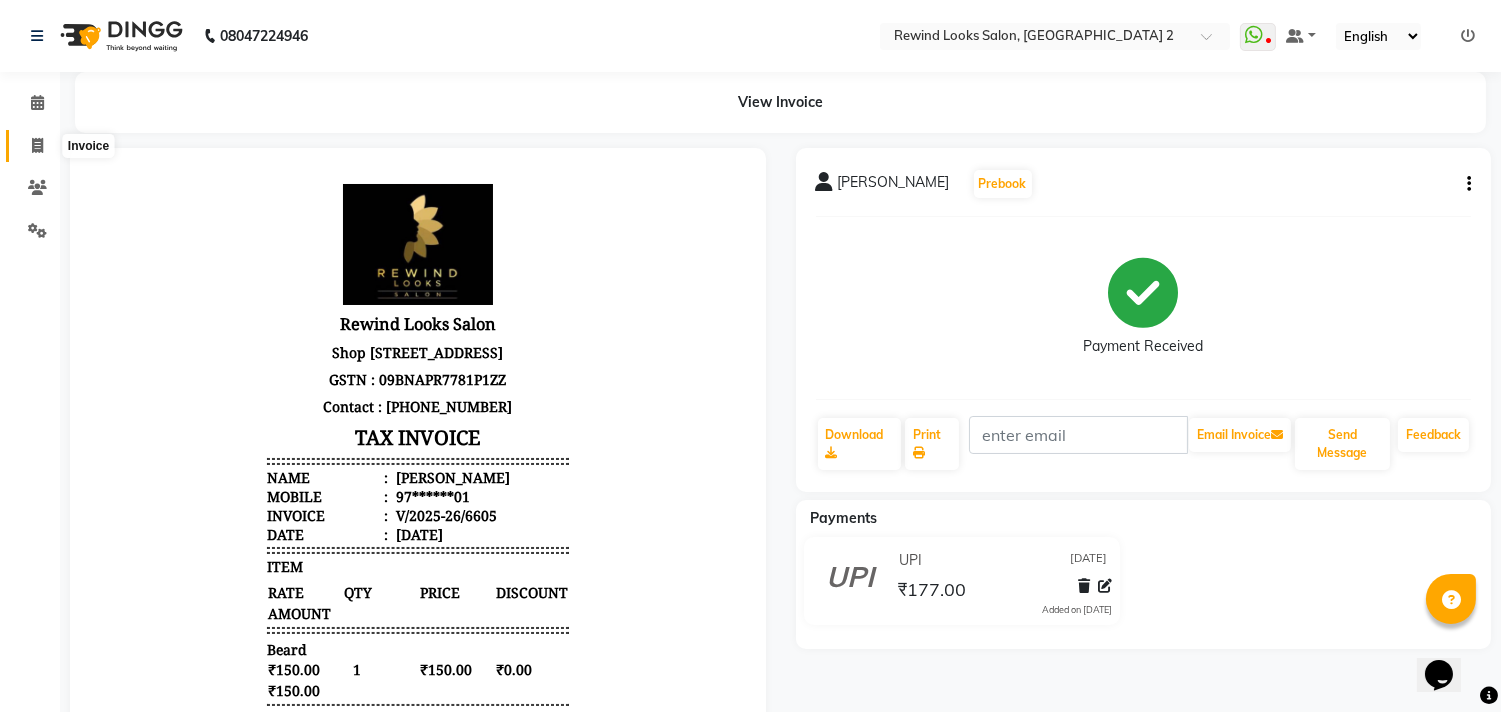 click 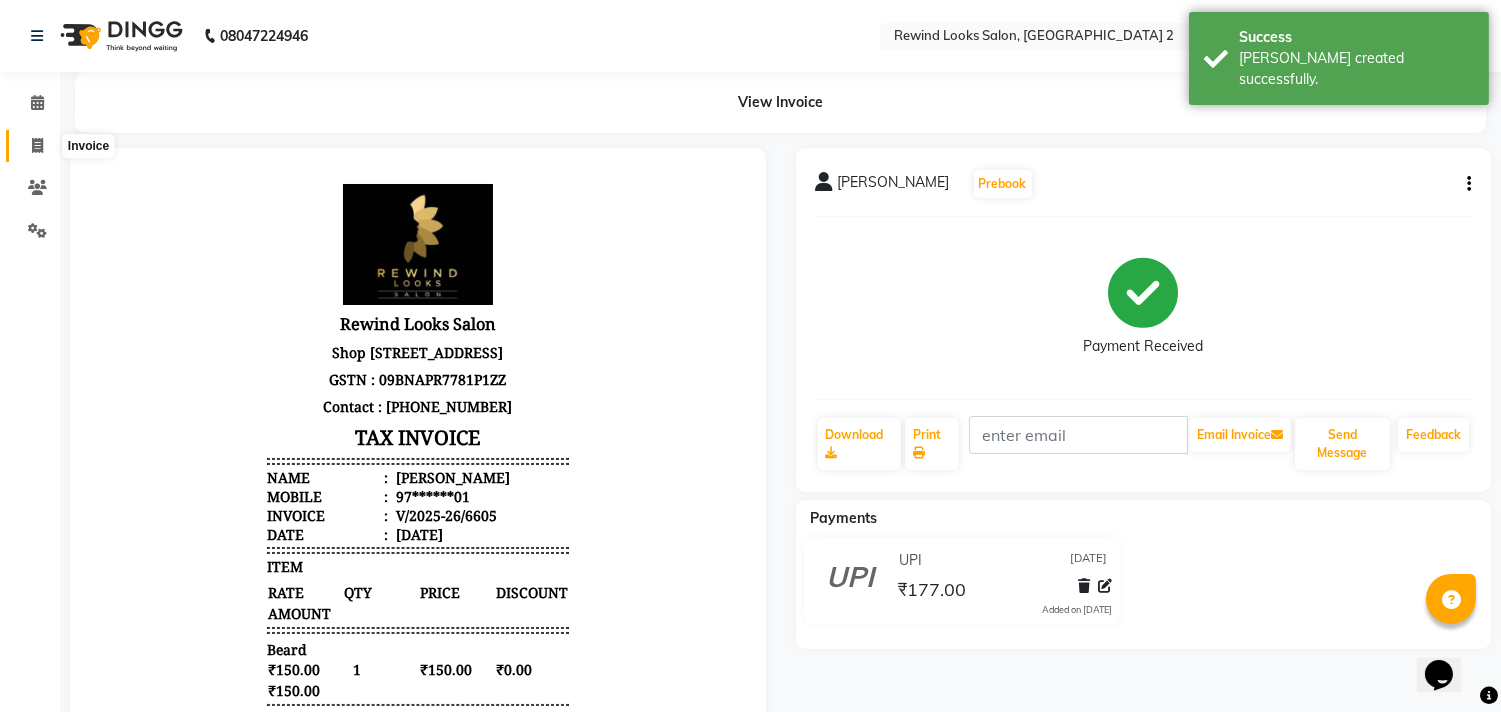 select on "service" 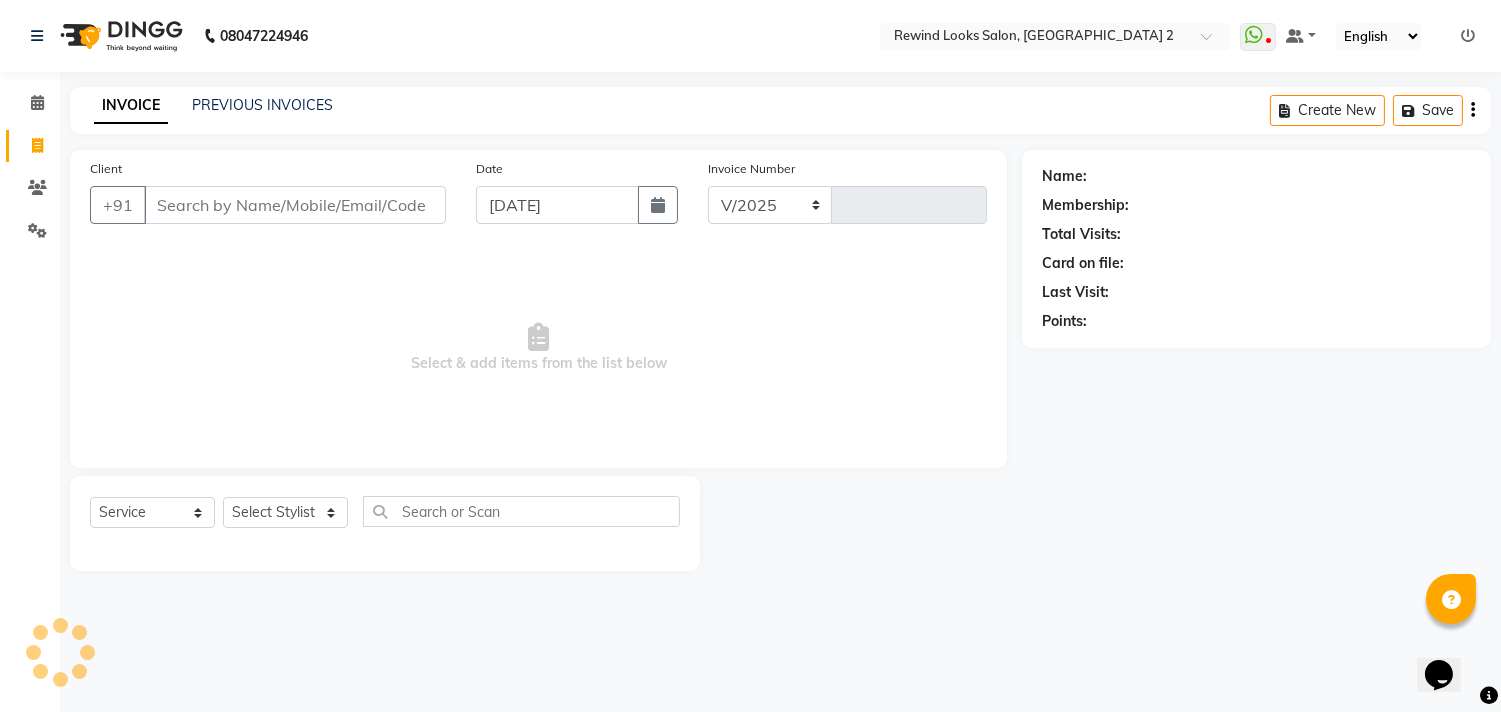 select on "4640" 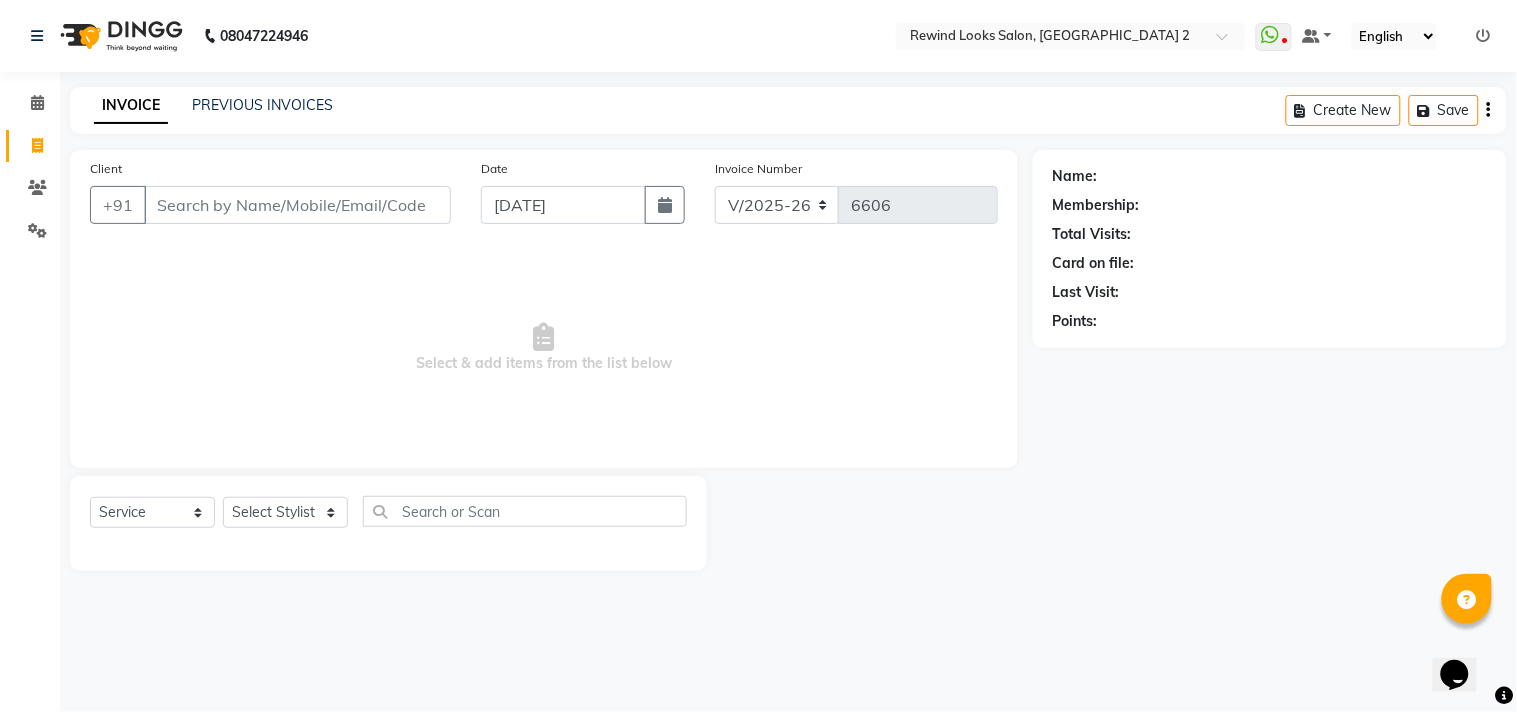 click on "Client" at bounding box center [297, 205] 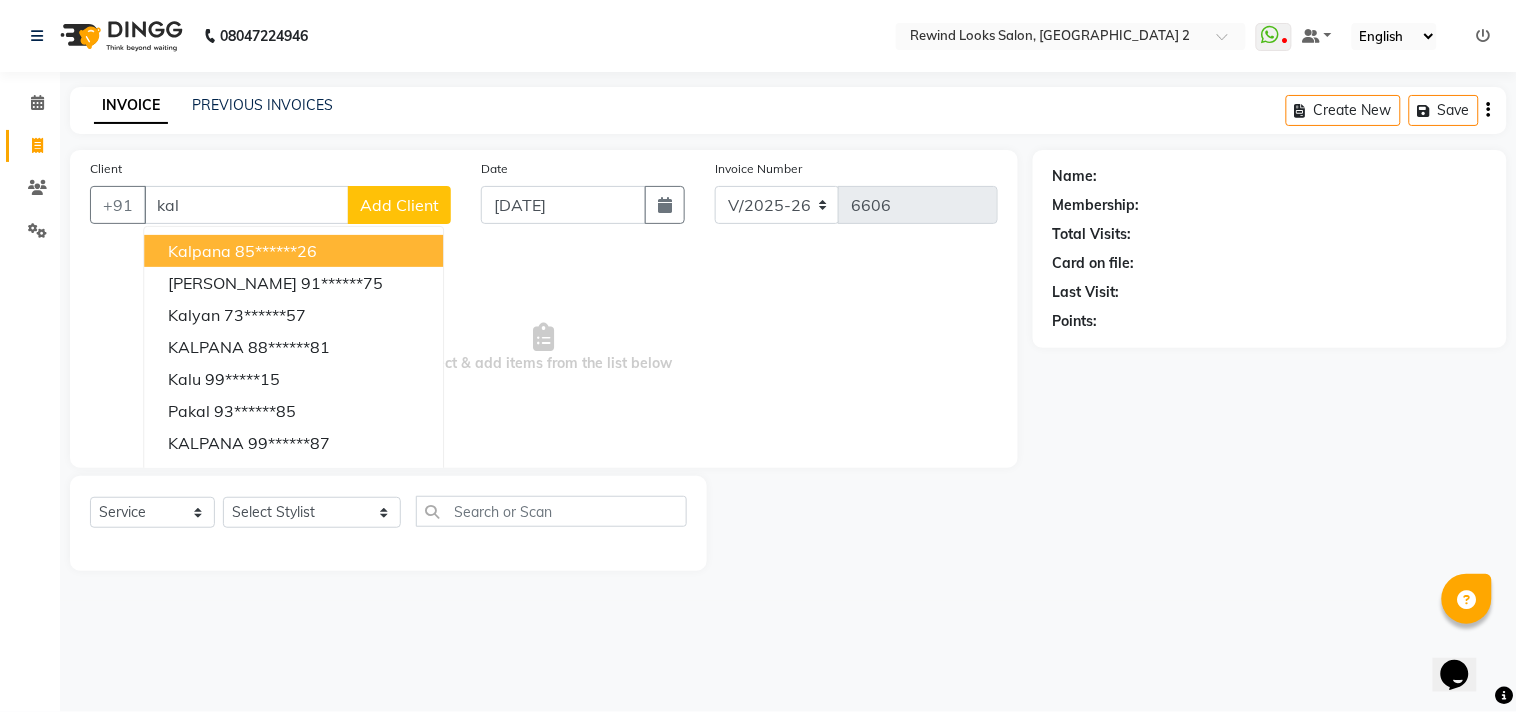 click on "85******26" at bounding box center [276, 251] 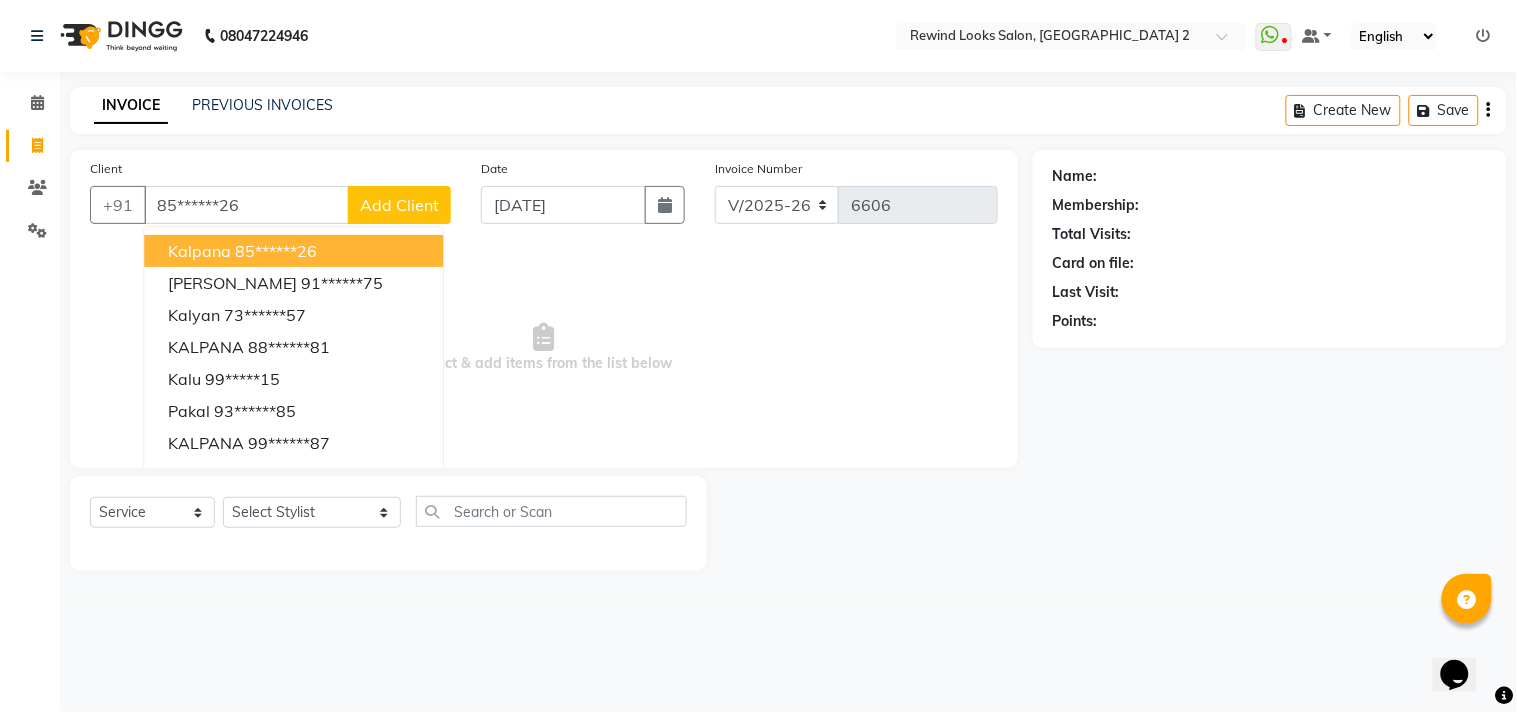 type on "85******26" 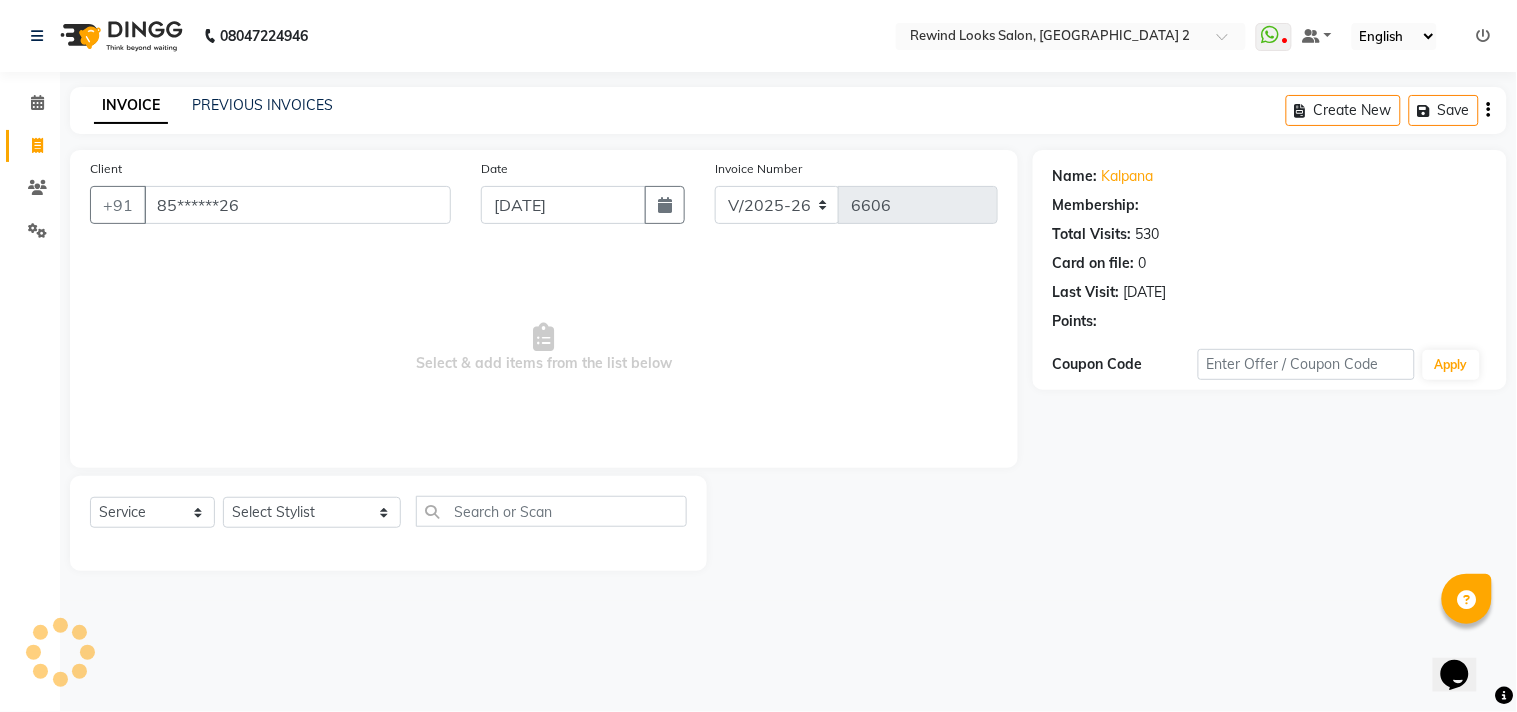 select on "1: Object" 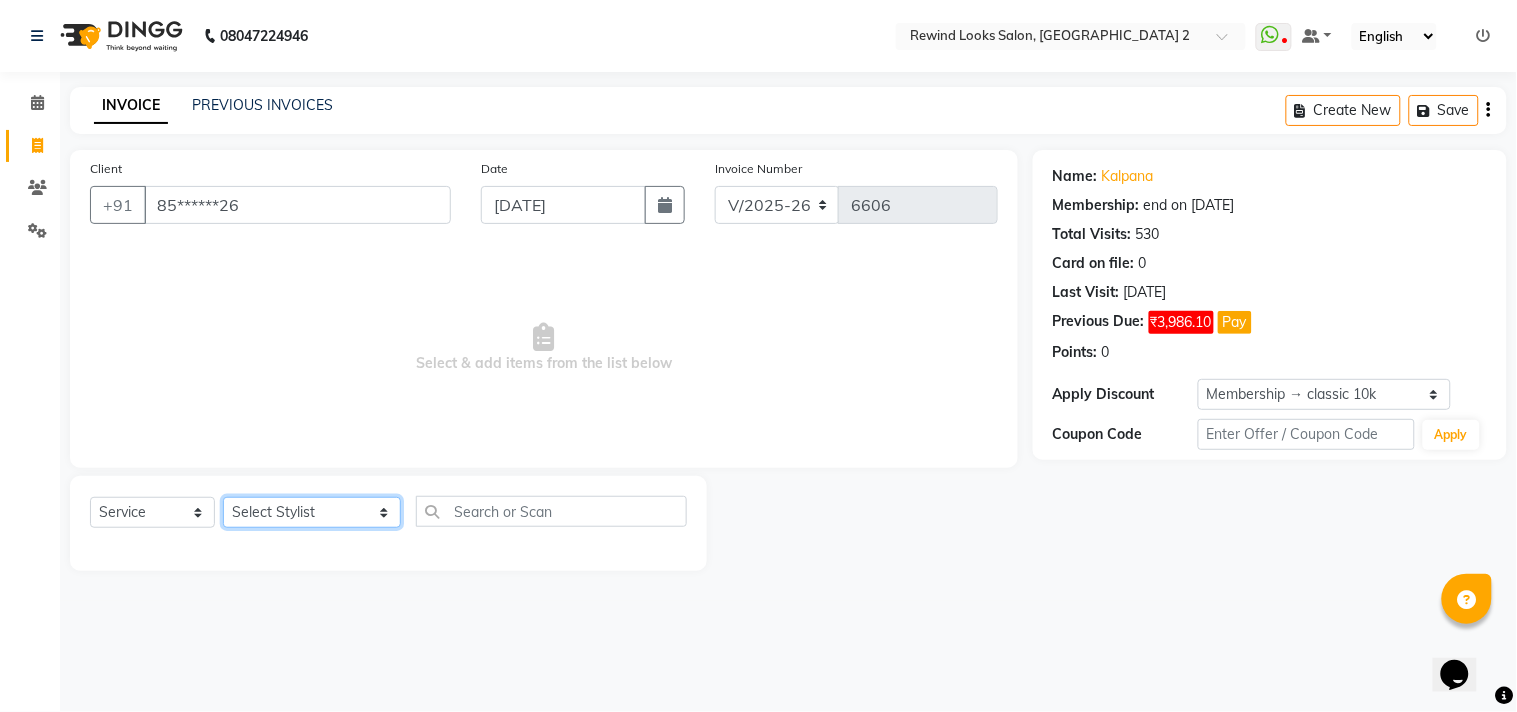 click on "Select Stylist aayat ADMIN Alfad hair Casa  [PERSON_NAME] HAIR [PERSON_NAME]  (unisex hairstylist) BIG [DEMOGRAPHIC_DATA] [DEMOGRAPHIC_DATA] DANISH [PERSON_NAME] orchid [PERSON_NAME] HAIR [DEMOGRAPHIC_DATA] CASA [PERSON_NAME] kiran Deepak Hair Mani MANOJ PEDICURE  [PERSON_NAME]. HAIR [PERSON_NAME] HAIR [PERSON_NAME] CASA NIZAM SAYA PRATIBHA ORCHID  Priyanka 1 [PERSON_NAME] pedicure RIHAN HAIR CASA [PERSON_NAME] [DEMOGRAPHIC_DATA] casa SAIF HAIR SAYA sameer casa [PERSON_NAME] hair casa [PERSON_NAME] beauty SHARIK HAIR [PERSON_NAME] Artist [PERSON_NAME] pedicure Suman Sumer Hair Tarikh hair [DEMOGRAPHIC_DATA] Casa white orched Danish [PERSON_NAME] hair  [PERSON_NAME] HAIR [DEMOGRAPHIC_DATA]" 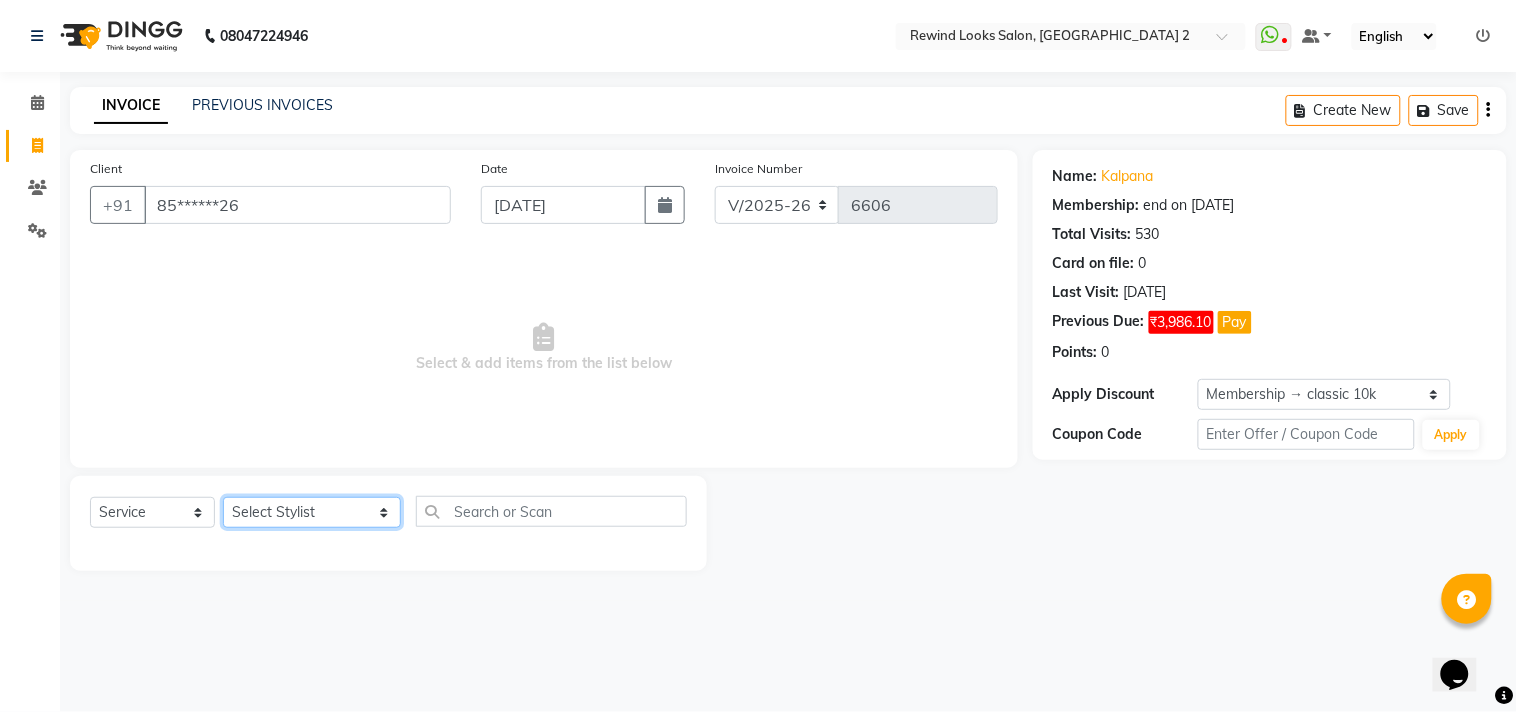 select on "42795" 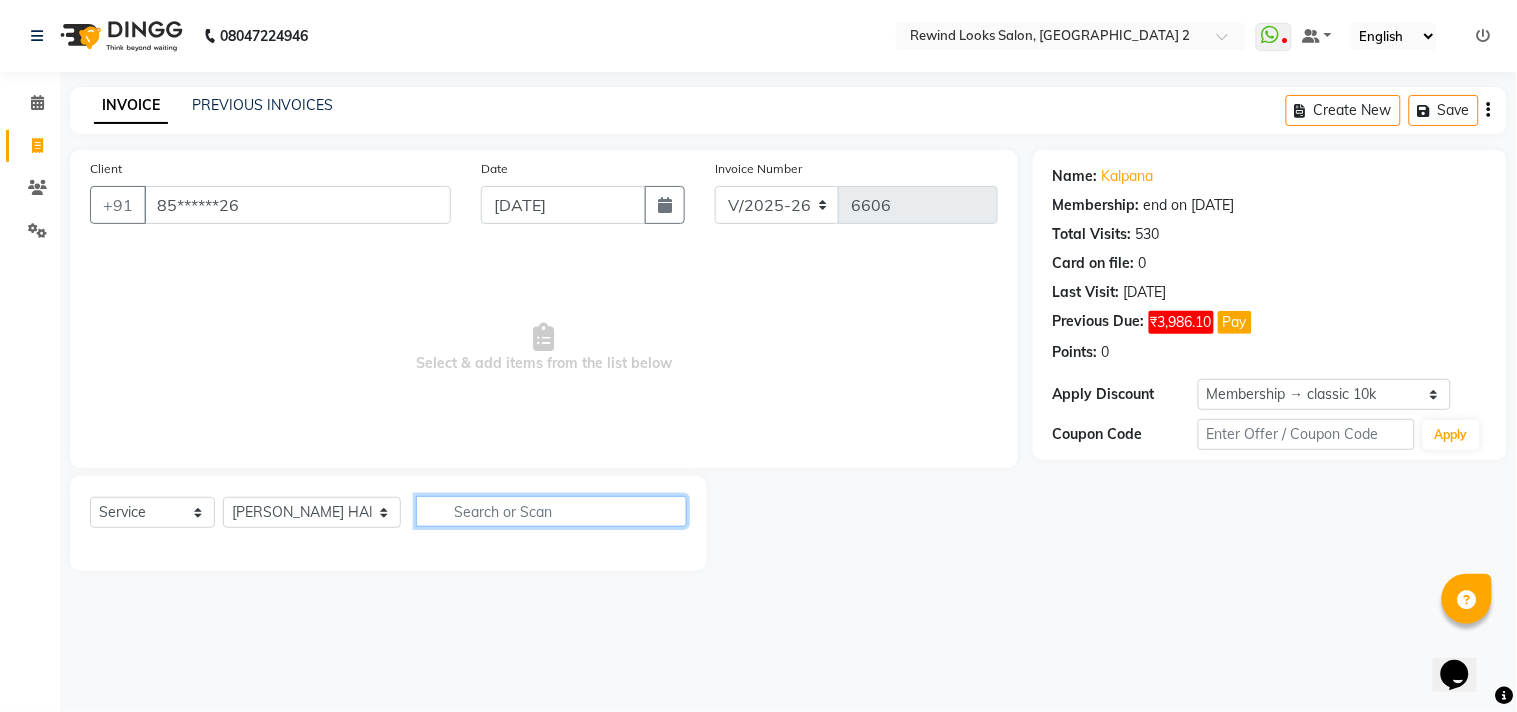 click 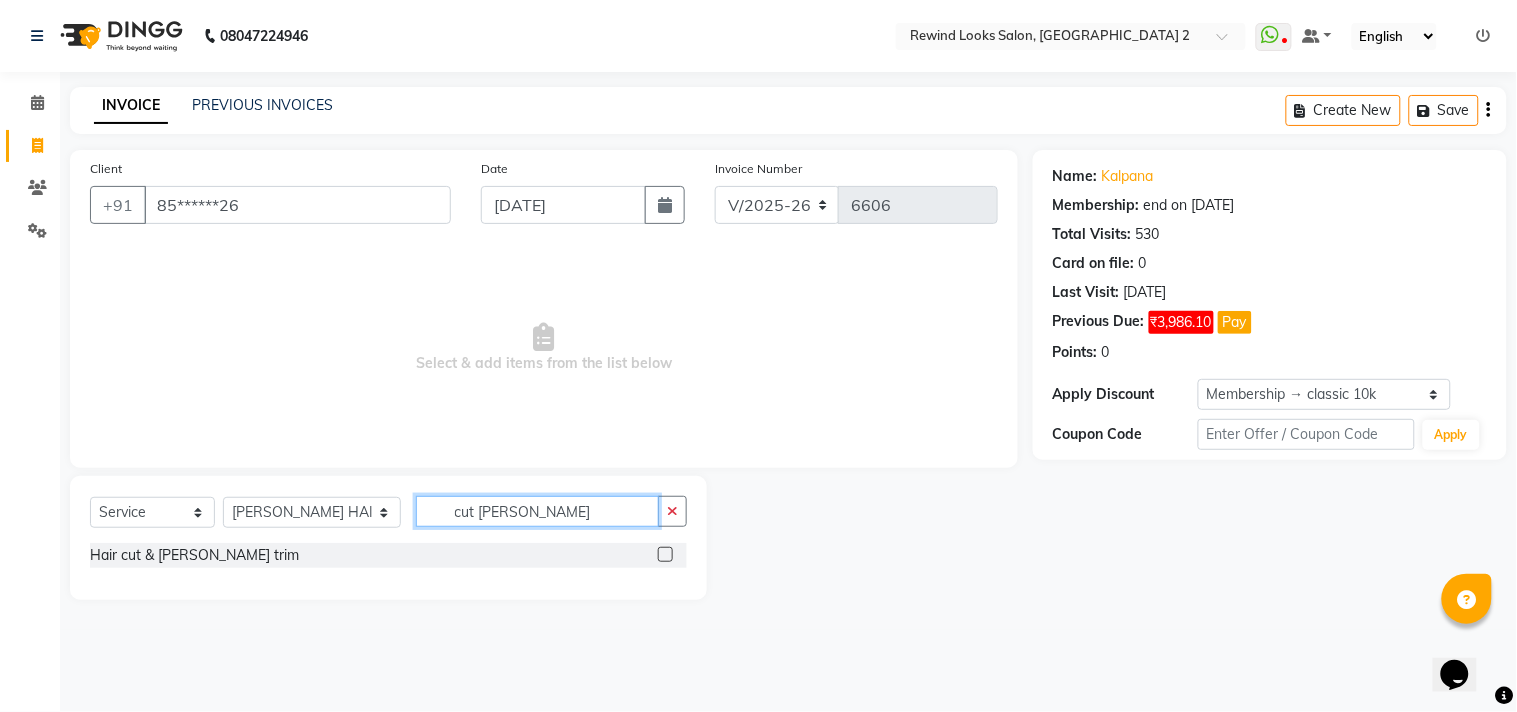 type on "cut [PERSON_NAME]" 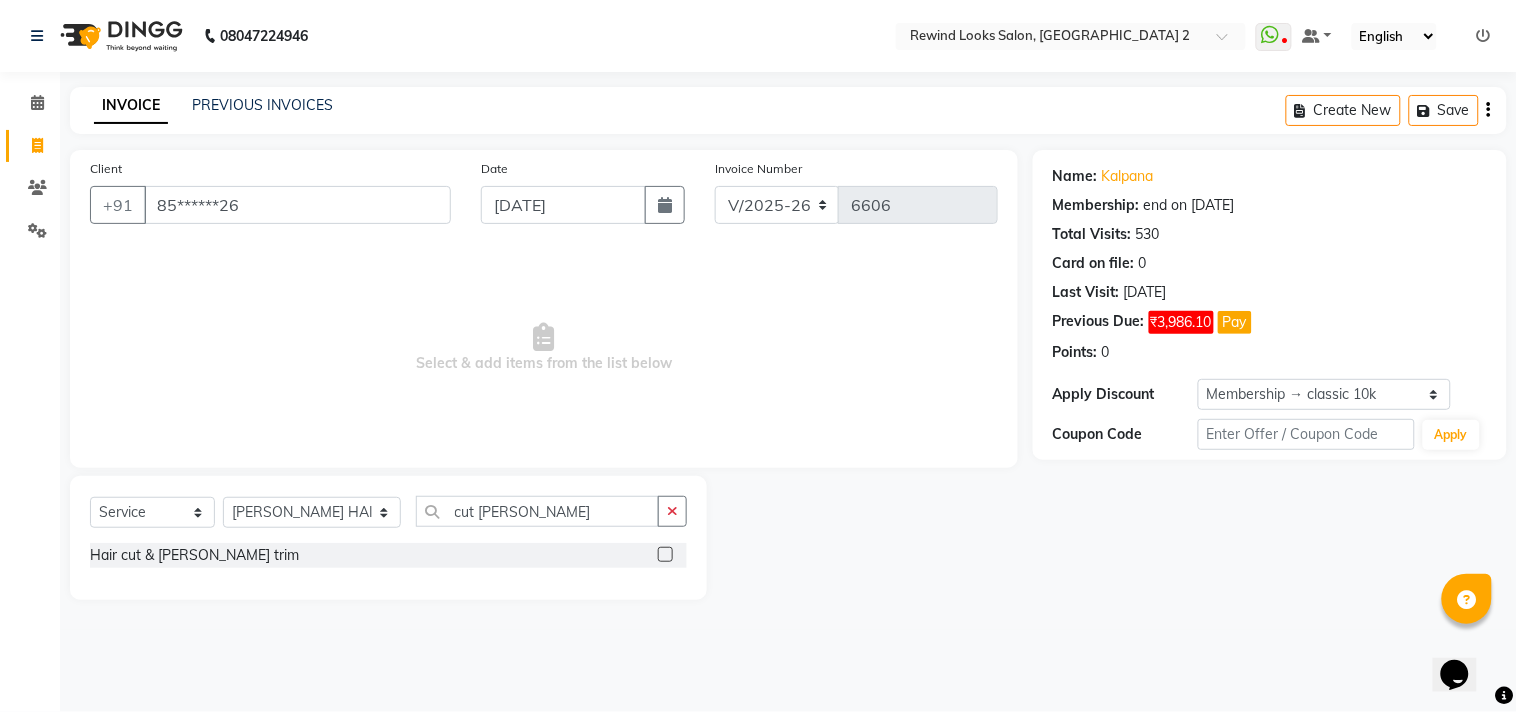 click 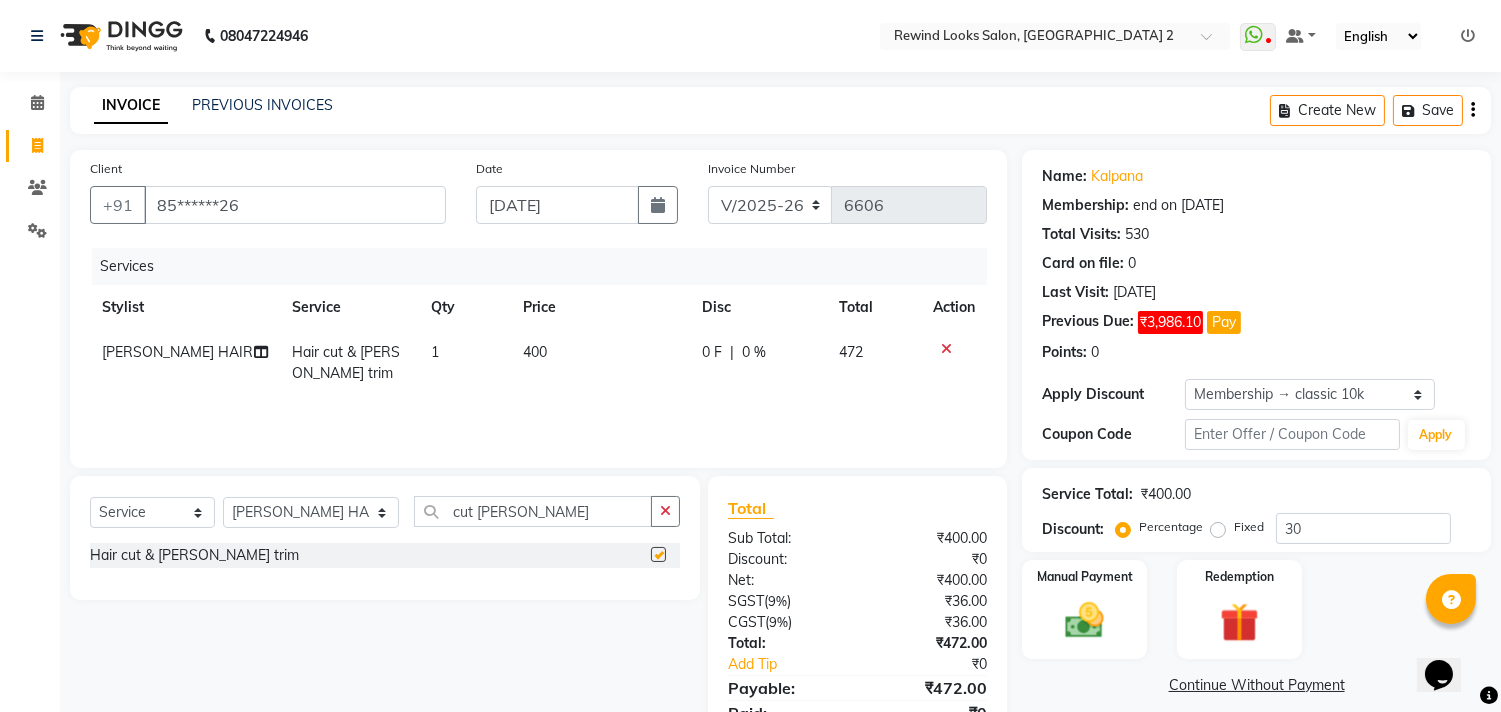 checkbox on "false" 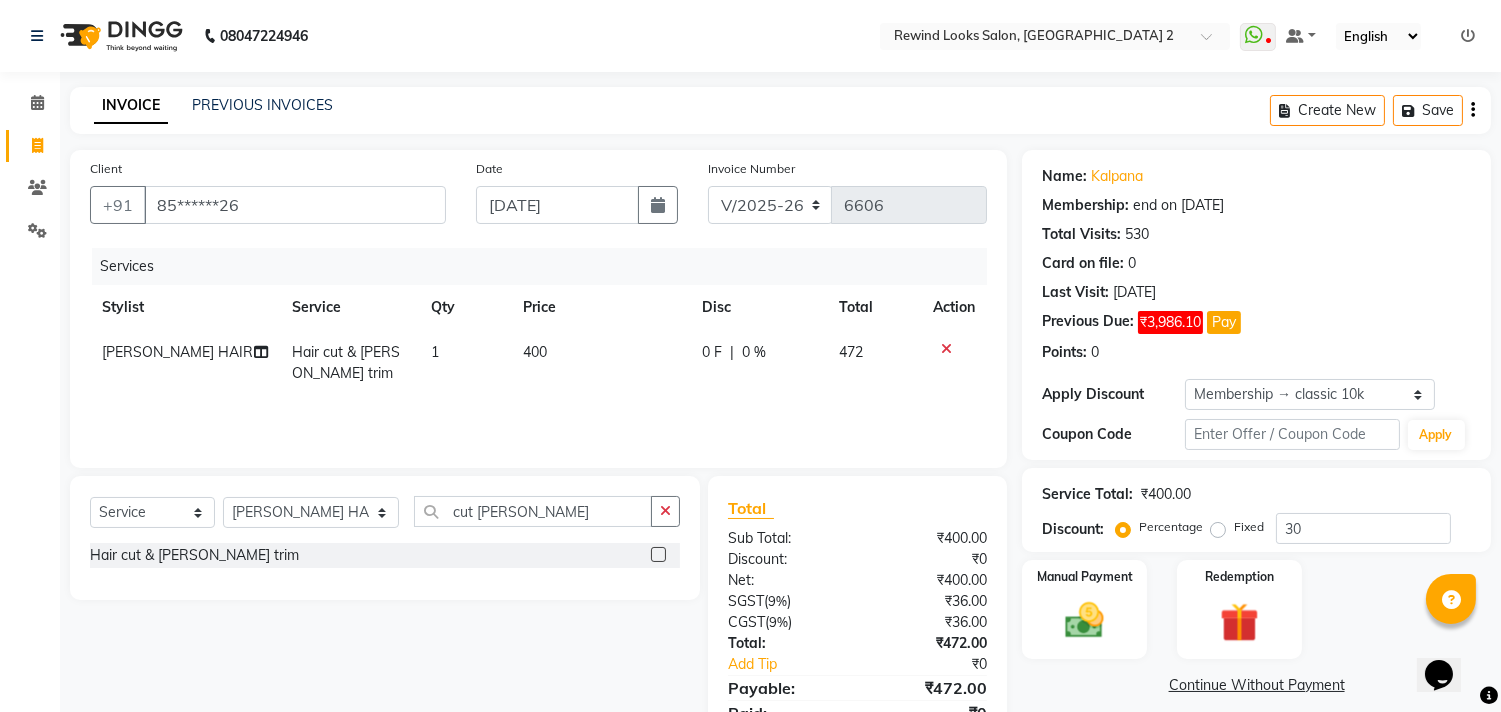 click on "400" 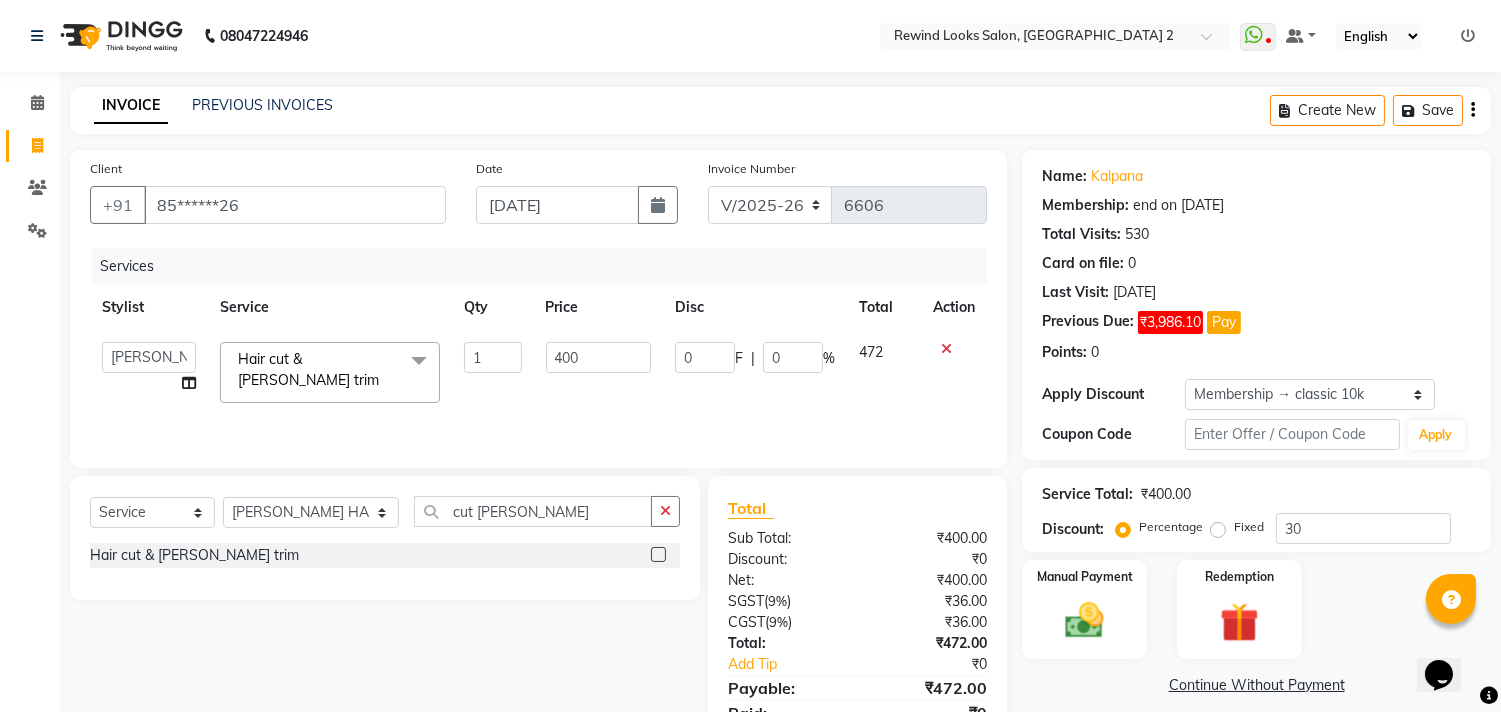 click on "400" 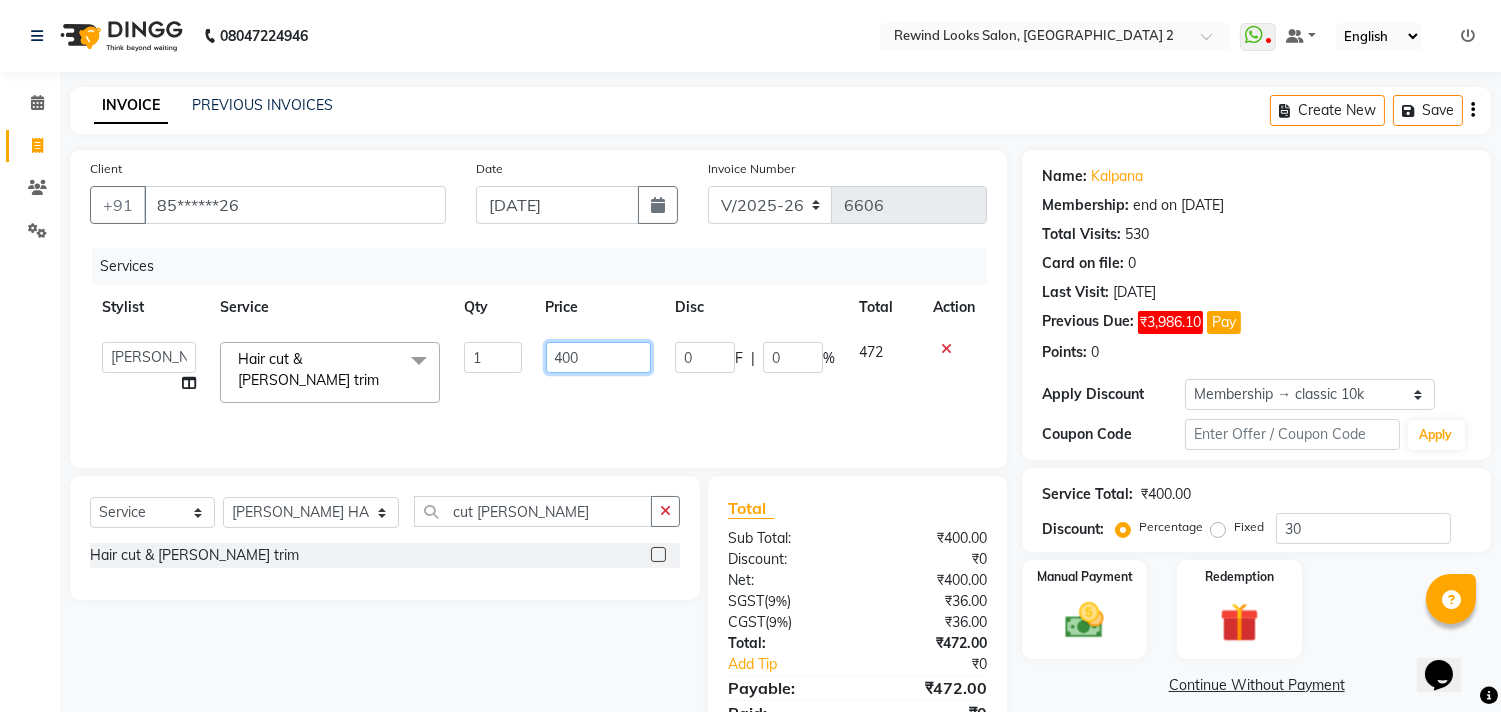 click on "400" 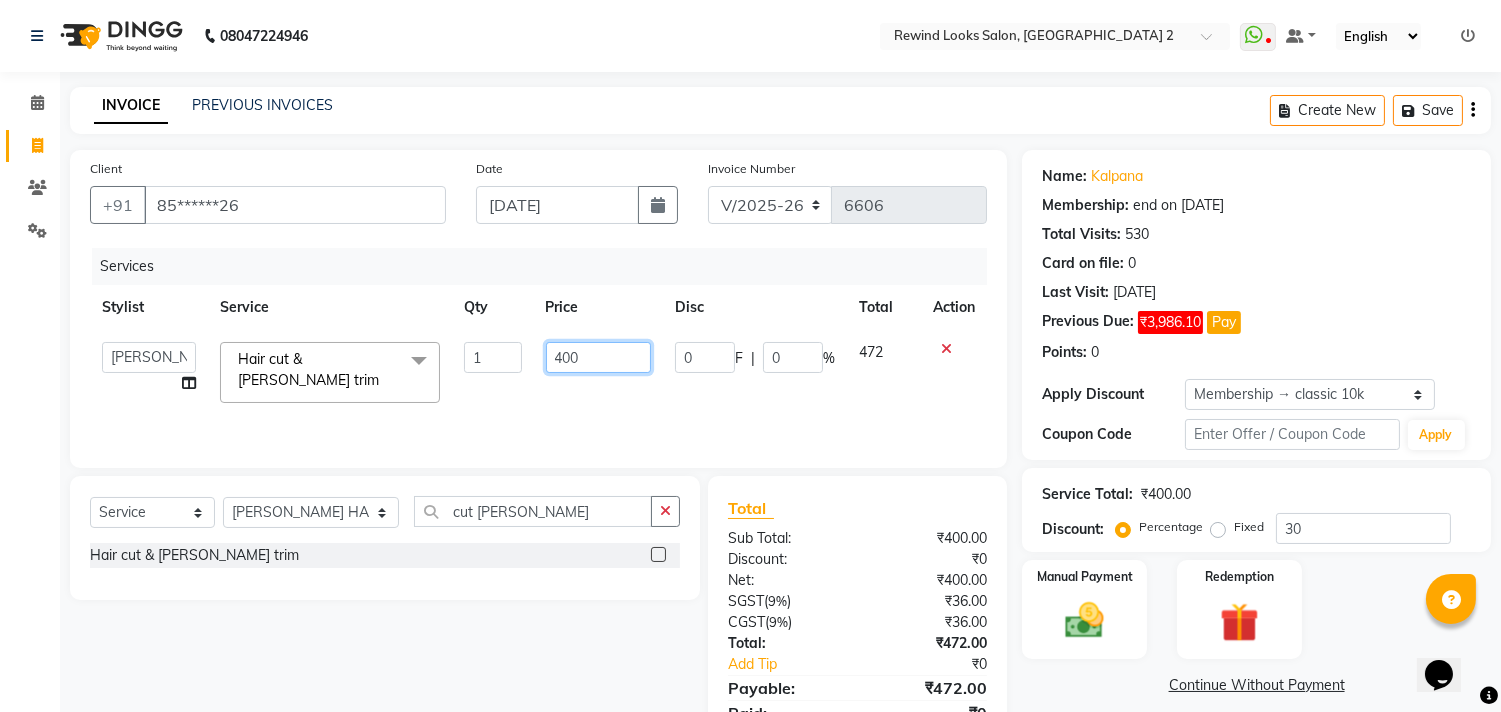 click on "400" 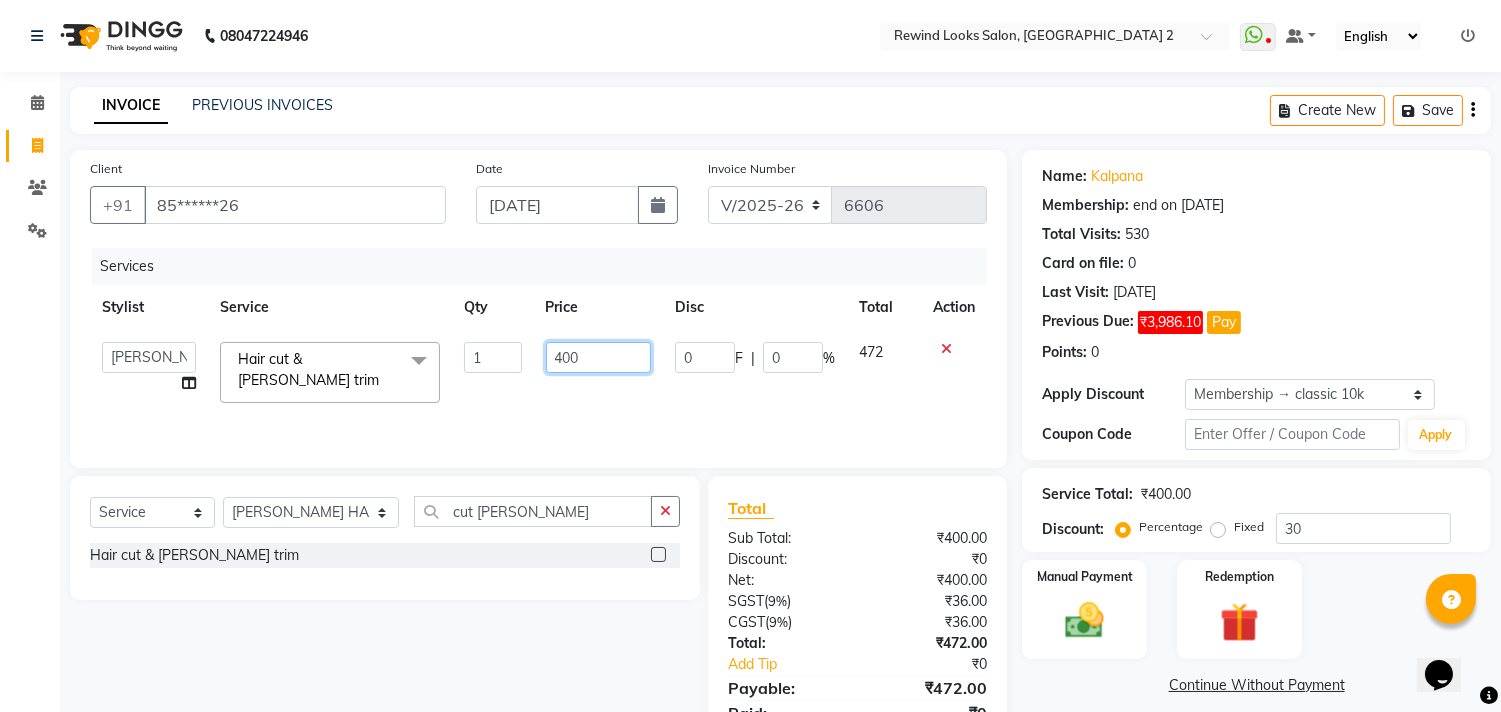 click on "400" 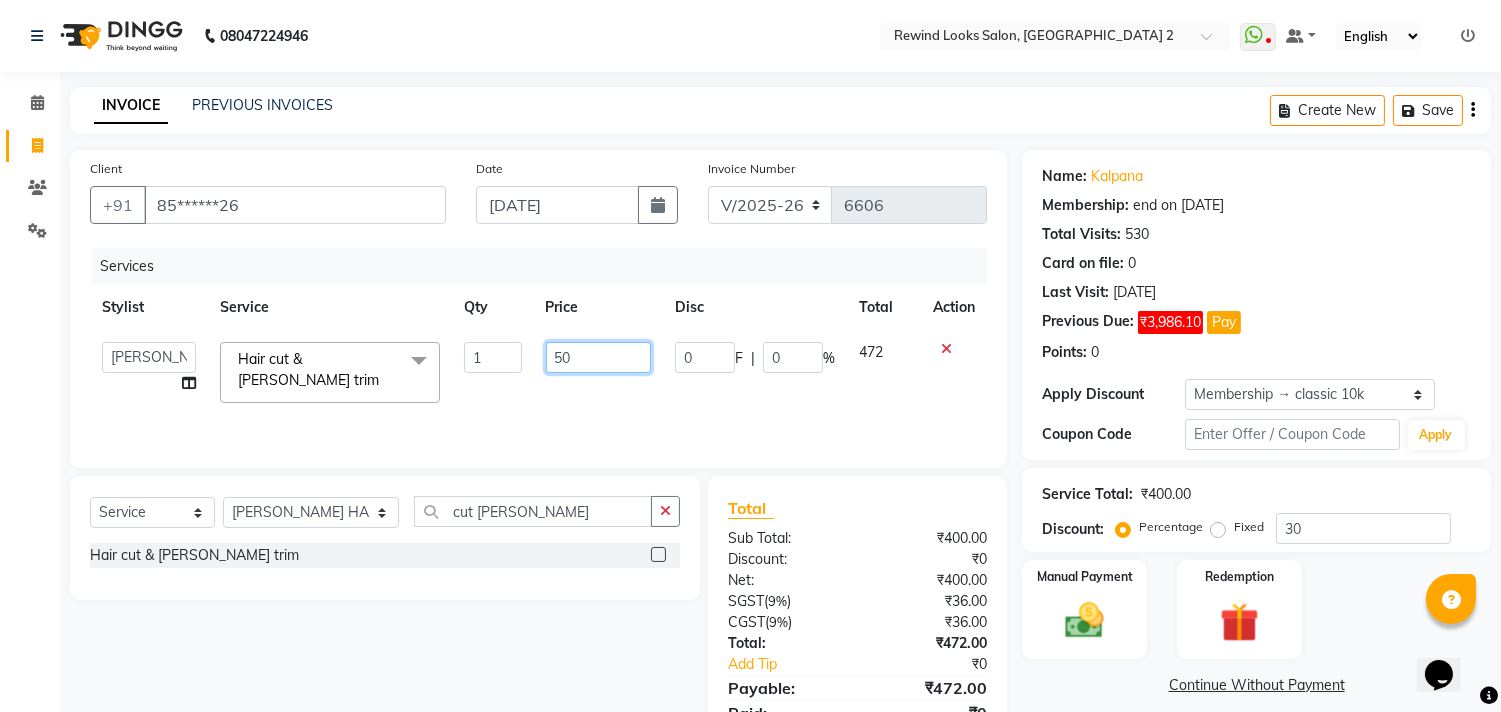 type on "500" 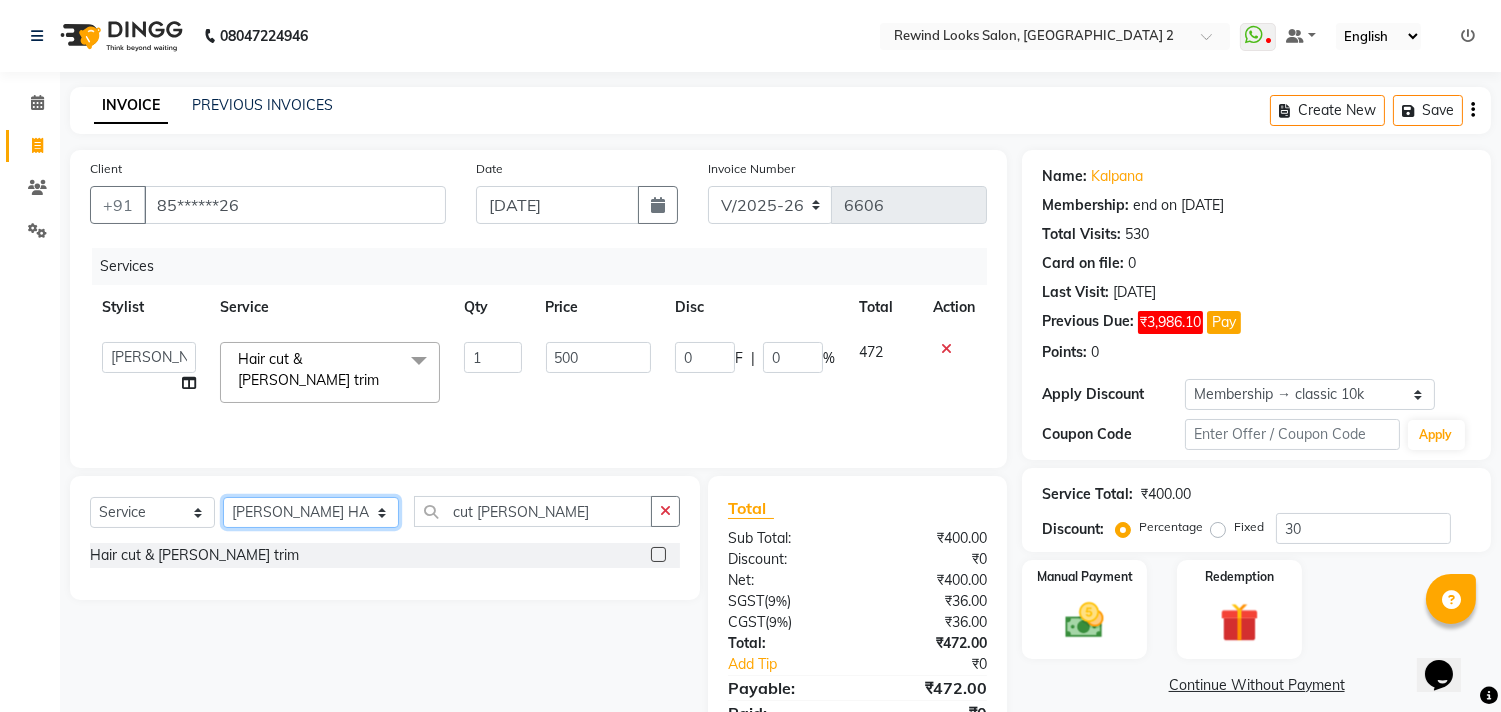 click on "Select Stylist aayat ADMIN Alfad hair Casa  [PERSON_NAME] HAIR [PERSON_NAME]  (unisex hairstylist) BIG [DEMOGRAPHIC_DATA] [DEMOGRAPHIC_DATA] DANISH [PERSON_NAME] orchid [PERSON_NAME] HAIR [DEMOGRAPHIC_DATA] CASA [PERSON_NAME] kiran Deepak Hair Mani MANOJ PEDICURE  [PERSON_NAME]. HAIR [PERSON_NAME] HAIR [PERSON_NAME] CASA NIZAM SAYA PRATIBHA ORCHID  Priyanka 1 [PERSON_NAME] pedicure RIHAN HAIR CASA [PERSON_NAME] [DEMOGRAPHIC_DATA] casa SAIF HAIR SAYA sameer casa [PERSON_NAME] hair casa [PERSON_NAME] beauty SHARIK HAIR [PERSON_NAME] Artist [PERSON_NAME] pedicure Suman Sumer Hair Tarikh hair [DEMOGRAPHIC_DATA] Casa white orched Danish [PERSON_NAME] hair  [PERSON_NAME] HAIR [DEMOGRAPHIC_DATA]" 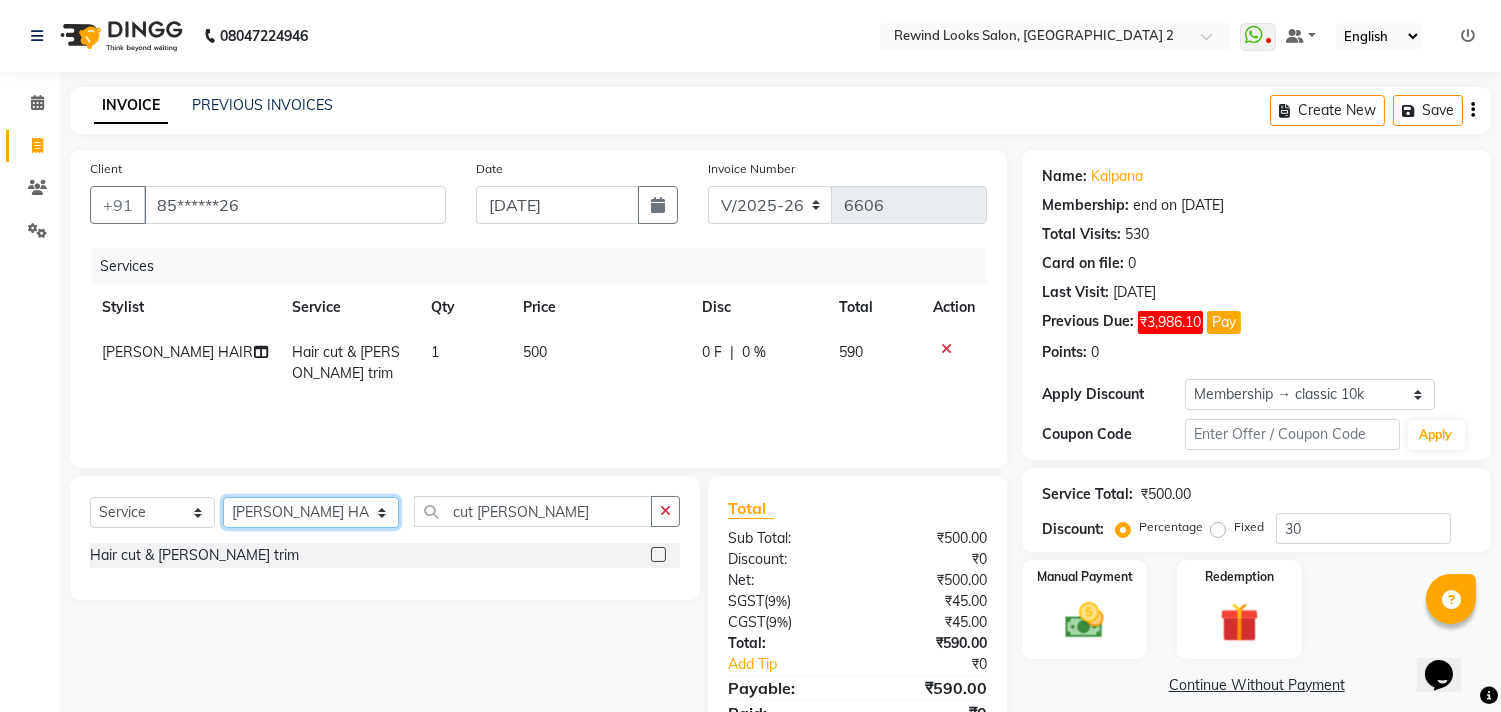 select on "79644" 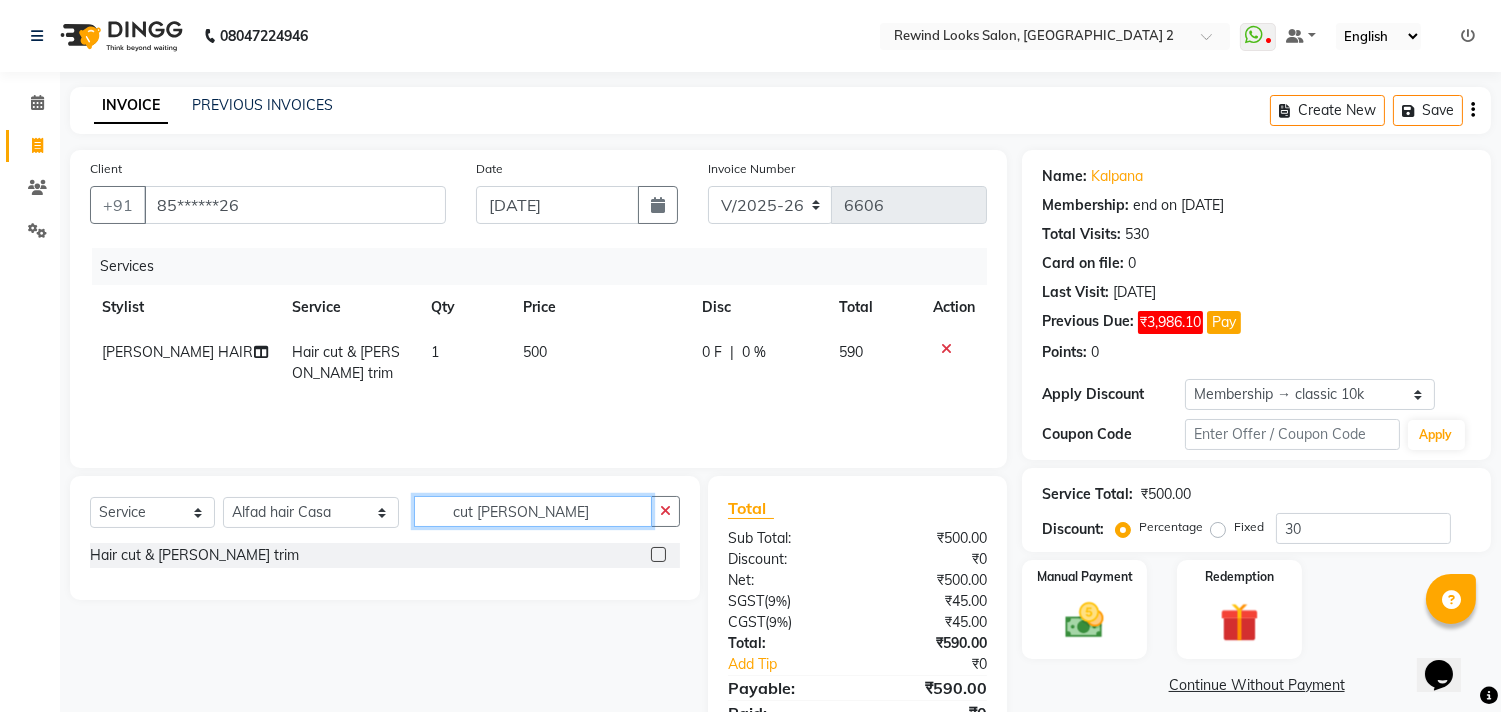 click on "cut [PERSON_NAME]" 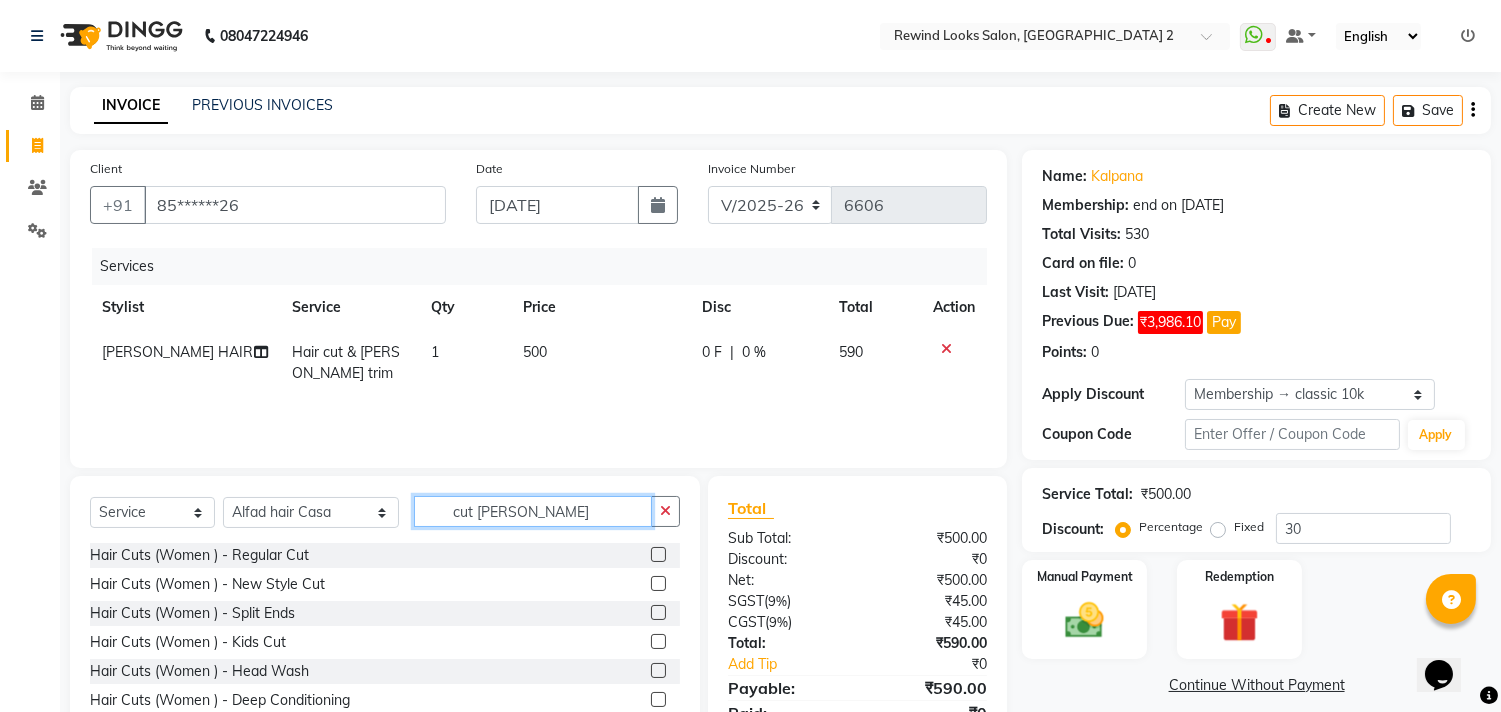 click on "cut [PERSON_NAME]" 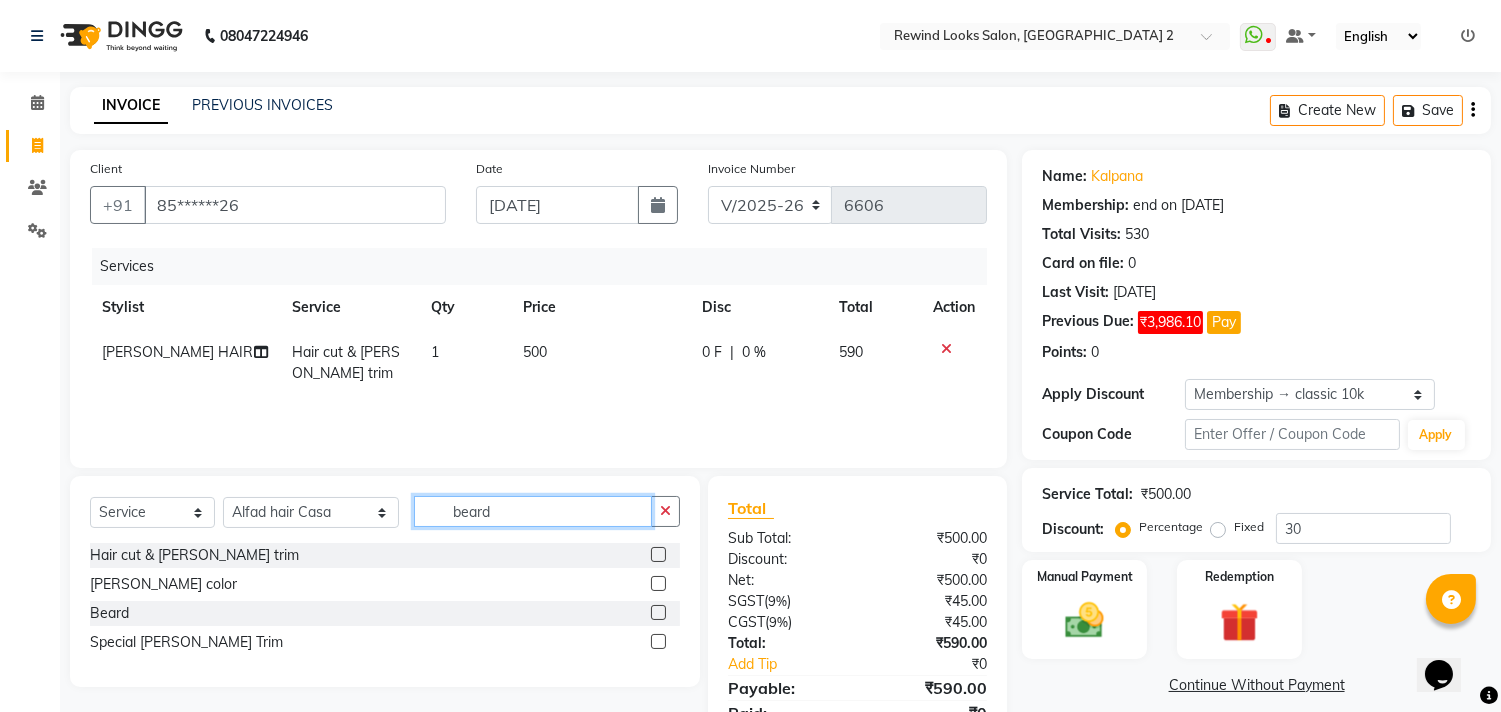 type on "beard" 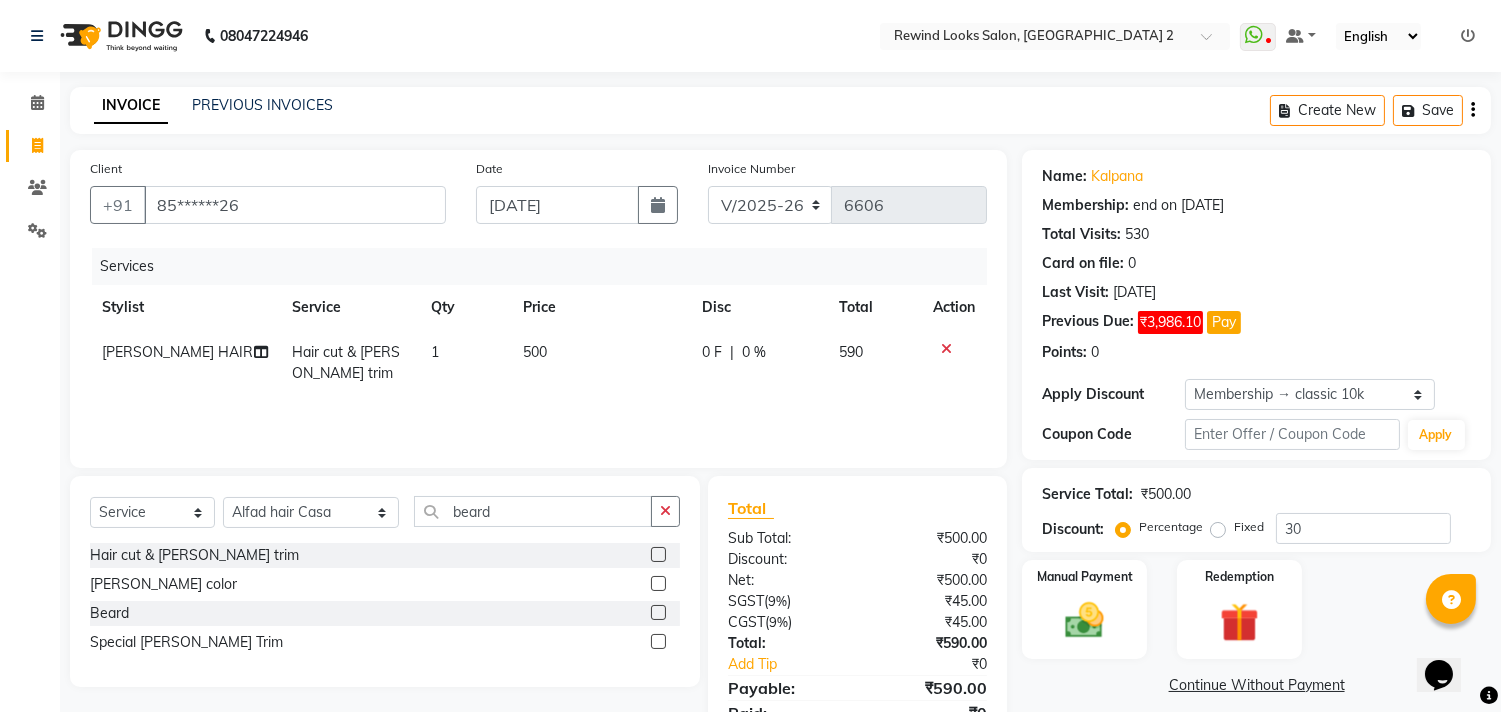 click 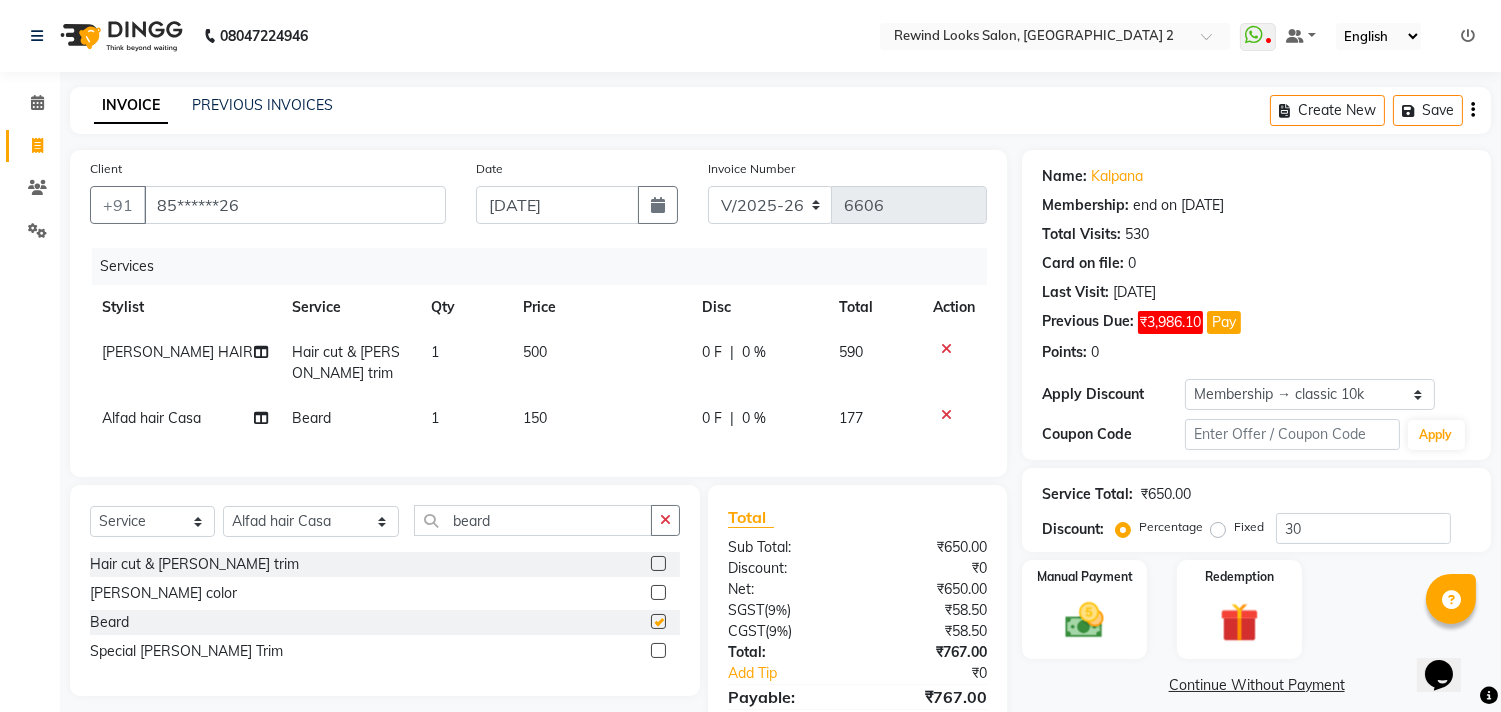 click 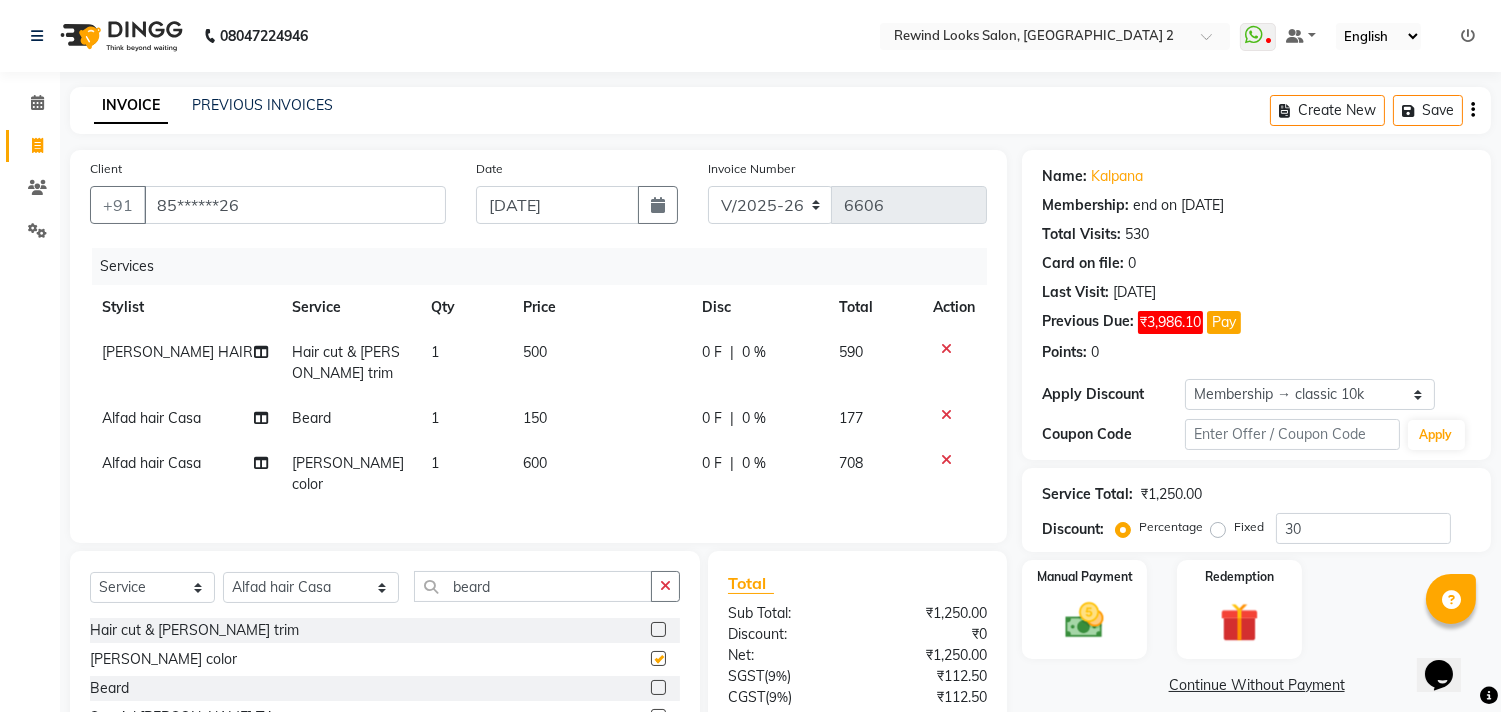 checkbox on "false" 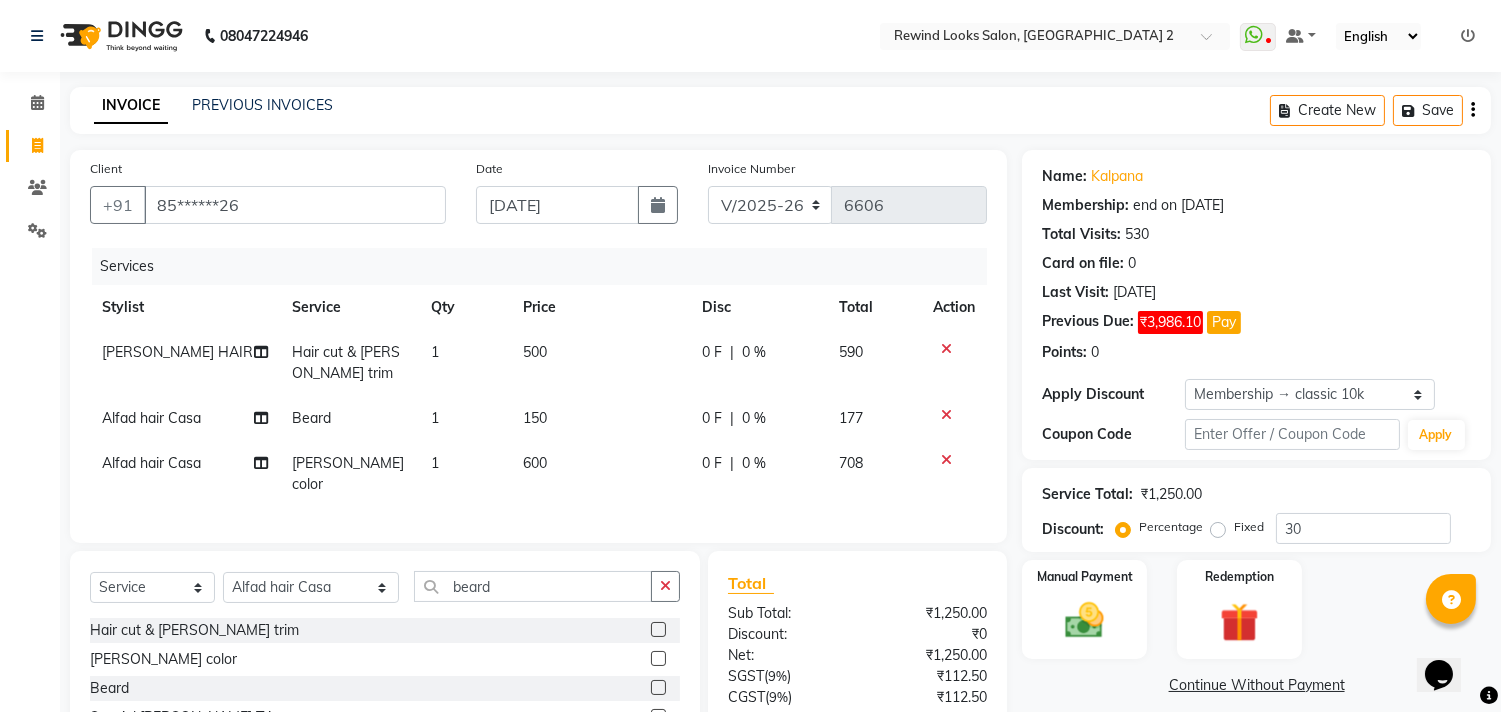 checkbox on "false" 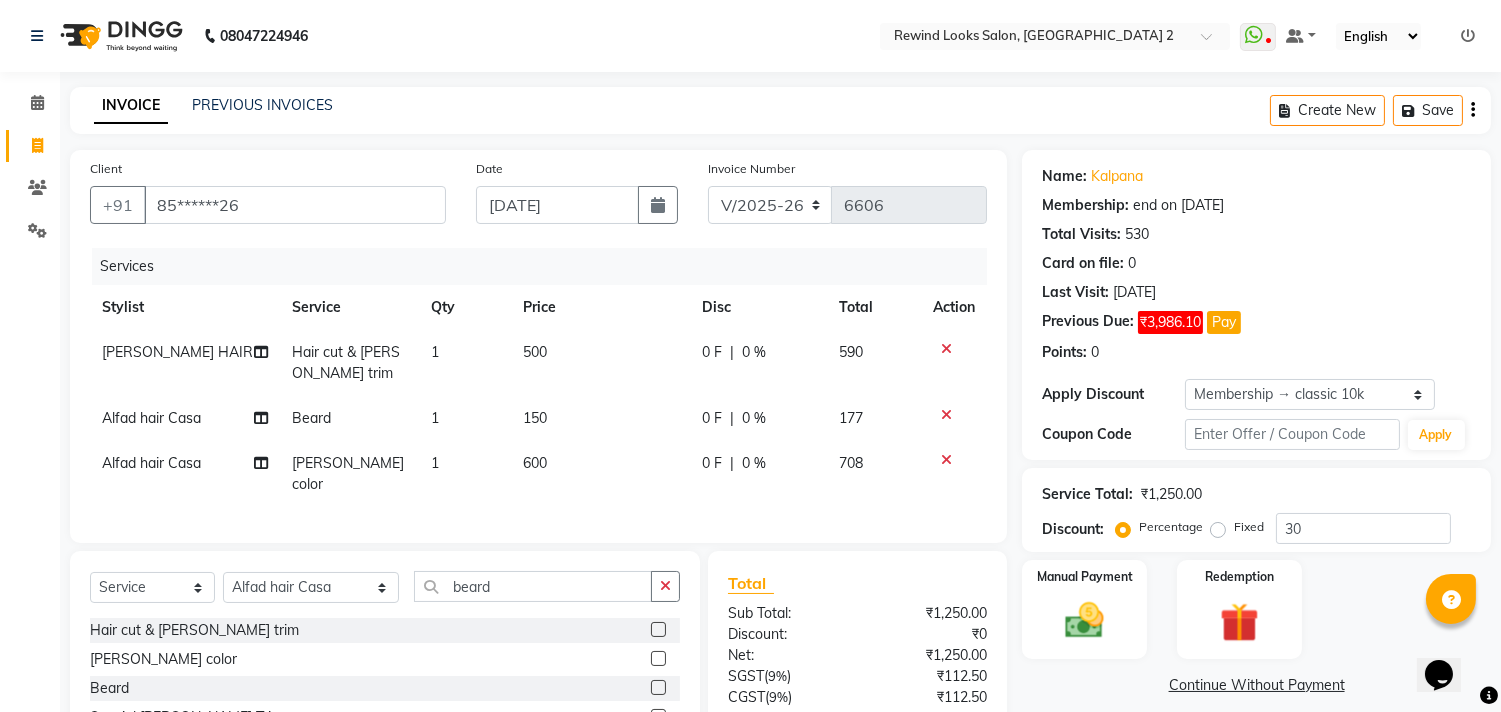 click 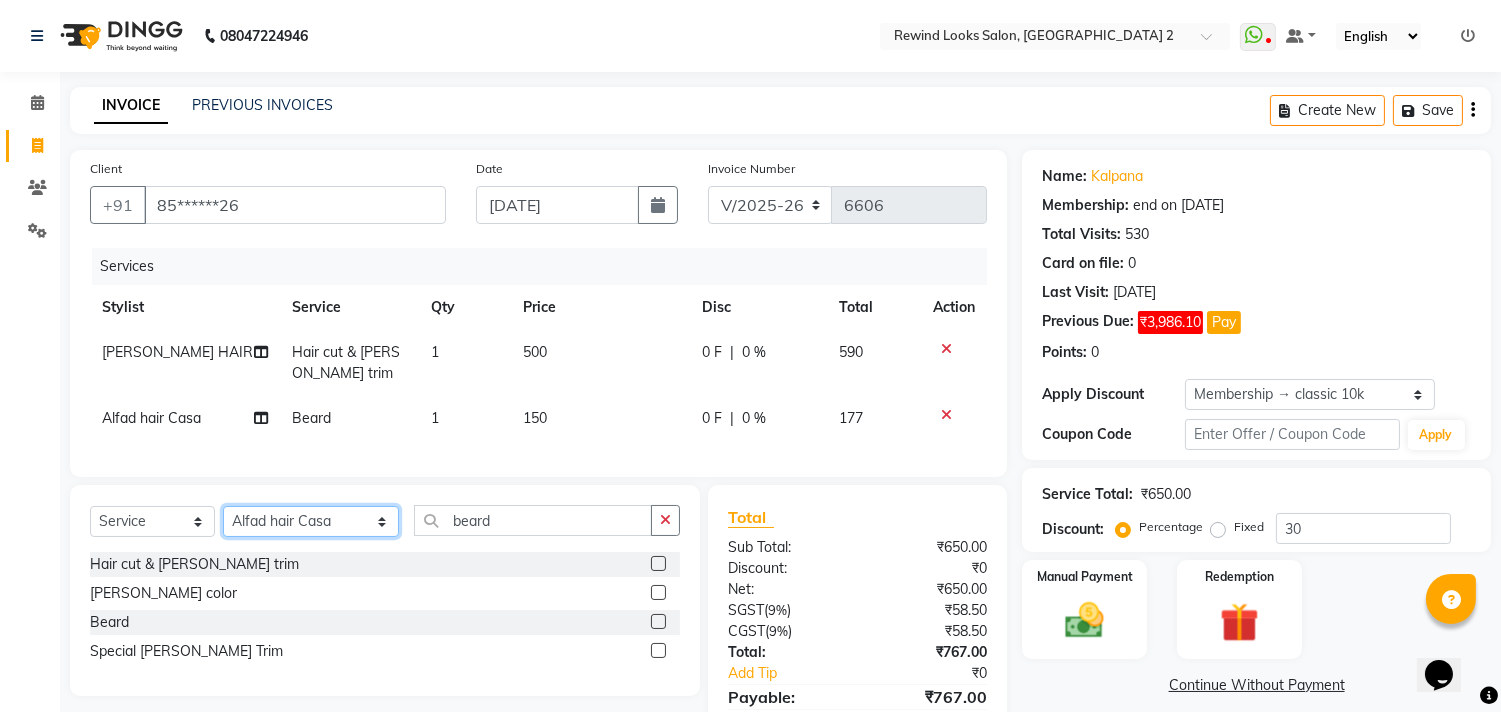 click on "Select Stylist aayat ADMIN Alfad hair Casa  [PERSON_NAME] HAIR [PERSON_NAME]  (unisex hairstylist) BIG [DEMOGRAPHIC_DATA] [DEMOGRAPHIC_DATA] DANISH [PERSON_NAME] orchid [PERSON_NAME] HAIR [DEMOGRAPHIC_DATA] CASA [PERSON_NAME] kiran Deepak Hair Mani MANOJ PEDICURE  [PERSON_NAME]. HAIR [PERSON_NAME] HAIR [PERSON_NAME] CASA NIZAM SAYA PRATIBHA ORCHID  Priyanka 1 [PERSON_NAME] pedicure RIHAN HAIR CASA [PERSON_NAME] [DEMOGRAPHIC_DATA] casa SAIF HAIR SAYA sameer casa [PERSON_NAME] hair casa [PERSON_NAME] beauty SHARIK HAIR [PERSON_NAME] Artist [PERSON_NAME] pedicure Suman Sumer Hair Tarikh hair [DEMOGRAPHIC_DATA] Casa white orched Danish [PERSON_NAME] hair  [PERSON_NAME] HAIR [DEMOGRAPHIC_DATA]" 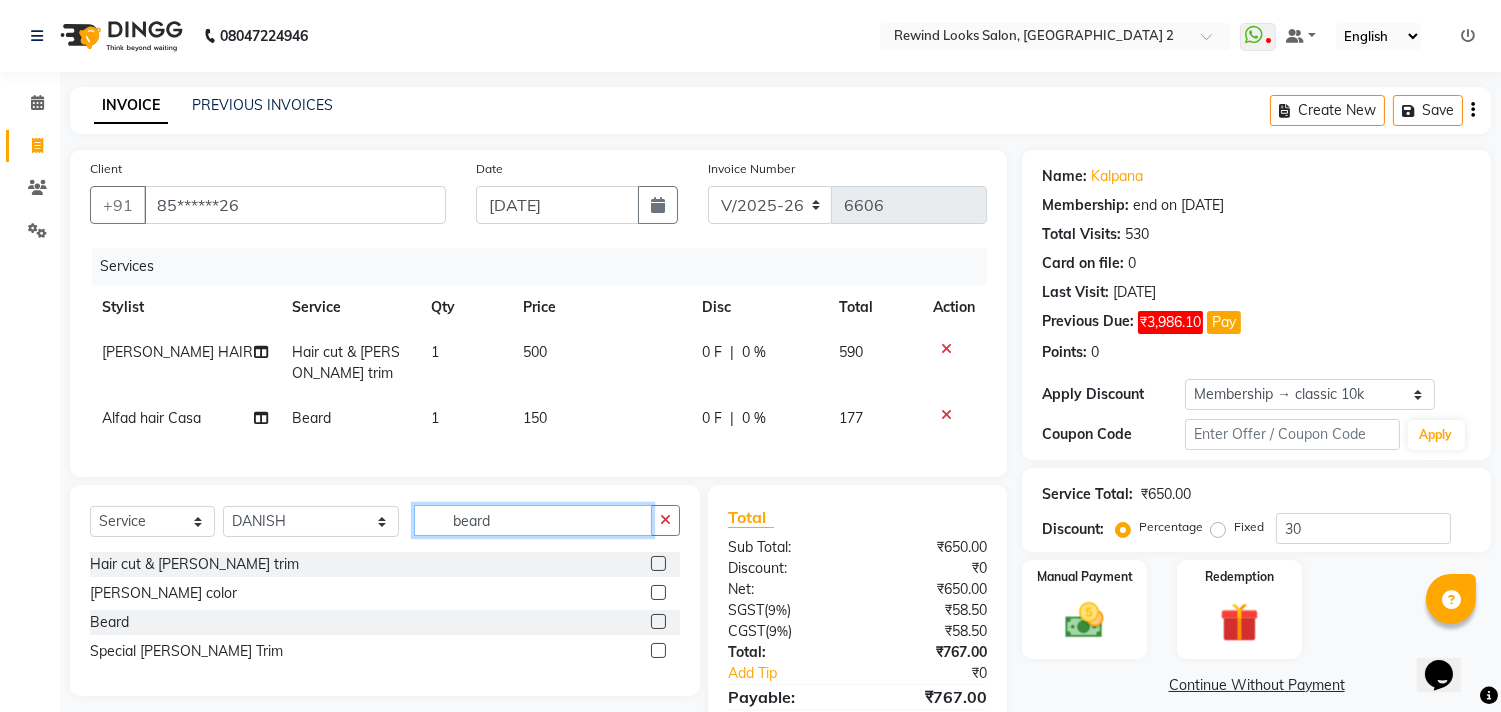 click on "beard" 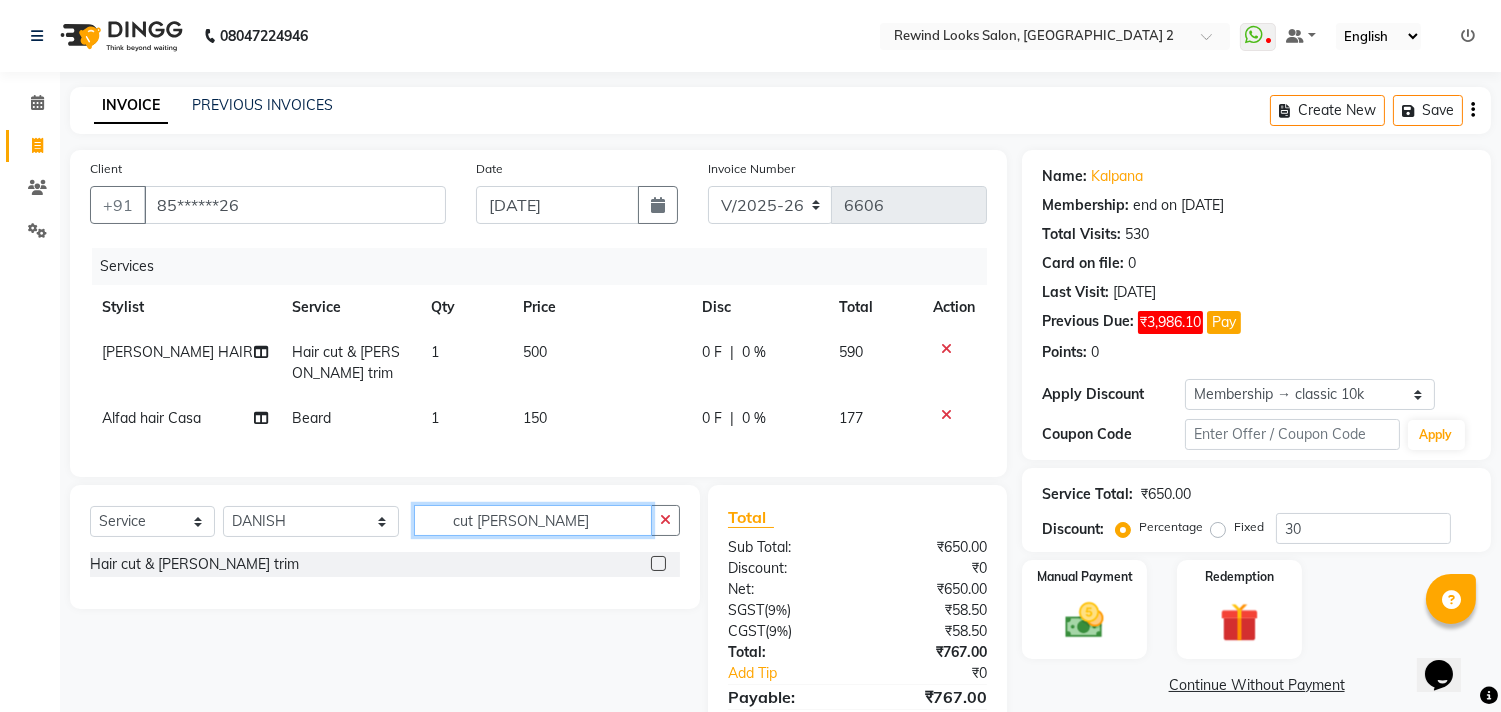 type on "cut [PERSON_NAME]" 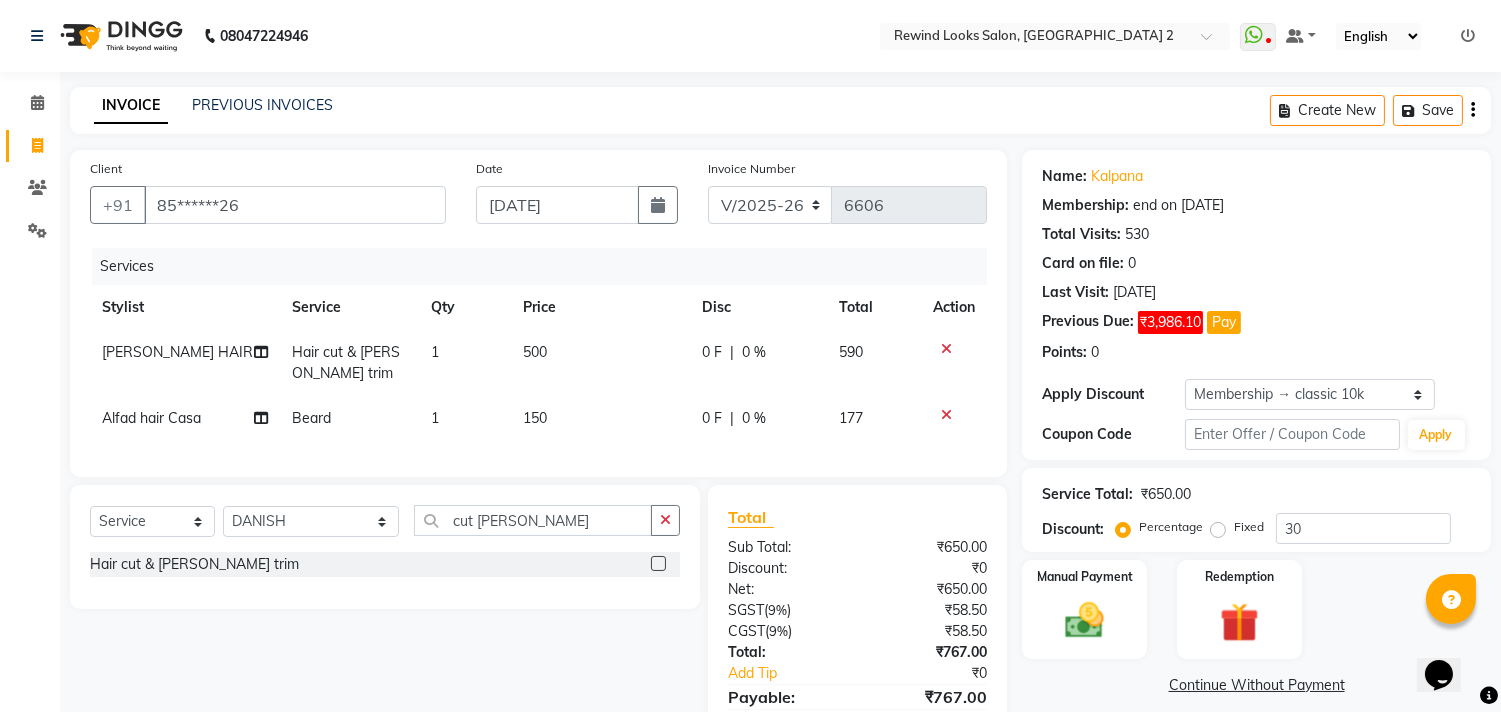 click 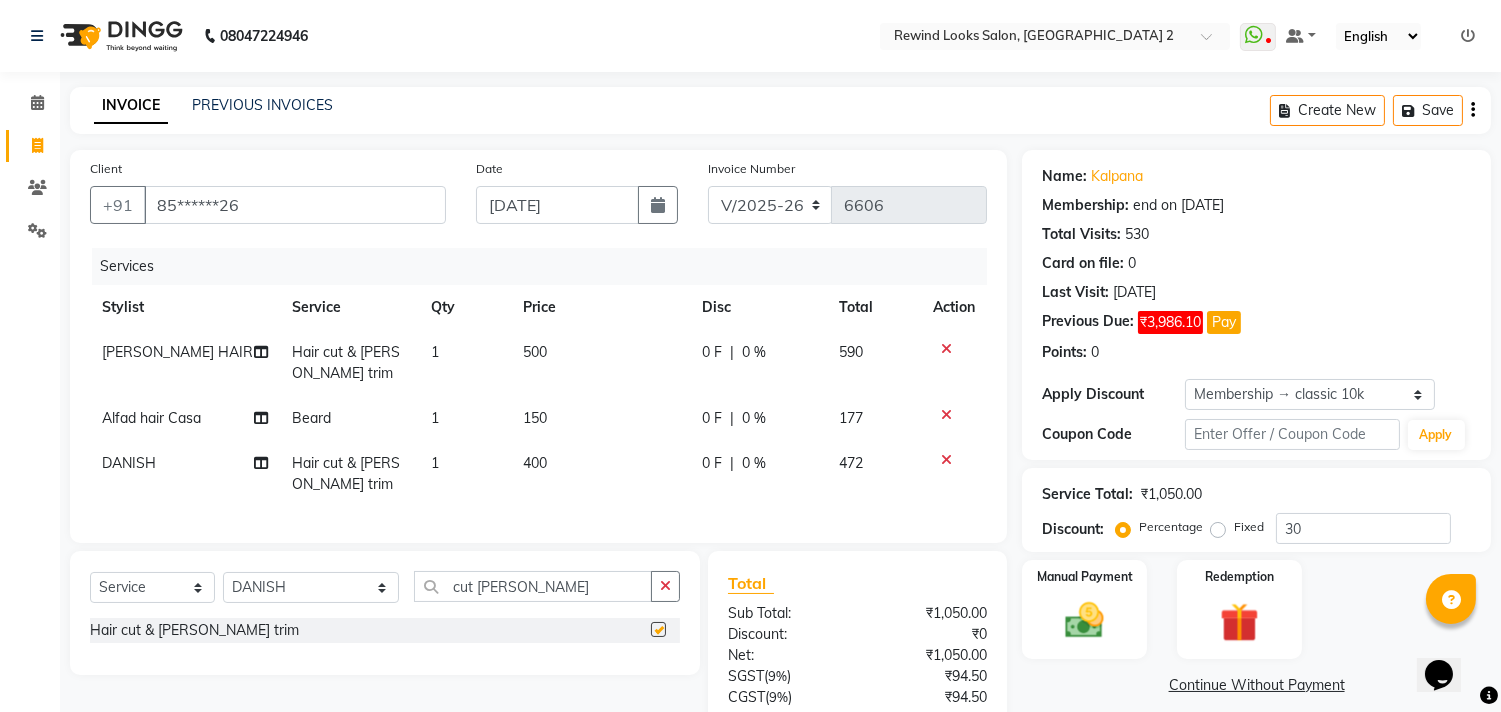 checkbox on "false" 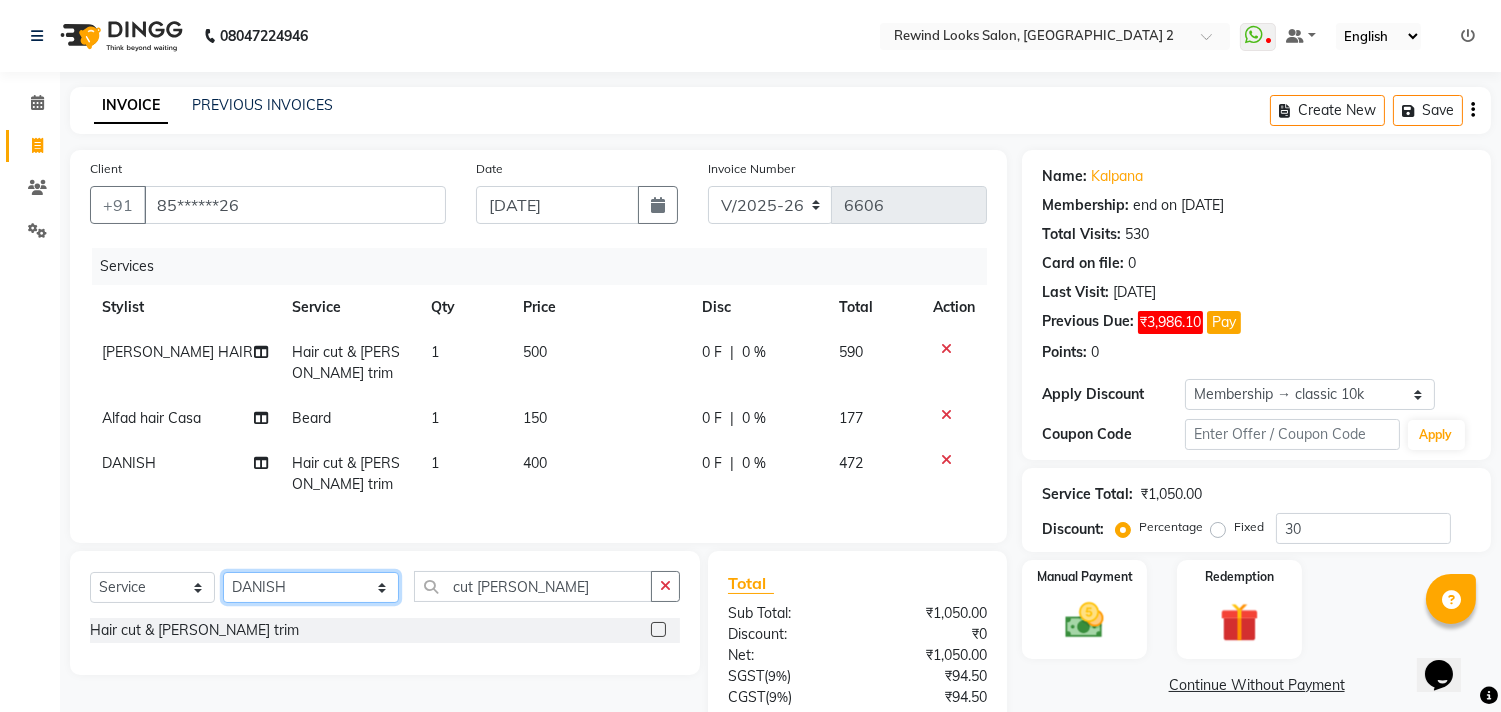 click on "Select Stylist aayat ADMIN Alfad hair Casa  [PERSON_NAME] HAIR [PERSON_NAME]  (unisex hairstylist) BIG [DEMOGRAPHIC_DATA] [DEMOGRAPHIC_DATA] DANISH [PERSON_NAME] orchid [PERSON_NAME] HAIR [DEMOGRAPHIC_DATA] CASA [PERSON_NAME] kiran Deepak Hair Mani MANOJ PEDICURE  [PERSON_NAME]. HAIR [PERSON_NAME] HAIR [PERSON_NAME] CASA NIZAM SAYA PRATIBHA ORCHID  Priyanka 1 [PERSON_NAME] pedicure RIHAN HAIR CASA [PERSON_NAME] [DEMOGRAPHIC_DATA] casa SAIF HAIR SAYA sameer casa [PERSON_NAME] hair casa [PERSON_NAME] beauty SHARIK HAIR [PERSON_NAME] Artist [PERSON_NAME] pedicure Suman Sumer Hair Tarikh hair [DEMOGRAPHIC_DATA] Casa white orched Danish [PERSON_NAME] hair  [PERSON_NAME] HAIR [DEMOGRAPHIC_DATA]" 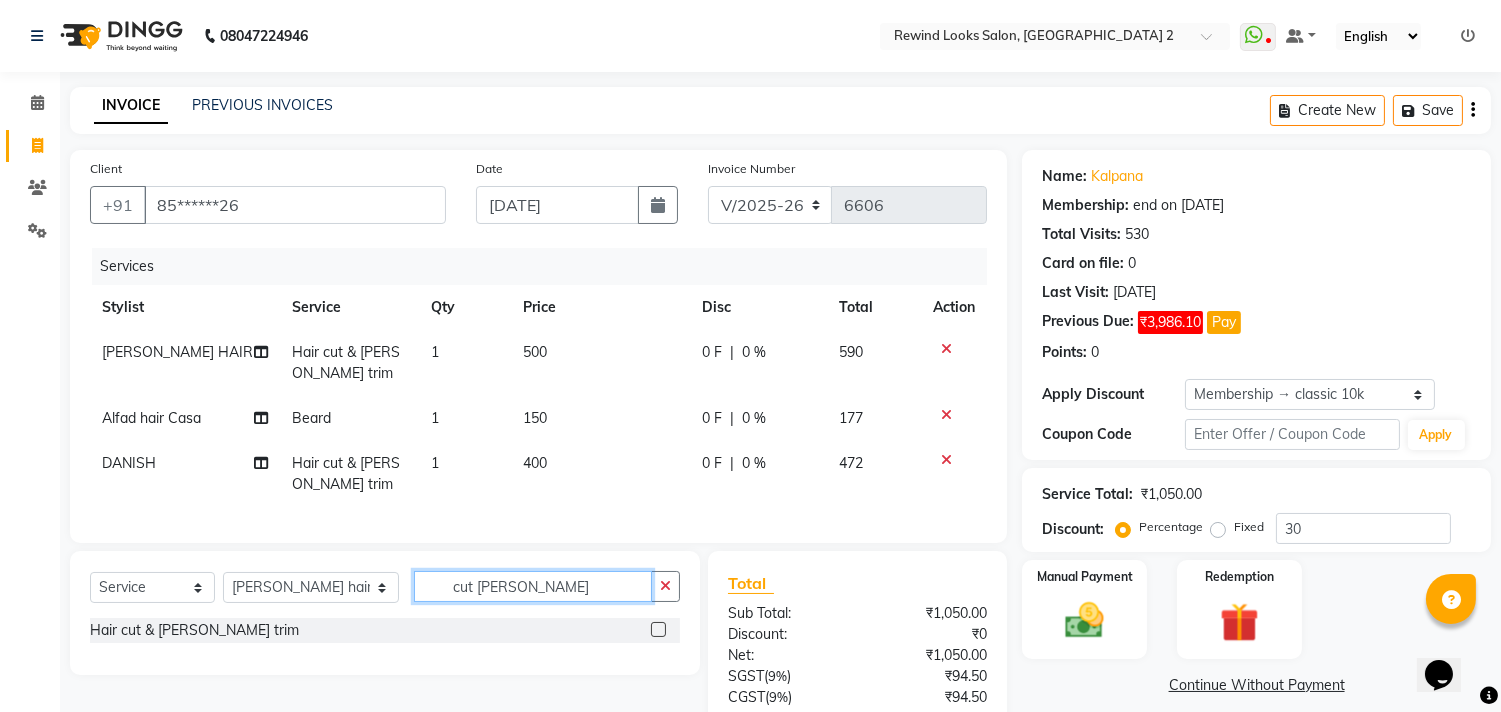 click on "cut [PERSON_NAME]" 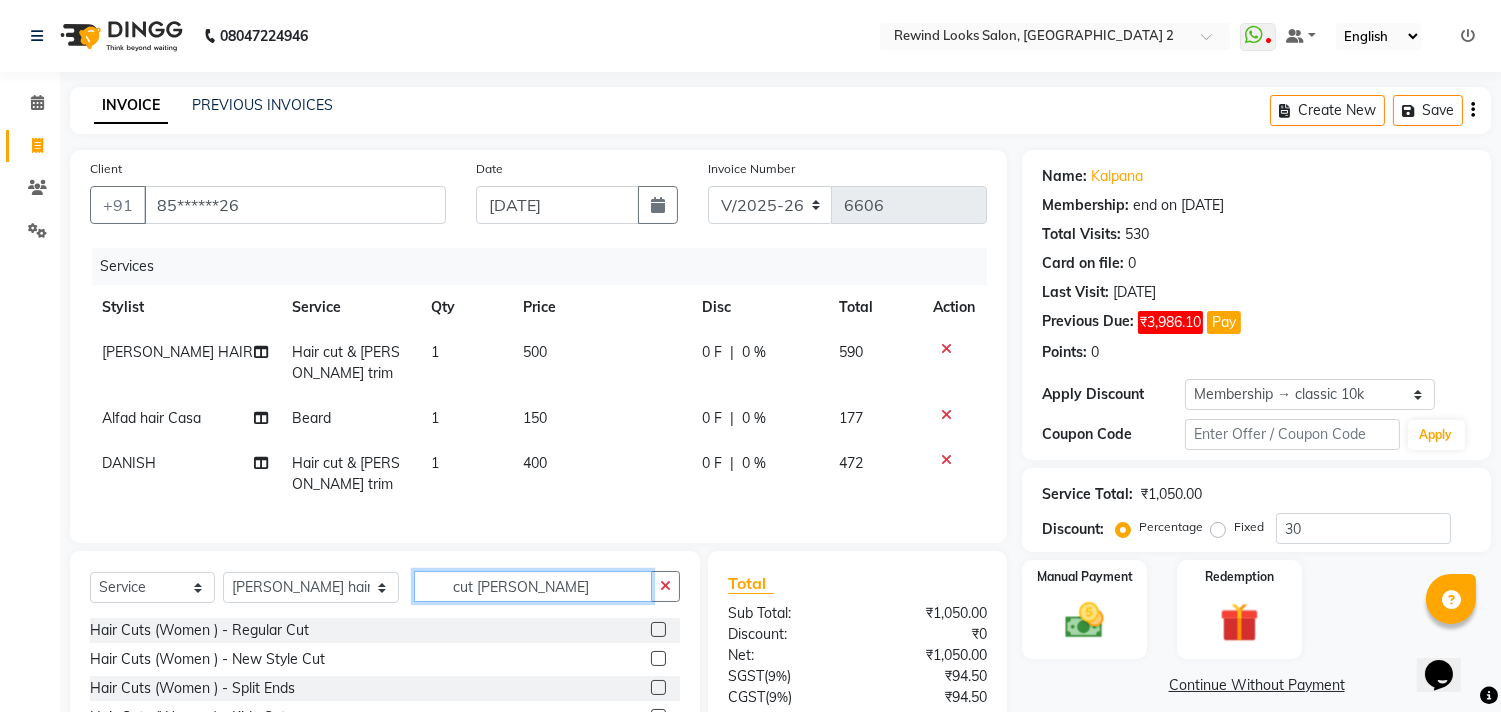 click on "cut [PERSON_NAME]" 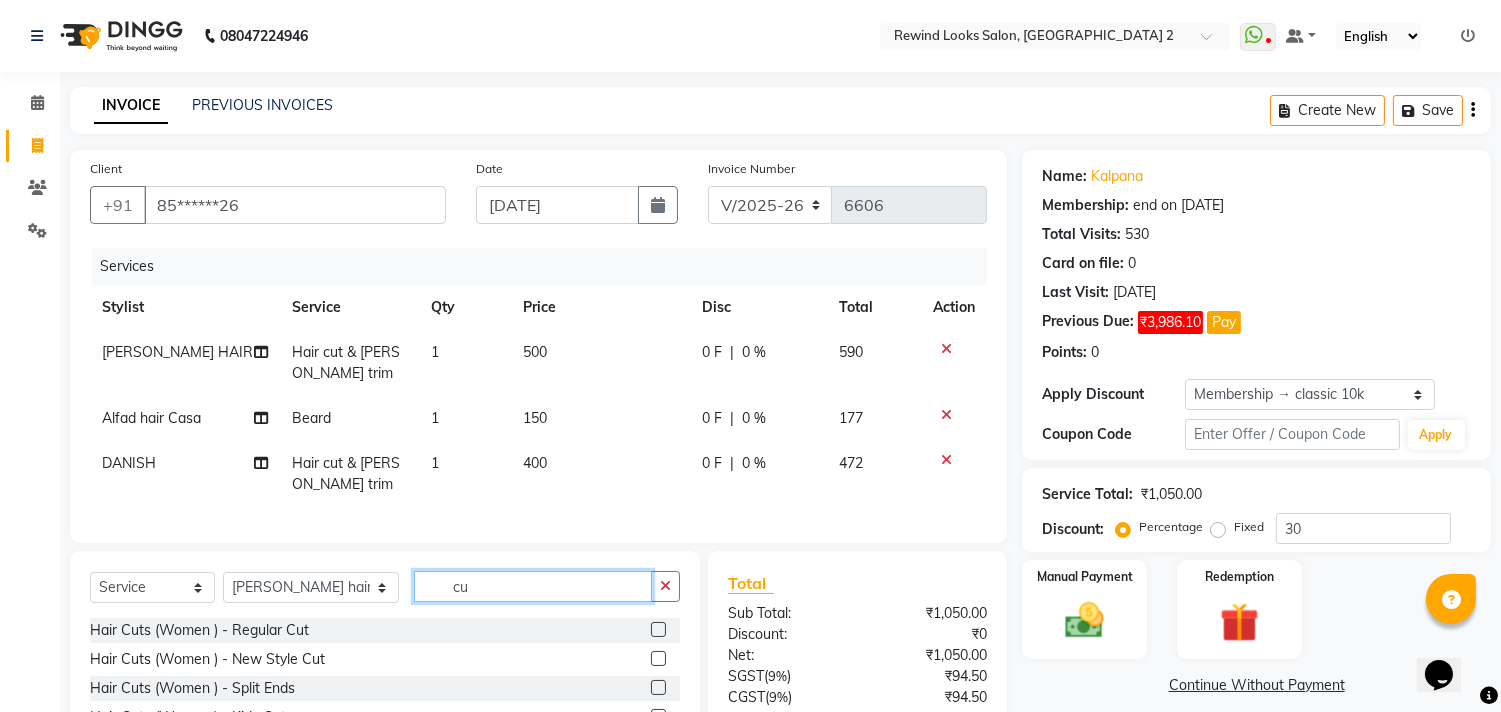 type on "cu" 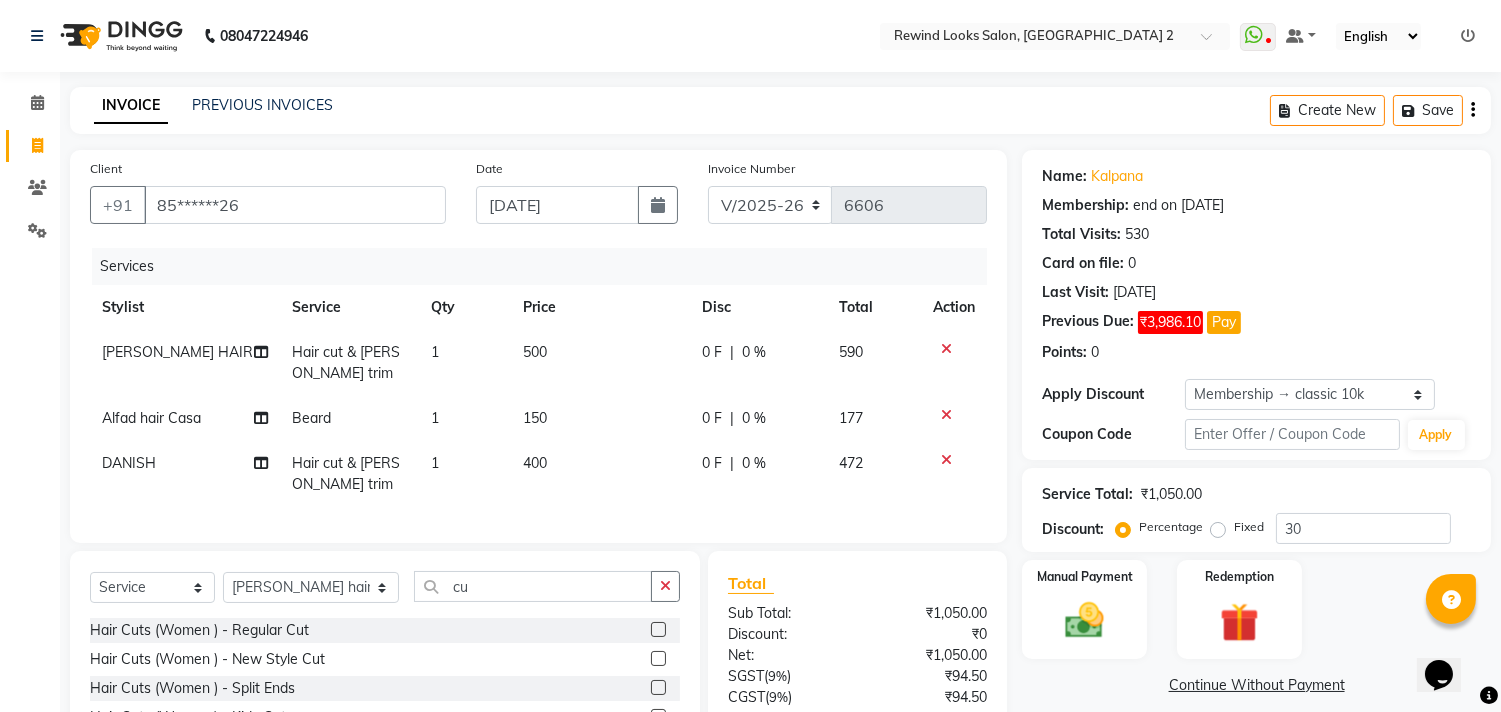 click 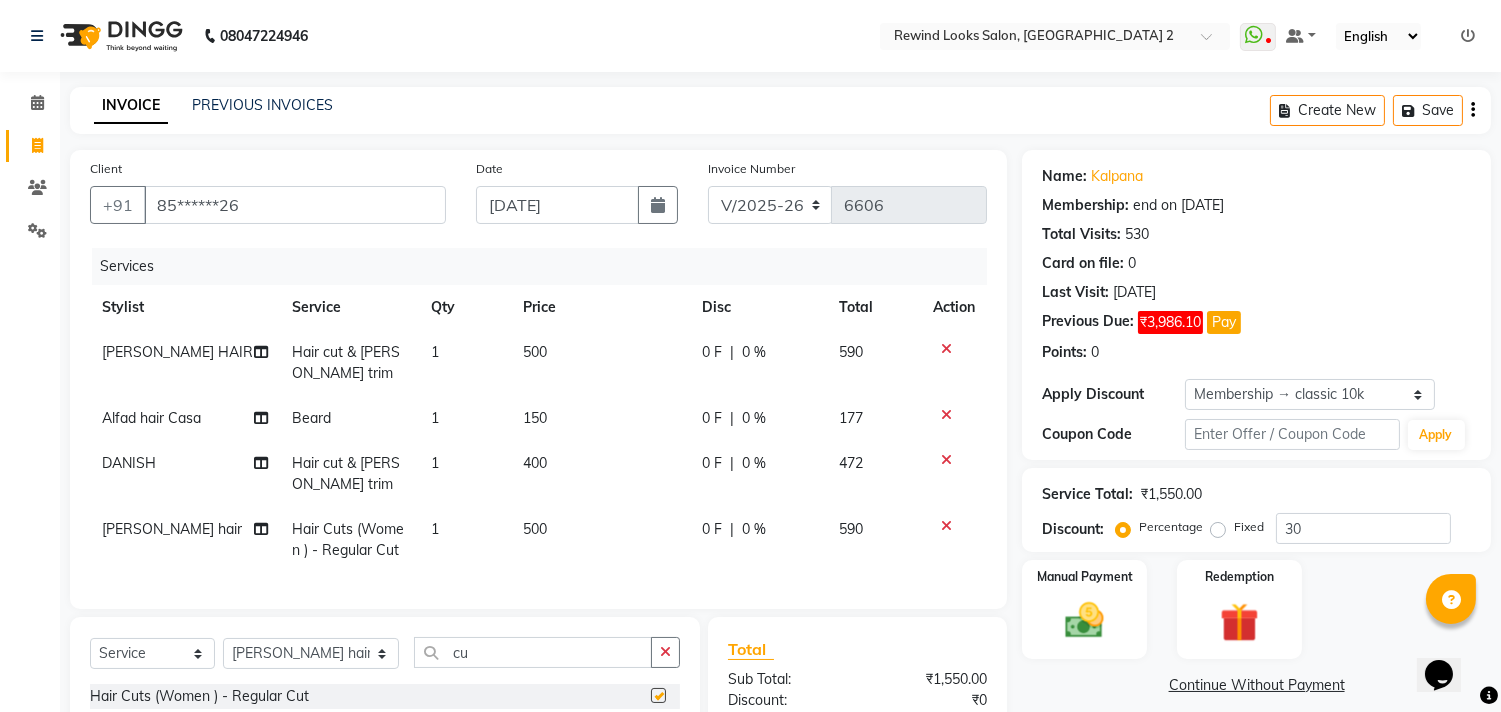 checkbox on "false" 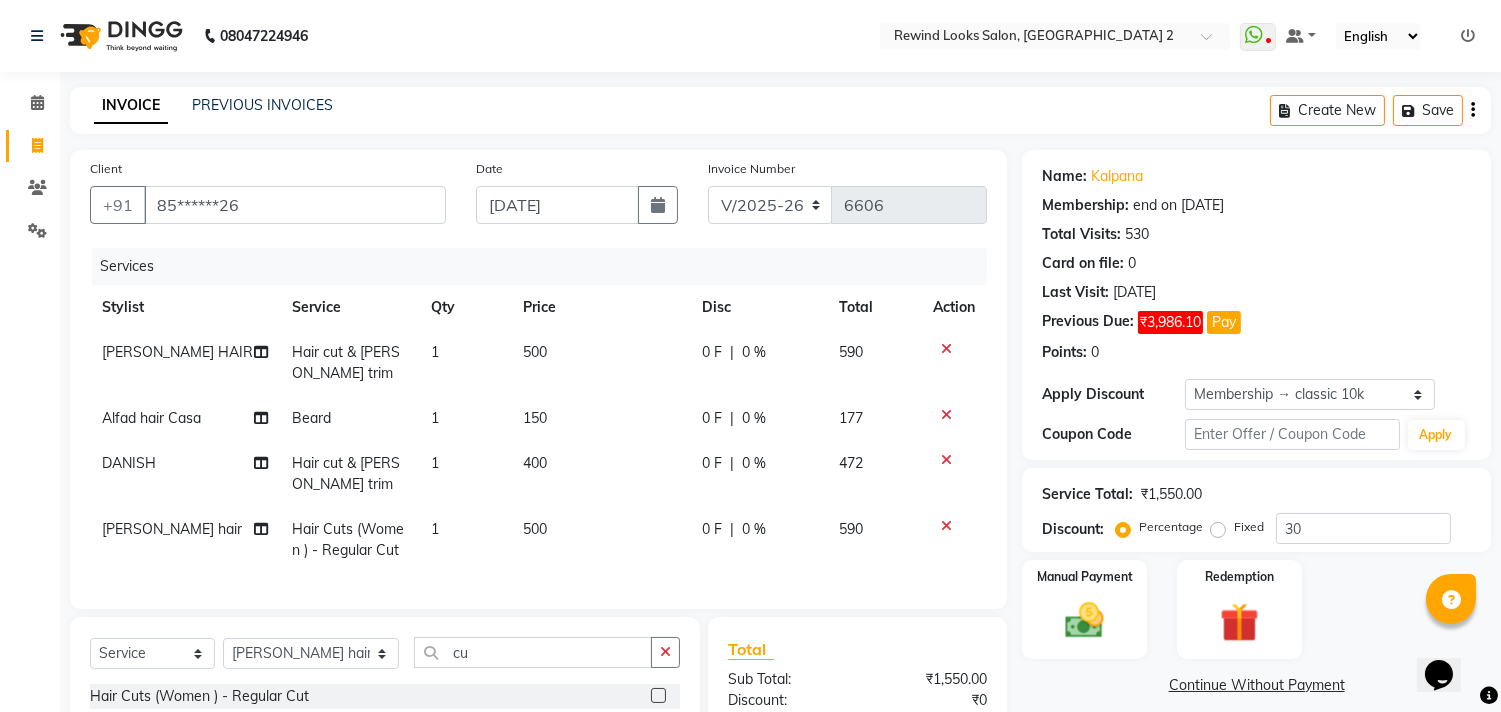 scroll, scrollTop: 246, scrollLeft: 0, axis: vertical 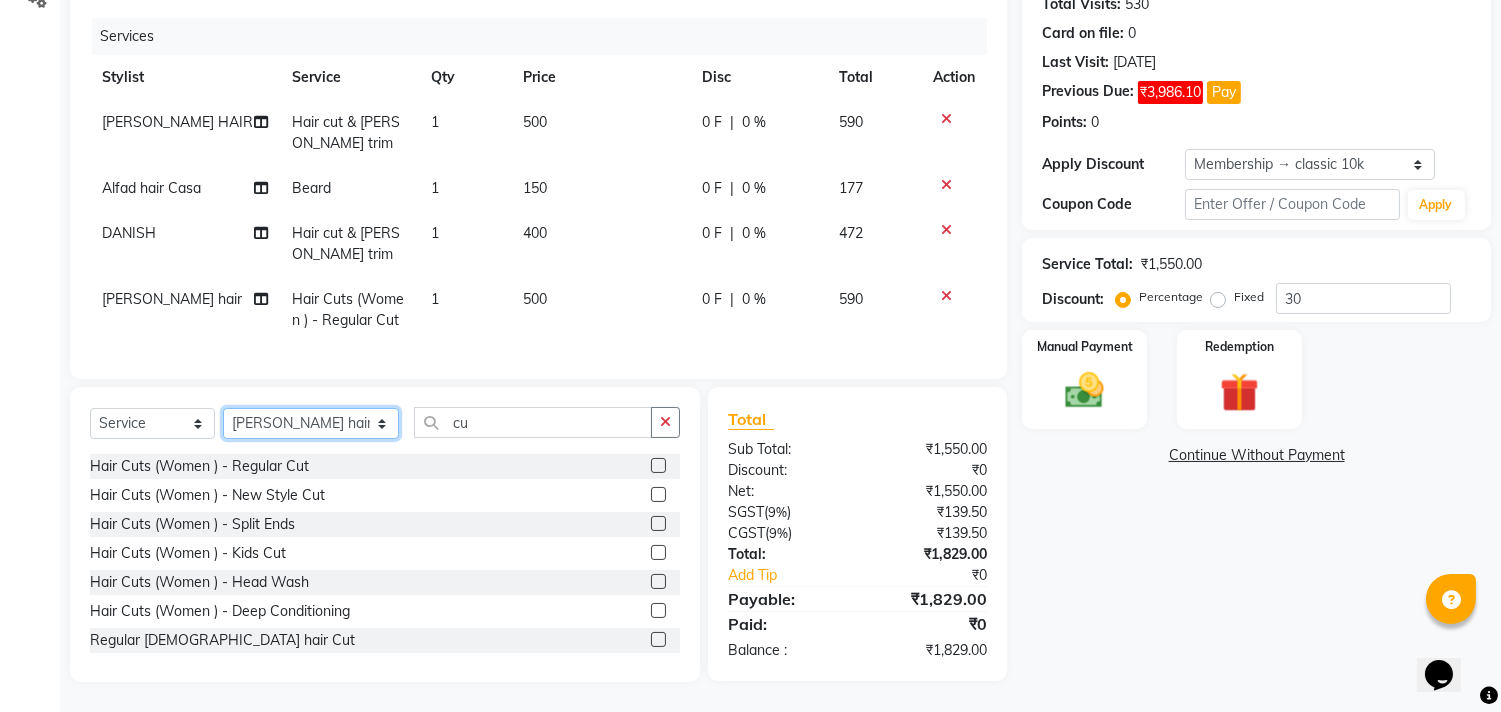 click on "Select Stylist aayat ADMIN Alfad hair Casa  [PERSON_NAME] HAIR [PERSON_NAME]  (unisex hairstylist) BIG [DEMOGRAPHIC_DATA] [DEMOGRAPHIC_DATA] DANISH [PERSON_NAME] orchid [PERSON_NAME] HAIR [DEMOGRAPHIC_DATA] CASA [PERSON_NAME] kiran Deepak Hair Mani MANOJ PEDICURE  [PERSON_NAME]. HAIR [PERSON_NAME] HAIR [PERSON_NAME] CASA NIZAM SAYA PRATIBHA ORCHID  Priyanka 1 [PERSON_NAME] pedicure RIHAN HAIR CASA [PERSON_NAME] [DEMOGRAPHIC_DATA] casa SAIF HAIR SAYA sameer casa [PERSON_NAME] hair casa [PERSON_NAME] beauty SHARIK HAIR [PERSON_NAME] Artist [PERSON_NAME] pedicure Suman Sumer Hair Tarikh hair [DEMOGRAPHIC_DATA] Casa white orched Danish [PERSON_NAME] hair  [PERSON_NAME] HAIR [DEMOGRAPHIC_DATA]" 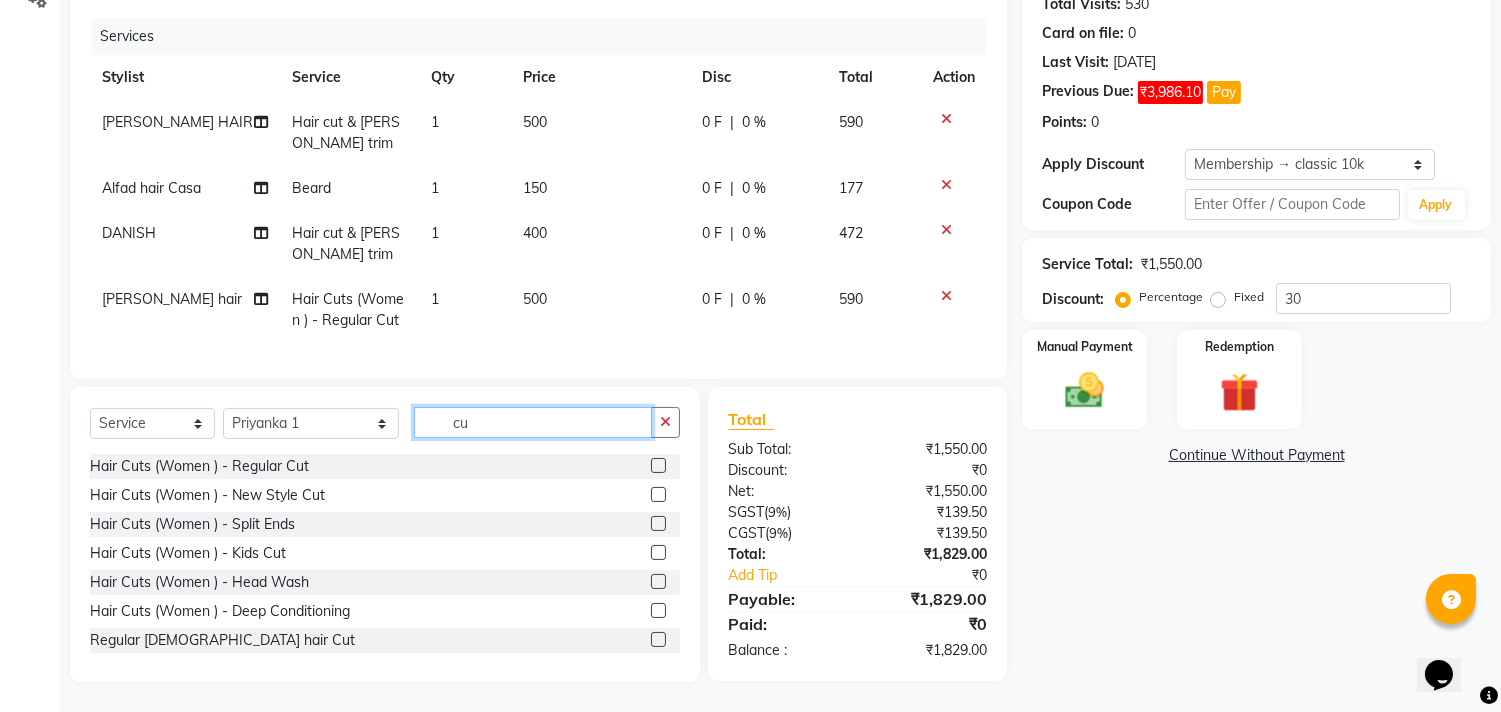 click on "cu" 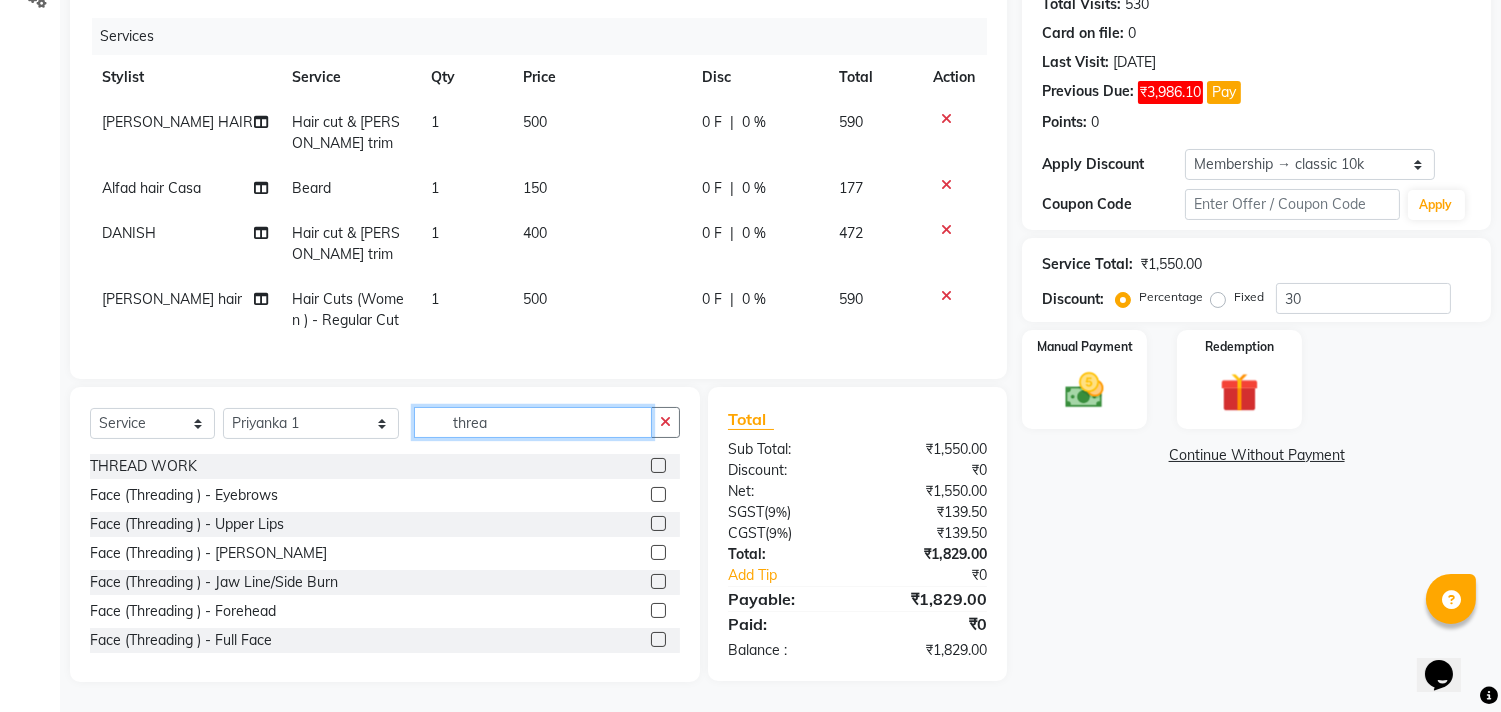 scroll, scrollTop: 246, scrollLeft: 0, axis: vertical 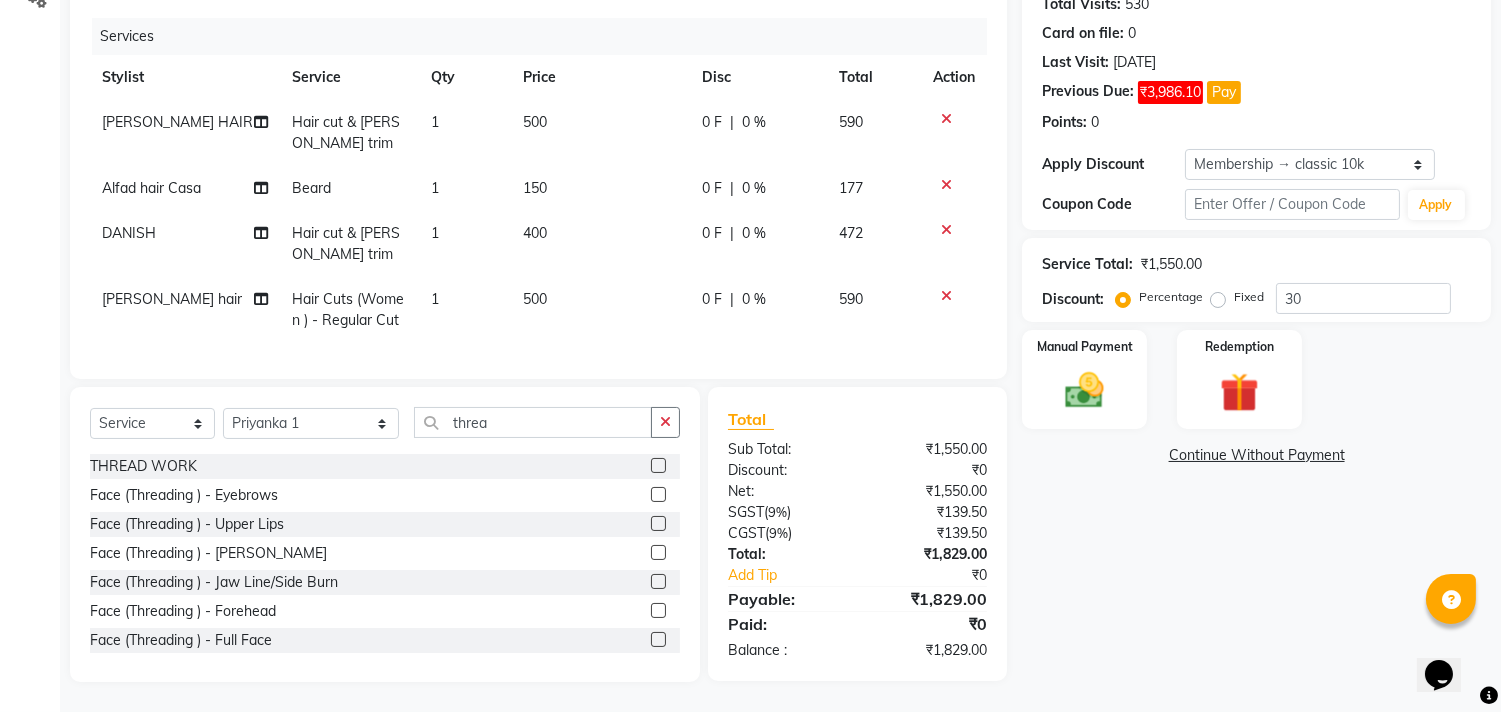 click 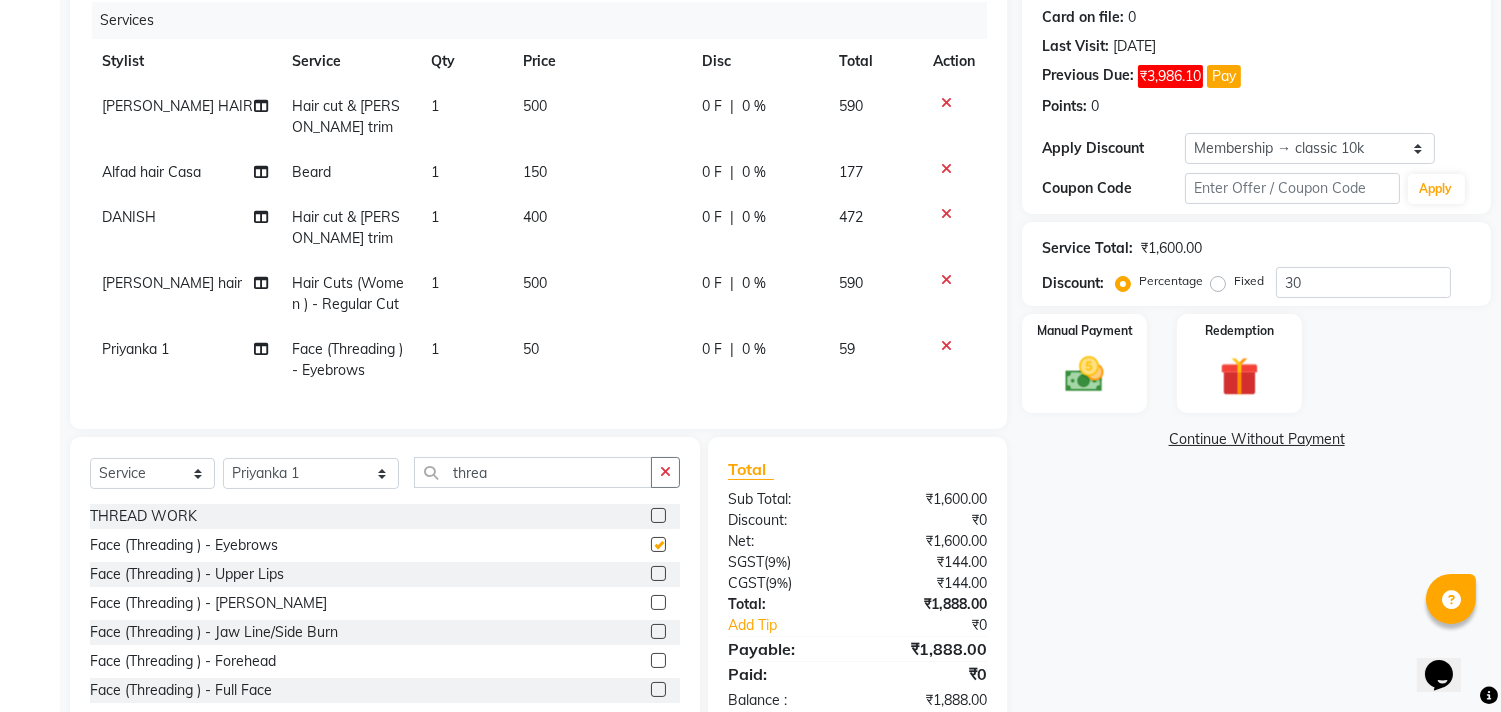 checkbox on "false" 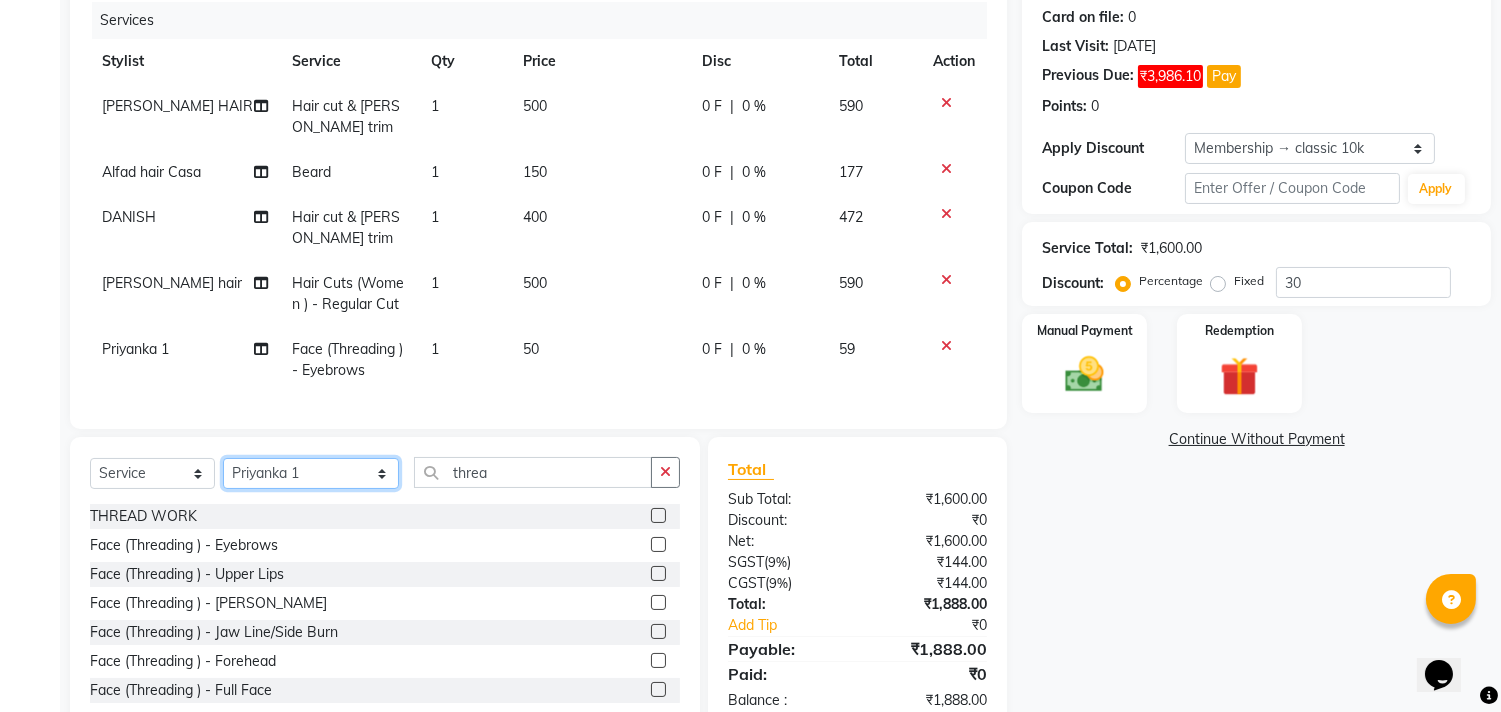 click on "Select Stylist aayat ADMIN Alfad hair Casa  [PERSON_NAME] HAIR [PERSON_NAME]  (unisex hairstylist) BIG [DEMOGRAPHIC_DATA] [DEMOGRAPHIC_DATA] DANISH [PERSON_NAME] orchid [PERSON_NAME] HAIR [DEMOGRAPHIC_DATA] CASA [PERSON_NAME] kiran Deepak Hair Mani MANOJ PEDICURE  [PERSON_NAME]. HAIR [PERSON_NAME] HAIR [PERSON_NAME] CASA NIZAM SAYA PRATIBHA ORCHID  Priyanka 1 [PERSON_NAME] pedicure RIHAN HAIR CASA [PERSON_NAME] [DEMOGRAPHIC_DATA] casa SAIF HAIR SAYA sameer casa [PERSON_NAME] hair casa [PERSON_NAME] beauty SHARIK HAIR [PERSON_NAME] Artist [PERSON_NAME] pedicure Suman Sumer Hair Tarikh hair [DEMOGRAPHIC_DATA] Casa white orched Danish [PERSON_NAME] hair  [PERSON_NAME] HAIR [DEMOGRAPHIC_DATA]" 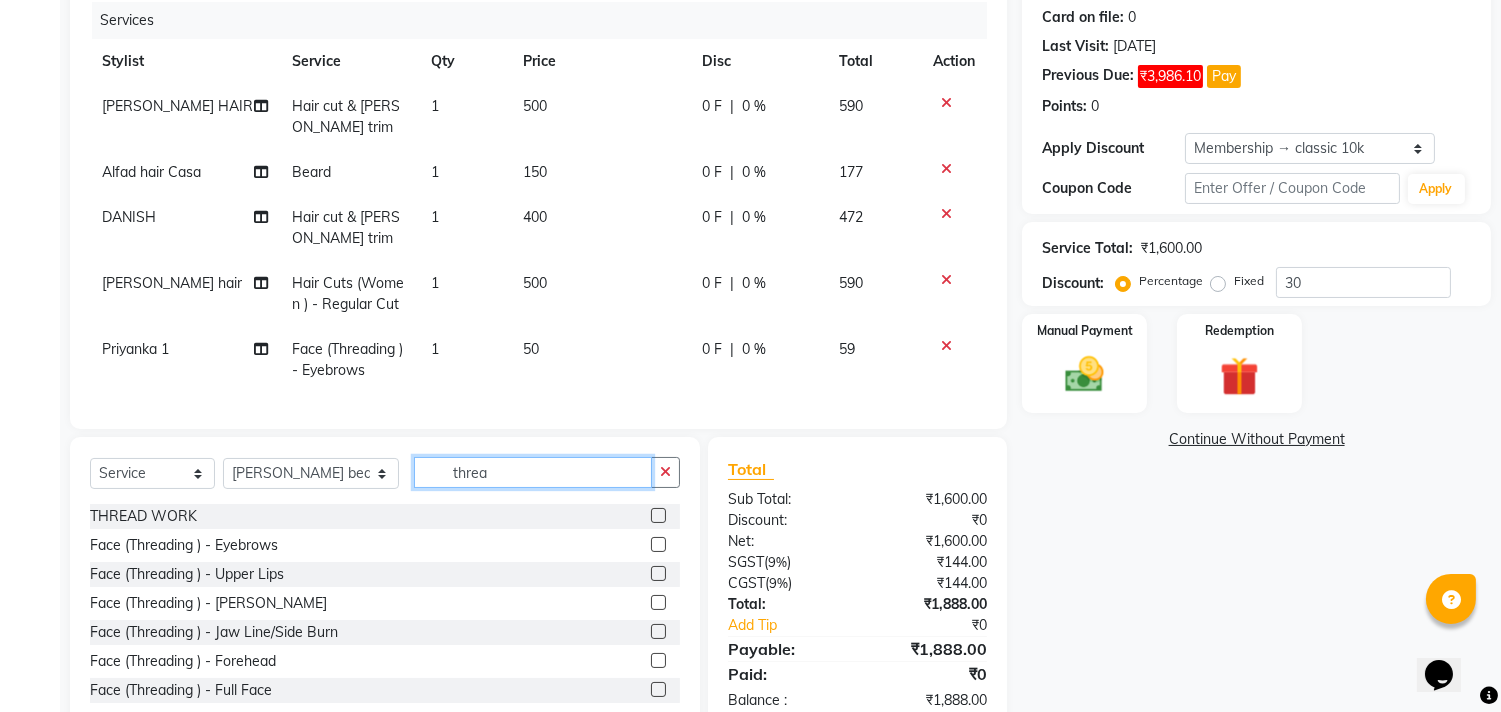 click on "threa" 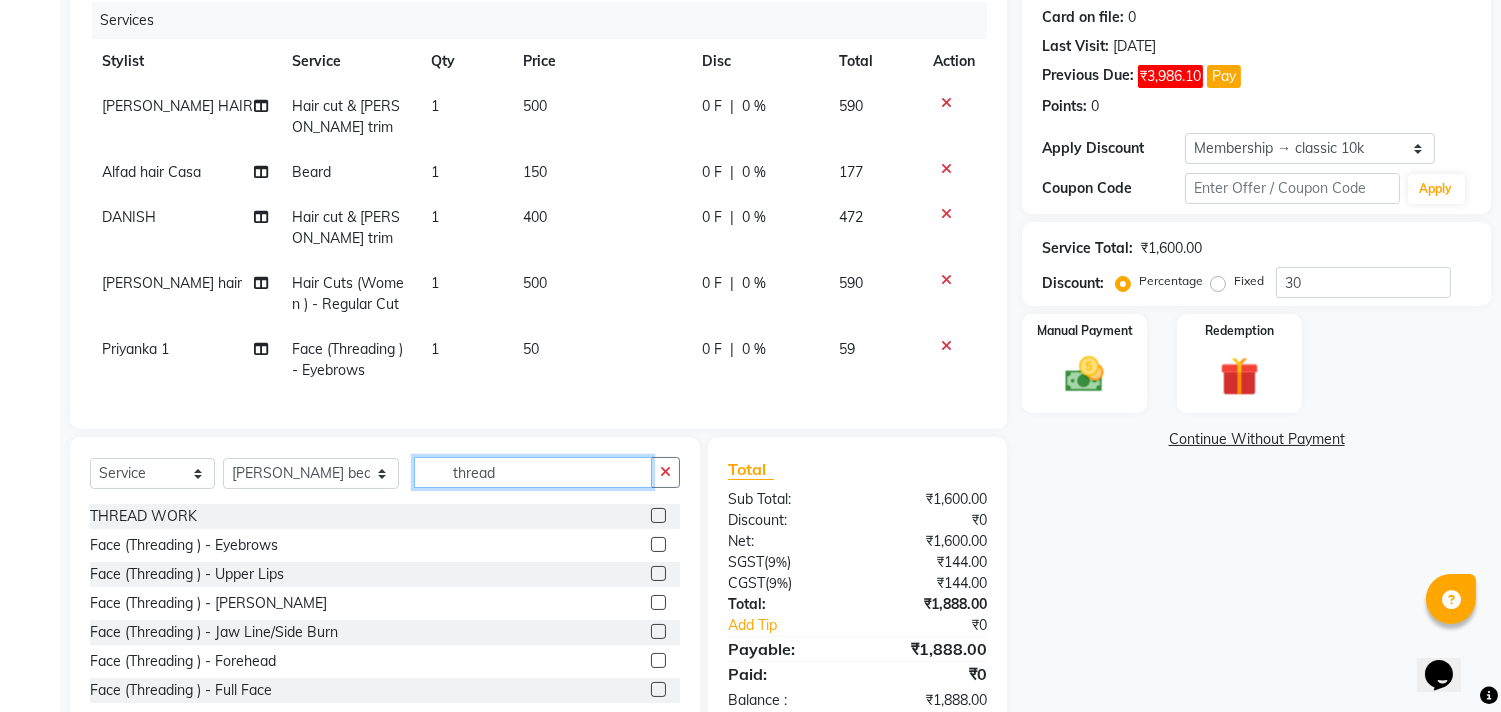 type on "thread" 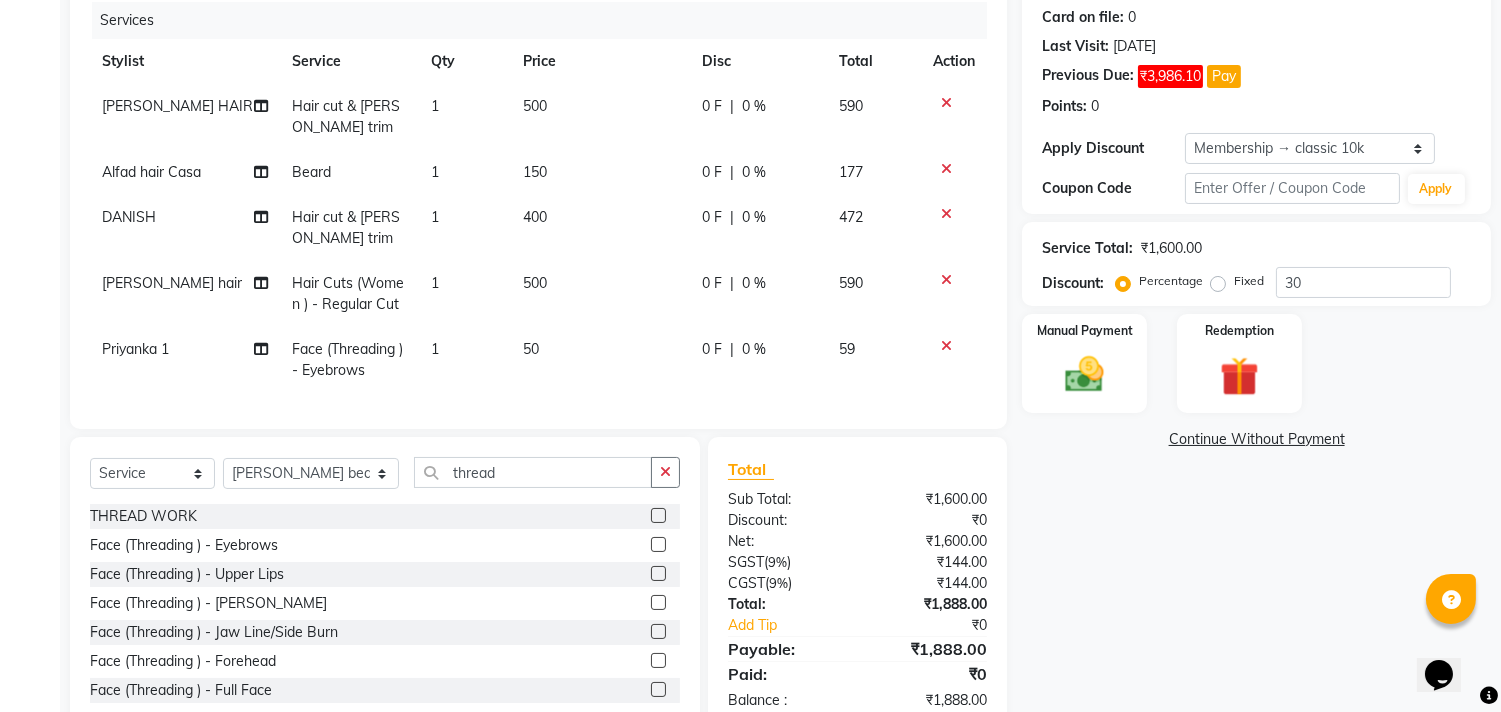 click 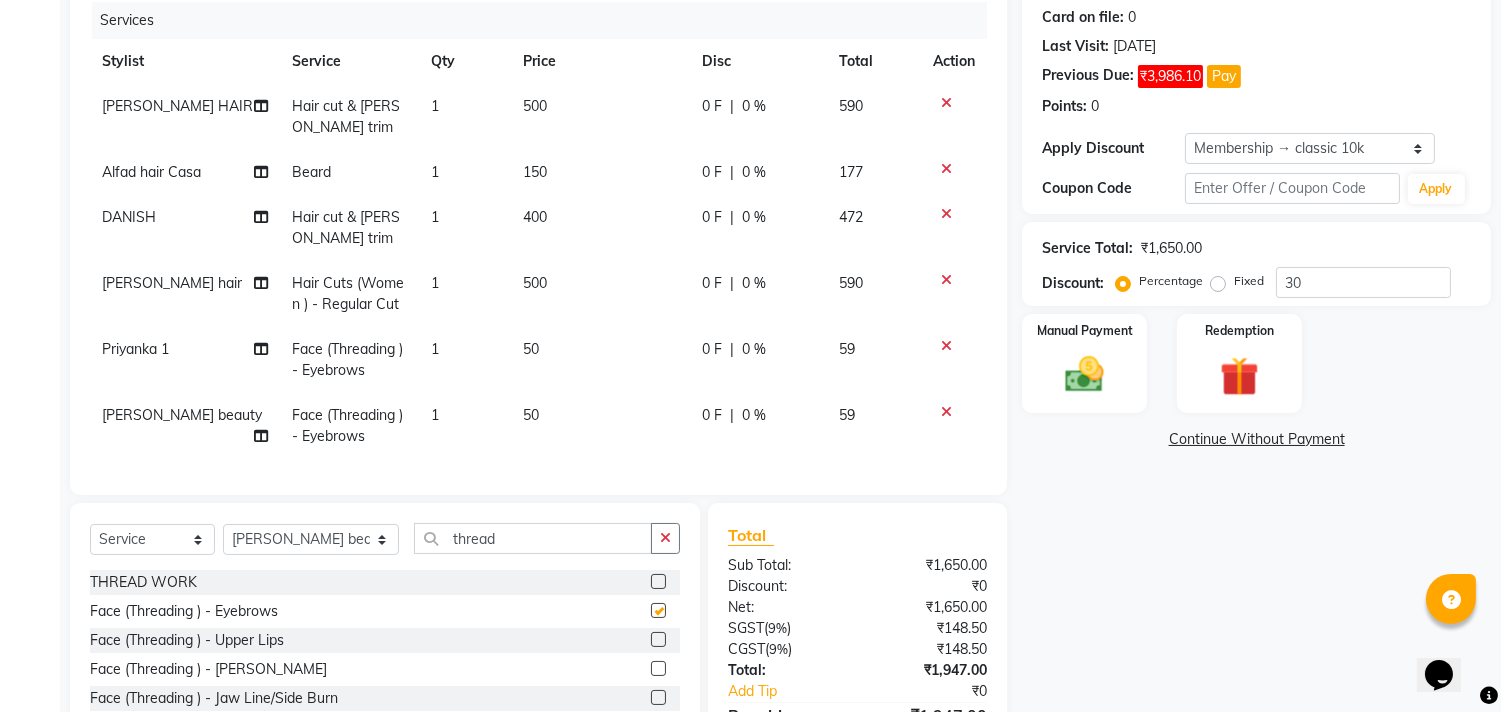 checkbox on "false" 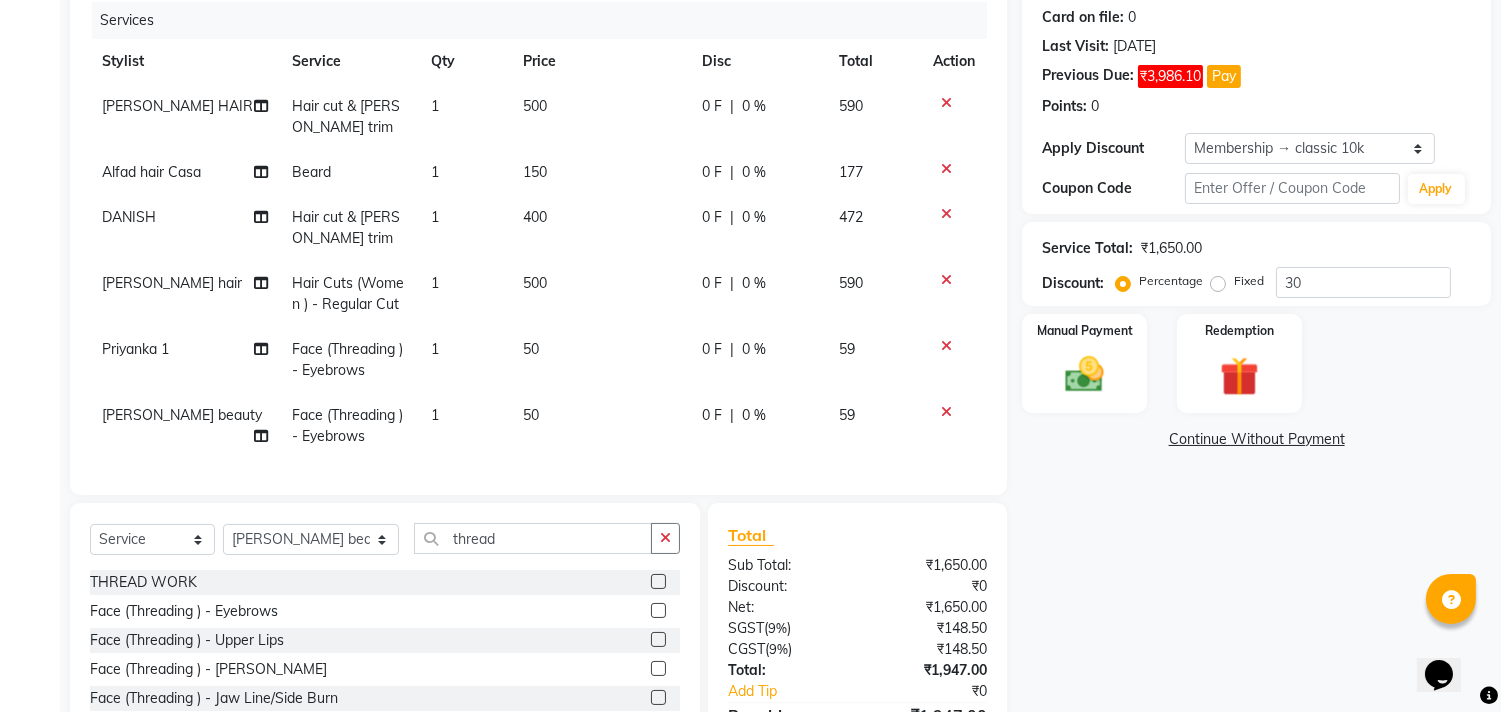 scroll, scrollTop: 378, scrollLeft: 0, axis: vertical 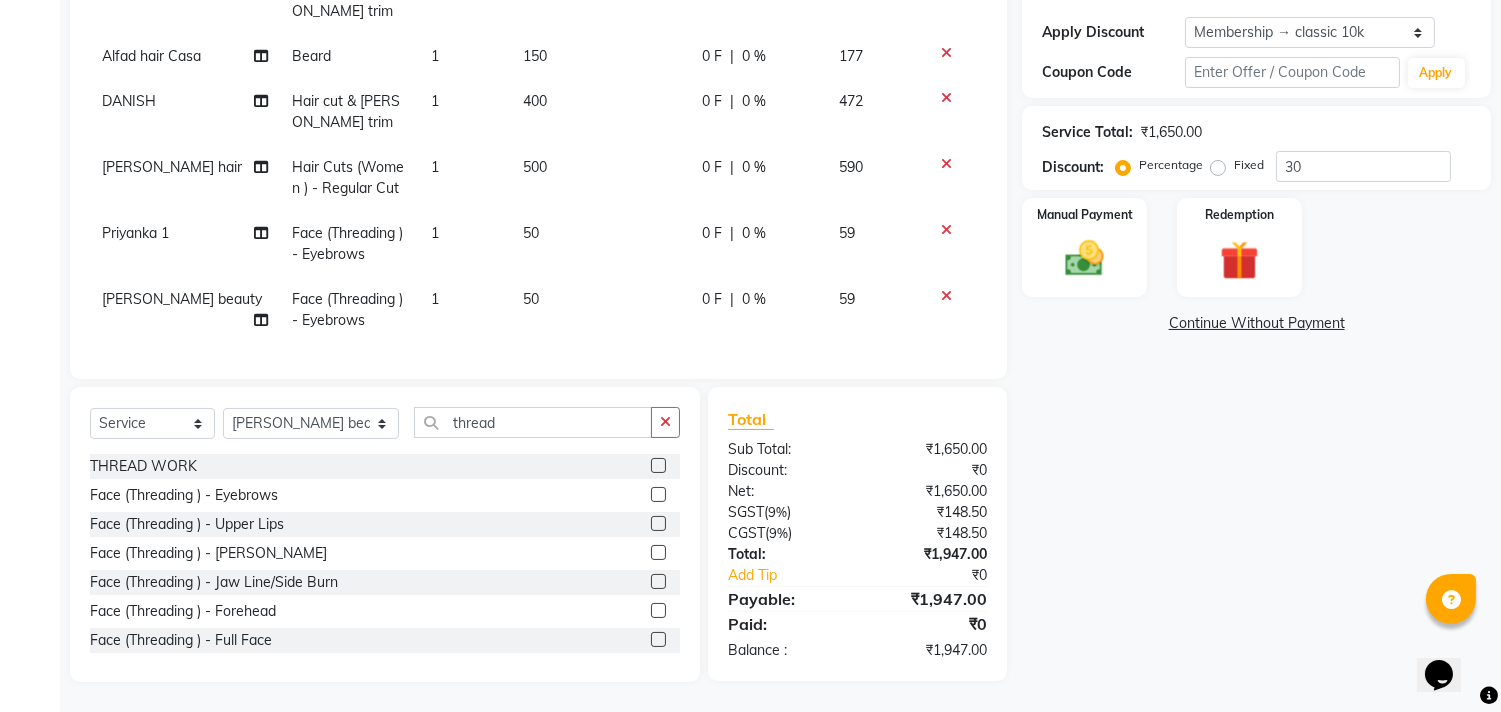 click on "Fixed" 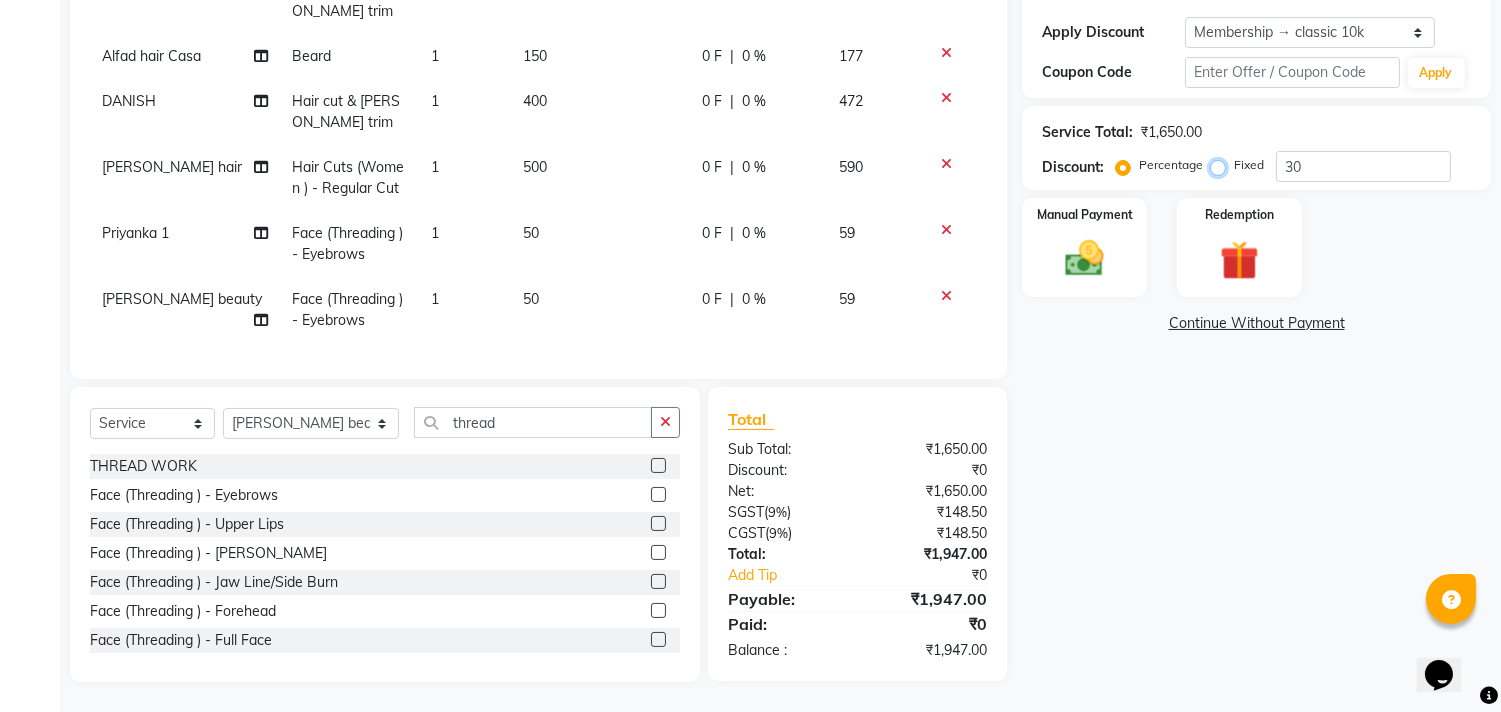 click on "Fixed" at bounding box center [1222, 165] 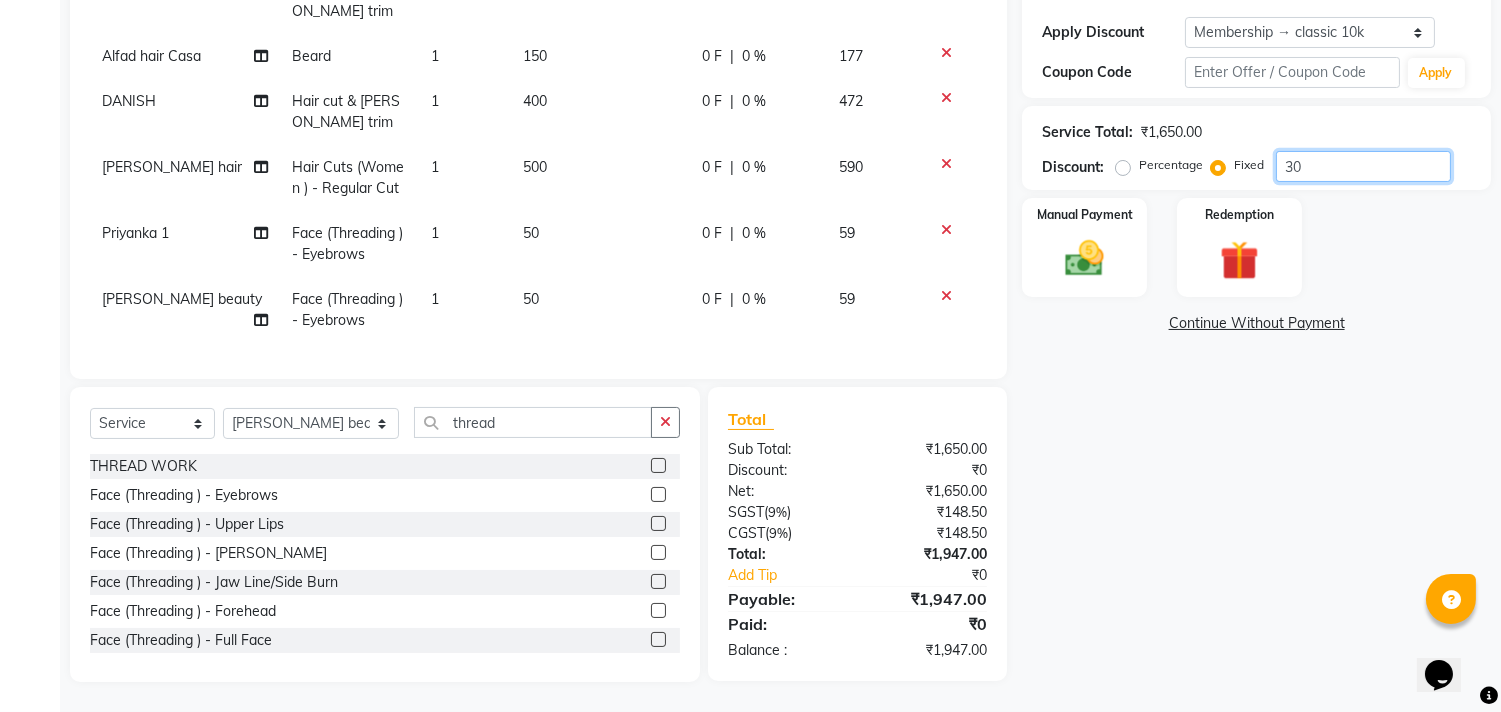 click on "30" 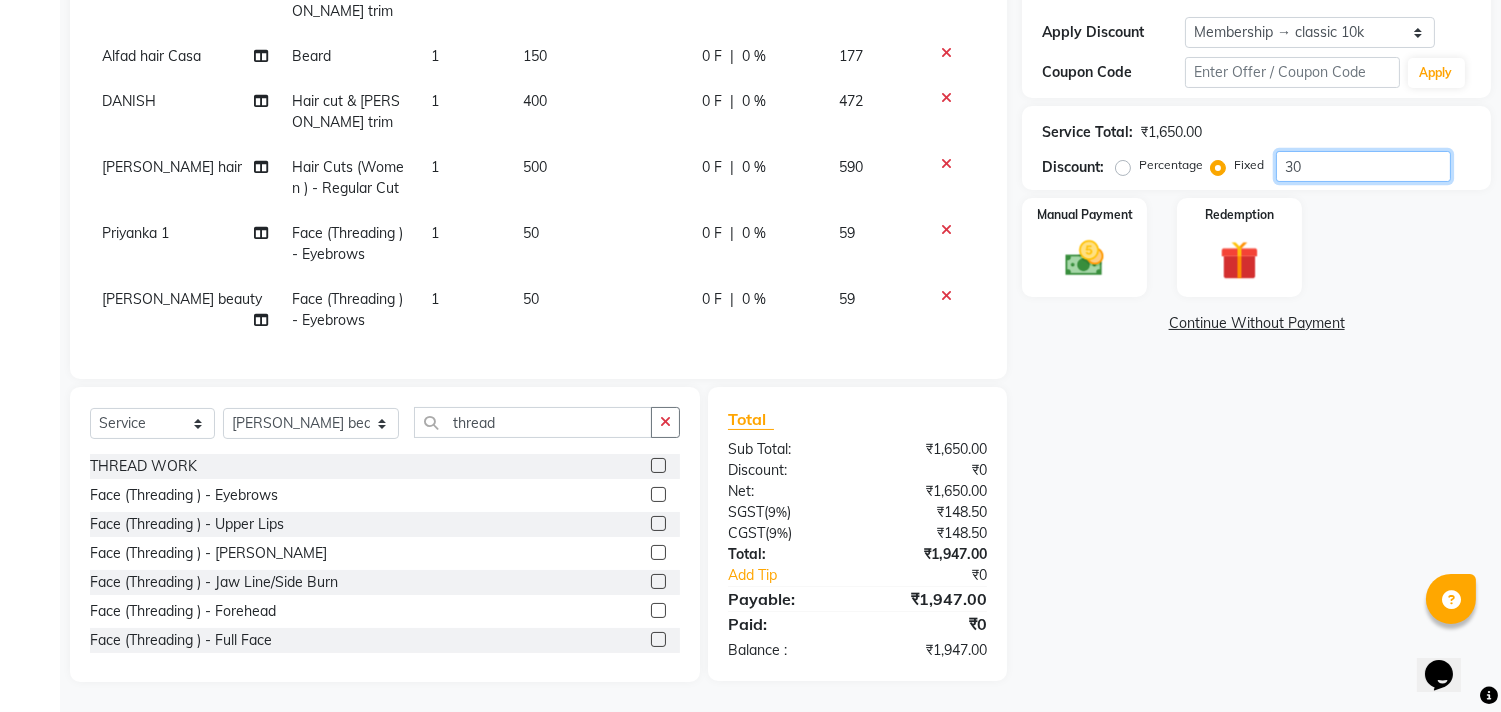 type on "3" 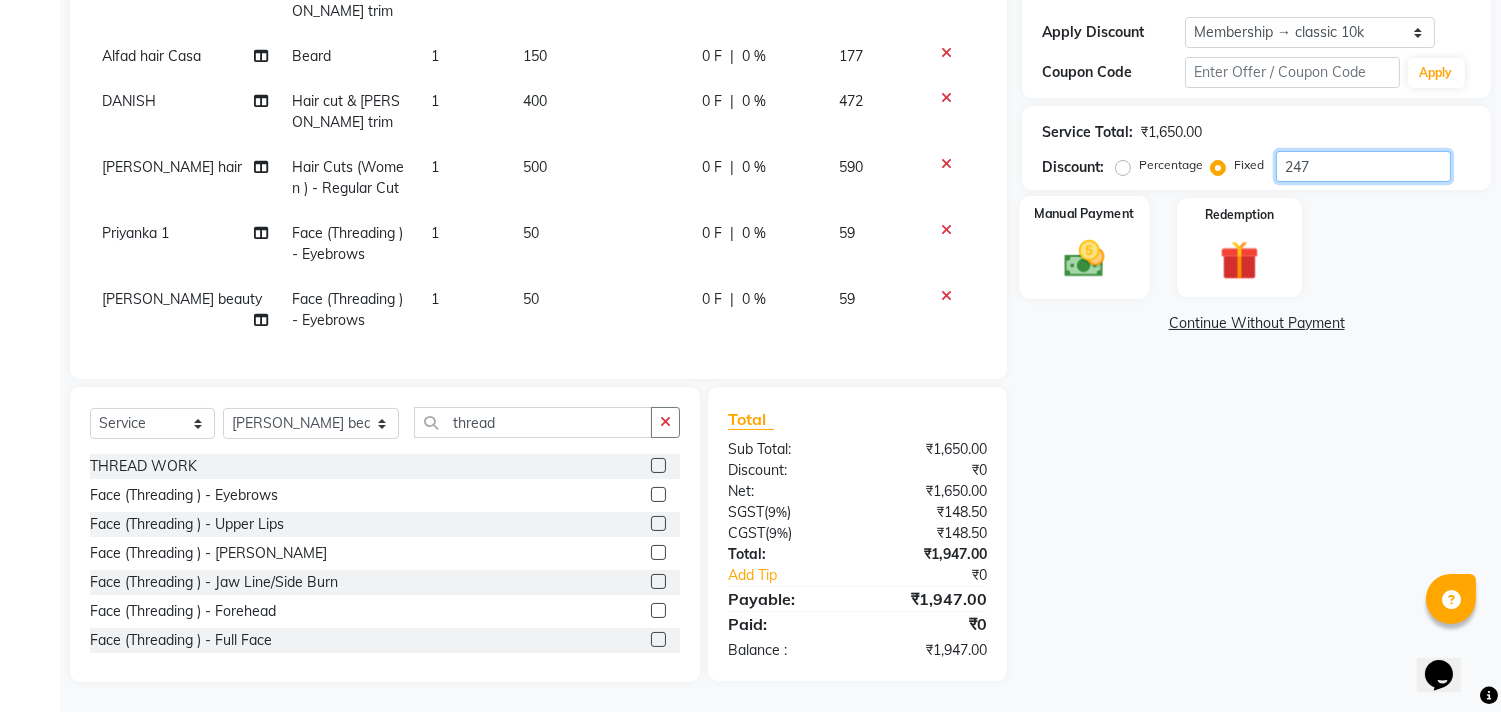 type on "247" 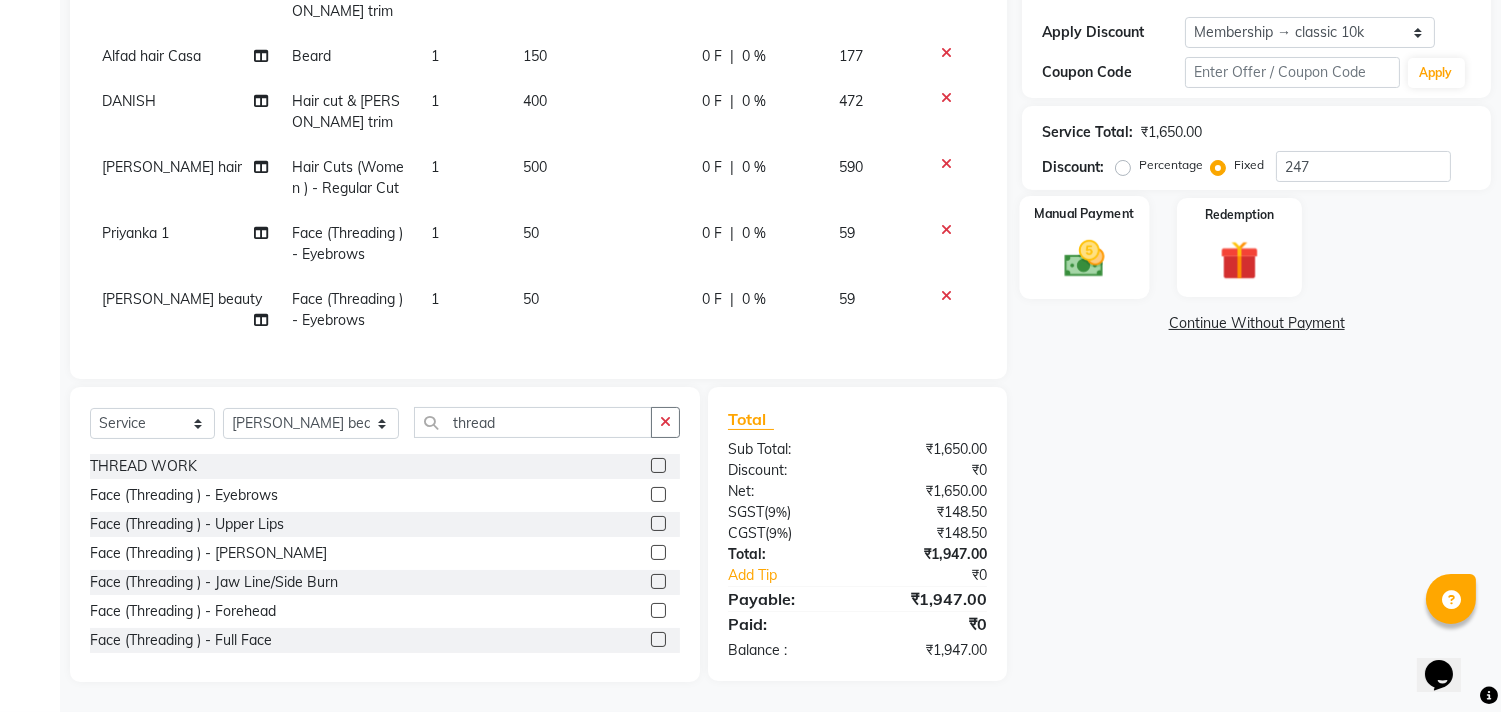click 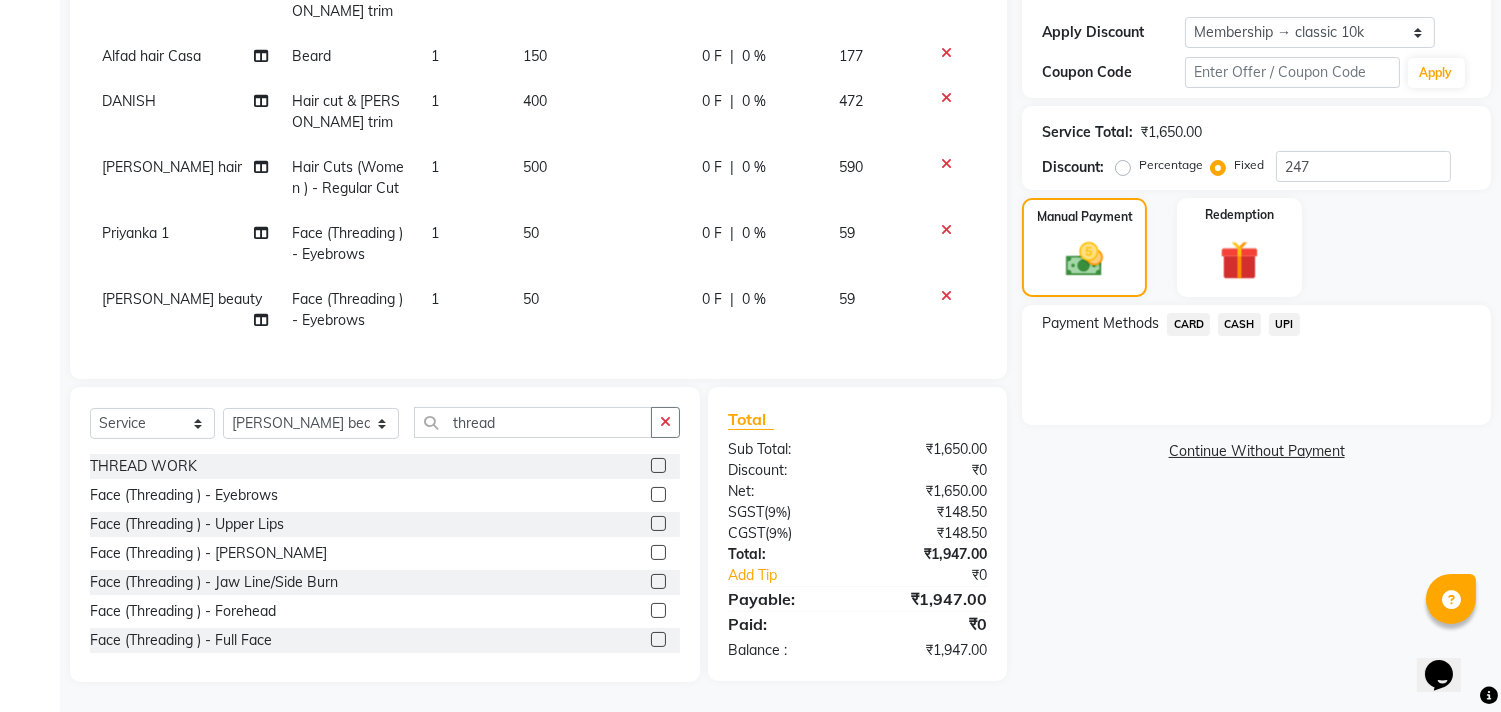 click on "UPI" 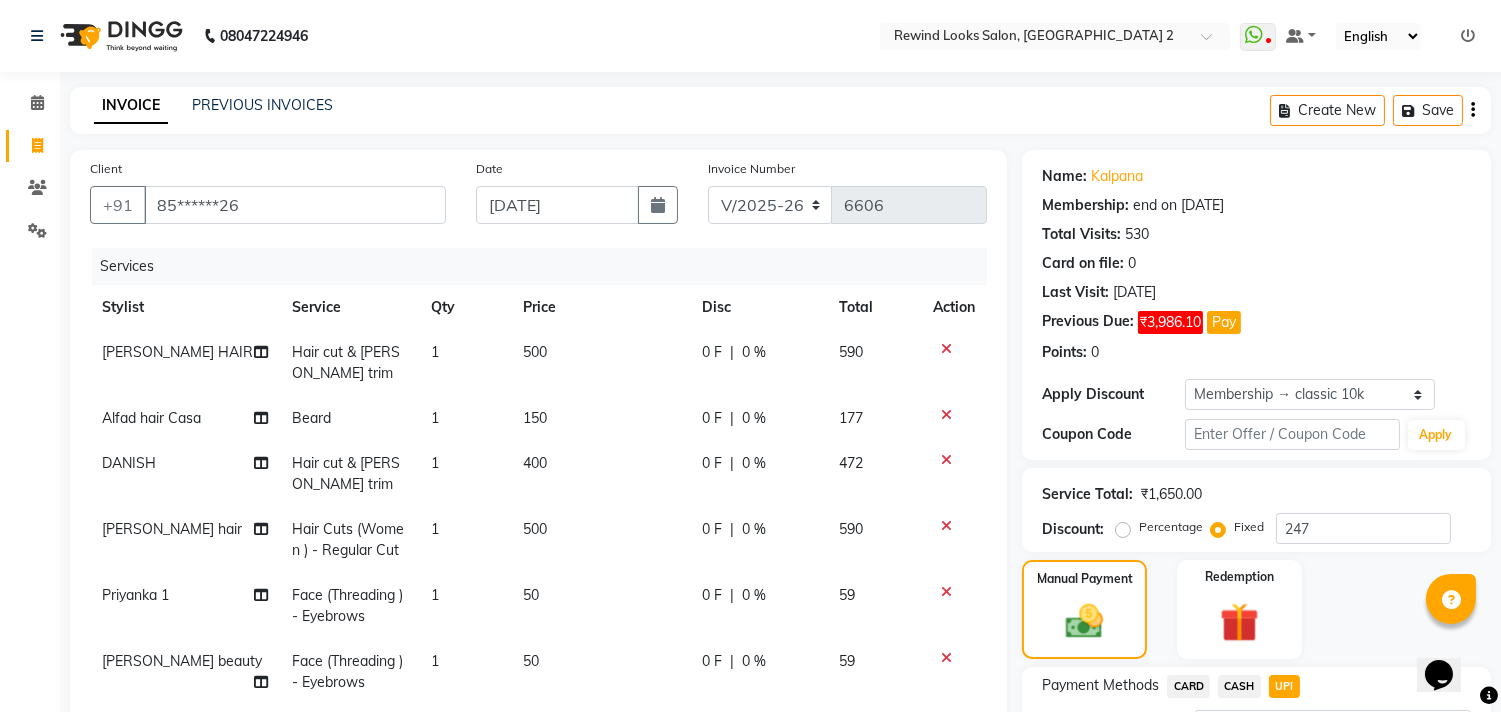 scroll, scrollTop: 378, scrollLeft: 0, axis: vertical 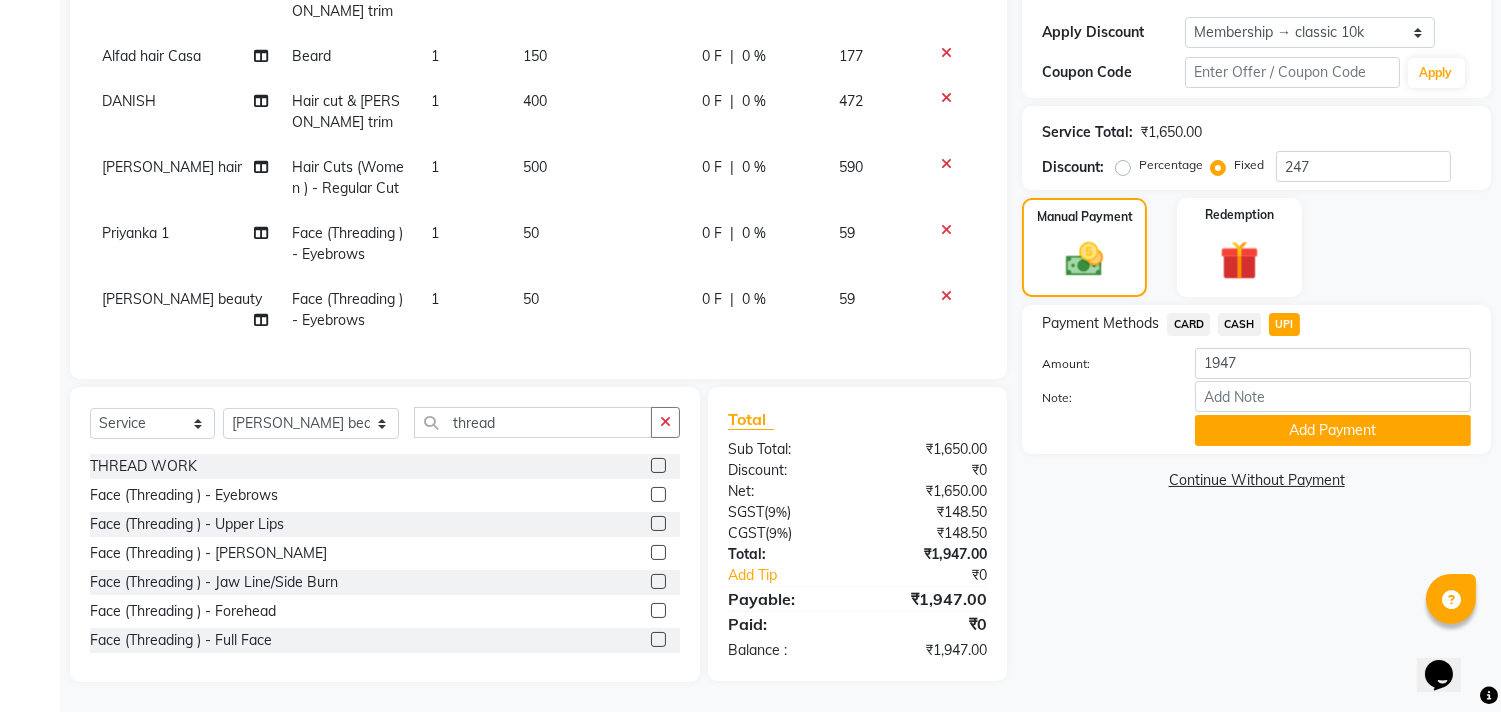click on "Percentage" 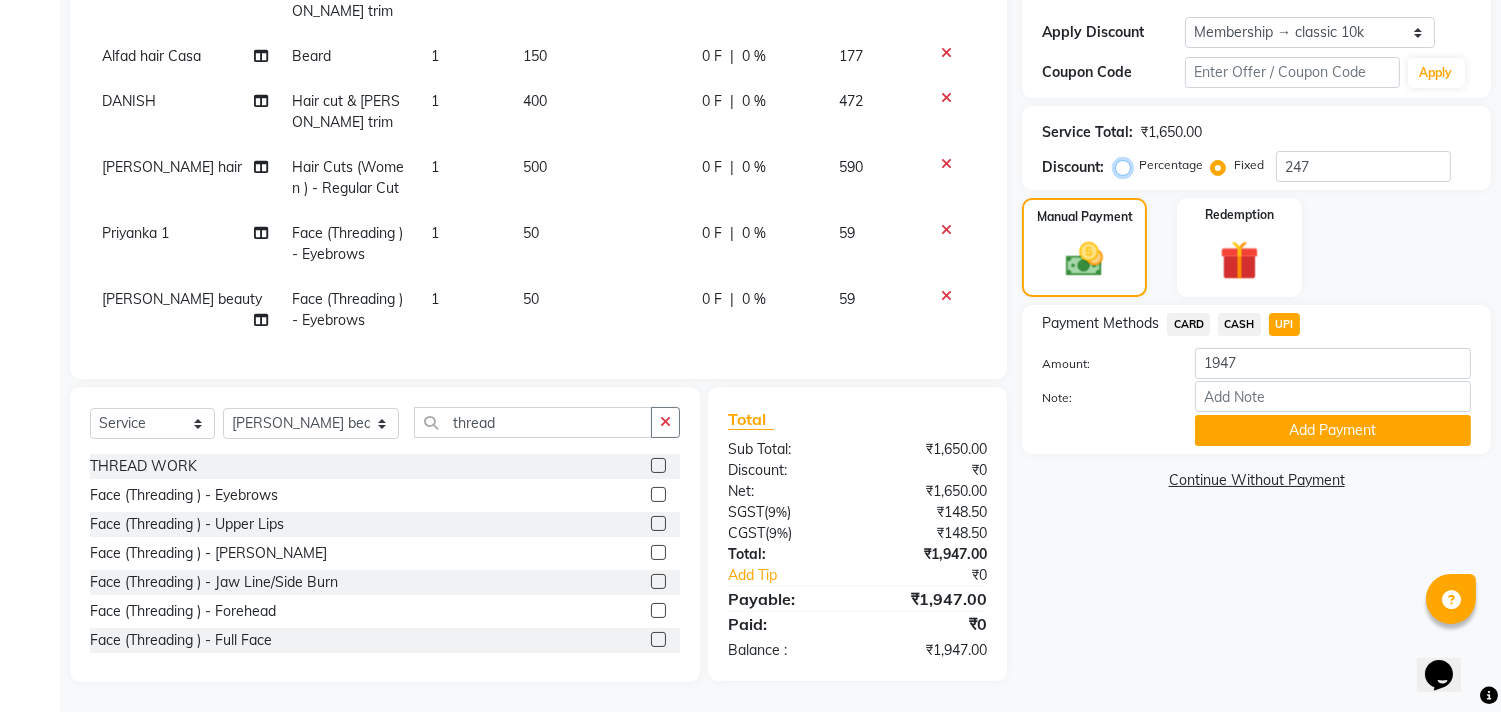 click on "Percentage" at bounding box center (1127, 165) 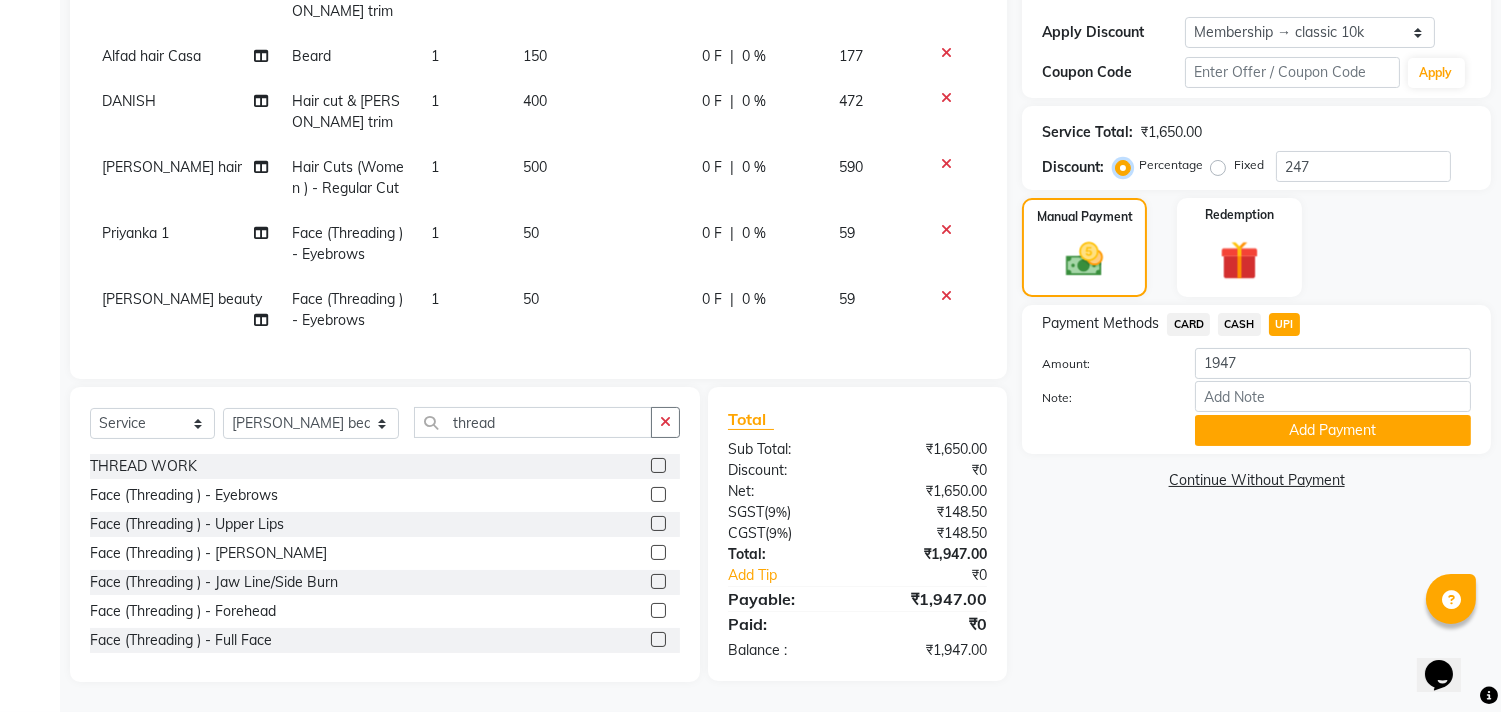 type on "100" 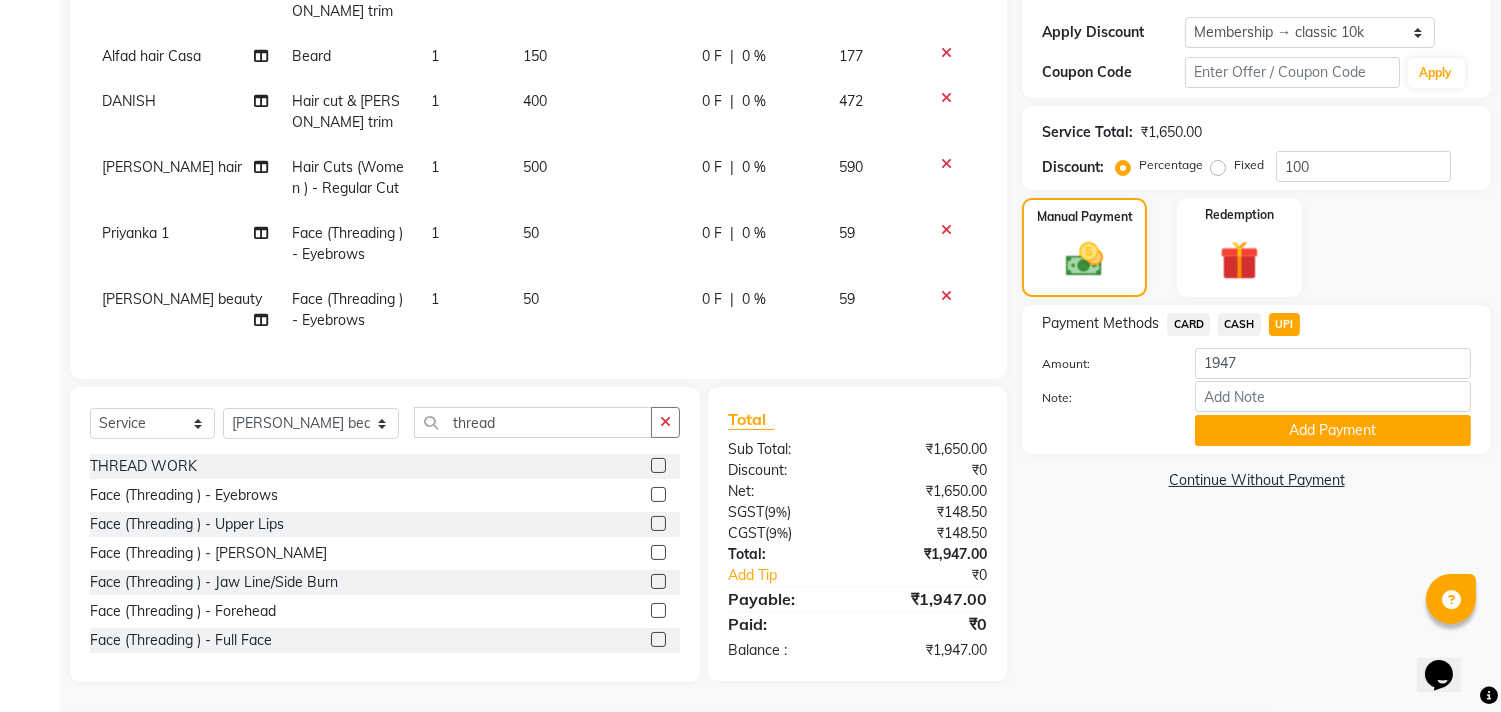 click on "Fixed" 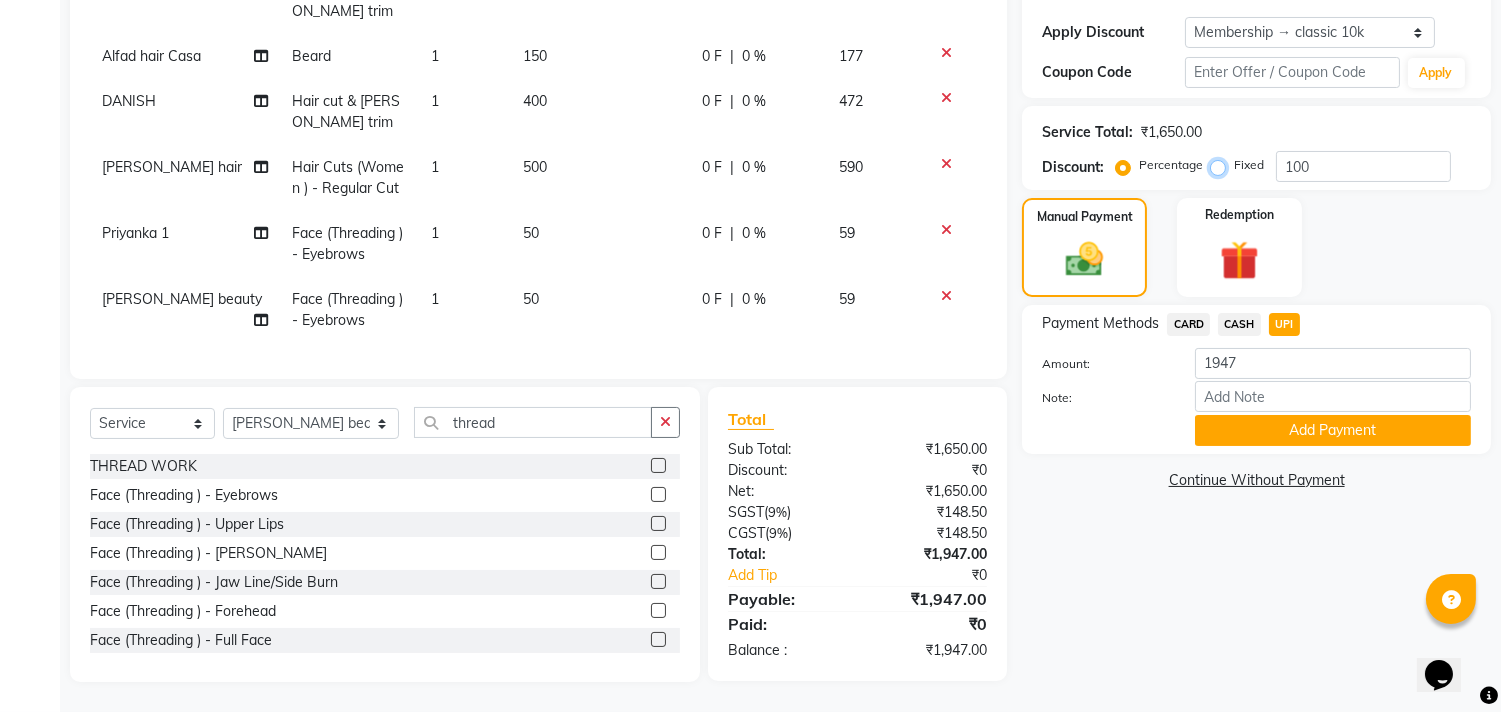 click on "Fixed" at bounding box center [1222, 165] 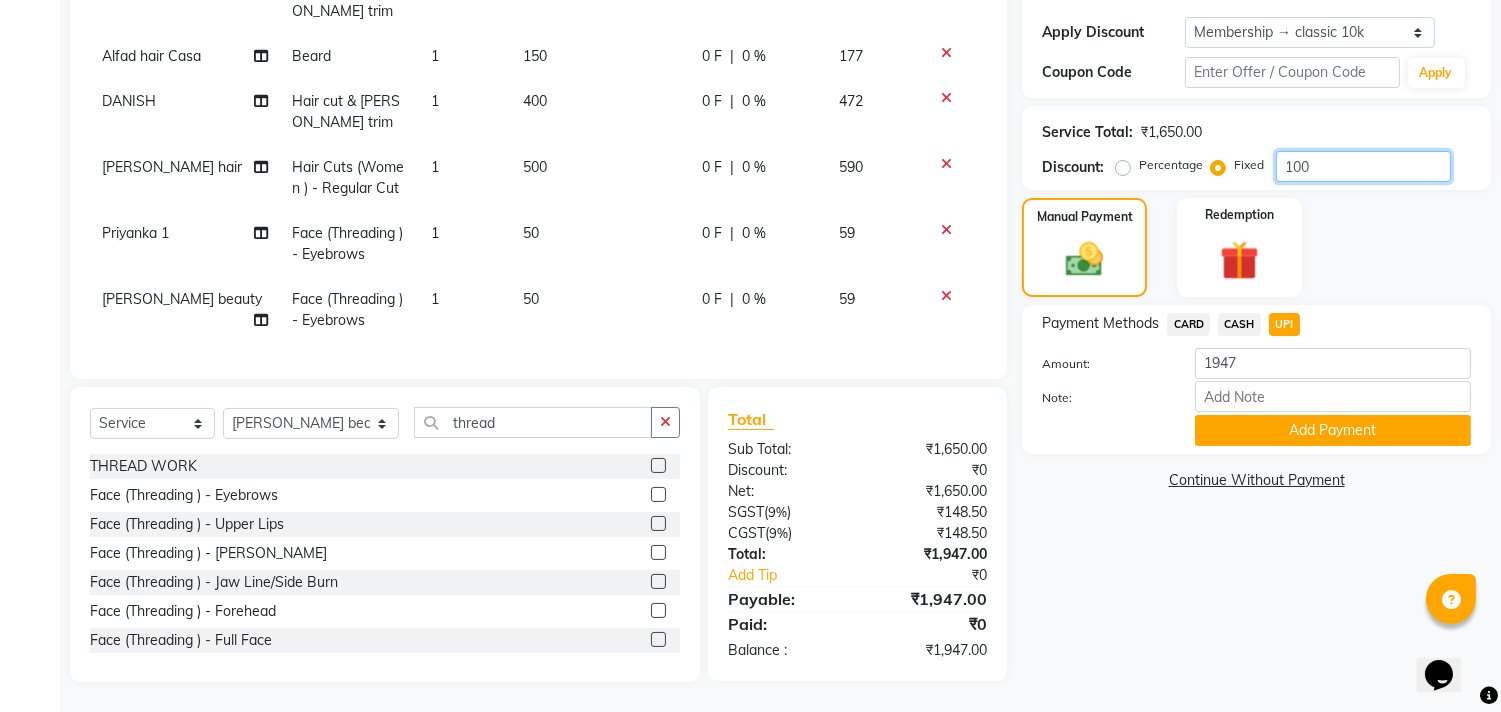 click on "100" 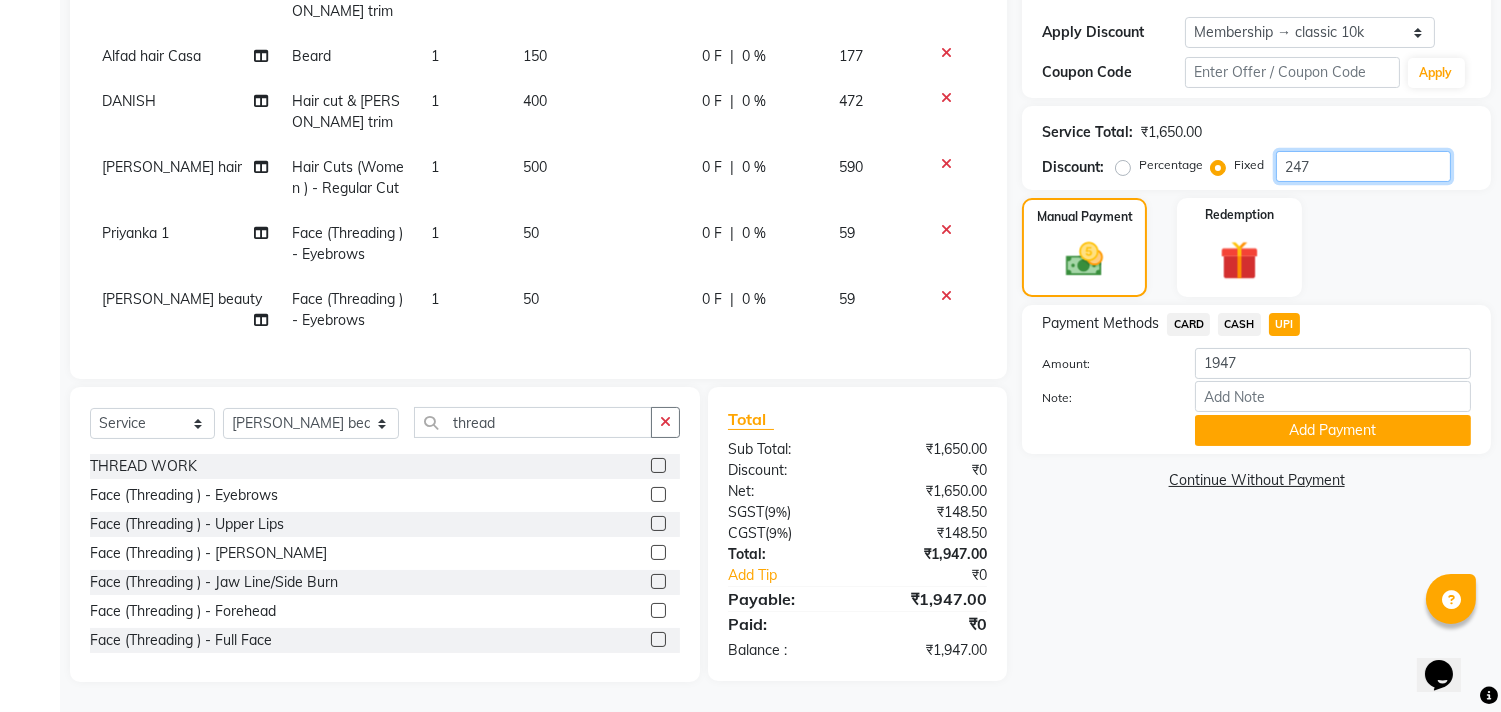 type on "247" 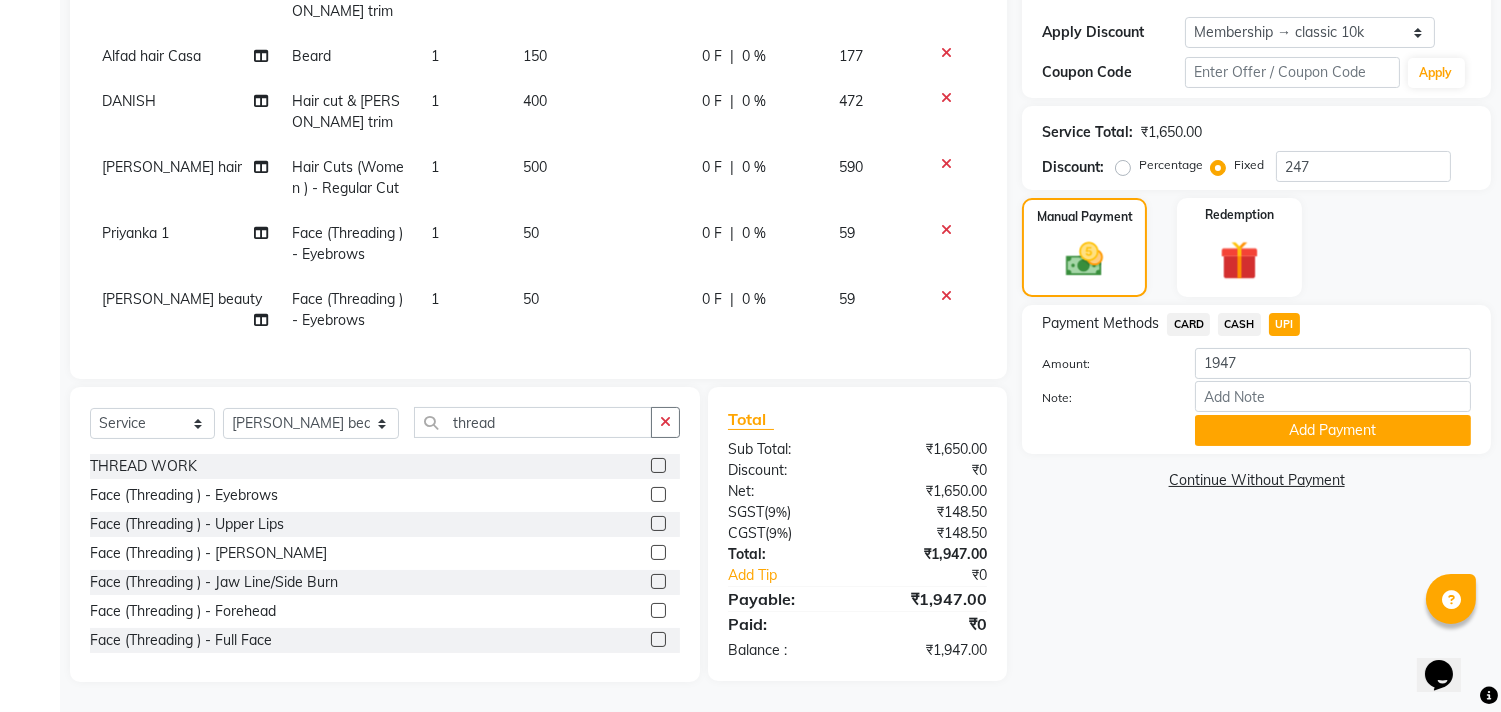click on "CASH" 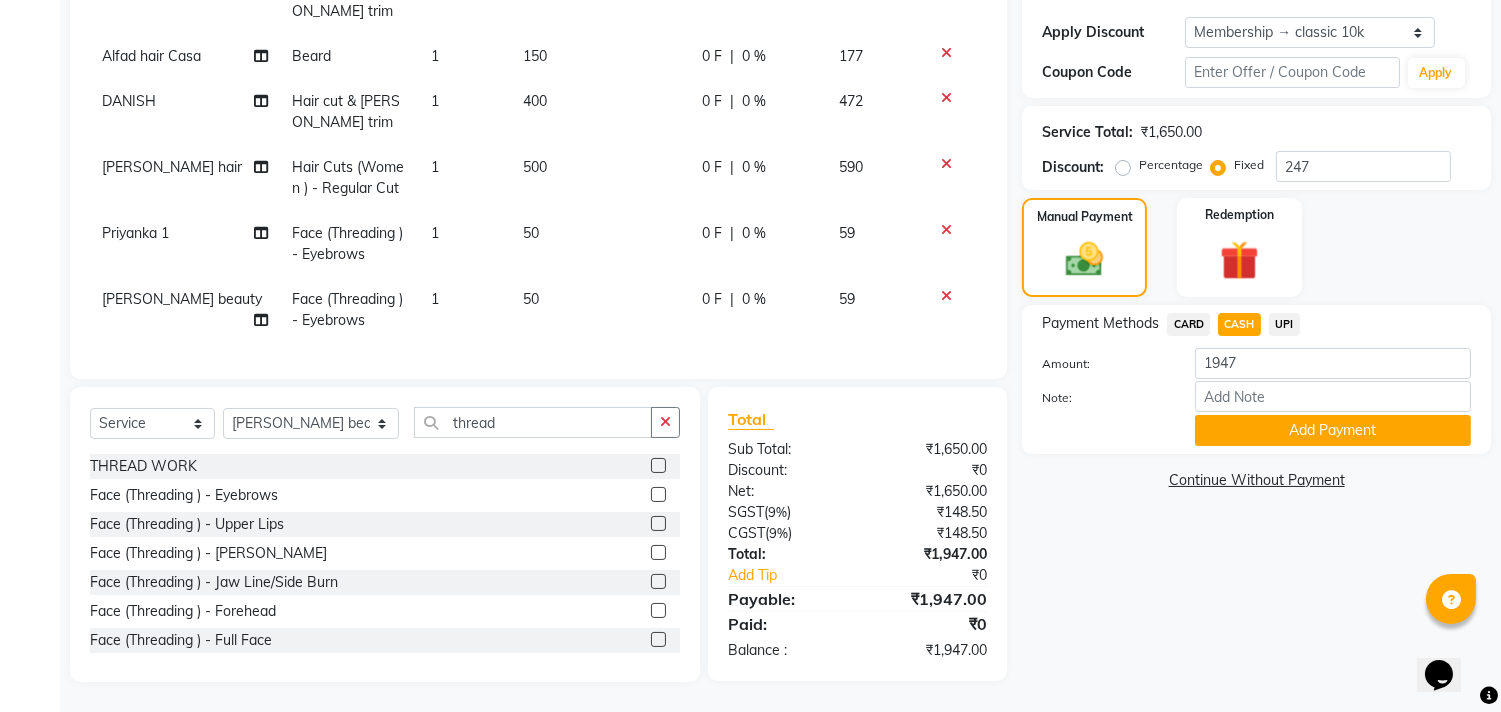 click on "CARD" 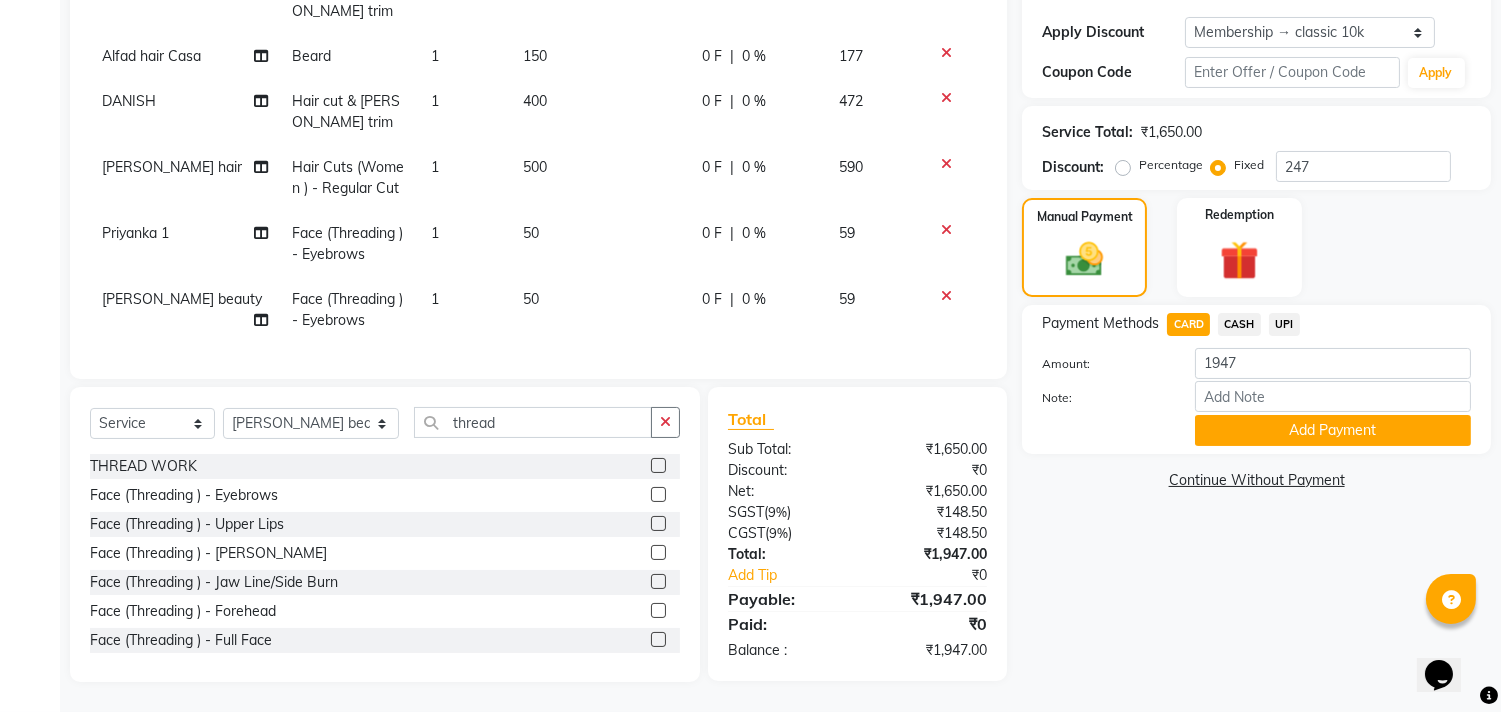 click on "500" 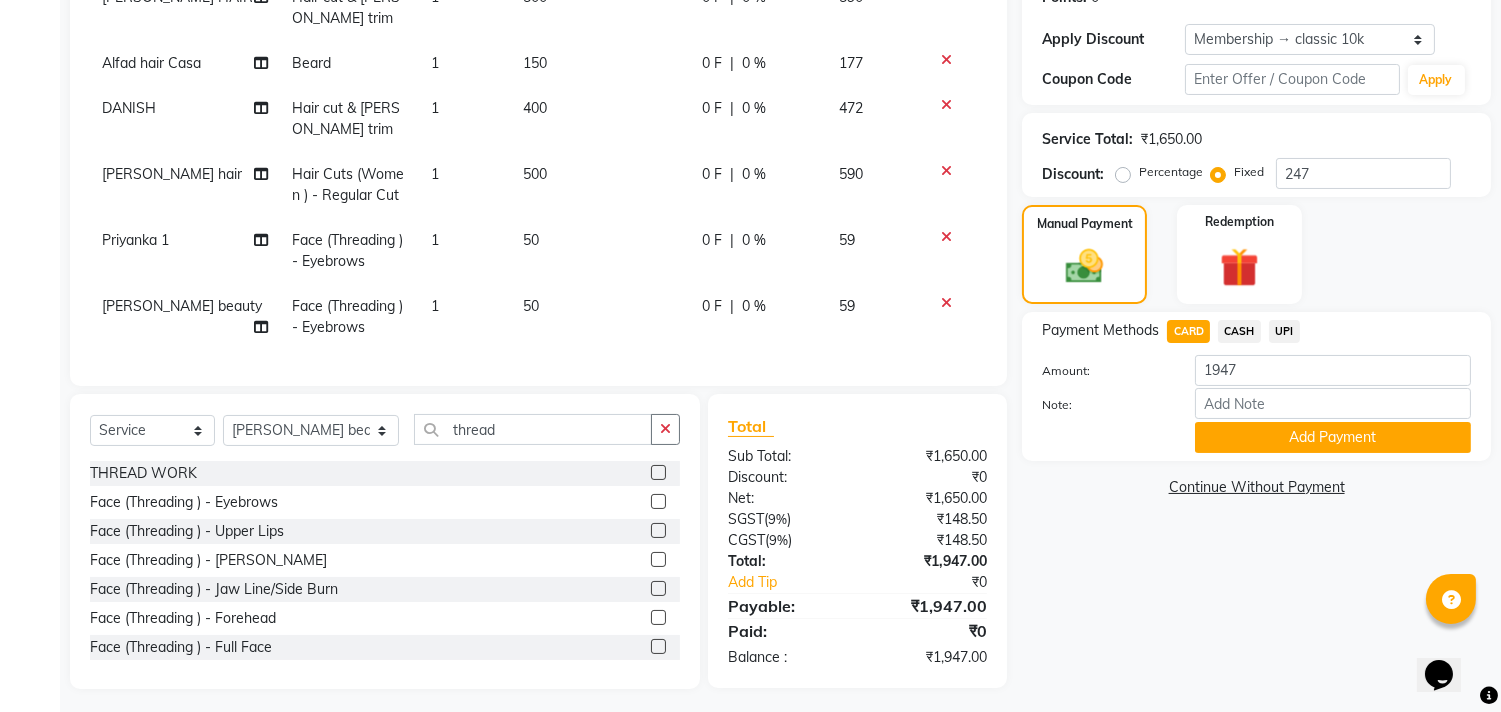 select on "81648" 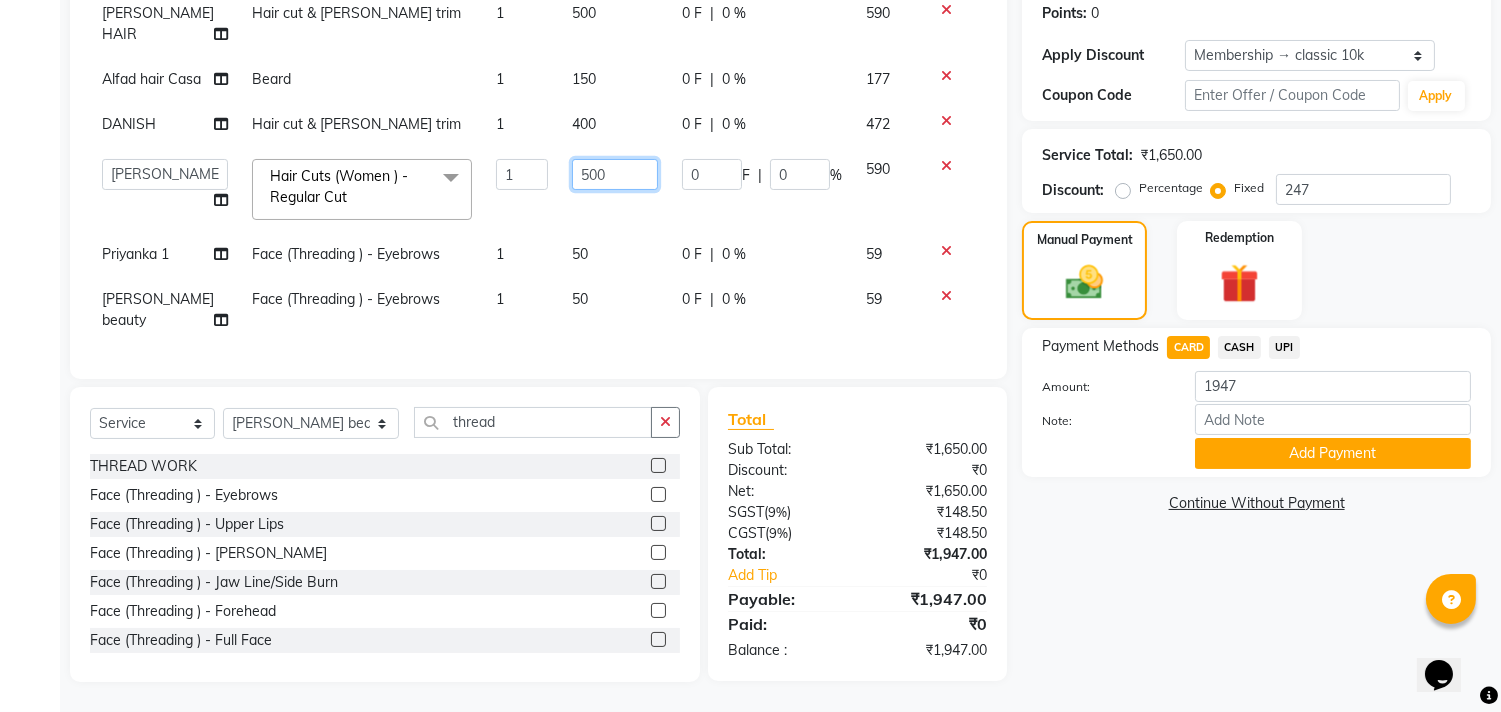 click on "500" 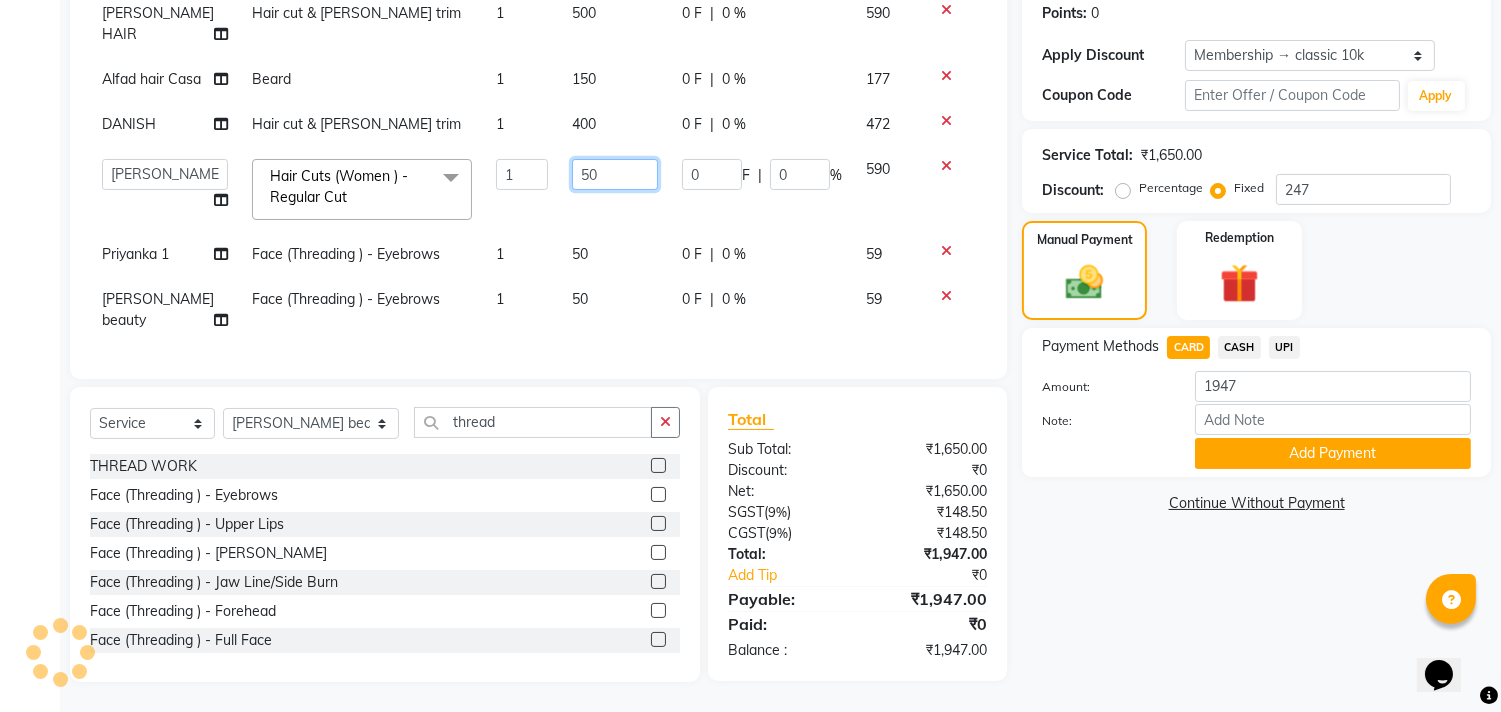 type on "5" 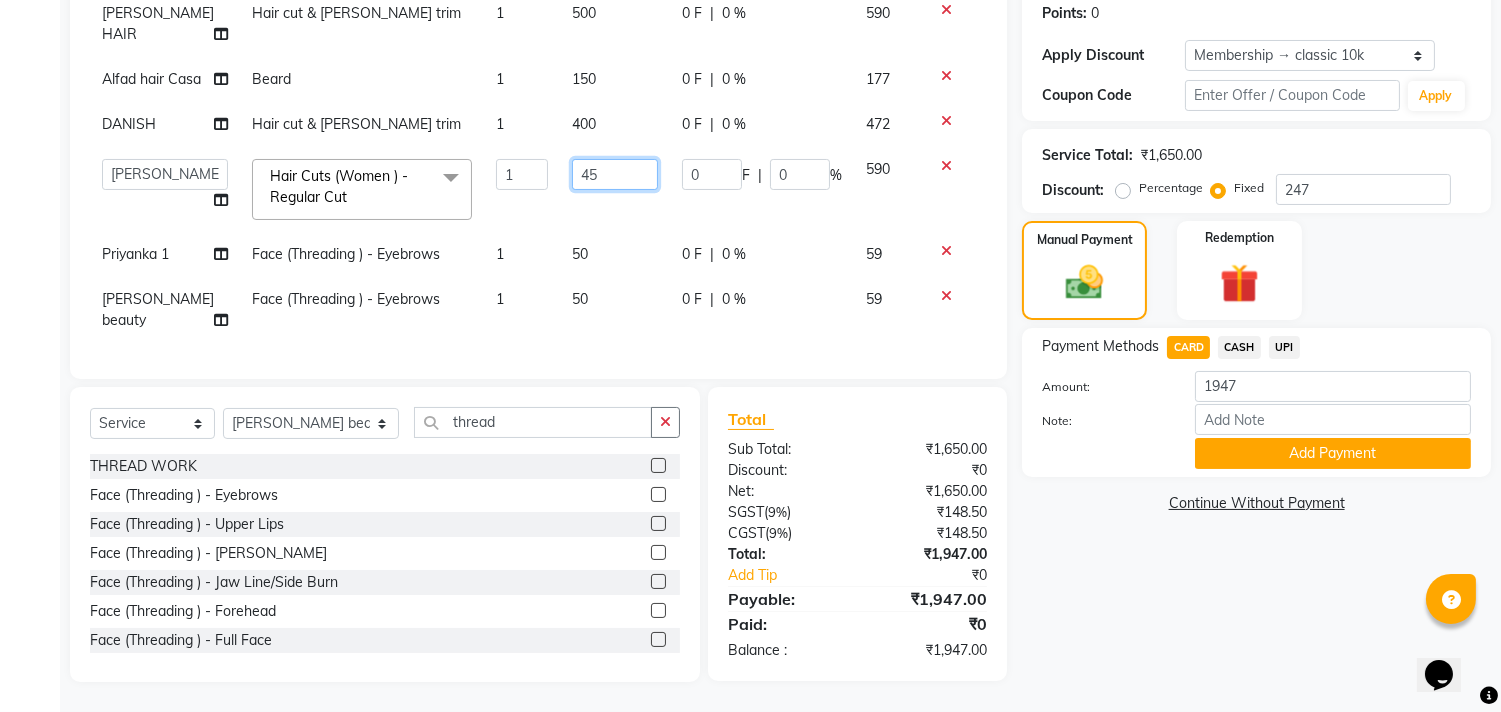 type on "450" 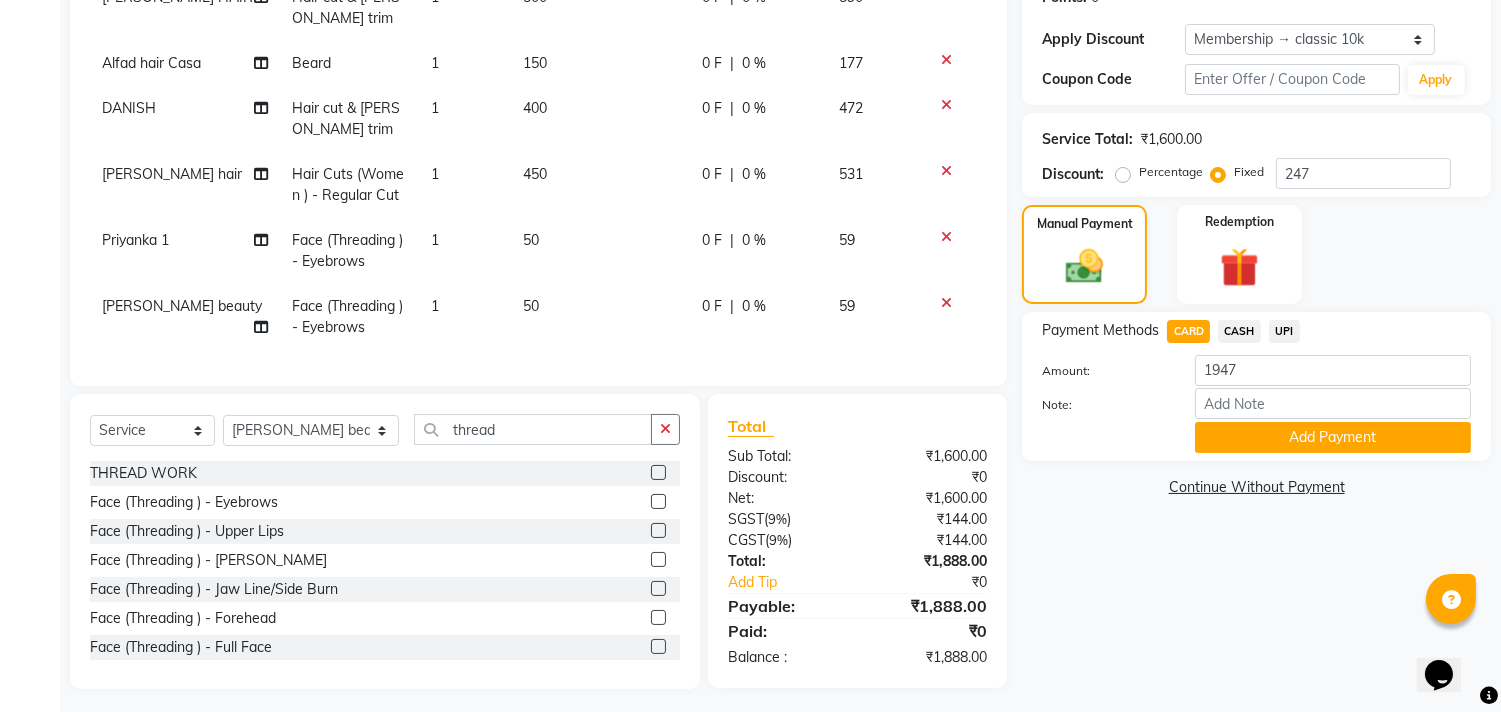 click on "50" 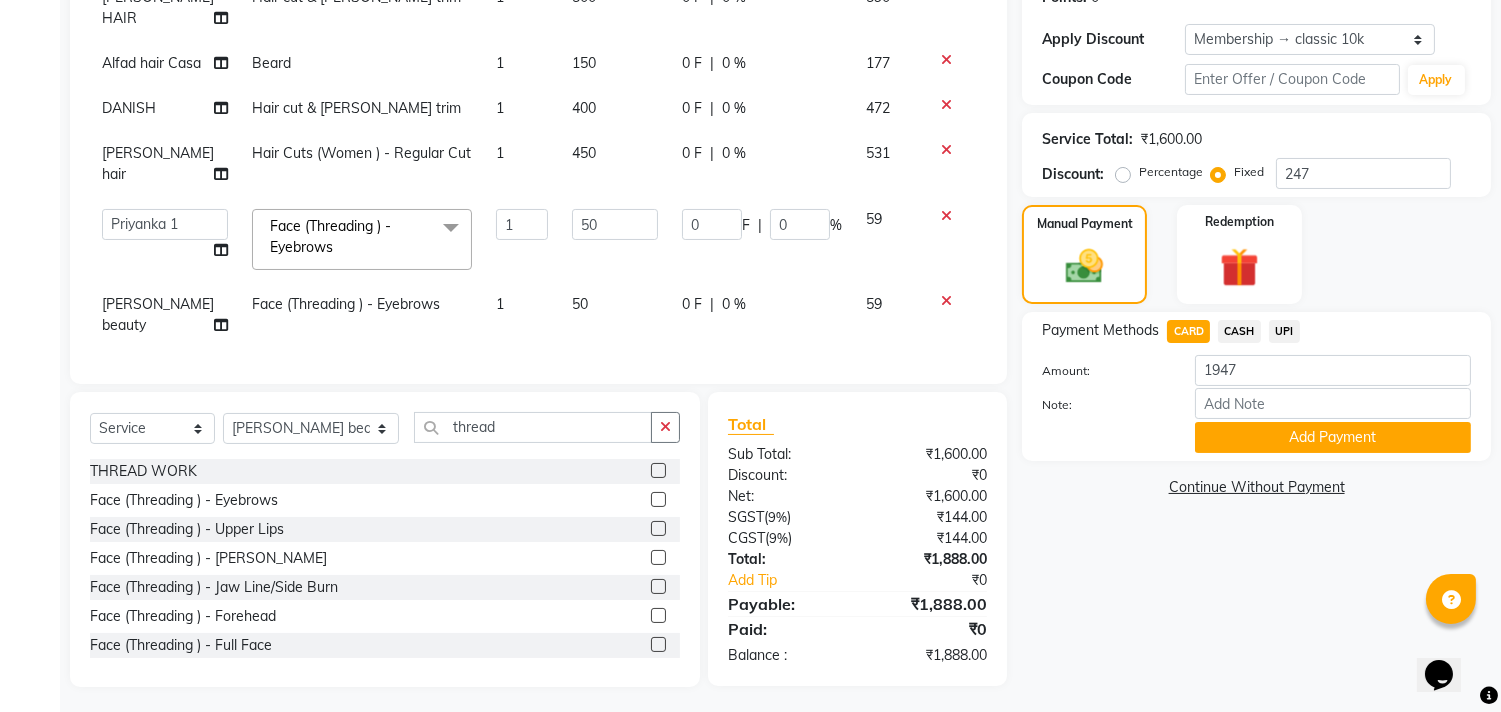 click on "450" 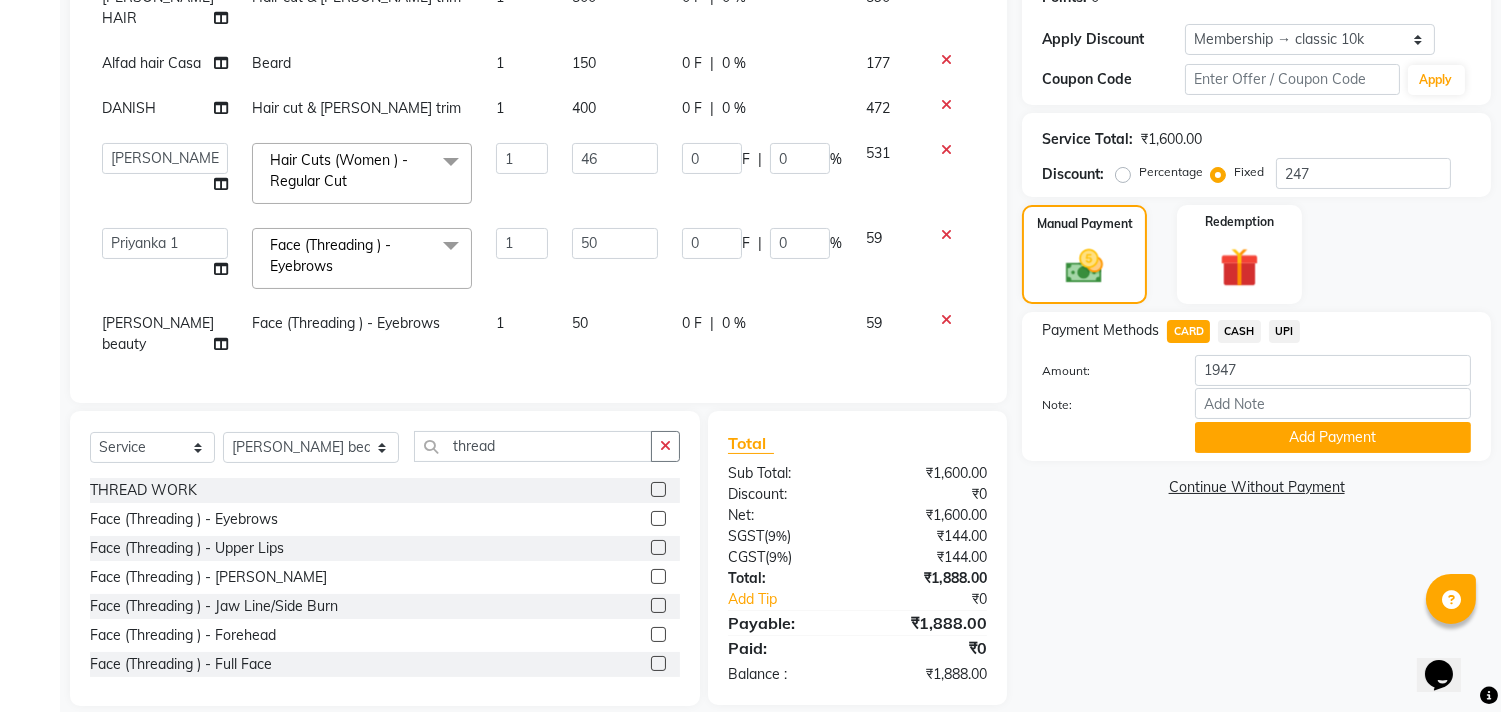 type on "460" 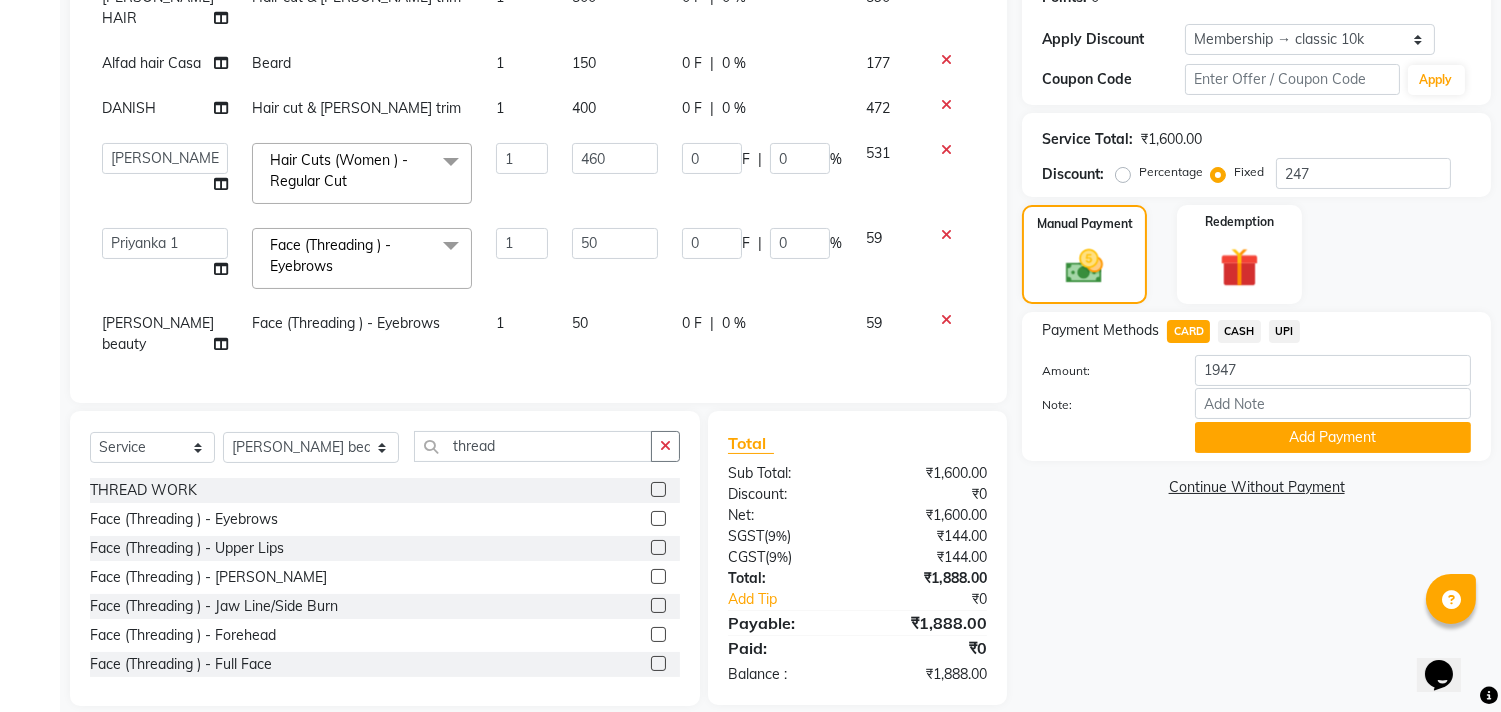 click on "[PERSON_NAME] HAIR Hair cut & [PERSON_NAME] trim 1 500 0 F | 0 % 590 Alfad hair Casa  [PERSON_NAME] 1 150 0 F | 0 % 177 DANISH Hair cut & [PERSON_NAME] trim 1 400 0 F | 0 % 472  aayat   ADMIN   Alfad hair Casa    [PERSON_NAME] HAIR [PERSON_NAME]  (unisex hairstylist)   BIG DANISH [DEMOGRAPHIC_DATA]   DANISH   [PERSON_NAME] orchid   [PERSON_NAME] HAIR [DEMOGRAPHIC_DATA] CASA   [PERSON_NAME]   kiran Deepak Hair   Mani   MANOJ PEDICURE    [PERSON_NAME]. HAIR [PERSON_NAME] HAIR   [PERSON_NAME] CASA   NIZAM SAYA   PRATIBHA ORCHID    Priyanka 1   [PERSON_NAME] pedicure   RIHAN HAIR CASA   [PERSON_NAME] [DEMOGRAPHIC_DATA] casa   SAIF HAIR SAYA   sameer casa   [PERSON_NAME] hair casa   [PERSON_NAME] beauty   SHARIK HAIR   [PERSON_NAME] Artist   [PERSON_NAME] pedicure   Suman   Sumer Hair   Tarikh hair [DEMOGRAPHIC_DATA] Casa   white orched Danish   [PERSON_NAME] hair    [PERSON_NAME] HAIR [DEMOGRAPHIC_DATA]  Hair Cuts  (Women )  -  Regular Cut  x Hair Cuts  (Women )  -  Regular Cut Hair Cuts  (Women )  -  New Style Cut Hair Cuts  (Women )  -  Split Ends Hair Cuts  (Women )  -  Kids Cut Hair Cuts  (Women )  -  Head Wash hair [MEDICAL_DATA] HAIR KERATIN WOMAN Blowdry 1" 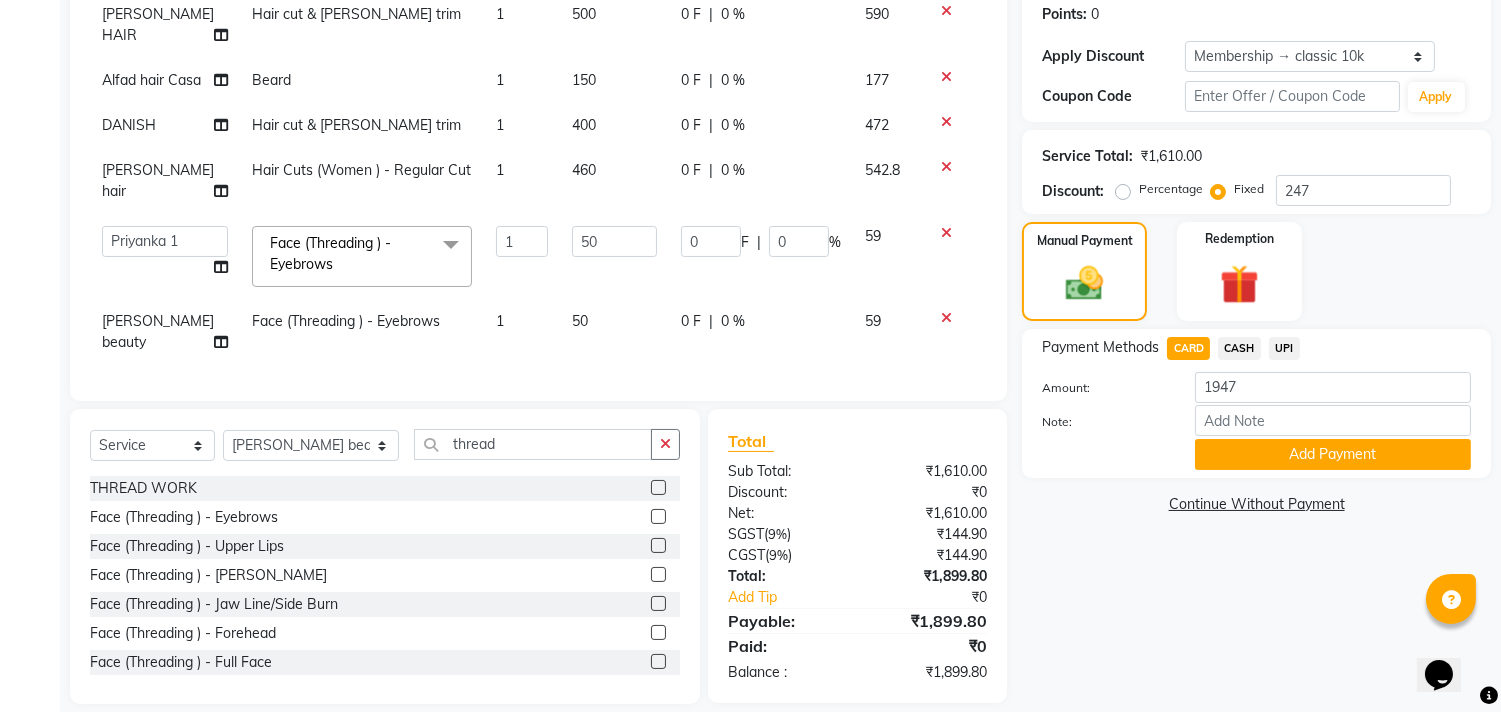 scroll, scrollTop: 302, scrollLeft: 0, axis: vertical 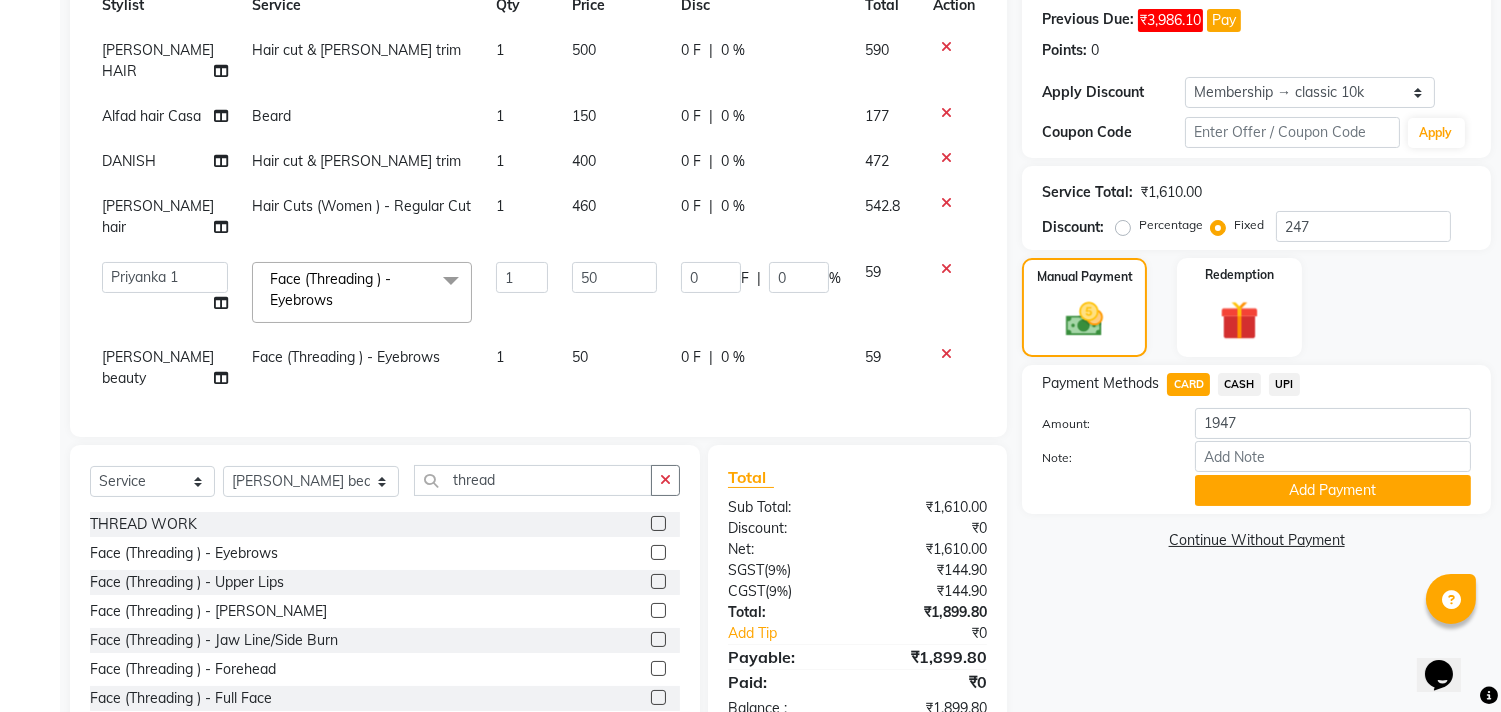 click on "500" 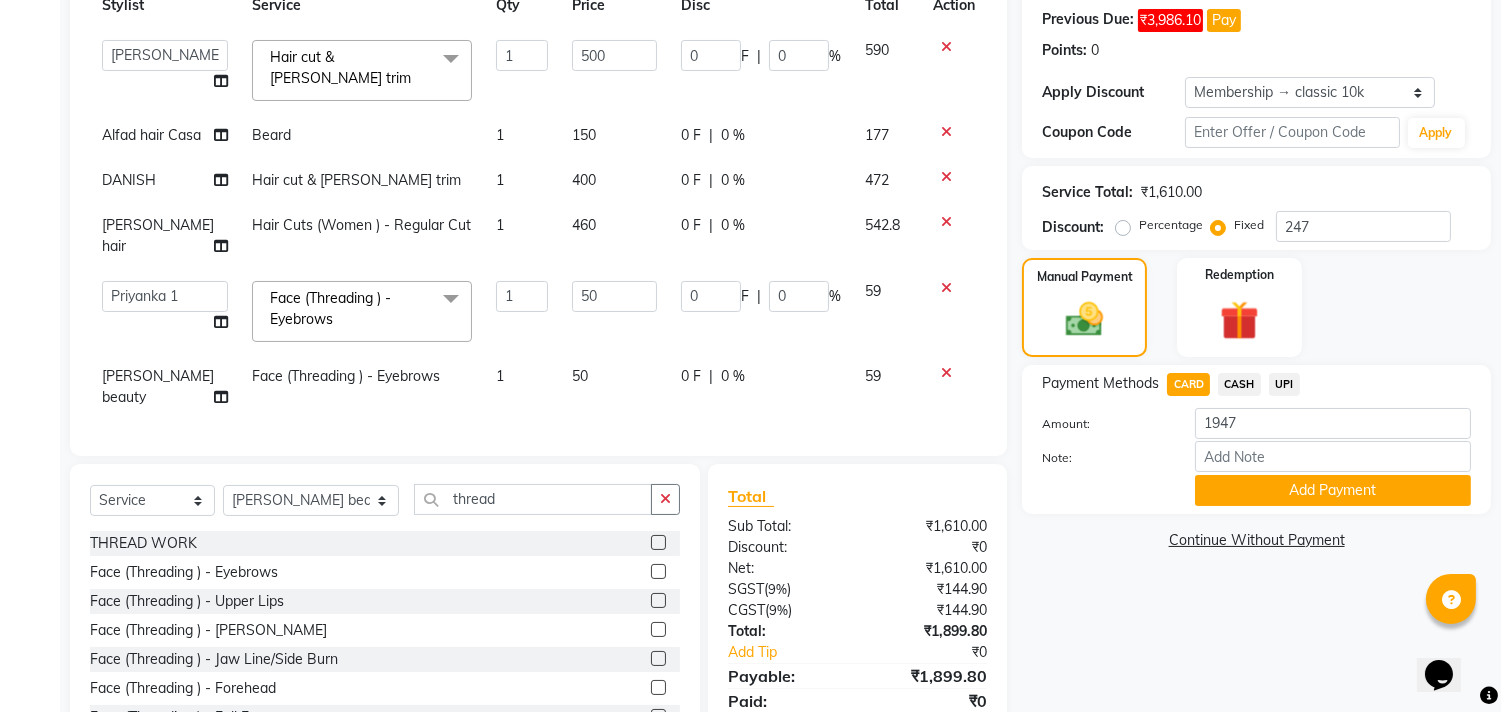 click on "500" 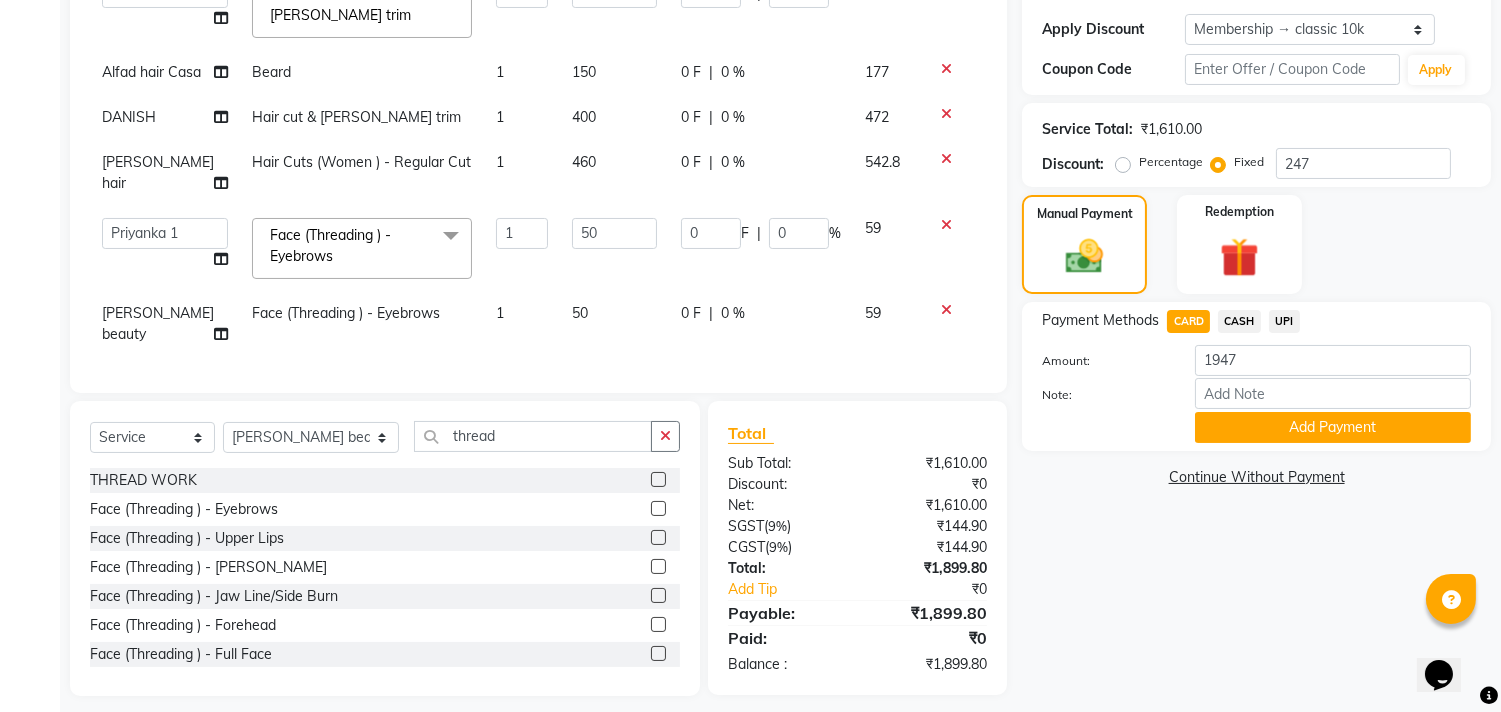 click on "50" 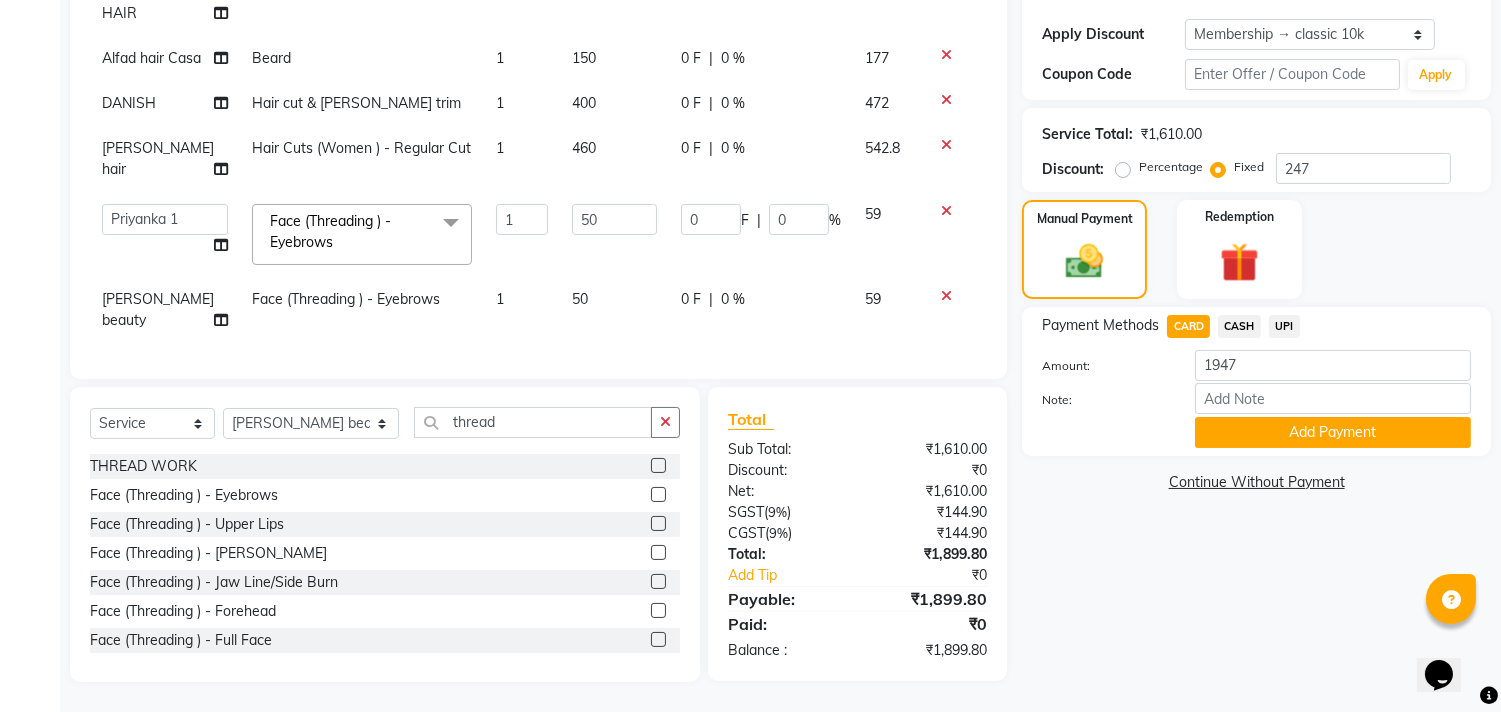 scroll, scrollTop: 355, scrollLeft: 0, axis: vertical 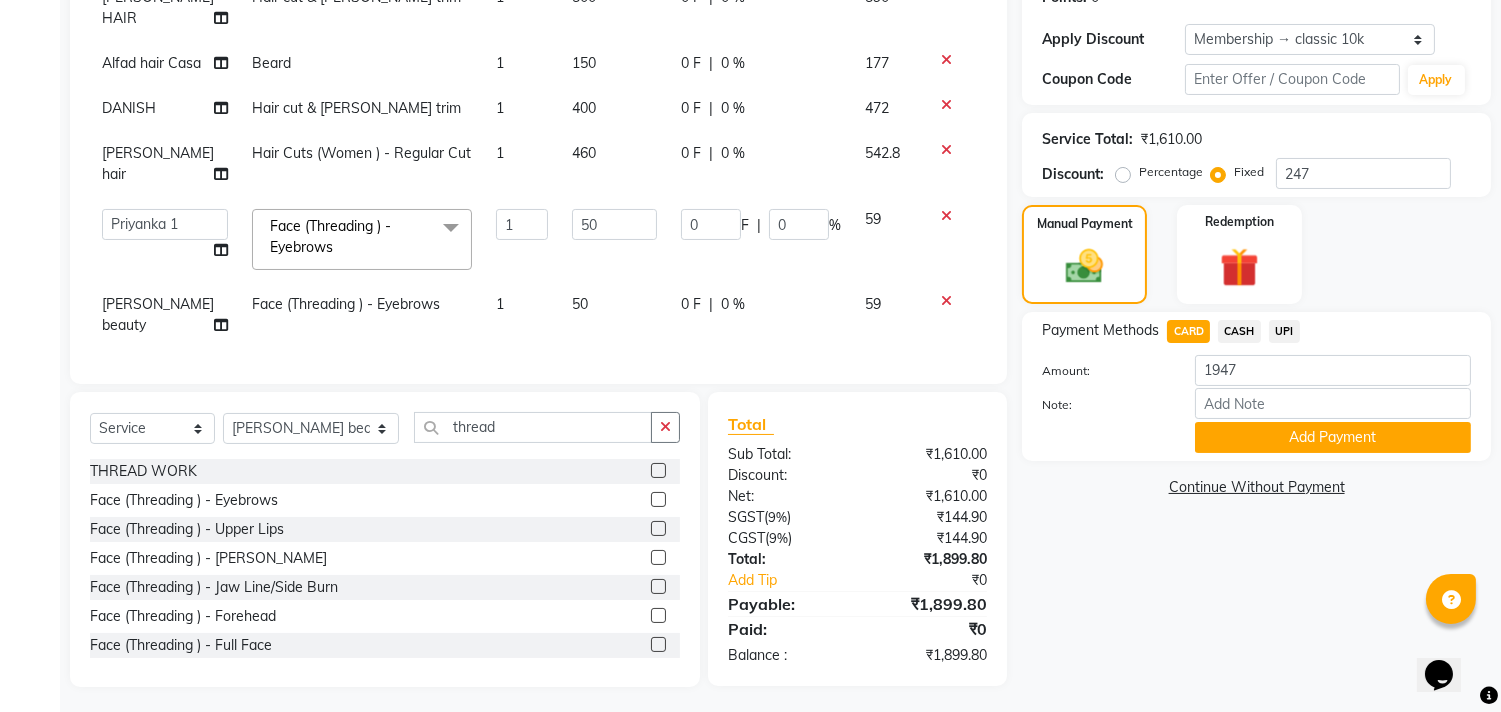 click on "460" 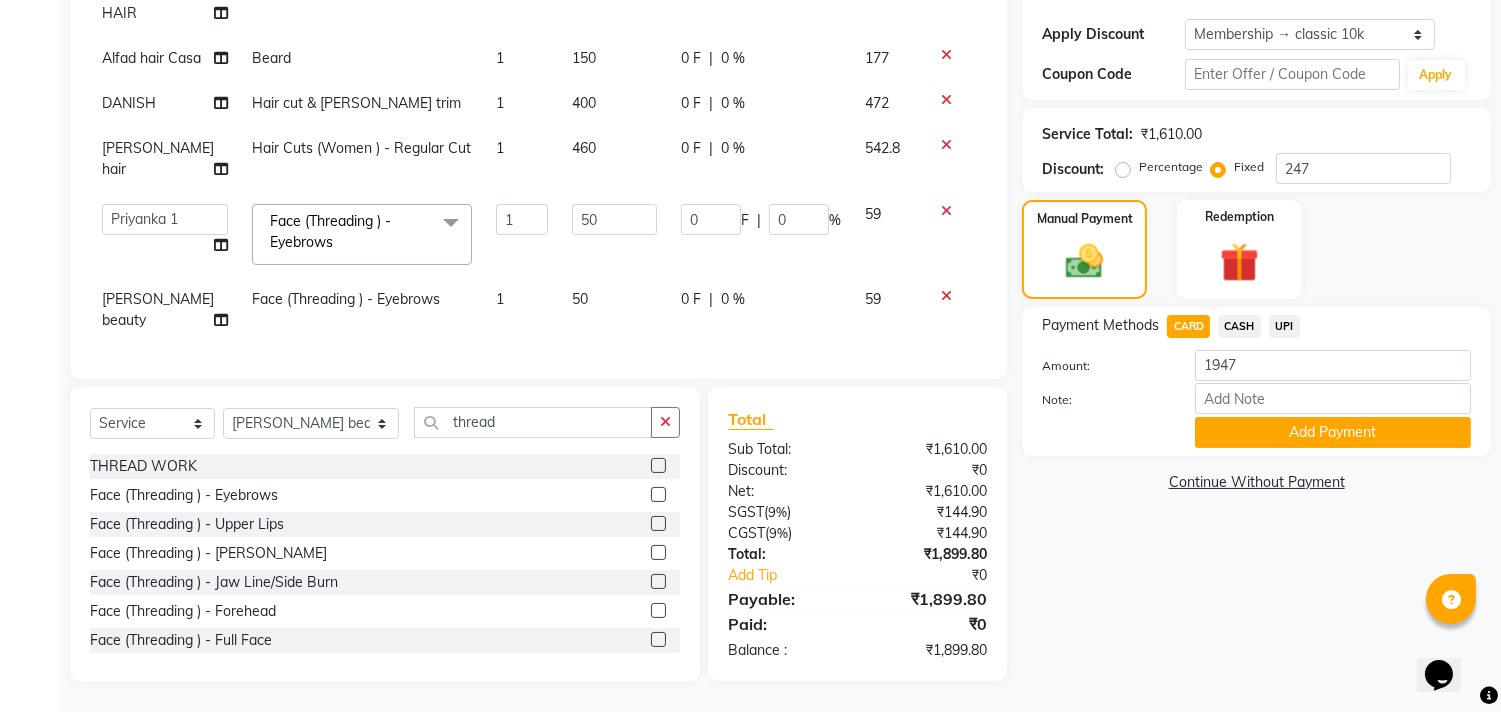 select on "81648" 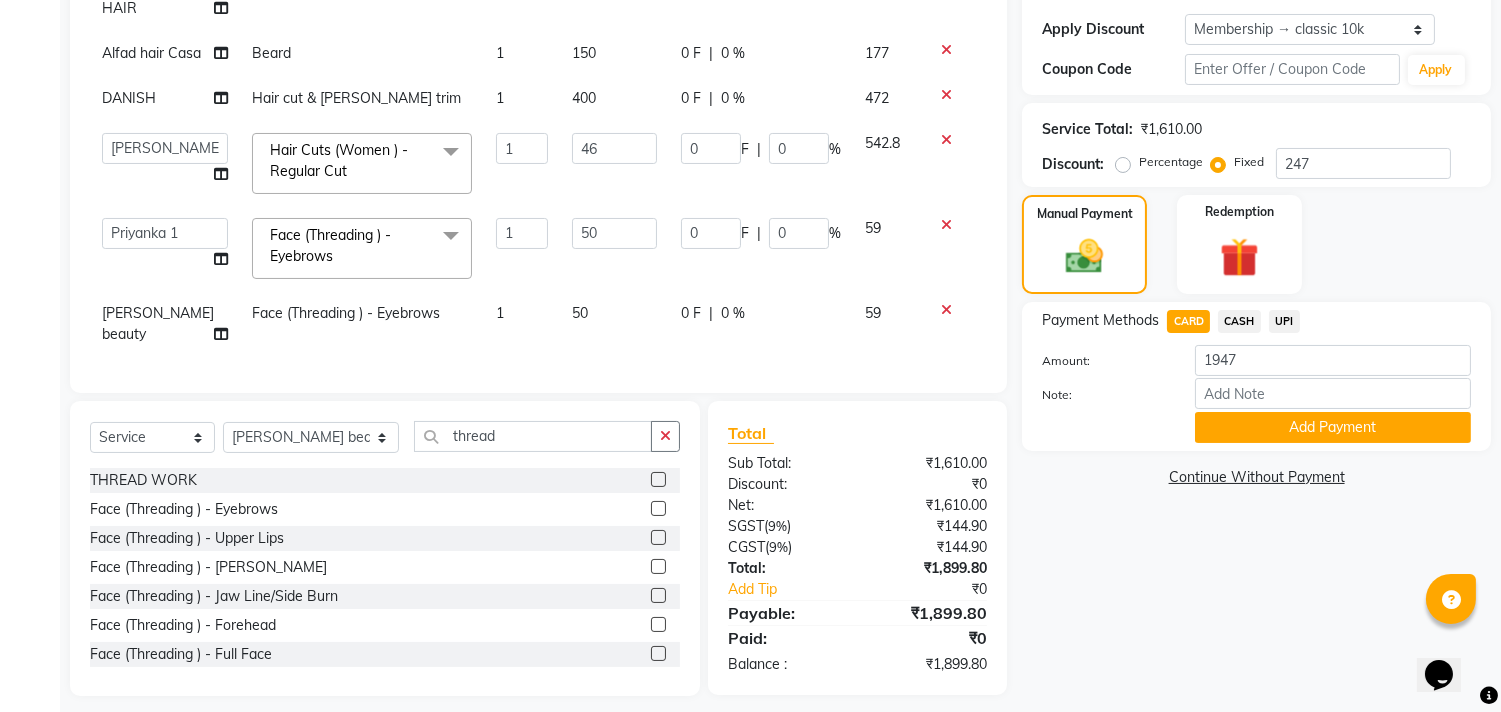 type on "4" 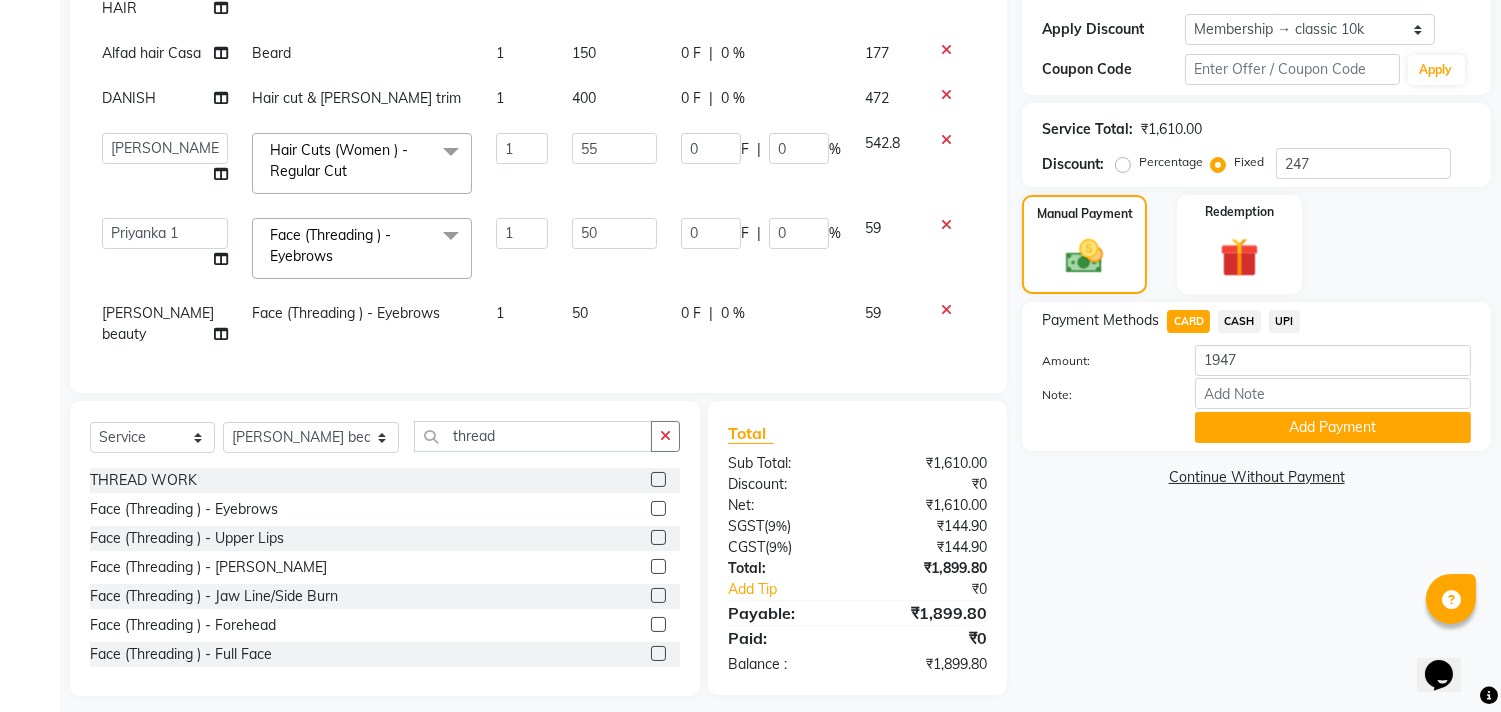 type on "550" 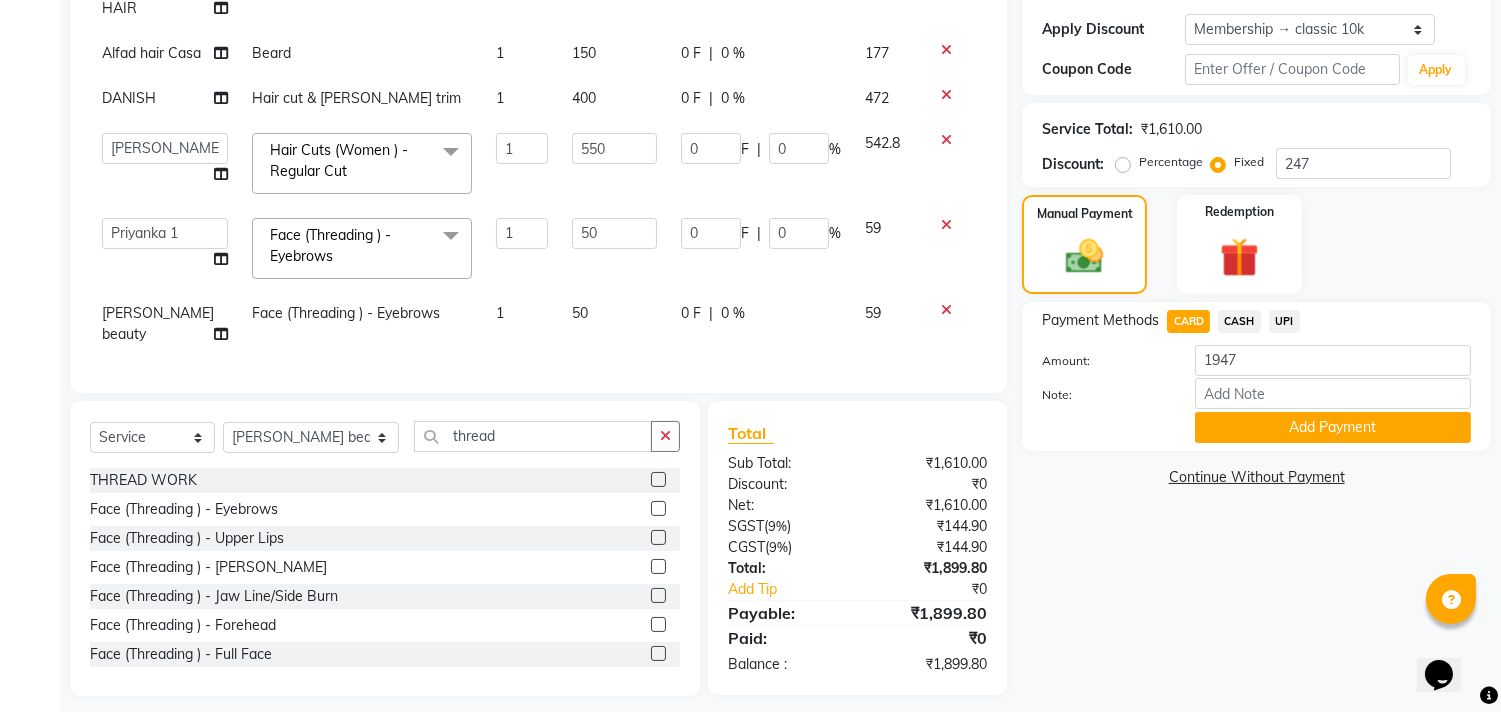 click on "550" 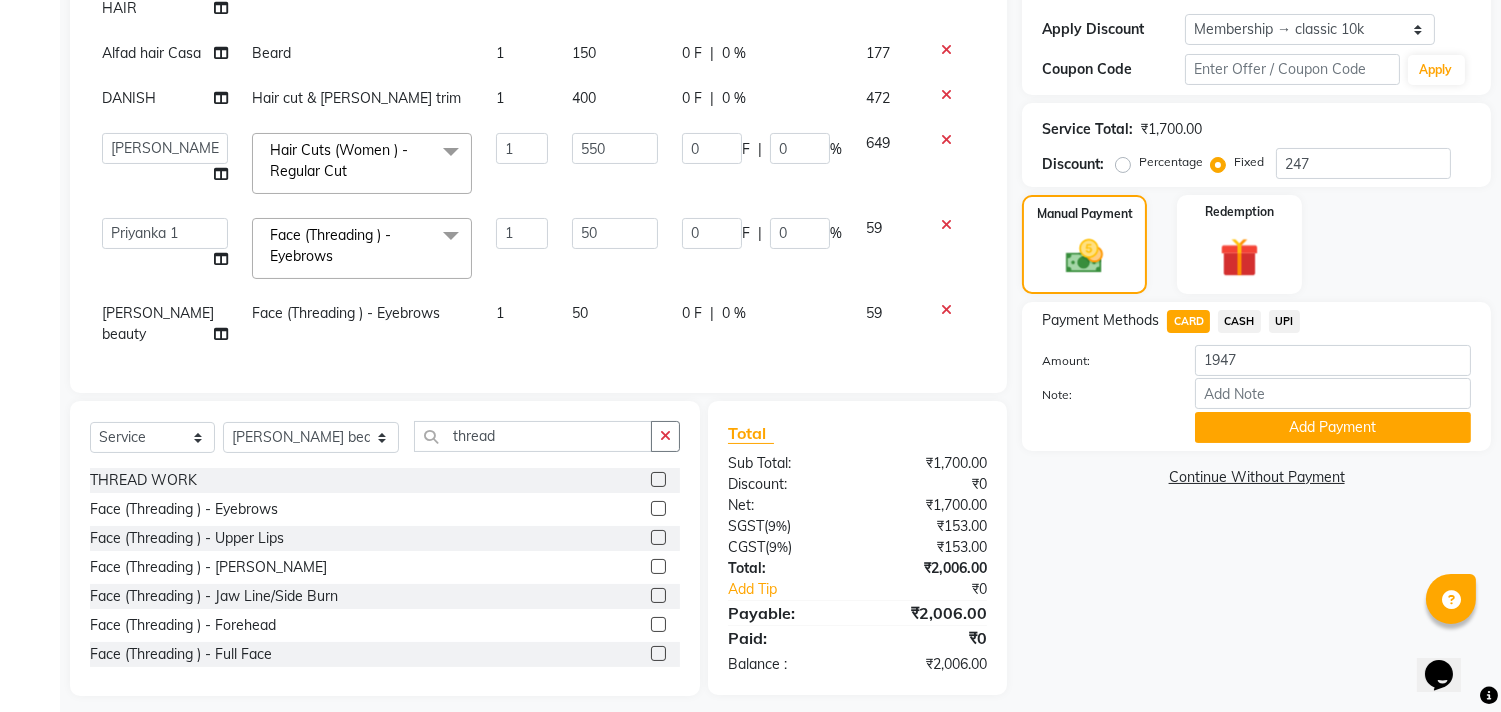 click on "550" 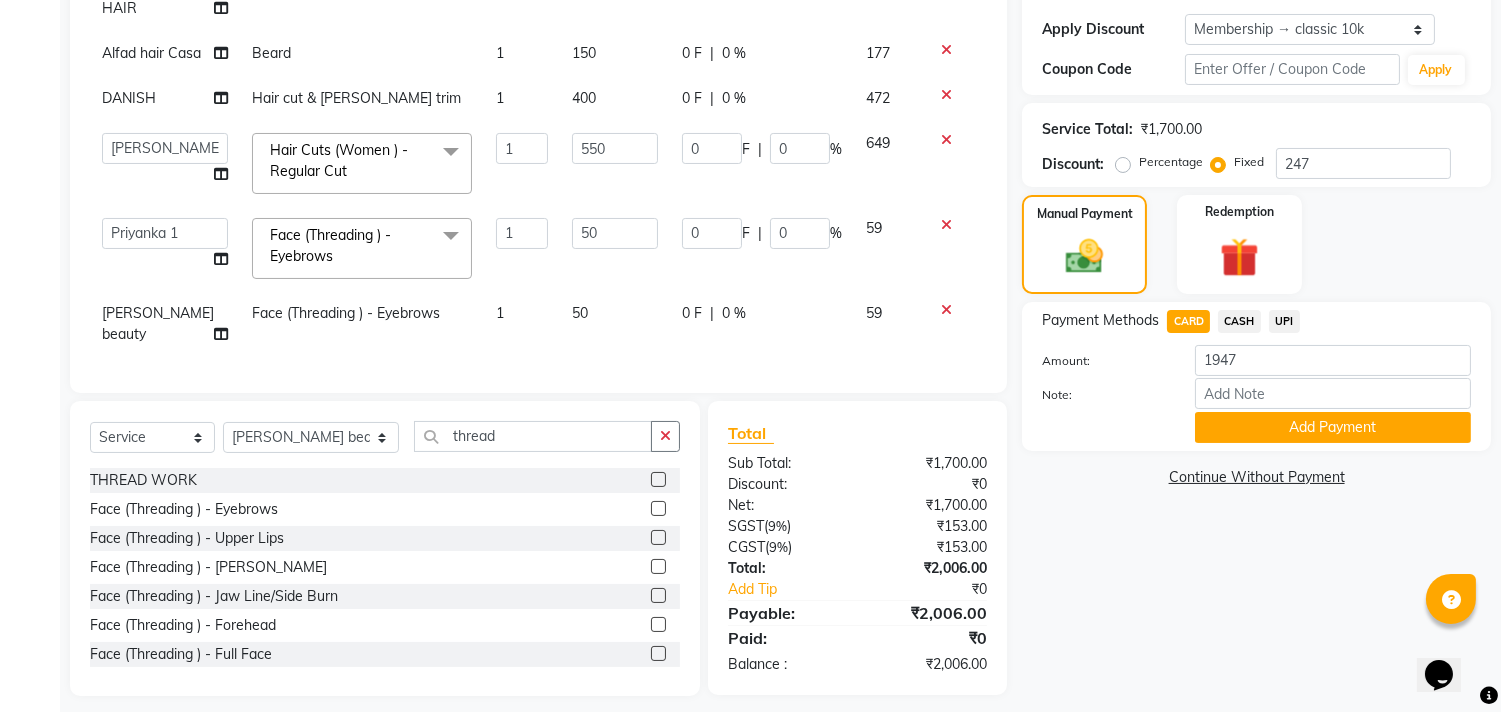 scroll, scrollTop: 0, scrollLeft: 0, axis: both 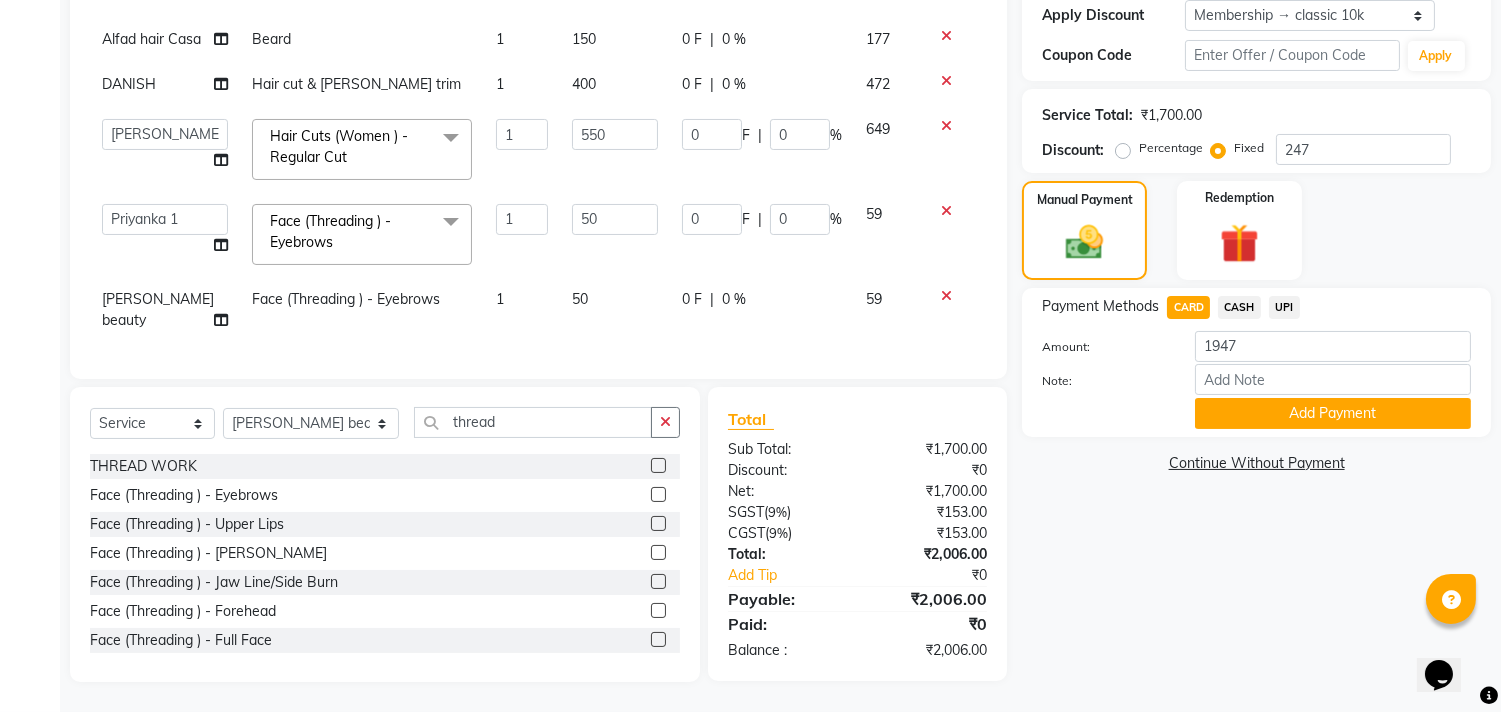 click on "Select  Service  Product  Membership  Package Voucher Prepaid Gift Card  Select Stylist aayat ADMIN Alfad hair Casa  [PERSON_NAME] HAIR [PERSON_NAME]  (unisex hairstylist) BIG [DEMOGRAPHIC_DATA] [DEMOGRAPHIC_DATA] DANISH [PERSON_NAME] orchid [PERSON_NAME] HAIR [DEMOGRAPHIC_DATA] CASA [PERSON_NAME] Deepak Hair Mani MANOJ PEDICURE  [PERSON_NAME]. HAIR [PERSON_NAME] HAIR [PERSON_NAME] CASA NIZAM SAYA PRATIBHA ORCHID  Priyanka 1 [PERSON_NAME] pedicure RIHAN HAIR CASA [PERSON_NAME] [DEMOGRAPHIC_DATA] casa SAIF HAIR SAYA sameer casa [PERSON_NAME] hair casa [PERSON_NAME] beauty SHARIK HAIR [PERSON_NAME] Artist [PERSON_NAME] pedicure Suman Sumer Hair Tarikh hair [DEMOGRAPHIC_DATA] Casa white orched Danish [PERSON_NAME] hair  [PERSON_NAME] HAIR [DEMOGRAPHIC_DATA] thread" 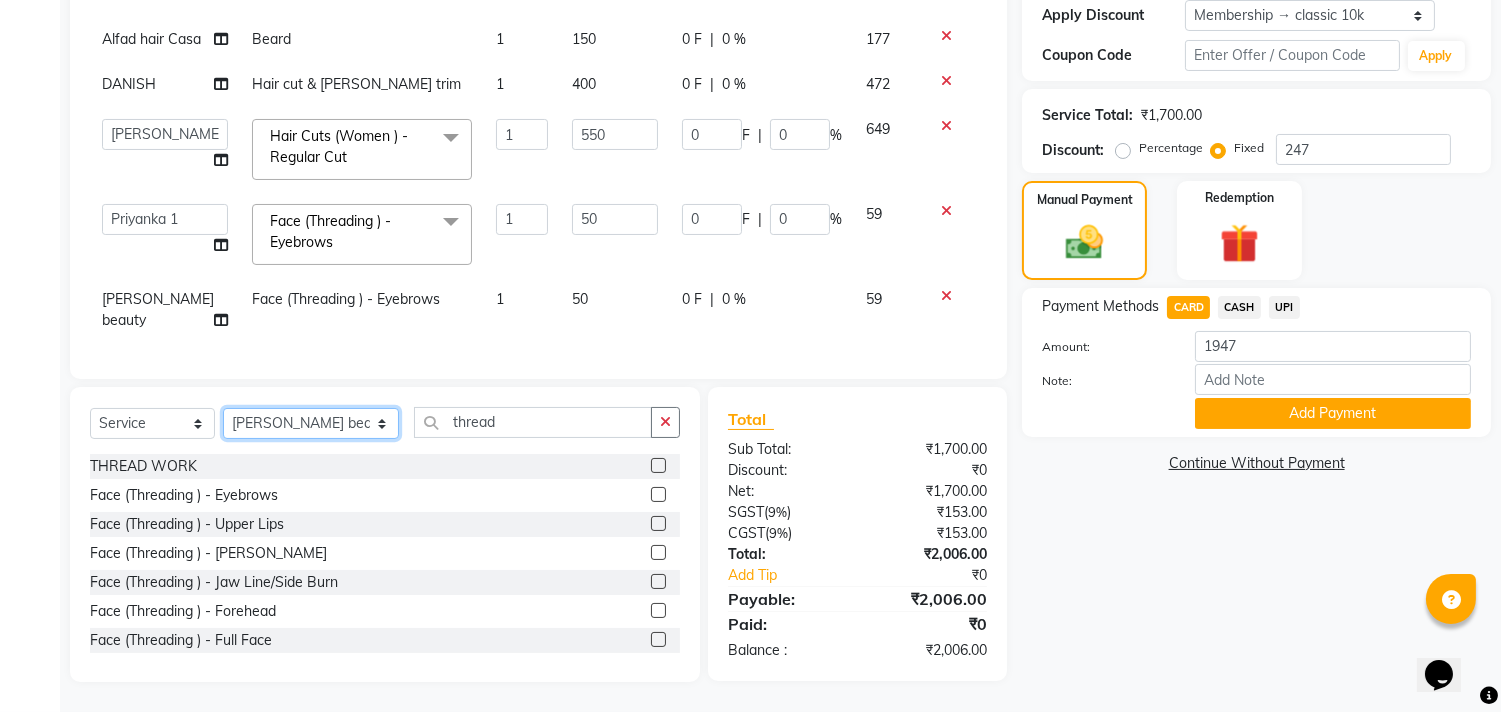 click on "Select Stylist aayat ADMIN Alfad hair Casa  [PERSON_NAME] HAIR [PERSON_NAME]  (unisex hairstylist) BIG [DEMOGRAPHIC_DATA] [DEMOGRAPHIC_DATA] DANISH [PERSON_NAME] orchid [PERSON_NAME] HAIR [DEMOGRAPHIC_DATA] CASA [PERSON_NAME] kiran Deepak Hair Mani MANOJ PEDICURE  [PERSON_NAME]. HAIR [PERSON_NAME] HAIR [PERSON_NAME] CASA NIZAM SAYA PRATIBHA ORCHID  Priyanka 1 [PERSON_NAME] pedicure RIHAN HAIR CASA [PERSON_NAME] [DEMOGRAPHIC_DATA] casa SAIF HAIR SAYA sameer casa [PERSON_NAME] hair casa [PERSON_NAME] beauty SHARIK HAIR [PERSON_NAME] Artist [PERSON_NAME] pedicure Suman Sumer Hair Tarikh hair [DEMOGRAPHIC_DATA] Casa white orched Danish [PERSON_NAME] hair  [PERSON_NAME] HAIR [DEMOGRAPHIC_DATA]" 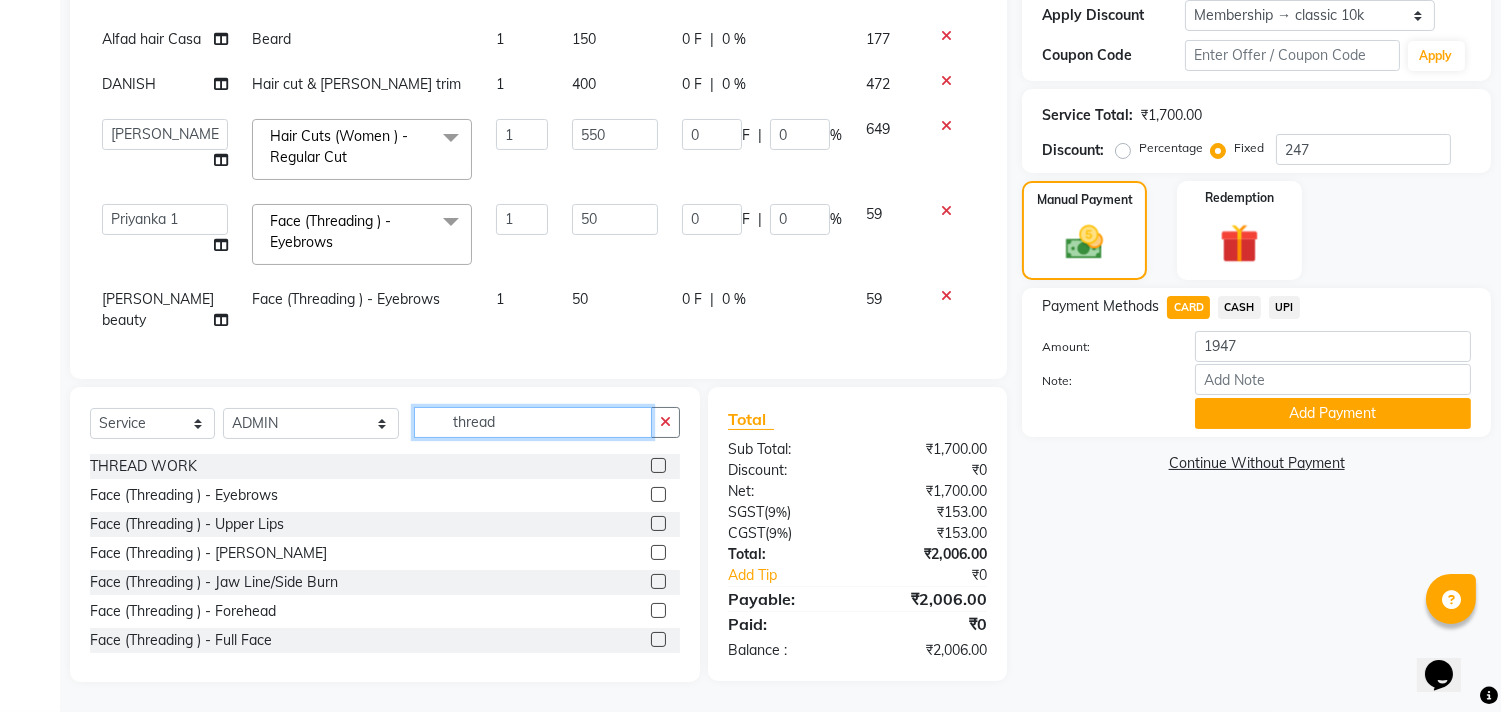 click on "thread" 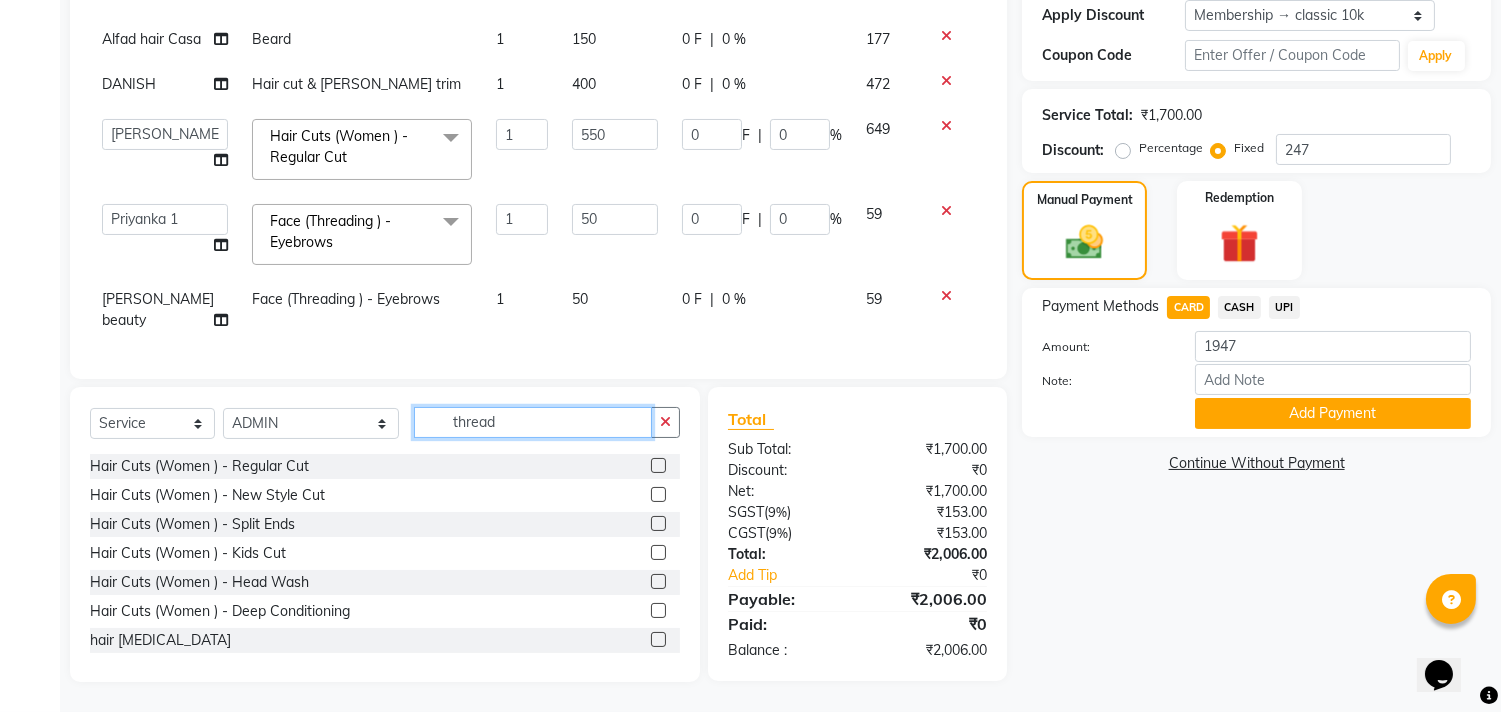 click on "thread" 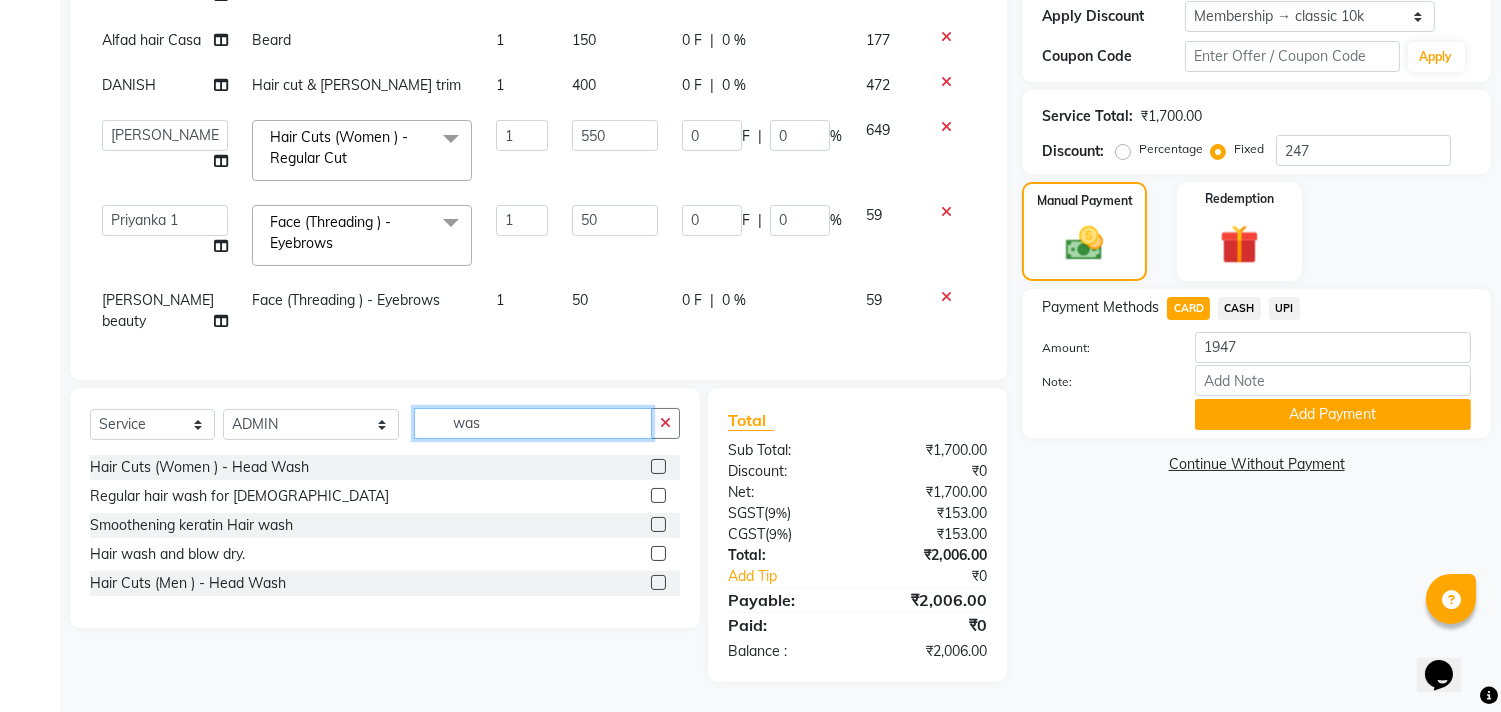 scroll, scrollTop: 387, scrollLeft: 0, axis: vertical 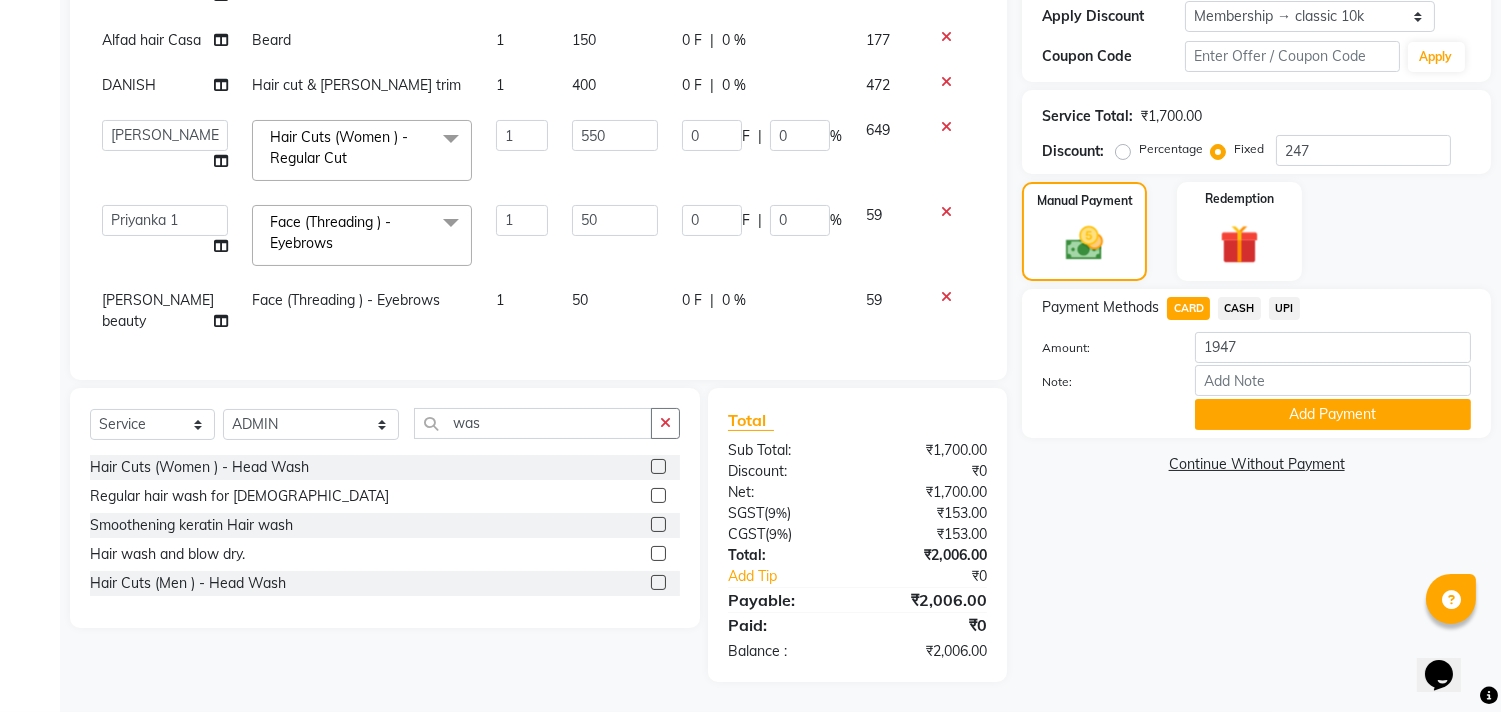 click 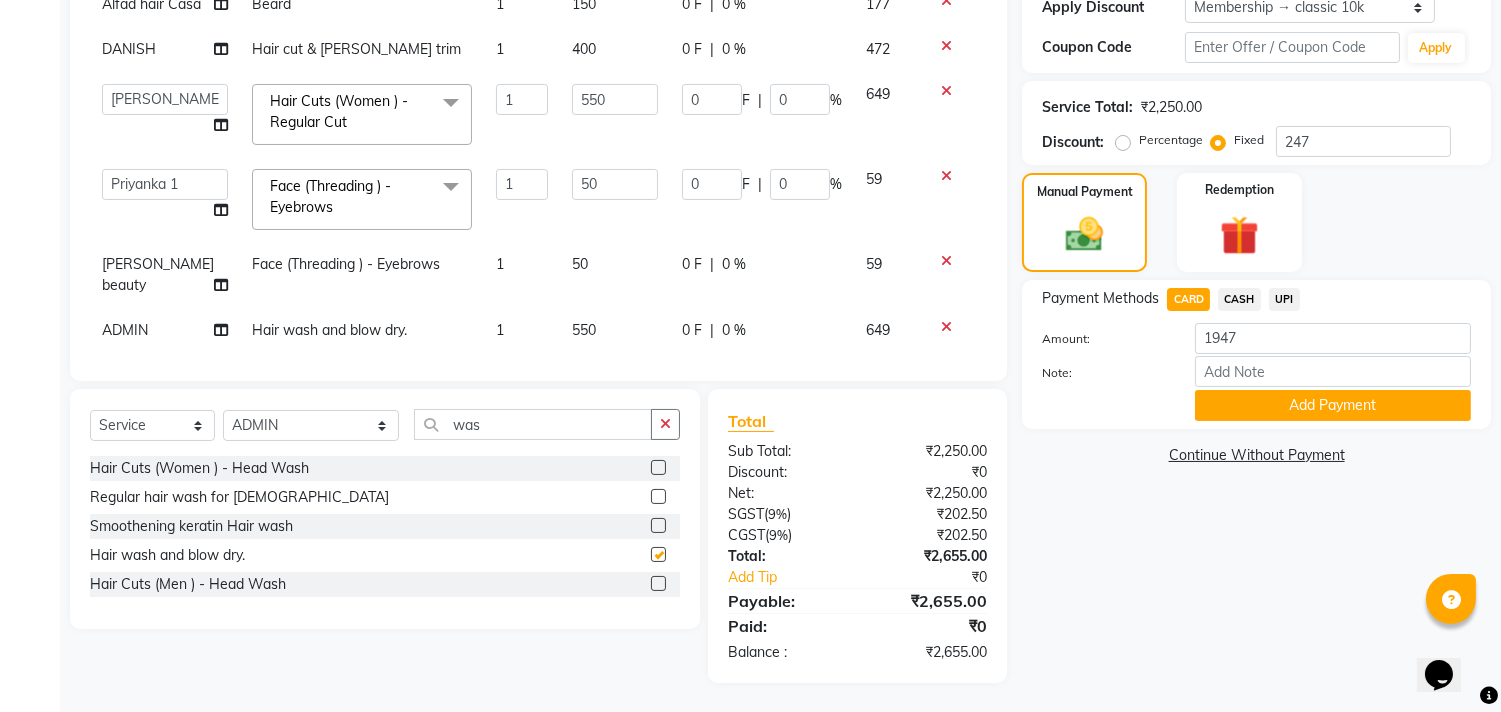 checkbox on "false" 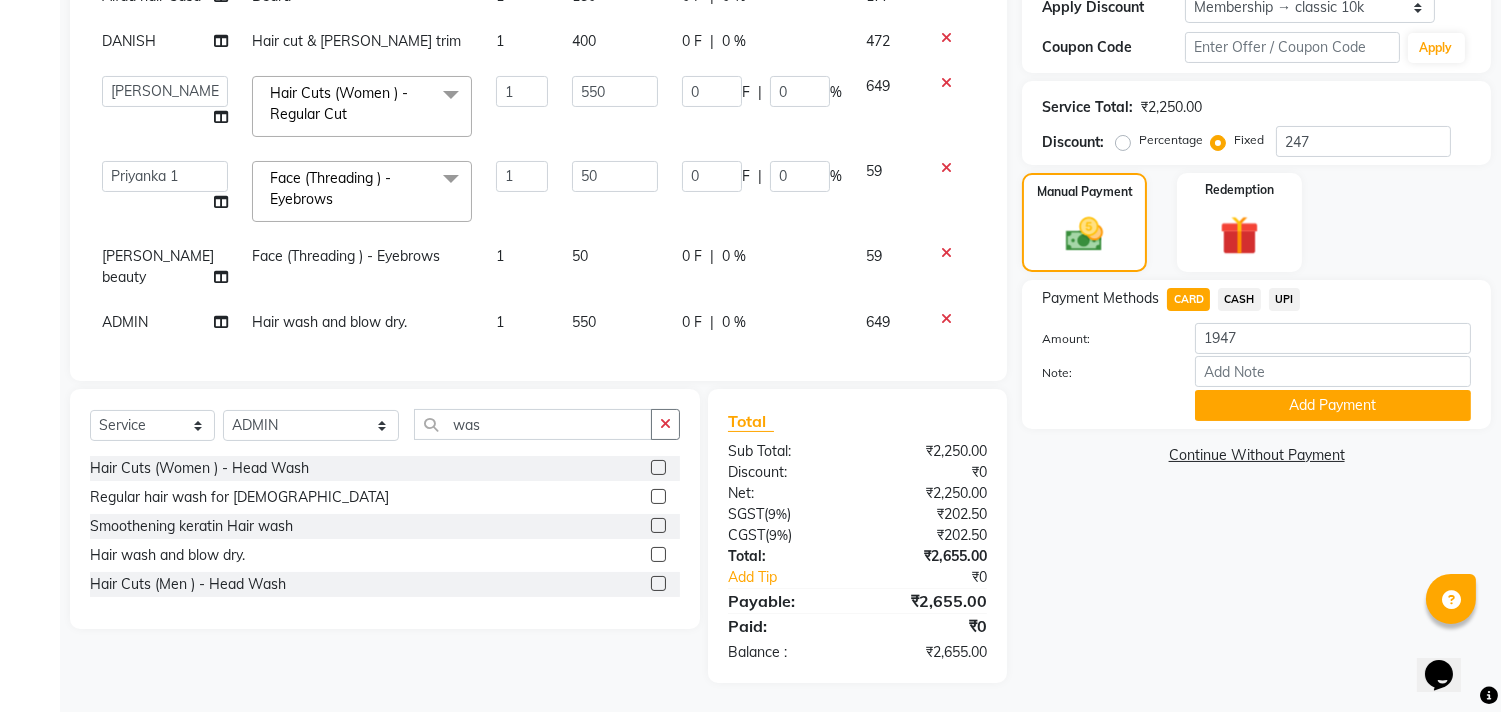scroll, scrollTop: 72, scrollLeft: 0, axis: vertical 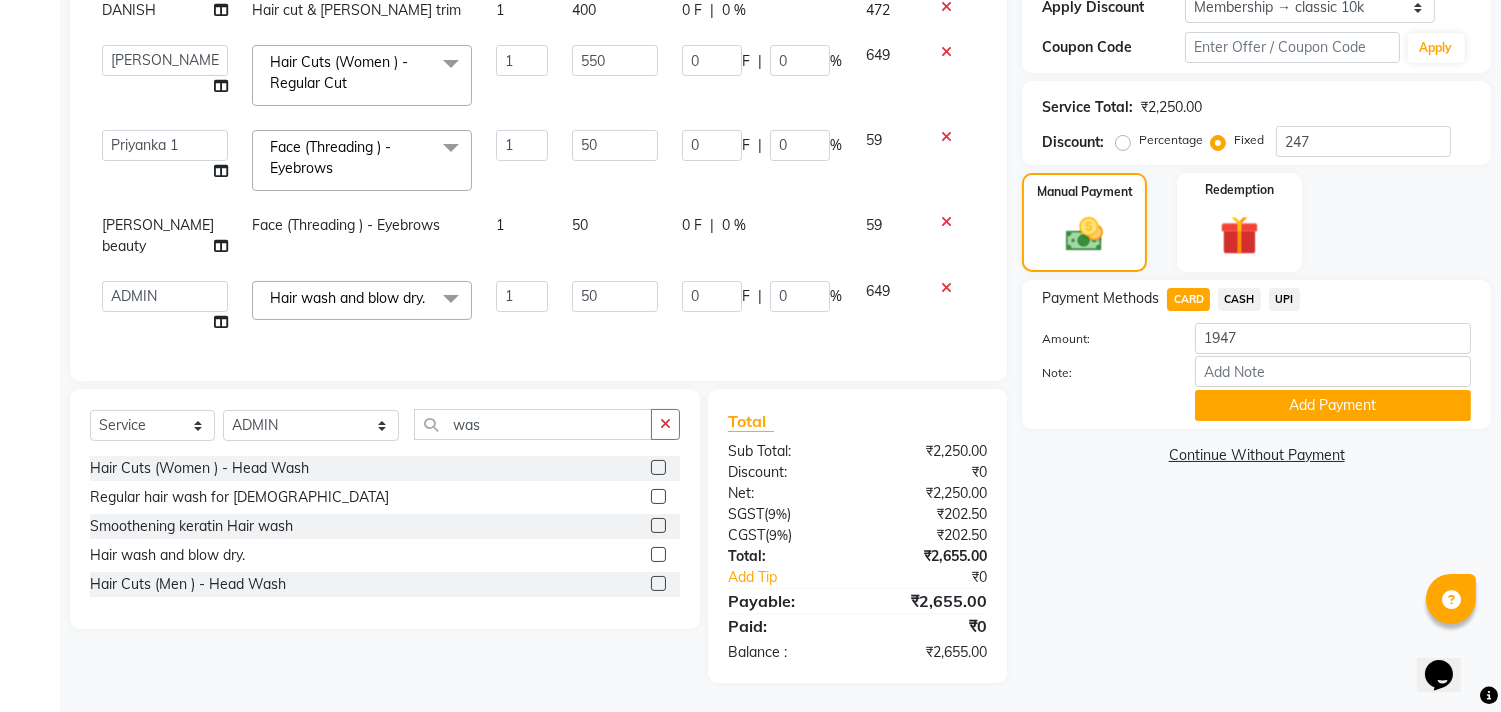 type on "500" 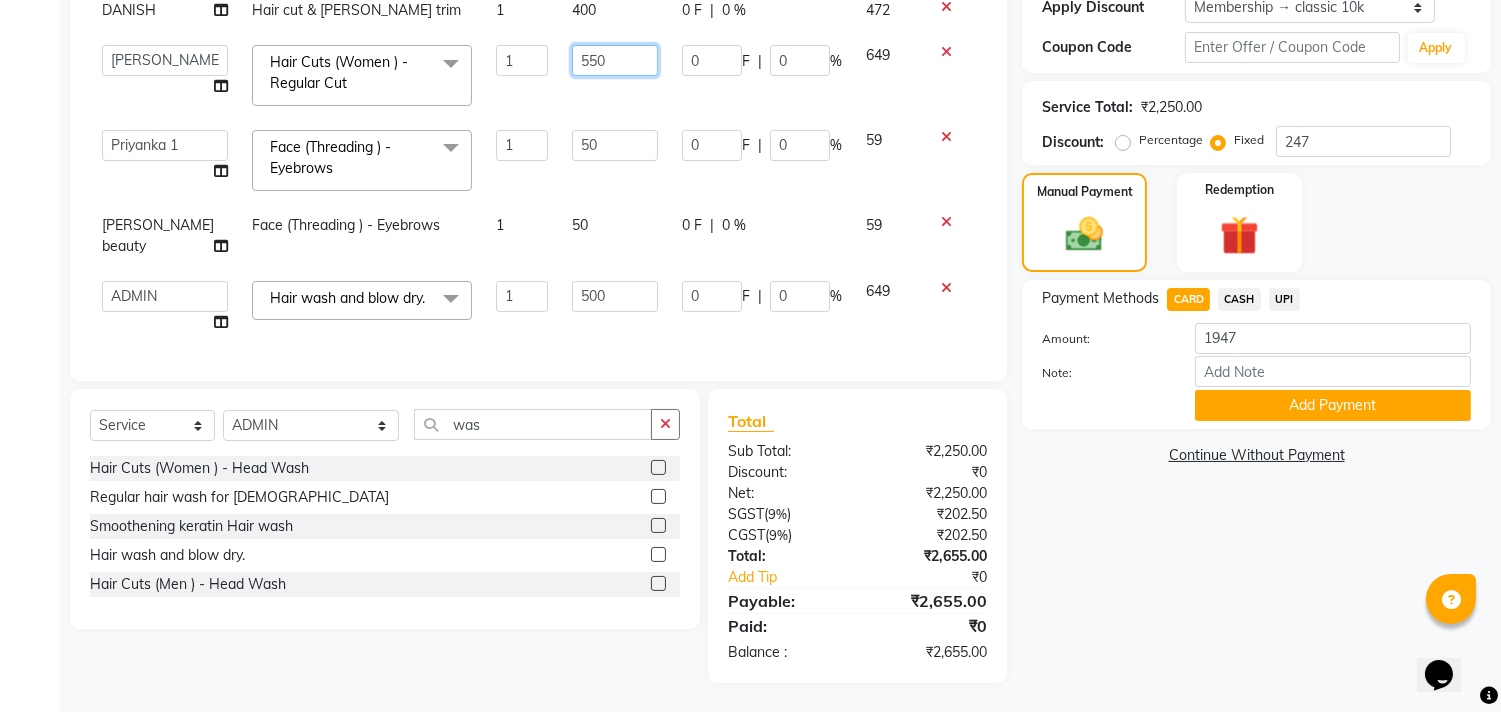 click on "550" 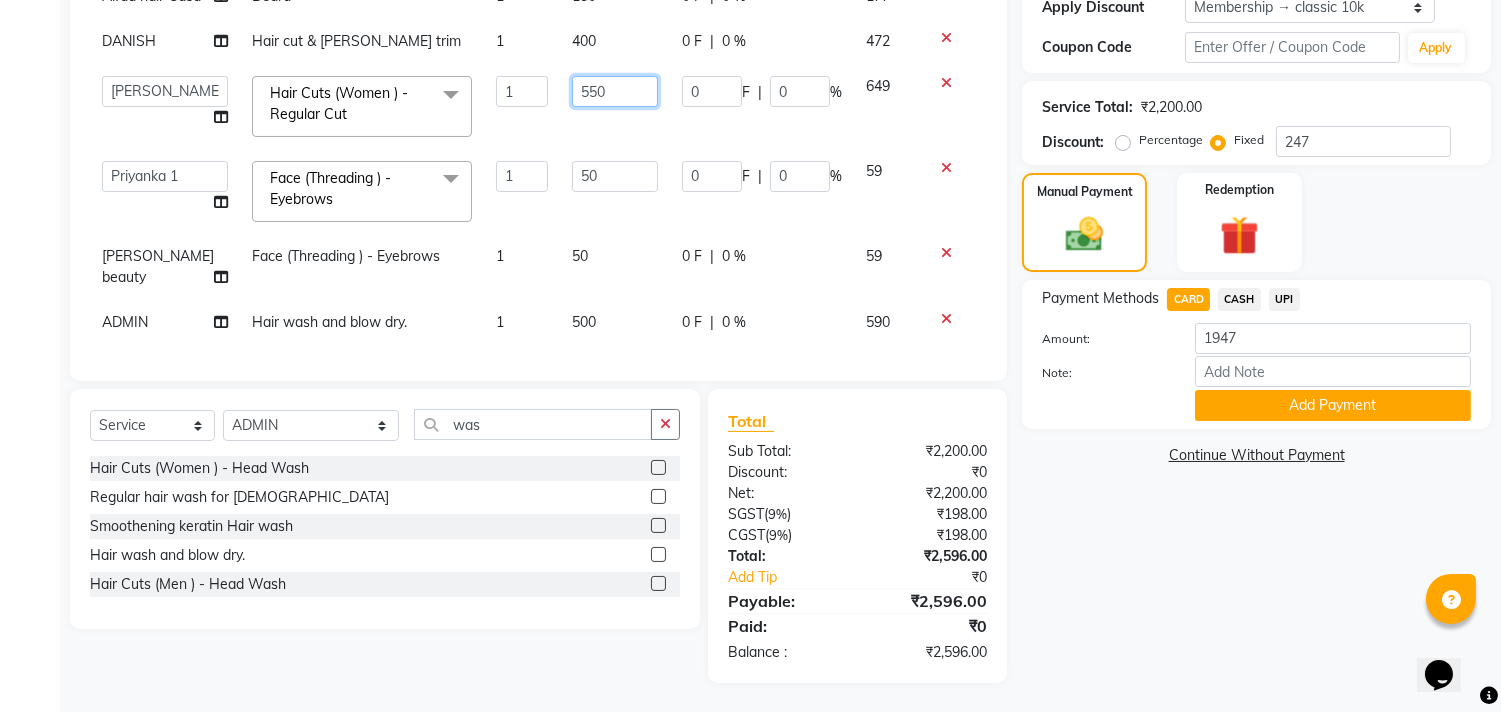 click on "550" 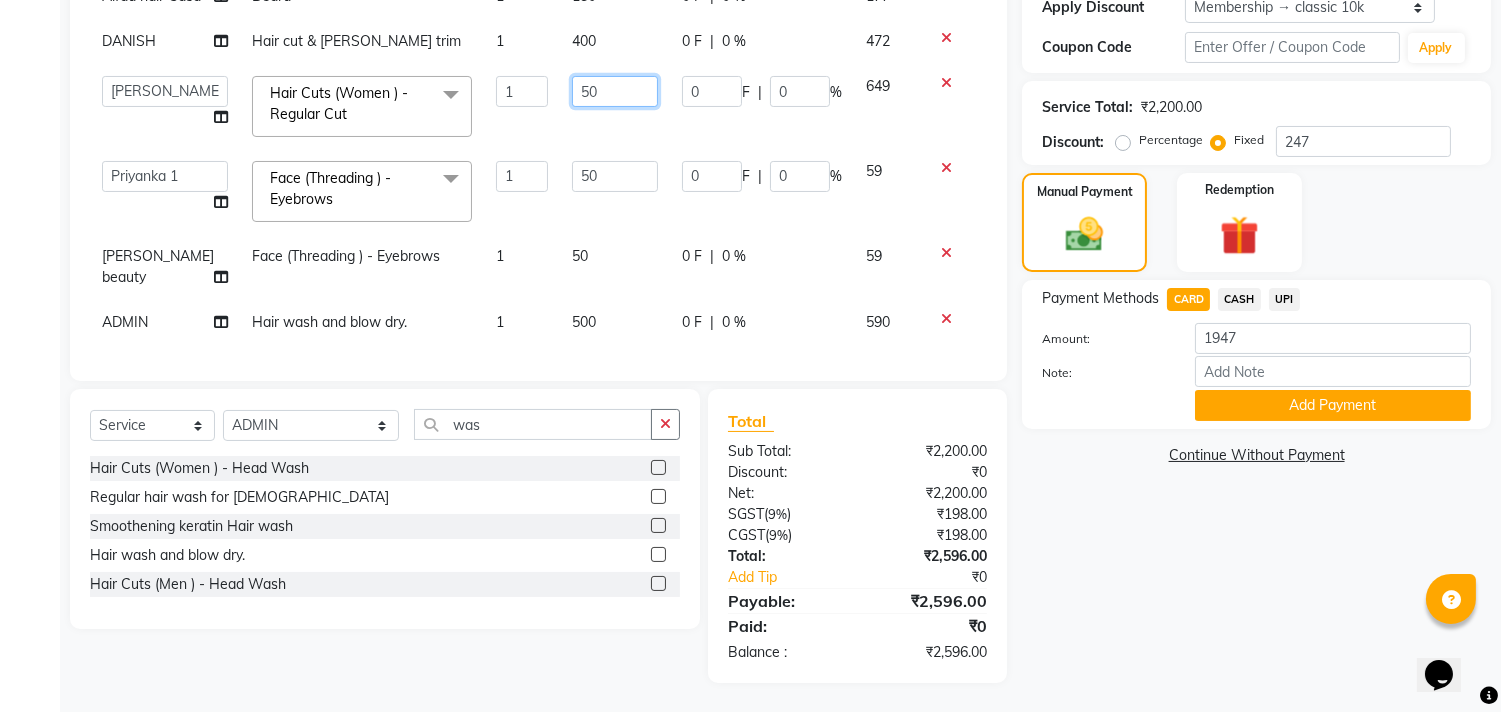 type on "500" 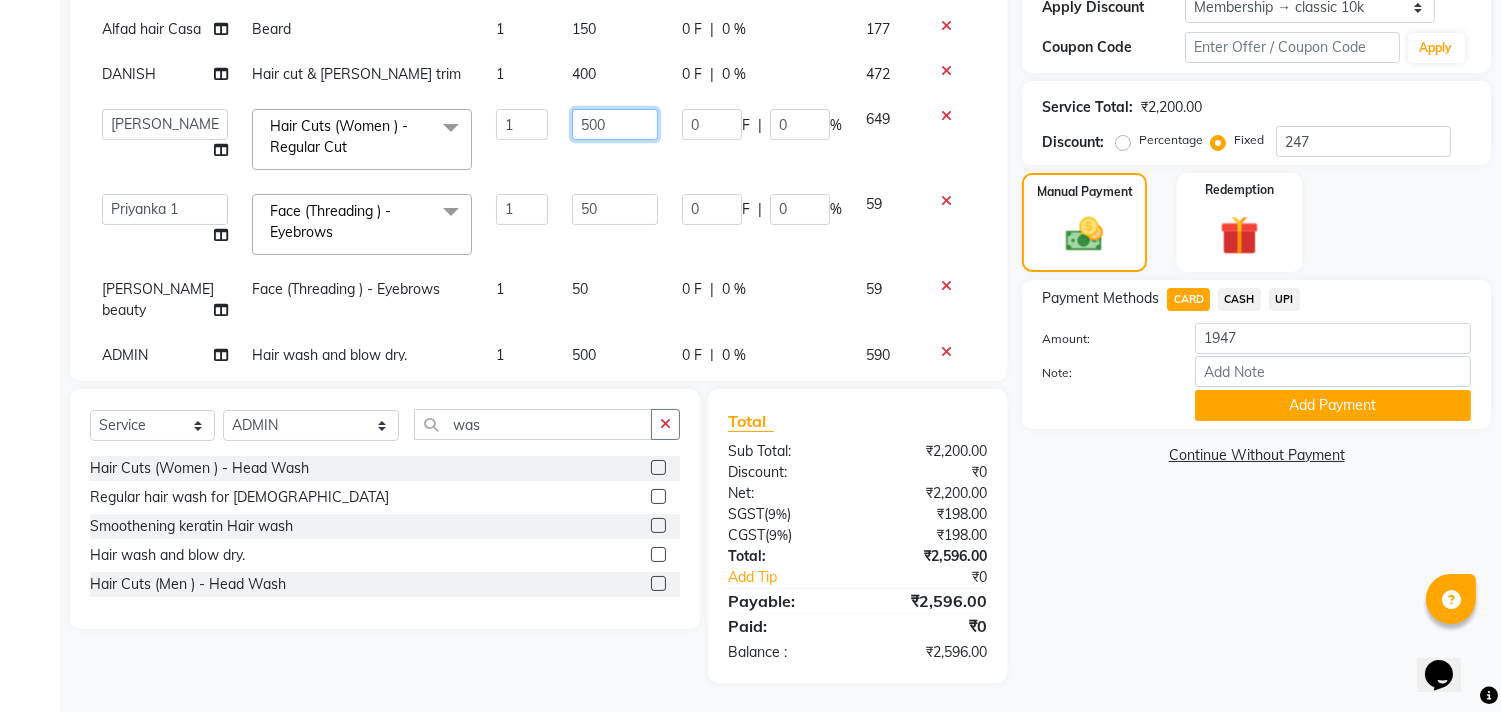 scroll, scrollTop: 0, scrollLeft: 0, axis: both 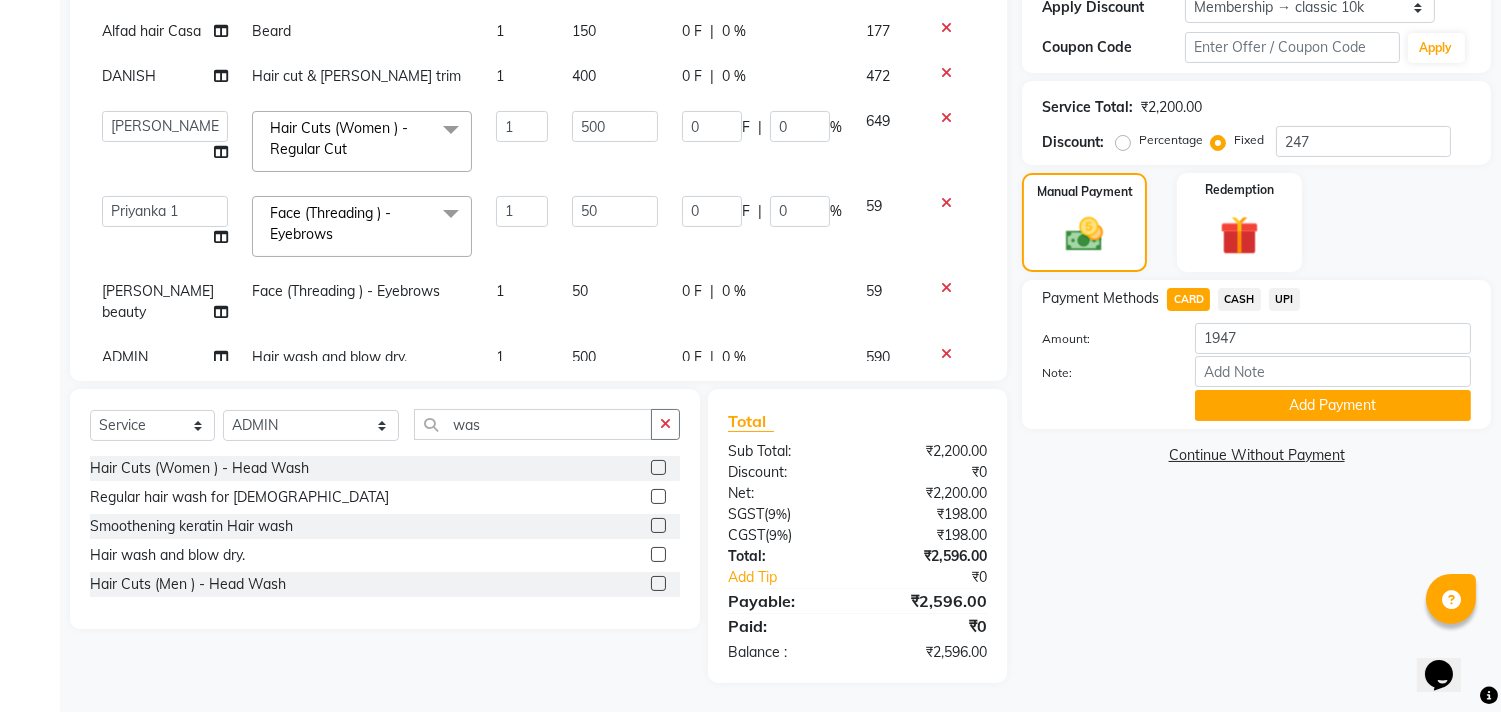 click on "400" 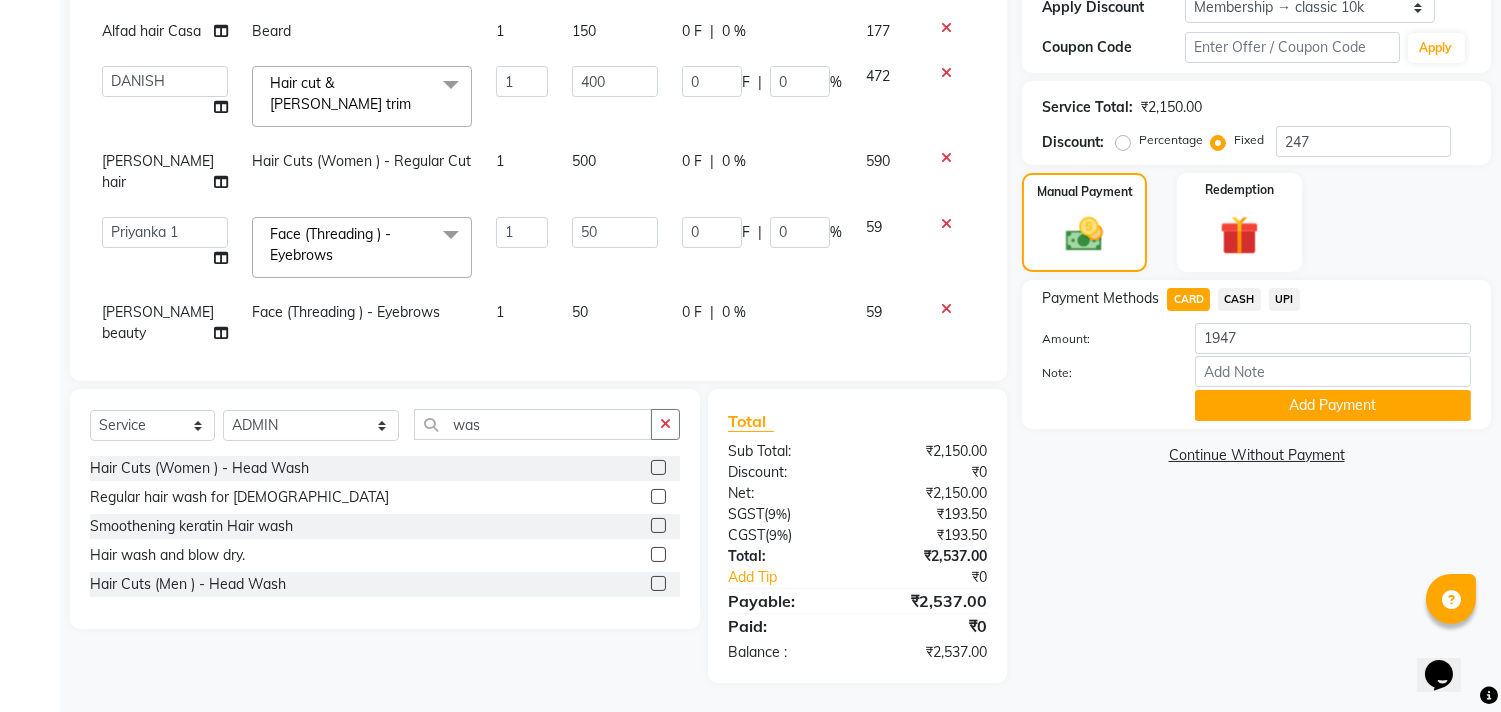 scroll, scrollTop: 63, scrollLeft: 0, axis: vertical 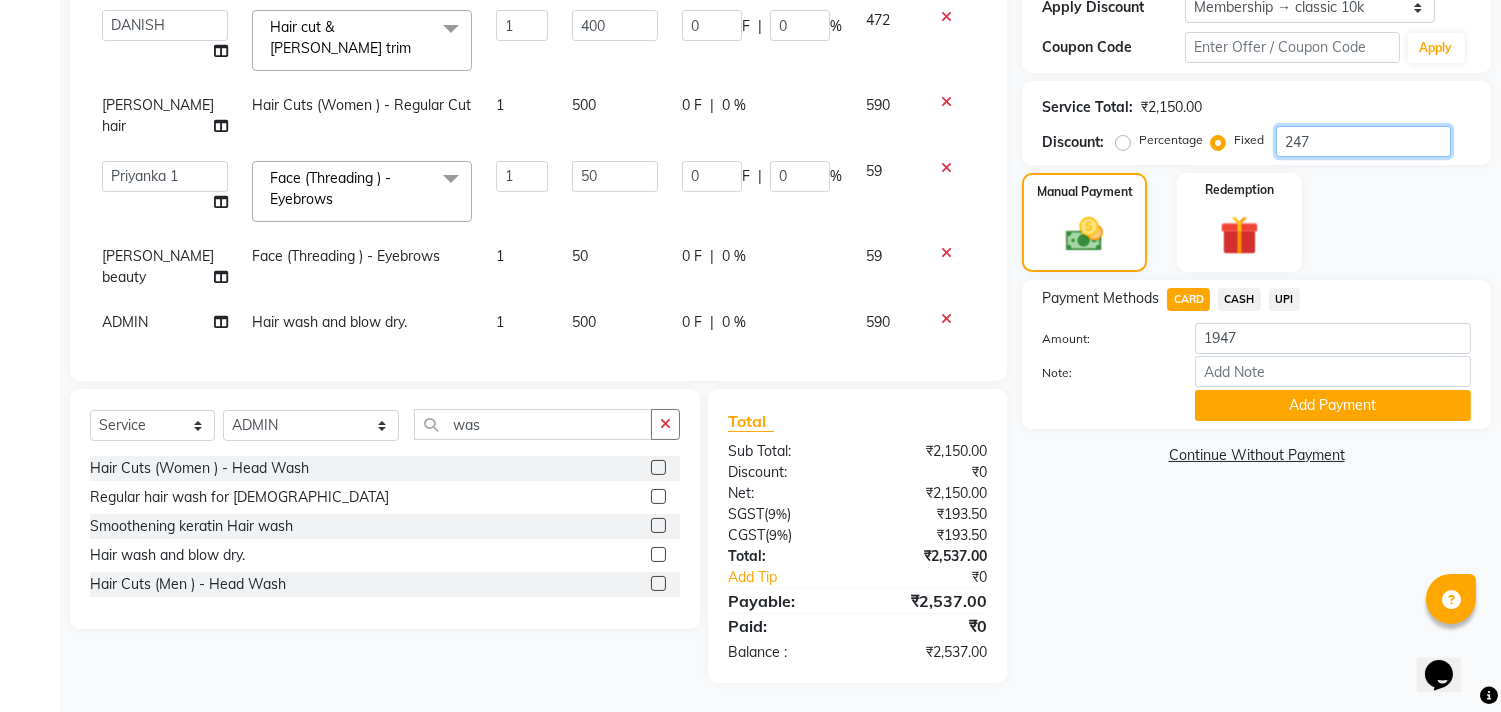 click on "247" 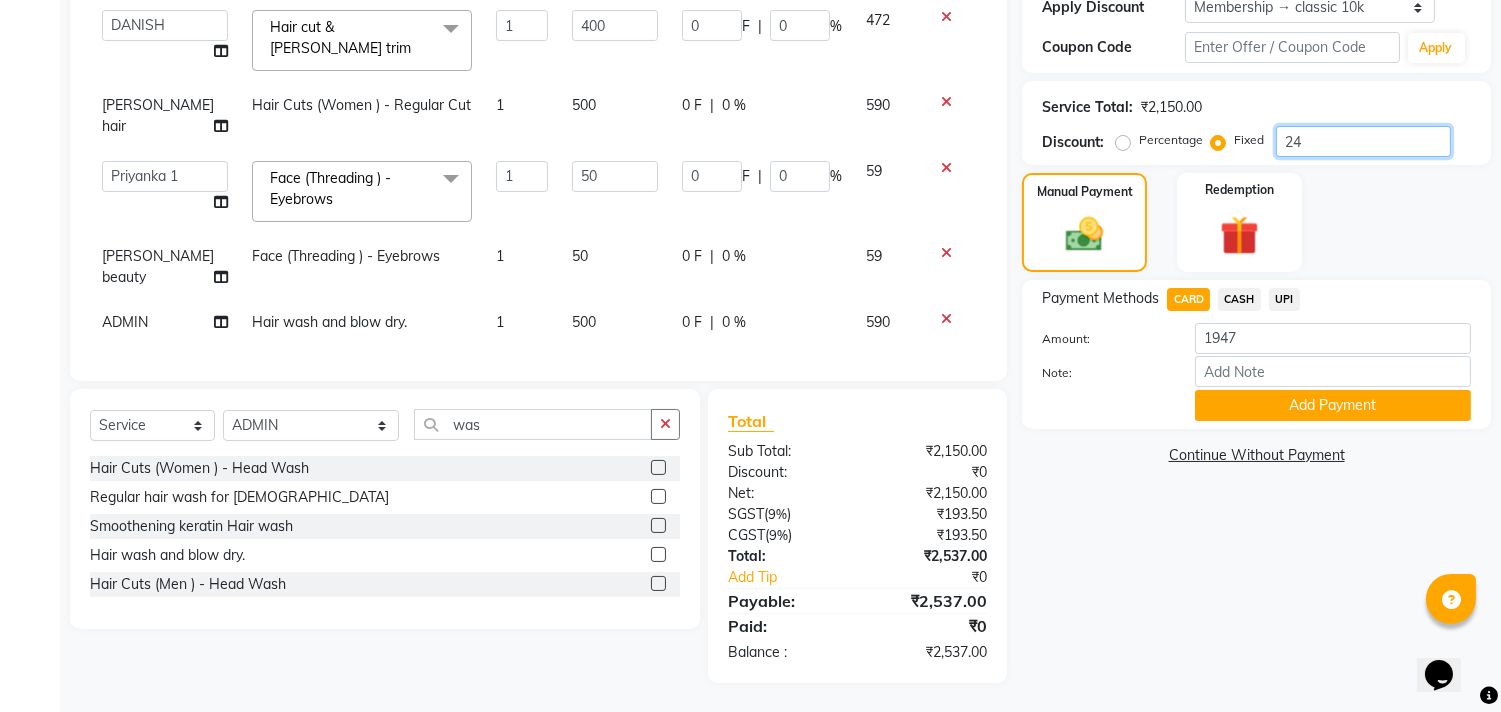 type on "2" 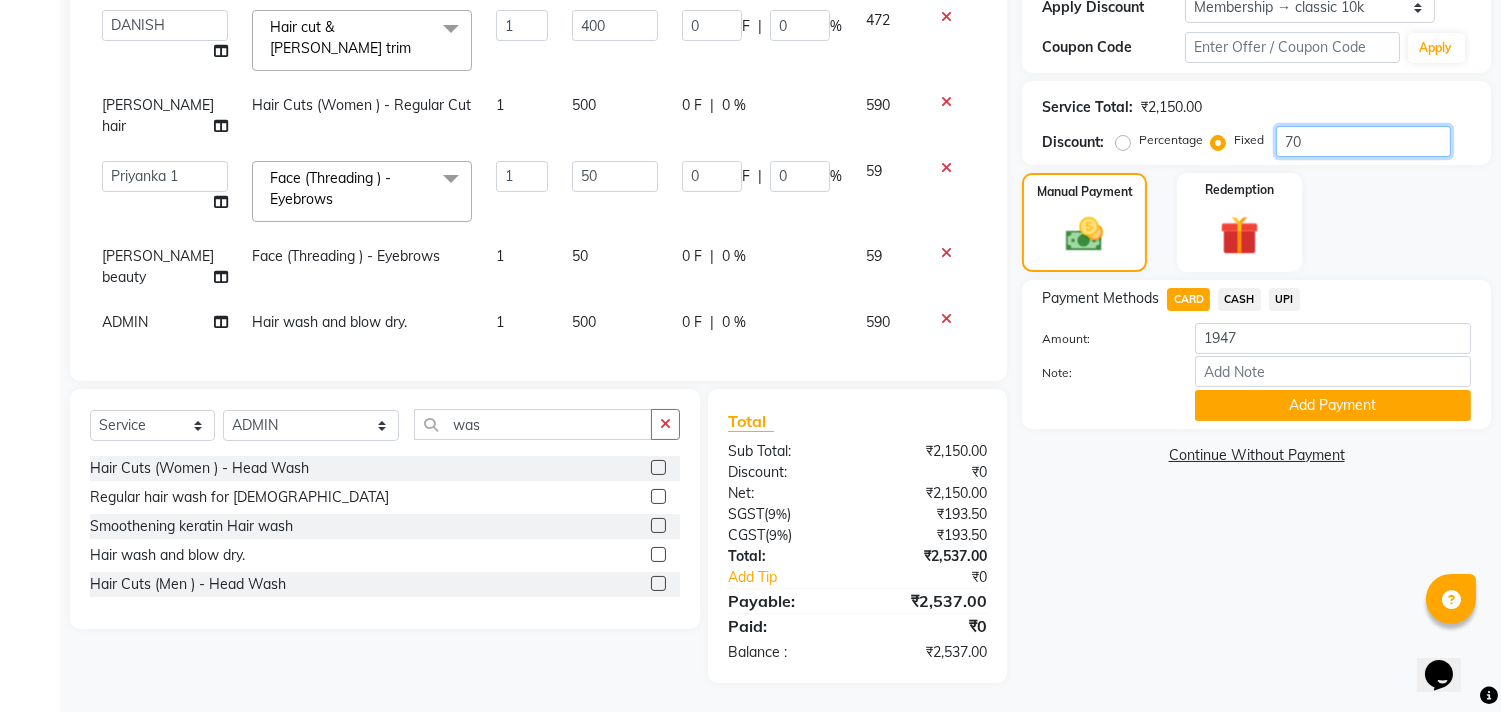 type on "70" 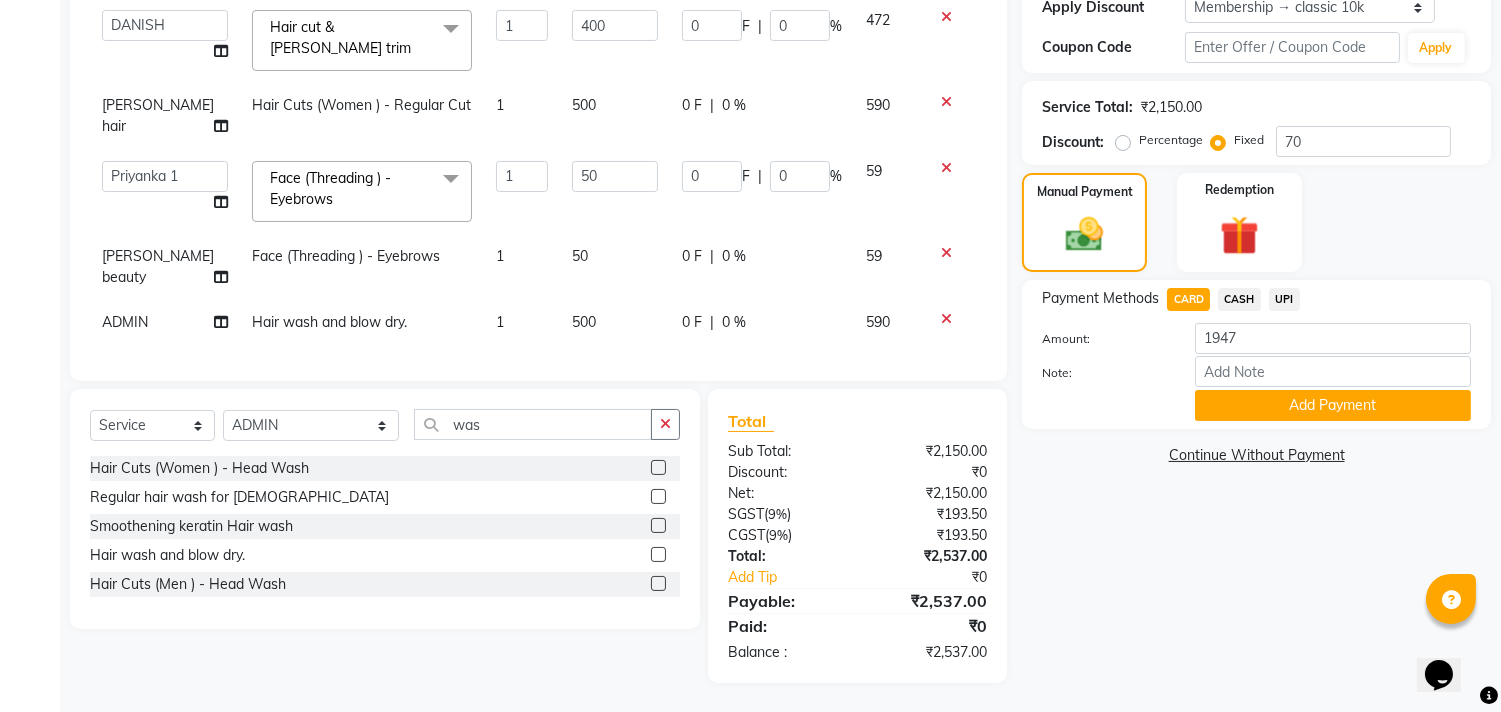 click on "CASH" 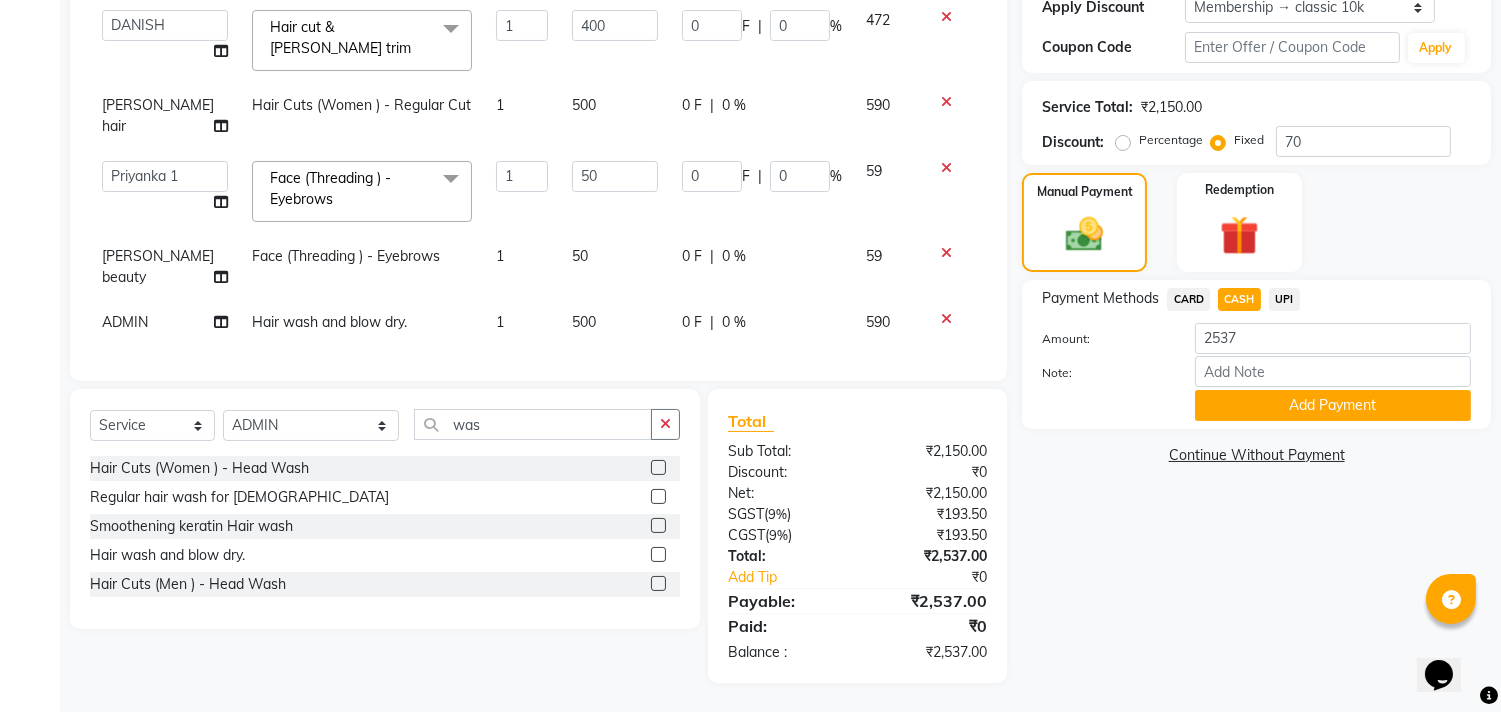 click on "Percentage" 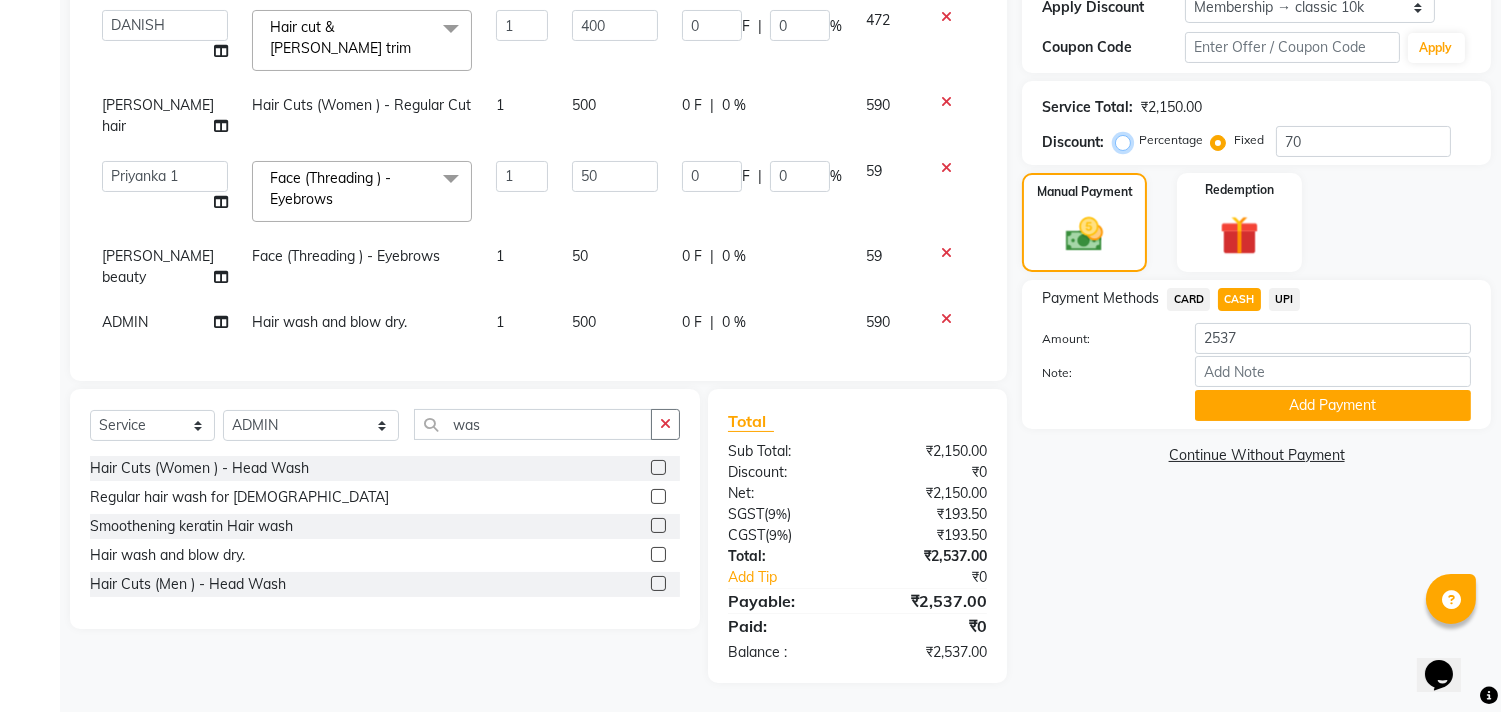 click on "Percentage" at bounding box center (1127, 140) 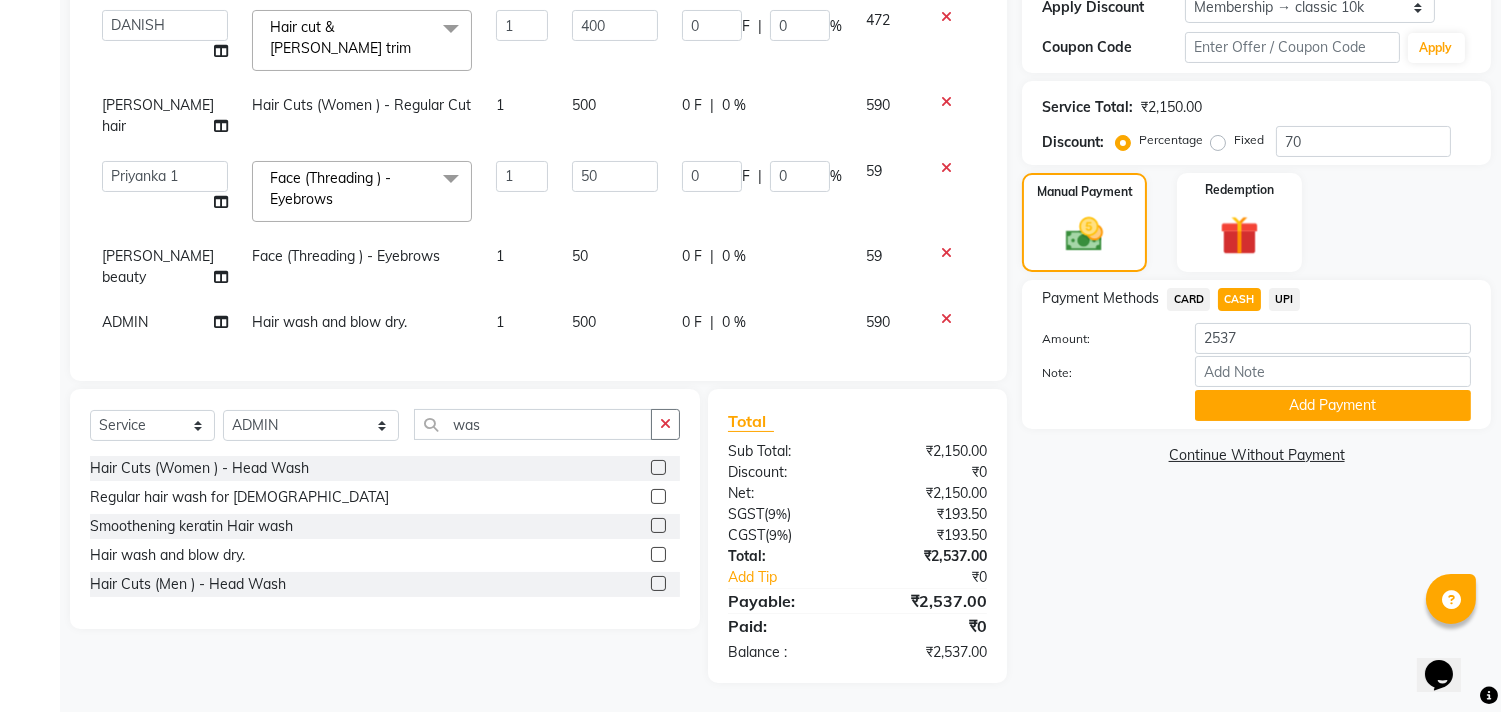 click on "Fixed" 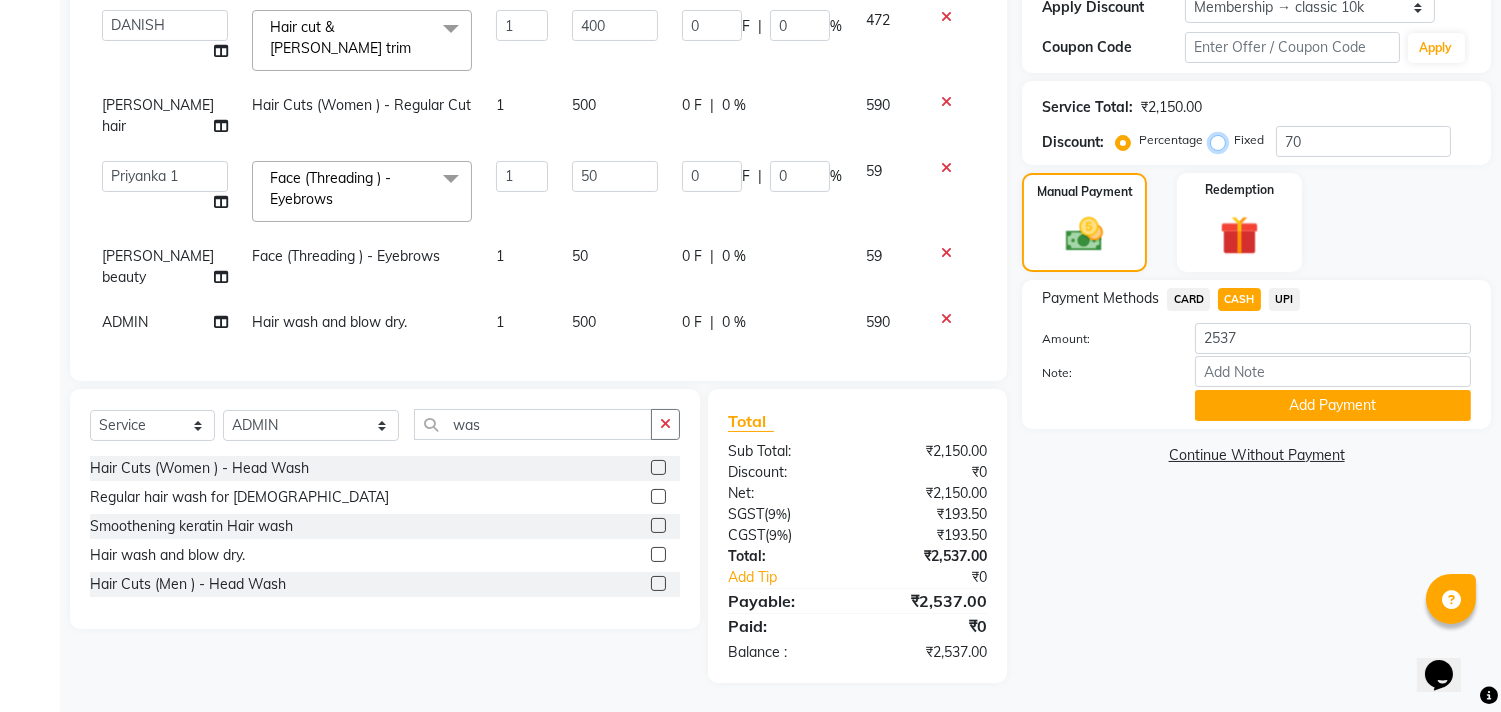 click on "Fixed" at bounding box center [1222, 140] 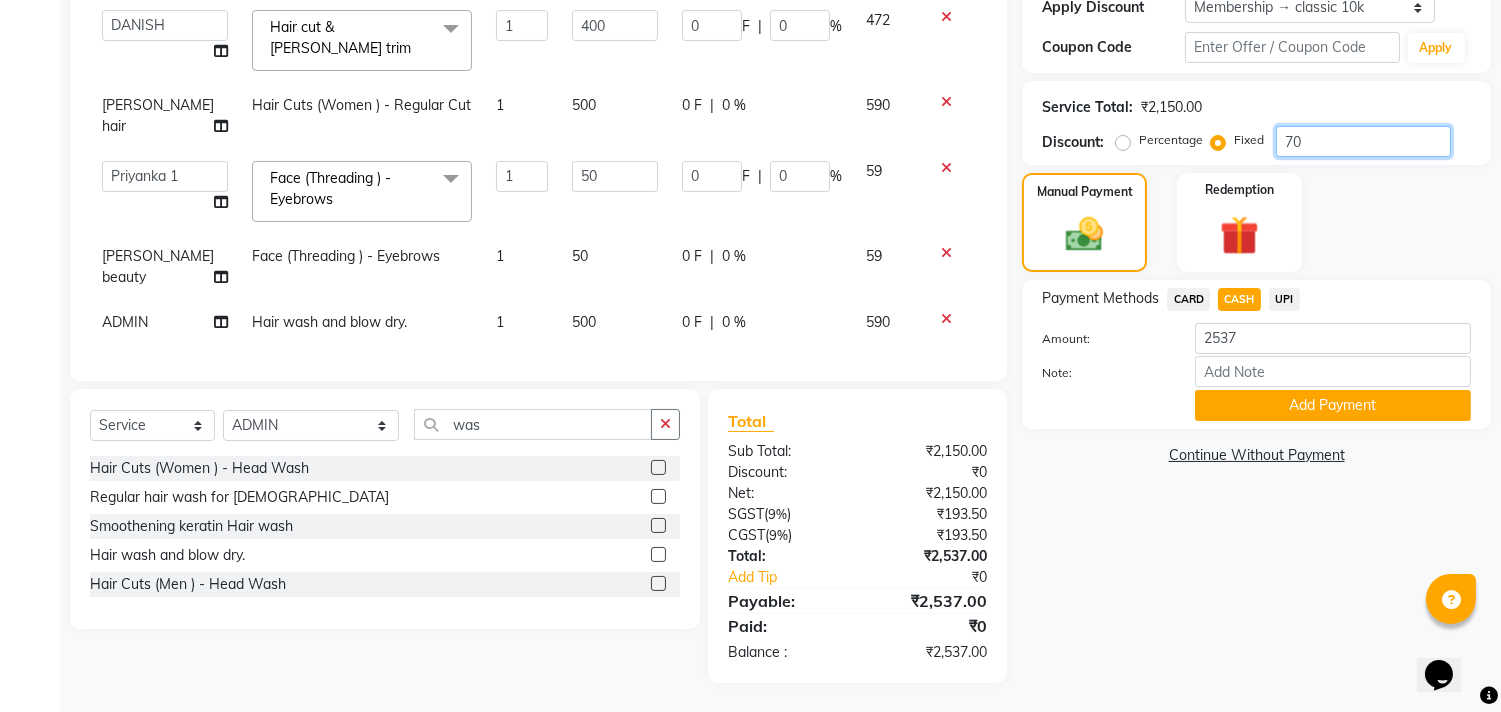 click on "70" 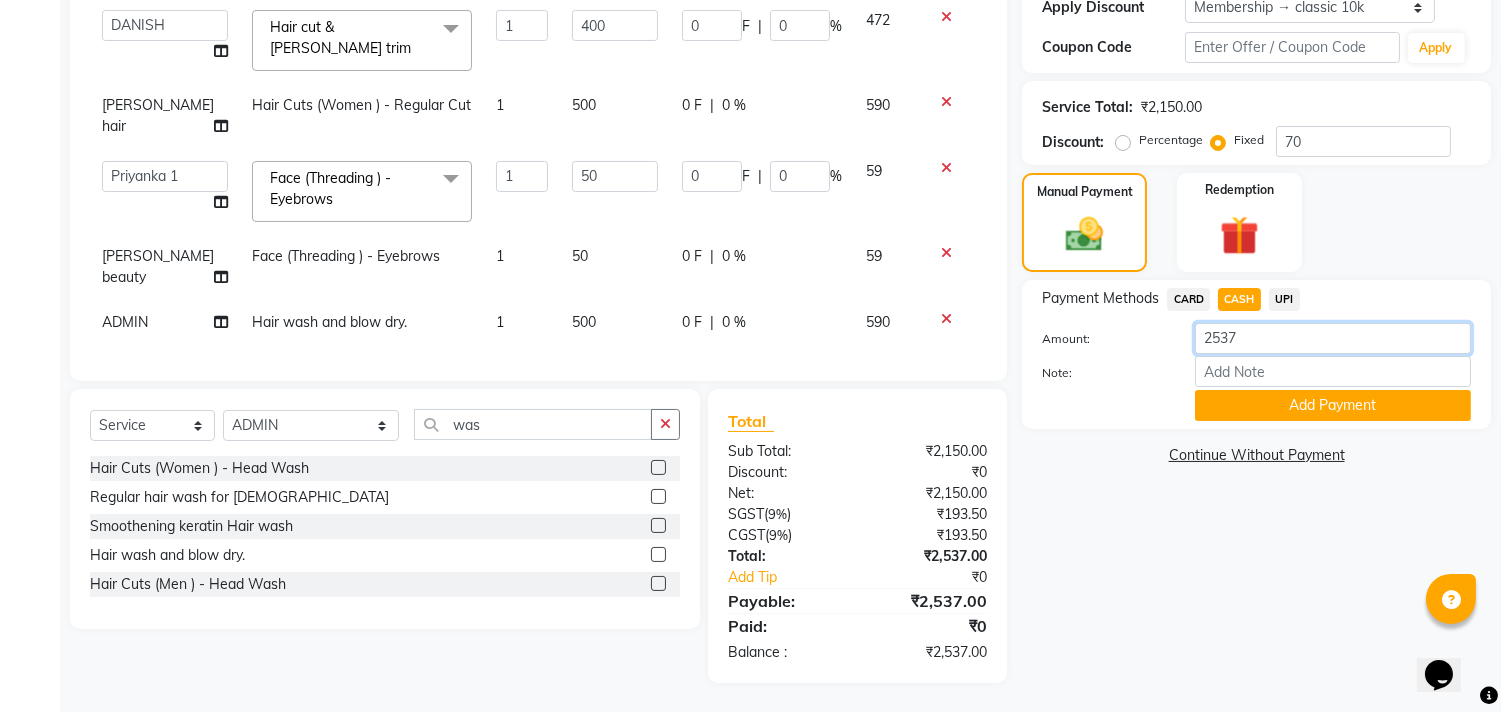 click on "2537" 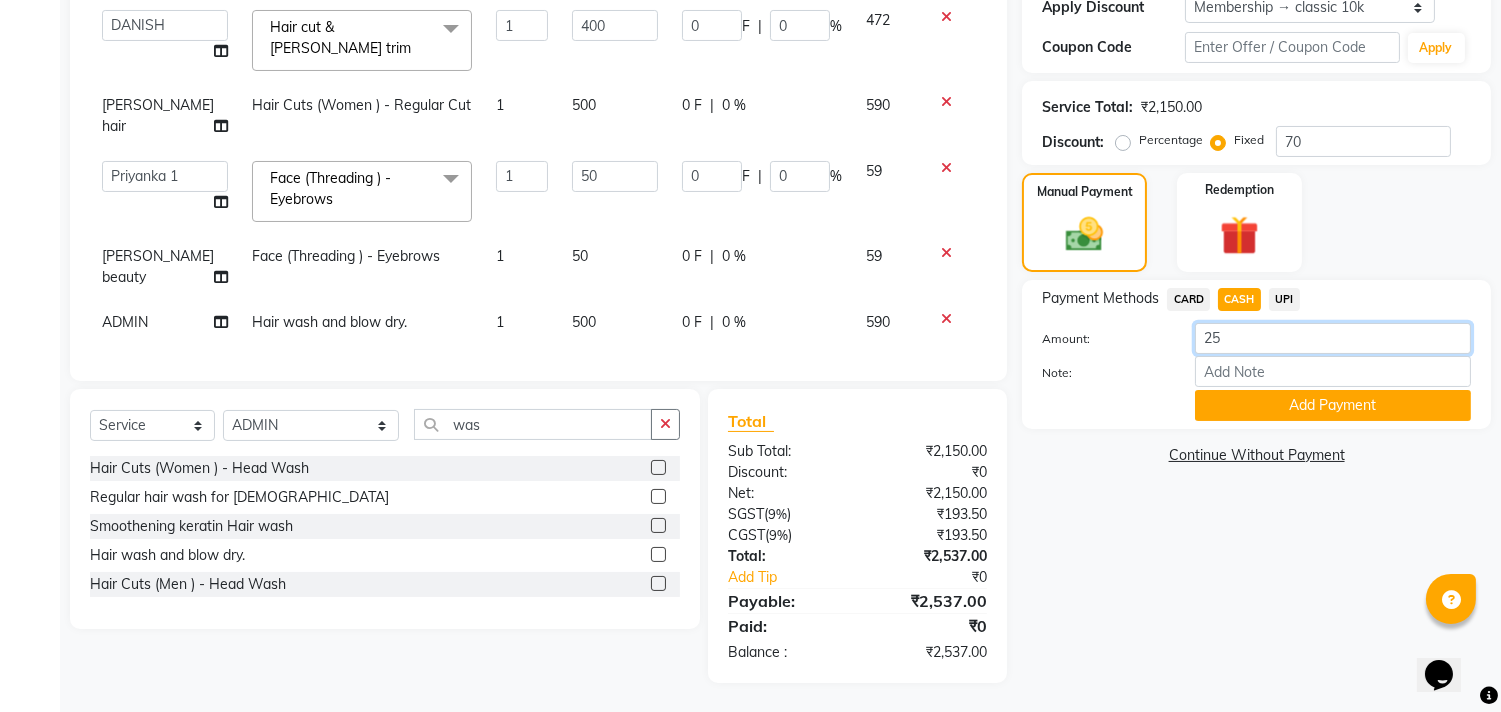 type on "2" 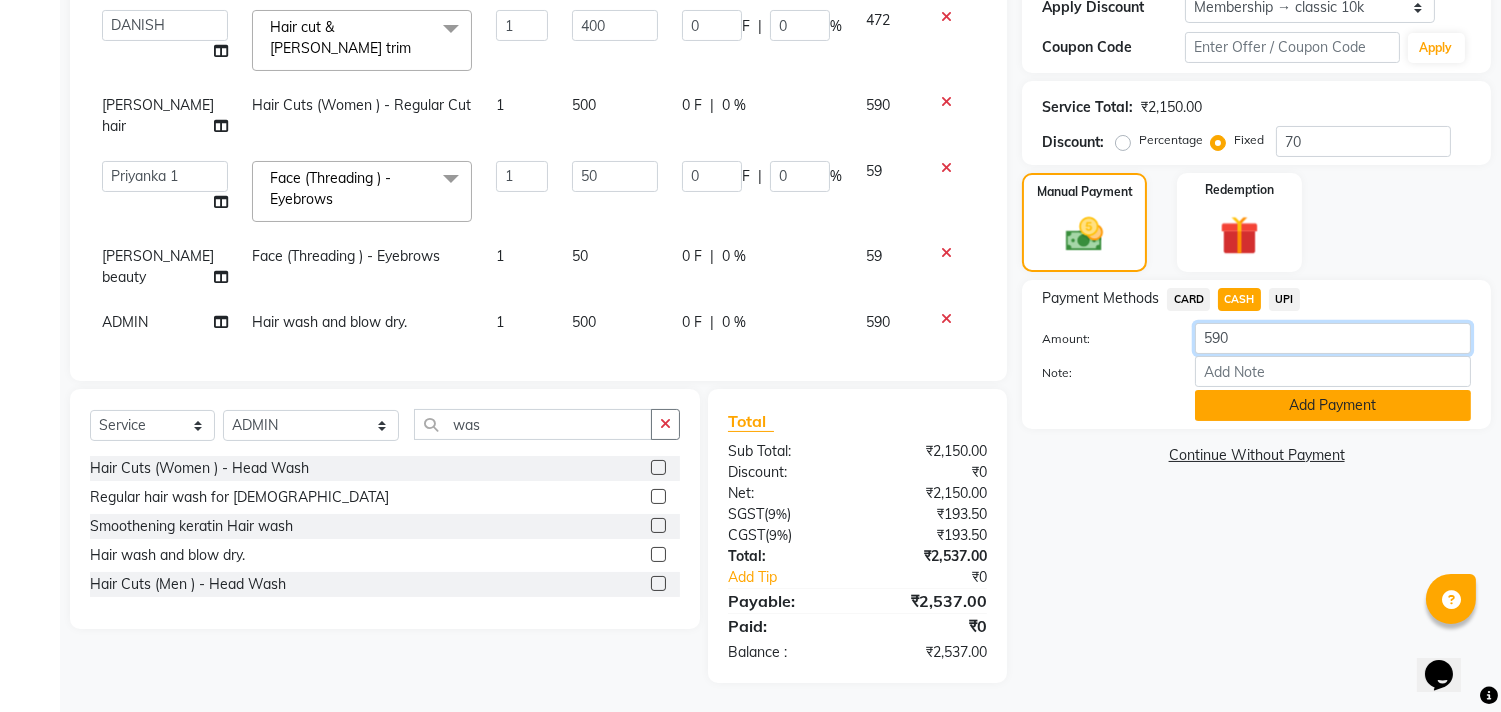 type on "590" 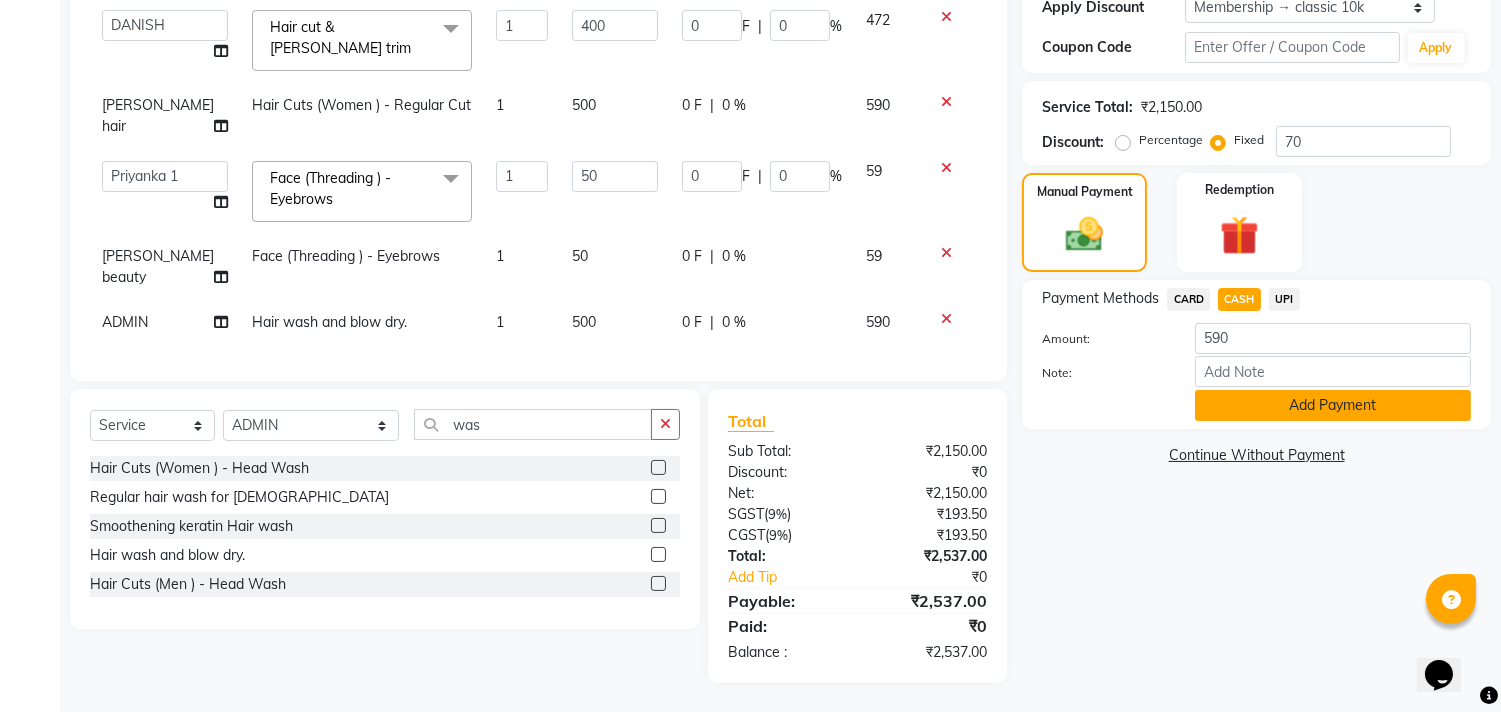 click on "Add Payment" 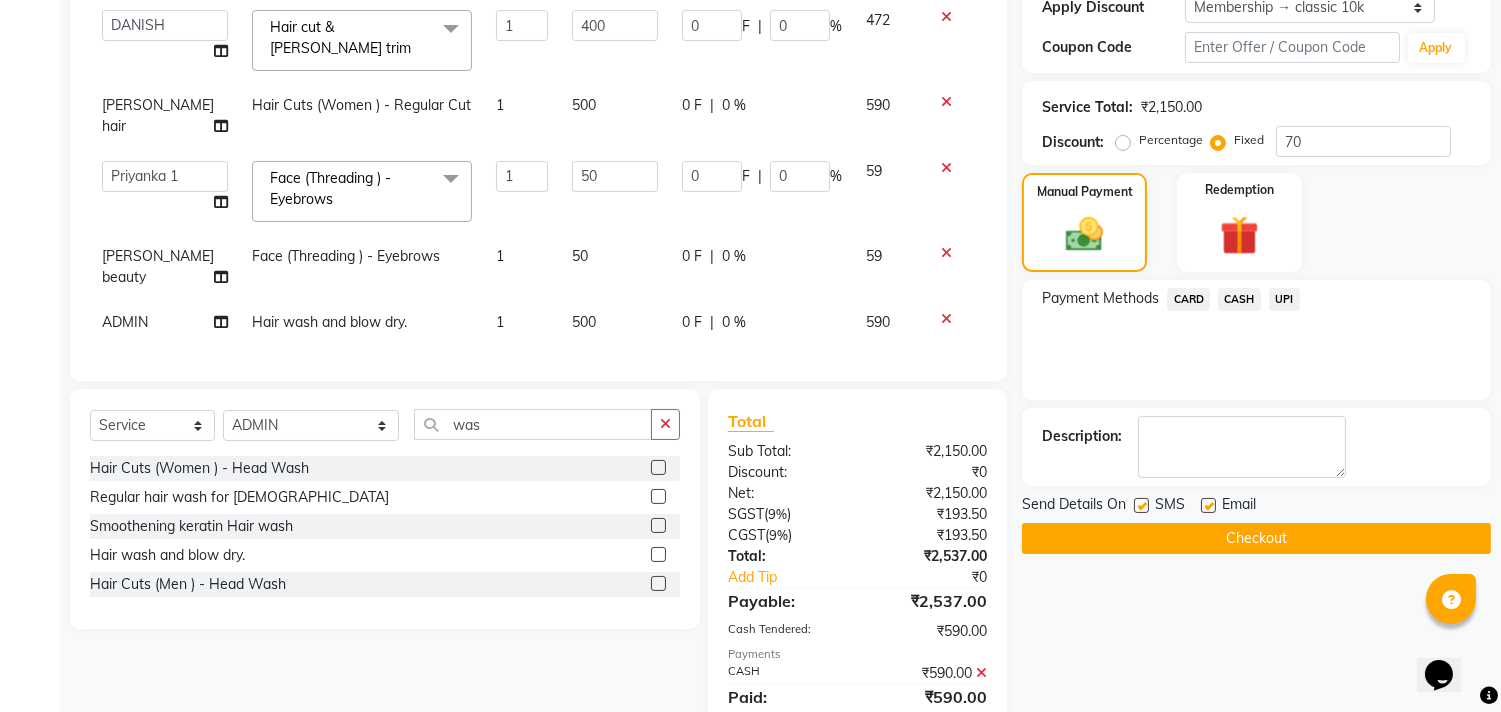 click on "UPI" 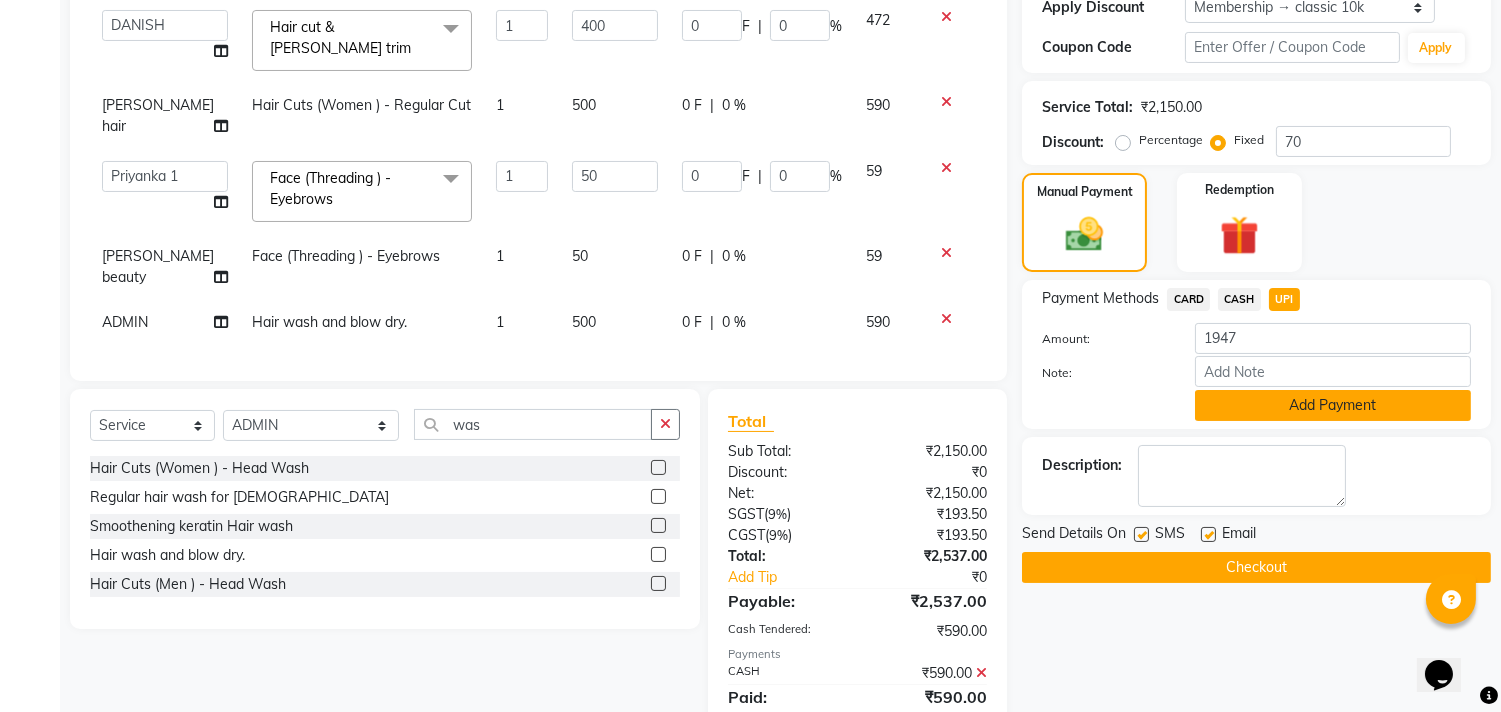 click on "Add Payment" 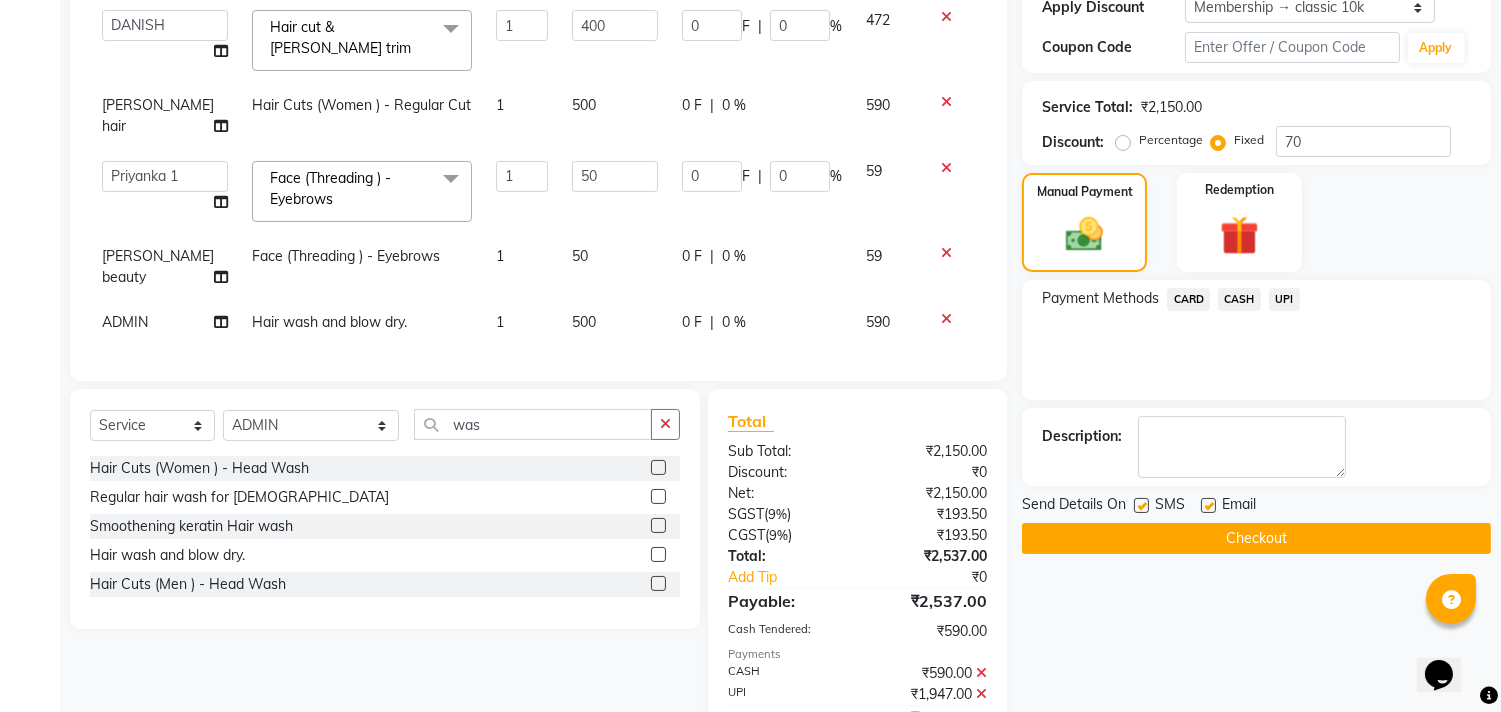 click on "Checkout" 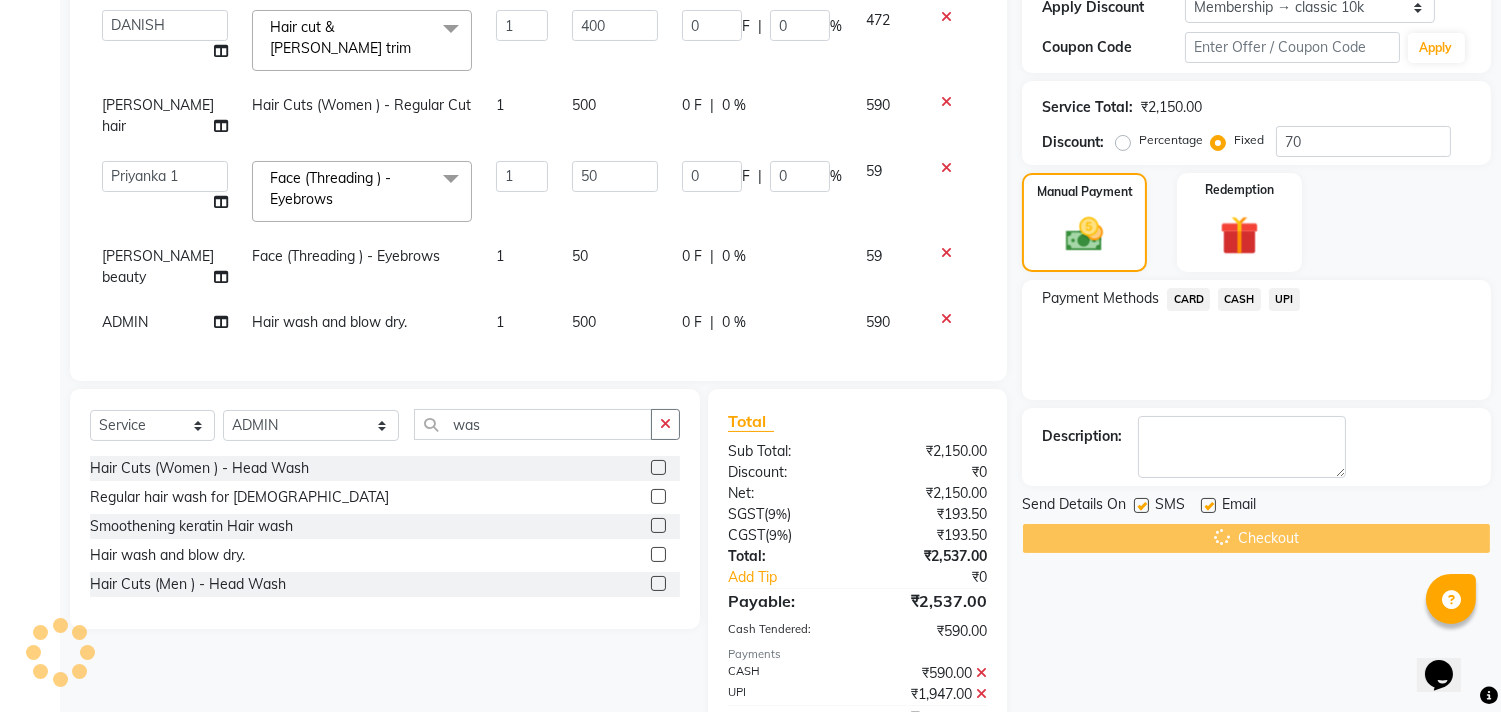 scroll, scrollTop: 480, scrollLeft: 0, axis: vertical 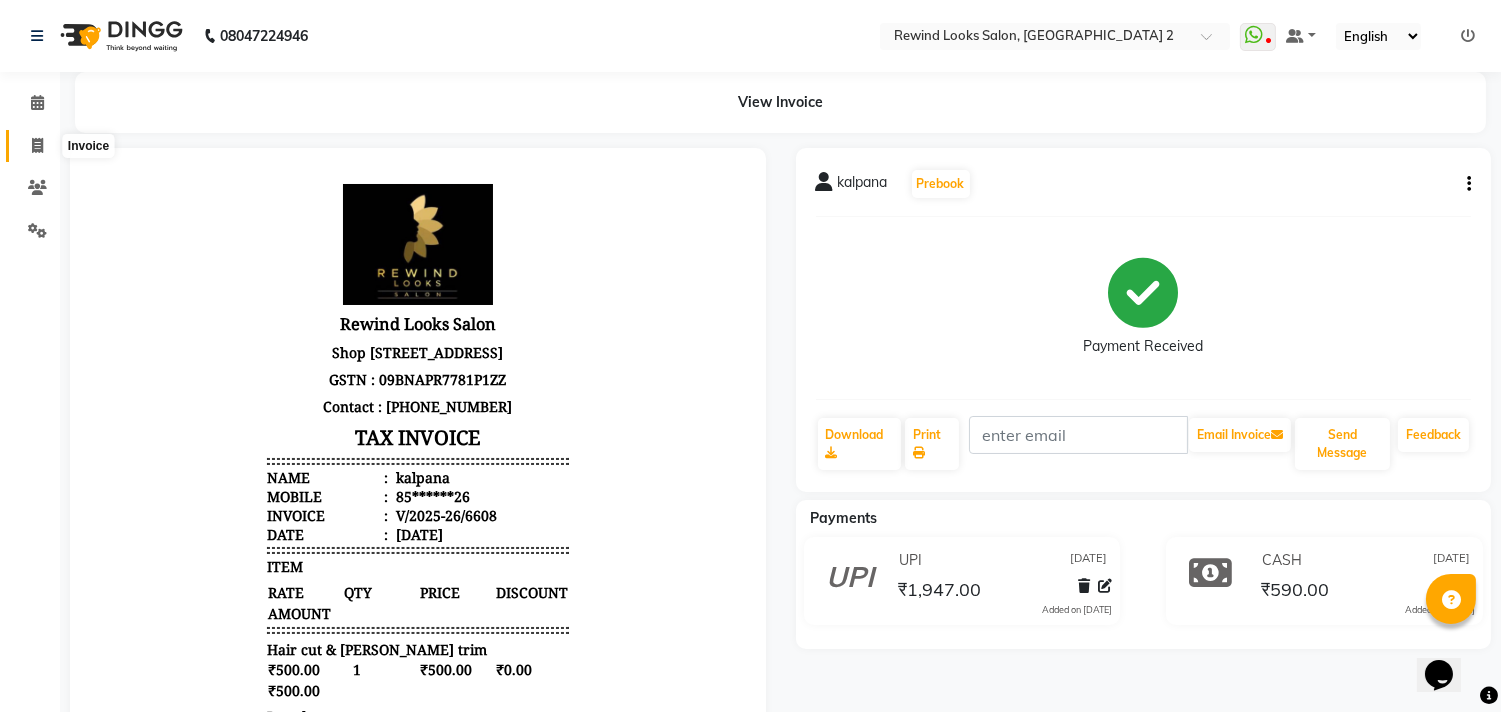 click 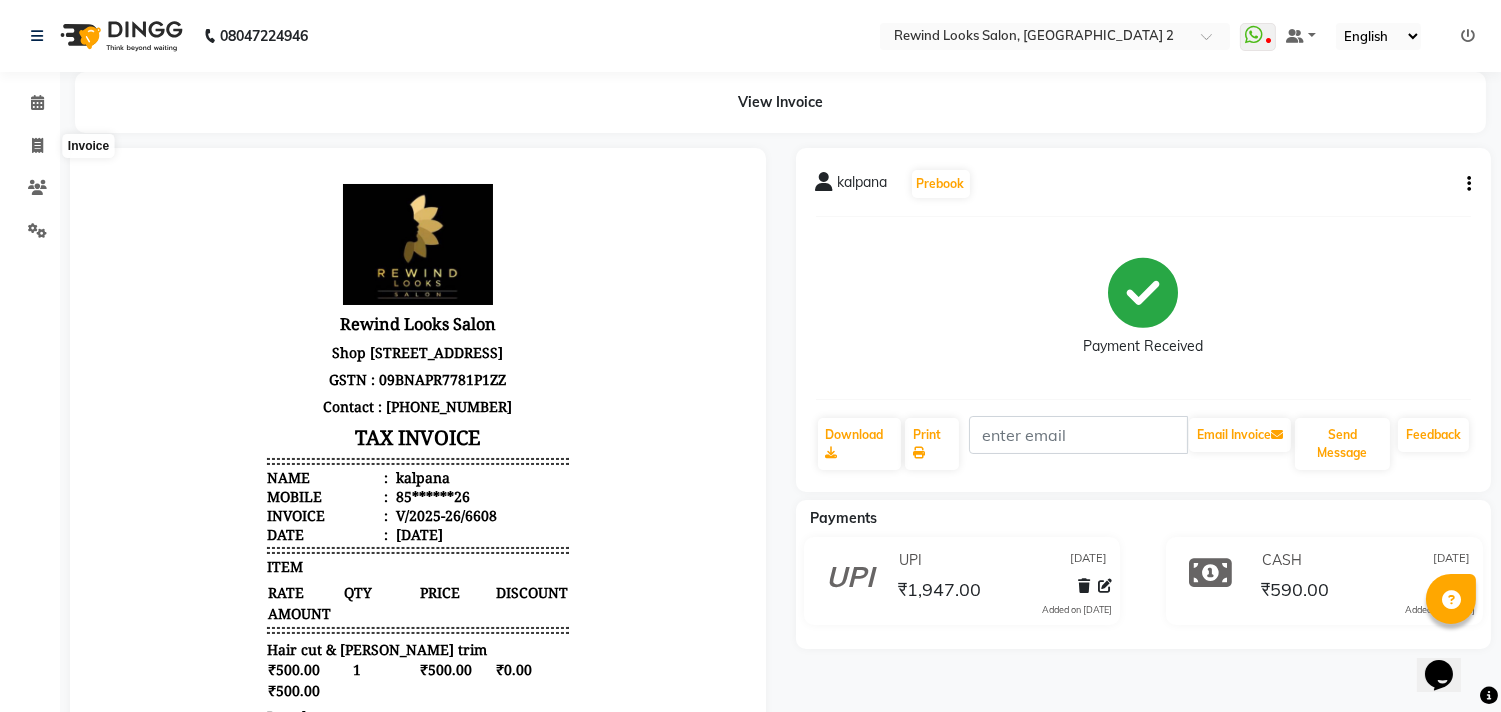 select on "service" 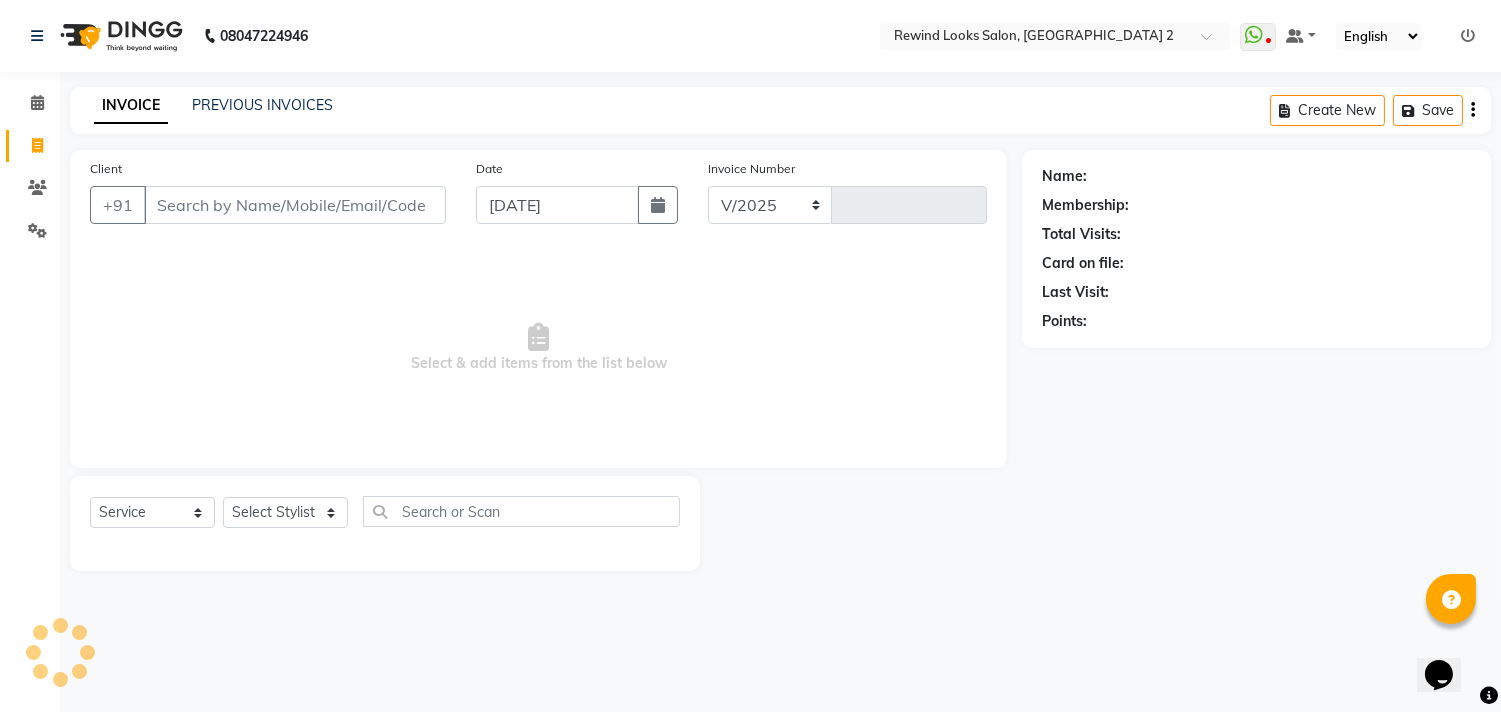 select on "4640" 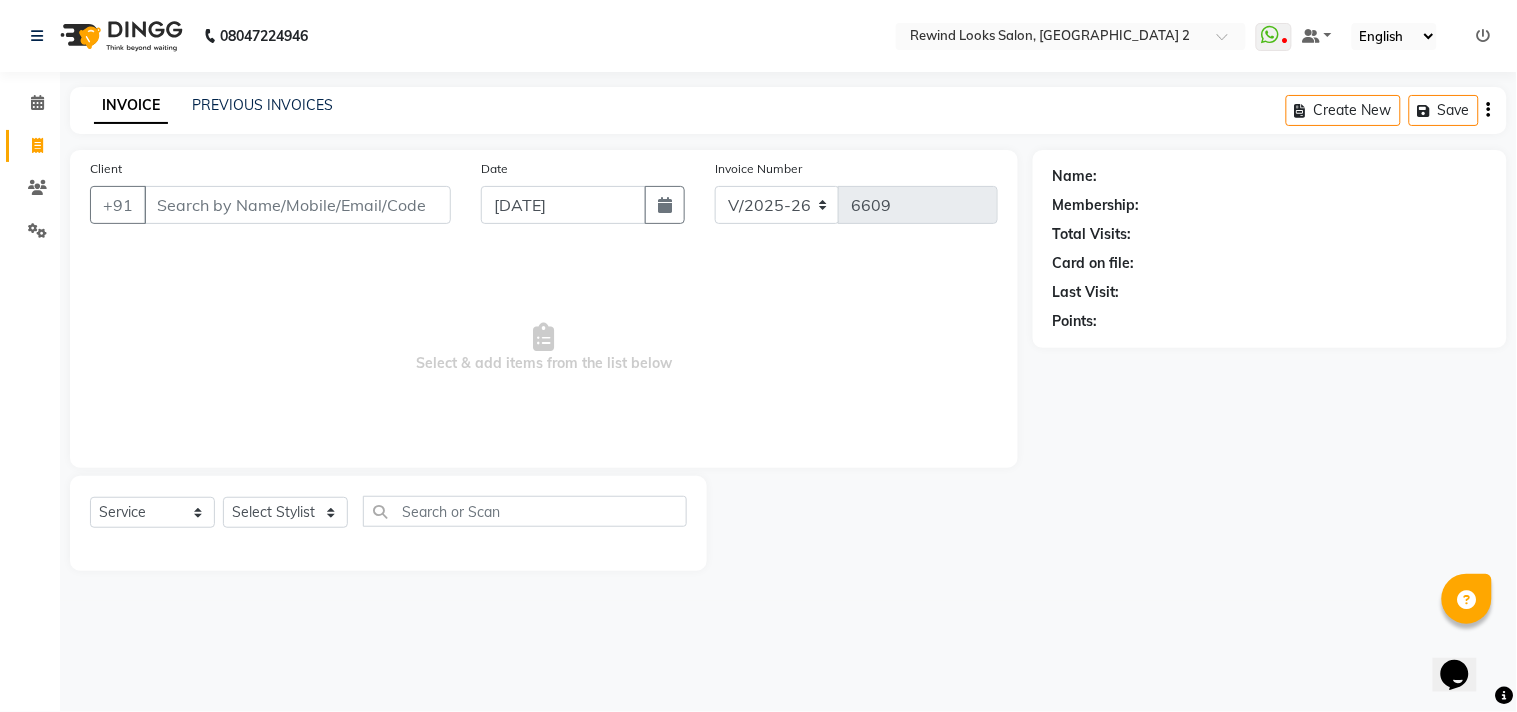 click on "Client" at bounding box center (297, 205) 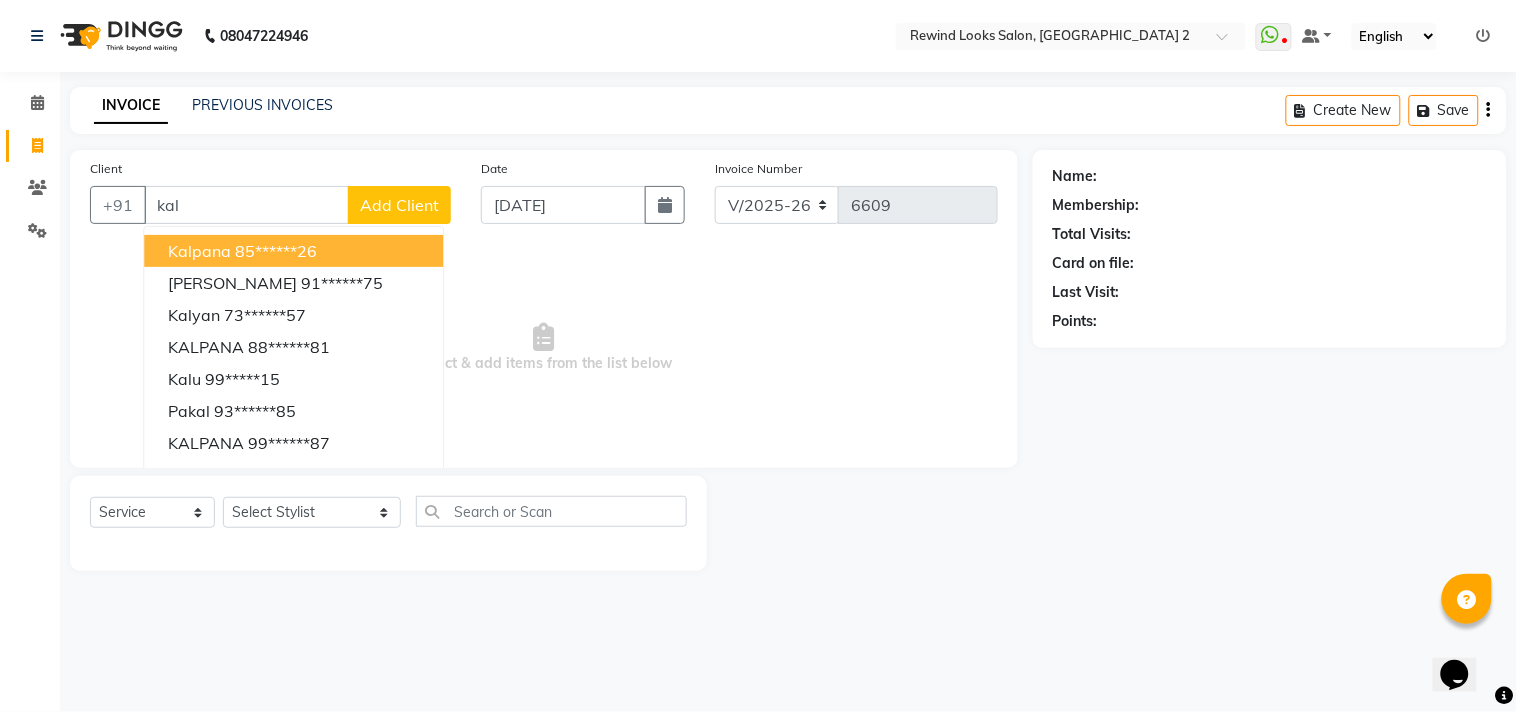 click on "85******26" at bounding box center [276, 251] 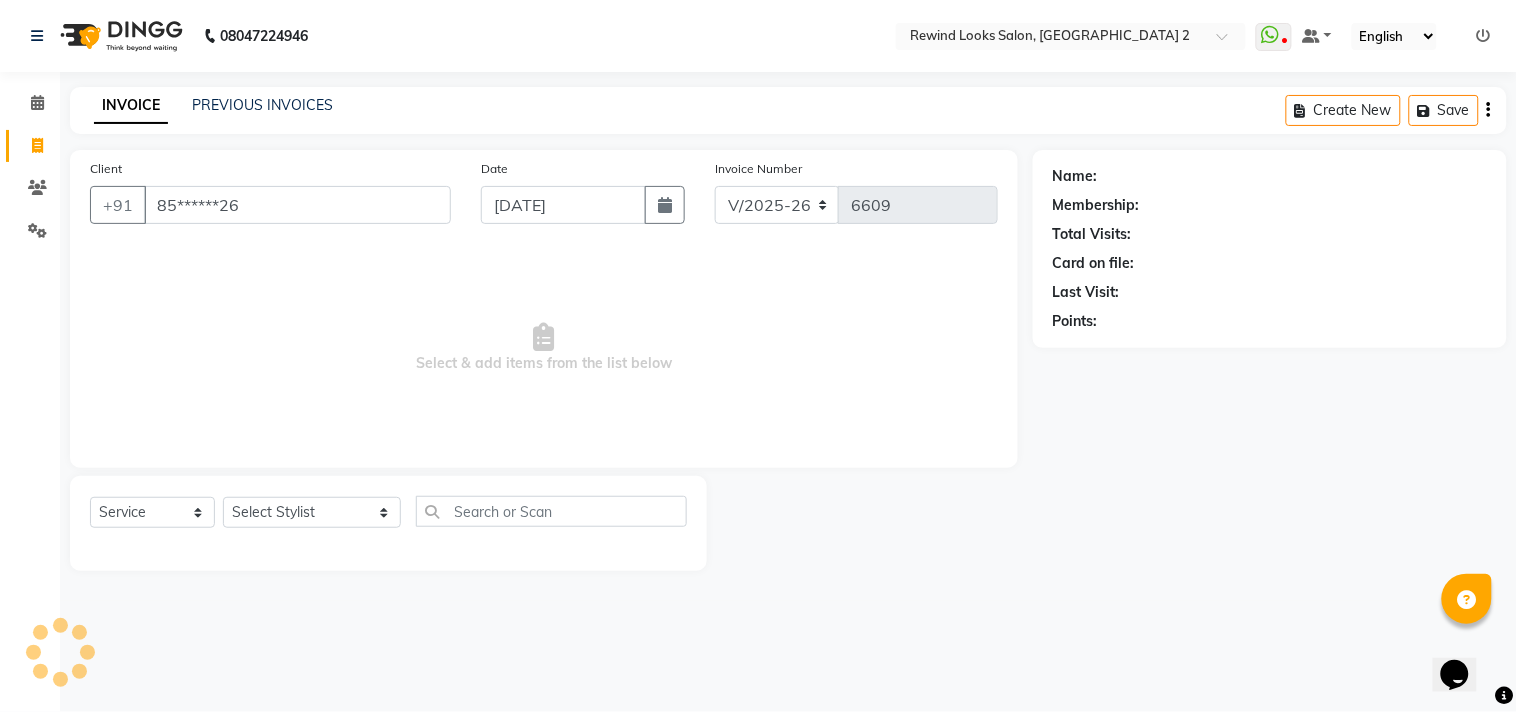 type on "85******26" 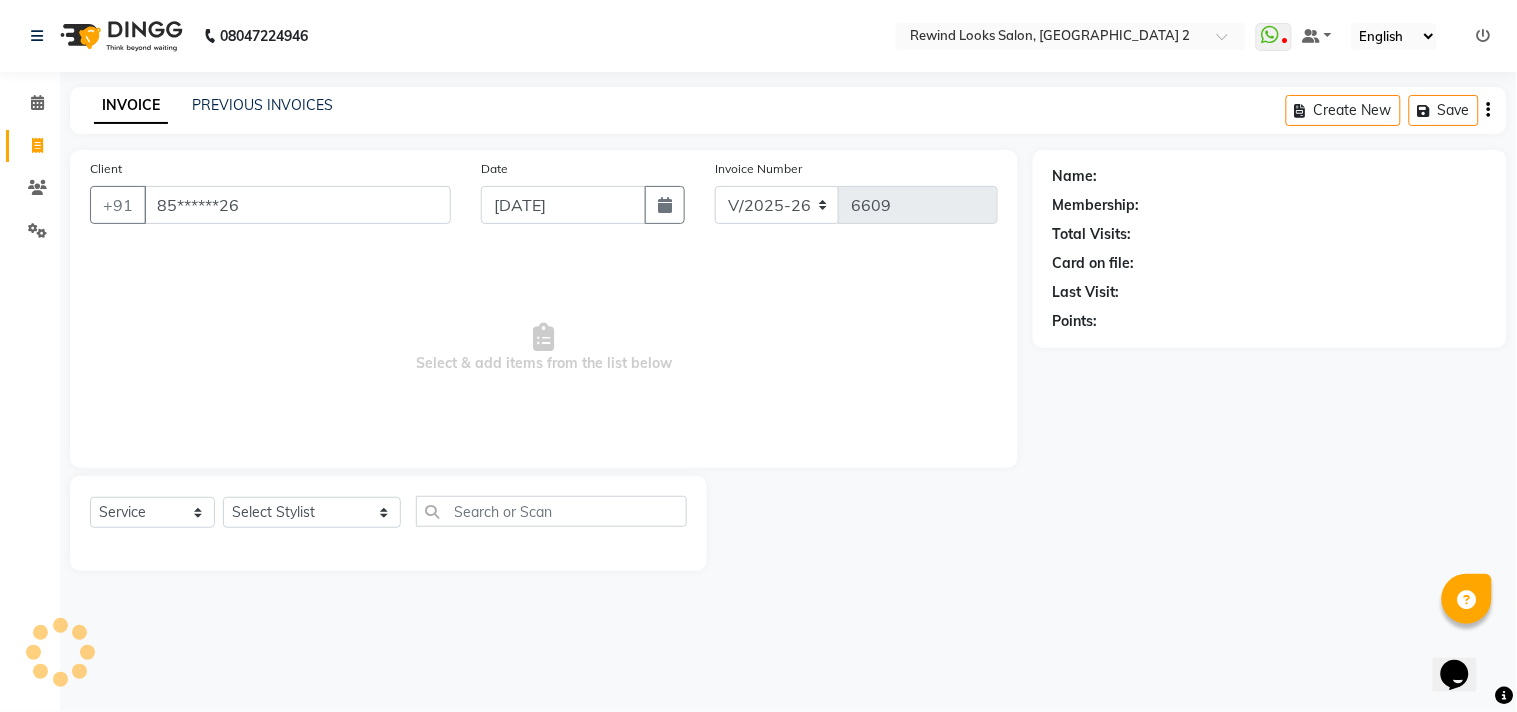 select on "1: Object" 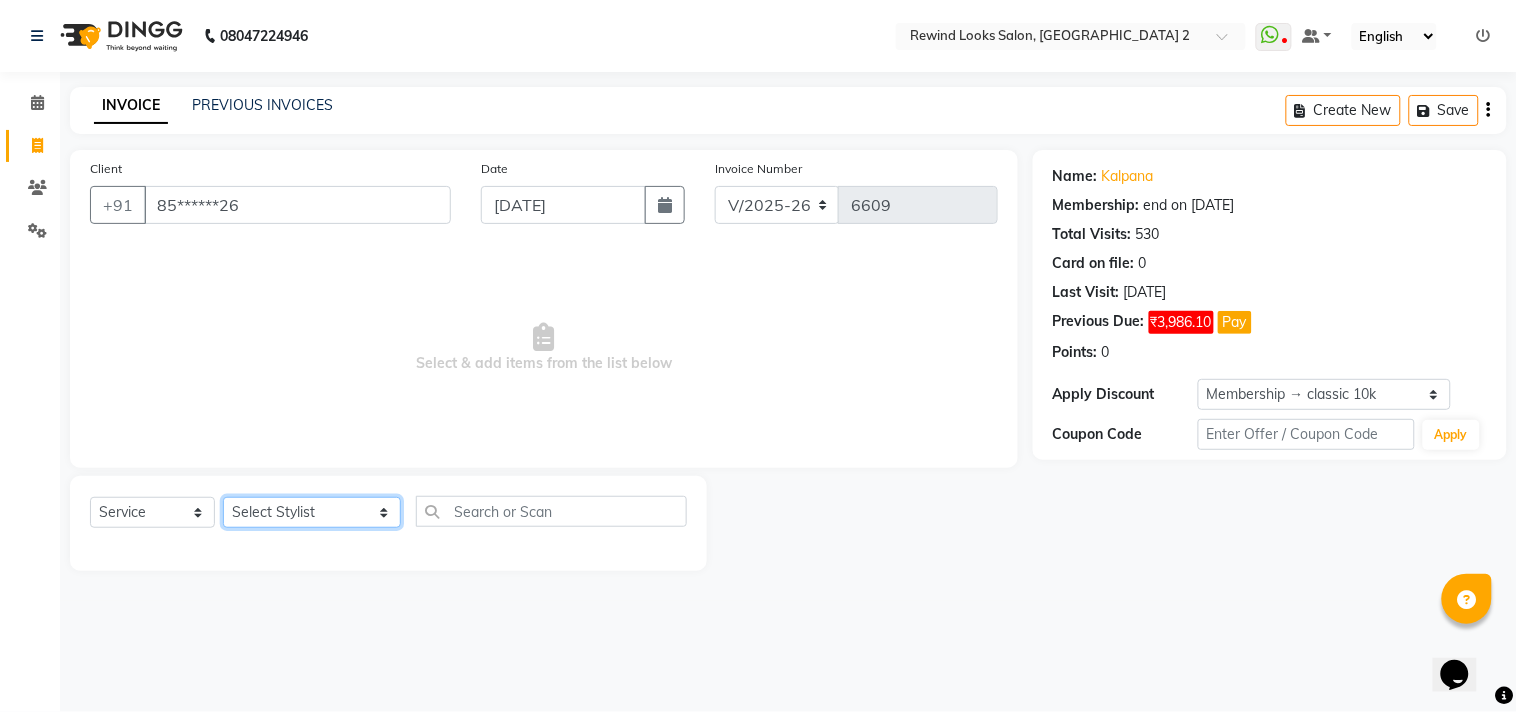 click on "Select Stylist aayat ADMIN Alfad hair Casa  [PERSON_NAME] HAIR [PERSON_NAME]  (unisex hairstylist) BIG [DEMOGRAPHIC_DATA] [DEMOGRAPHIC_DATA] DANISH [PERSON_NAME] orchid [PERSON_NAME] HAIR [DEMOGRAPHIC_DATA] CASA [PERSON_NAME] kiran Deepak Hair Mani MANOJ PEDICURE  [PERSON_NAME]. HAIR [PERSON_NAME] HAIR [PERSON_NAME] CASA NIZAM SAYA PRATIBHA ORCHID  Priyanka 1 [PERSON_NAME] pedicure RIHAN HAIR CASA [PERSON_NAME] [DEMOGRAPHIC_DATA] casa SAIF HAIR SAYA sameer casa [PERSON_NAME] hair casa [PERSON_NAME] beauty SHARIK HAIR [PERSON_NAME] Artist [PERSON_NAME] pedicure Suman Sumer Hair Tarikh hair [DEMOGRAPHIC_DATA] Casa white orched Danish [PERSON_NAME] hair  [PERSON_NAME] HAIR [DEMOGRAPHIC_DATA]" 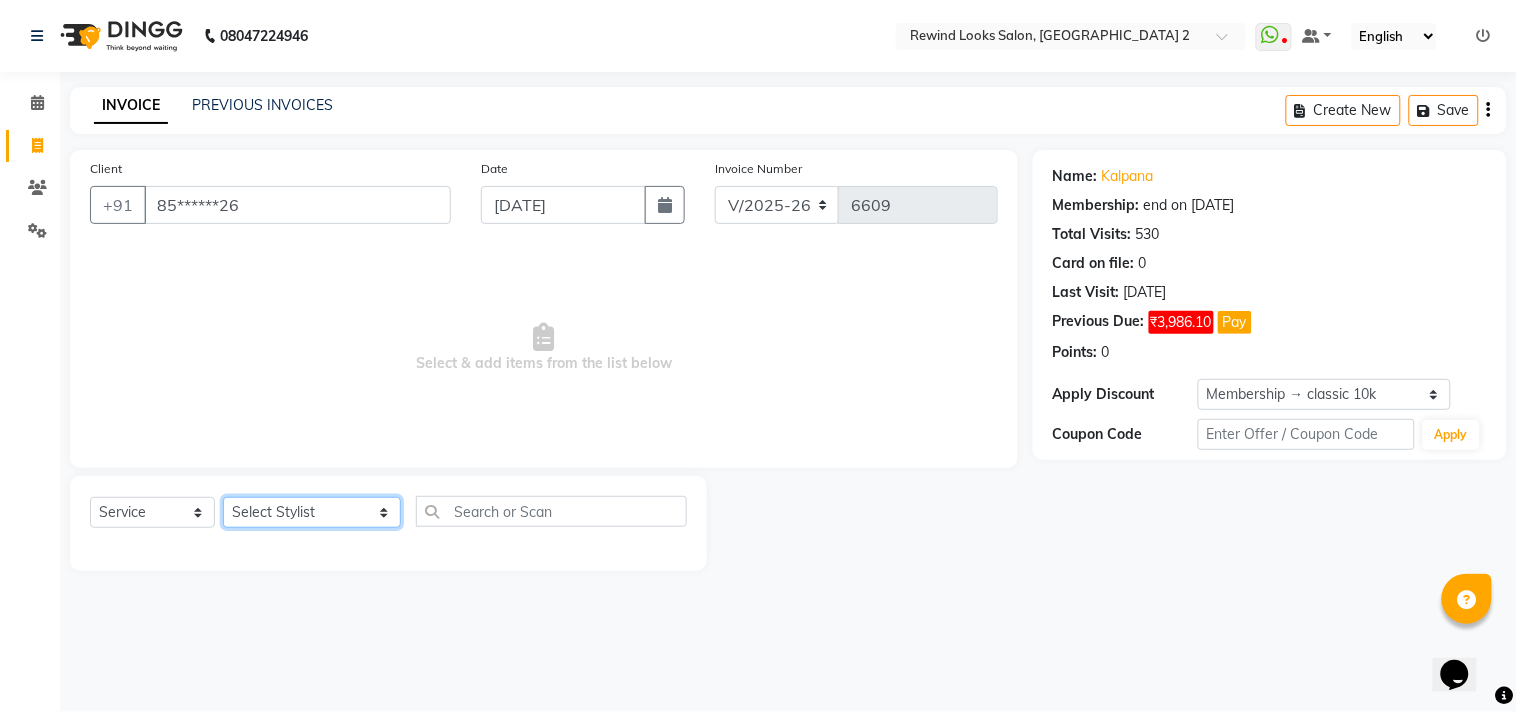 select on "47351" 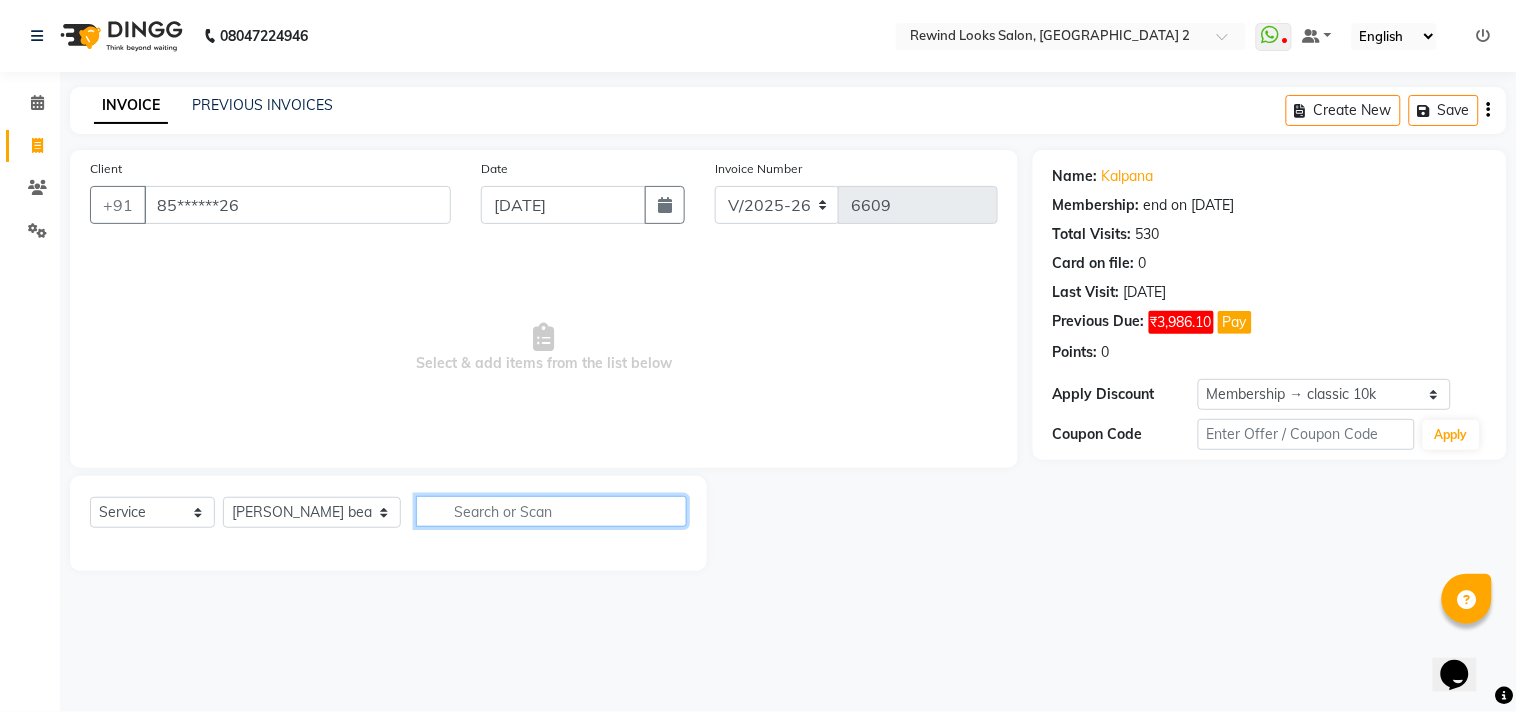 click 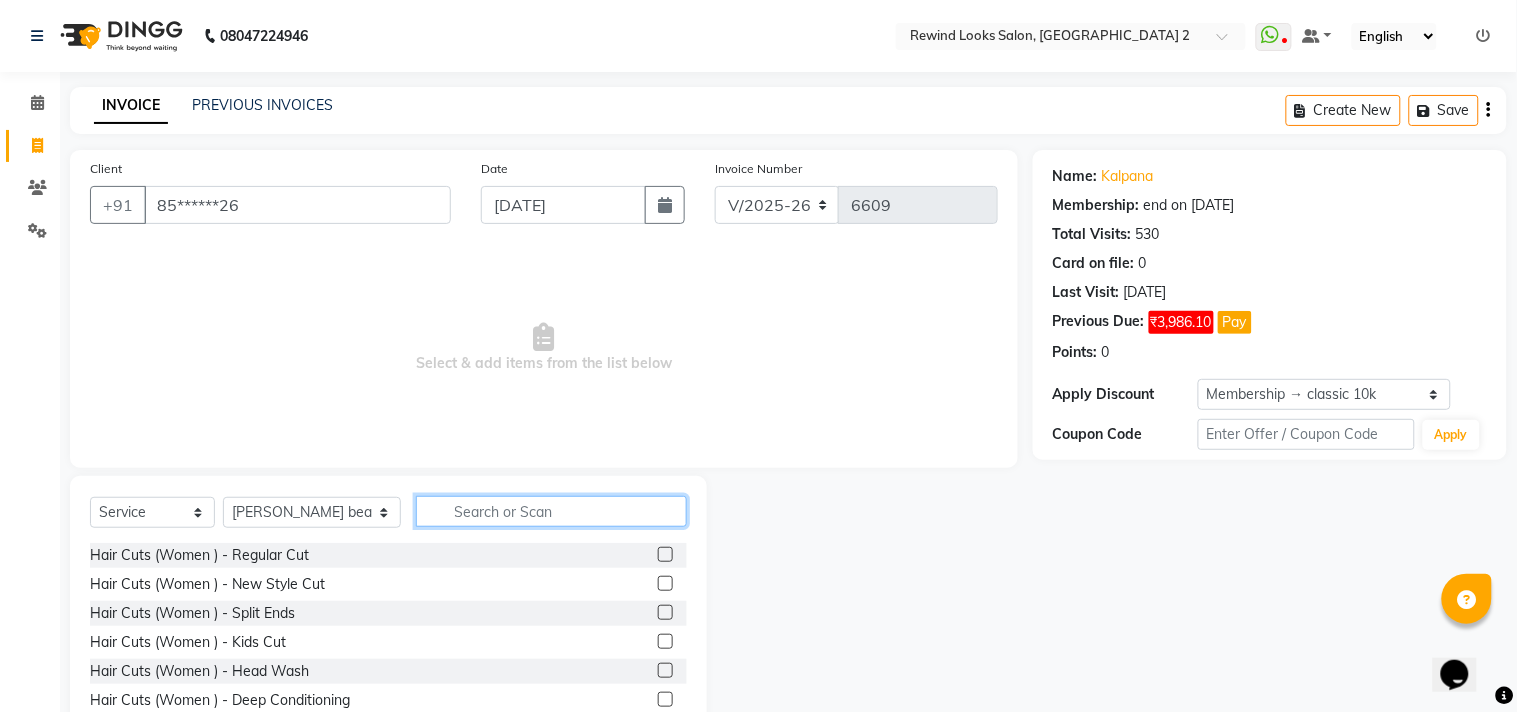 click 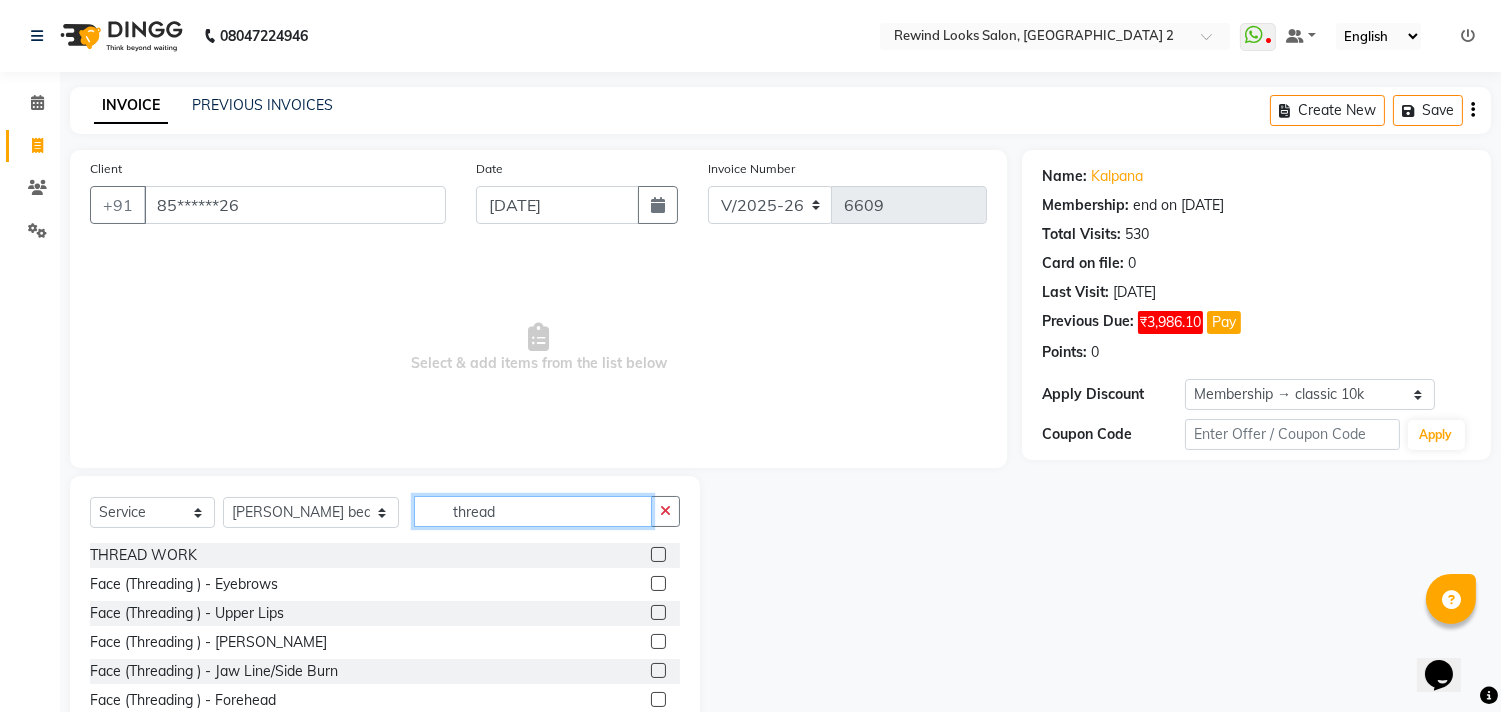 type on "thread" 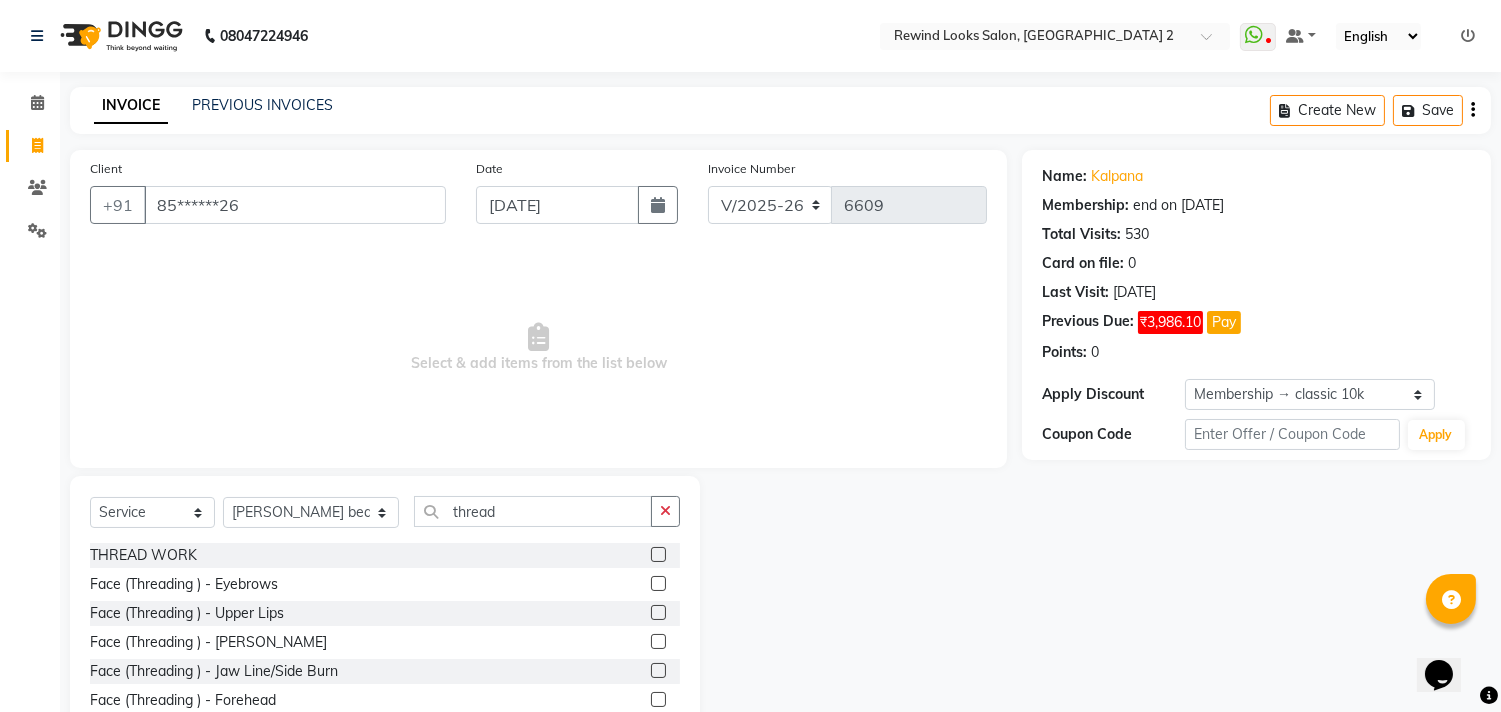 click 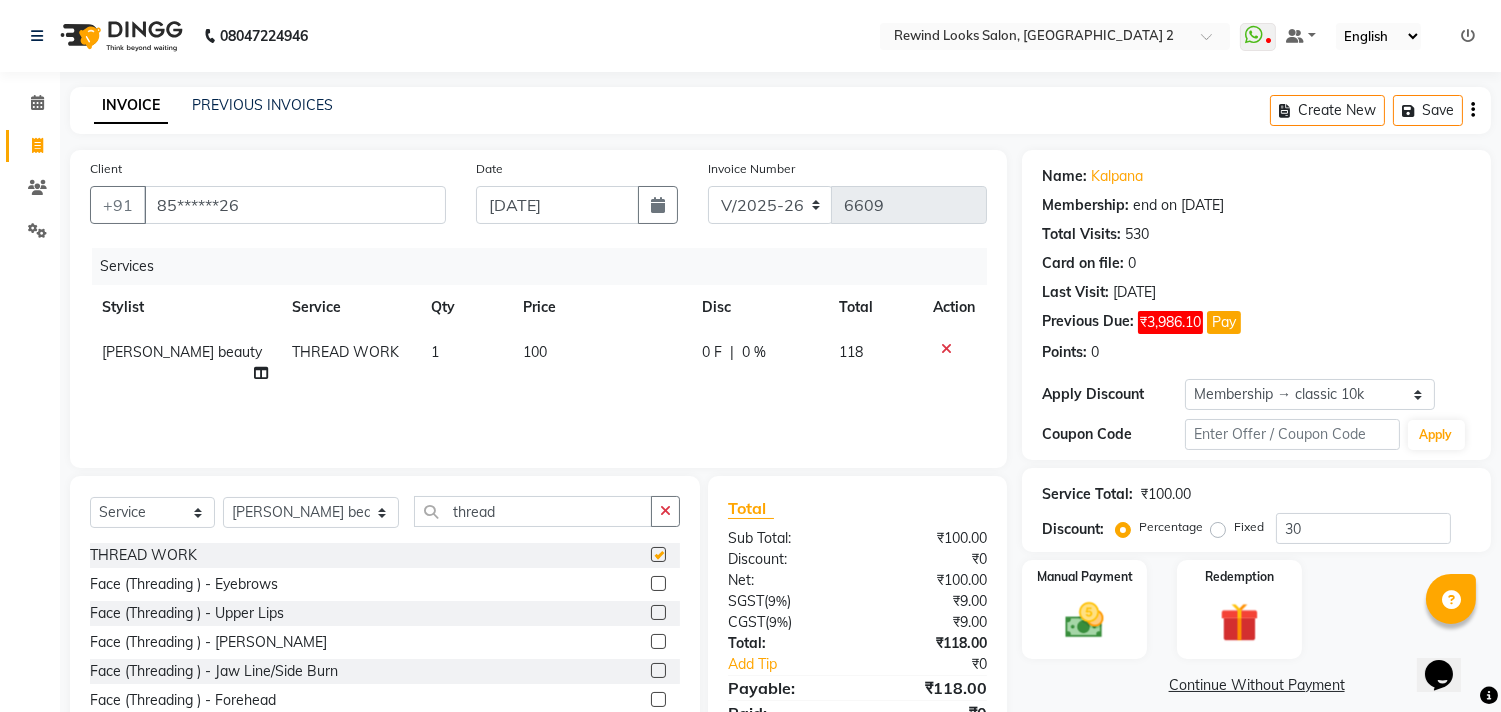checkbox on "false" 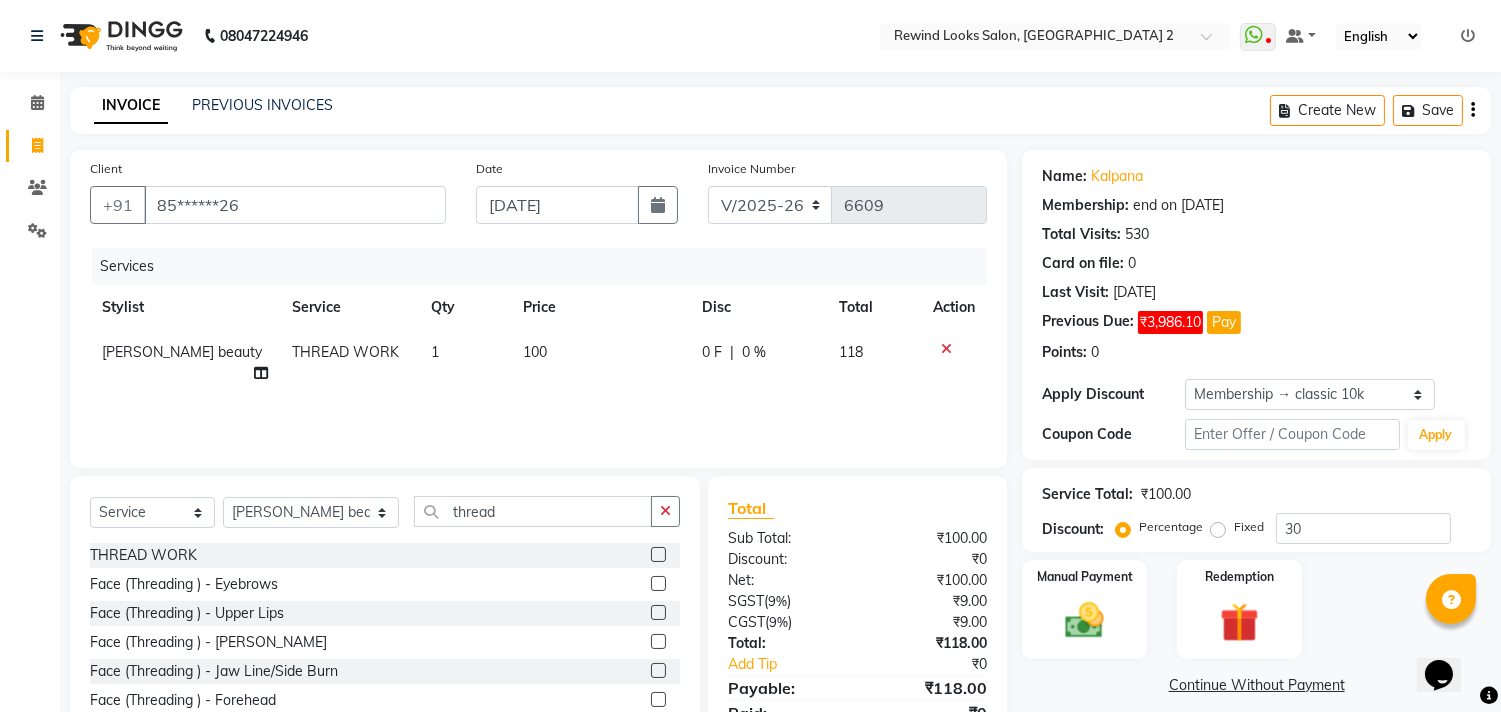 click on "100" 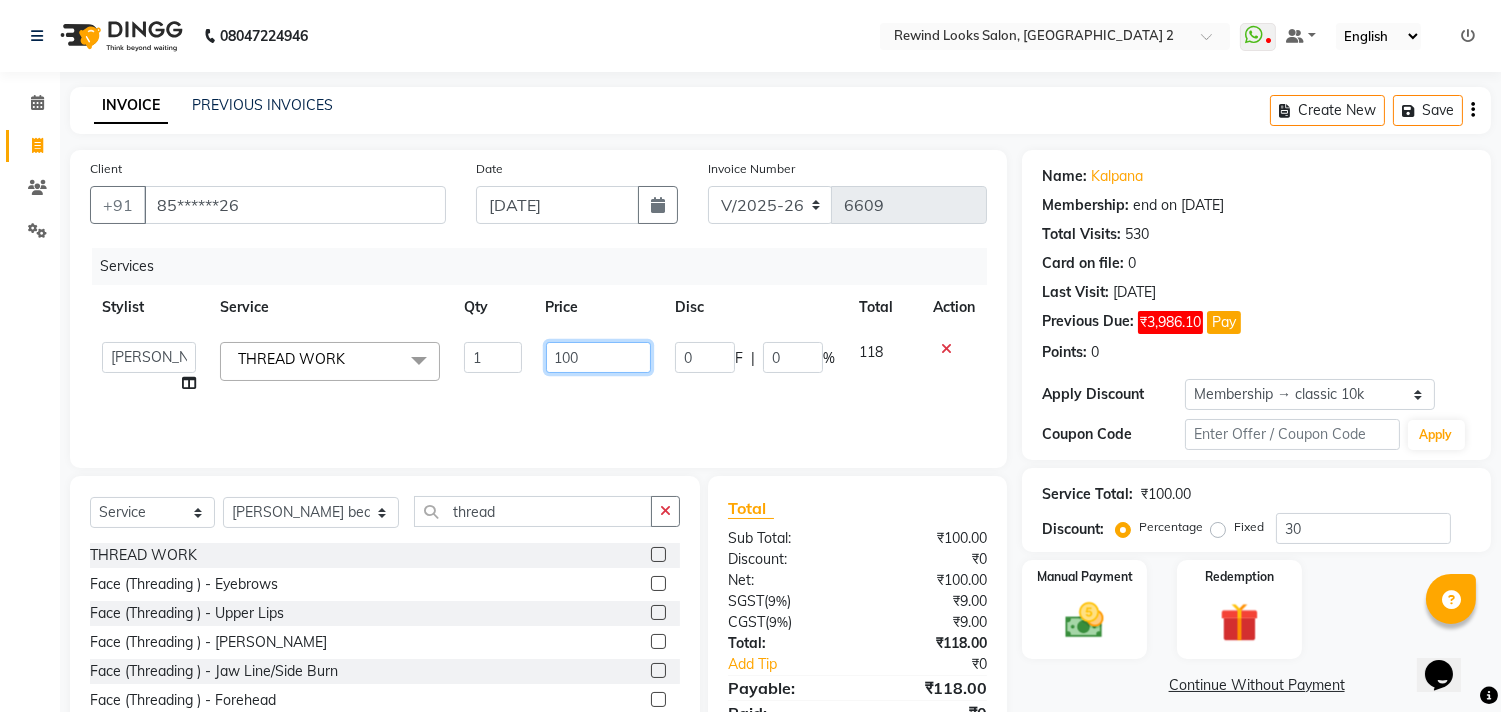 click on "100" 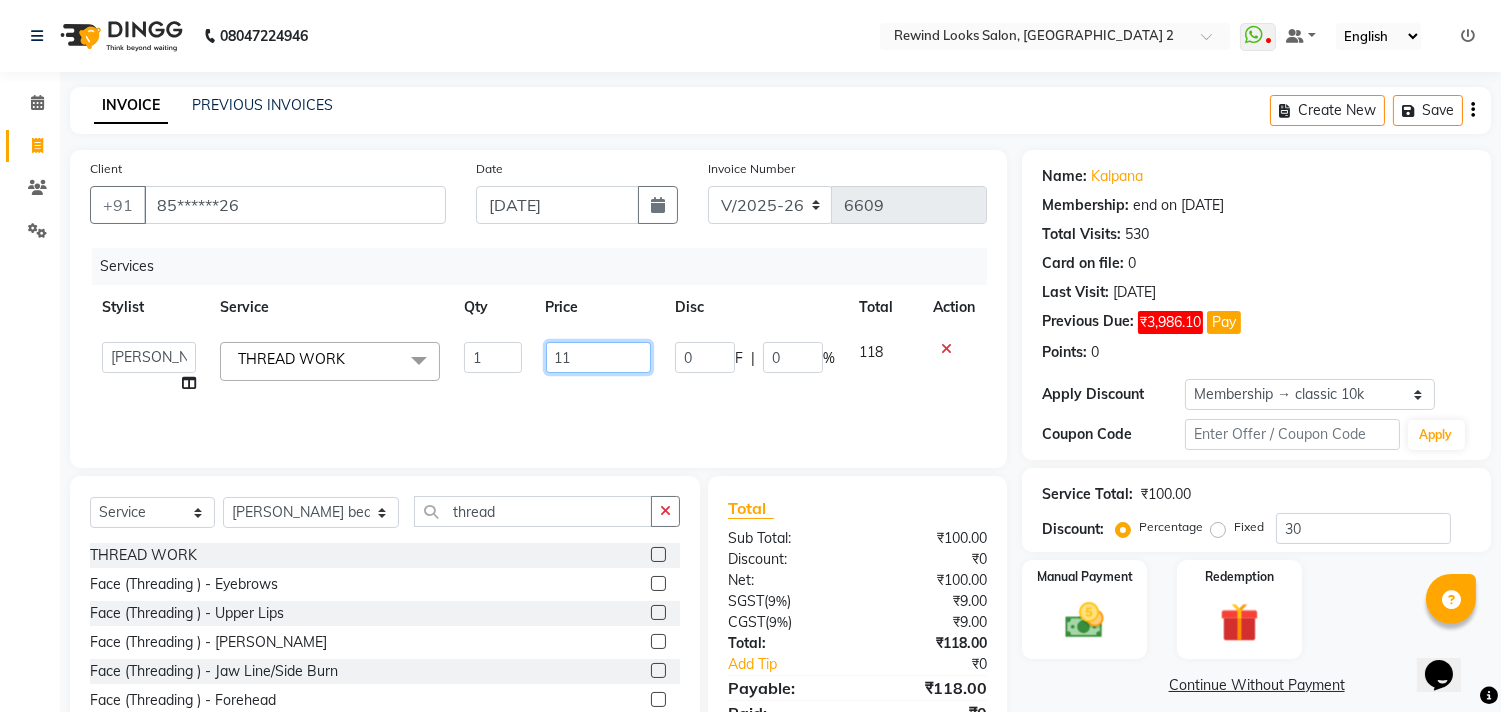 type on "110" 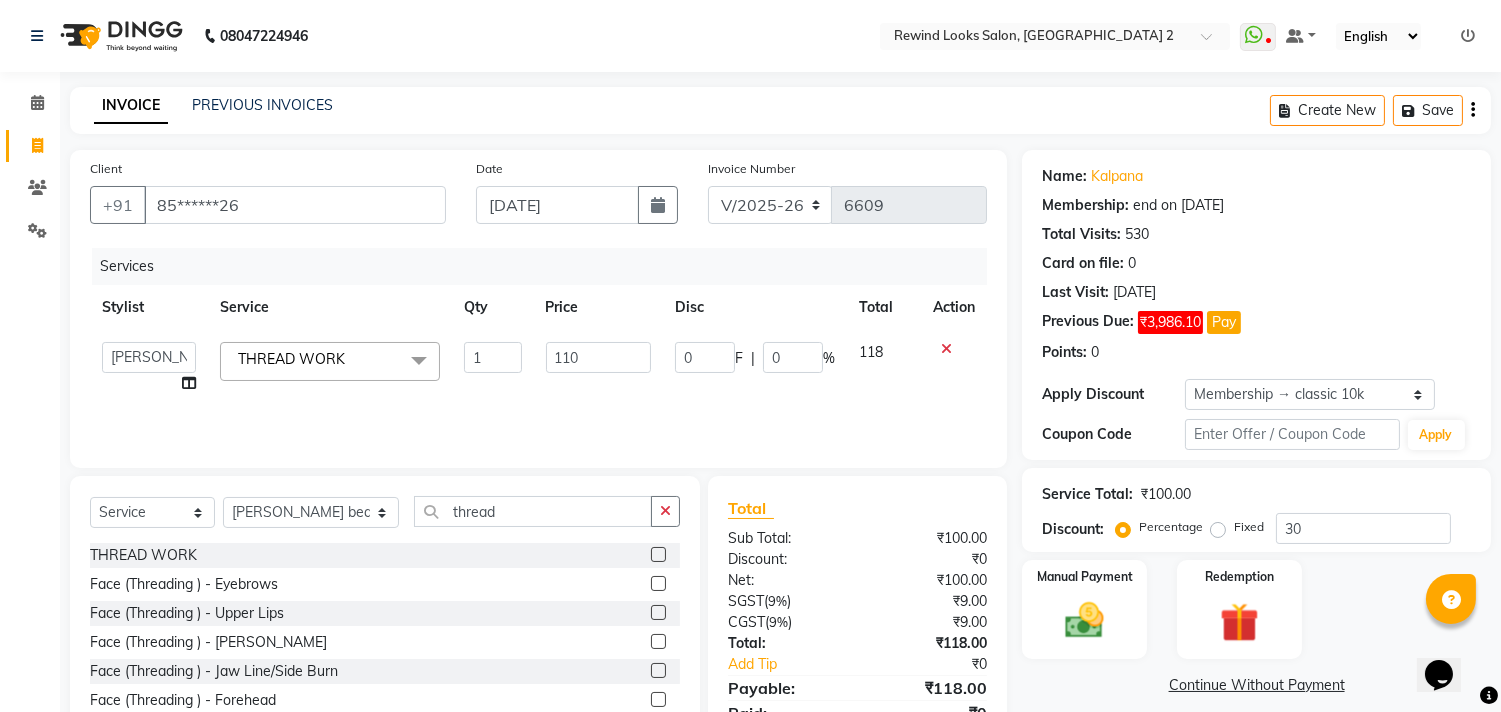 click on "Services Stylist Service Qty Price Disc Total Action  aayat   ADMIN   Alfad hair Casa    [PERSON_NAME] HAIR [PERSON_NAME]  (unisex hairstylist)   BIG [DEMOGRAPHIC_DATA] [DEMOGRAPHIC_DATA]   DANISH   [PERSON_NAME] orchid   [PERSON_NAME] HAIR [DEMOGRAPHIC_DATA] CASA   [PERSON_NAME]   kiran Deepak Hair   Mani   MANOJ PEDICURE    [PERSON_NAME]. HAIR [PERSON_NAME] HAIR   [PERSON_NAME] CASA   NIZAM SAYA   PRATIBHA ORCHID    Priyanka 1   [PERSON_NAME] pedicure   RIHAN HAIR CASA   [PERSON_NAME] [DEMOGRAPHIC_DATA] casa   SAIF HAIR SAYA   sameer casa   [PERSON_NAME] hair casa   [PERSON_NAME] beauty   SHARIK HAIR   [PERSON_NAME] Artist   [PERSON_NAME] pedicure   Suman   Sumer Hair   Tarikh hair [DEMOGRAPHIC_DATA] Casa   white orched Danish   [PERSON_NAME] hair    [PERSON_NAME] HAIR [DEMOGRAPHIC_DATA]  THREAD WORK  x Hair Cuts  (Women )  -  Regular Cut Hair Cuts  (Women )  -  New Style Cut Hair Cuts  (Women )  -  Split Ends Hair Cuts  (Women )  -  Kids Cut Hair Cuts  (Women )  -  Head Wash Hair Cuts  (Women )  -  Deep Conditioning hair [MEDICAL_DATA] HAIR KERATIN WOMAN HAIR KERATIN [DEMOGRAPHIC_DATA] HAIR COLOR AND [MEDICAL_DATA] HAIR SPA LOREAL WELLA ELEMENTS HAIR SPA D TAN" 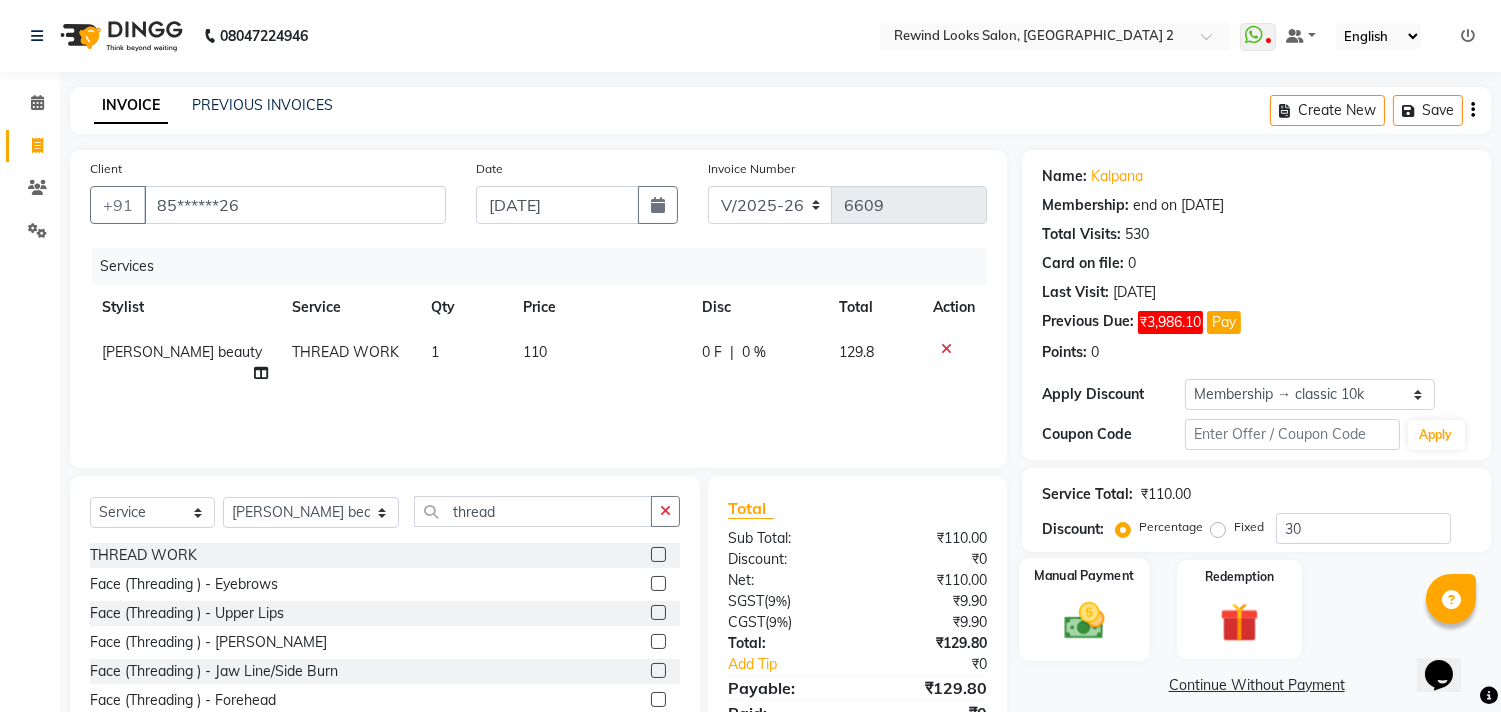 click 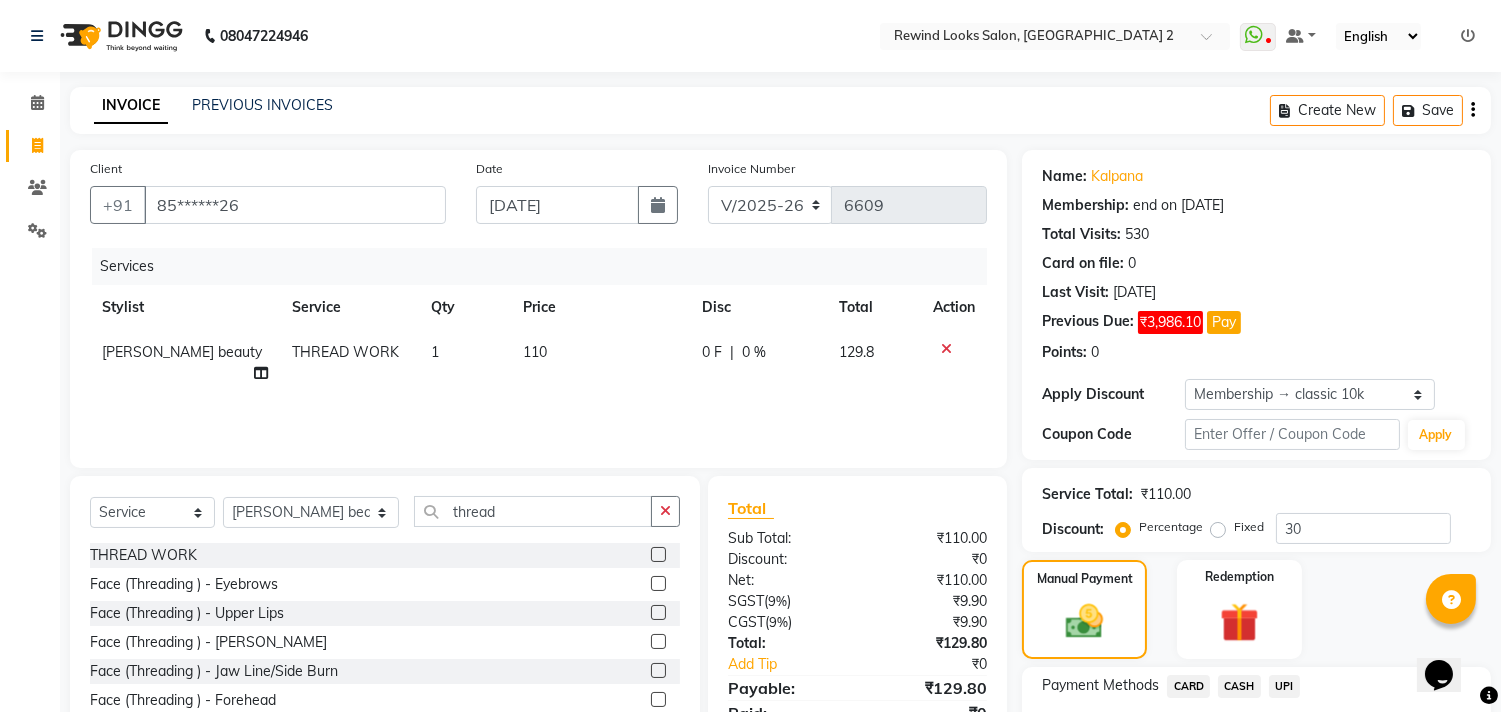 click on "CASH" 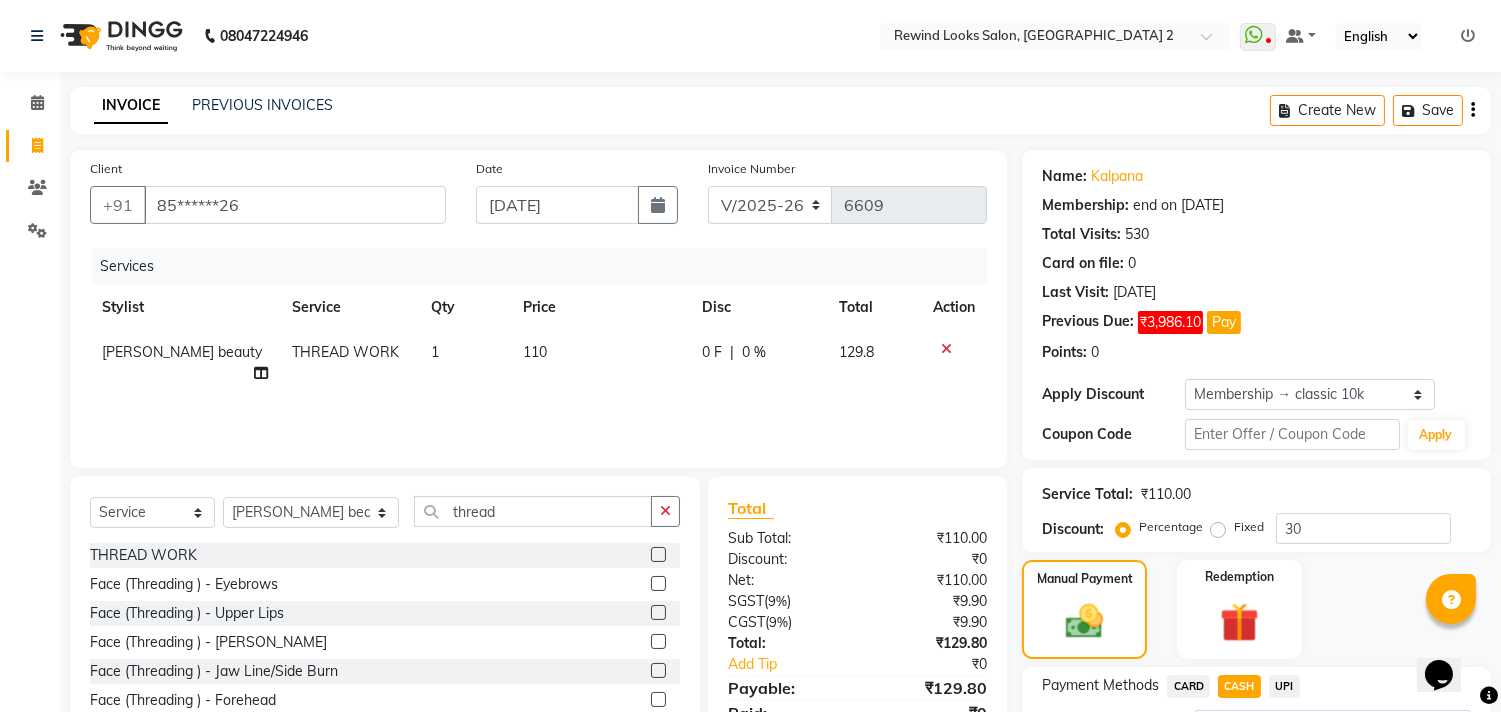 scroll, scrollTop: 174, scrollLeft: 0, axis: vertical 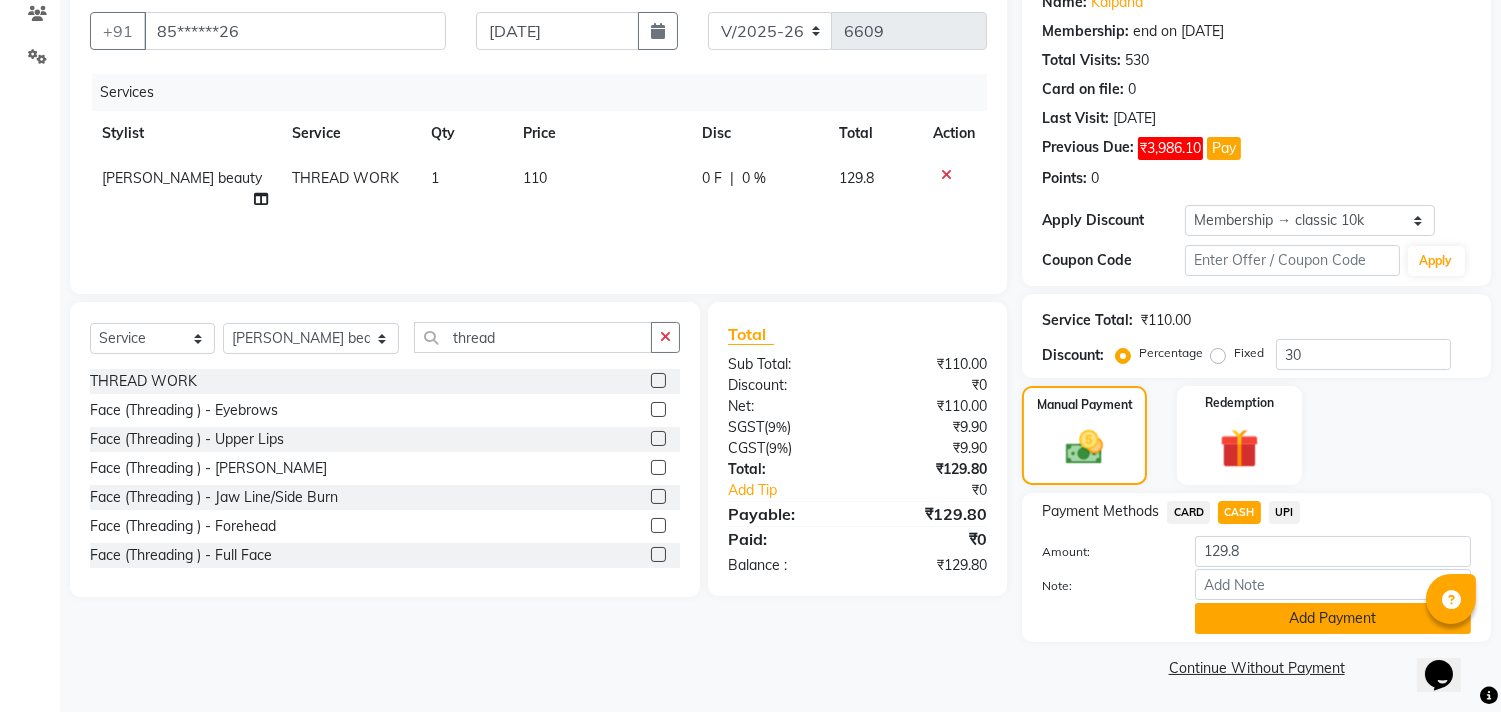 click on "Add Payment" 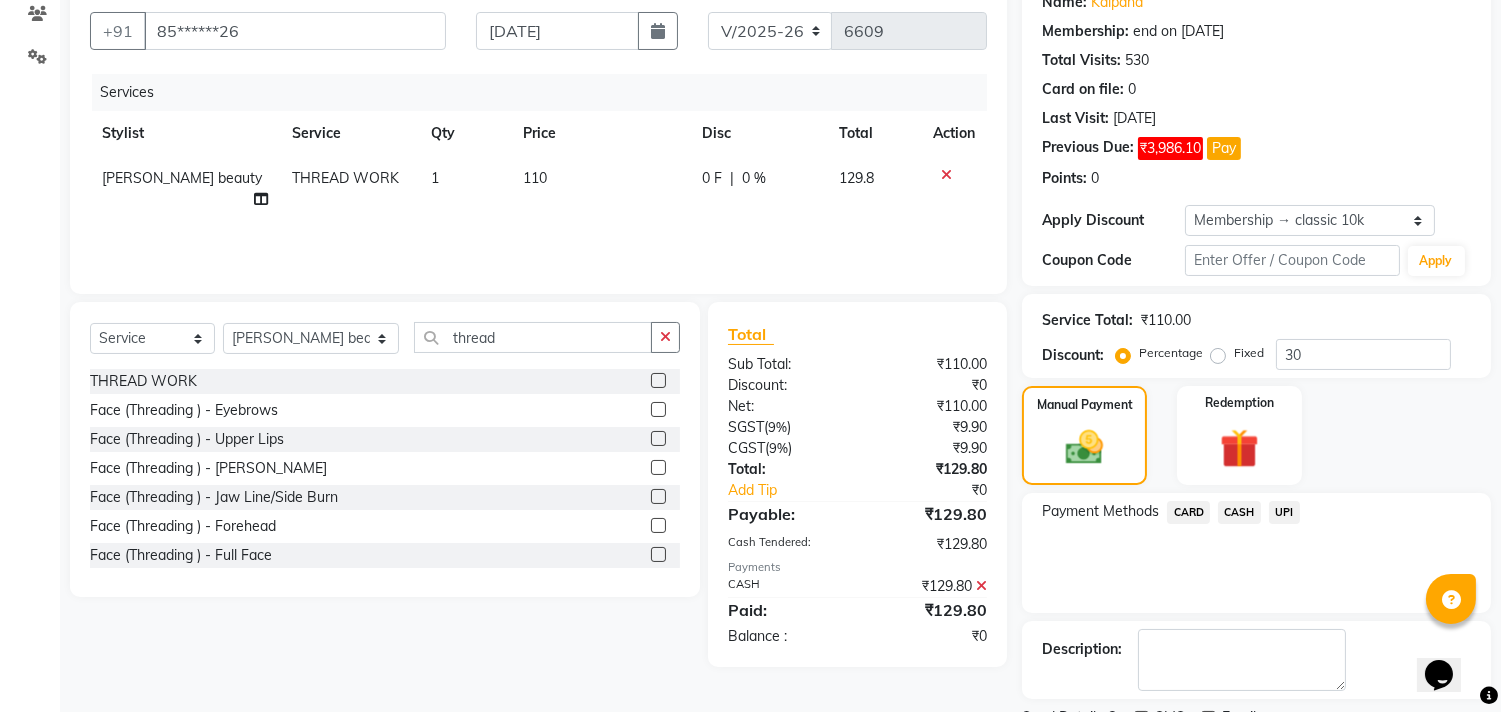 scroll, scrollTop: 258, scrollLeft: 0, axis: vertical 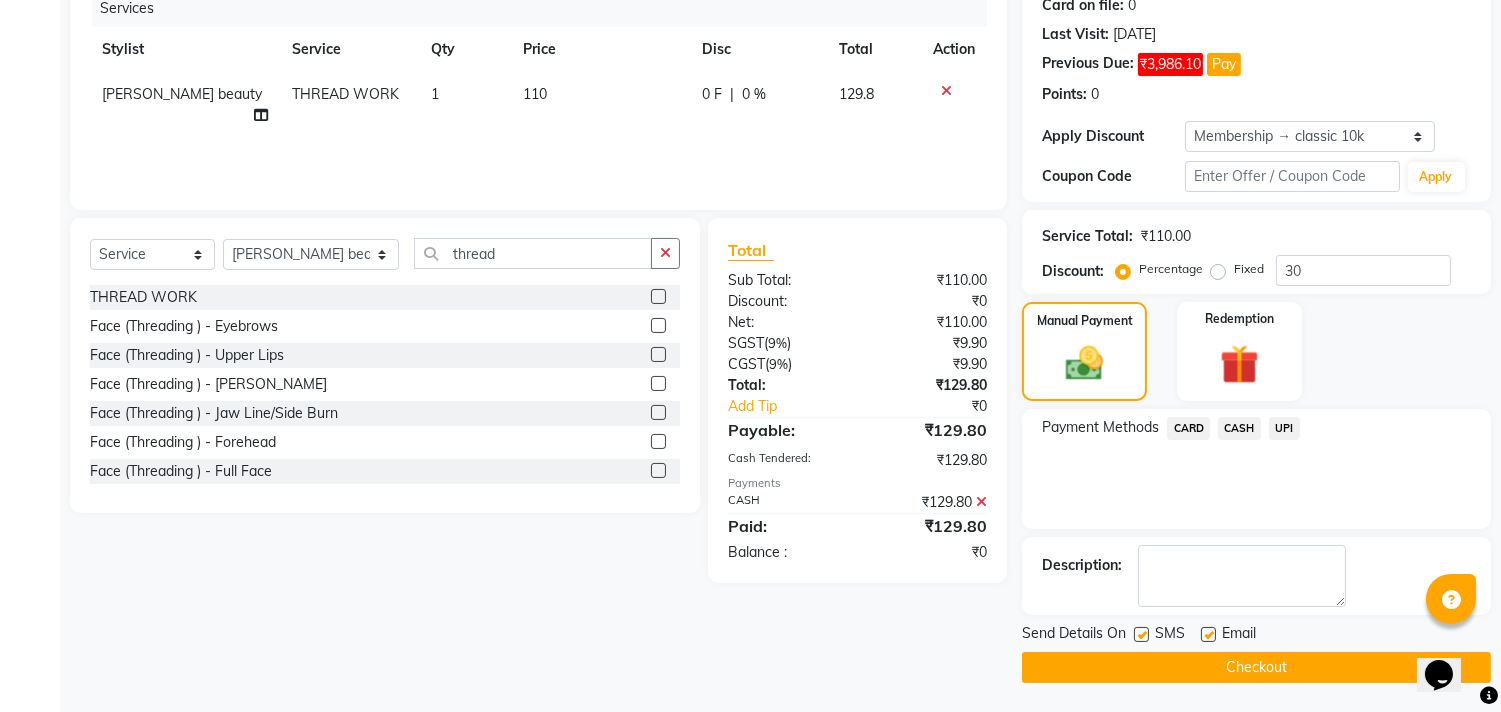 click on "Checkout" 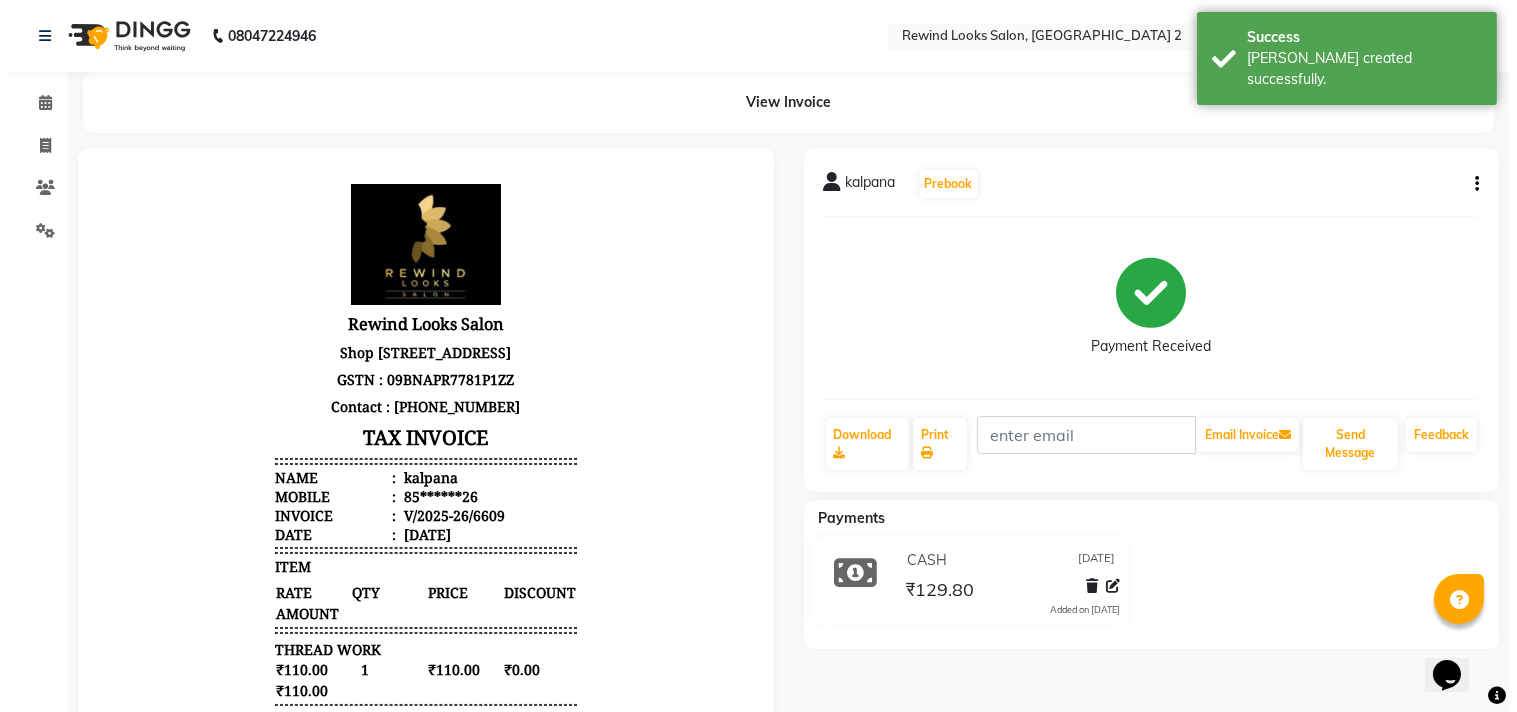 scroll, scrollTop: 0, scrollLeft: 0, axis: both 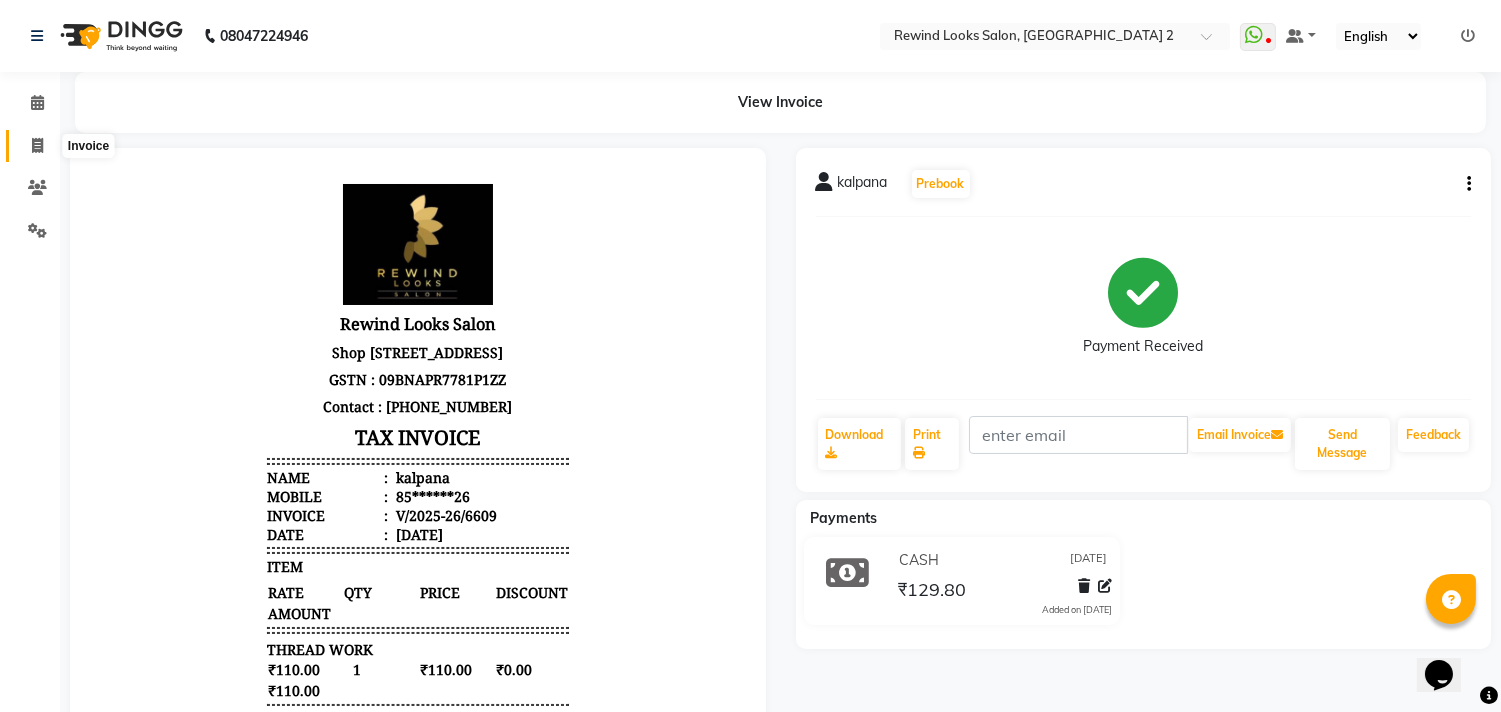 click 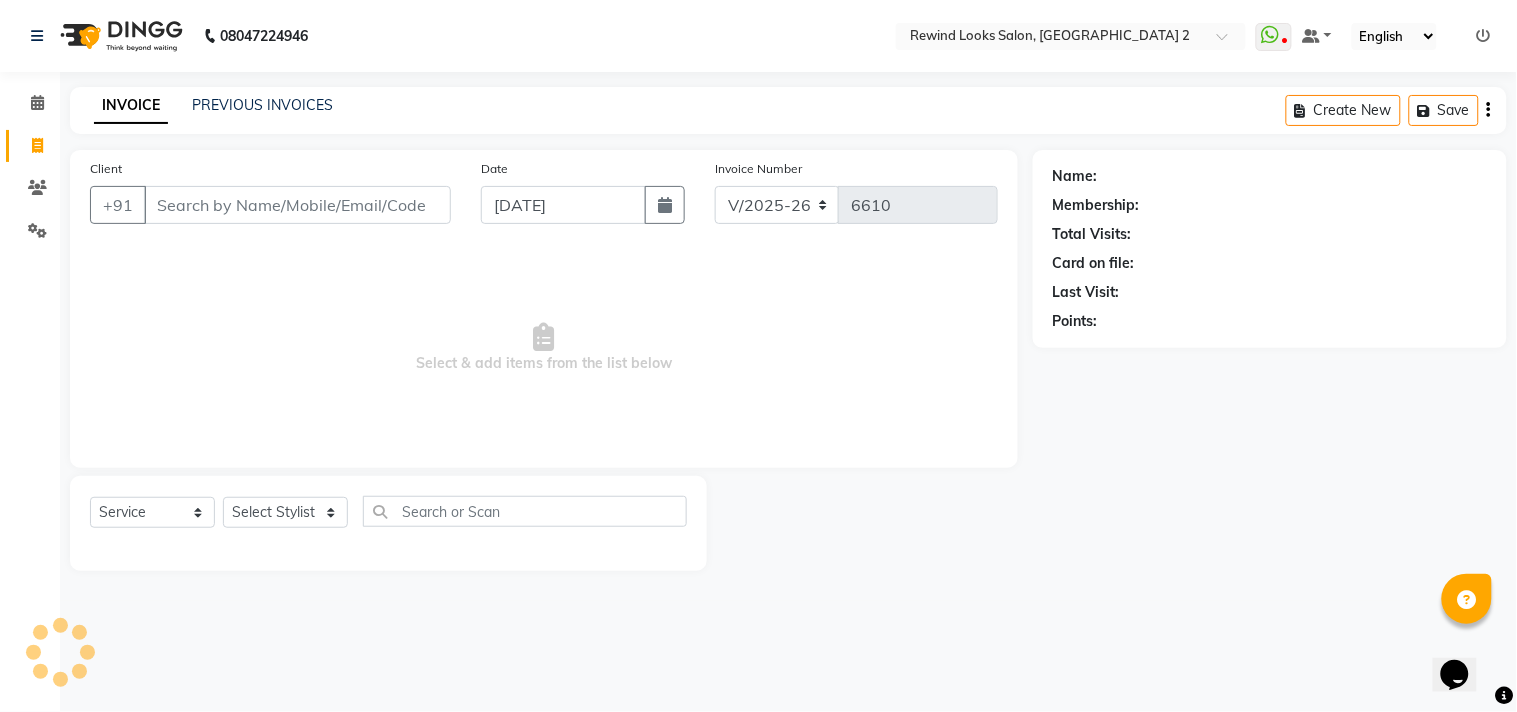 click on "Client" at bounding box center [297, 205] 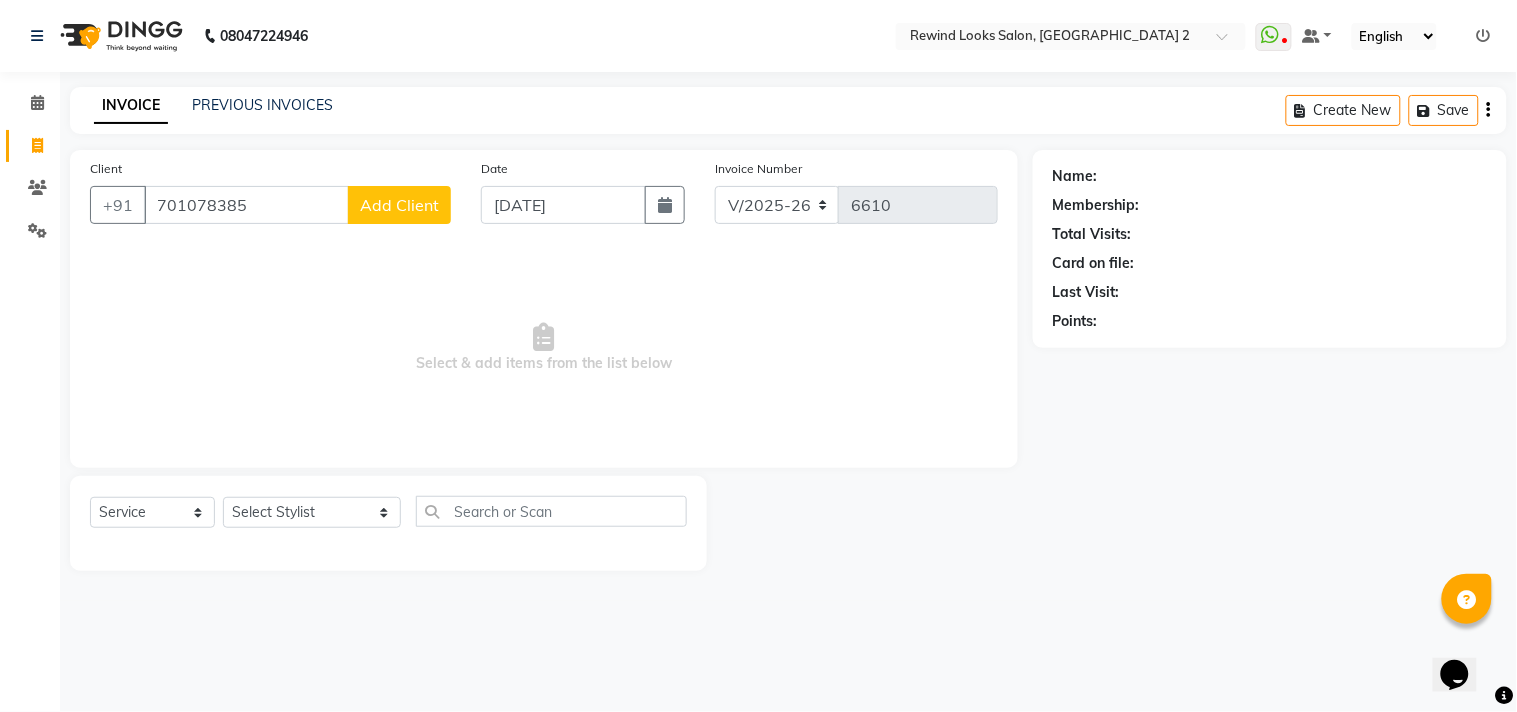 type on "701078385" 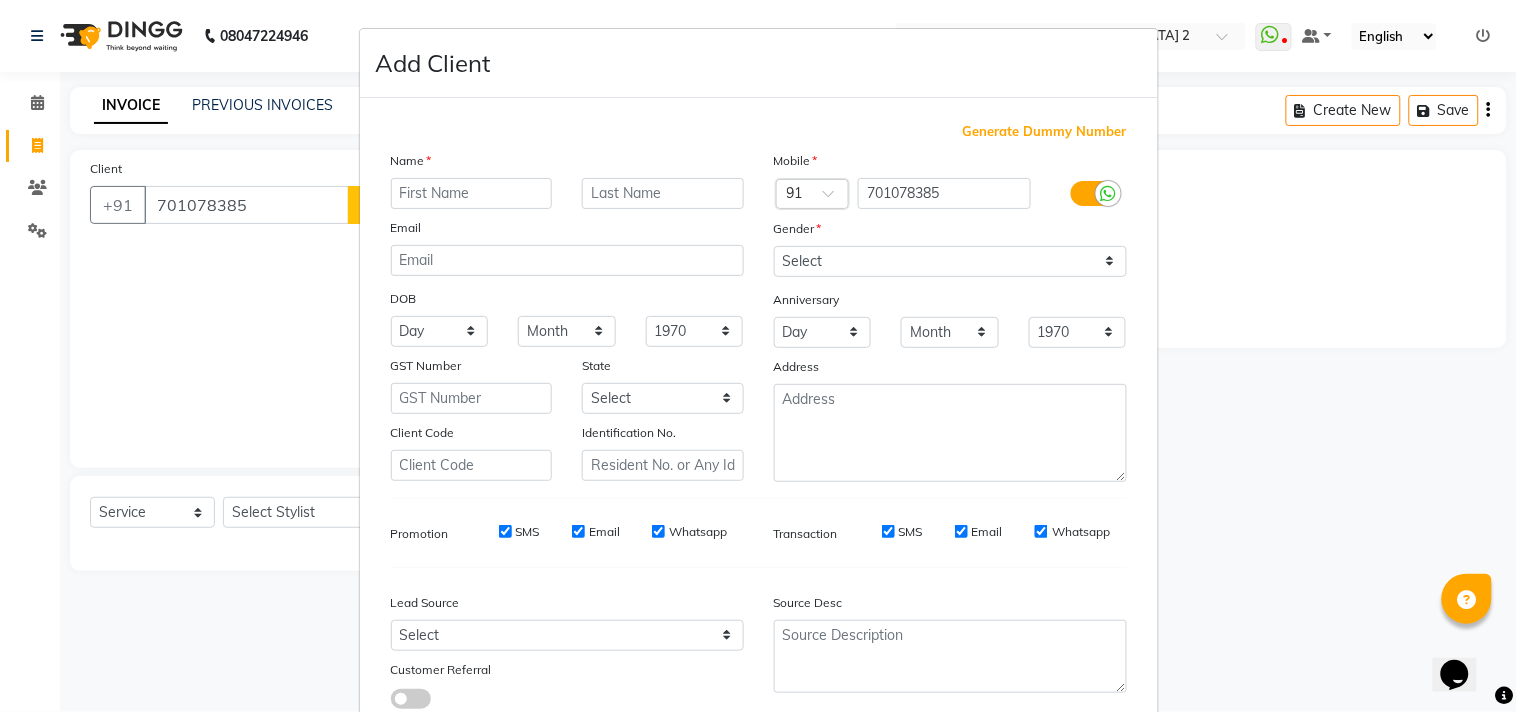 click at bounding box center [472, 193] 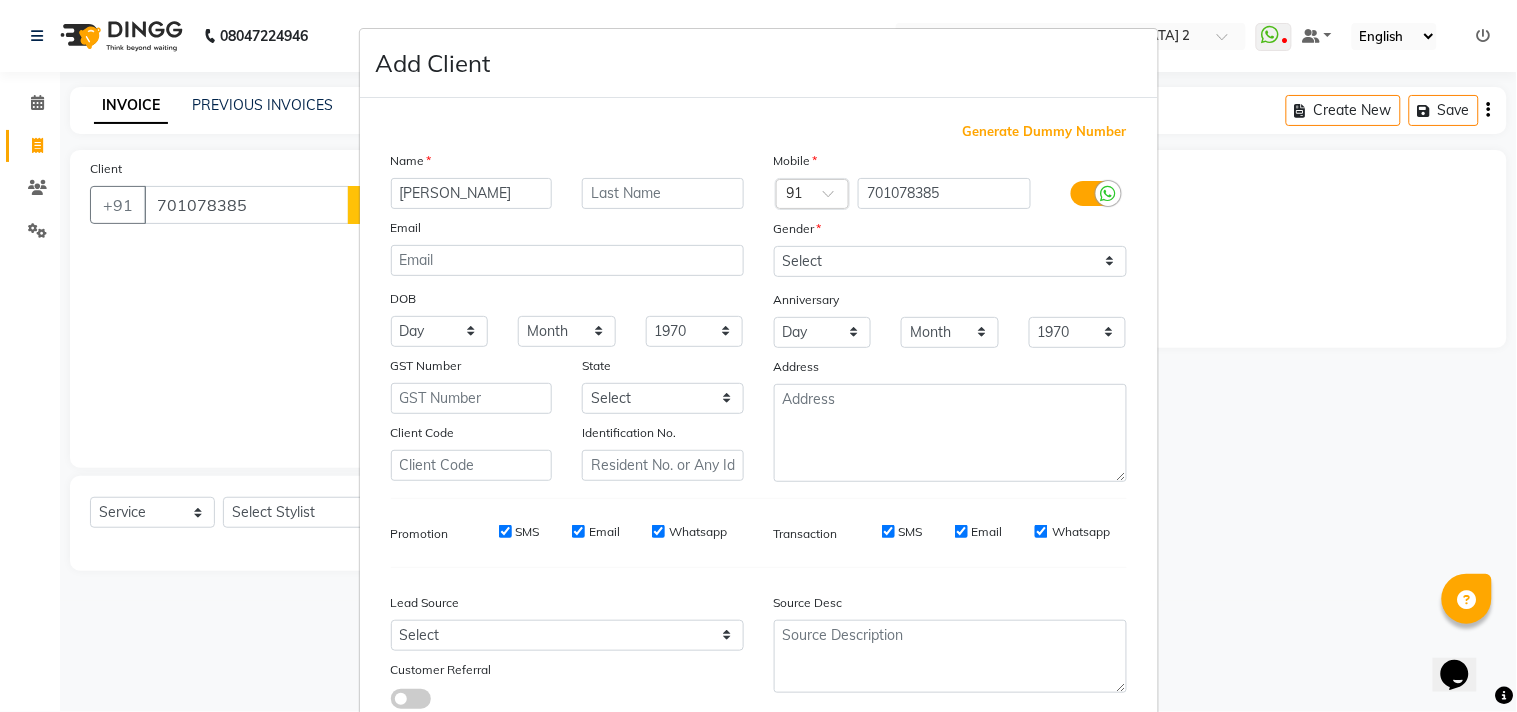 type on "[PERSON_NAME]" 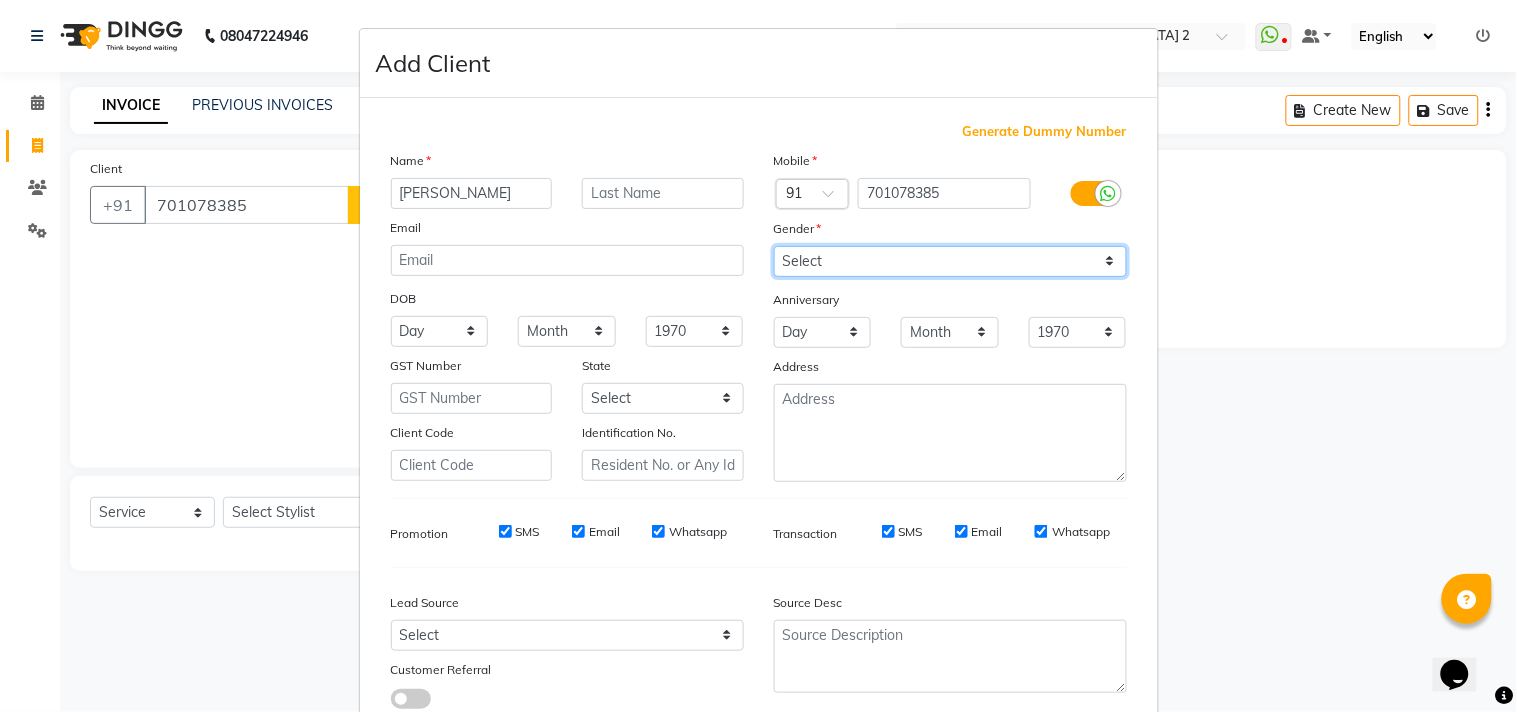 click on "Select [DEMOGRAPHIC_DATA] [DEMOGRAPHIC_DATA] Other Prefer Not To Say" at bounding box center (950, 261) 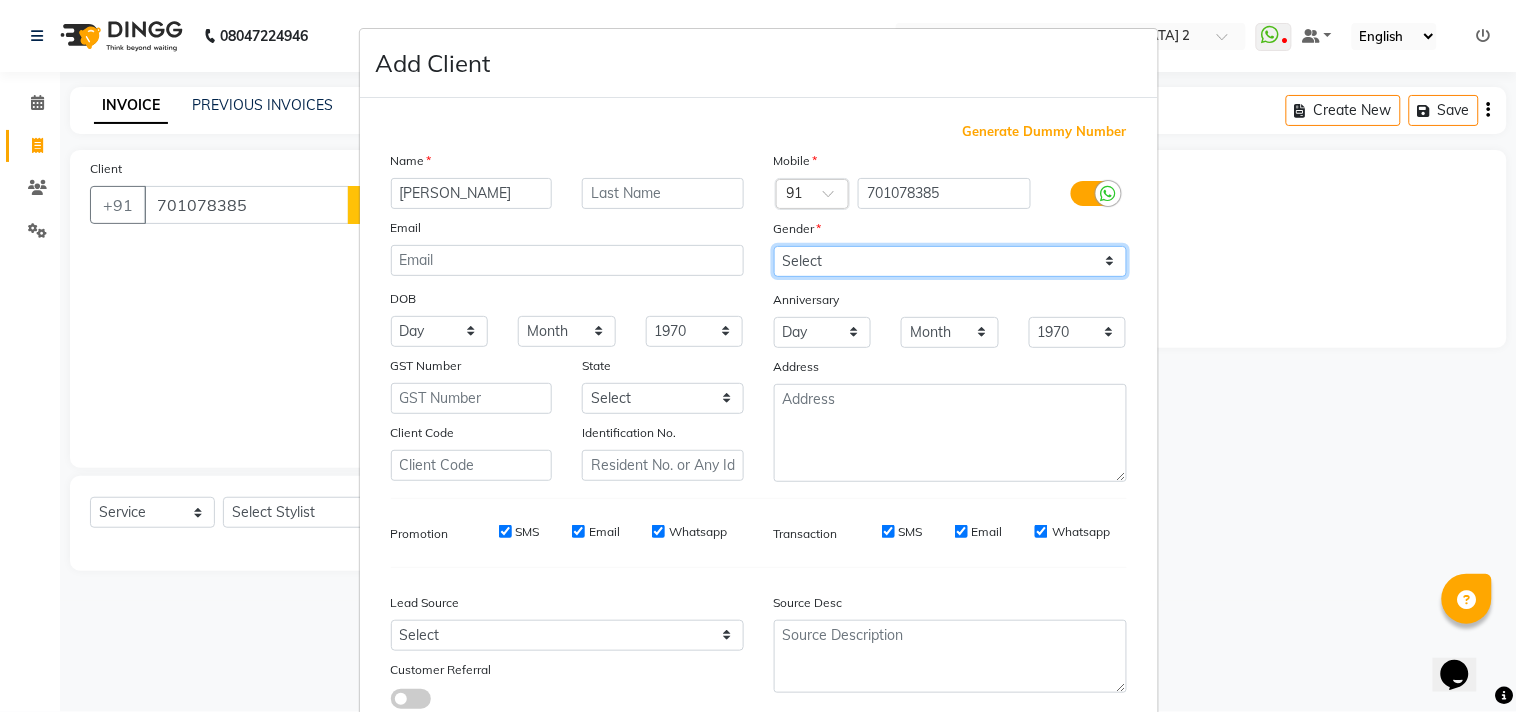 select on "[DEMOGRAPHIC_DATA]" 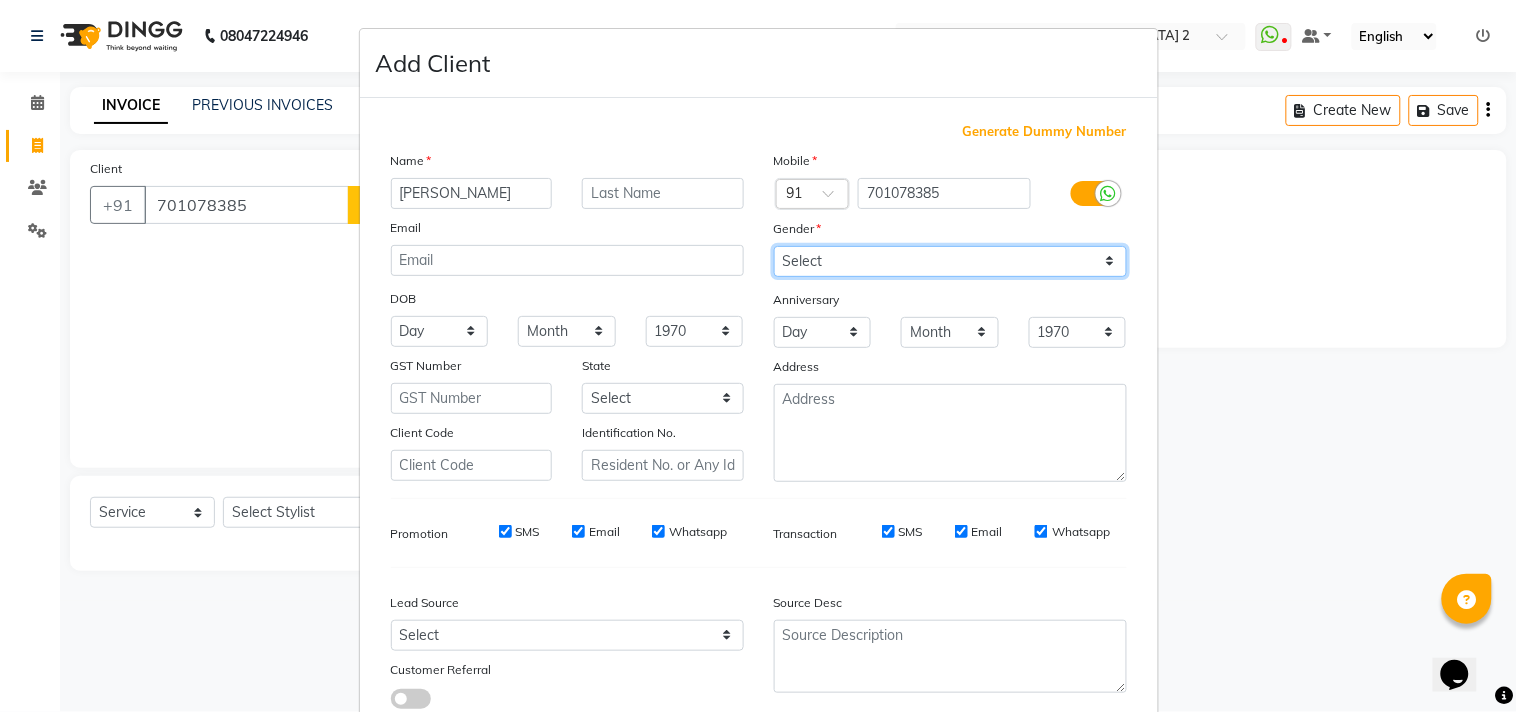click on "Select [DEMOGRAPHIC_DATA] [DEMOGRAPHIC_DATA] Other Prefer Not To Say" at bounding box center [950, 261] 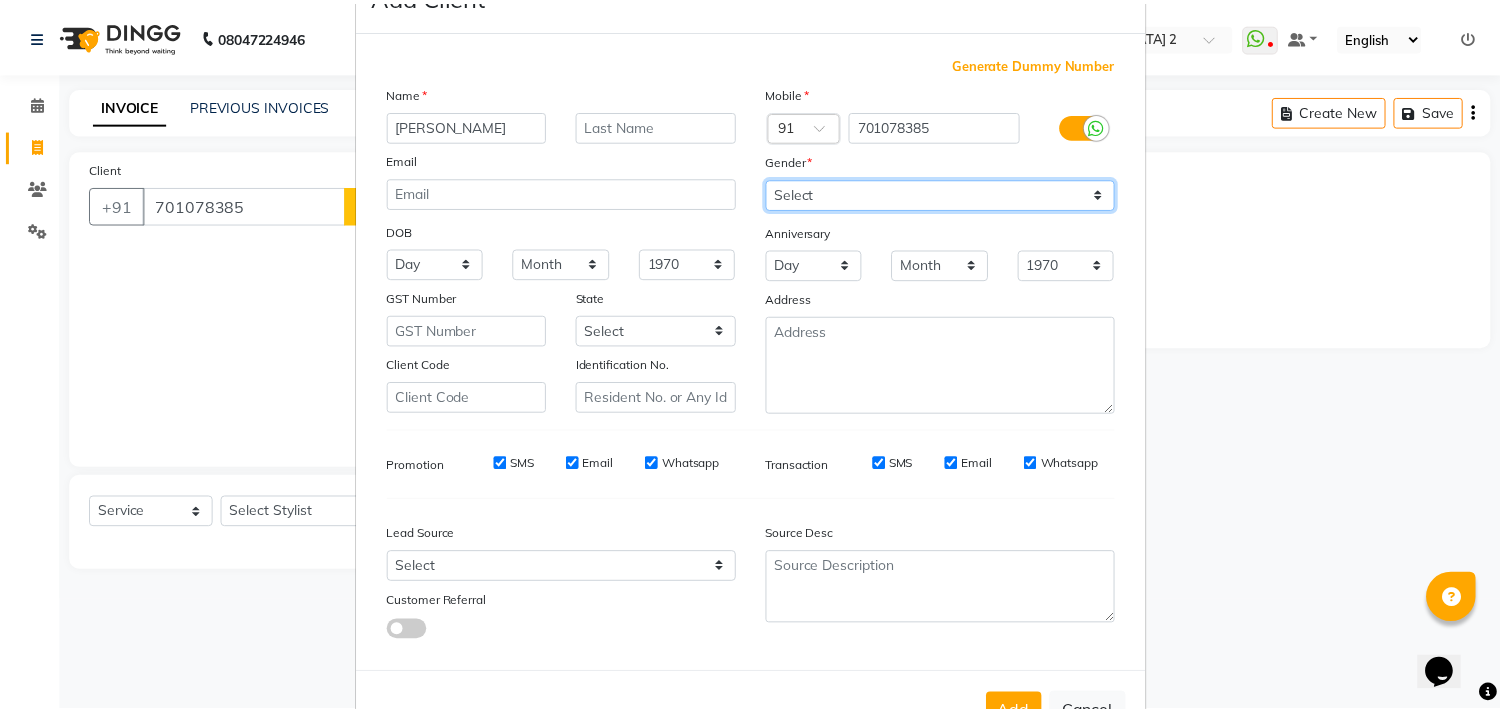 scroll, scrollTop: 138, scrollLeft: 0, axis: vertical 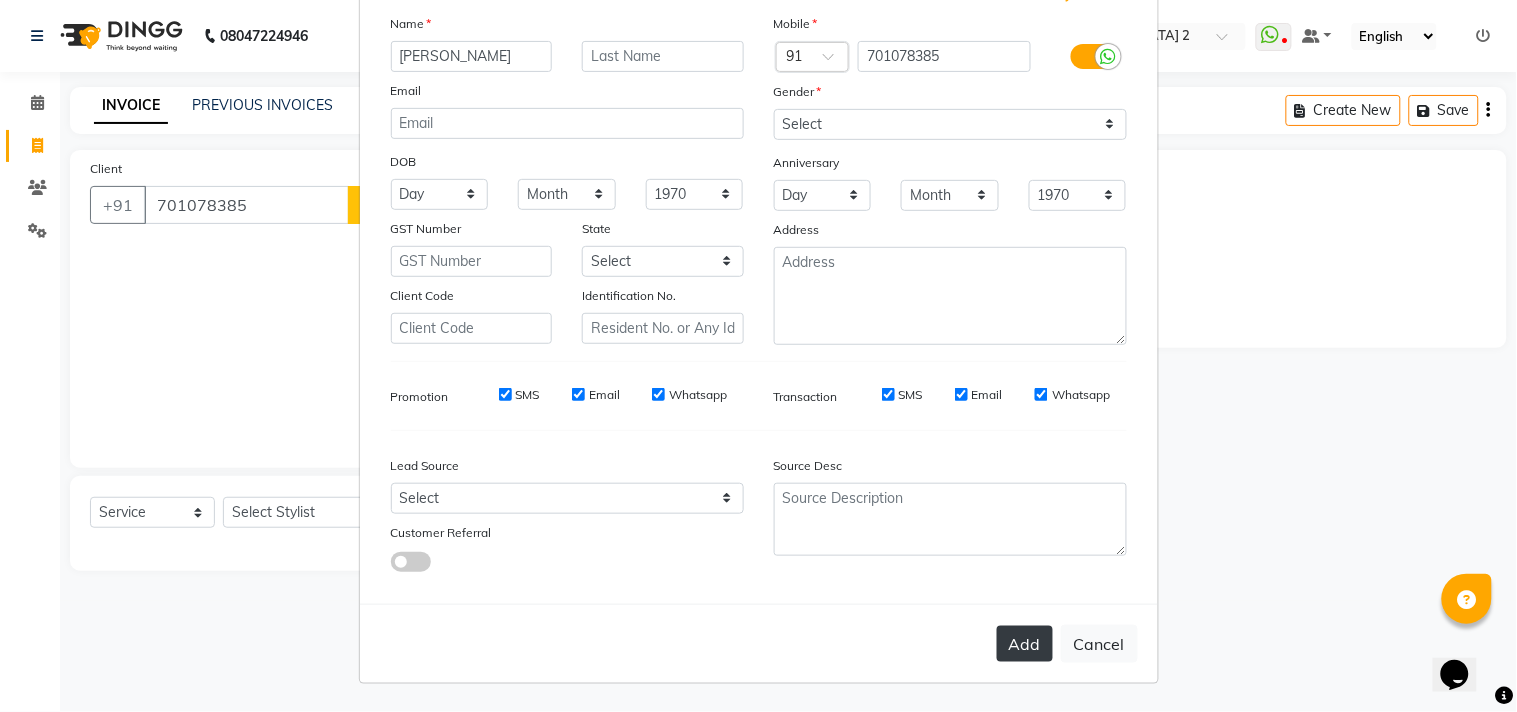 click on "Add" at bounding box center [1025, 644] 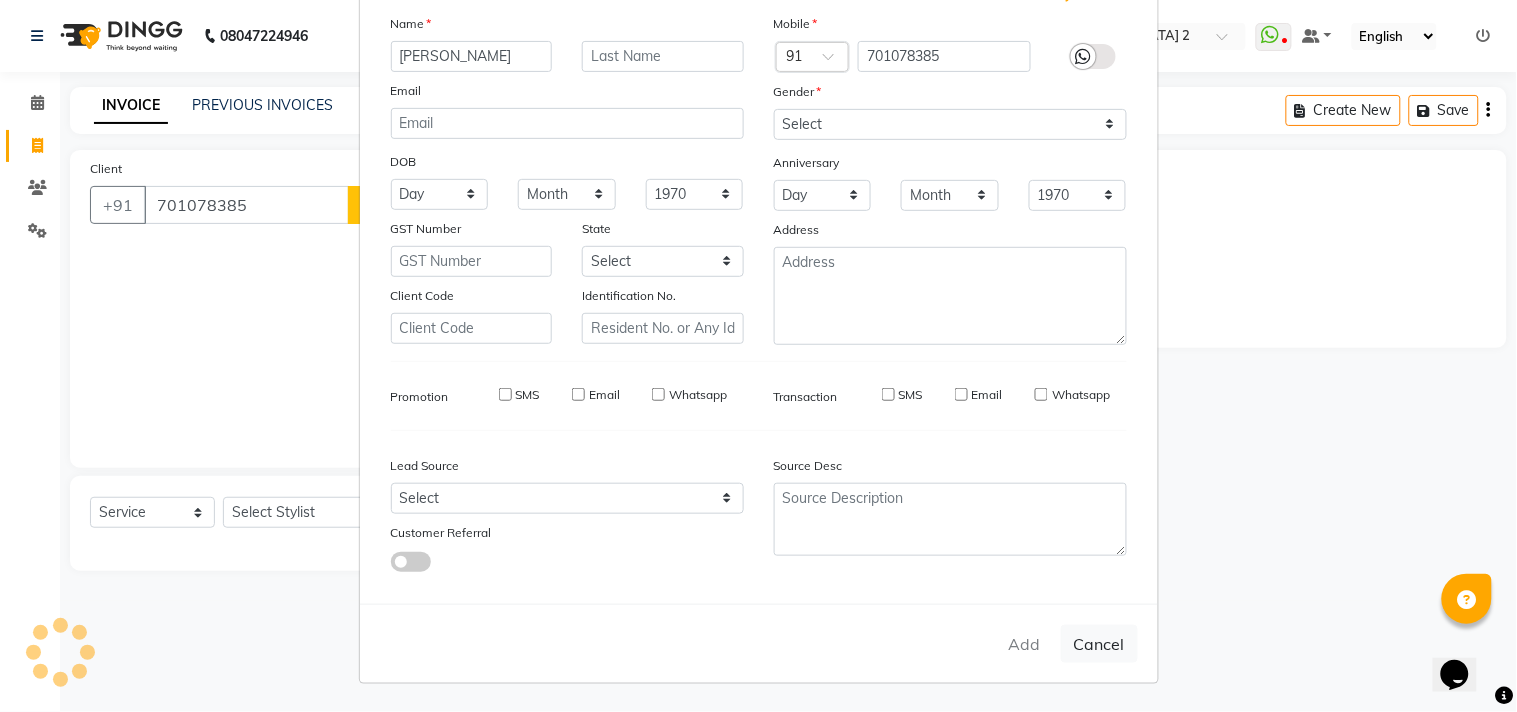 type on "70*****85" 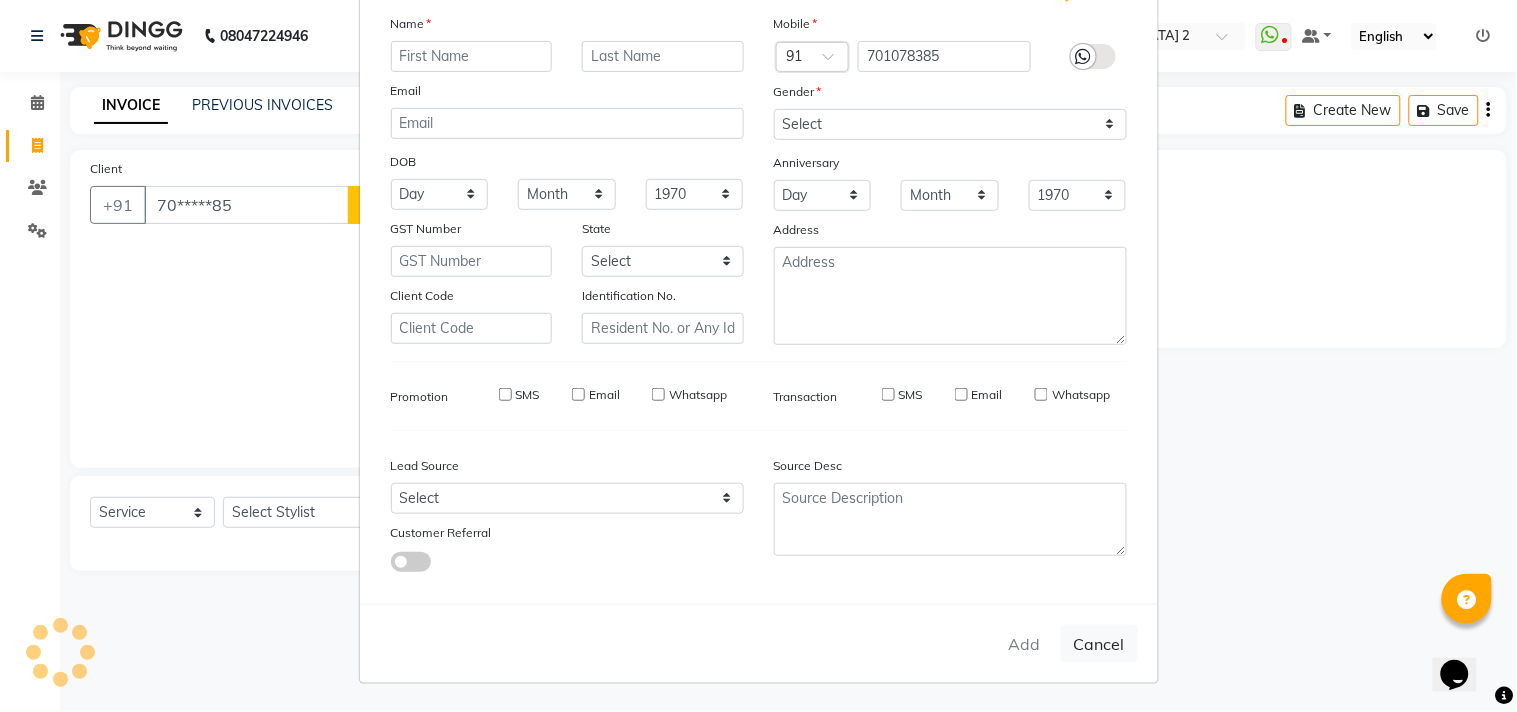 select 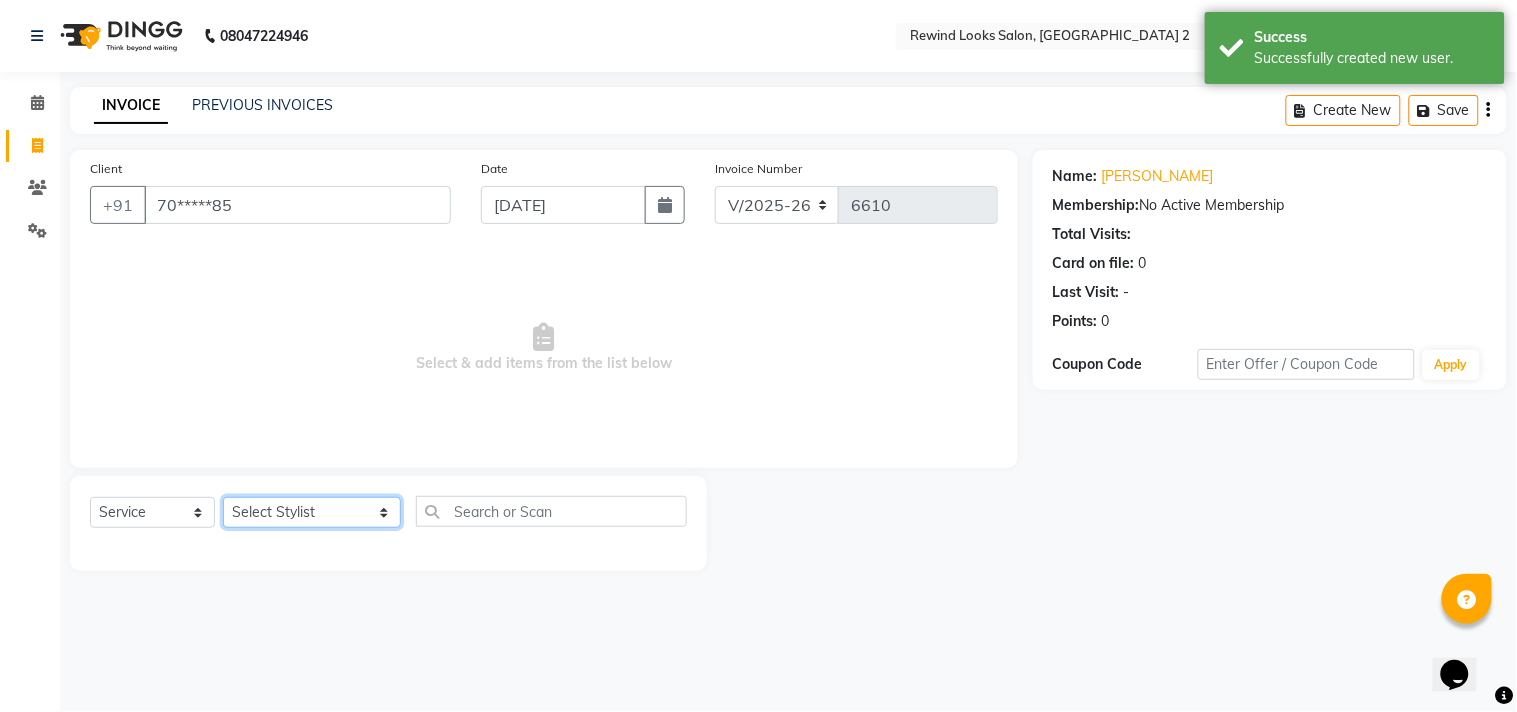 click on "Select Stylist aayat ADMIN Alfad hair Casa  [PERSON_NAME] HAIR [PERSON_NAME]  (unisex hairstylist) BIG [DEMOGRAPHIC_DATA] [DEMOGRAPHIC_DATA] DANISH [PERSON_NAME] orchid [PERSON_NAME] HAIR [DEMOGRAPHIC_DATA] CASA [PERSON_NAME] kiran Deepak Hair Mani MANOJ PEDICURE  [PERSON_NAME]. HAIR [PERSON_NAME] HAIR [PERSON_NAME] CASA NIZAM SAYA PRATIBHA ORCHID  Priyanka 1 [PERSON_NAME] pedicure RIHAN HAIR CASA [PERSON_NAME] [DEMOGRAPHIC_DATA] casa SAIF HAIR SAYA sameer casa [PERSON_NAME] hair casa [PERSON_NAME] beauty SHARIK HAIR [PERSON_NAME] Artist [PERSON_NAME] pedicure Suman Sumer Hair Tarikh hair [DEMOGRAPHIC_DATA] Casa white orched Danish [PERSON_NAME] hair  [PERSON_NAME] HAIR [DEMOGRAPHIC_DATA]" 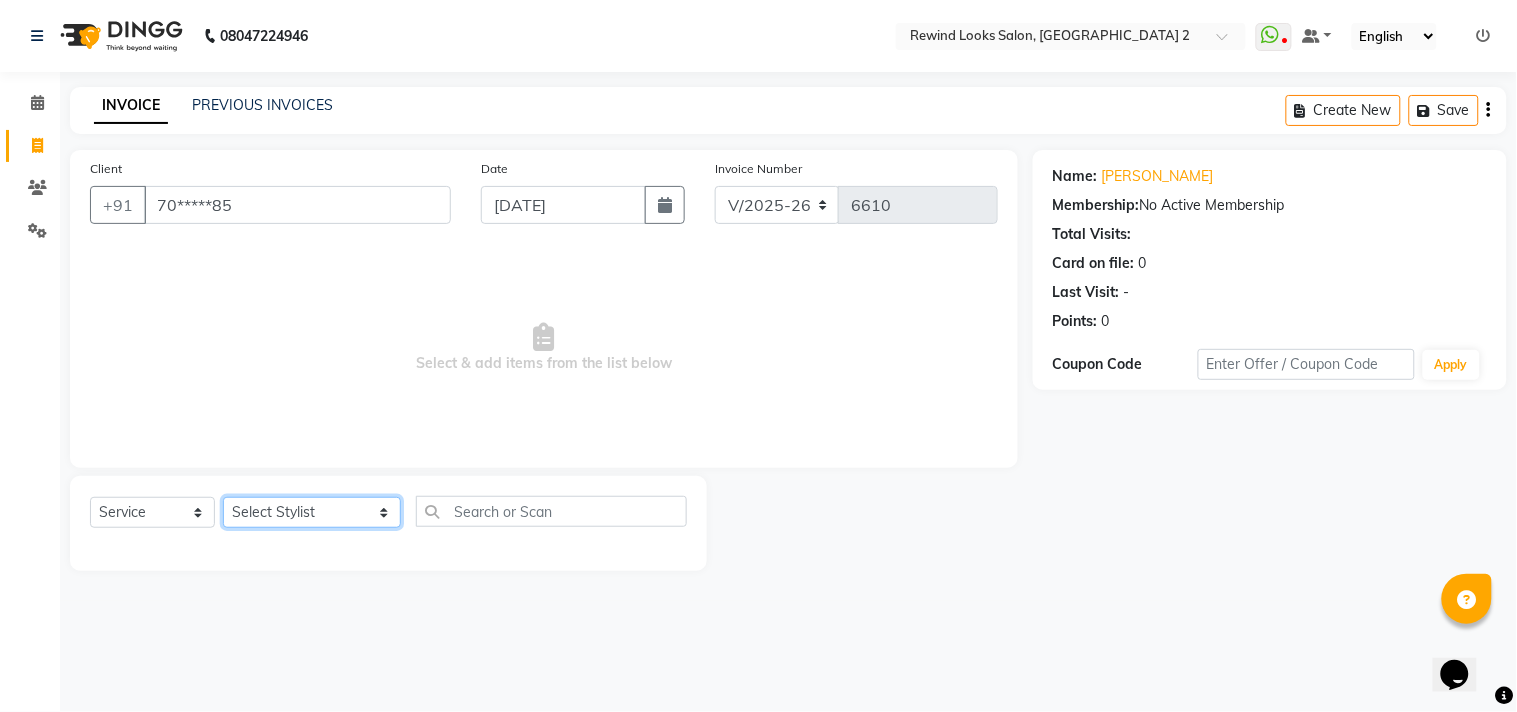 select on "27098" 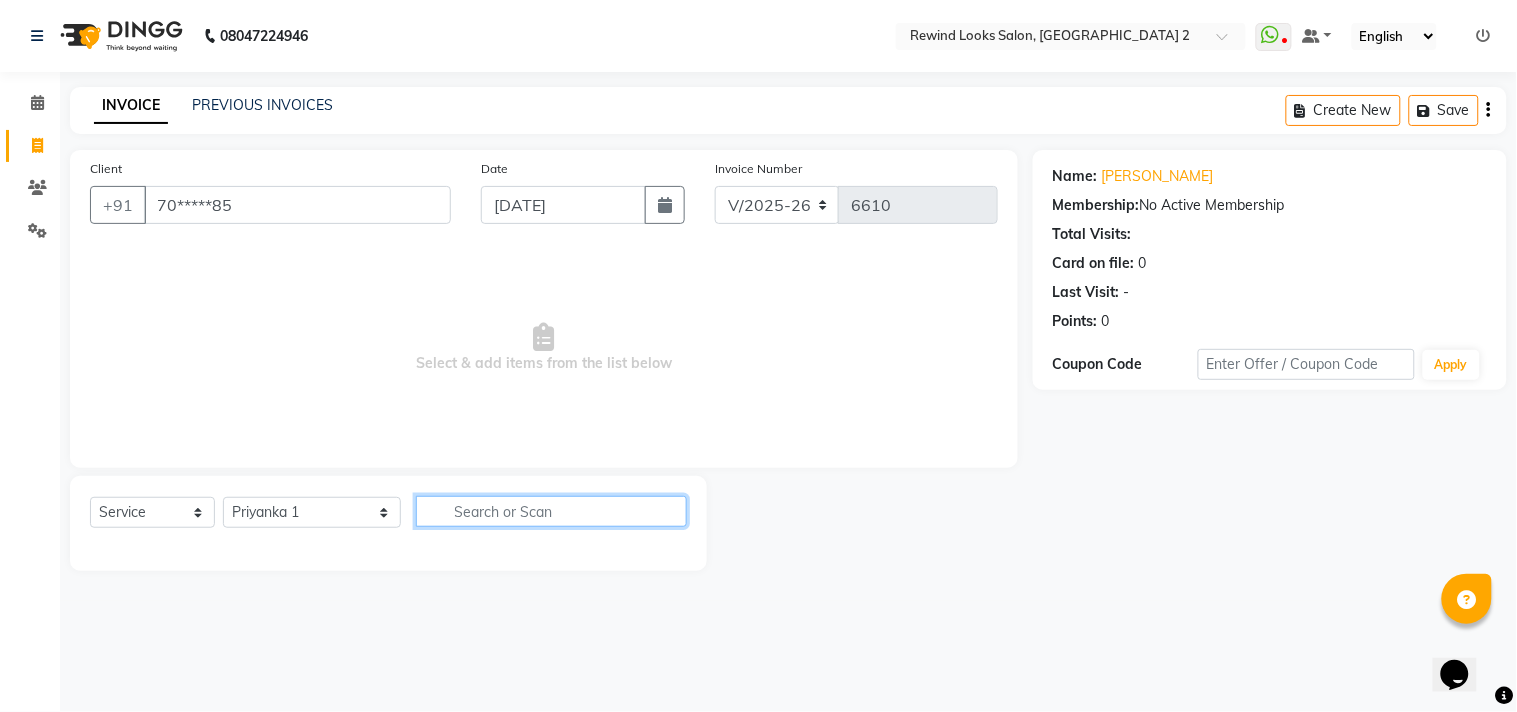 click 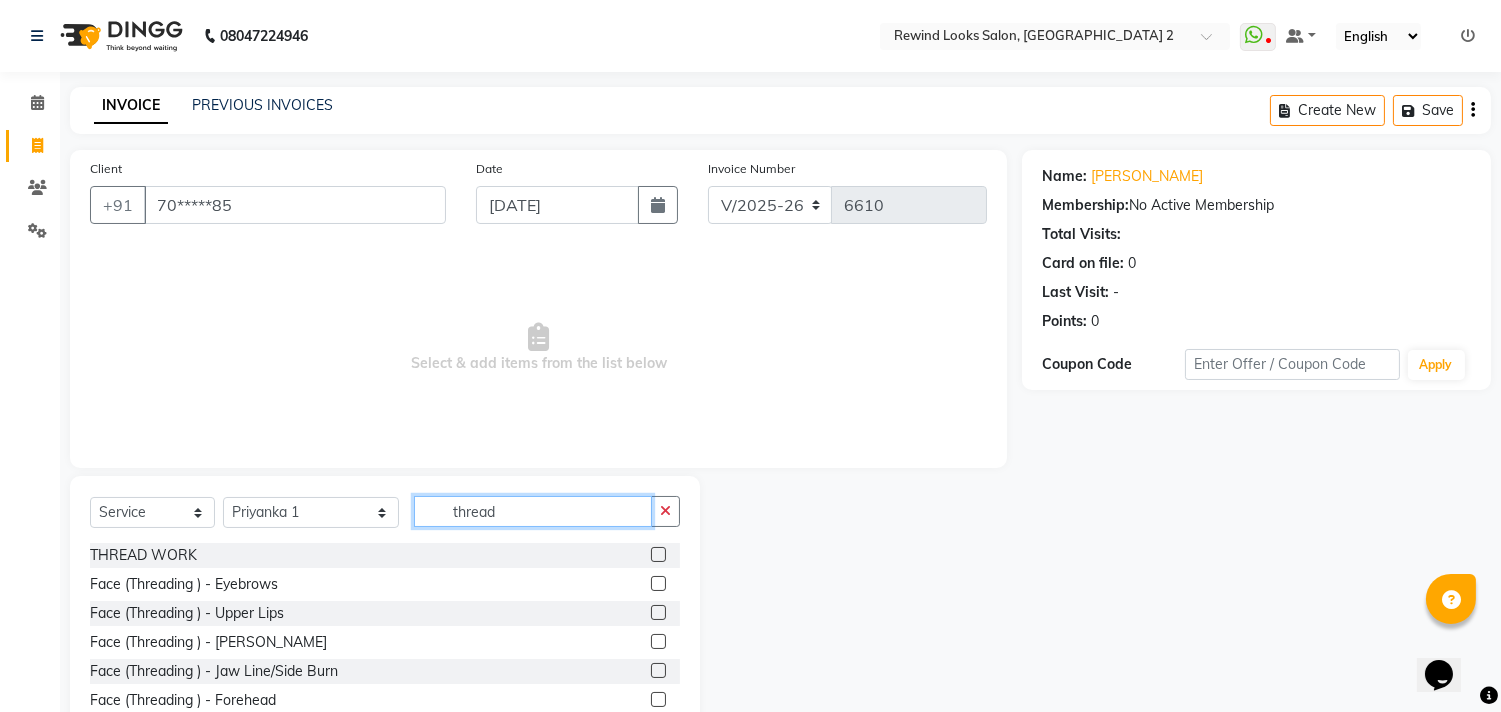 type on "thread" 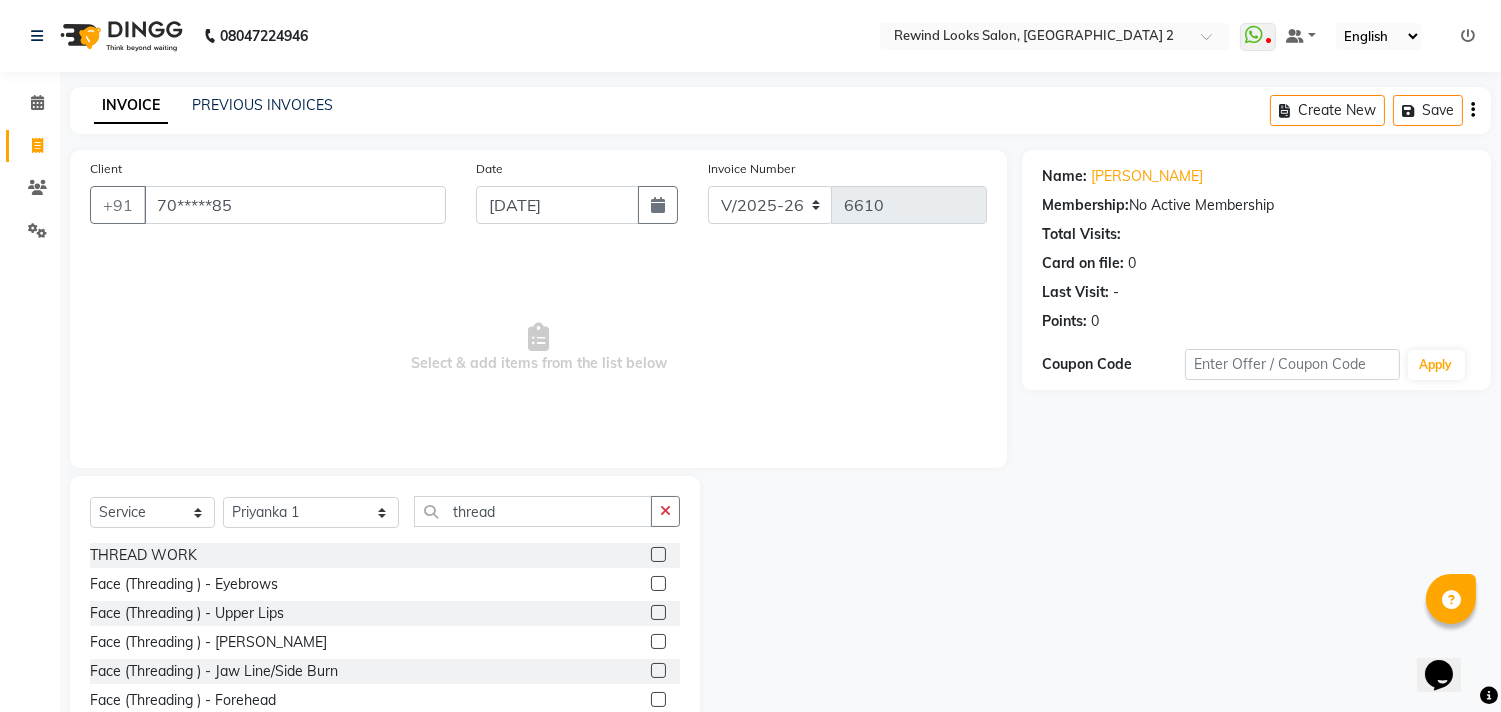 click 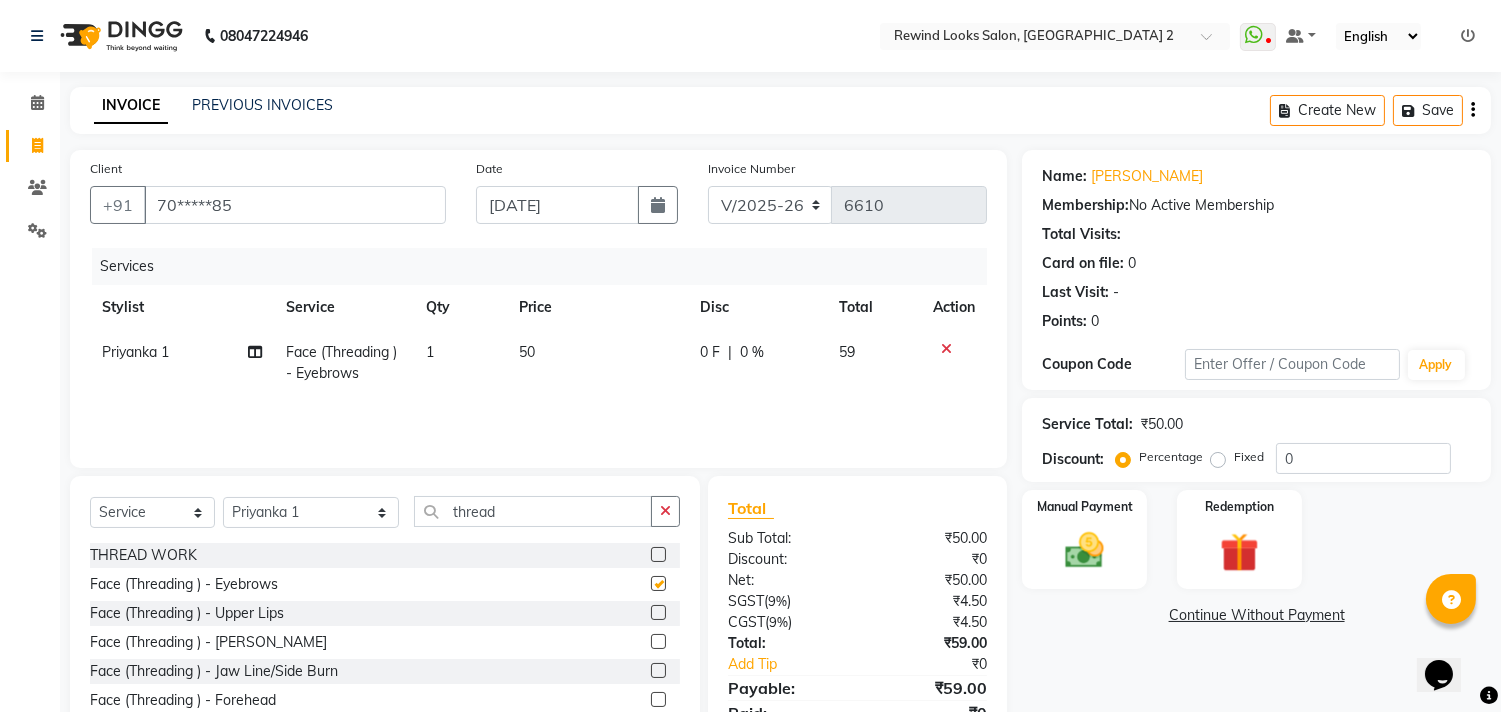 checkbox on "false" 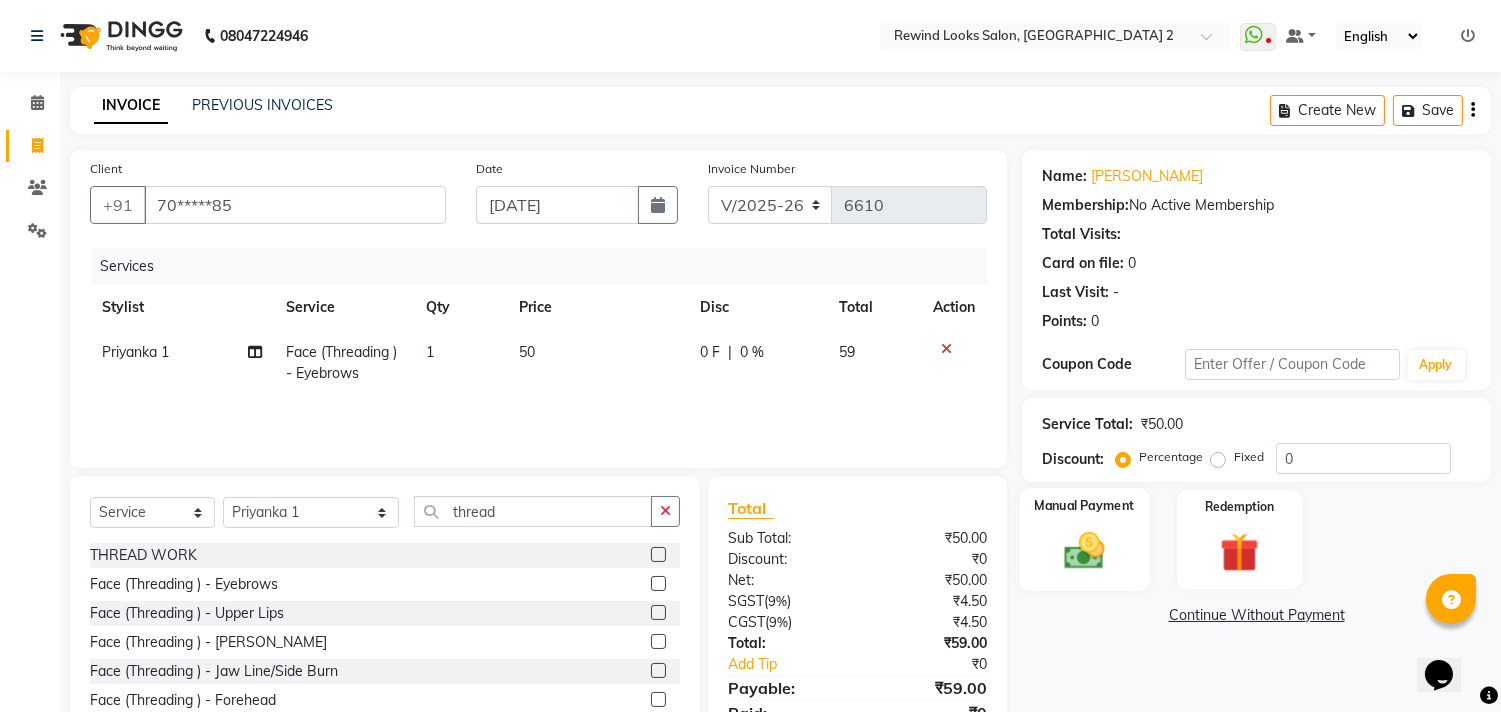 click 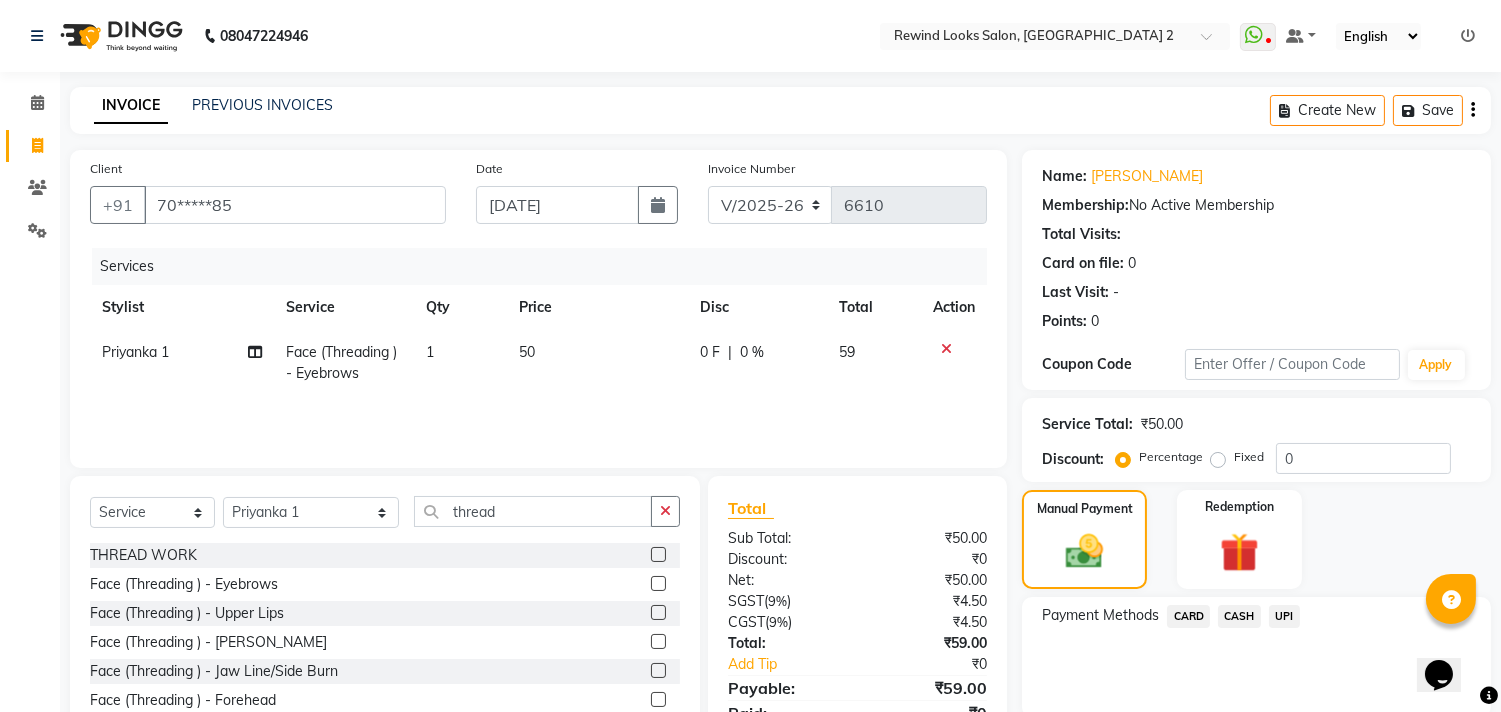 click on "UPI" 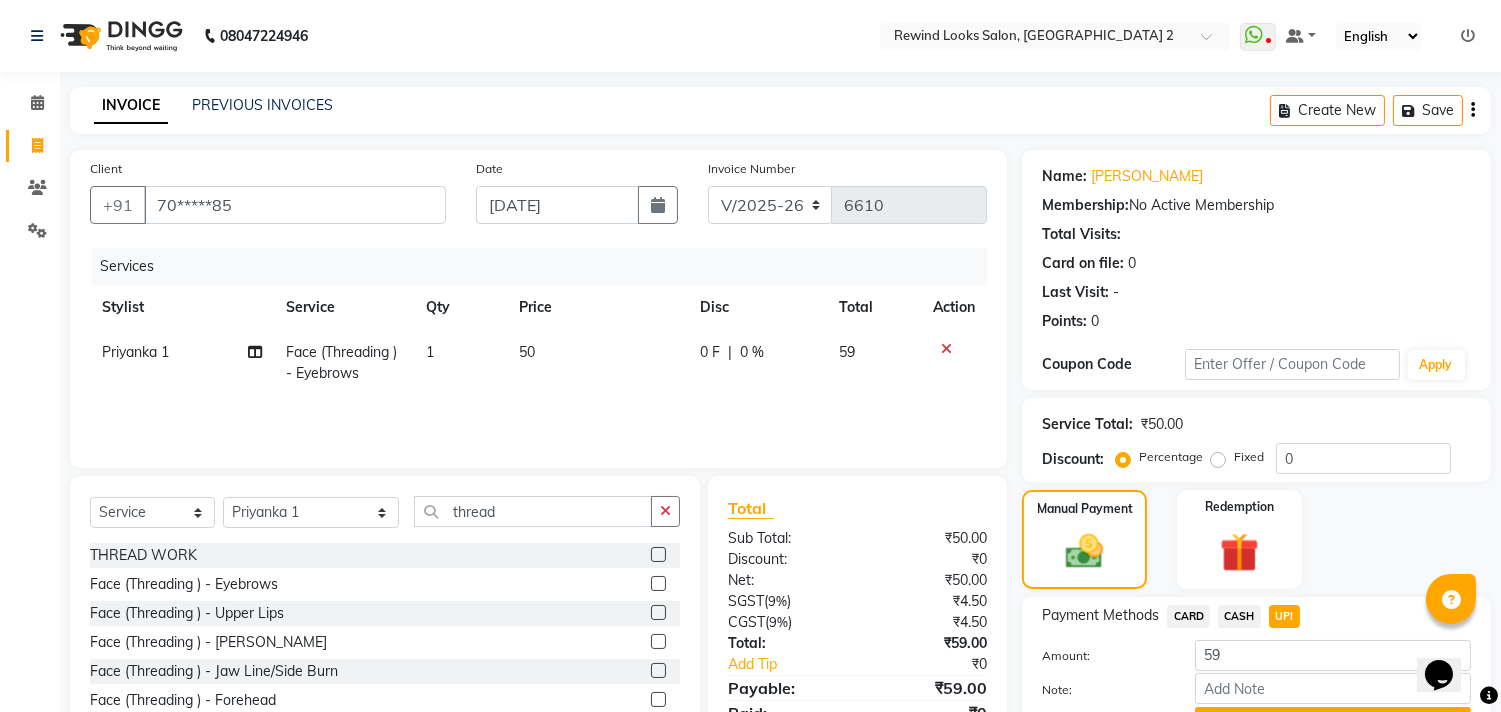 scroll, scrollTop: 104, scrollLeft: 0, axis: vertical 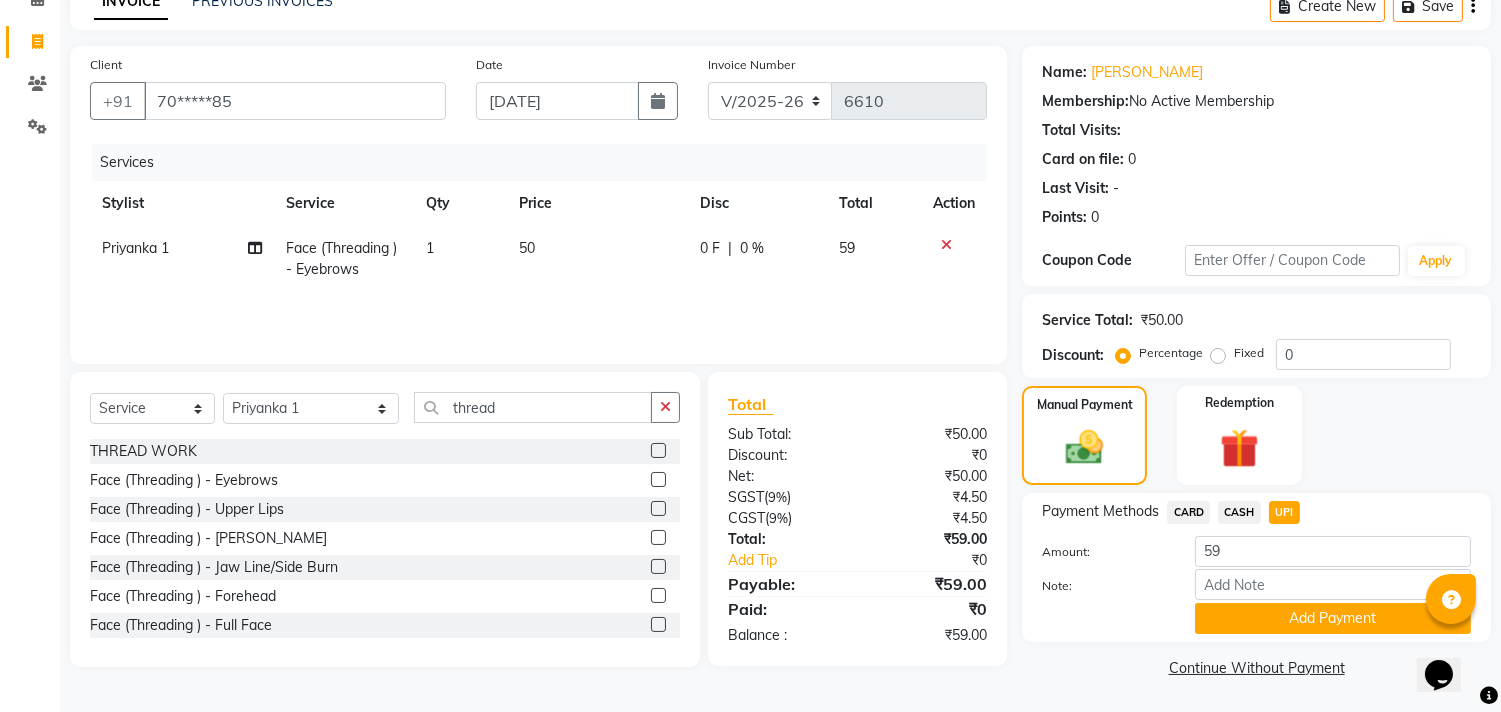 click on "Add Payment" 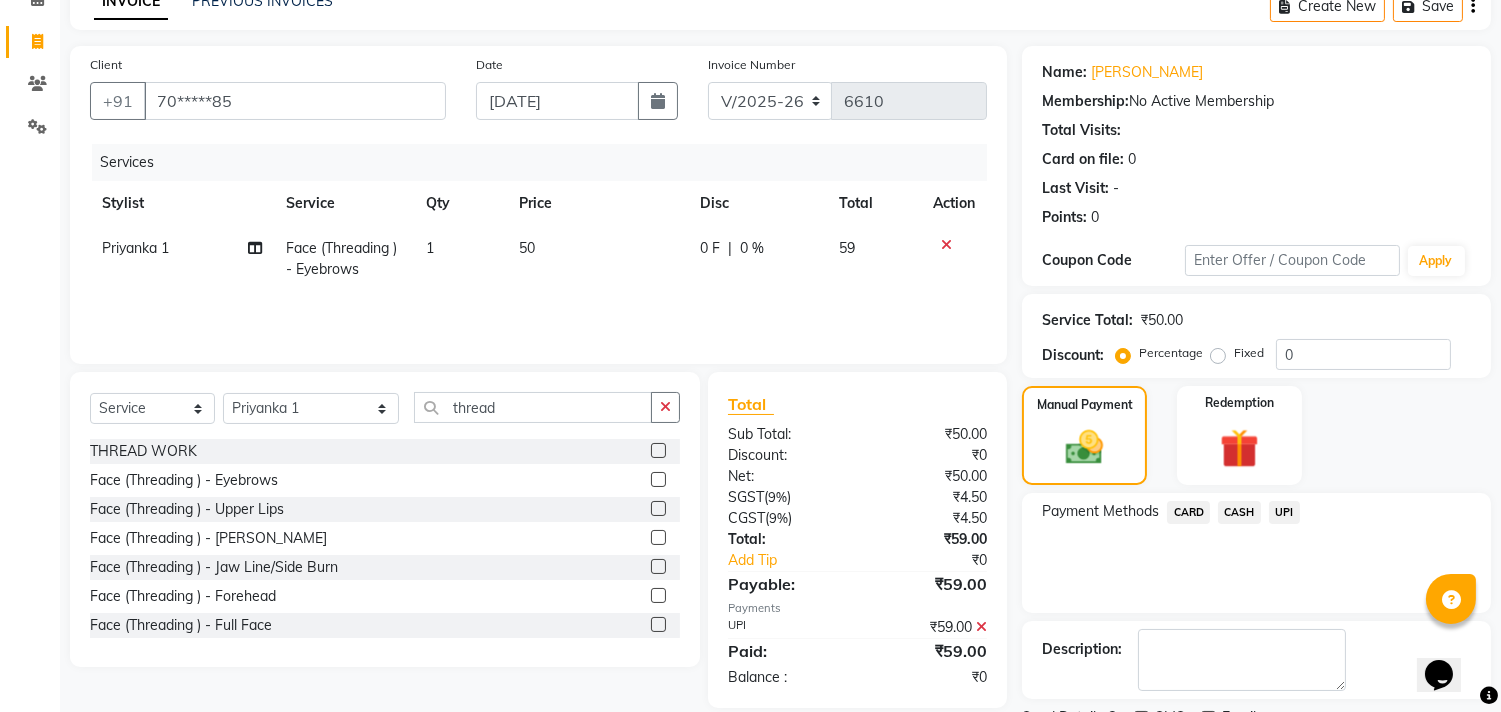 scroll, scrollTop: 187, scrollLeft: 0, axis: vertical 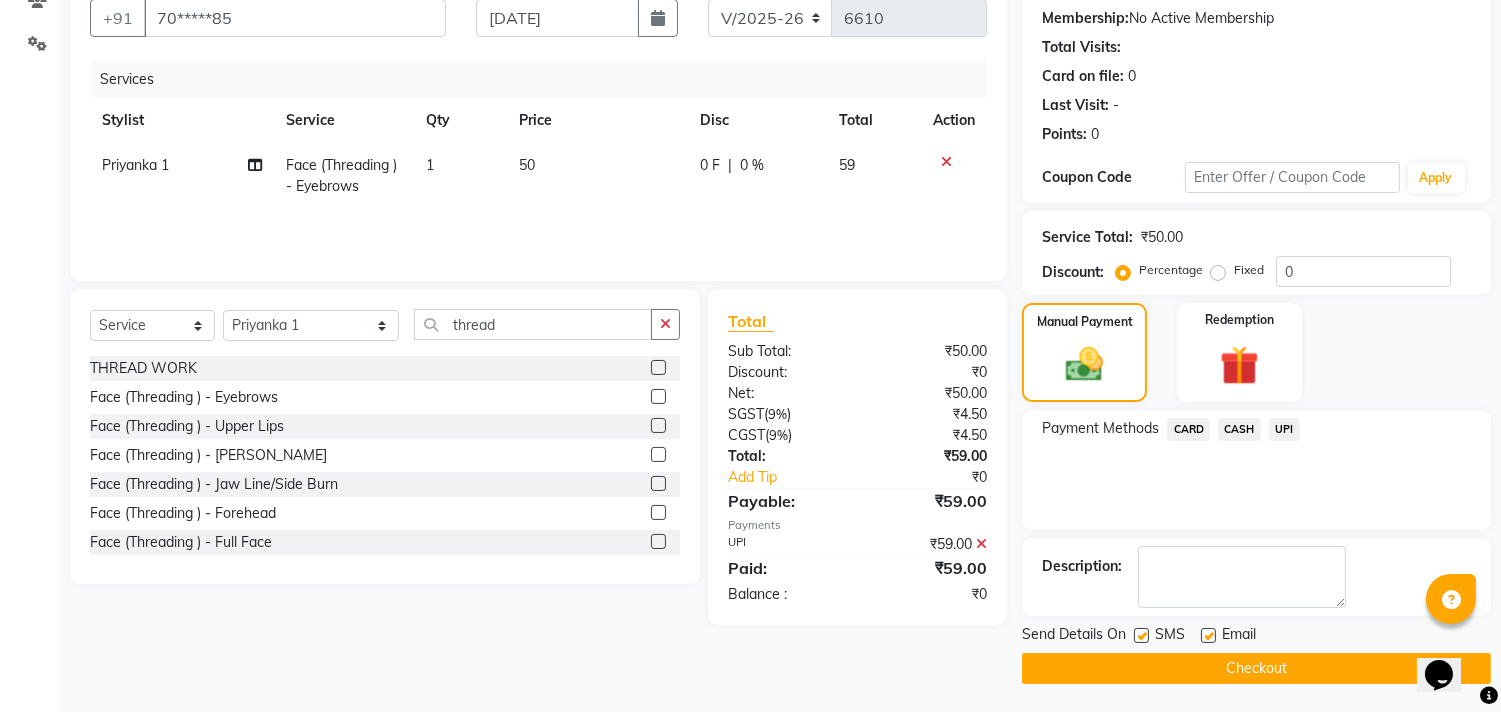 click on "Checkout" 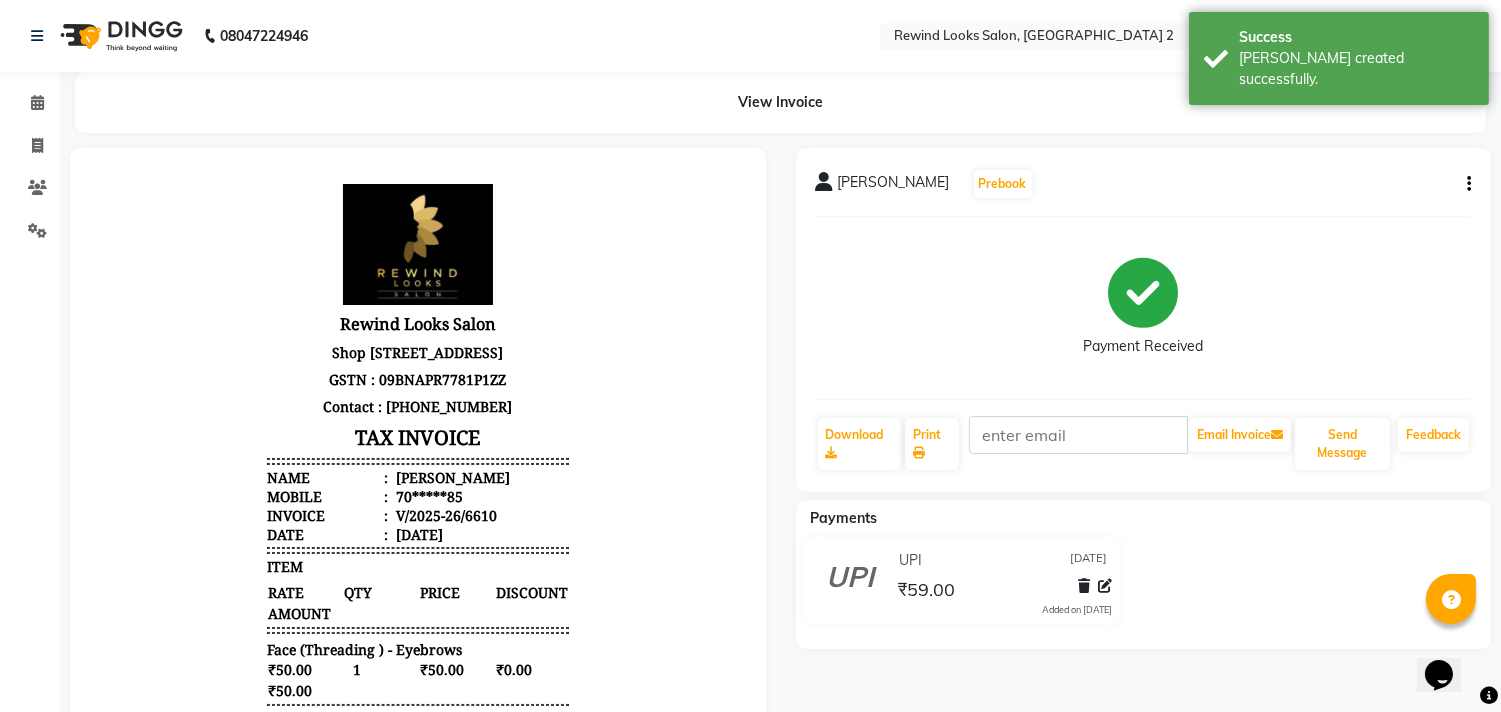 scroll, scrollTop: 0, scrollLeft: 0, axis: both 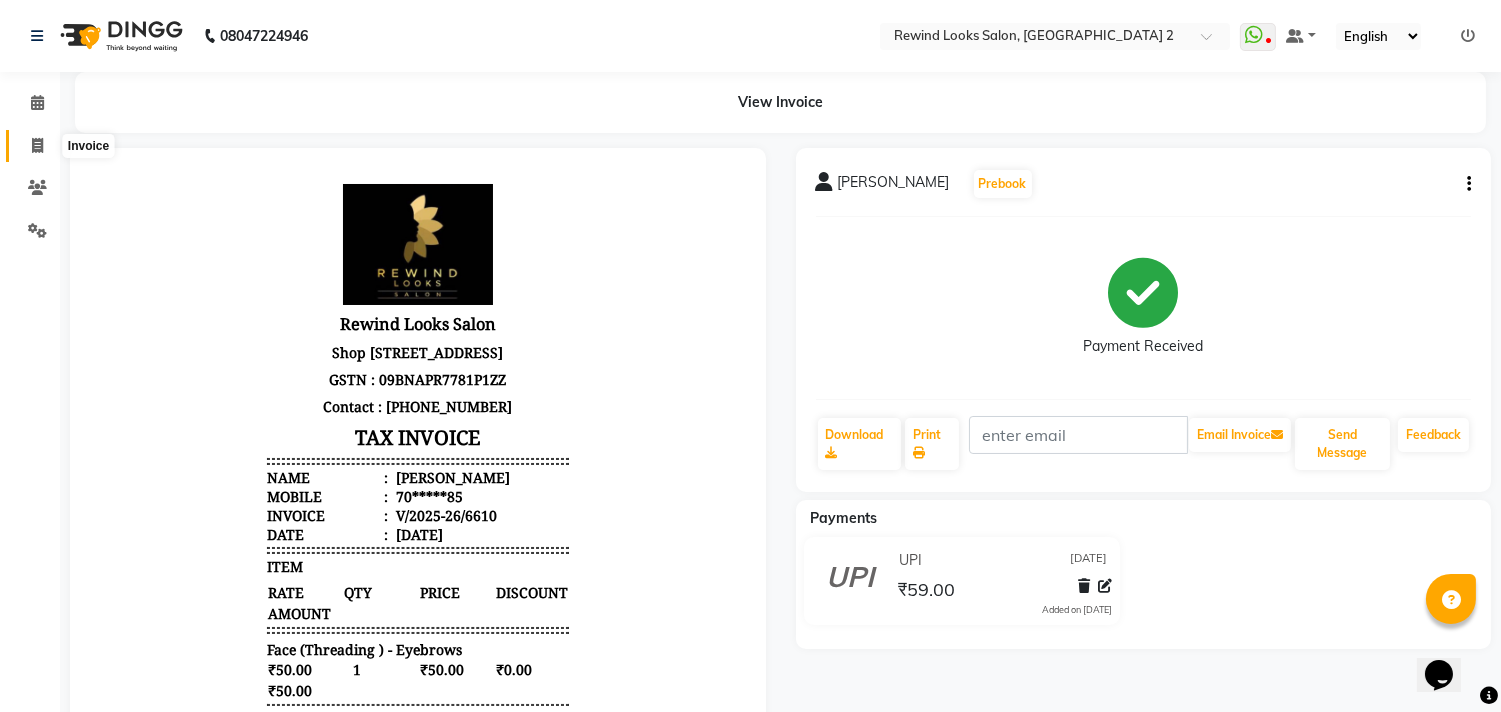 click 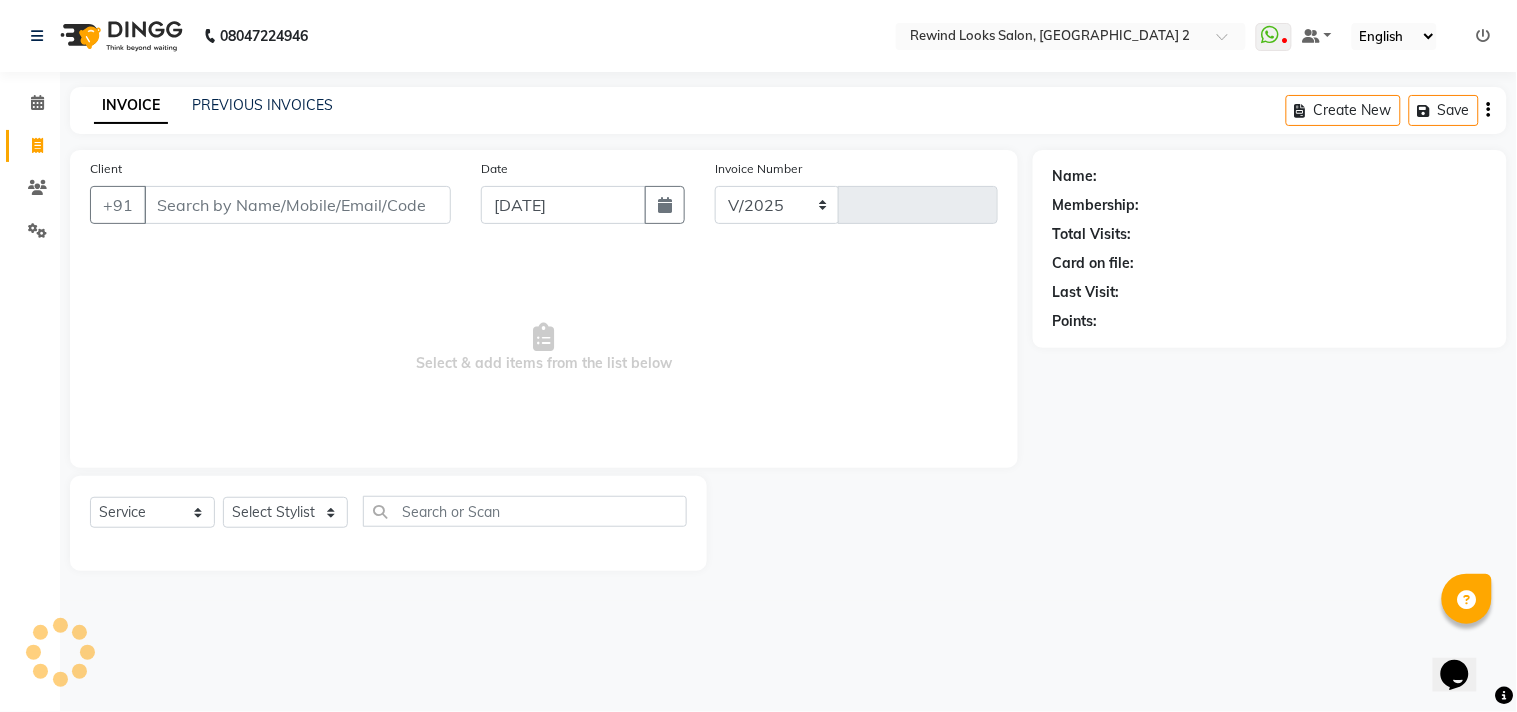 type 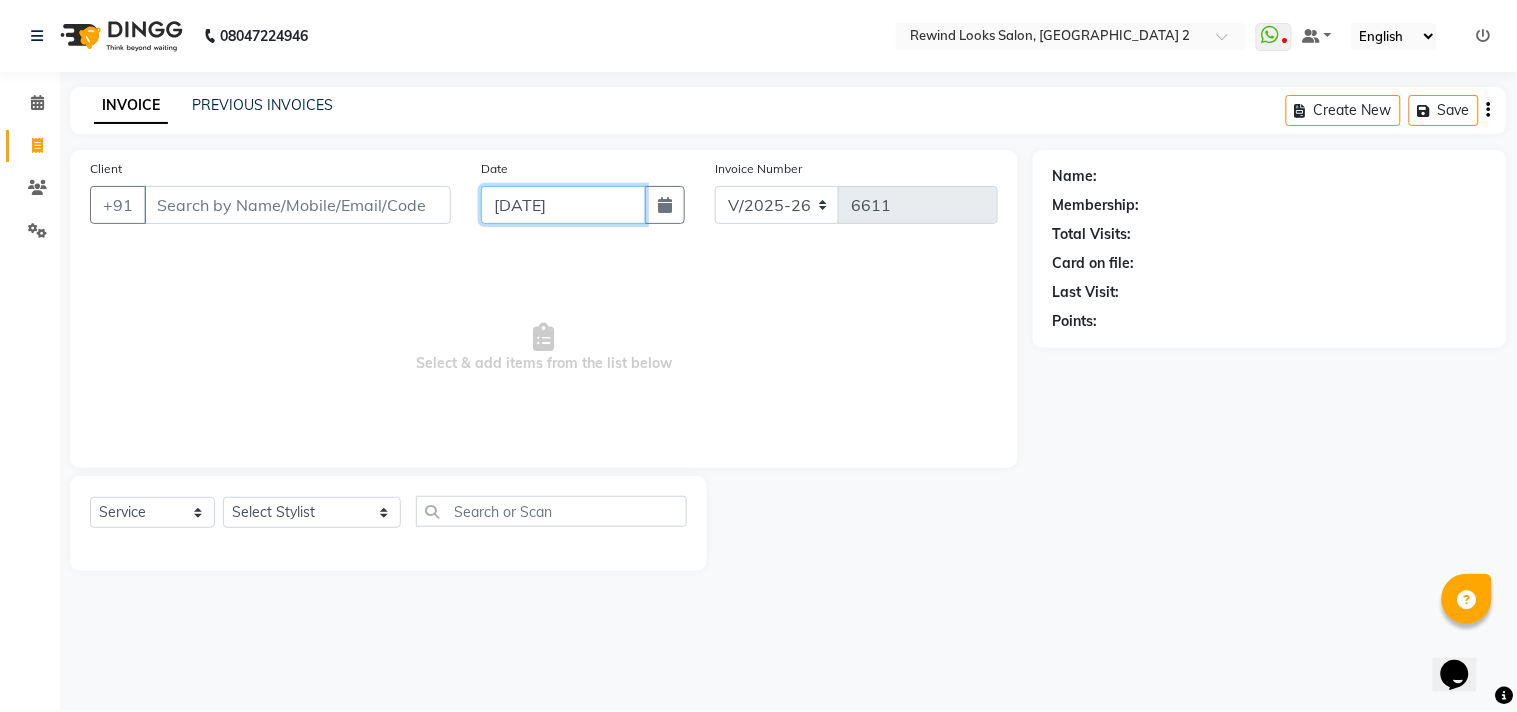 click on "[DATE]" 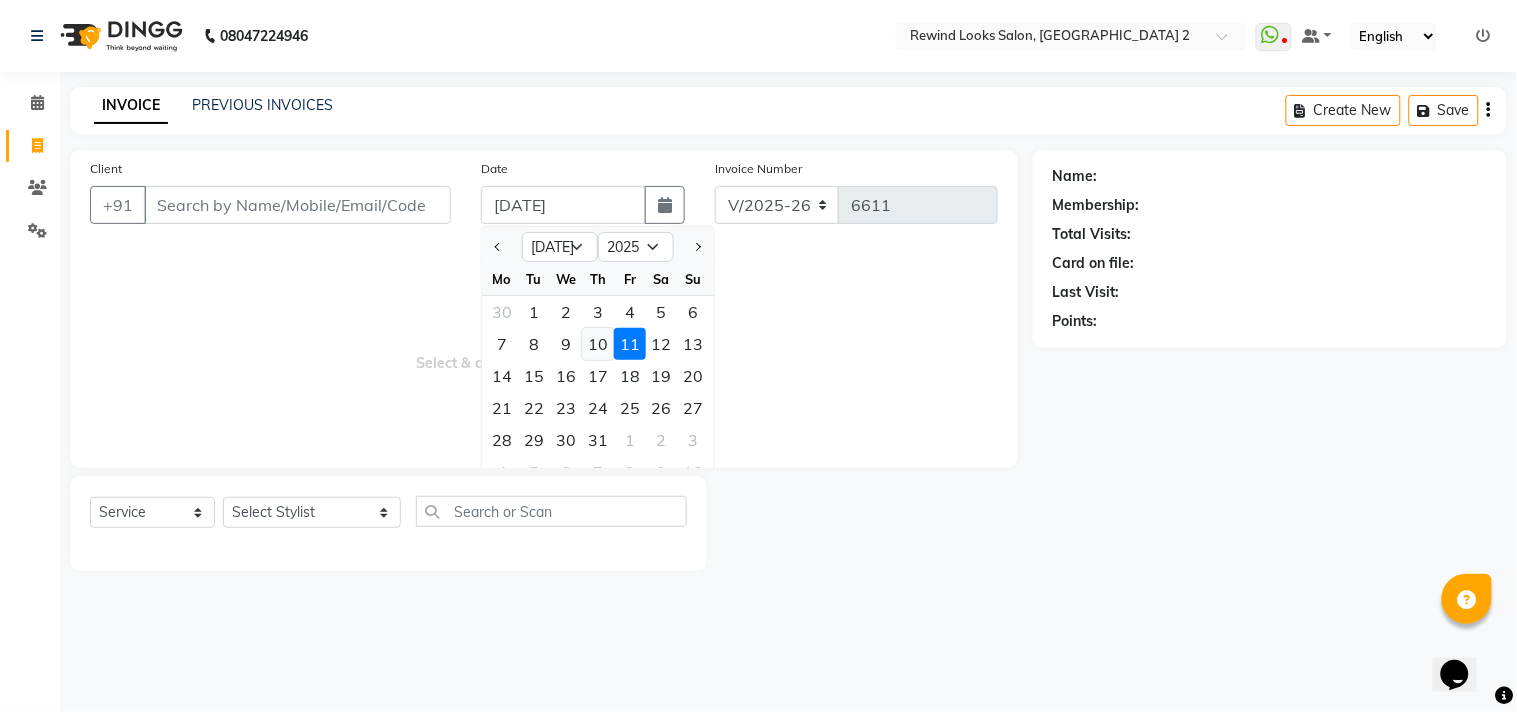 click on "10" 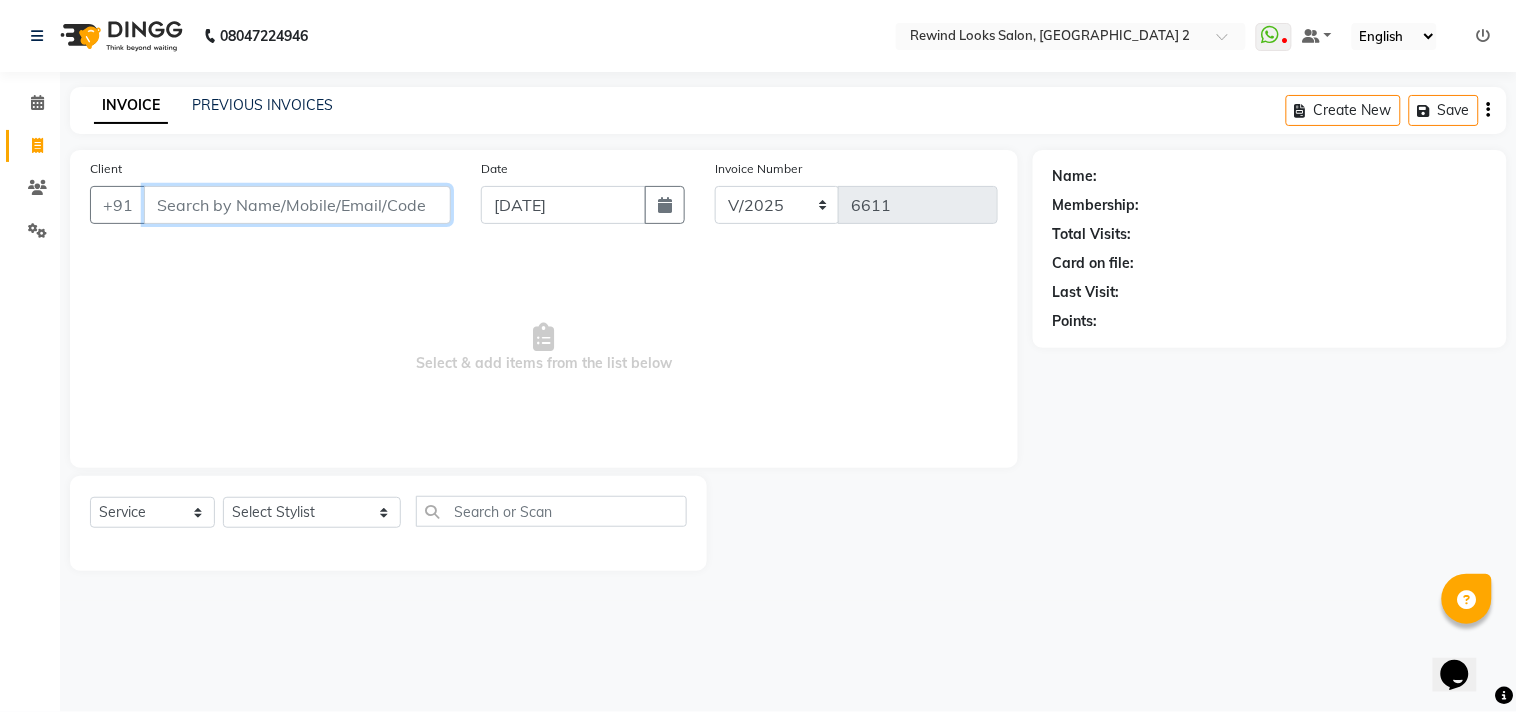 click on "Client" at bounding box center [297, 205] 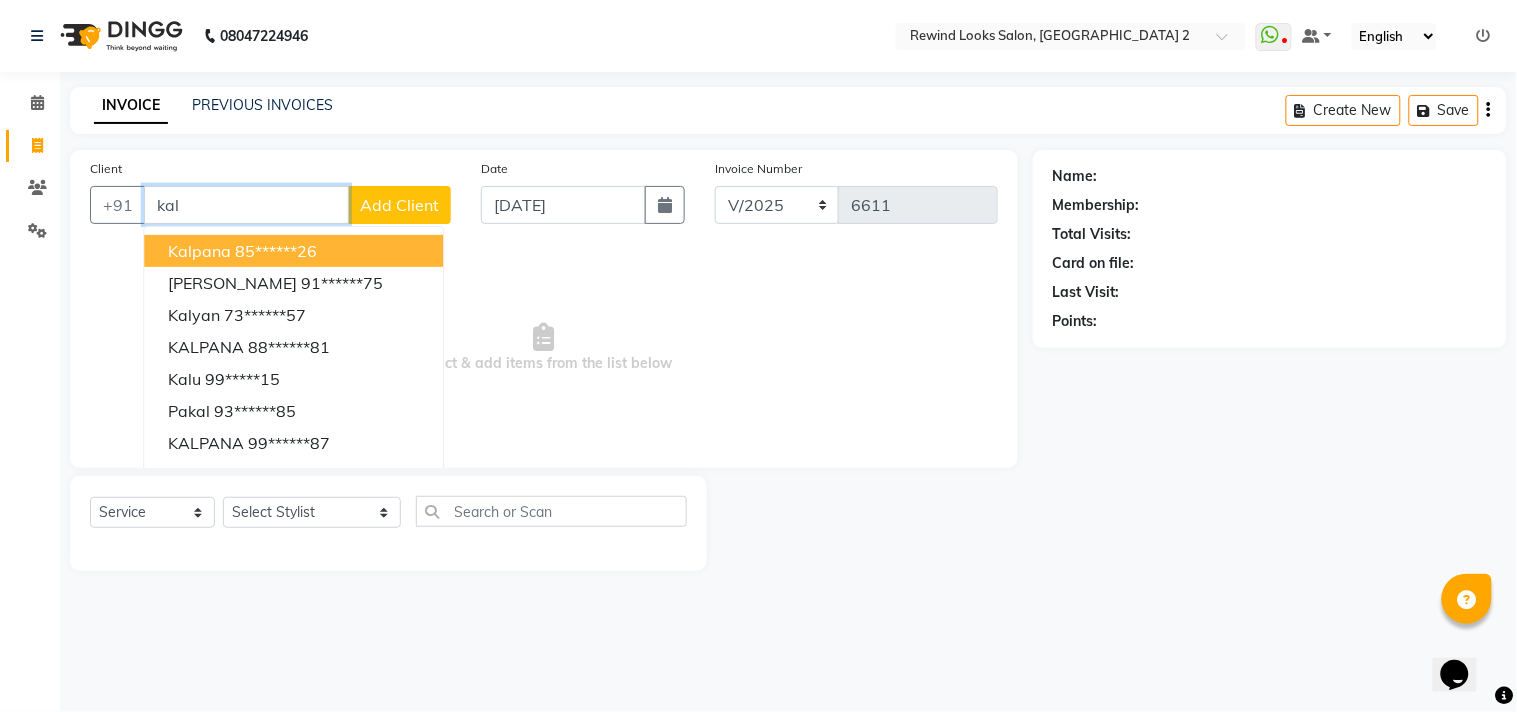 click on "85******26" at bounding box center [276, 251] 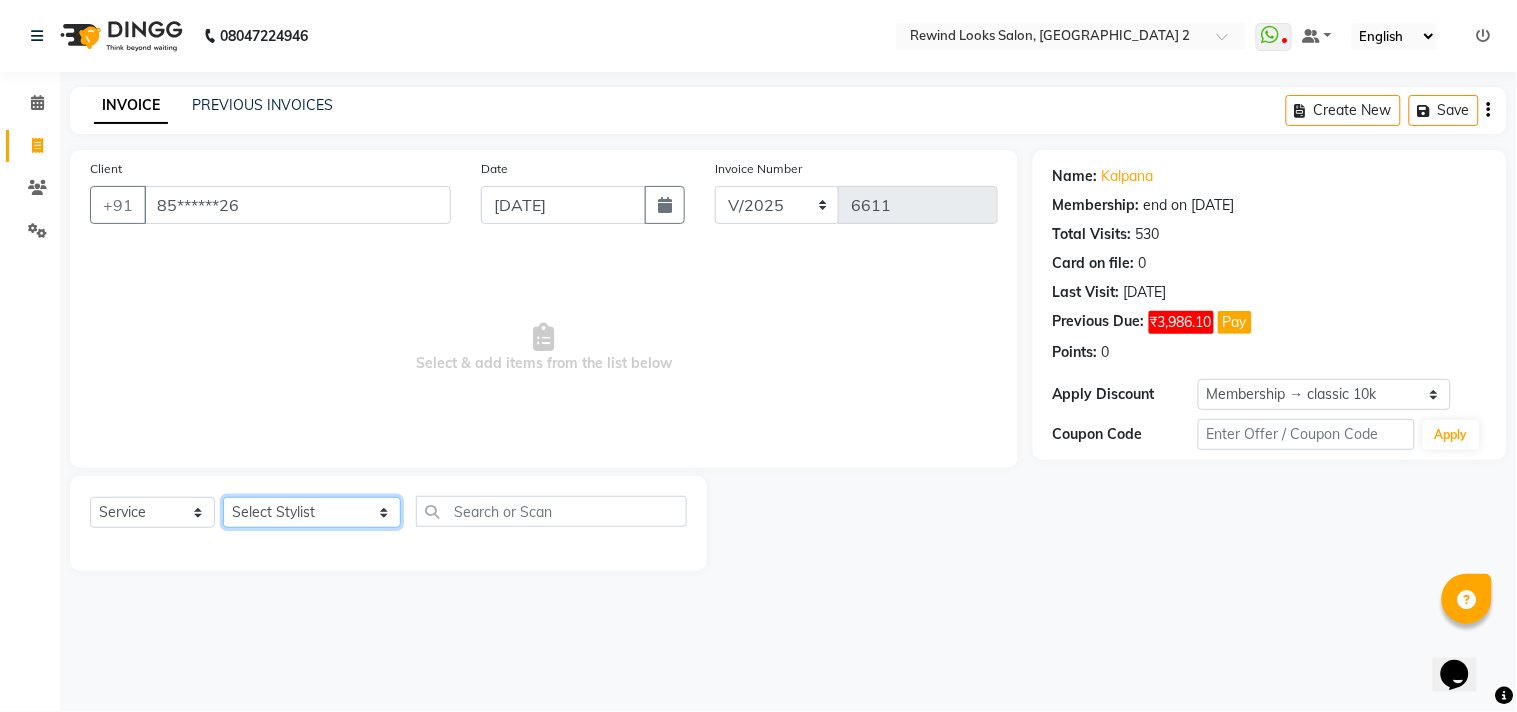 click on "Select Stylist aayat ADMIN Alfad hair Casa  [PERSON_NAME] HAIR [PERSON_NAME]  (unisex hairstylist) BIG [DEMOGRAPHIC_DATA] [DEMOGRAPHIC_DATA] DANISH [PERSON_NAME] orchid [PERSON_NAME] HAIR [DEMOGRAPHIC_DATA] CASA [PERSON_NAME] kiran Deepak Hair Mani MANOJ PEDICURE  [PERSON_NAME]. HAIR [PERSON_NAME] HAIR [PERSON_NAME] CASA NIZAM SAYA PRATIBHA ORCHID  Priyanka 1 [PERSON_NAME] pedicure RIHAN HAIR CASA [PERSON_NAME] [DEMOGRAPHIC_DATA] casa SAIF HAIR SAYA sameer casa [PERSON_NAME] hair casa [PERSON_NAME] beauty SHARIK HAIR [PERSON_NAME] Artist [PERSON_NAME] pedicure Suman Sumer Hair Tarikh hair [DEMOGRAPHIC_DATA] Casa white orched Danish [PERSON_NAME] hair  [PERSON_NAME] HAIR [DEMOGRAPHIC_DATA]" 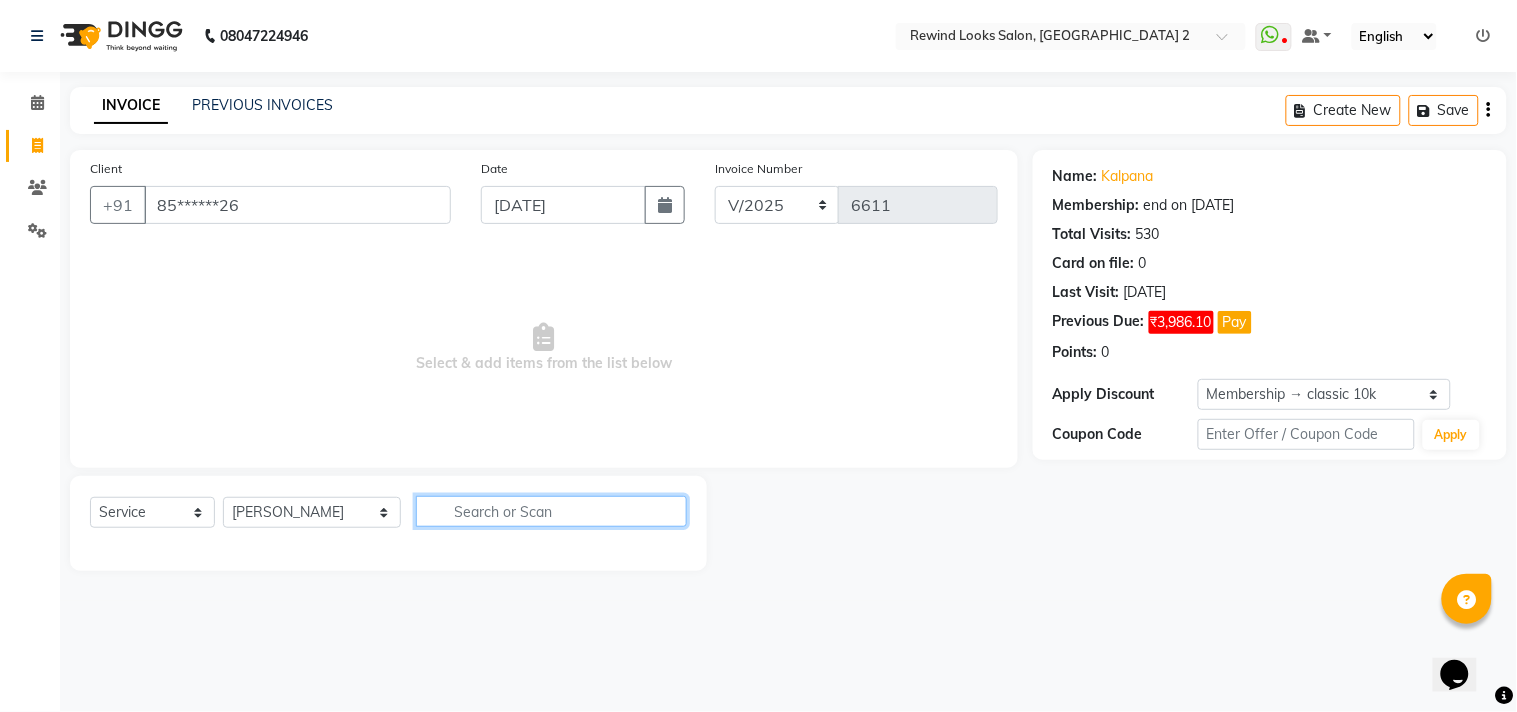 click 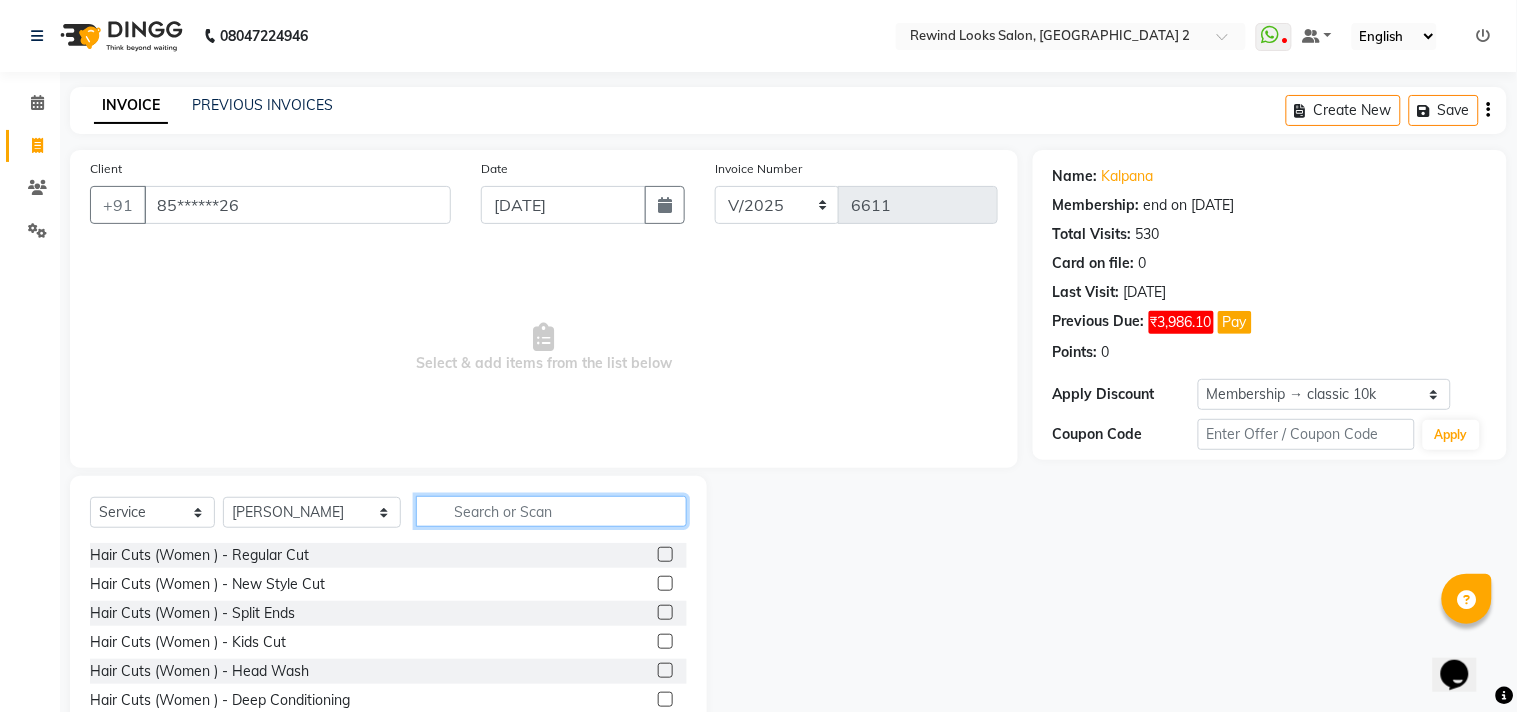 click 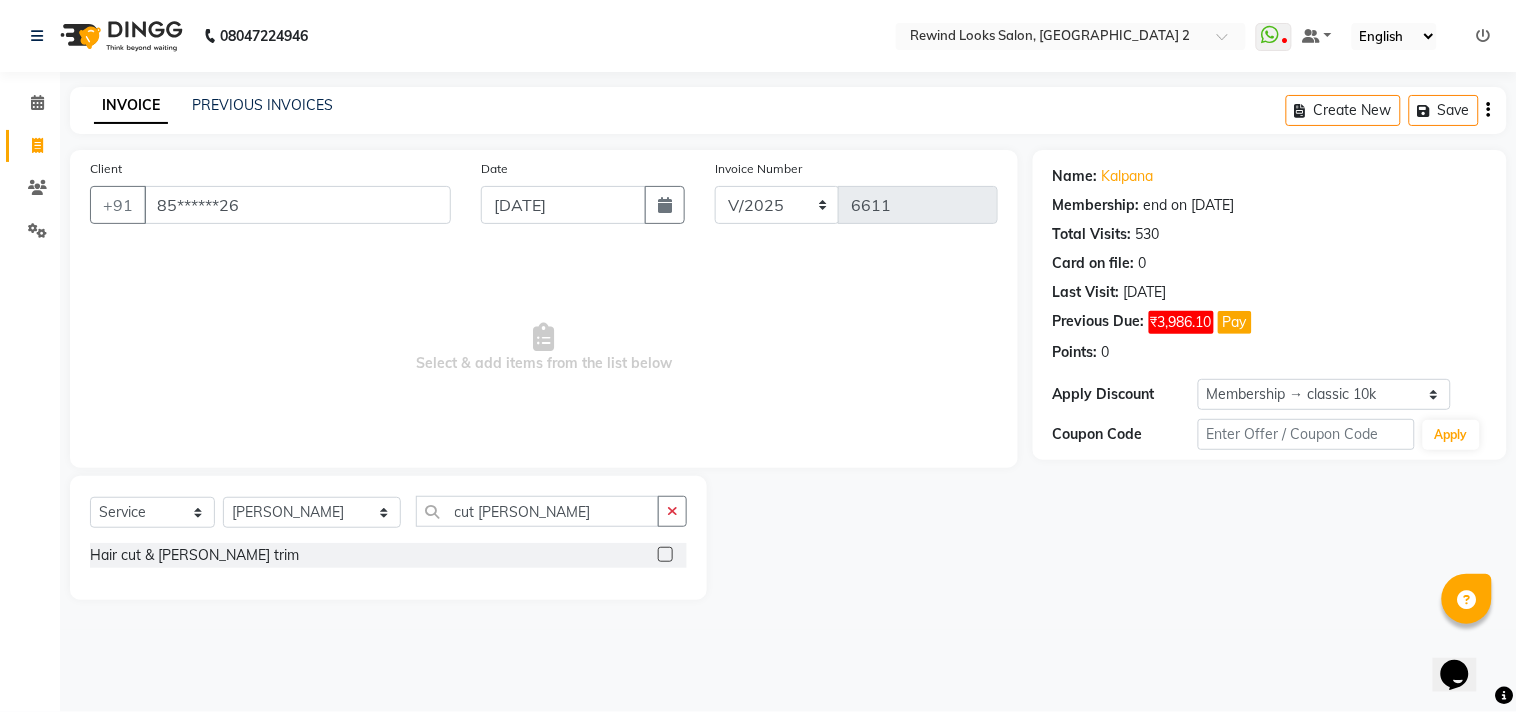 click 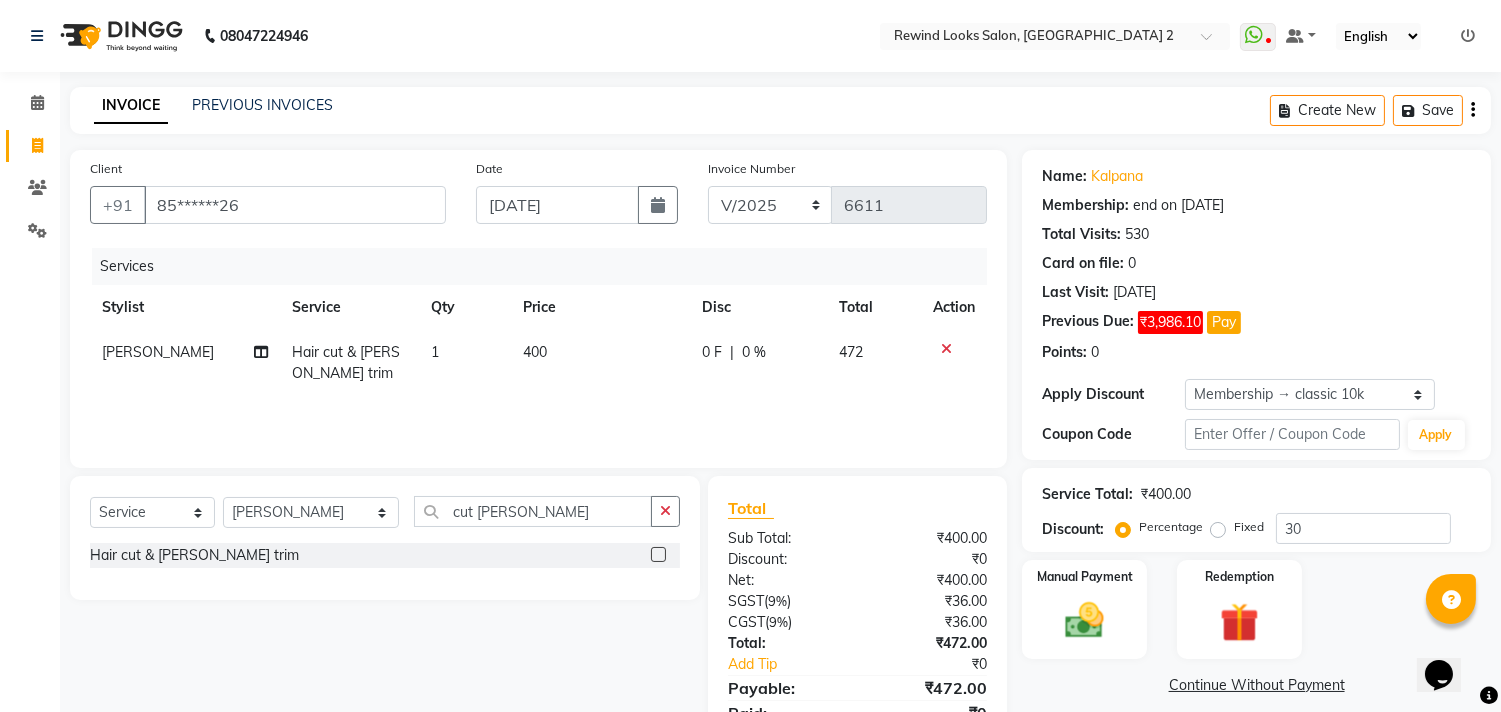 click on "400" 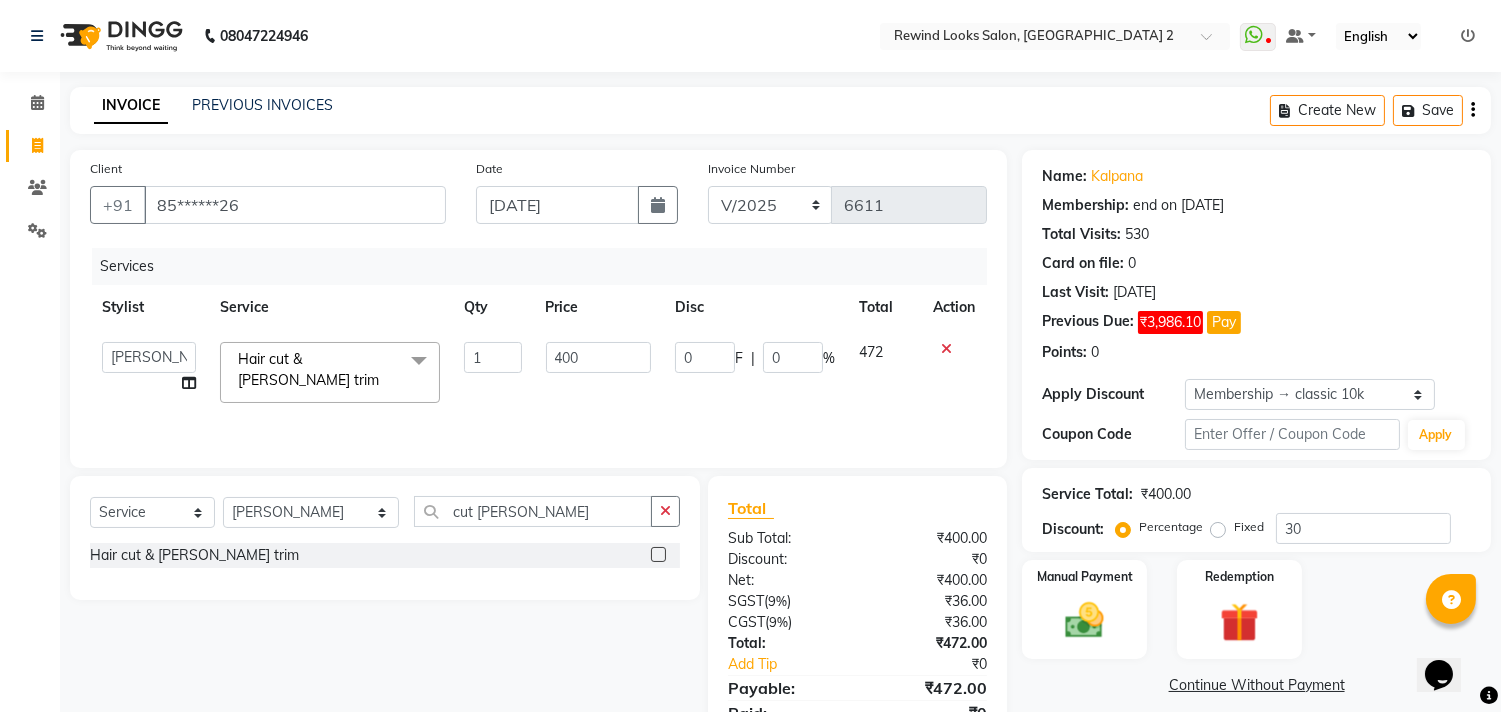 click on "400" 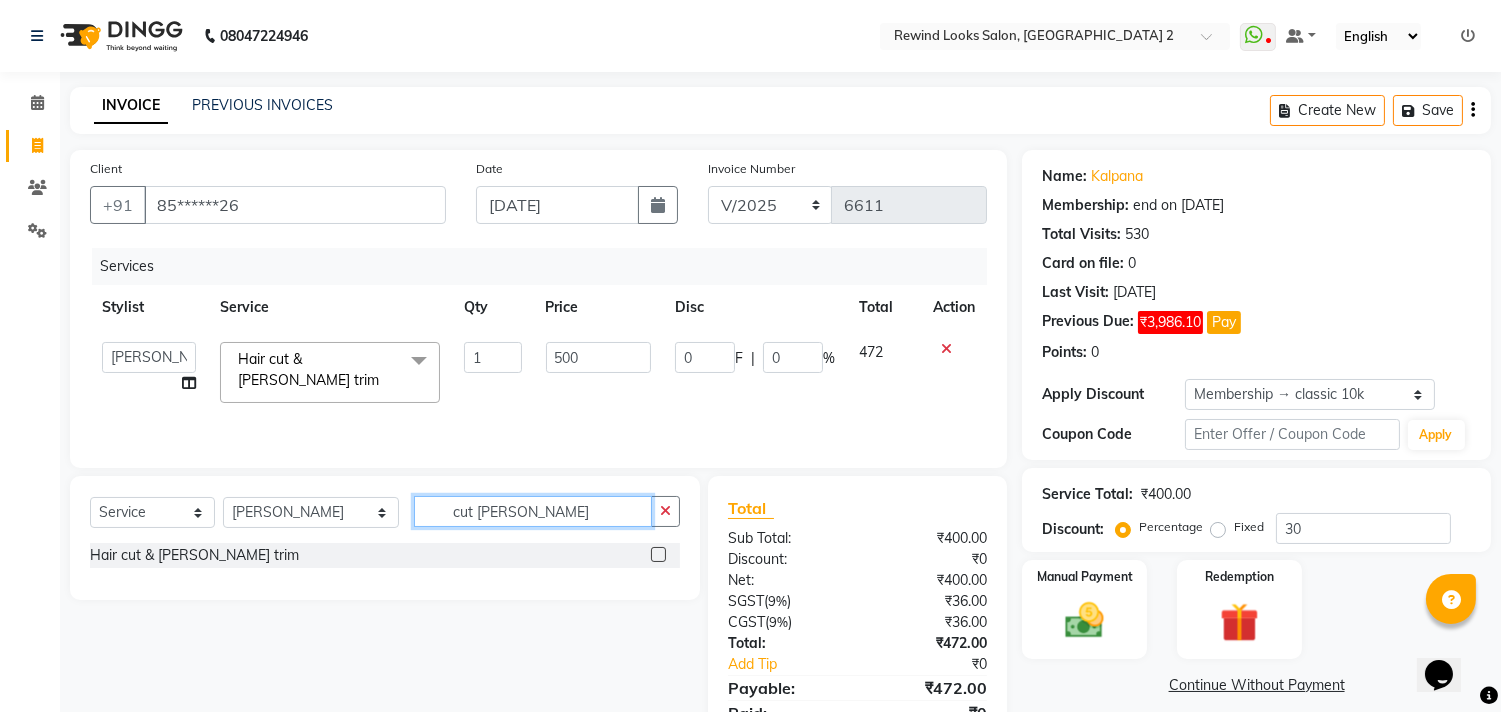 click on "cut [PERSON_NAME]" 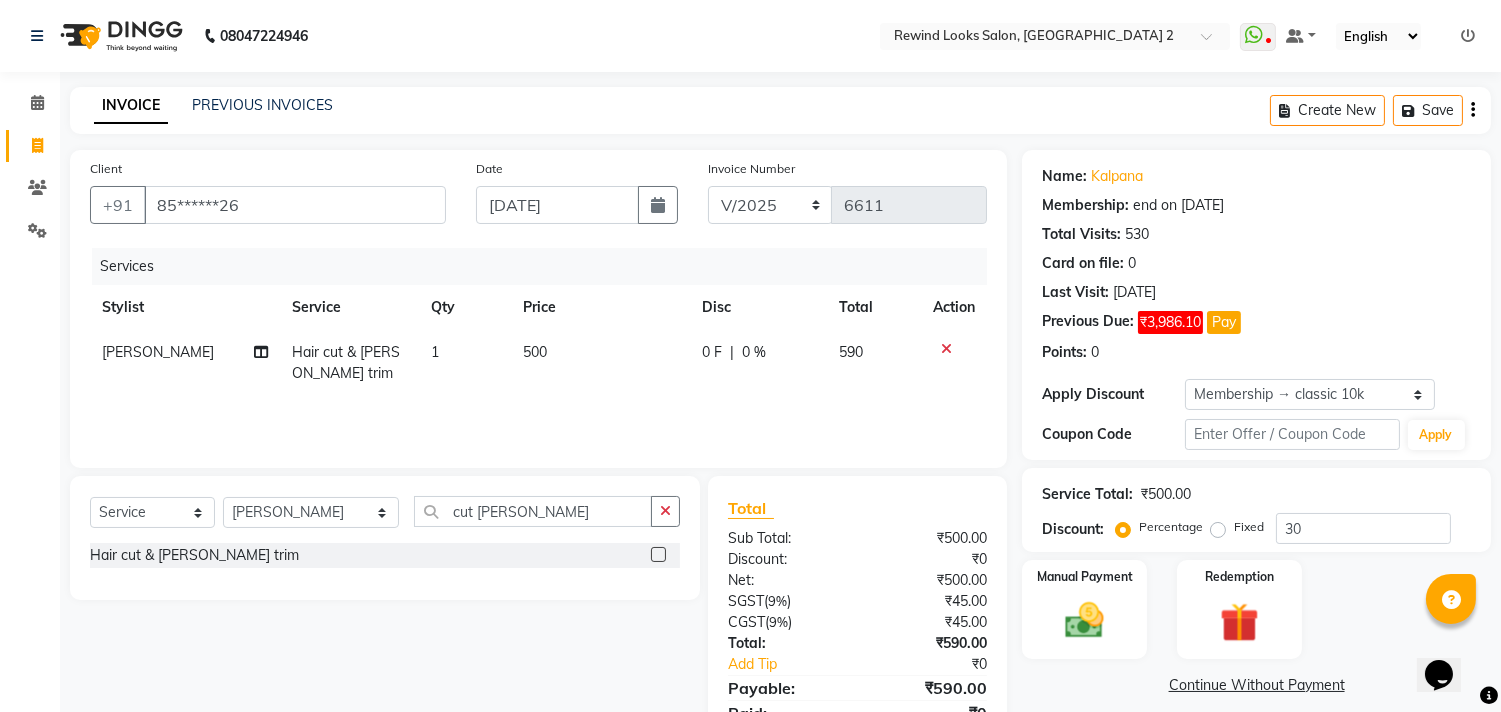 click 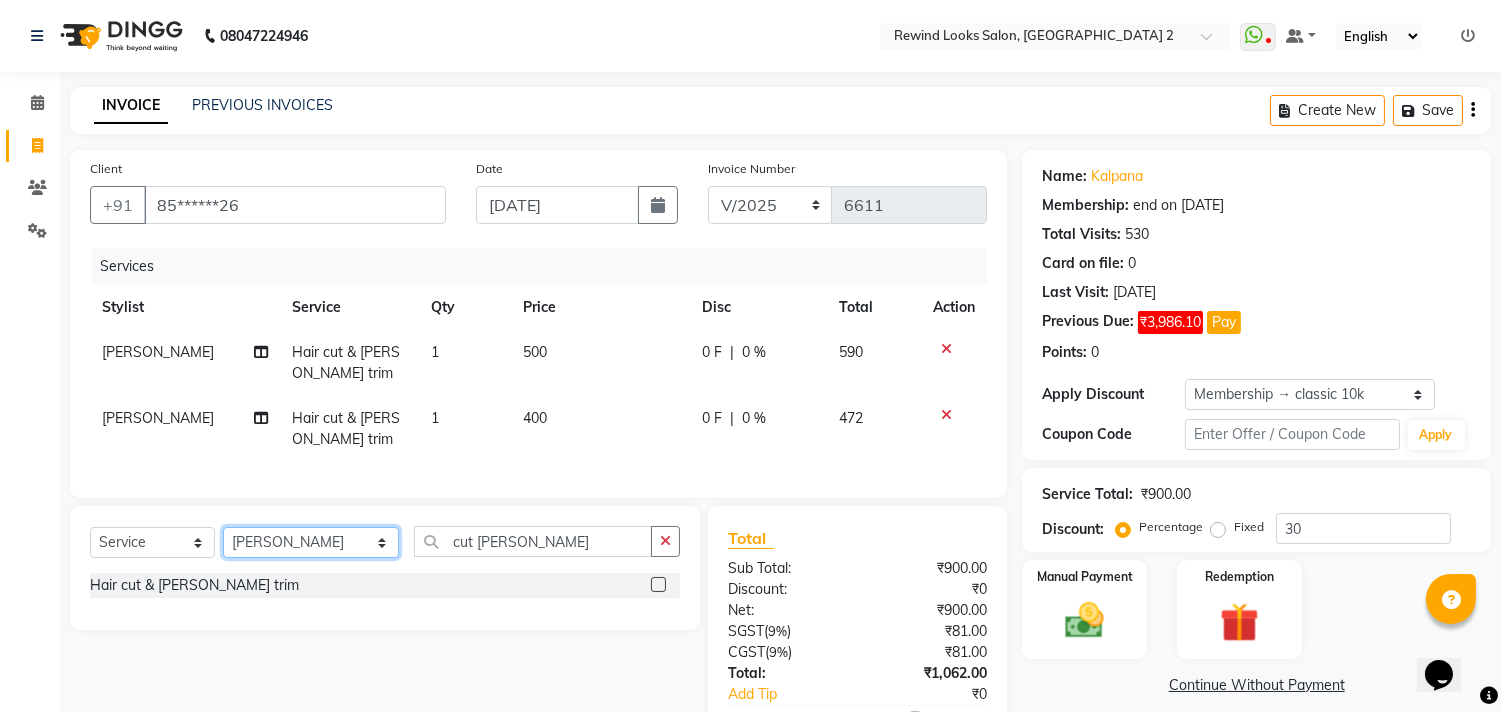 click on "Select Stylist aayat ADMIN Alfad hair Casa  [PERSON_NAME] HAIR [PERSON_NAME]  (unisex hairstylist) BIG [DEMOGRAPHIC_DATA] [DEMOGRAPHIC_DATA] DANISH [PERSON_NAME] orchid [PERSON_NAME] HAIR [DEMOGRAPHIC_DATA] CASA [PERSON_NAME] kiran Deepak Hair Mani MANOJ PEDICURE  [PERSON_NAME]. HAIR [PERSON_NAME] HAIR [PERSON_NAME] CASA NIZAM SAYA PRATIBHA ORCHID  Priyanka 1 [PERSON_NAME] pedicure RIHAN HAIR CASA [PERSON_NAME] [DEMOGRAPHIC_DATA] casa SAIF HAIR SAYA sameer casa [PERSON_NAME] hair casa [PERSON_NAME] beauty SHARIK HAIR [PERSON_NAME] Artist [PERSON_NAME] pedicure Suman Sumer Hair Tarikh hair [DEMOGRAPHIC_DATA] Casa white orched Danish [PERSON_NAME] hair  [PERSON_NAME] HAIR [DEMOGRAPHIC_DATA]" 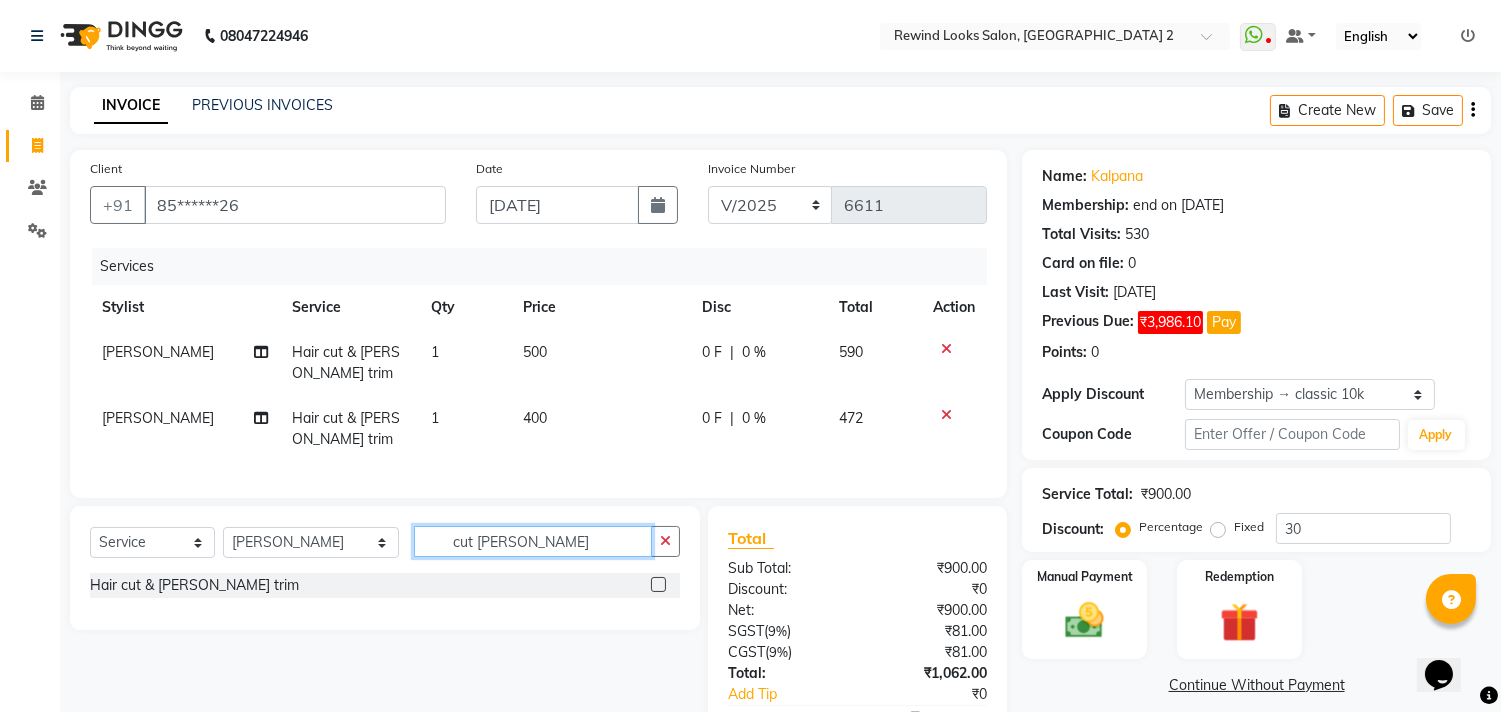 click on "cut [PERSON_NAME]" 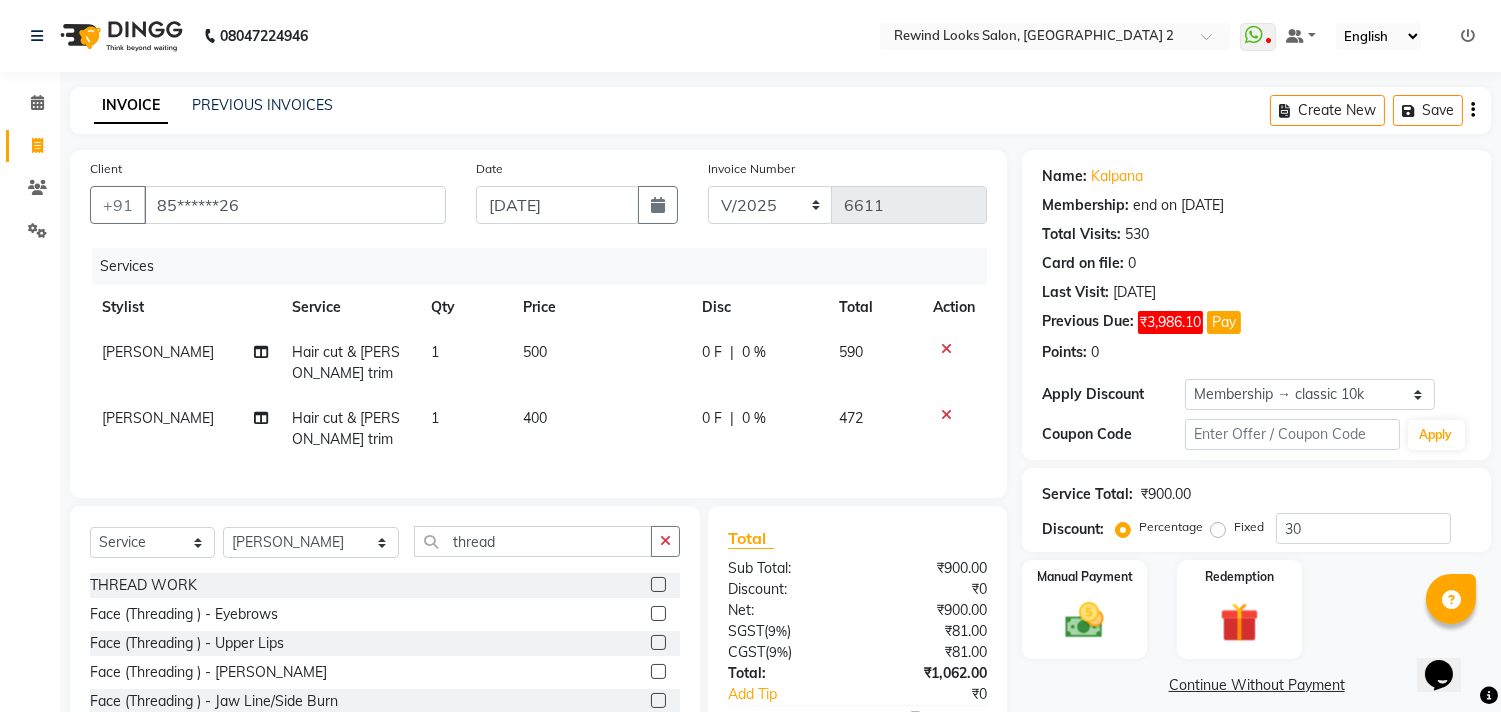 click 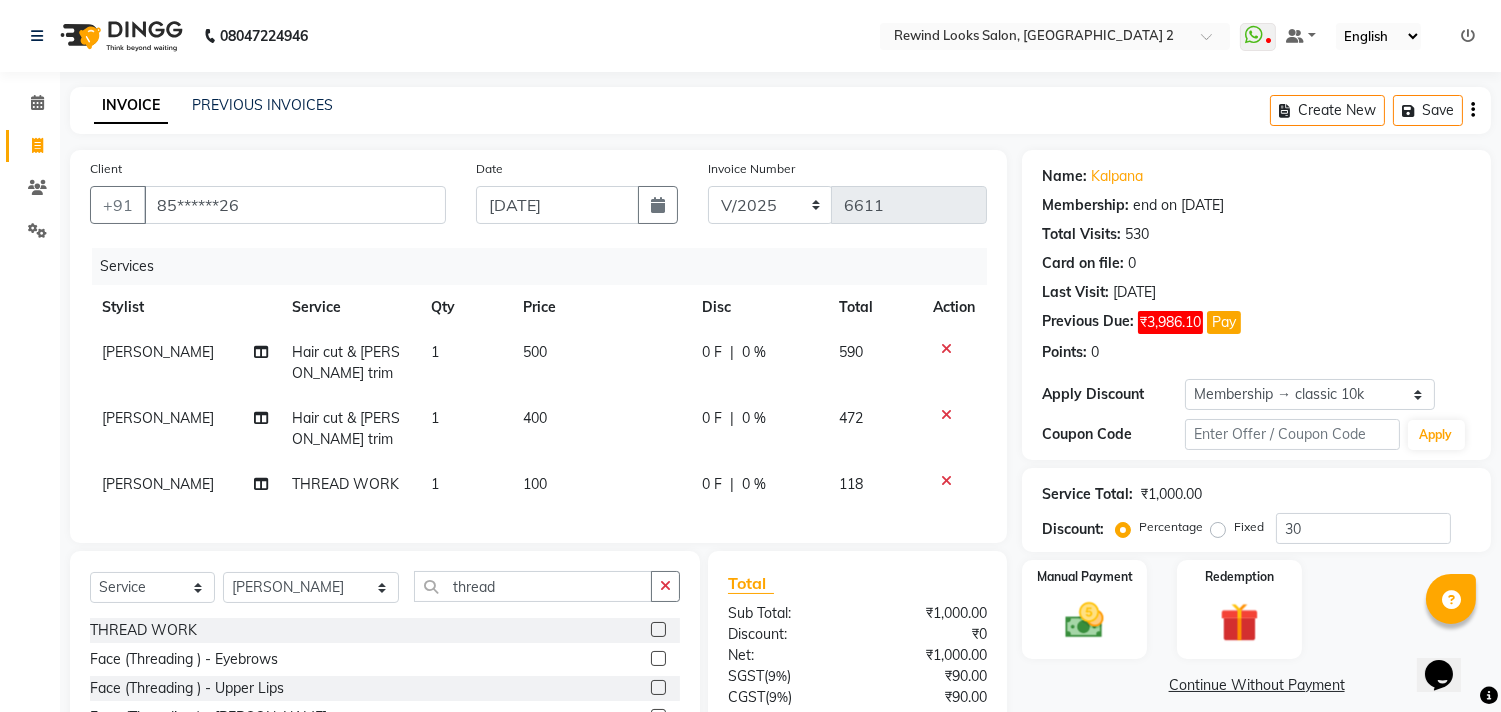 click 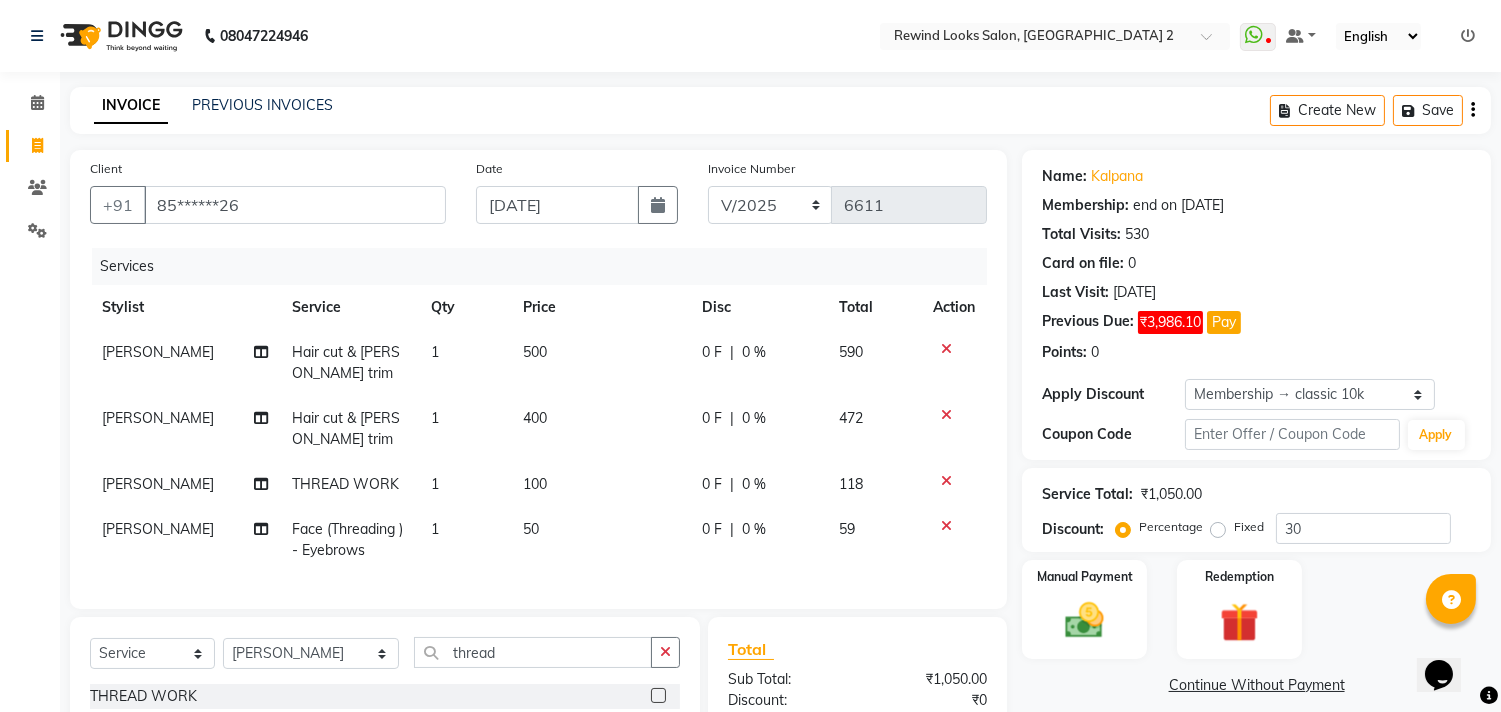 scroll, scrollTop: 246, scrollLeft: 0, axis: vertical 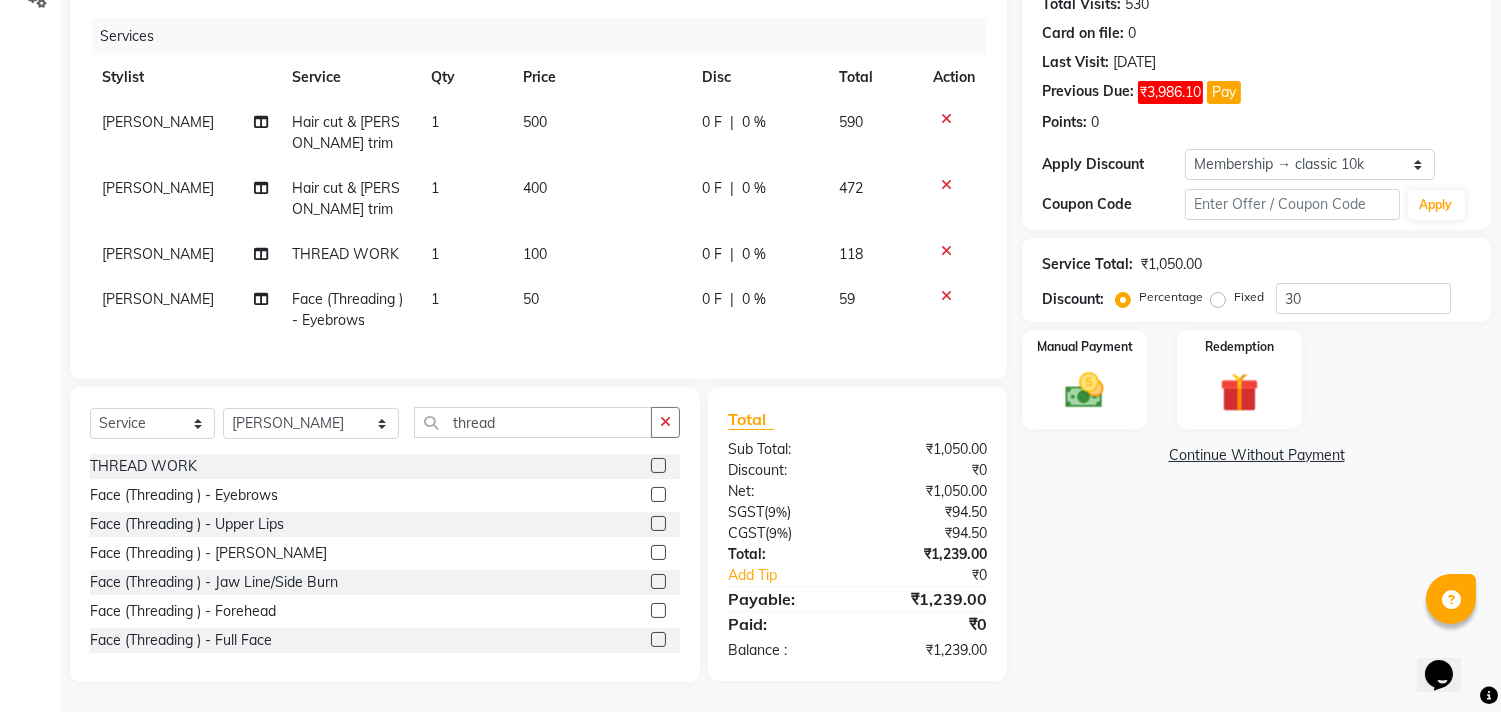click 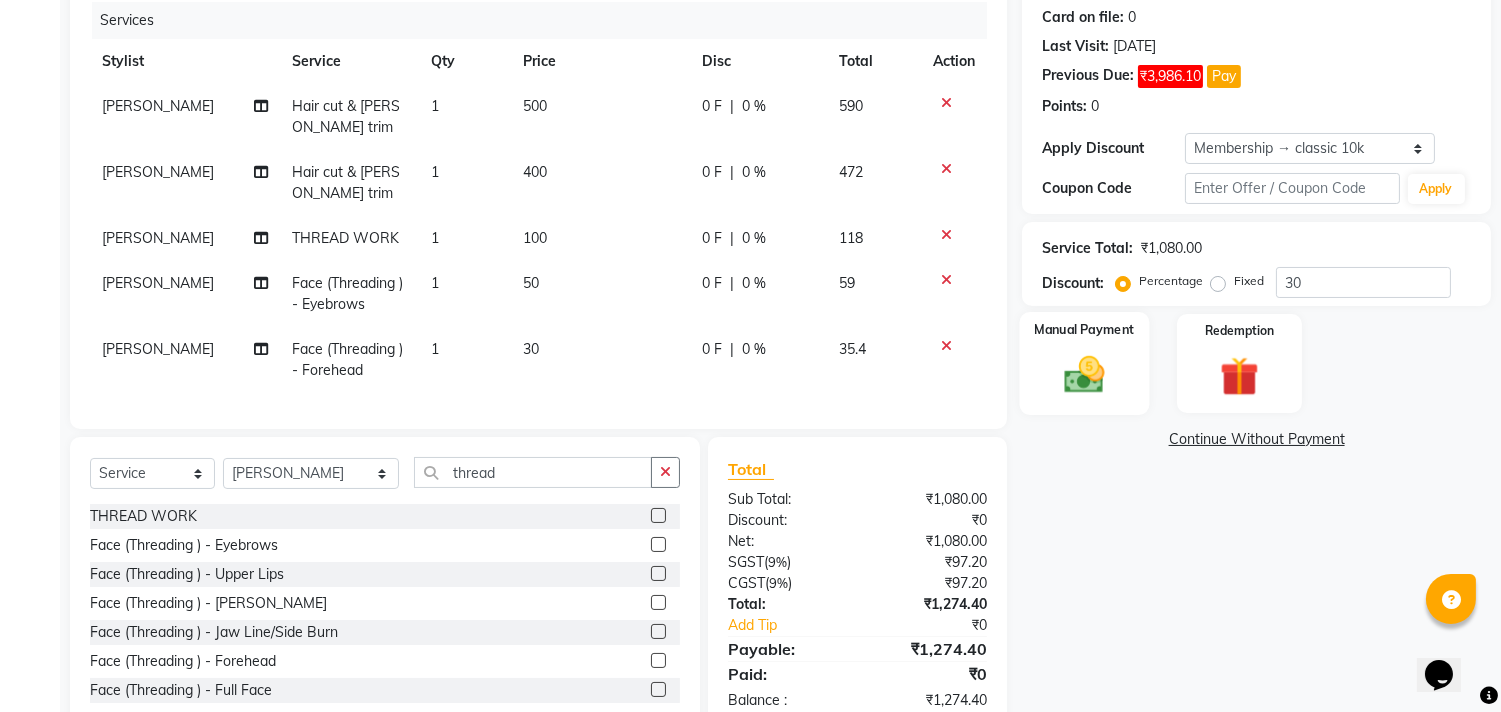 click 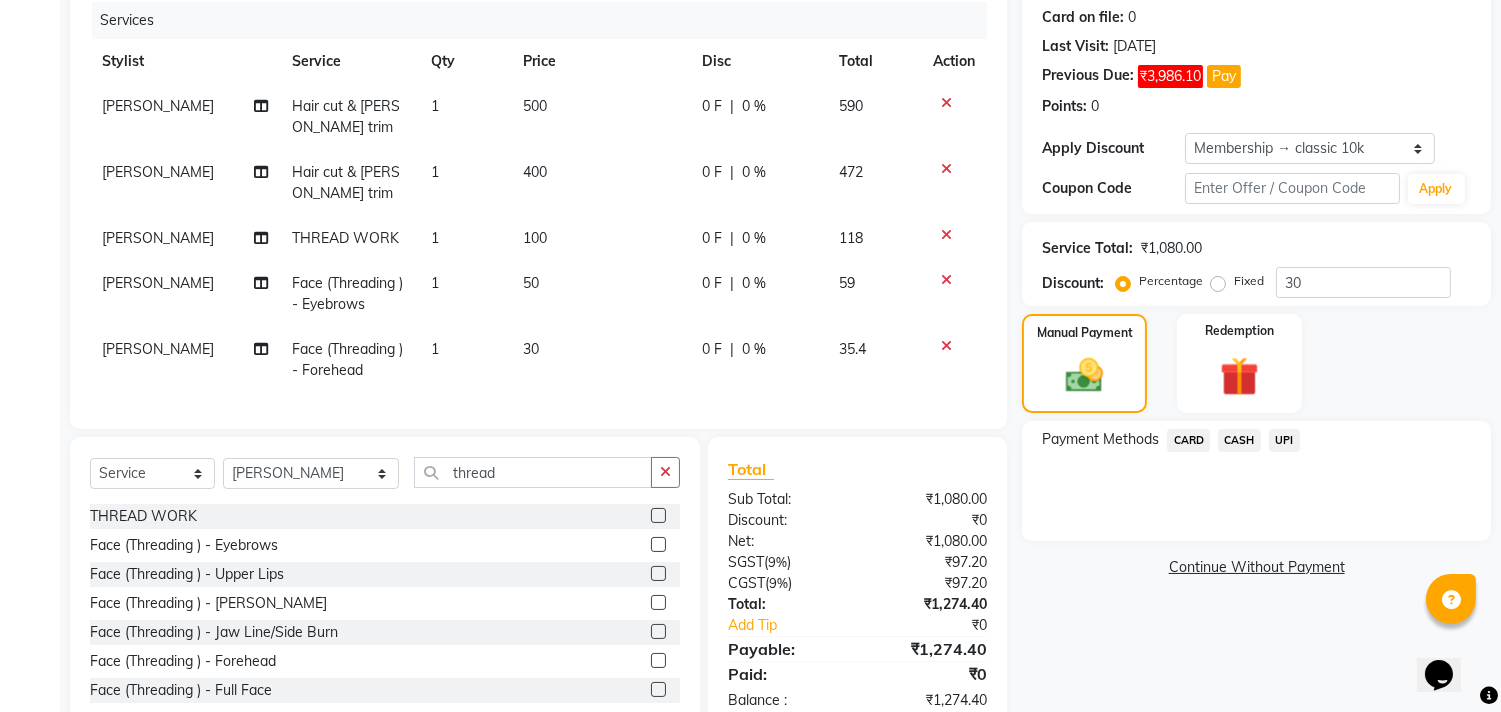 click on "UPI" 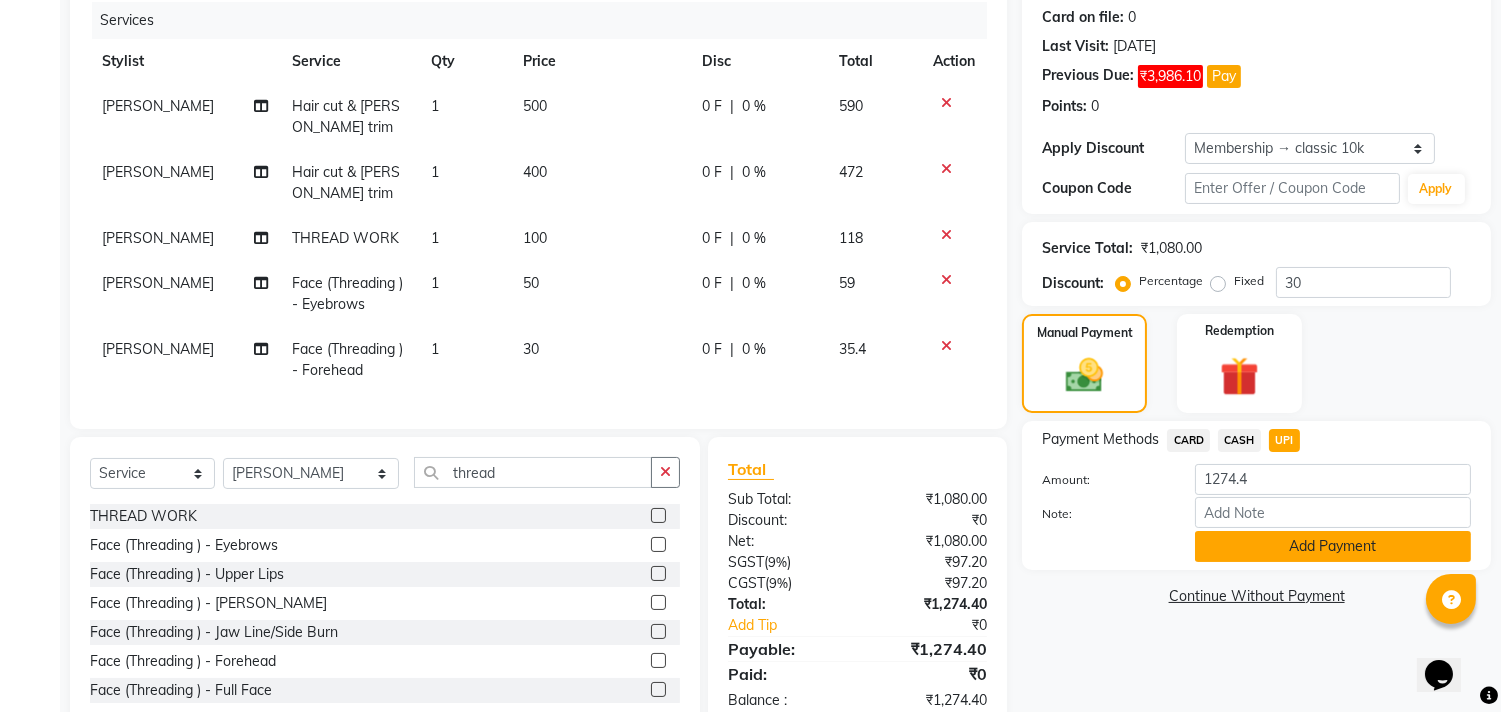 click on "Add Payment" 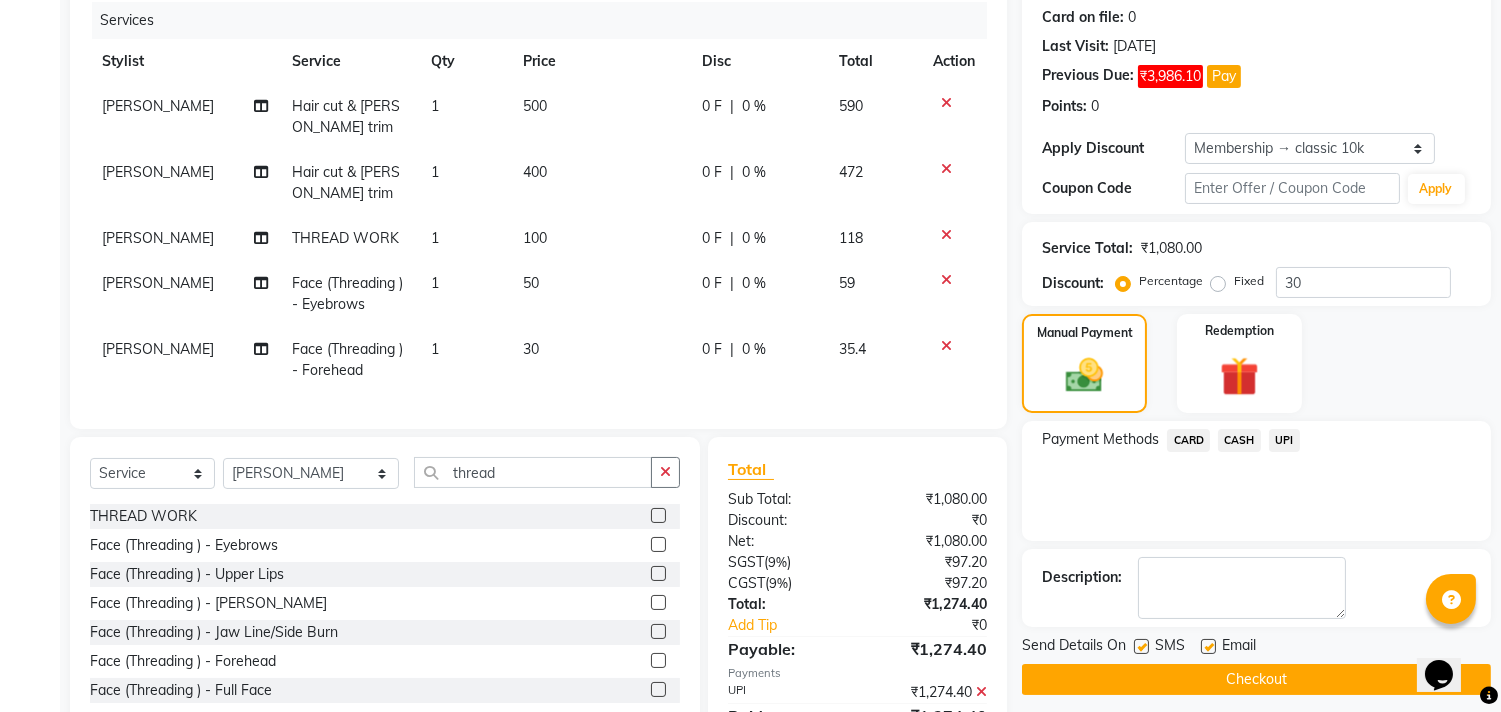 scroll, scrollTop: 353, scrollLeft: 0, axis: vertical 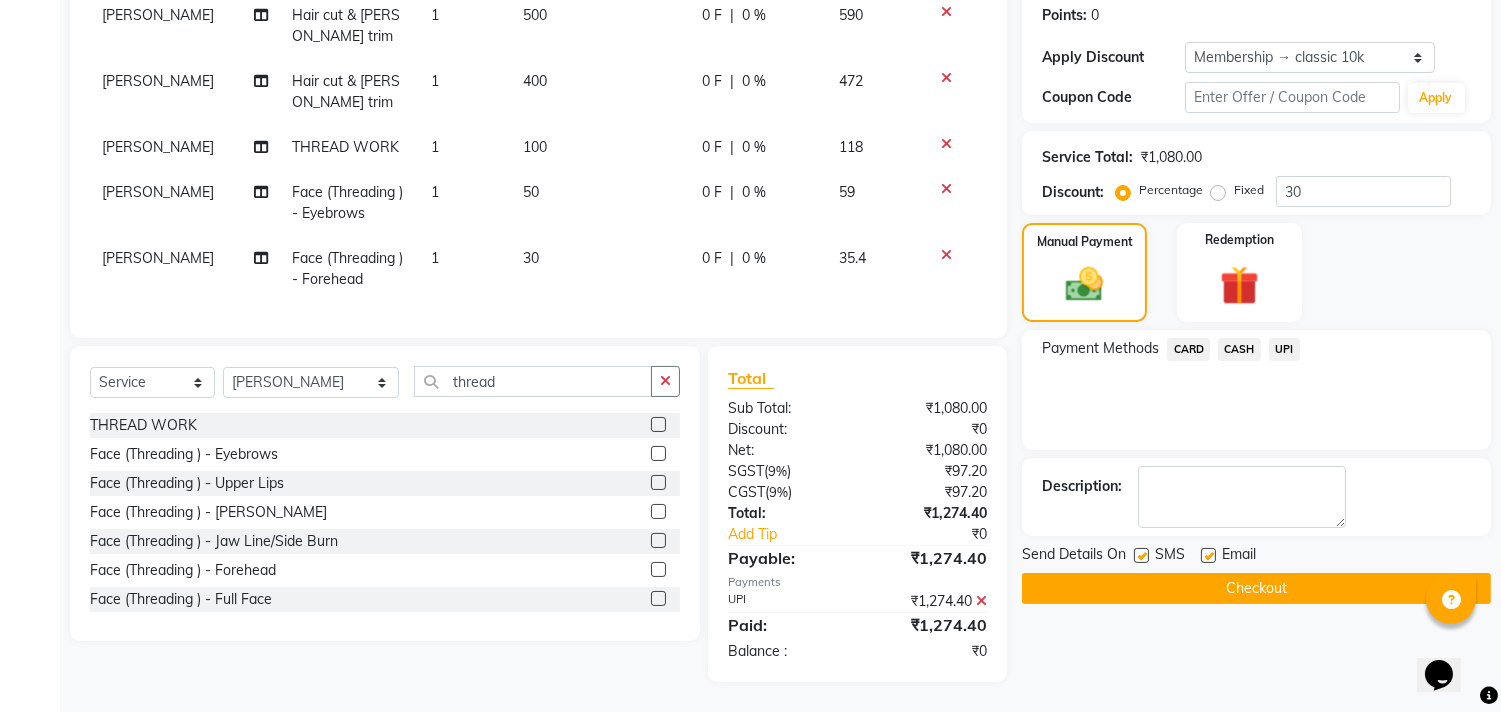 click on "Checkout" 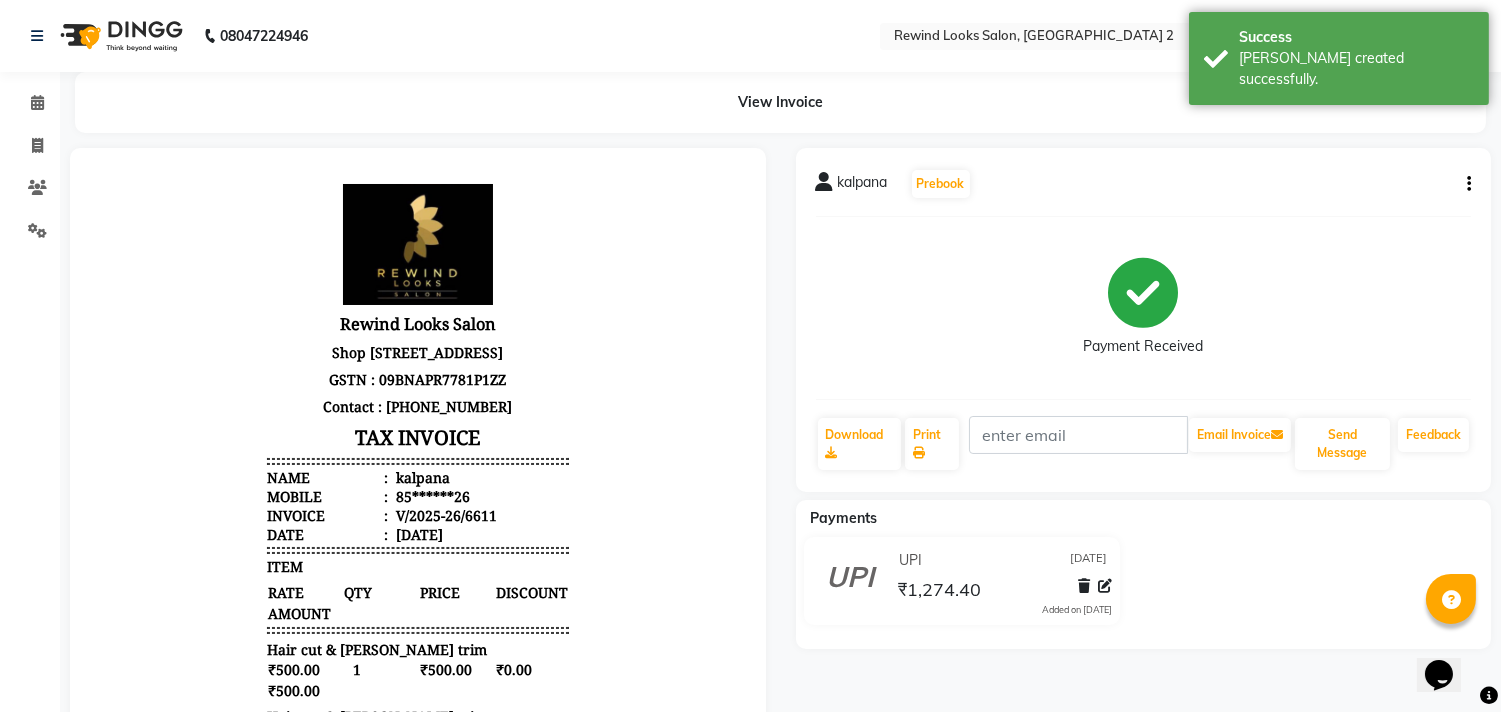 scroll, scrollTop: 0, scrollLeft: 0, axis: both 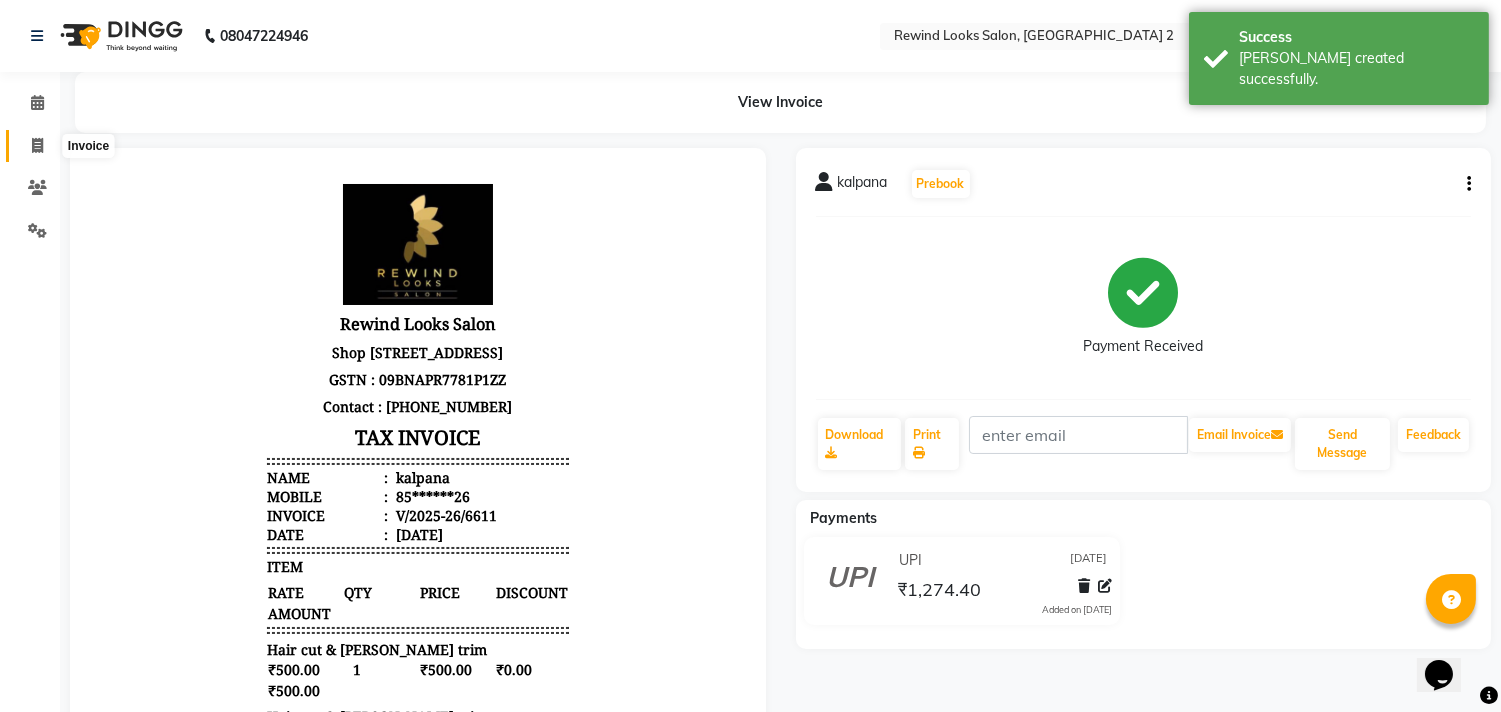 click 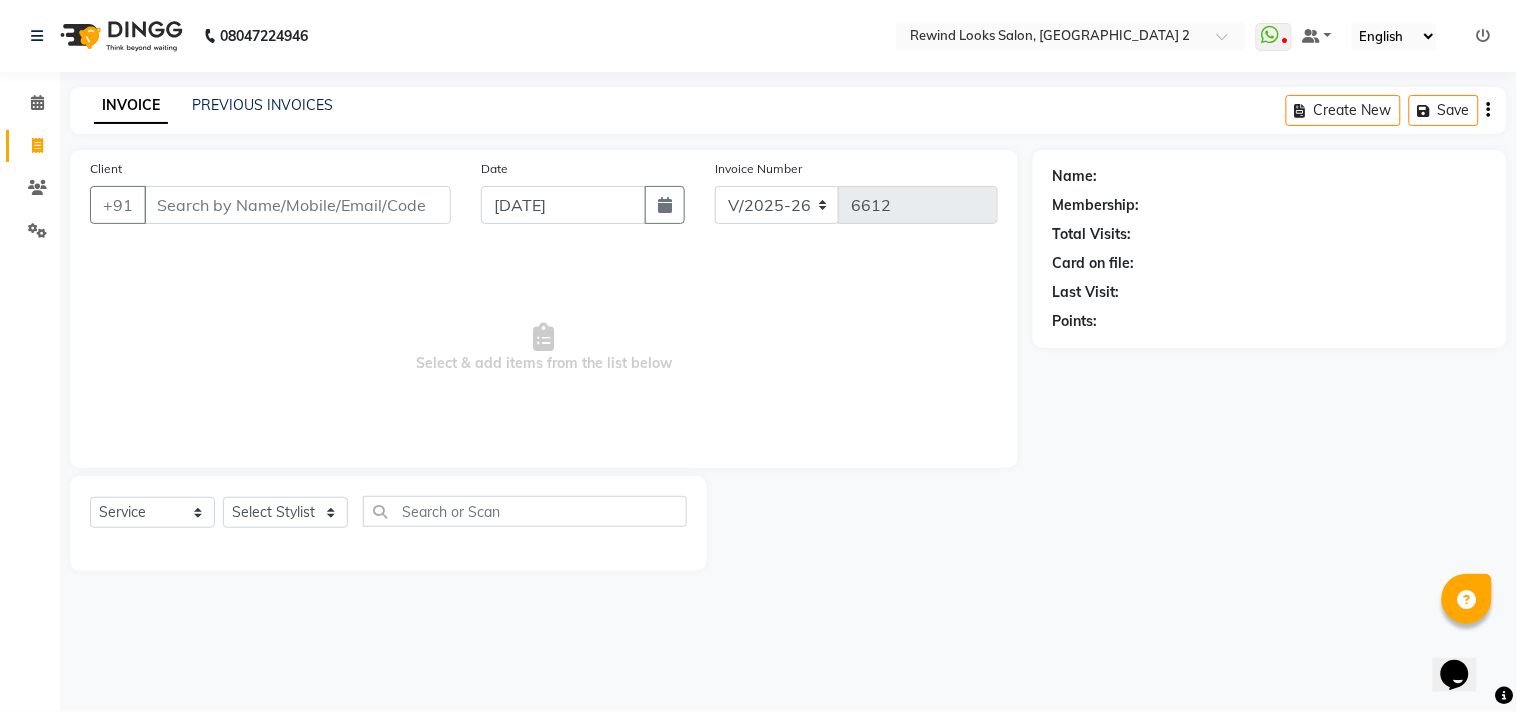 click on "Client" at bounding box center [297, 205] 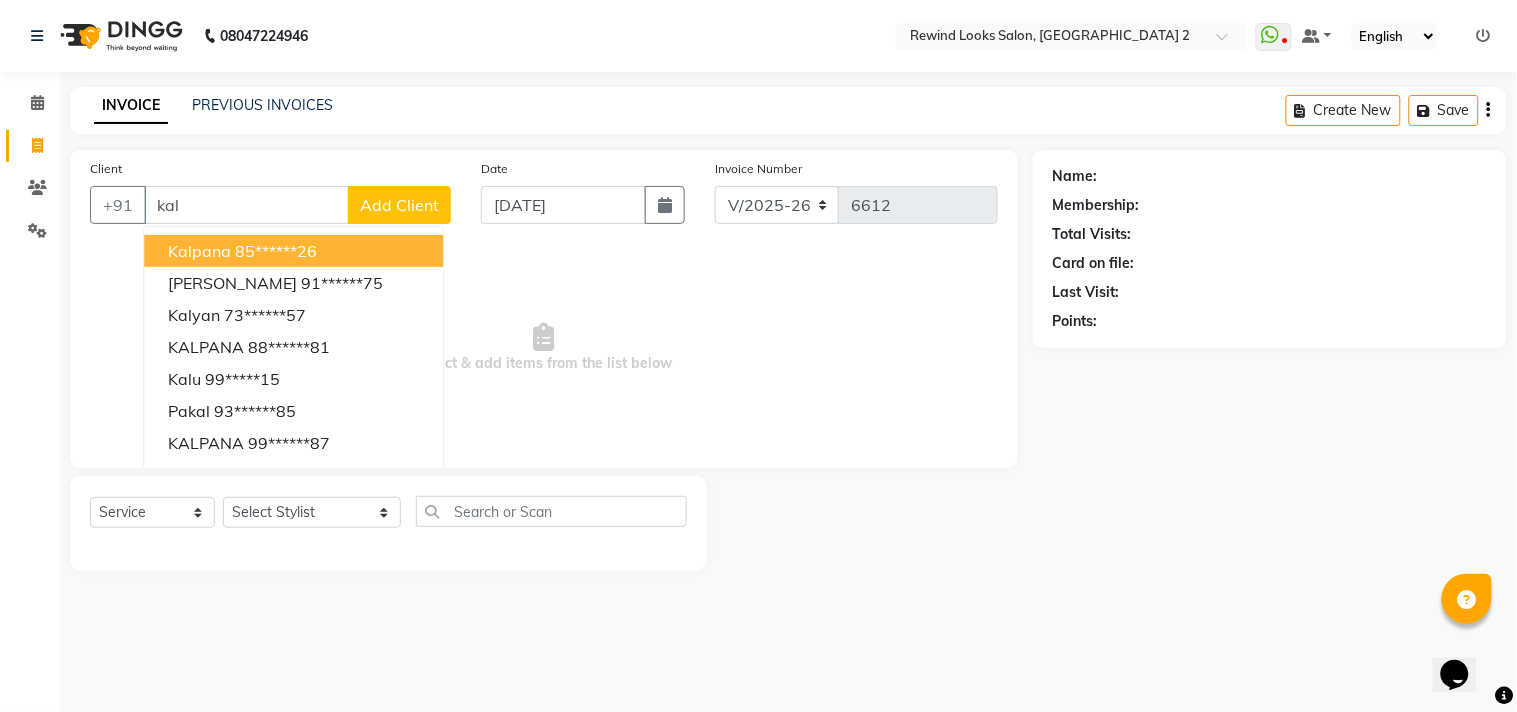click on "85******26" at bounding box center [276, 251] 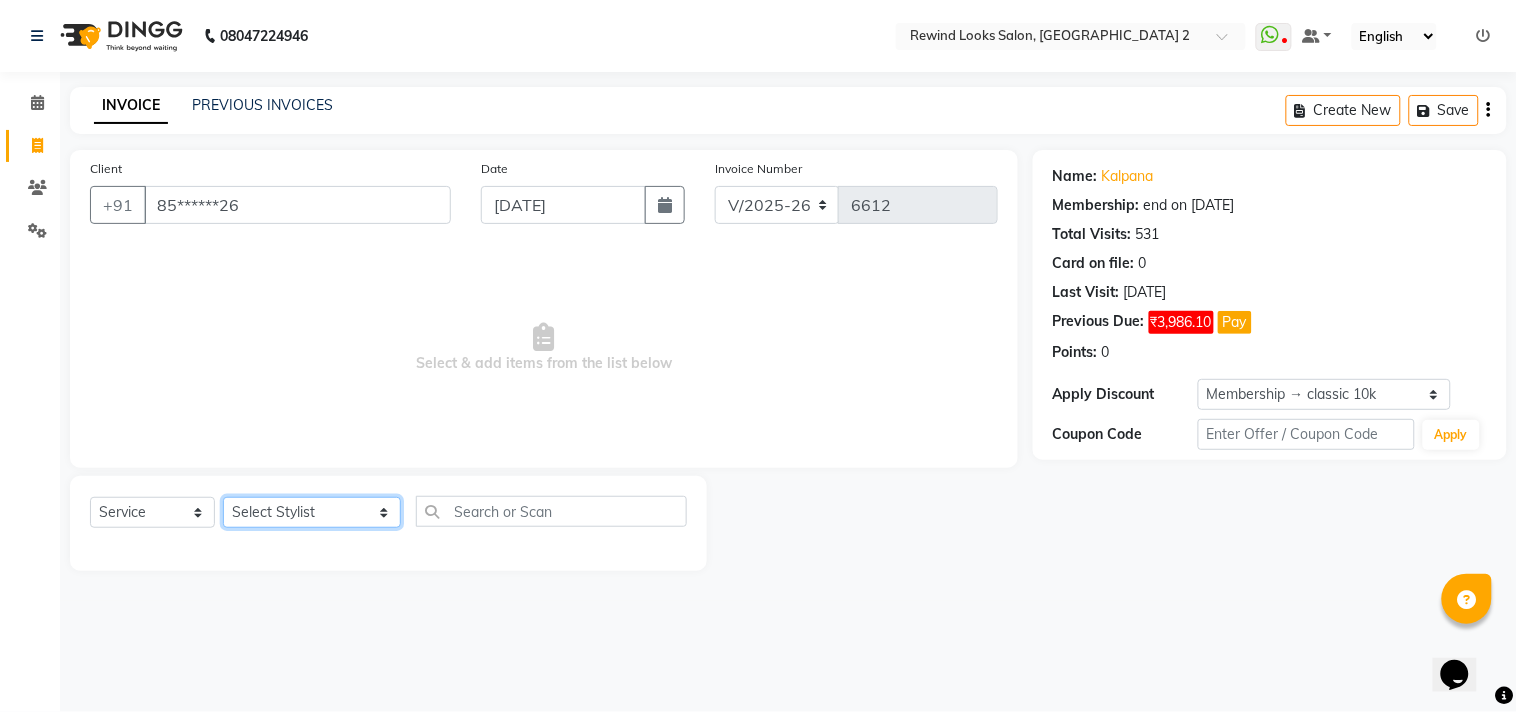 click on "Select Stylist aayat ADMIN Alfad hair Casa  [PERSON_NAME] HAIR [PERSON_NAME]  (unisex hairstylist) BIG [DEMOGRAPHIC_DATA] [DEMOGRAPHIC_DATA] DANISH [PERSON_NAME] orchid [PERSON_NAME] HAIR [DEMOGRAPHIC_DATA] CASA [PERSON_NAME] kiran Deepak Hair Mani MANOJ PEDICURE  [PERSON_NAME]. HAIR [PERSON_NAME] HAIR [PERSON_NAME] CASA NIZAM SAYA PRATIBHA ORCHID  Priyanka 1 [PERSON_NAME] pedicure RIHAN HAIR CASA [PERSON_NAME] [DEMOGRAPHIC_DATA] casa SAIF HAIR SAYA sameer casa [PERSON_NAME] hair casa [PERSON_NAME] beauty SHARIK HAIR [PERSON_NAME] Artist [PERSON_NAME] pedicure Suman Sumer Hair Tarikh hair [DEMOGRAPHIC_DATA] Casa white orched Danish [PERSON_NAME] hair  [PERSON_NAME] HAIR [DEMOGRAPHIC_DATA]" 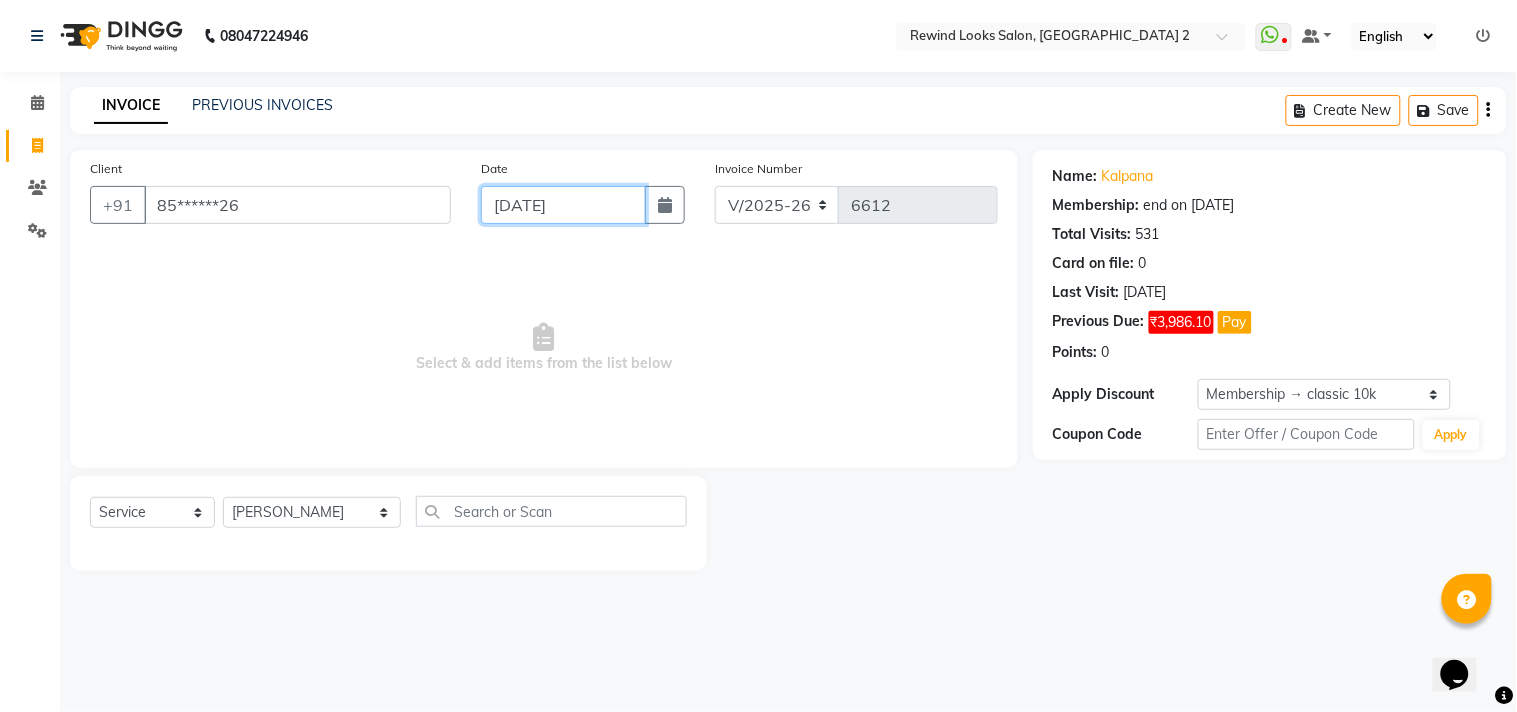 click on "[DATE]" 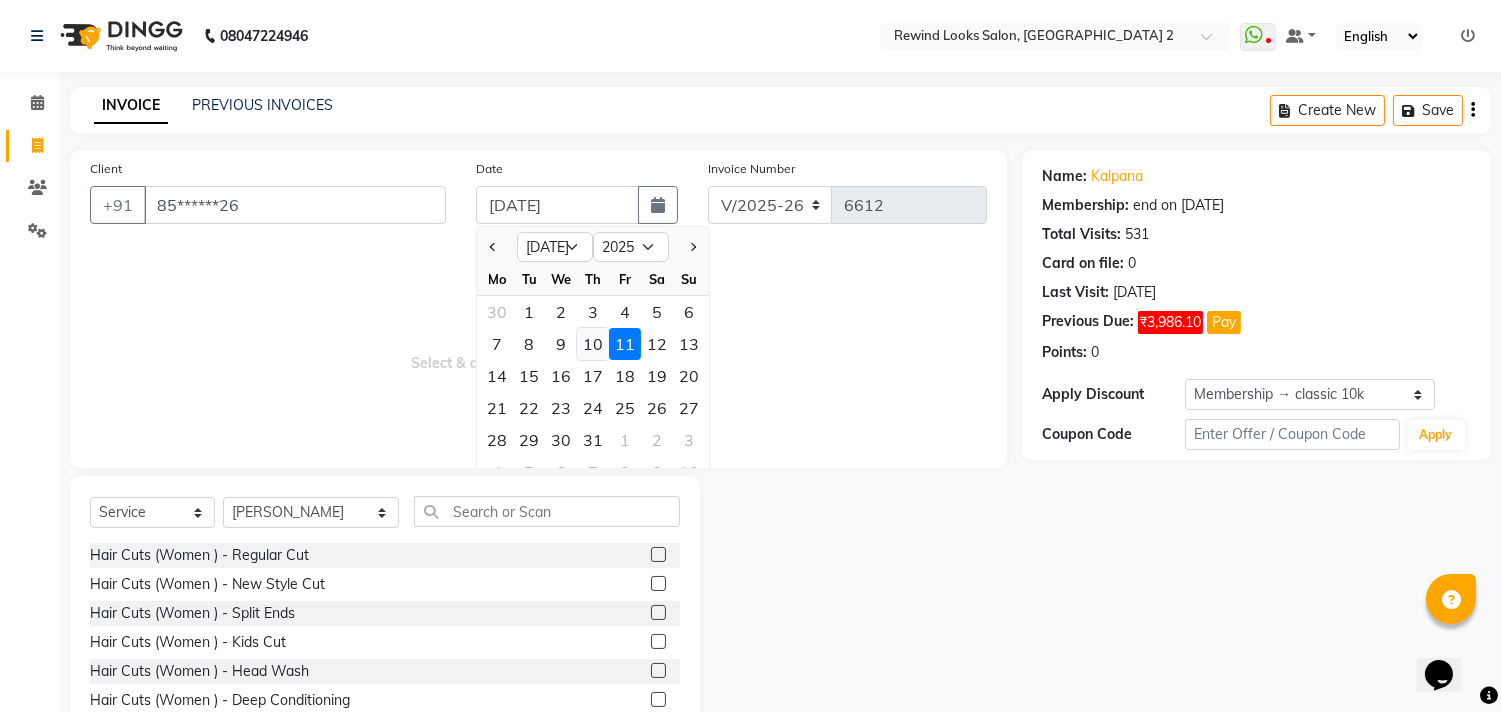 click on "10" 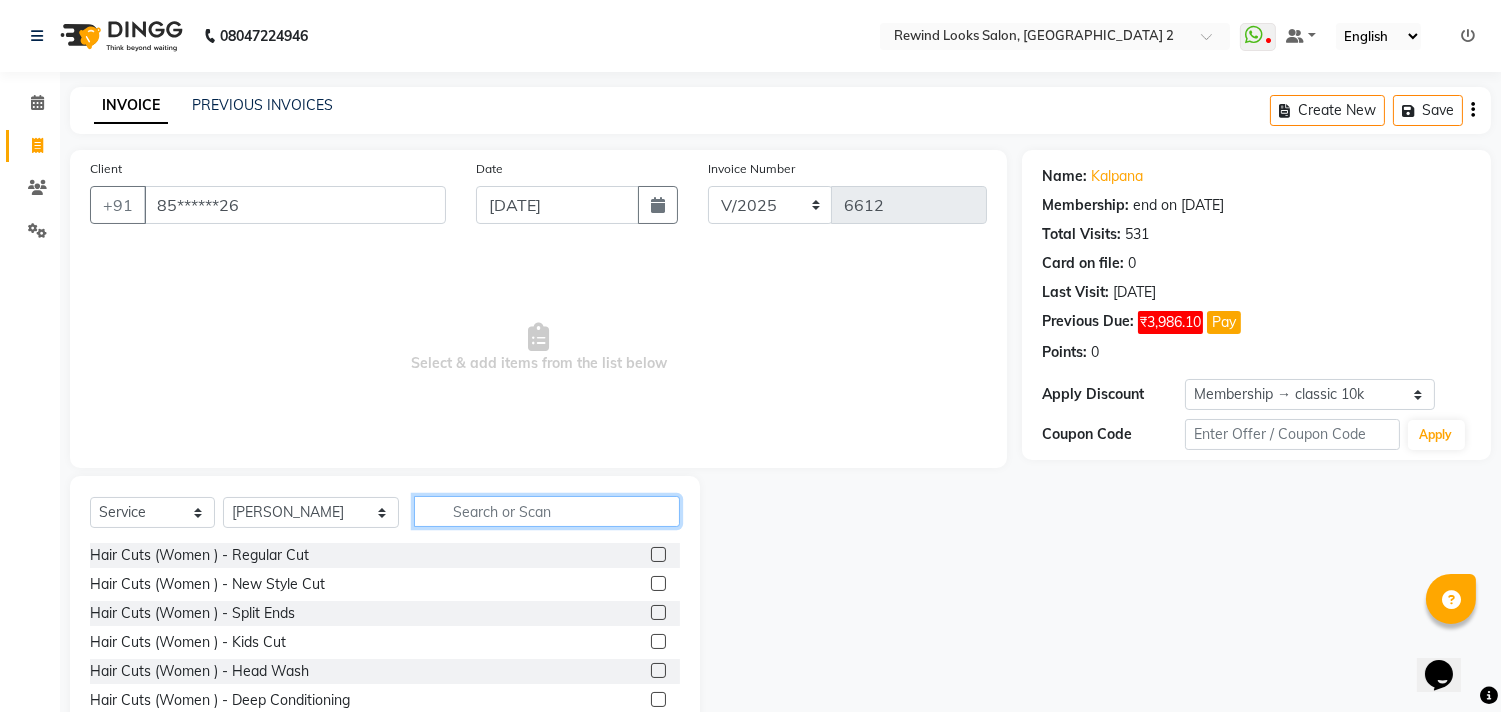 click 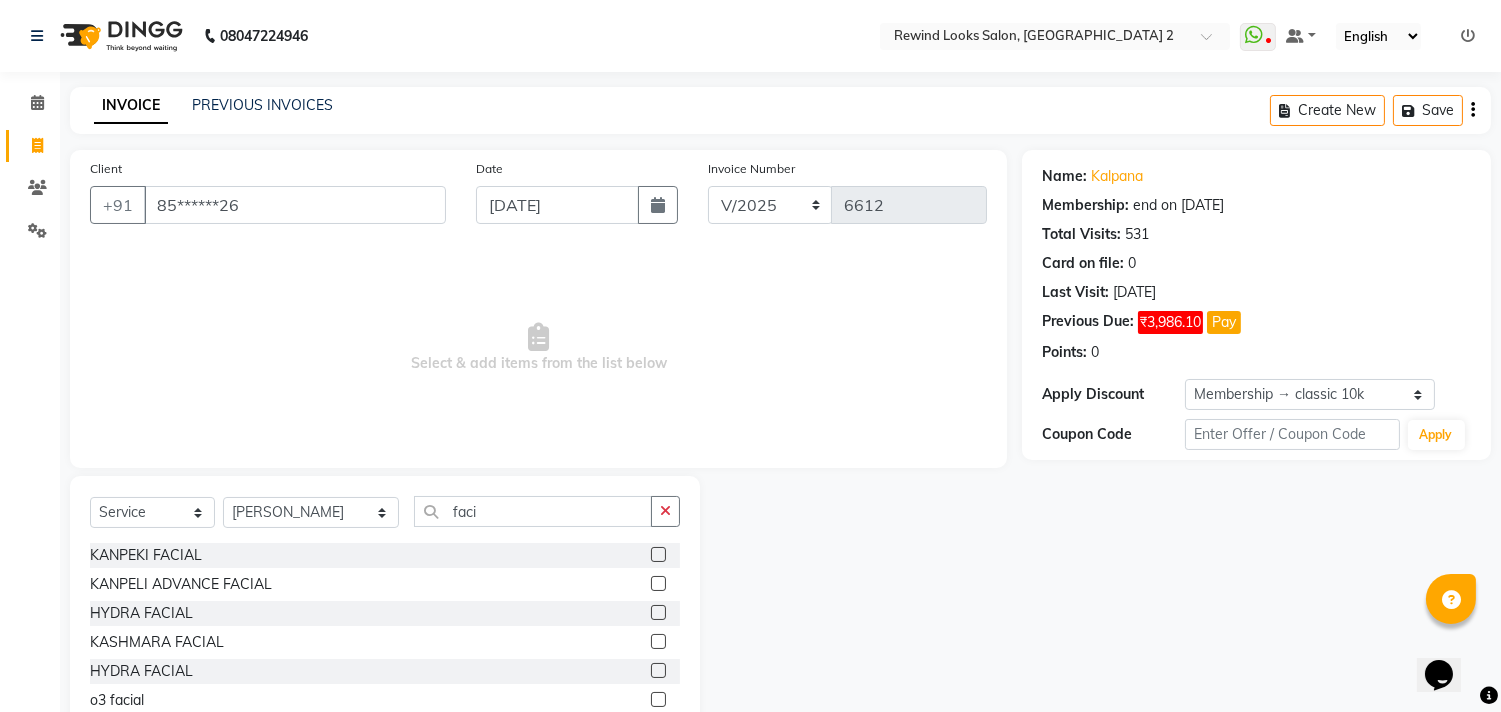 click 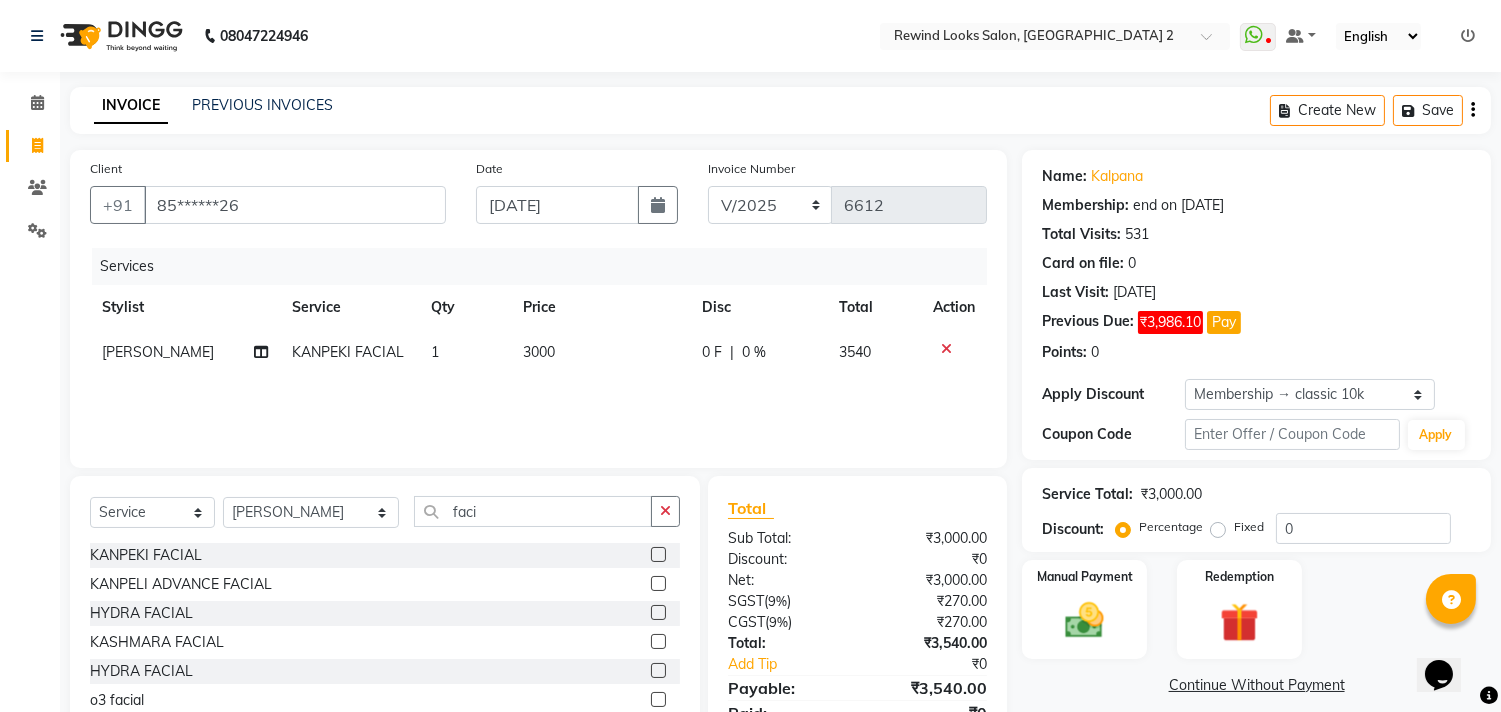 click on "3000" 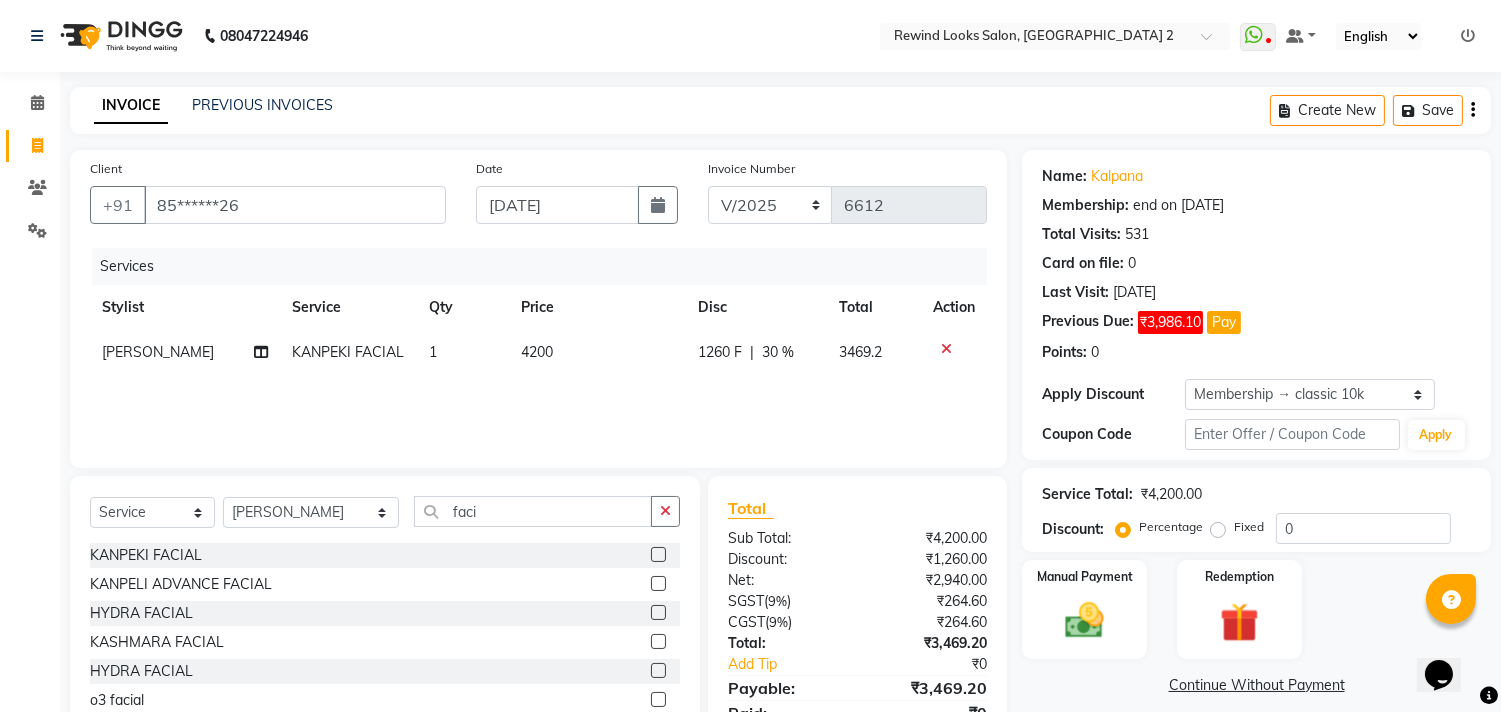 click on "Create New   Save" 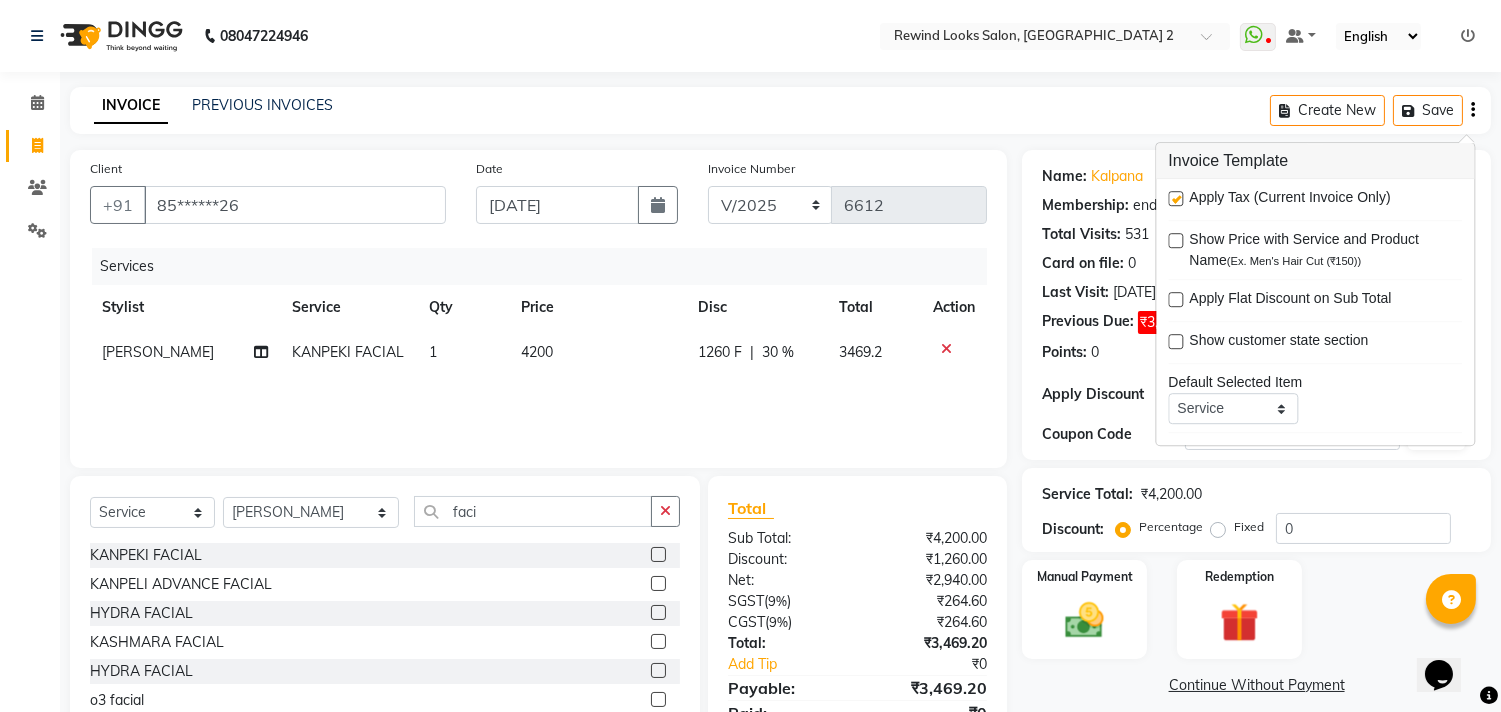 click at bounding box center (1175, 198) 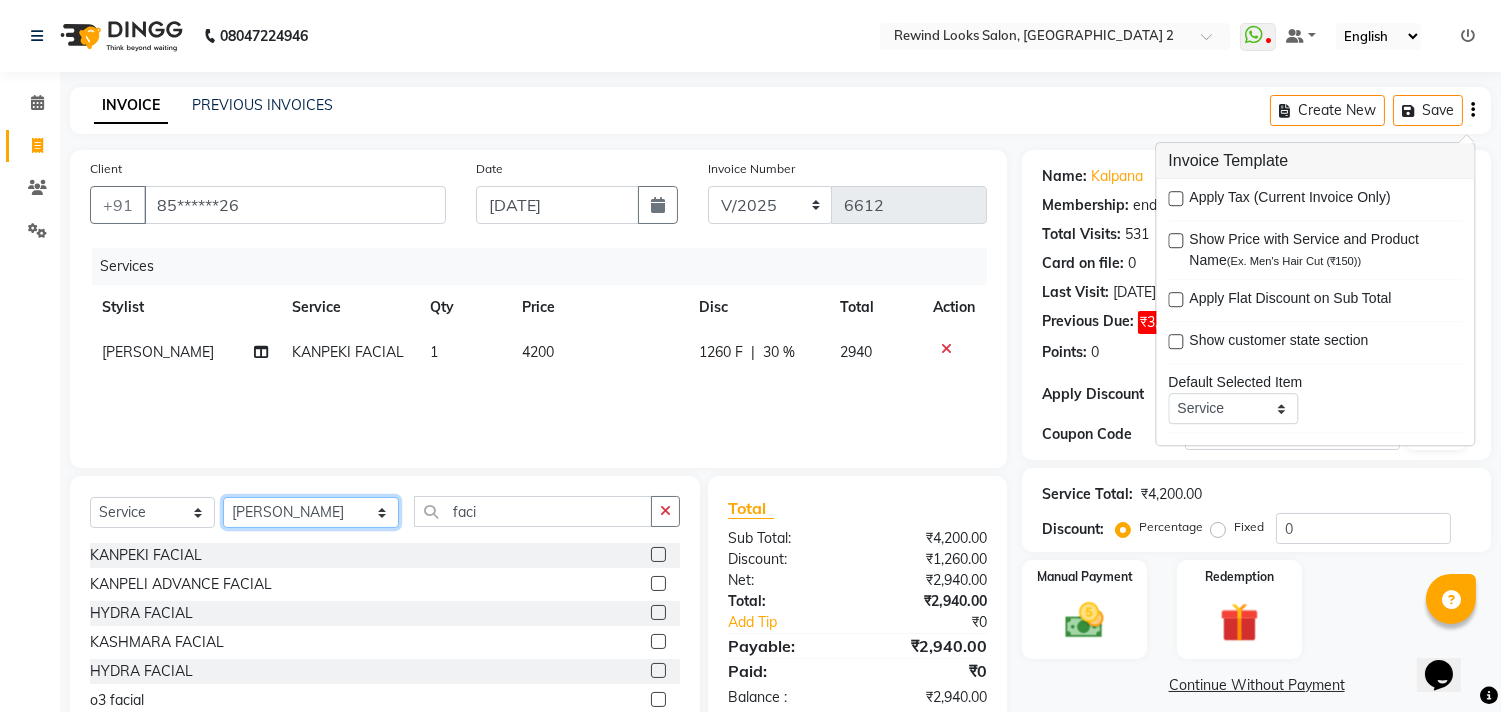 click on "Select Stylist aayat ADMIN Alfad hair Casa  [PERSON_NAME] HAIR [PERSON_NAME]  (unisex hairstylist) BIG [DEMOGRAPHIC_DATA] [DEMOGRAPHIC_DATA] DANISH [PERSON_NAME] orchid [PERSON_NAME] HAIR [DEMOGRAPHIC_DATA] CASA [PERSON_NAME] kiran Deepak Hair Mani MANOJ PEDICURE  [PERSON_NAME]. HAIR [PERSON_NAME] HAIR [PERSON_NAME] CASA NIZAM SAYA PRATIBHA ORCHID  Priyanka 1 [PERSON_NAME] pedicure RIHAN HAIR CASA [PERSON_NAME] [DEMOGRAPHIC_DATA] casa SAIF HAIR SAYA sameer casa [PERSON_NAME] hair casa [PERSON_NAME] beauty SHARIK HAIR [PERSON_NAME] Artist [PERSON_NAME] pedicure Suman Sumer Hair Tarikh hair [DEMOGRAPHIC_DATA] Casa white orched Danish [PERSON_NAME] hair  [PERSON_NAME] HAIR [DEMOGRAPHIC_DATA]" 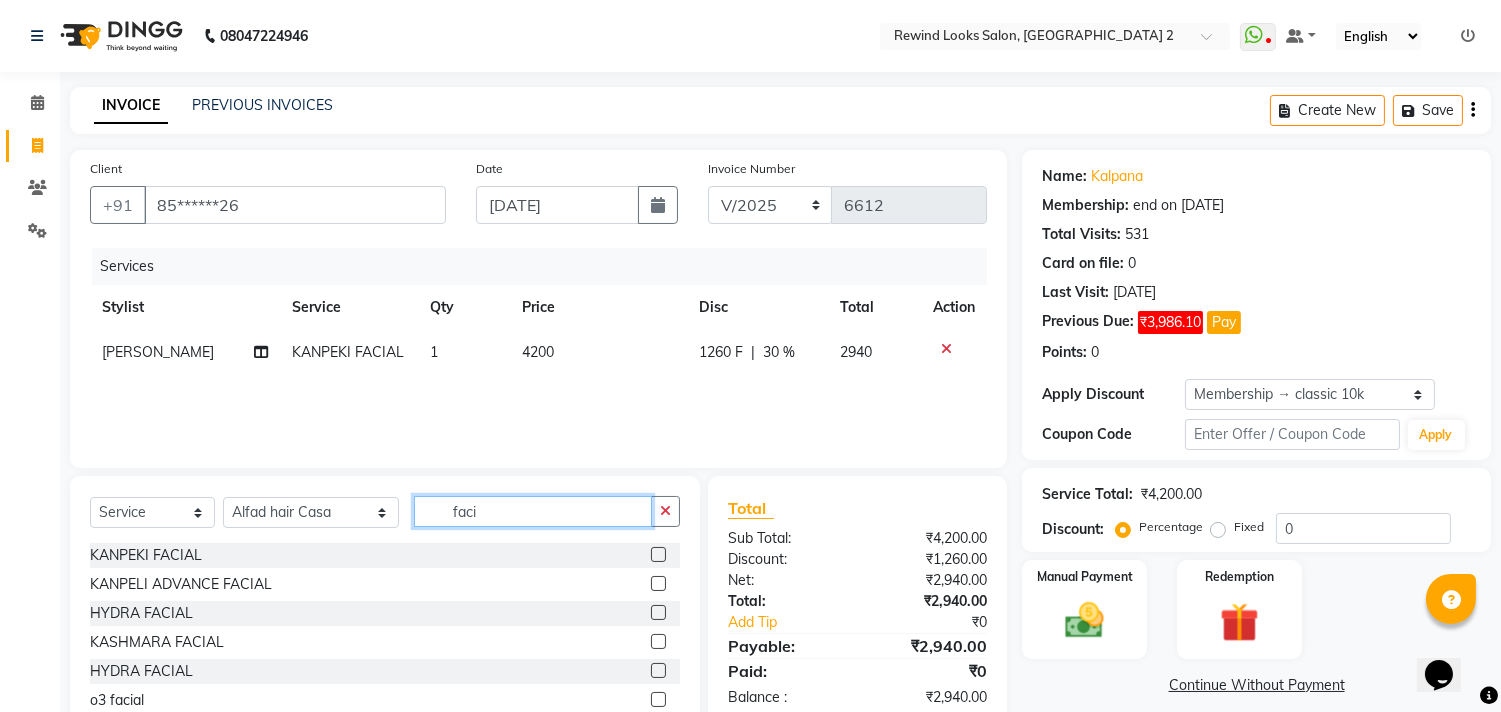 click on "faci" 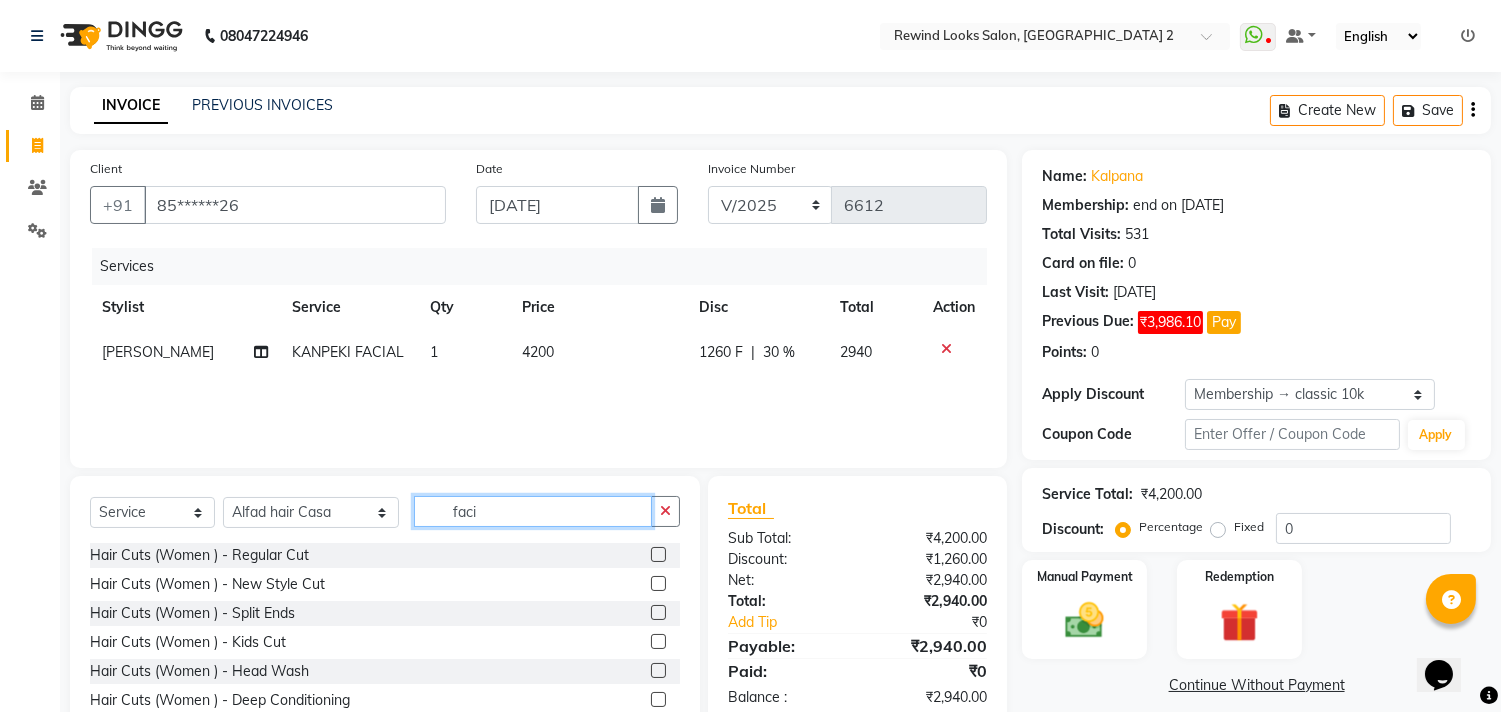 click on "faci" 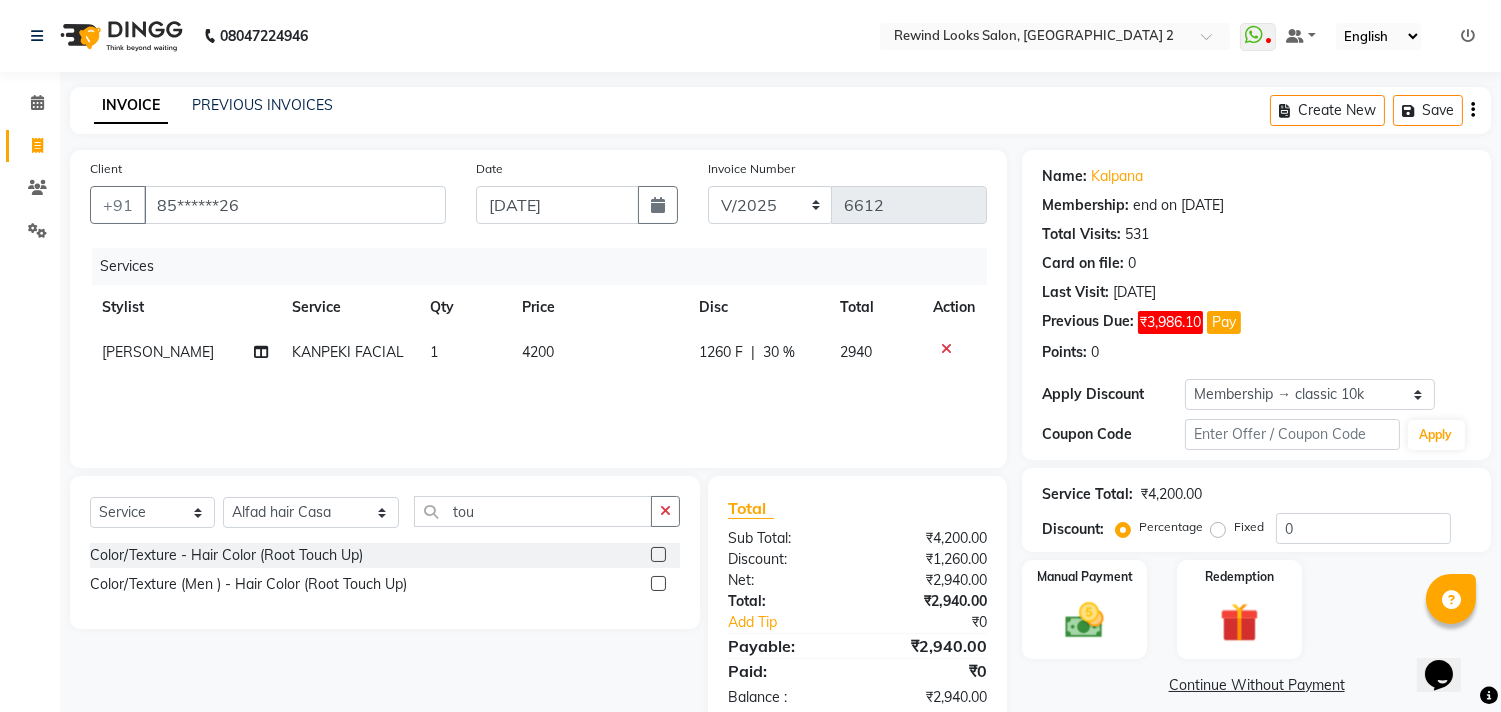 click 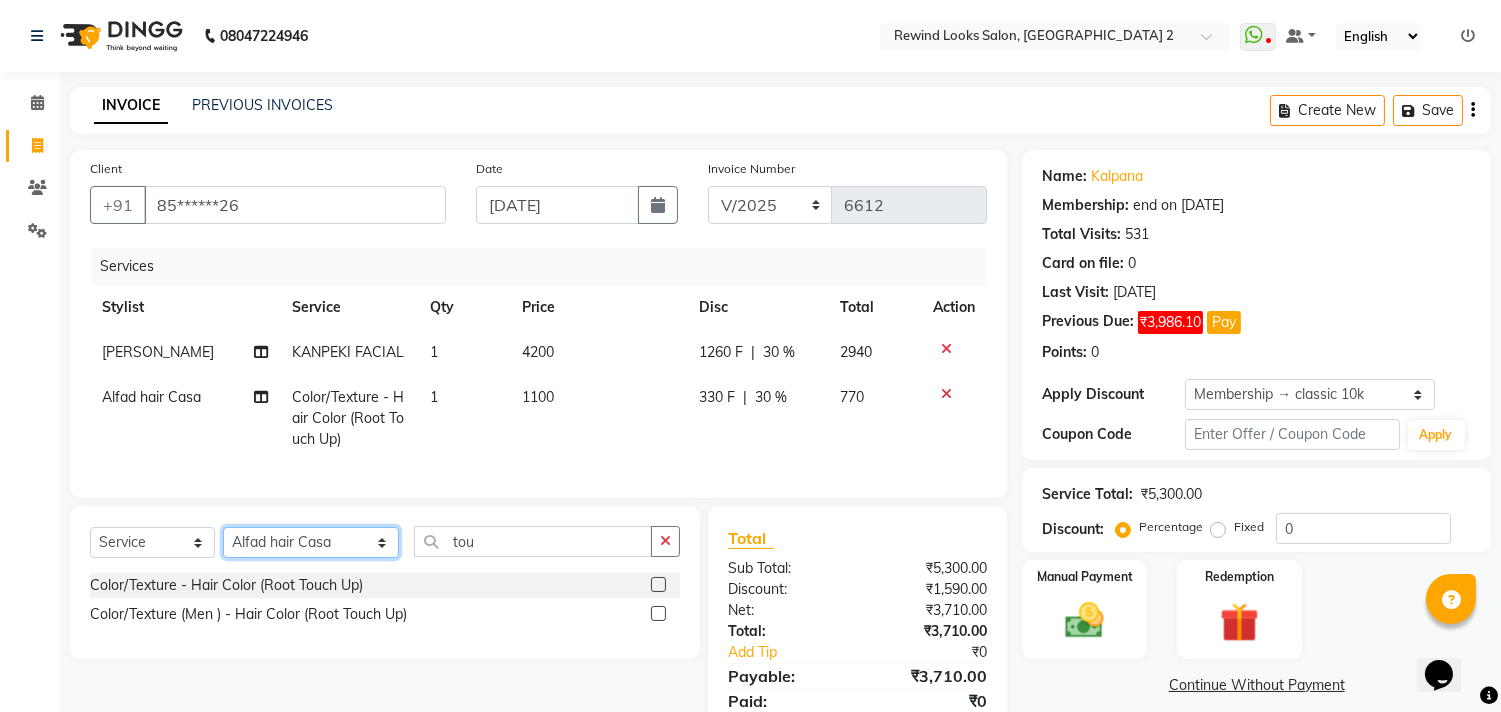 click on "Select Stylist aayat ADMIN Alfad hair Casa  [PERSON_NAME] HAIR [PERSON_NAME]  (unisex hairstylist) BIG [DEMOGRAPHIC_DATA] [DEMOGRAPHIC_DATA] DANISH [PERSON_NAME] orchid [PERSON_NAME] HAIR [DEMOGRAPHIC_DATA] CASA [PERSON_NAME] kiran Deepak Hair Mani MANOJ PEDICURE  [PERSON_NAME]. HAIR [PERSON_NAME] HAIR [PERSON_NAME] CASA NIZAM SAYA PRATIBHA ORCHID  Priyanka 1 [PERSON_NAME] pedicure RIHAN HAIR CASA [PERSON_NAME] [DEMOGRAPHIC_DATA] casa SAIF HAIR SAYA sameer casa [PERSON_NAME] hair casa [PERSON_NAME] beauty SHARIK HAIR [PERSON_NAME] Artist [PERSON_NAME] pedicure Suman Sumer Hair Tarikh hair [DEMOGRAPHIC_DATA] Casa white orched Danish [PERSON_NAME] hair  [PERSON_NAME] HAIR [DEMOGRAPHIC_DATA]" 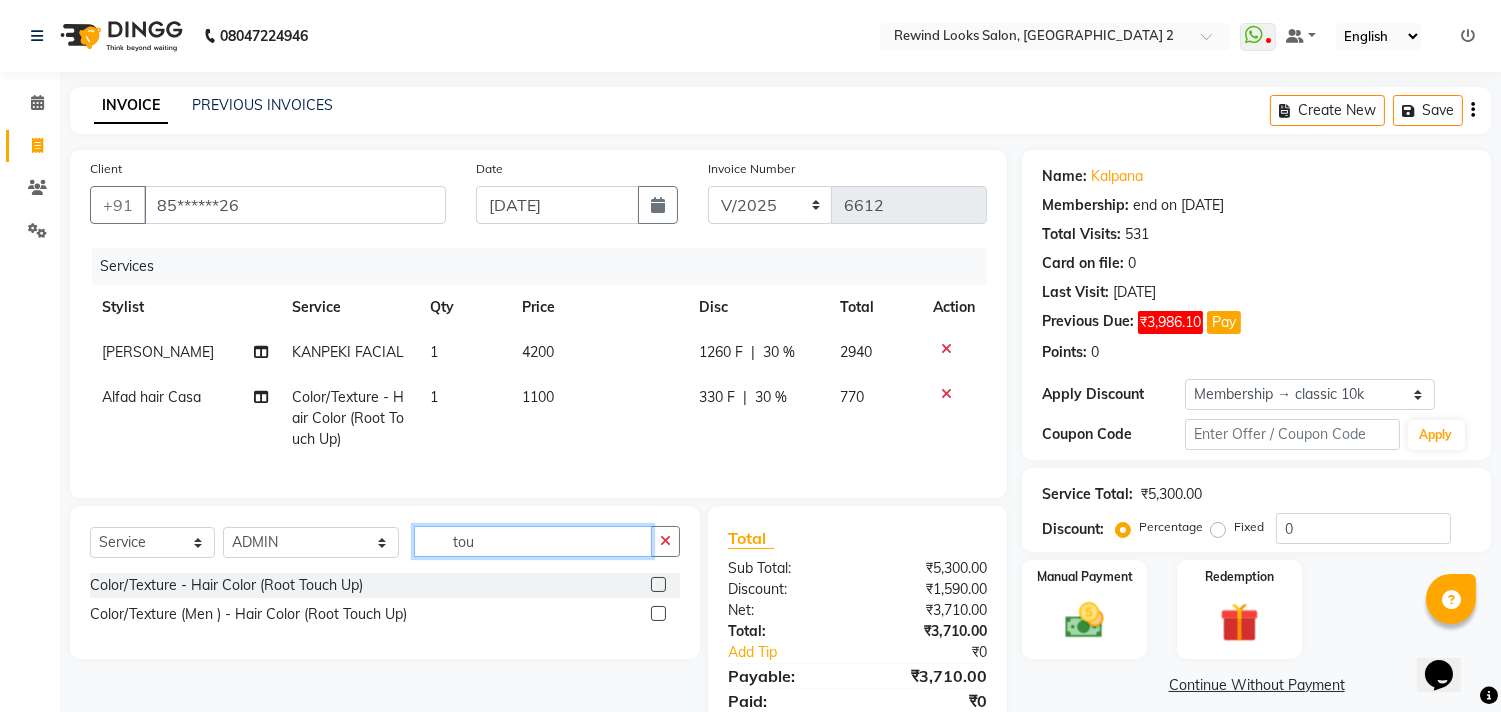 click on "tou" 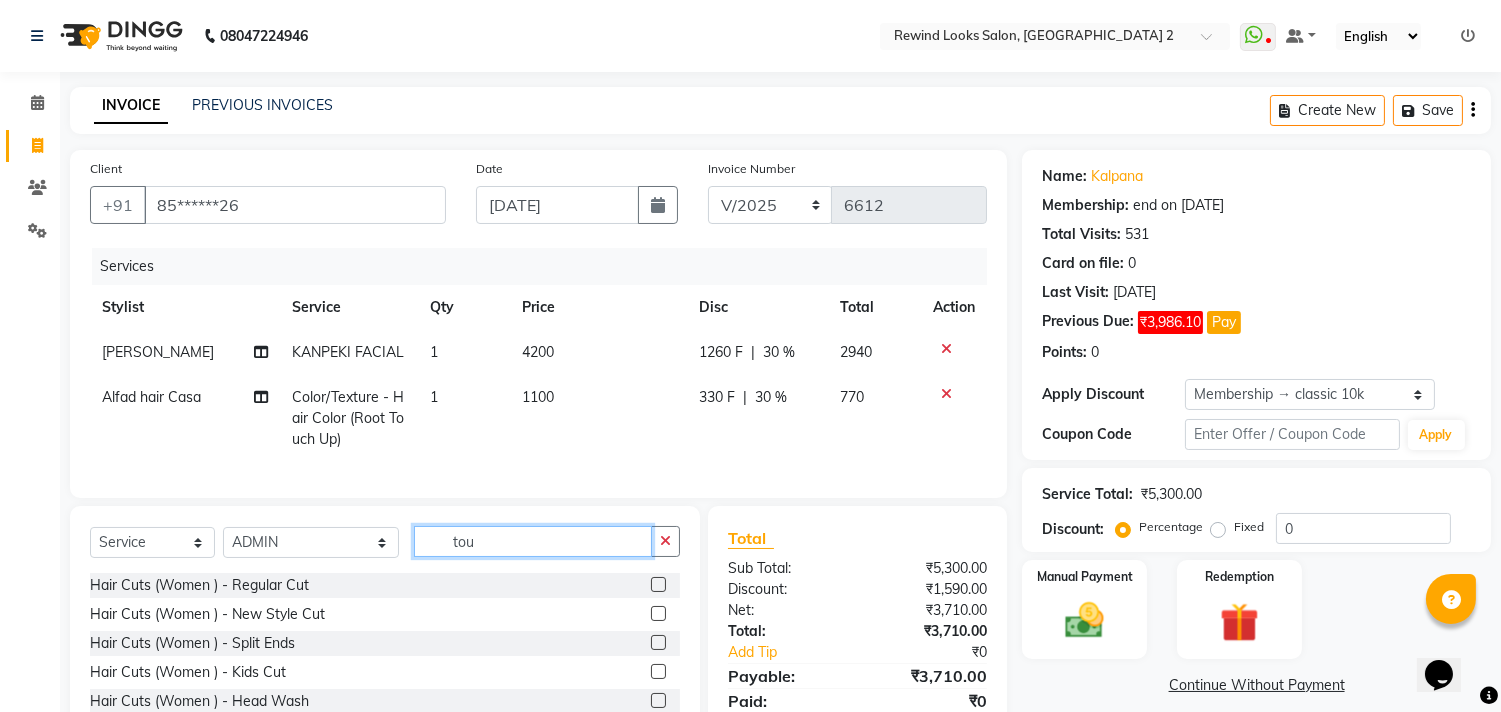 click on "tou" 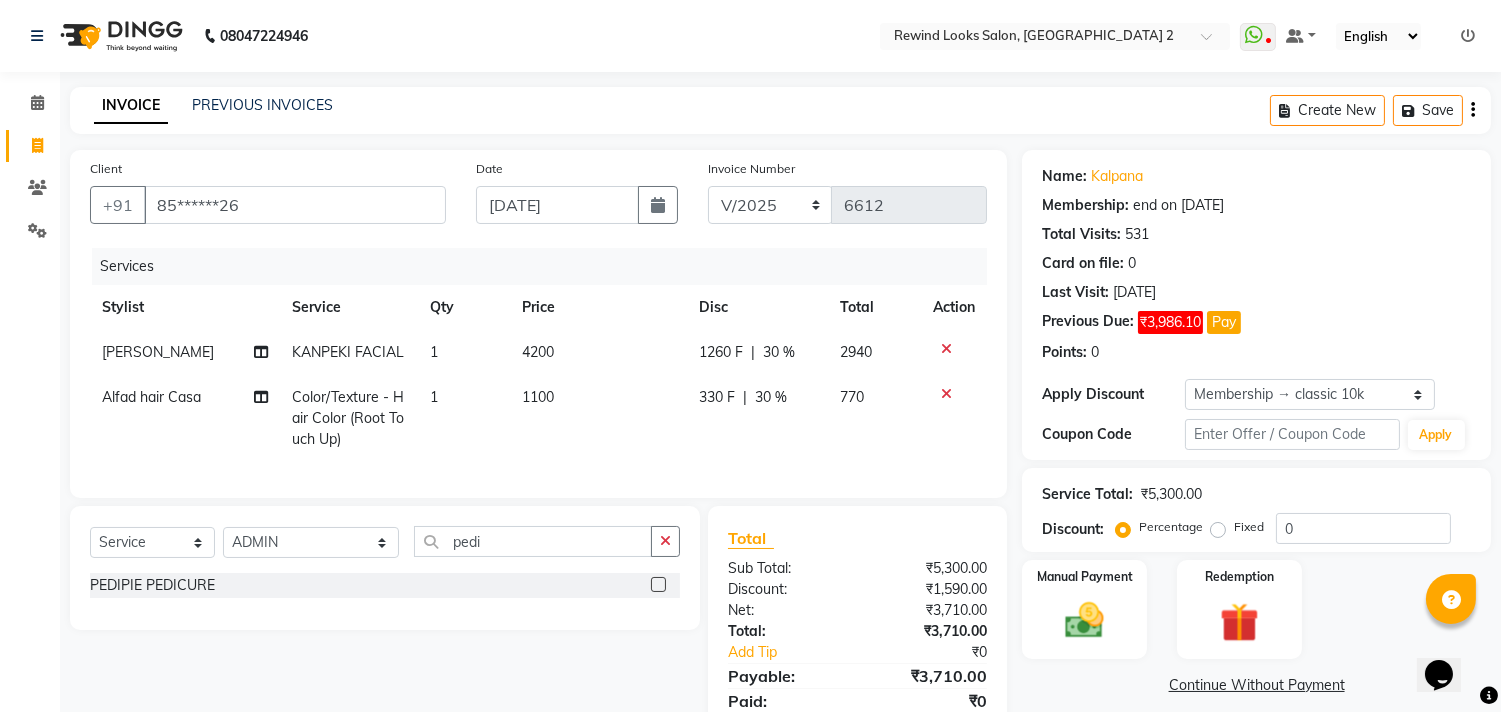 click 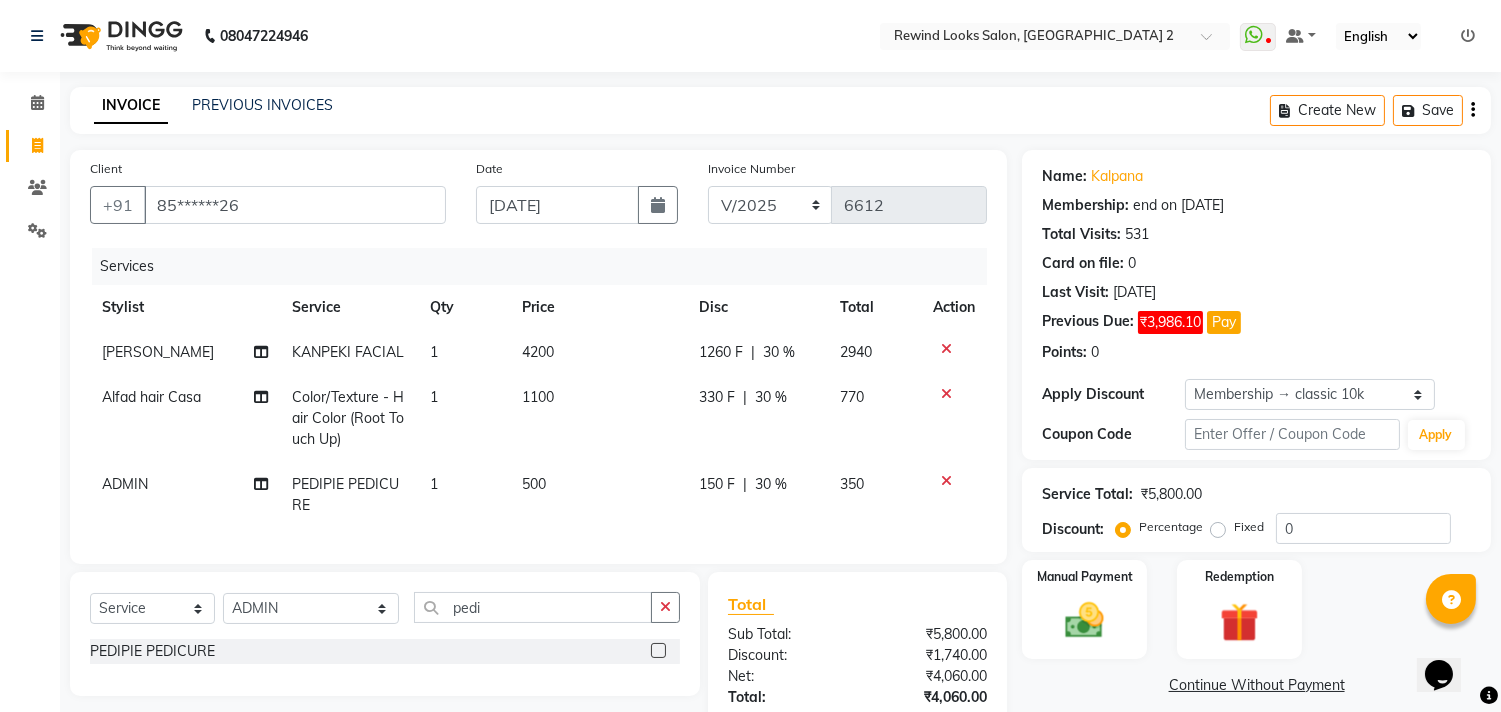 click on "Fixed" 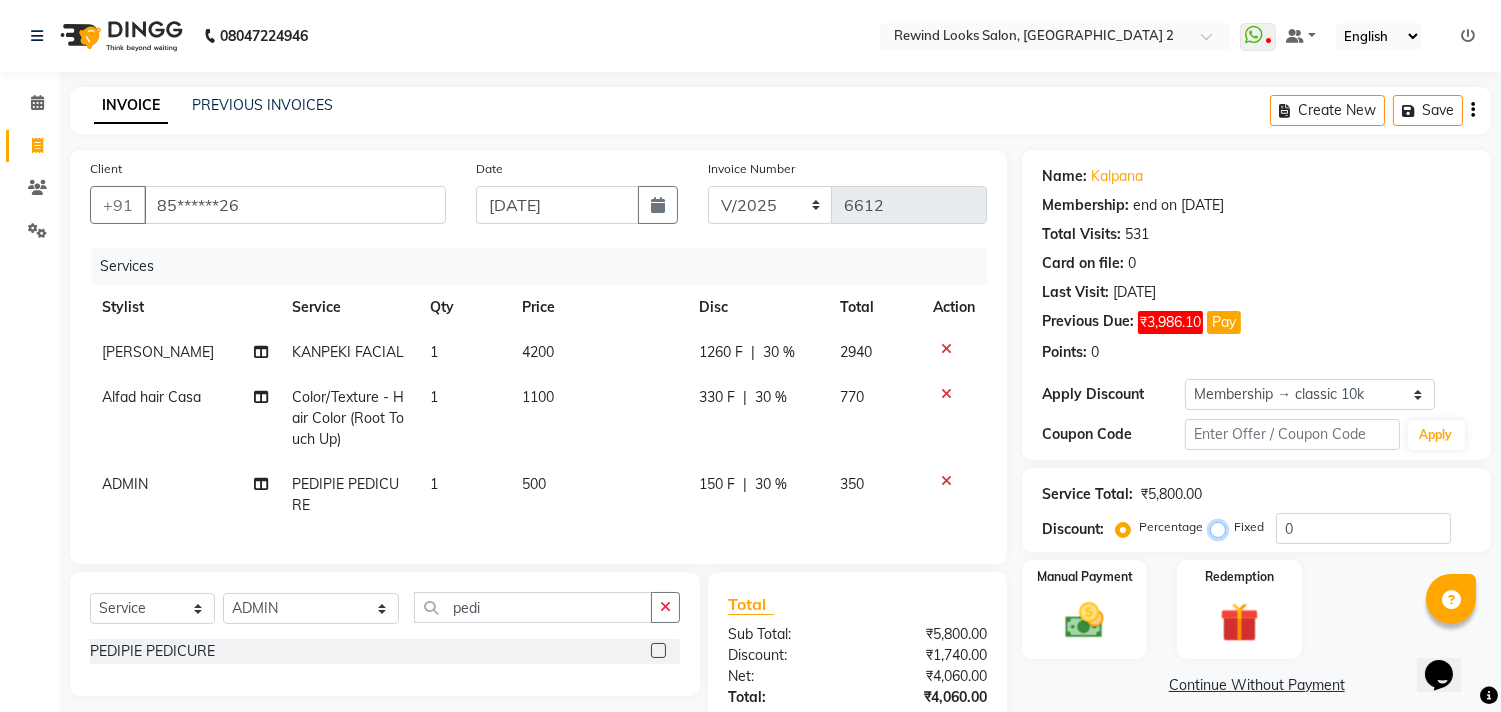 click on "Fixed" at bounding box center (1222, 527) 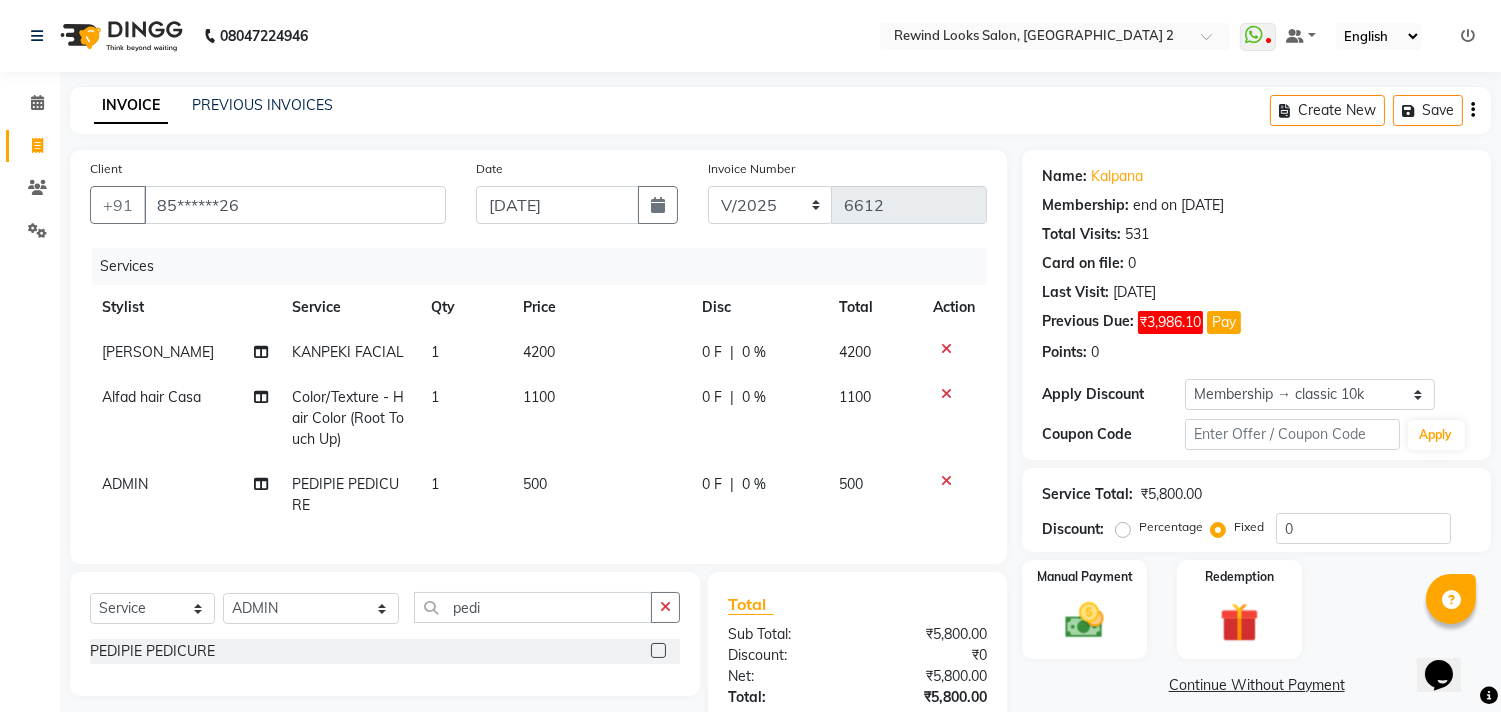 click on "Percentage" 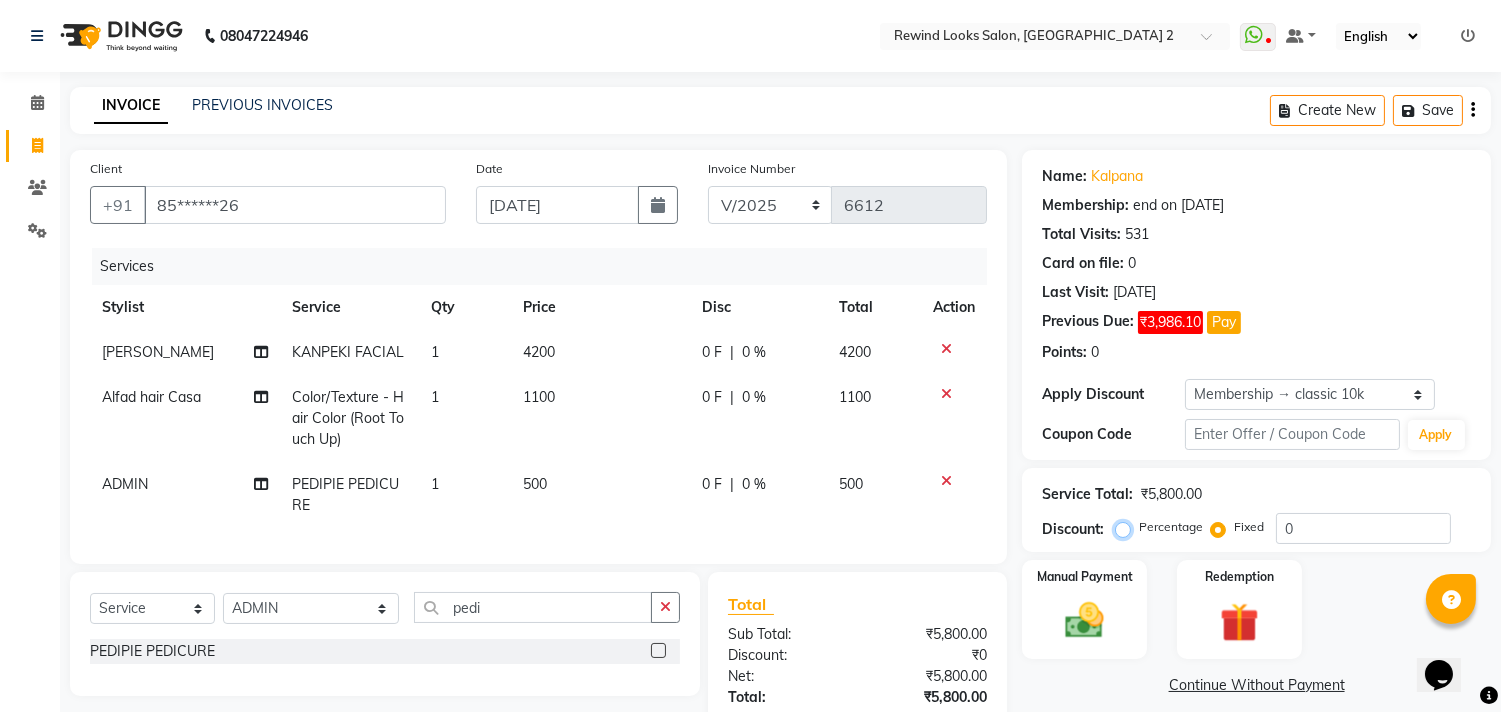 click on "Percentage" at bounding box center (1127, 527) 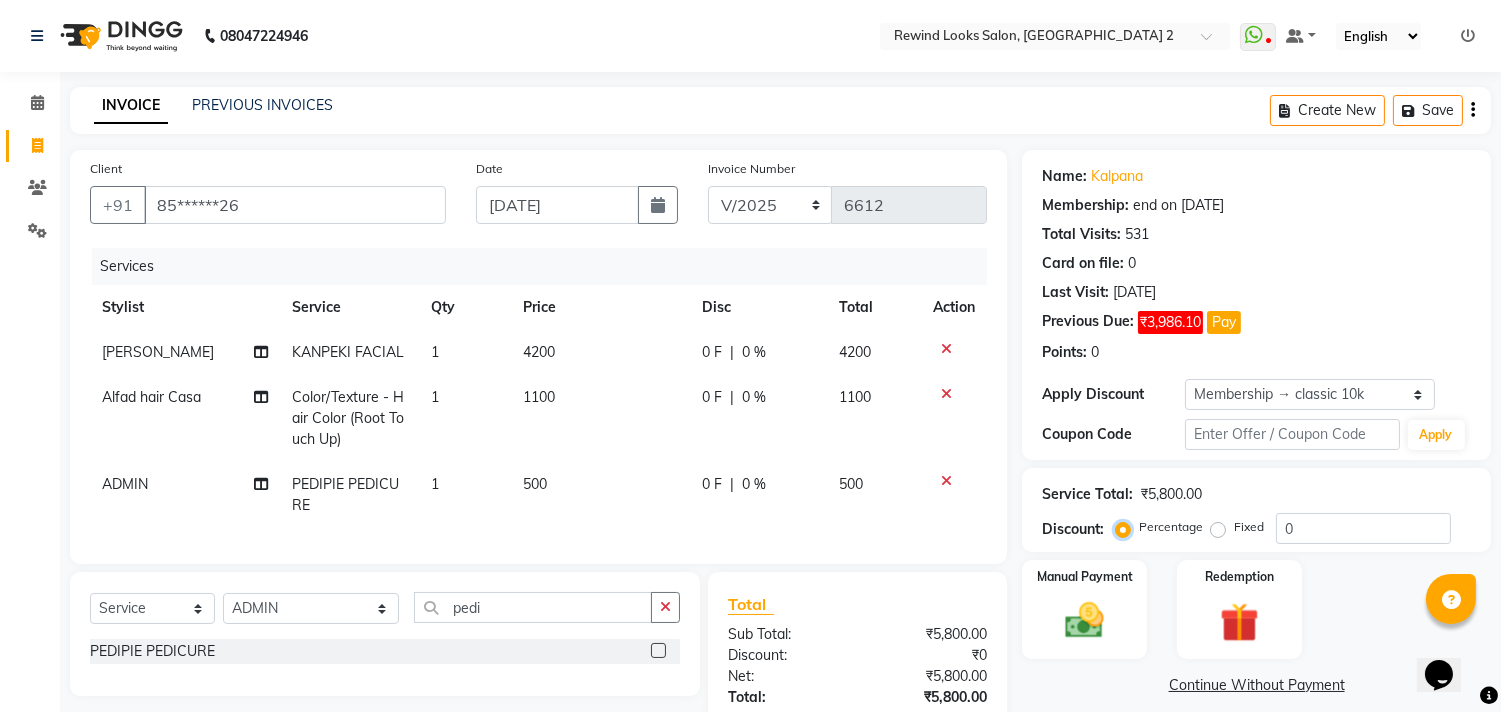 scroll, scrollTop: 158, scrollLeft: 0, axis: vertical 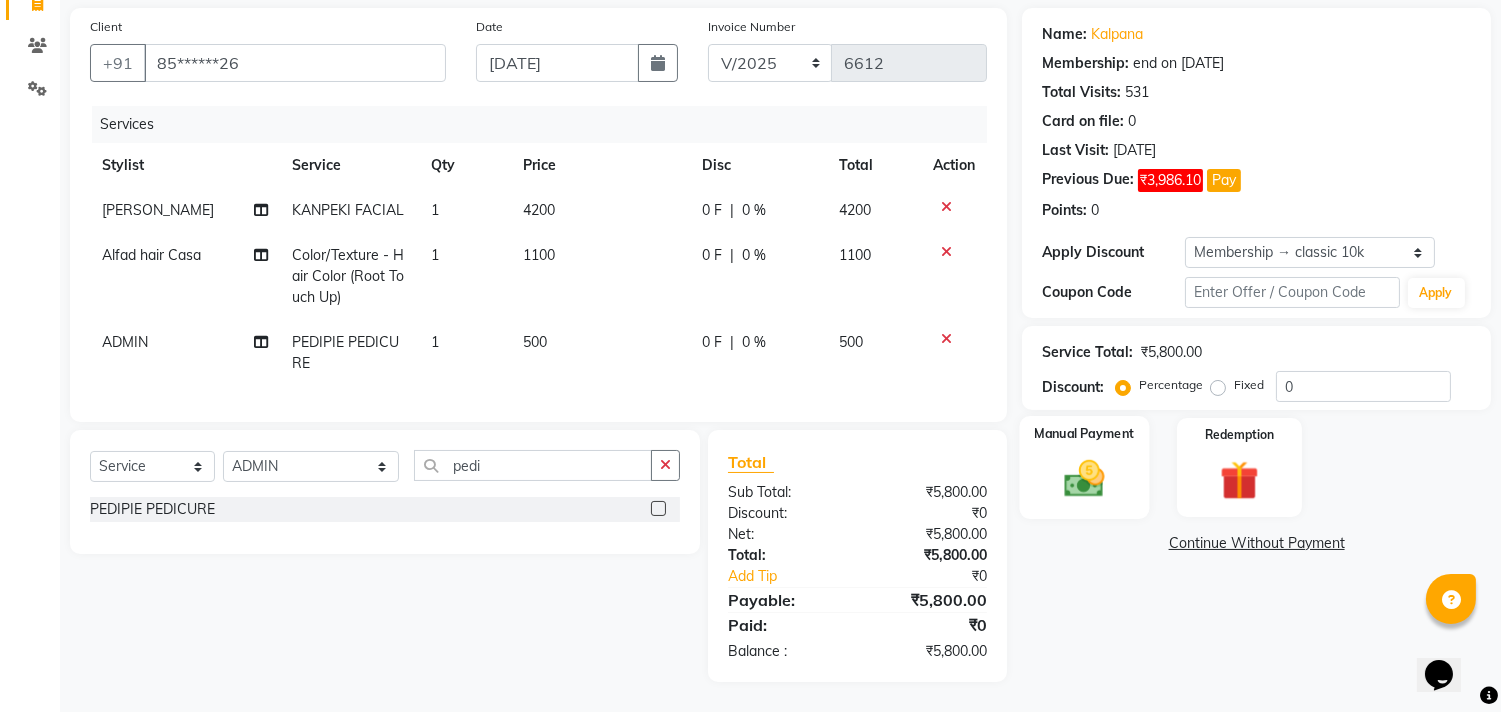 click 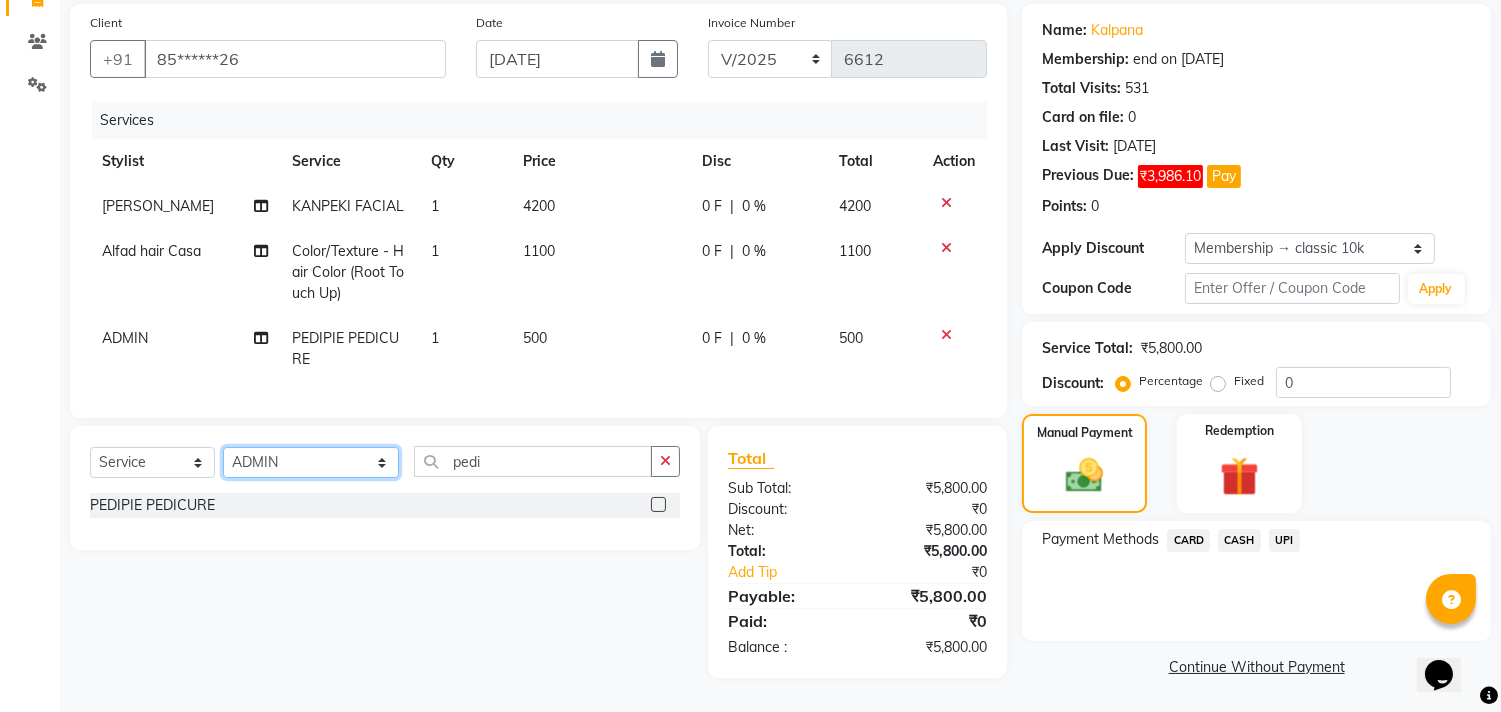 click on "Select Stylist aayat ADMIN Alfad hair Casa  [PERSON_NAME] HAIR [PERSON_NAME]  (unisex hairstylist) BIG [DEMOGRAPHIC_DATA] [DEMOGRAPHIC_DATA] DANISH [PERSON_NAME] orchid [PERSON_NAME] HAIR [DEMOGRAPHIC_DATA] CASA [PERSON_NAME] kiran Deepak Hair Mani MANOJ PEDICURE  [PERSON_NAME]. HAIR [PERSON_NAME] HAIR [PERSON_NAME] CASA NIZAM SAYA PRATIBHA ORCHID  Priyanka 1 [PERSON_NAME] pedicure RIHAN HAIR CASA [PERSON_NAME] [DEMOGRAPHIC_DATA] casa SAIF HAIR SAYA sameer casa [PERSON_NAME] hair casa [PERSON_NAME] beauty SHARIK HAIR [PERSON_NAME] Artist [PERSON_NAME] pedicure Suman Sumer Hair Tarikh hair [DEMOGRAPHIC_DATA] Casa white orched Danish [PERSON_NAME] hair  [PERSON_NAME] HAIR [DEMOGRAPHIC_DATA]" 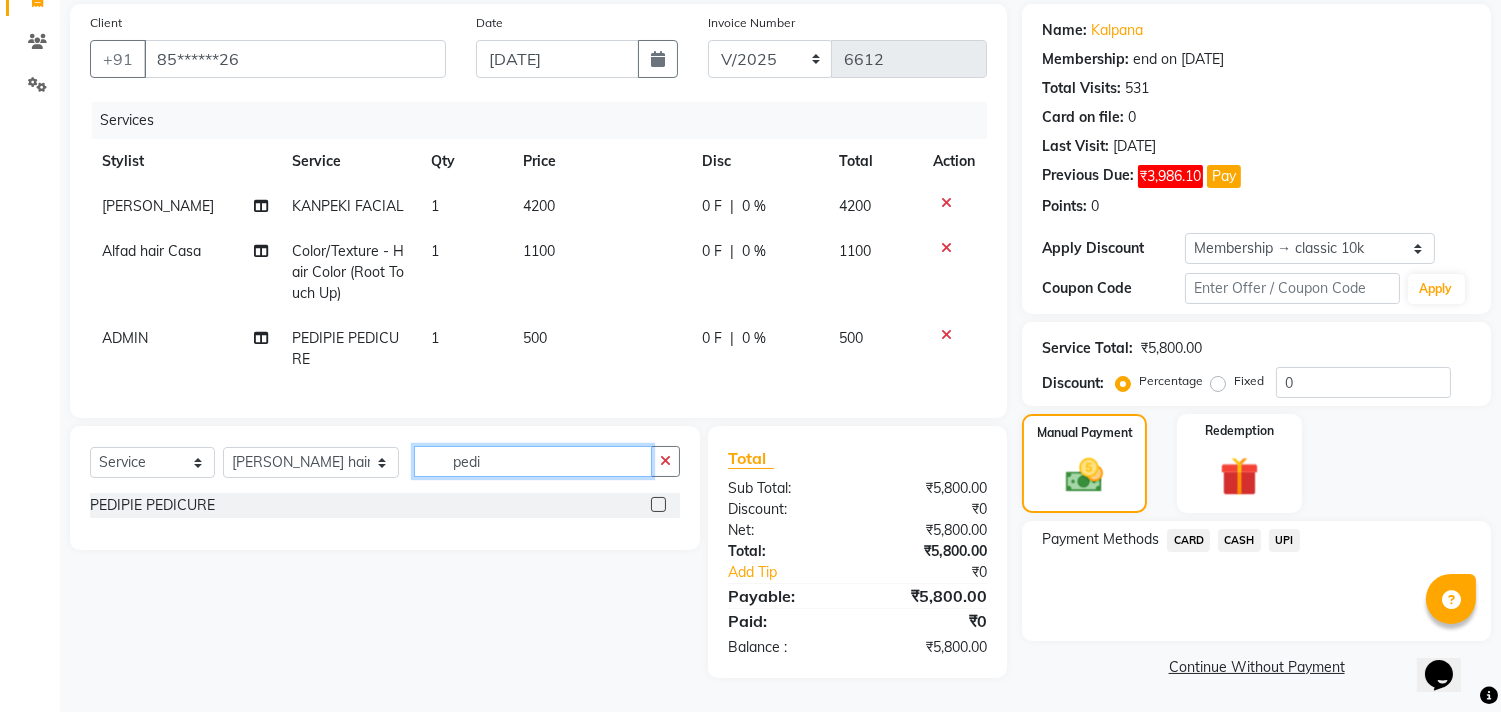 click on "pedi" 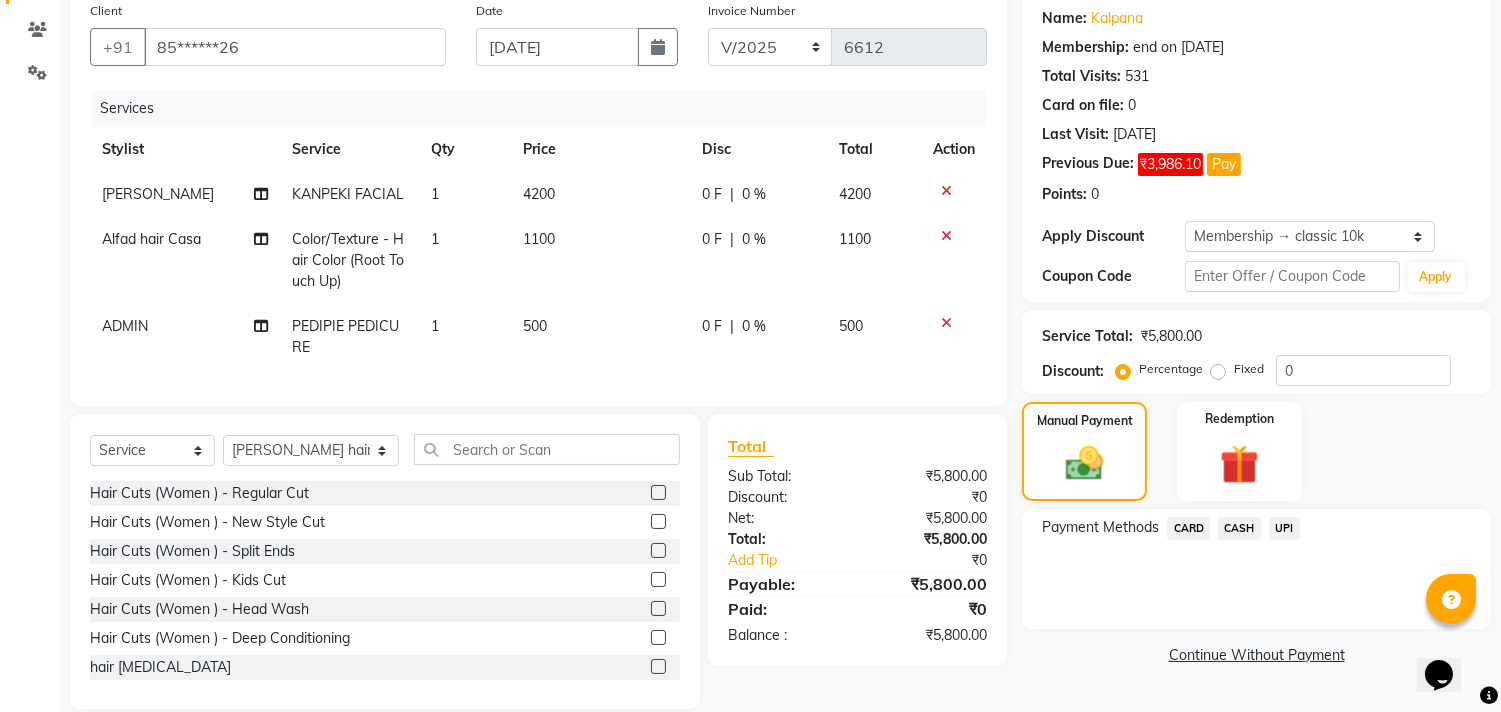 click 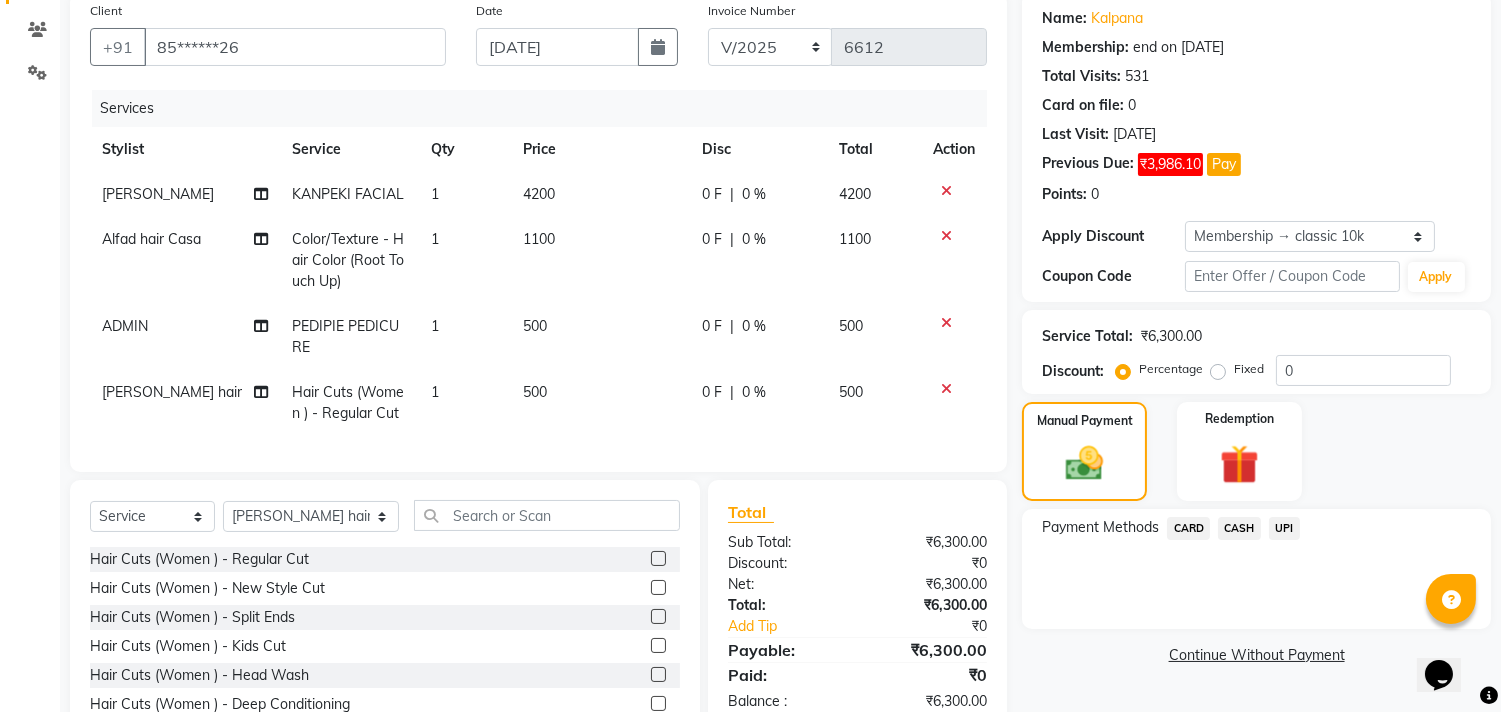 click on "500" 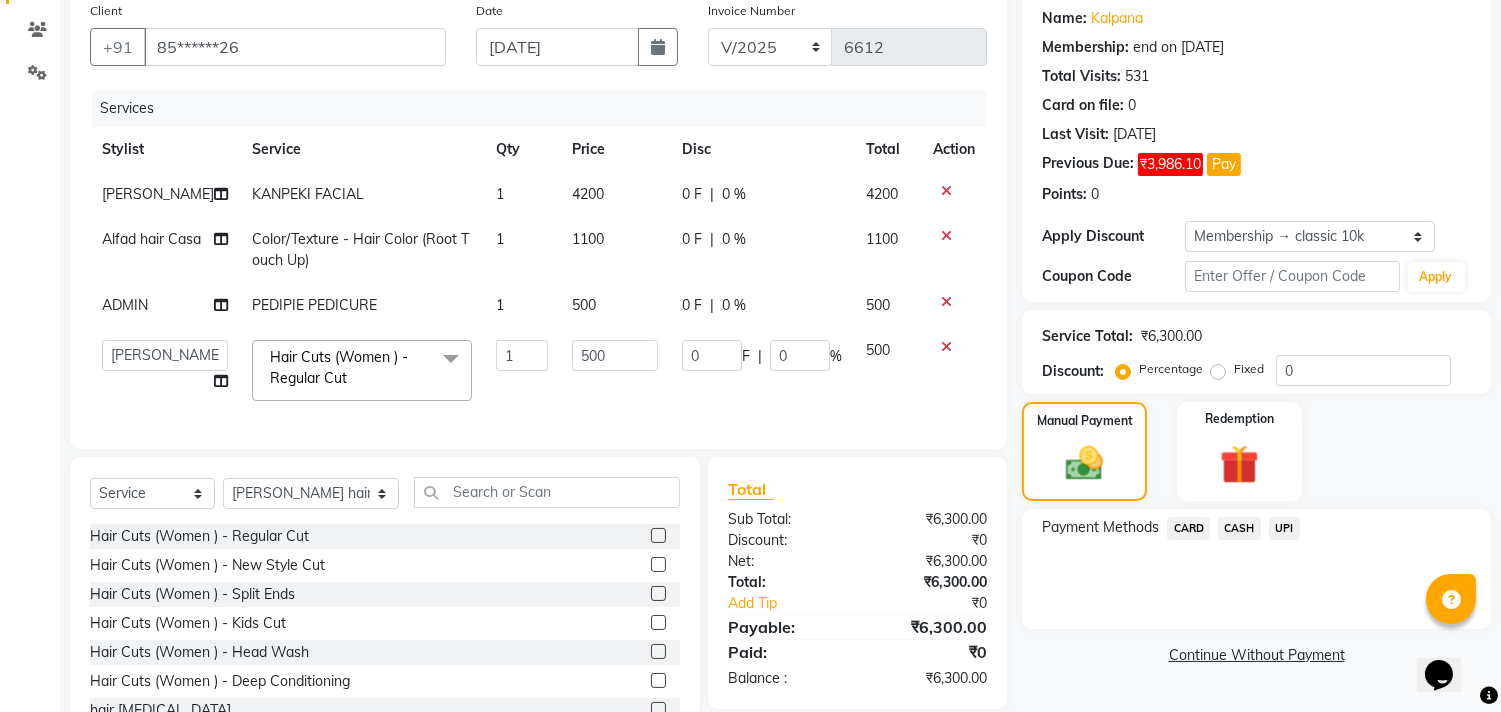 click on "500" 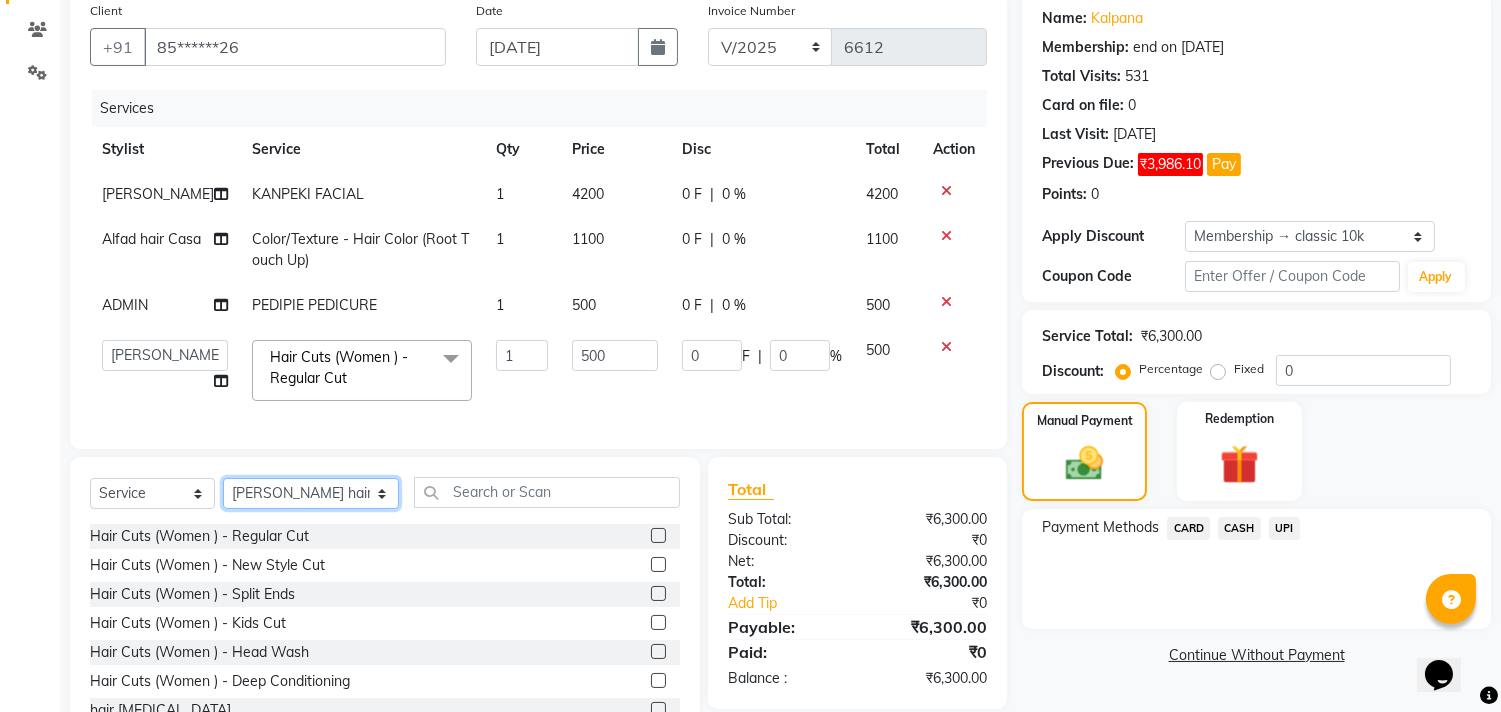 click on "Select Stylist aayat ADMIN Alfad hair Casa  [PERSON_NAME] HAIR [PERSON_NAME]  (unisex hairstylist) BIG [DEMOGRAPHIC_DATA] [DEMOGRAPHIC_DATA] DANISH [PERSON_NAME] orchid [PERSON_NAME] HAIR [DEMOGRAPHIC_DATA] CASA [PERSON_NAME] kiran Deepak Hair Mani MANOJ PEDICURE  [PERSON_NAME]. HAIR [PERSON_NAME] HAIR [PERSON_NAME] CASA NIZAM SAYA PRATIBHA ORCHID  Priyanka 1 [PERSON_NAME] pedicure RIHAN HAIR CASA [PERSON_NAME] [DEMOGRAPHIC_DATA] casa SAIF HAIR SAYA sameer casa [PERSON_NAME] hair casa [PERSON_NAME] beauty SHARIK HAIR [PERSON_NAME] Artist [PERSON_NAME] pedicure Suman Sumer Hair Tarikh hair [DEMOGRAPHIC_DATA] Casa white orched Danish [PERSON_NAME] hair  [PERSON_NAME] HAIR [DEMOGRAPHIC_DATA]" 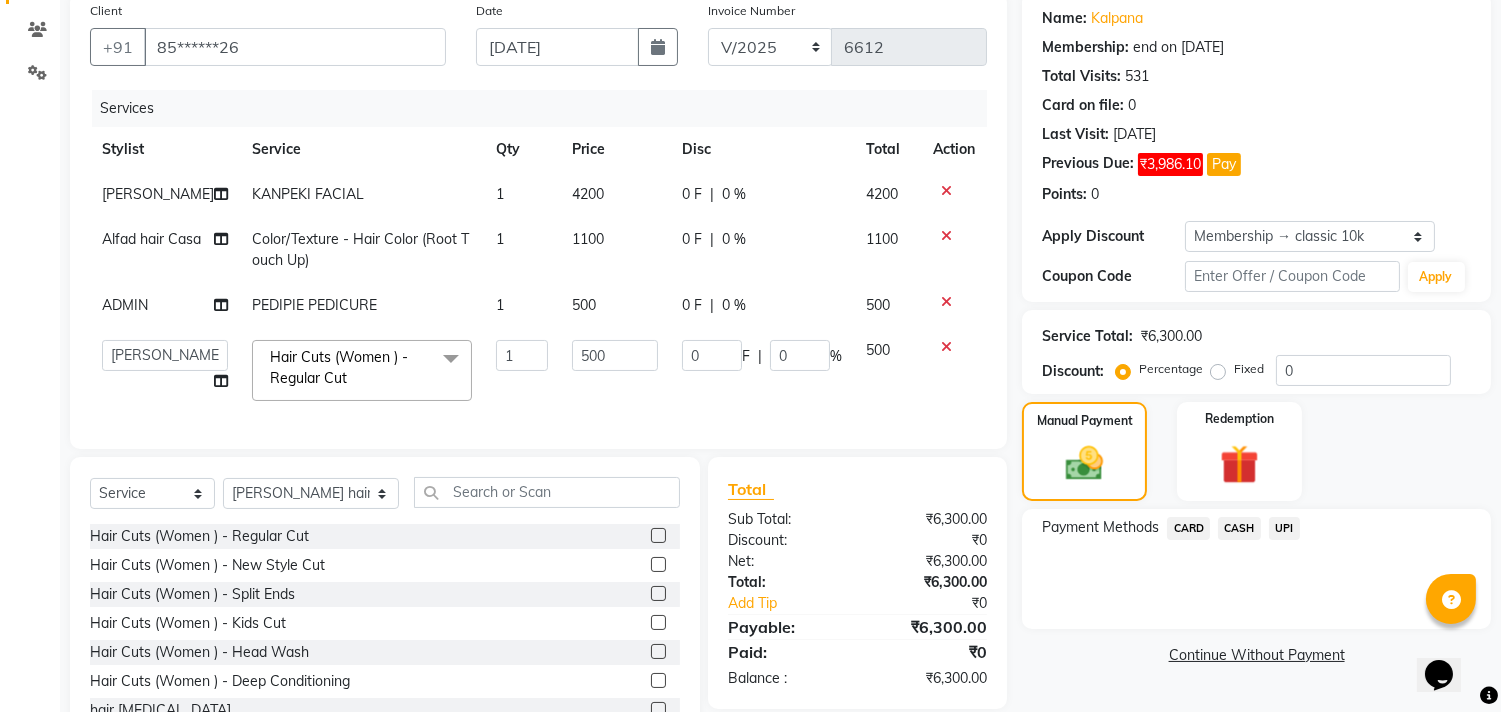 click on "UPI" 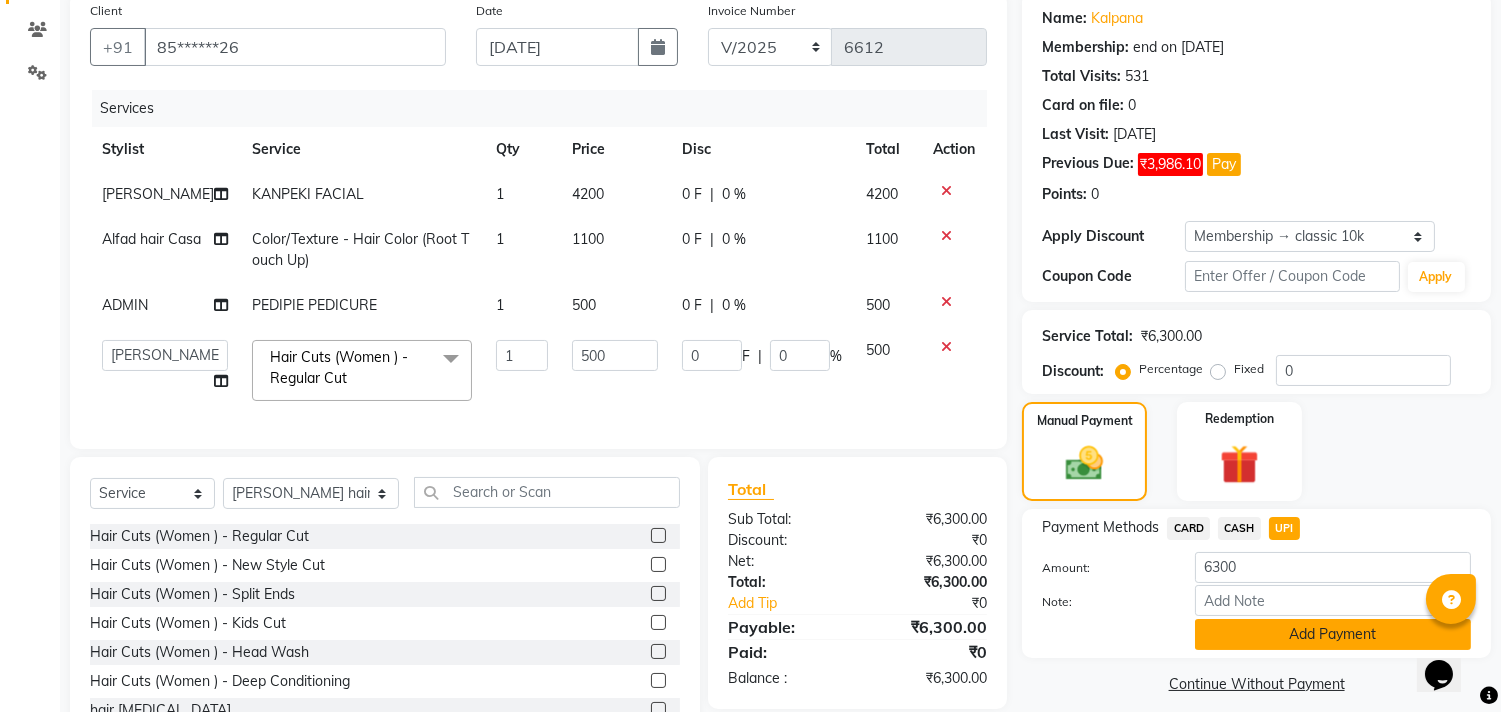 click on "Add Payment" 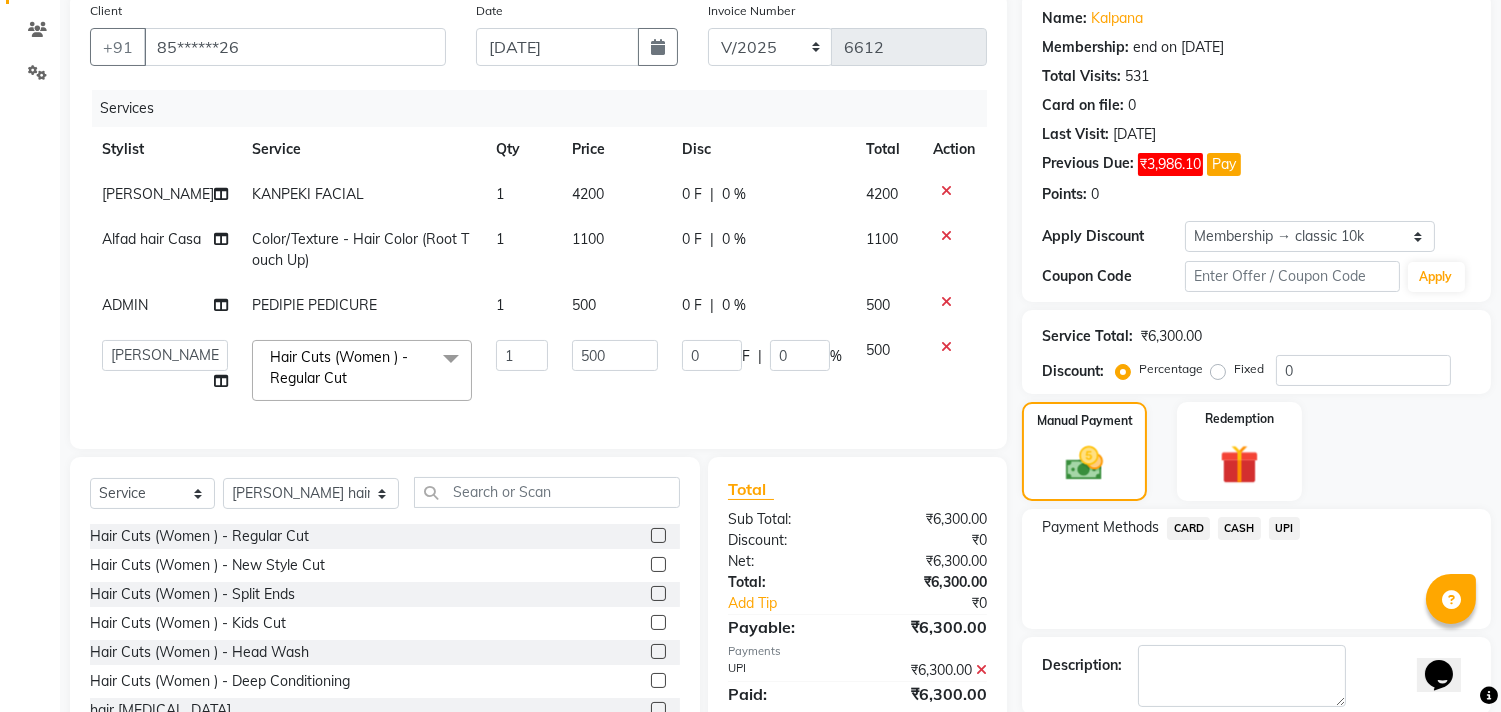 scroll, scrollTop: 258, scrollLeft: 0, axis: vertical 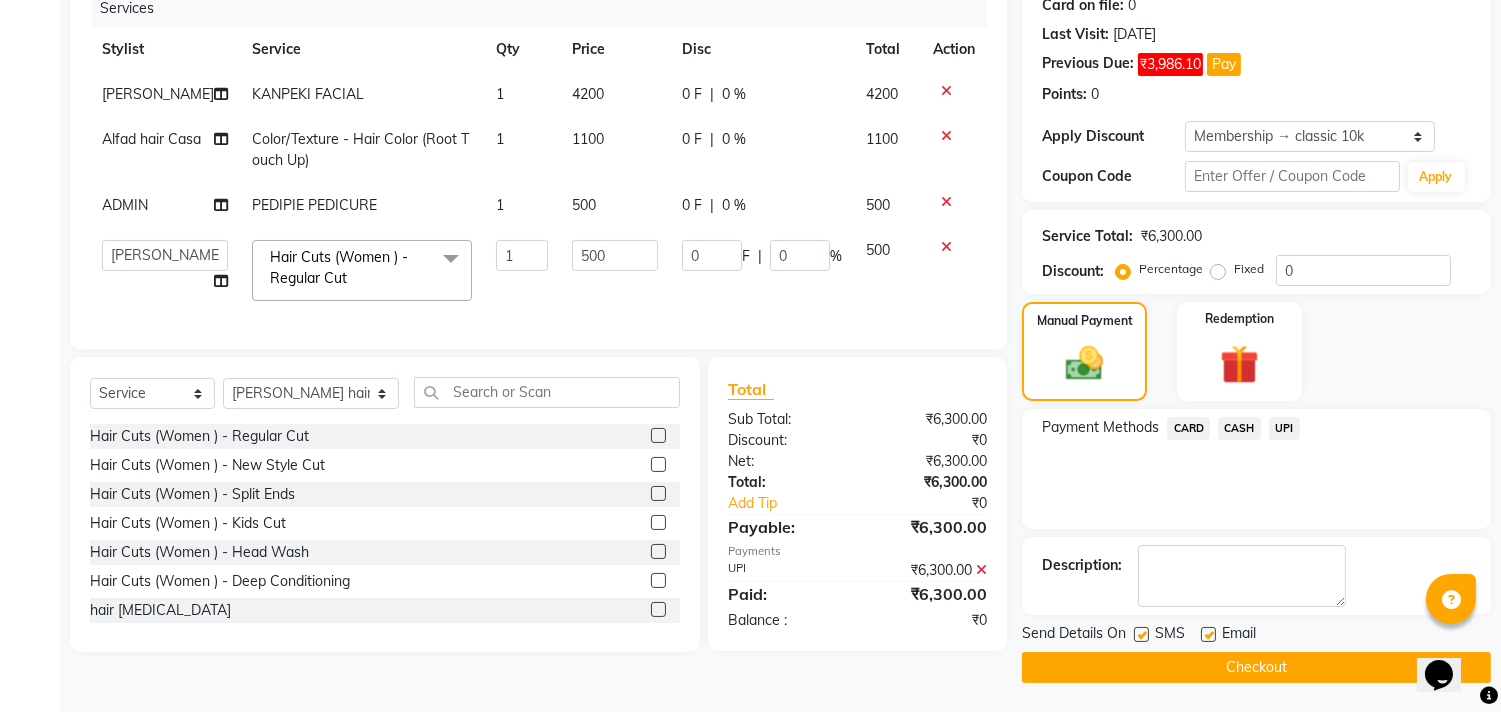 click on "Checkout" 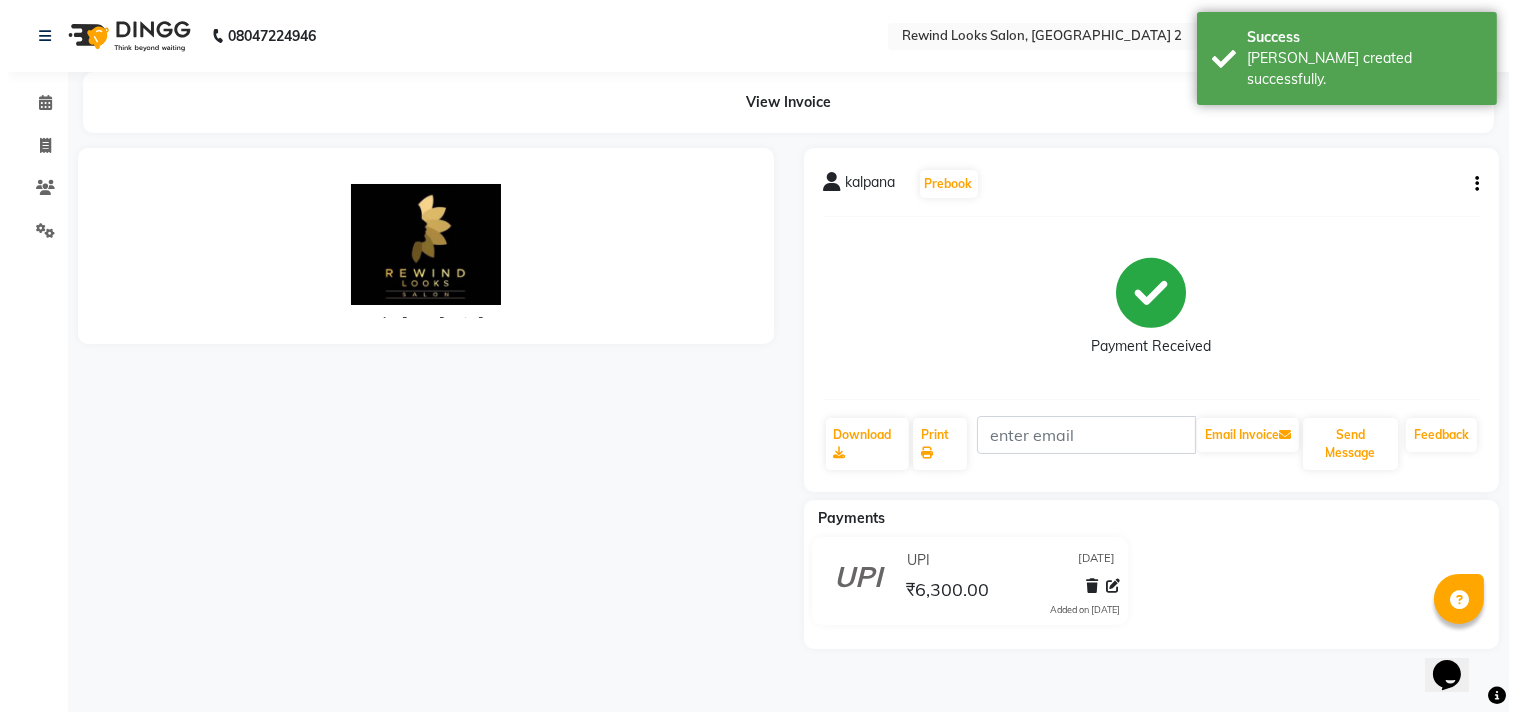 scroll, scrollTop: 0, scrollLeft: 0, axis: both 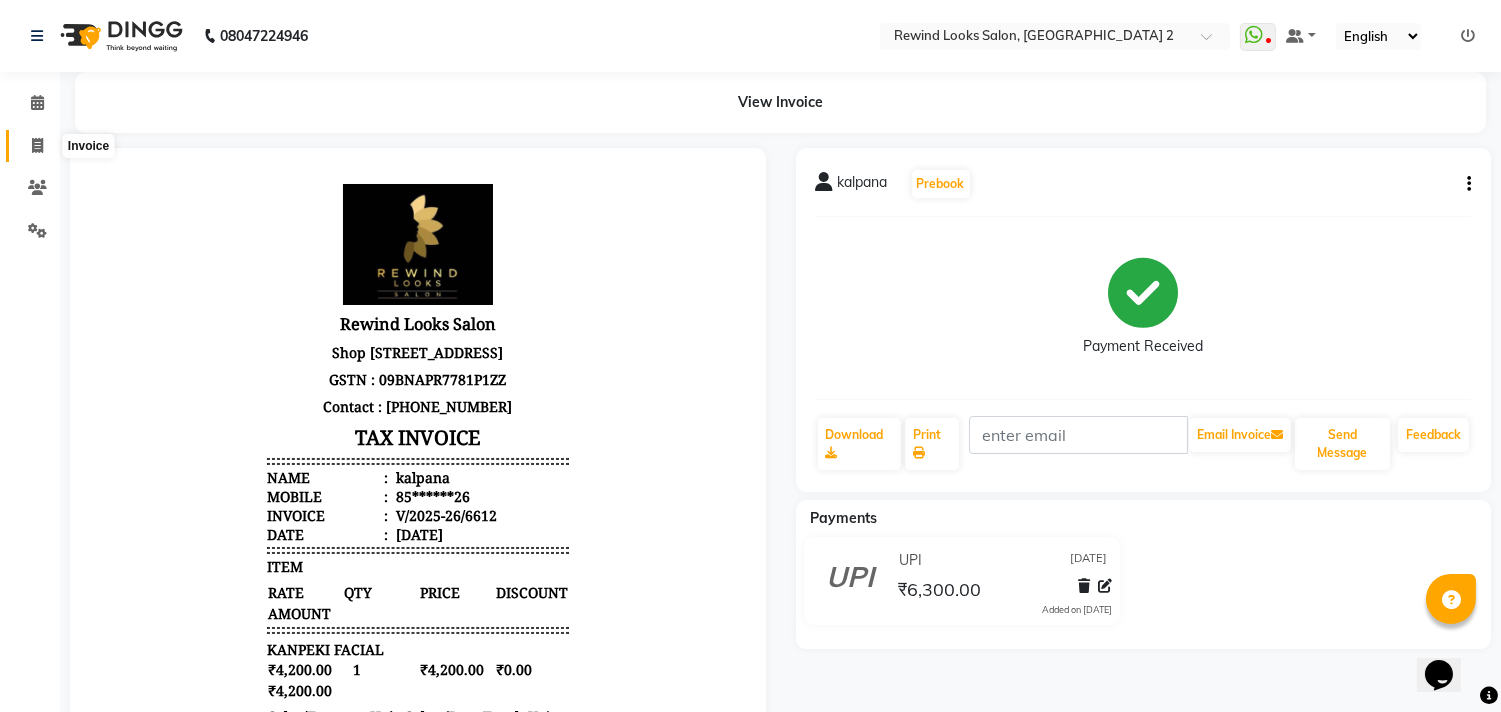 click 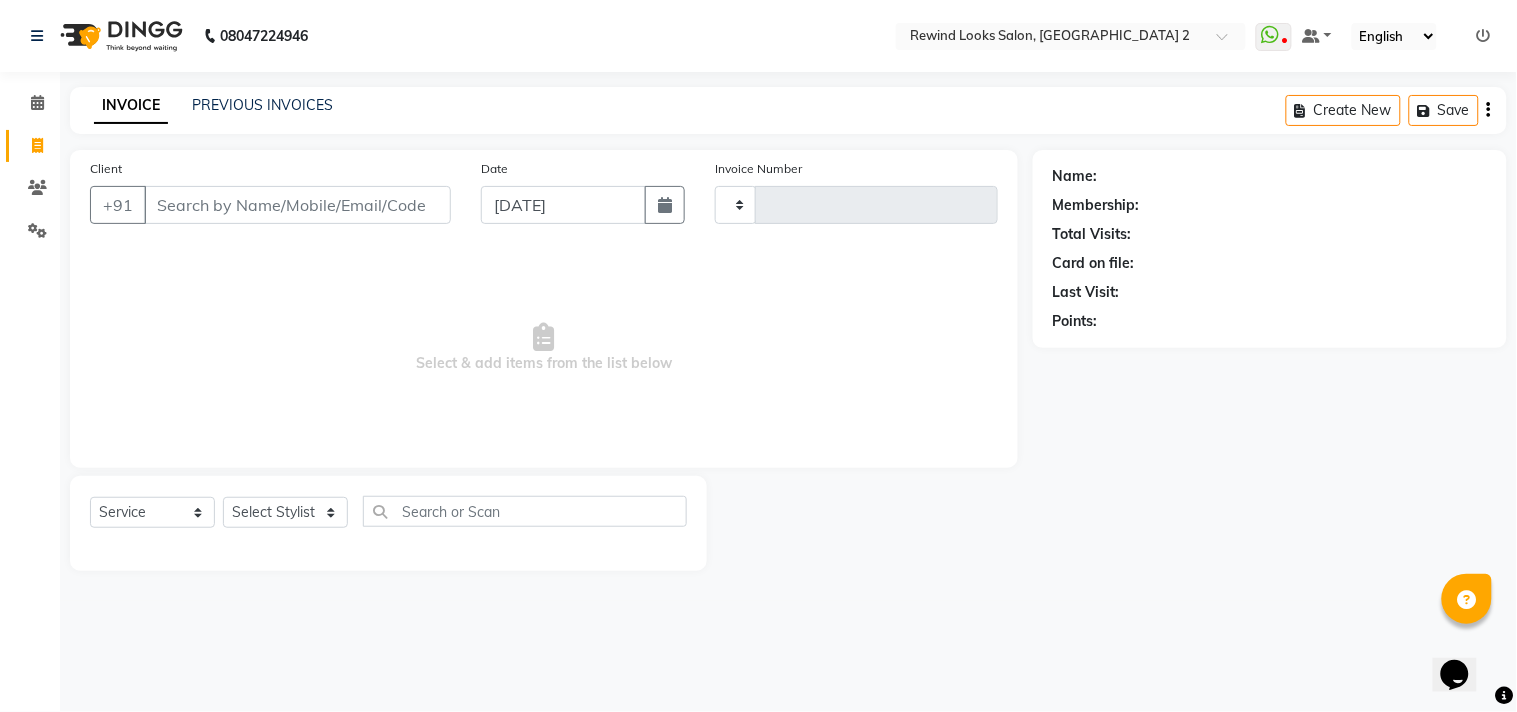 click on "Invoice" 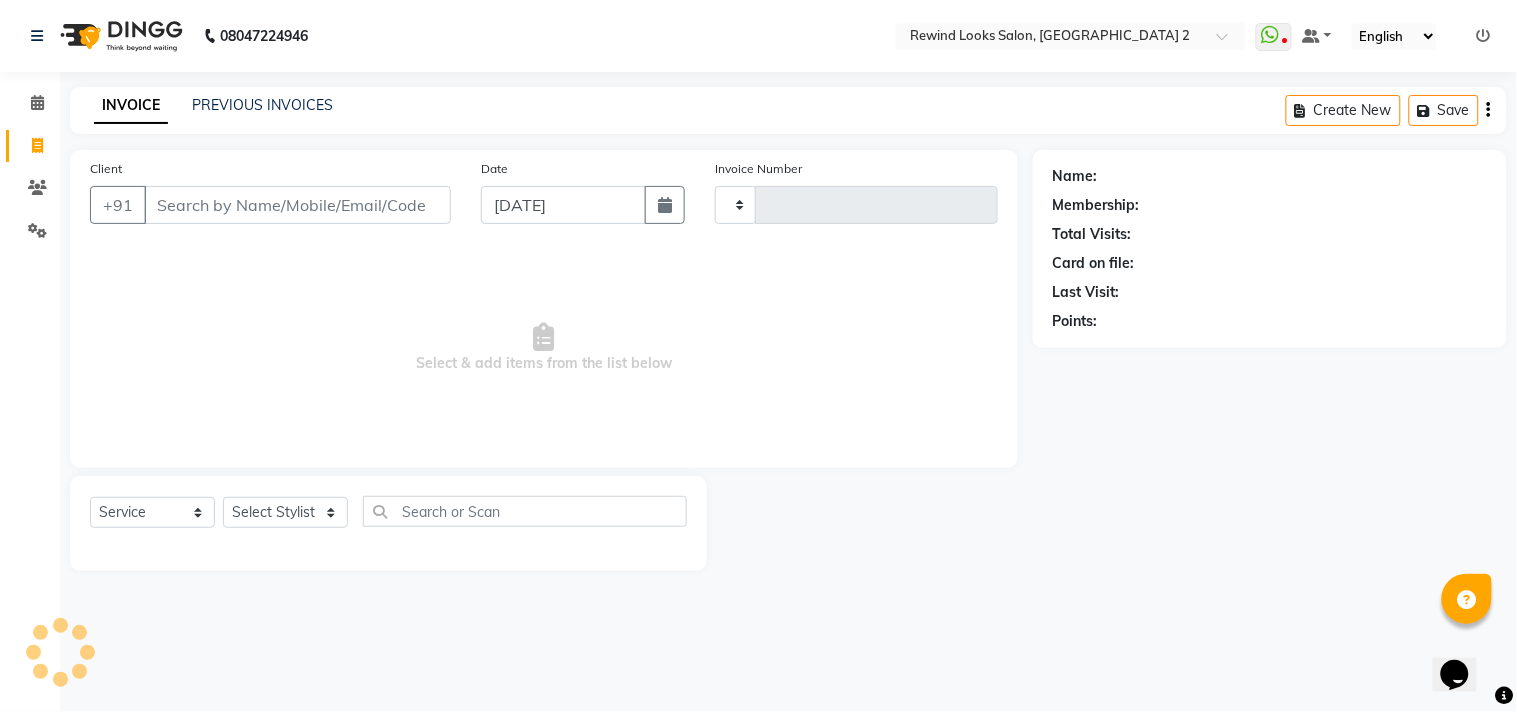 click on "Invoice" 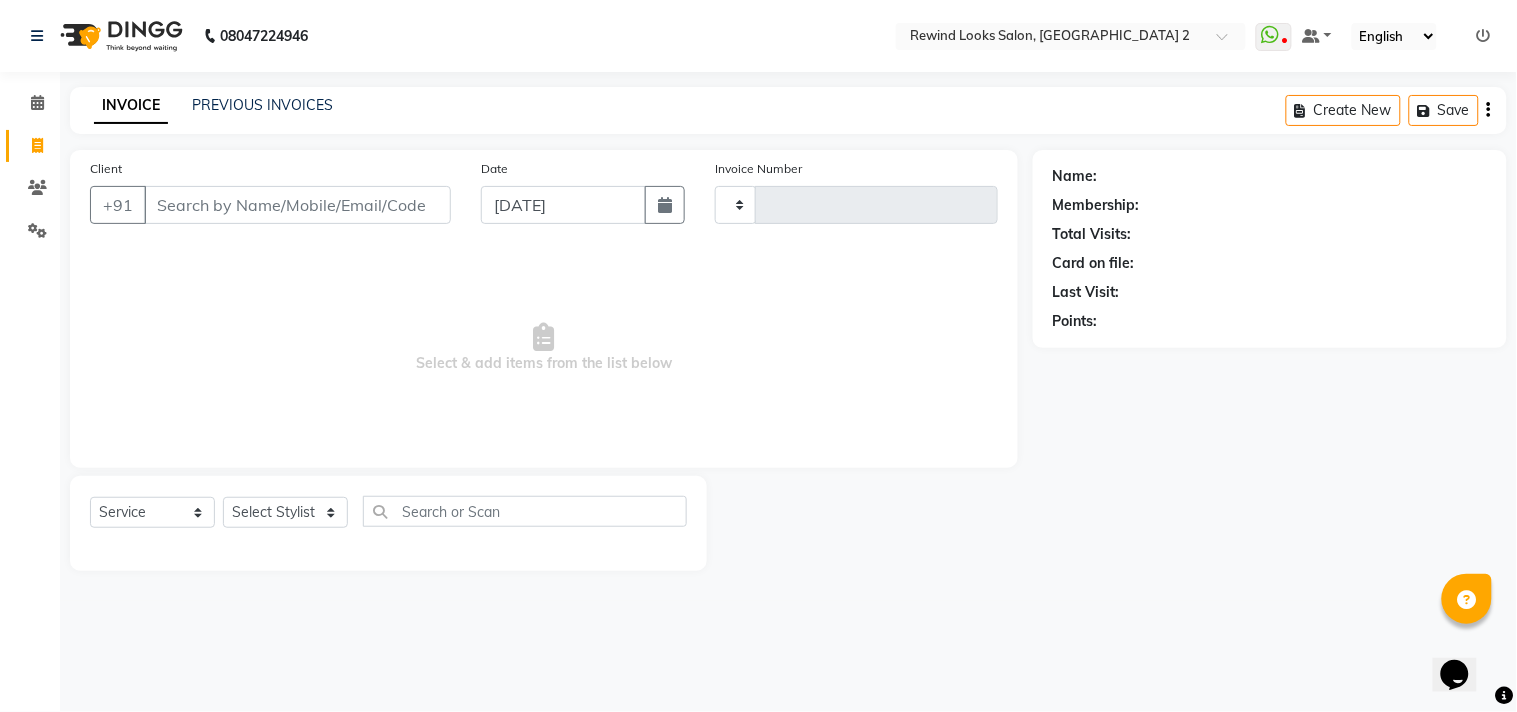 click on "Invoice" 